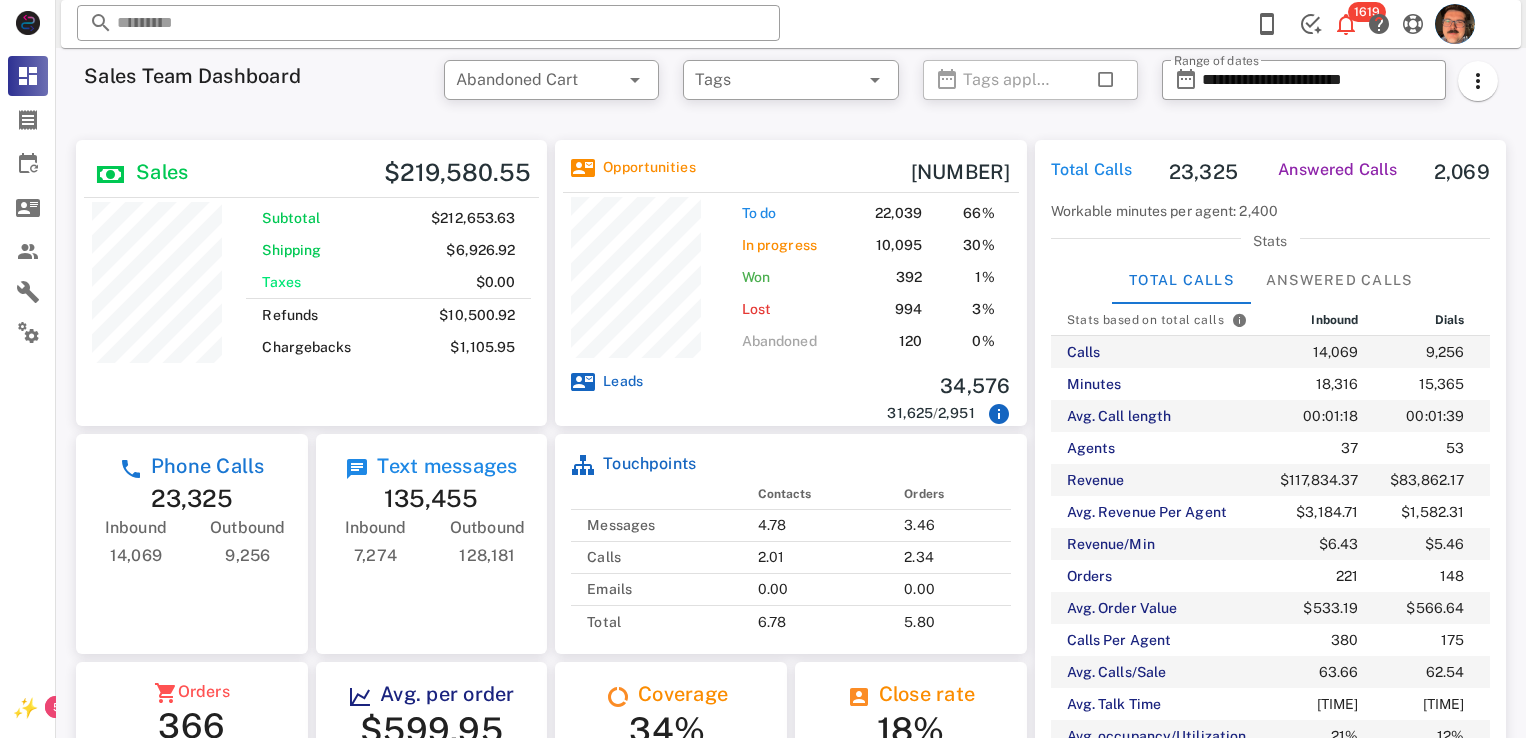 scroll, scrollTop: 0, scrollLeft: 0, axis: both 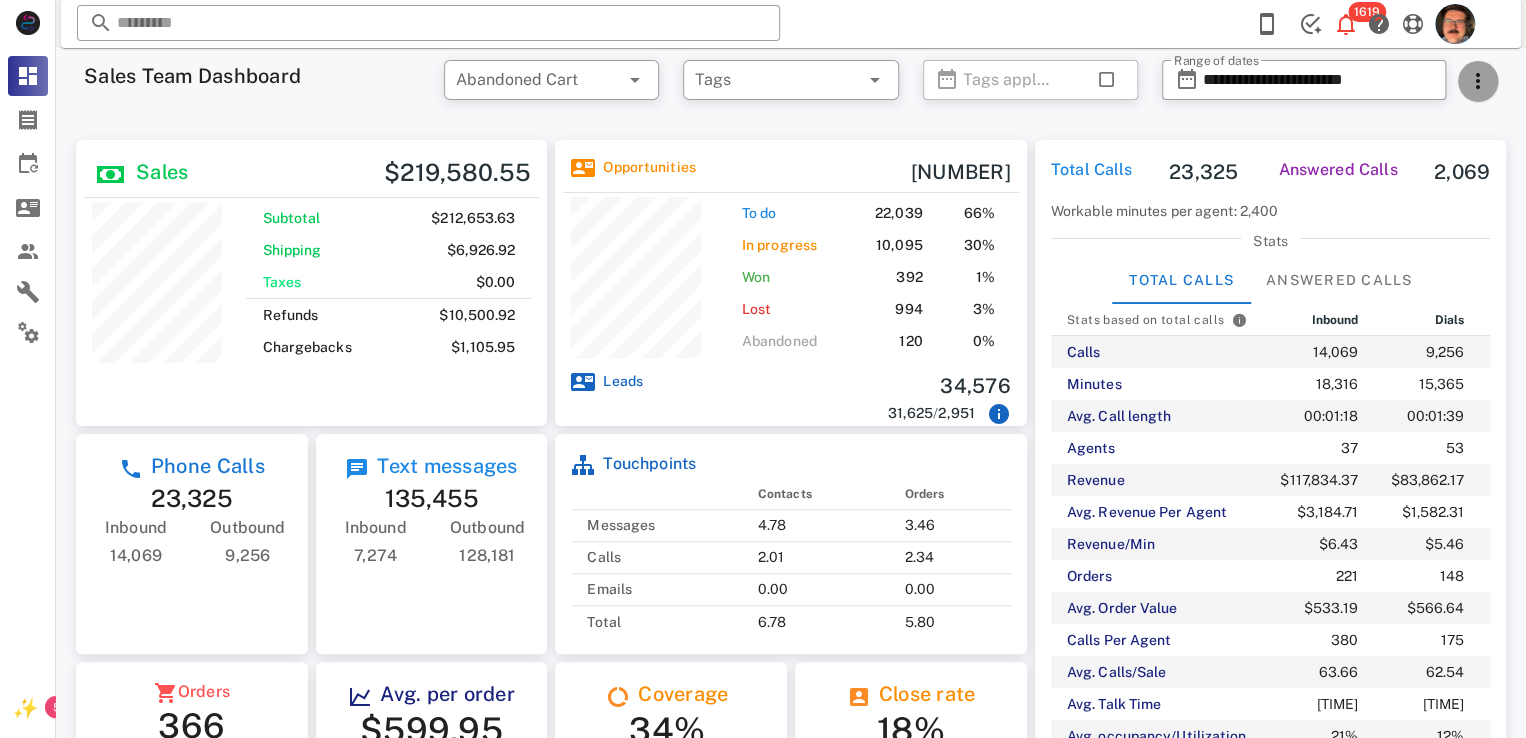 click at bounding box center [1478, 81] 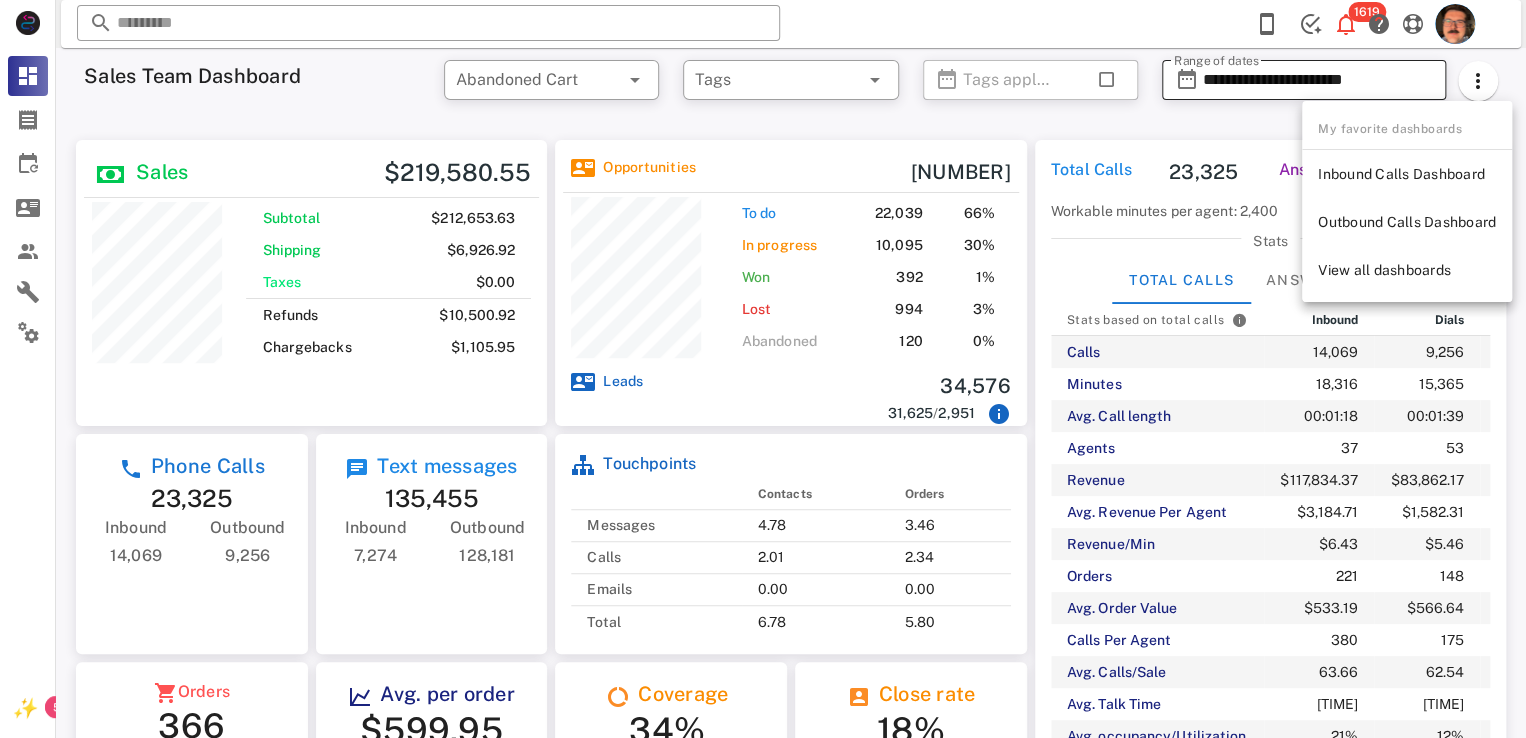 click on "**********" at bounding box center (1318, 80) 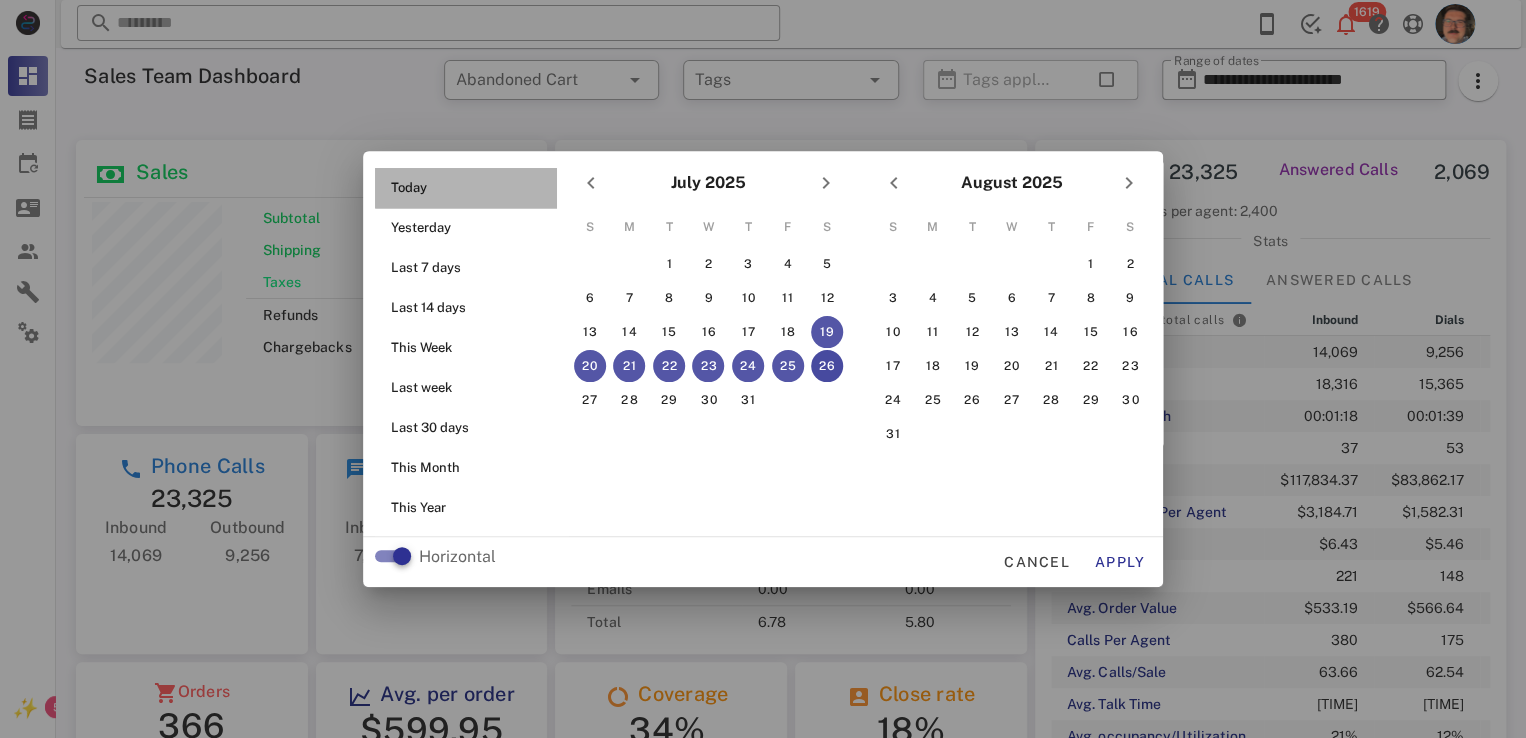 click on "Today" at bounding box center [472, 188] 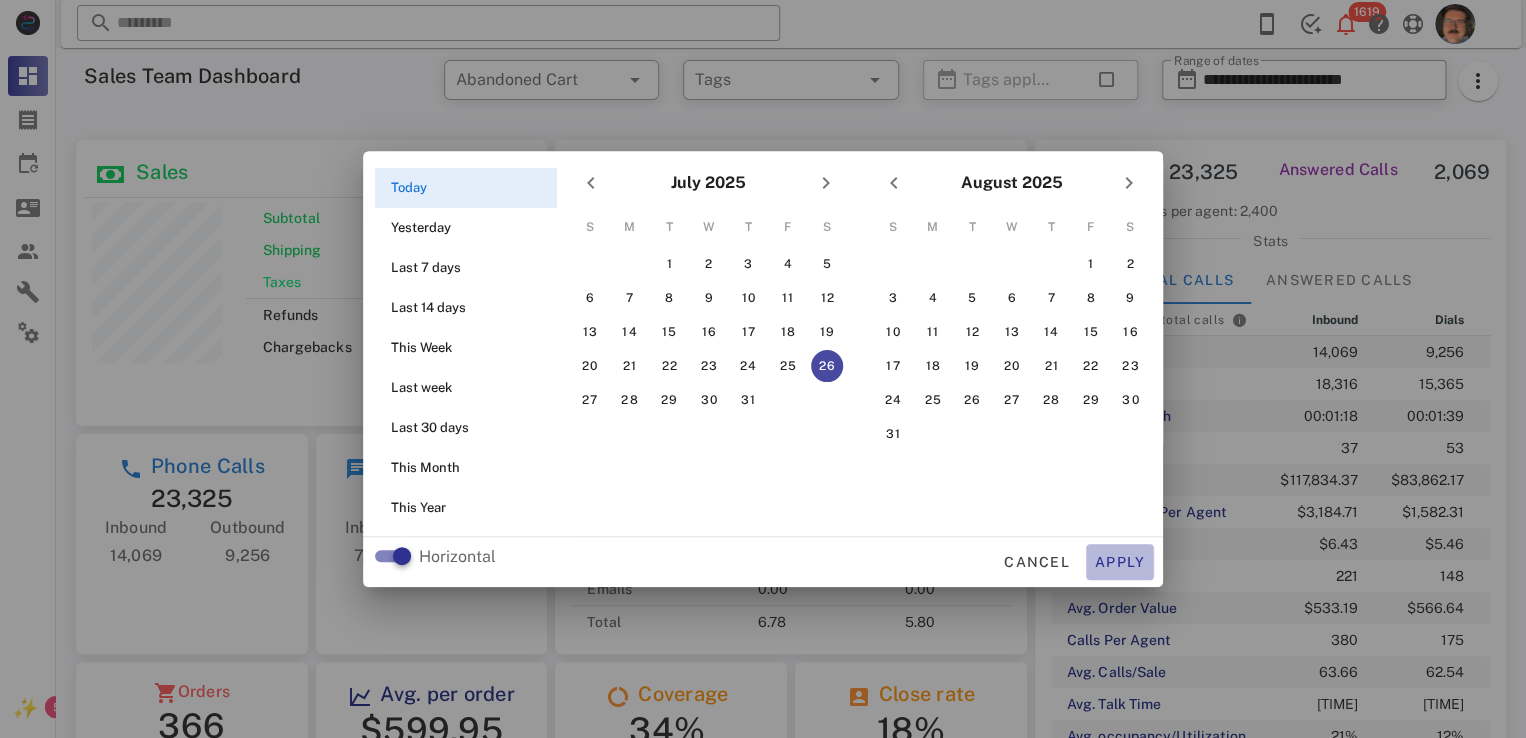 click on "Apply" at bounding box center [1120, 562] 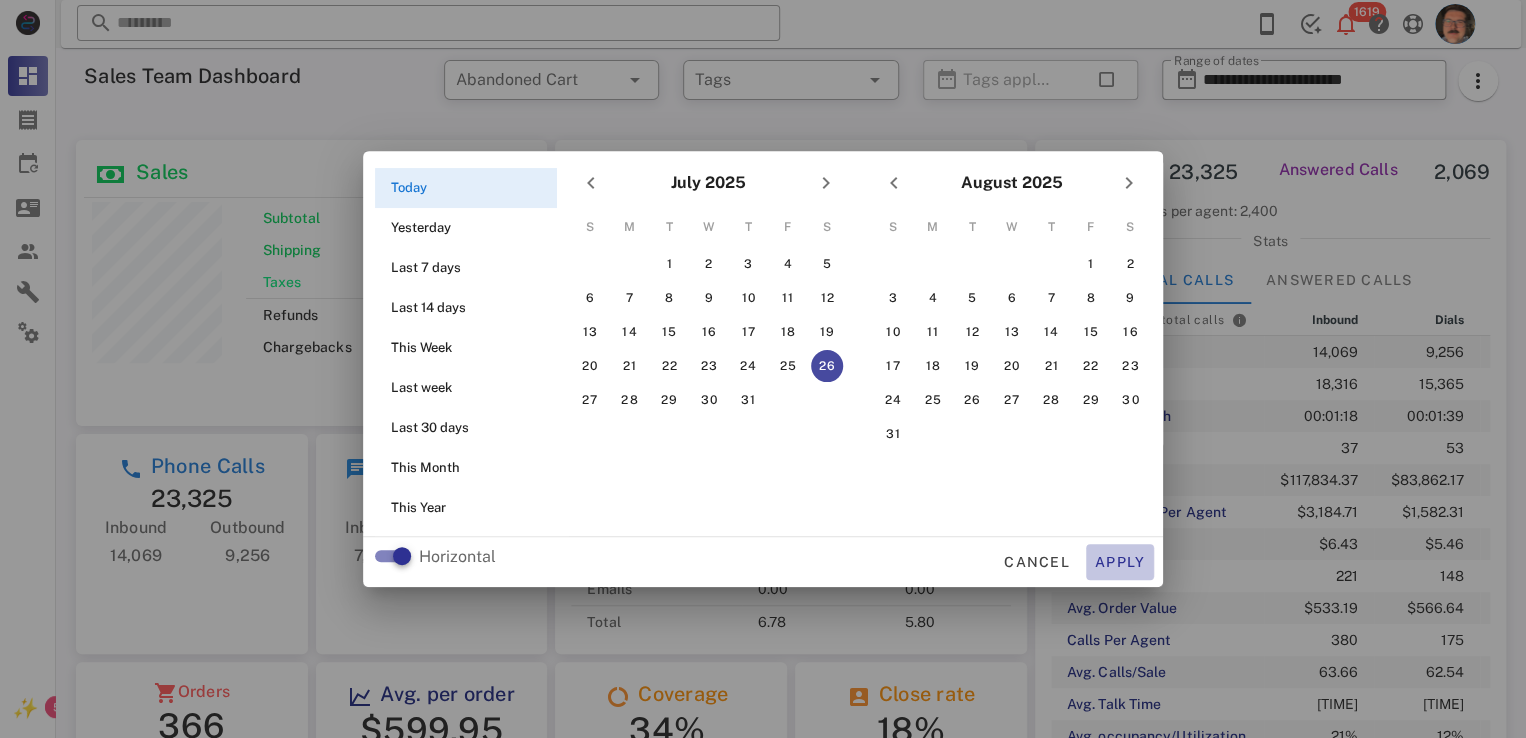 type on "**********" 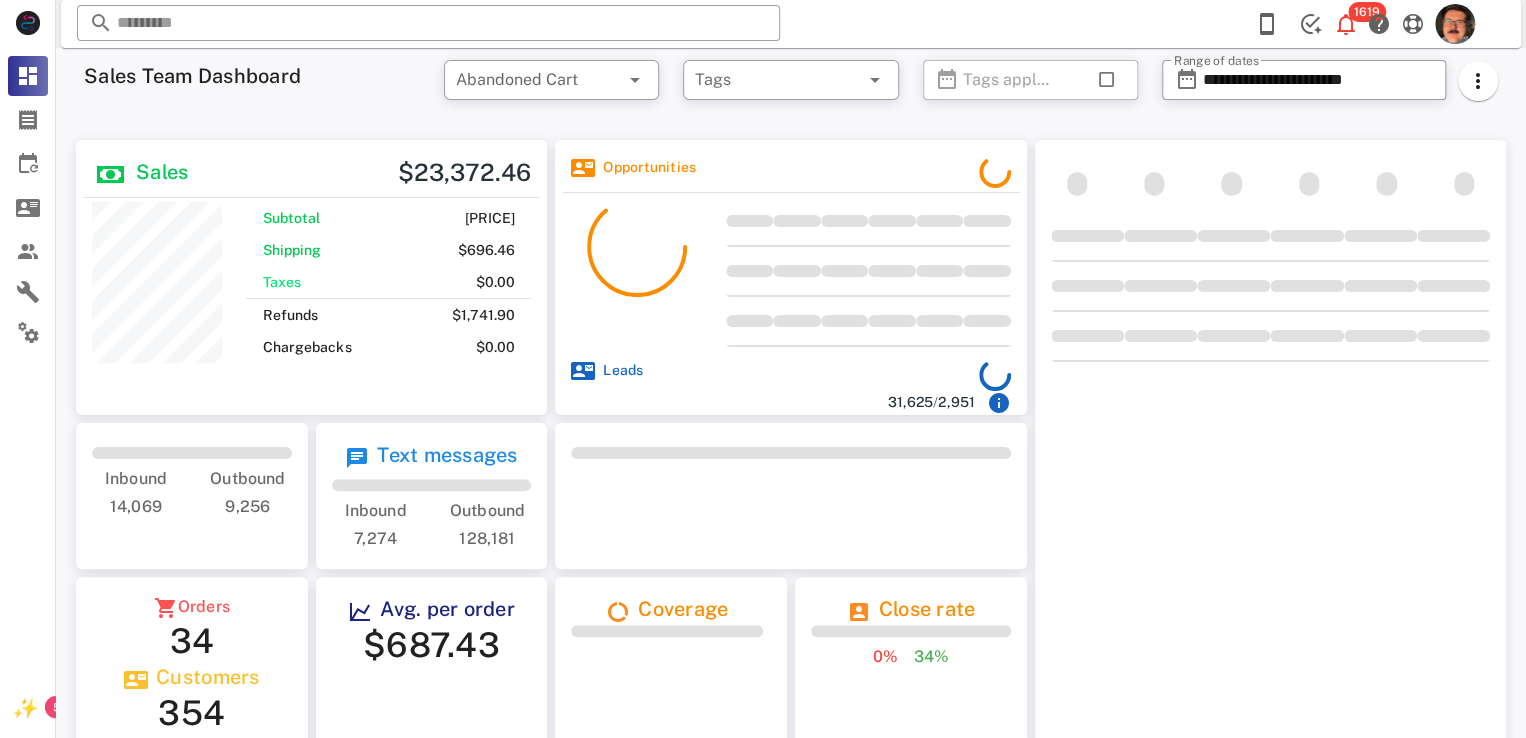 scroll, scrollTop: 999724, scrollLeft: 999528, axis: both 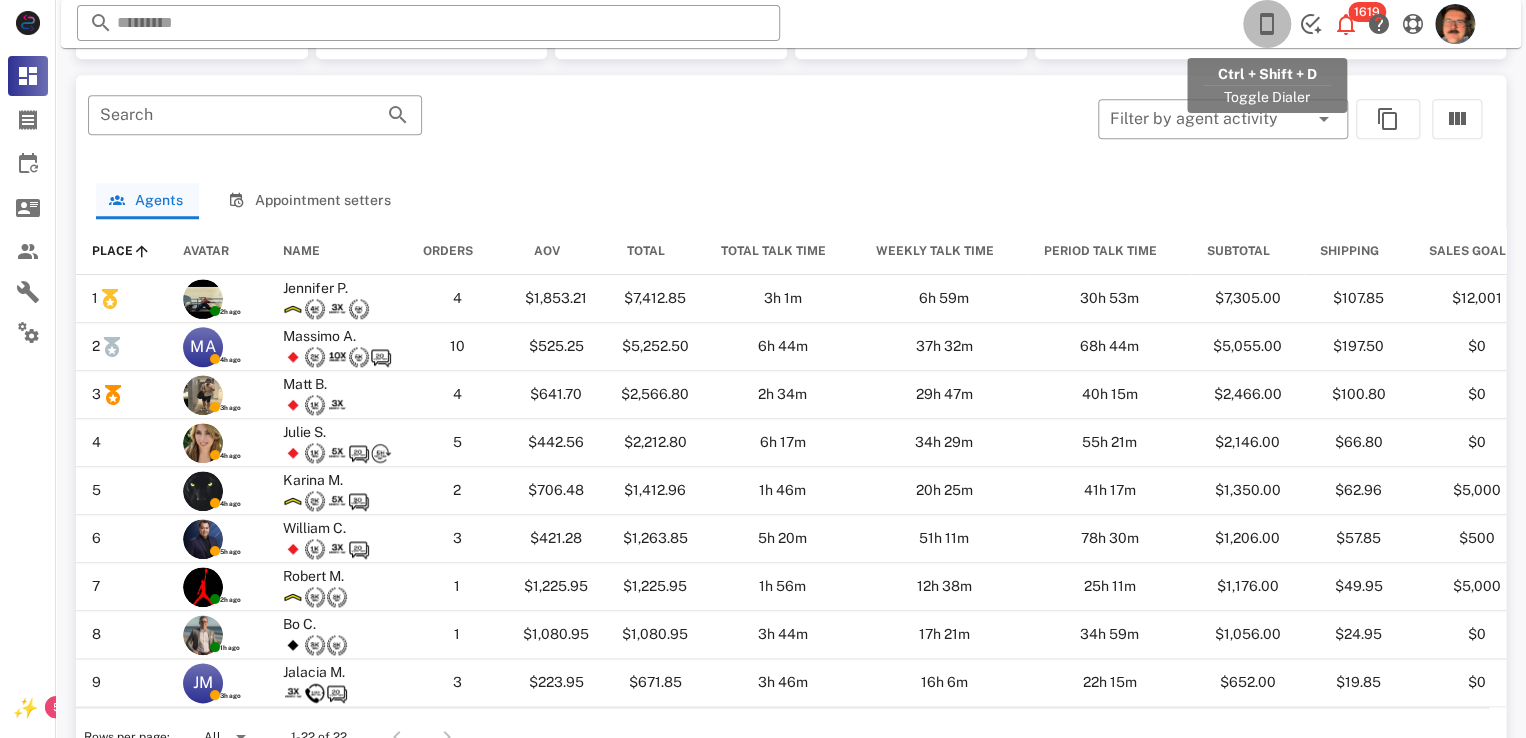 click at bounding box center [1267, 24] 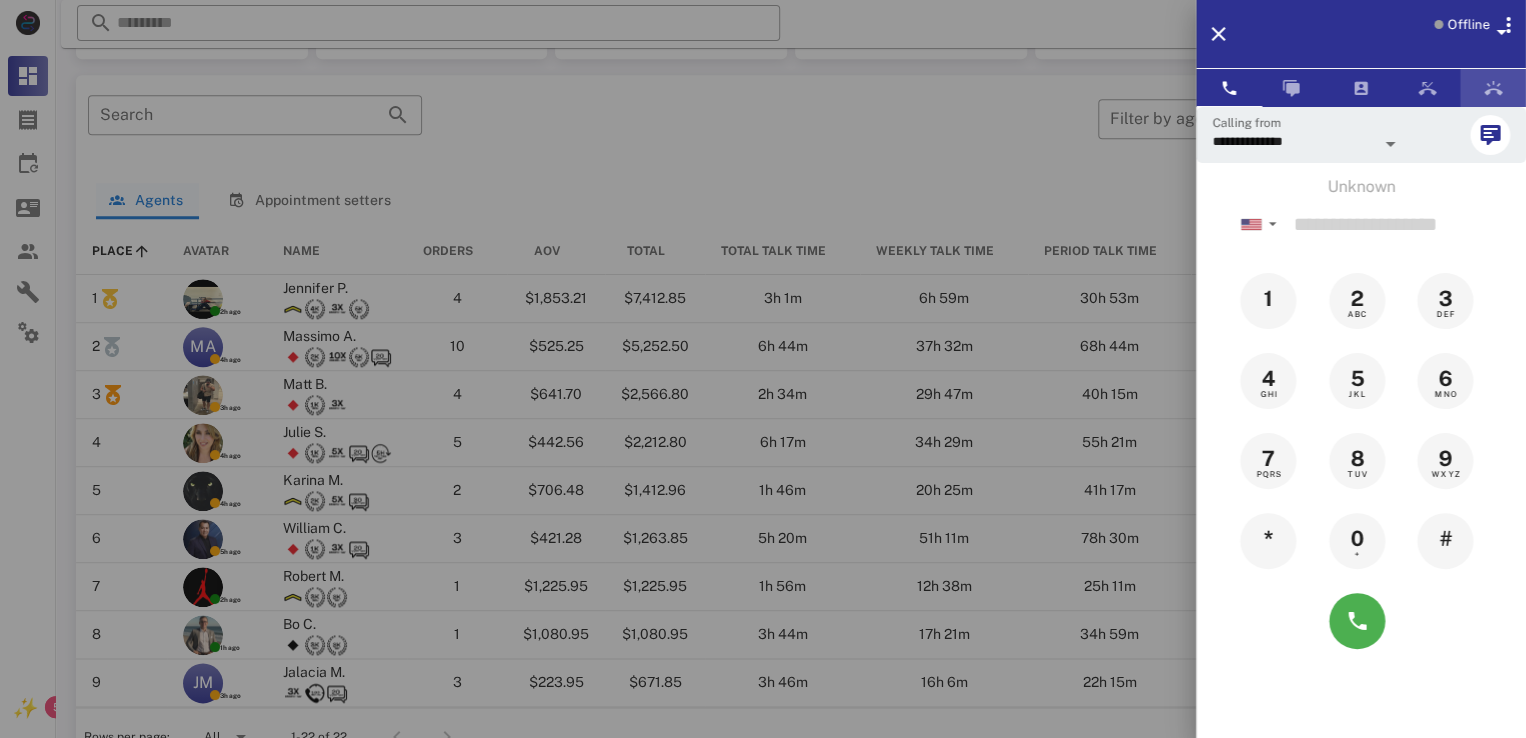 click at bounding box center [1493, 88] 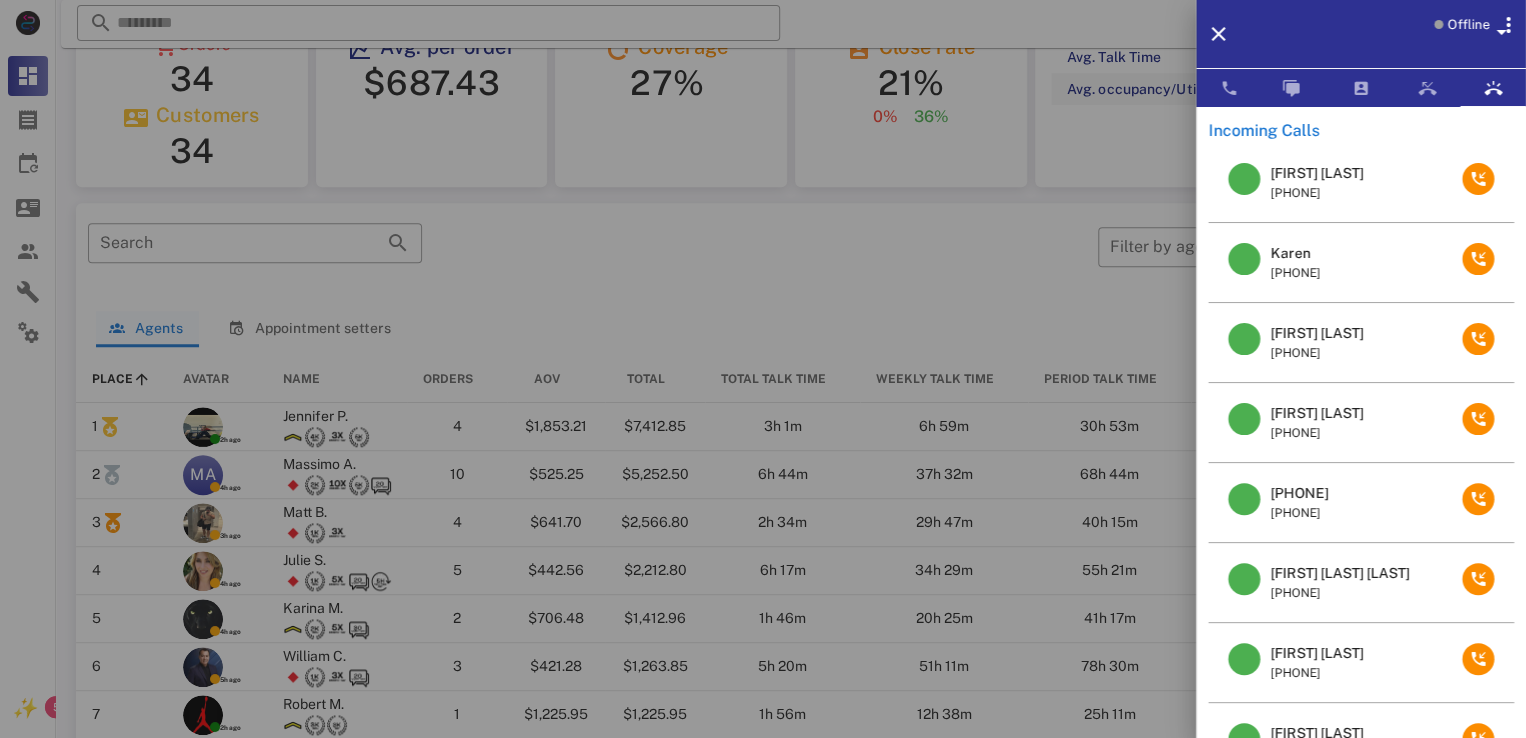 scroll, scrollTop: 999714, scrollLeft: 999528, axis: both 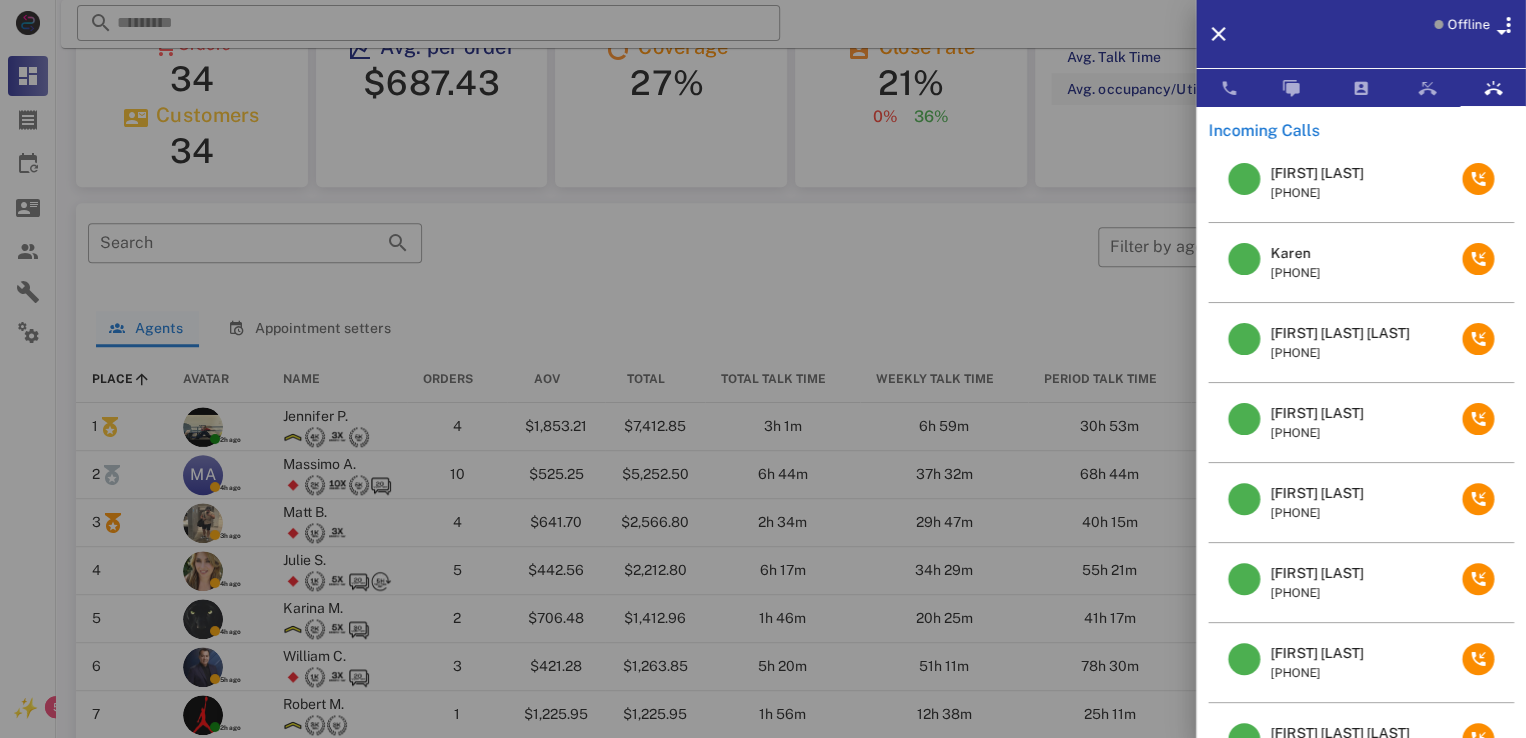 click on "[FIRST] [LAST]" at bounding box center (1316, 413) 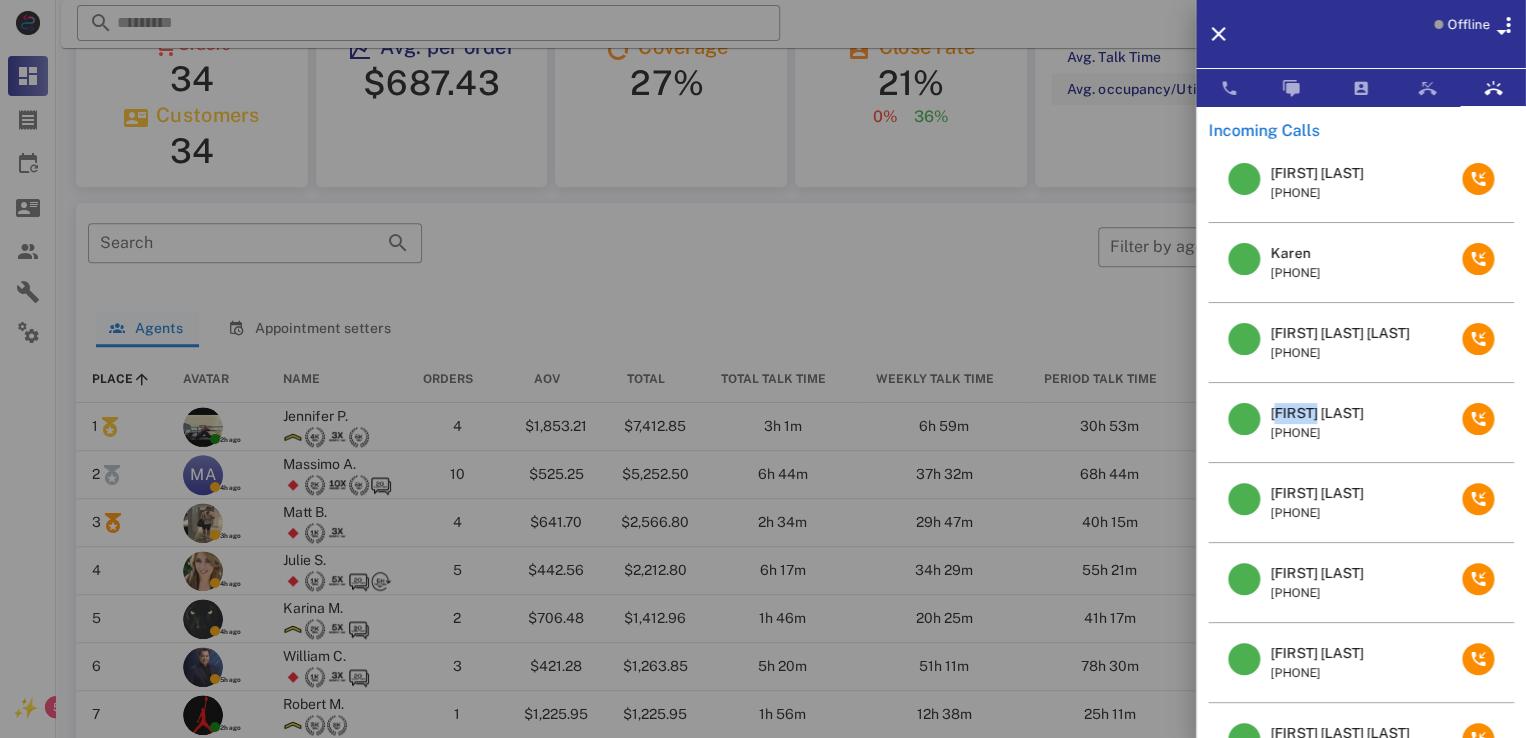 click on "[FIRST] [LAST]" at bounding box center [1316, 413] 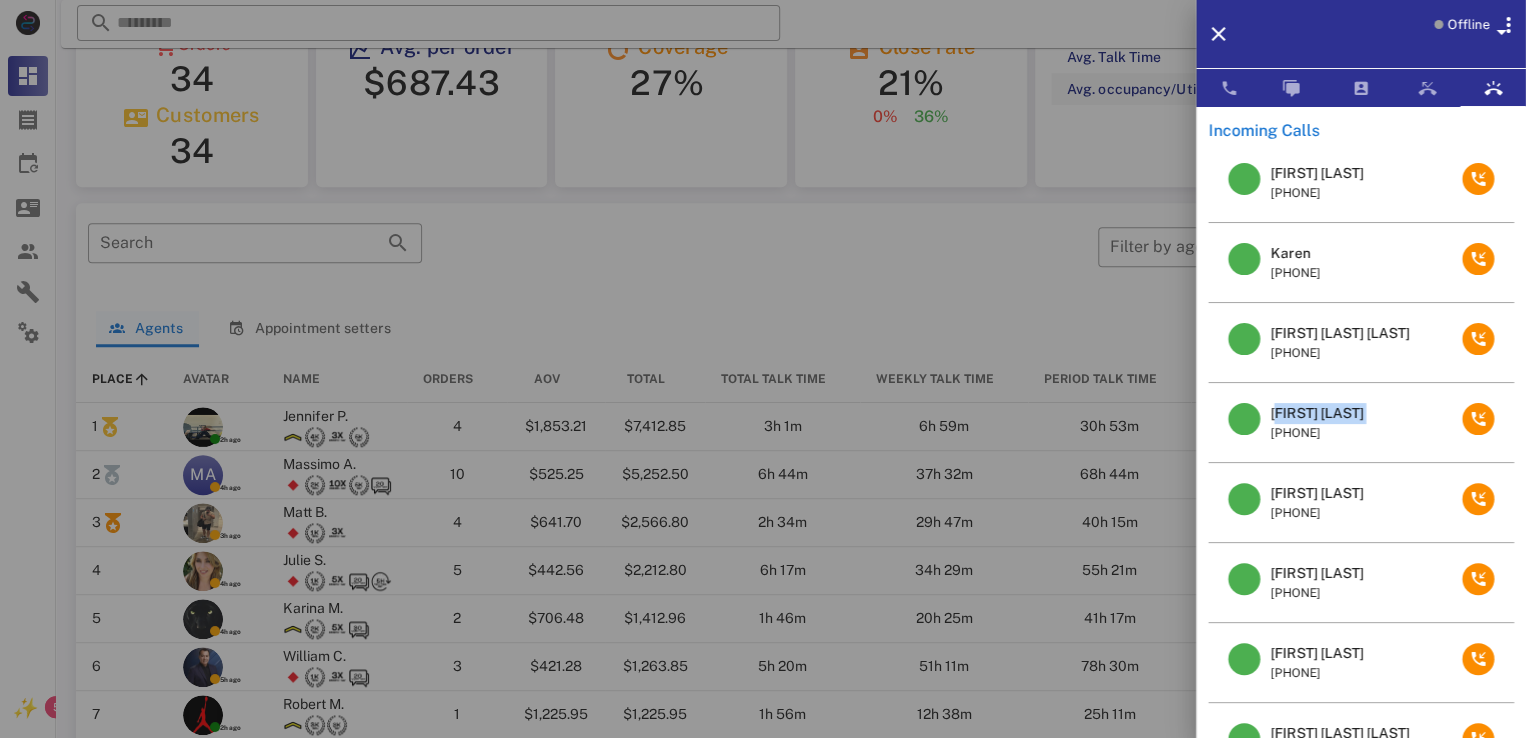 click on "[FIRST] [LAST]" at bounding box center (1316, 413) 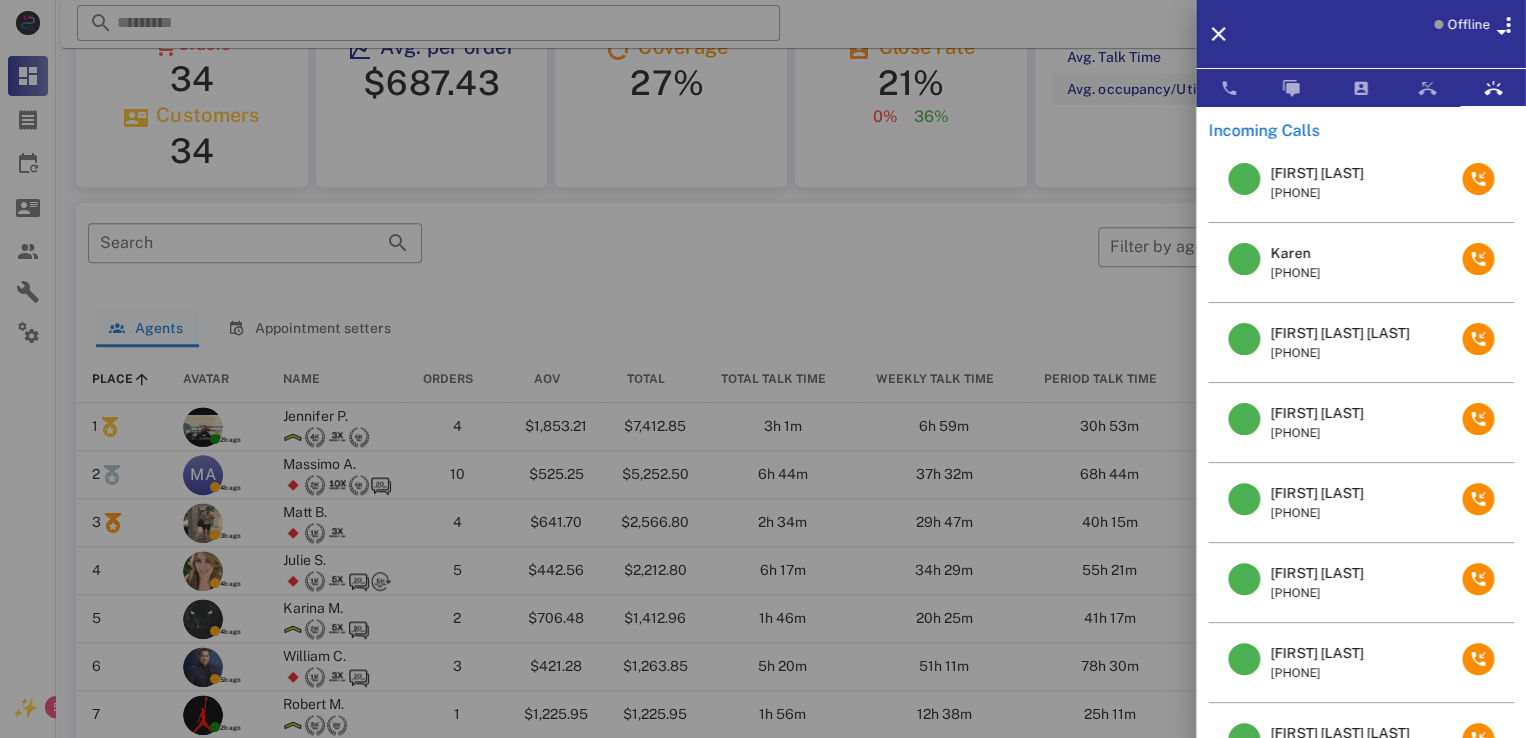 click on "[FIRST] [LAST]" at bounding box center [1316, 493] 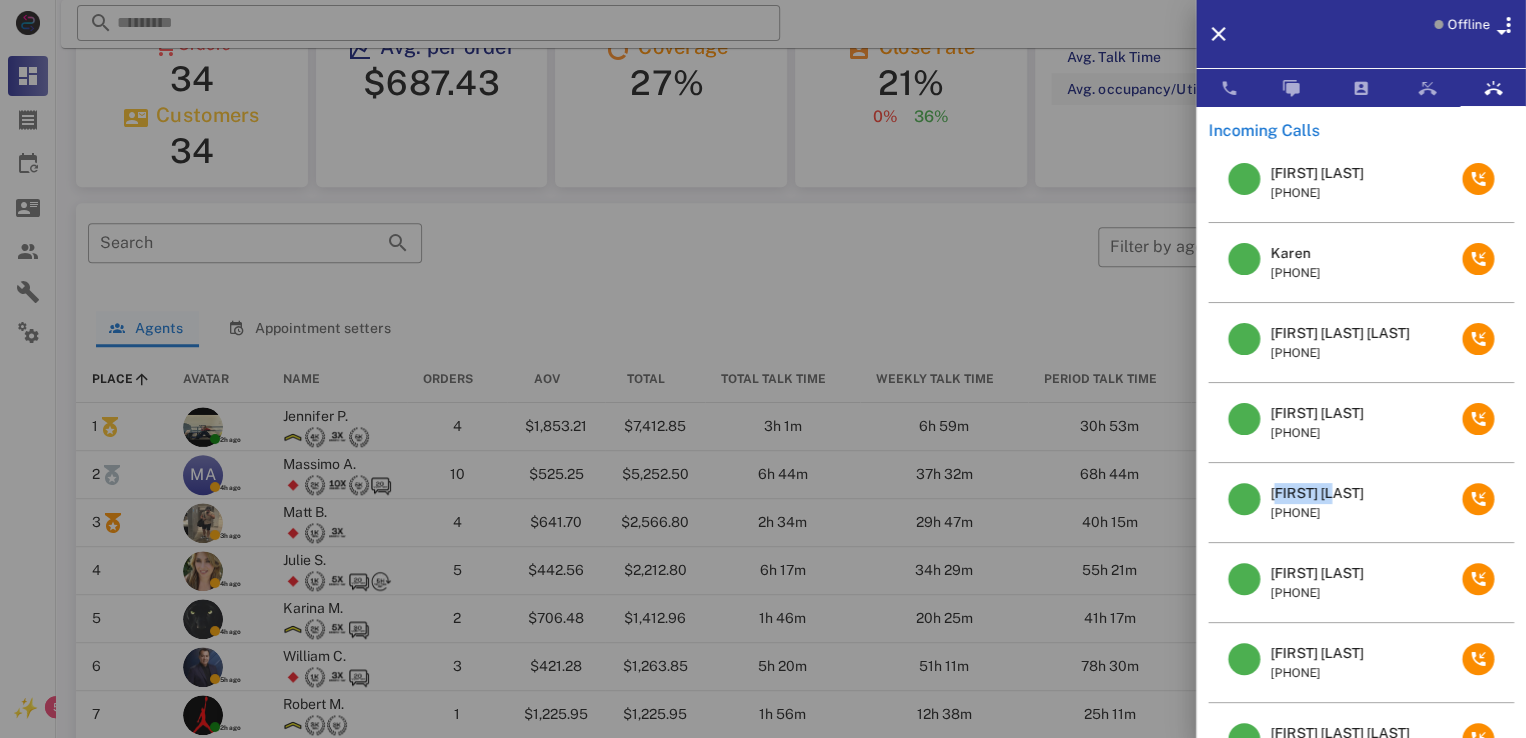 click on "[FIRST] [LAST]" at bounding box center [1316, 493] 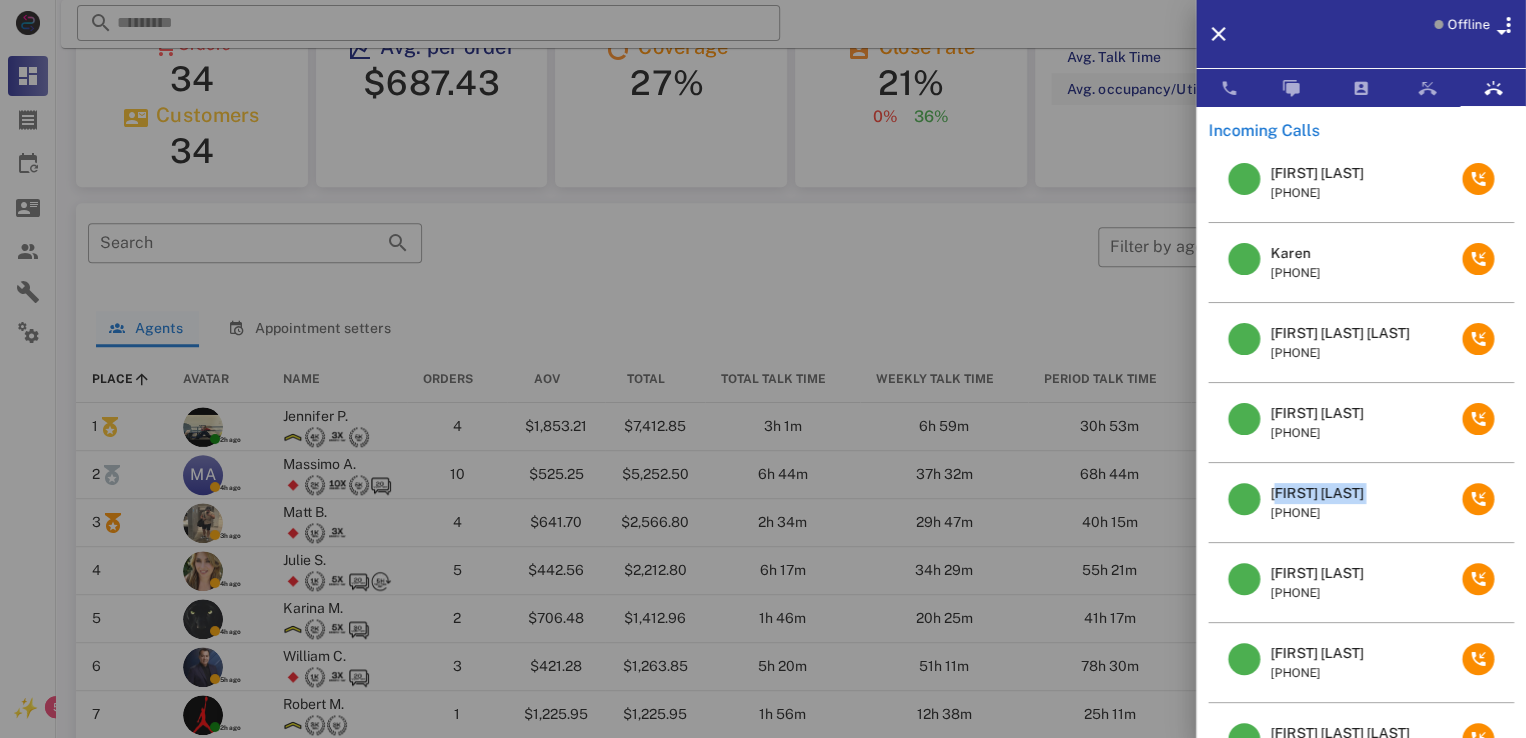 click on "[FIRST] [LAST]" at bounding box center (1316, 493) 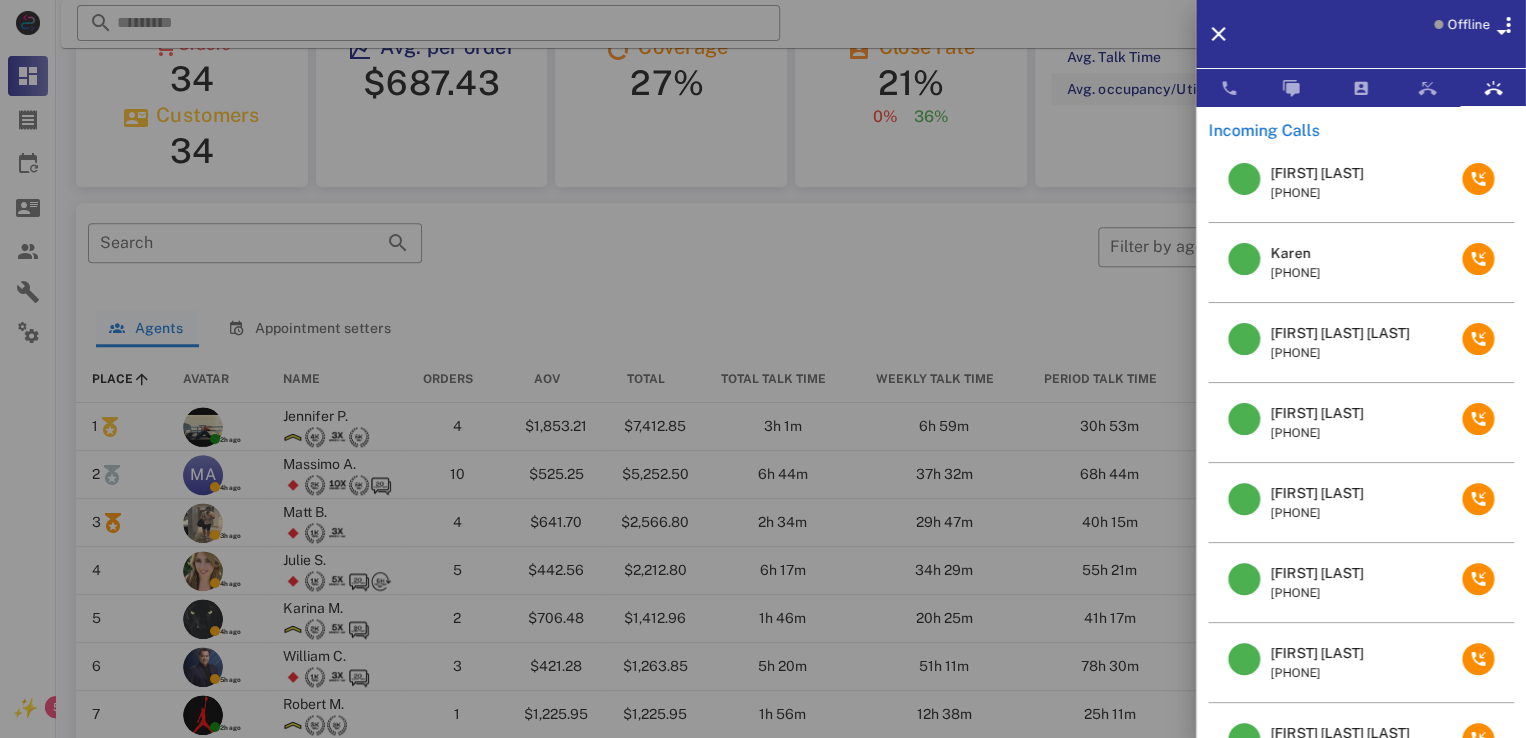 click at bounding box center (763, 369) 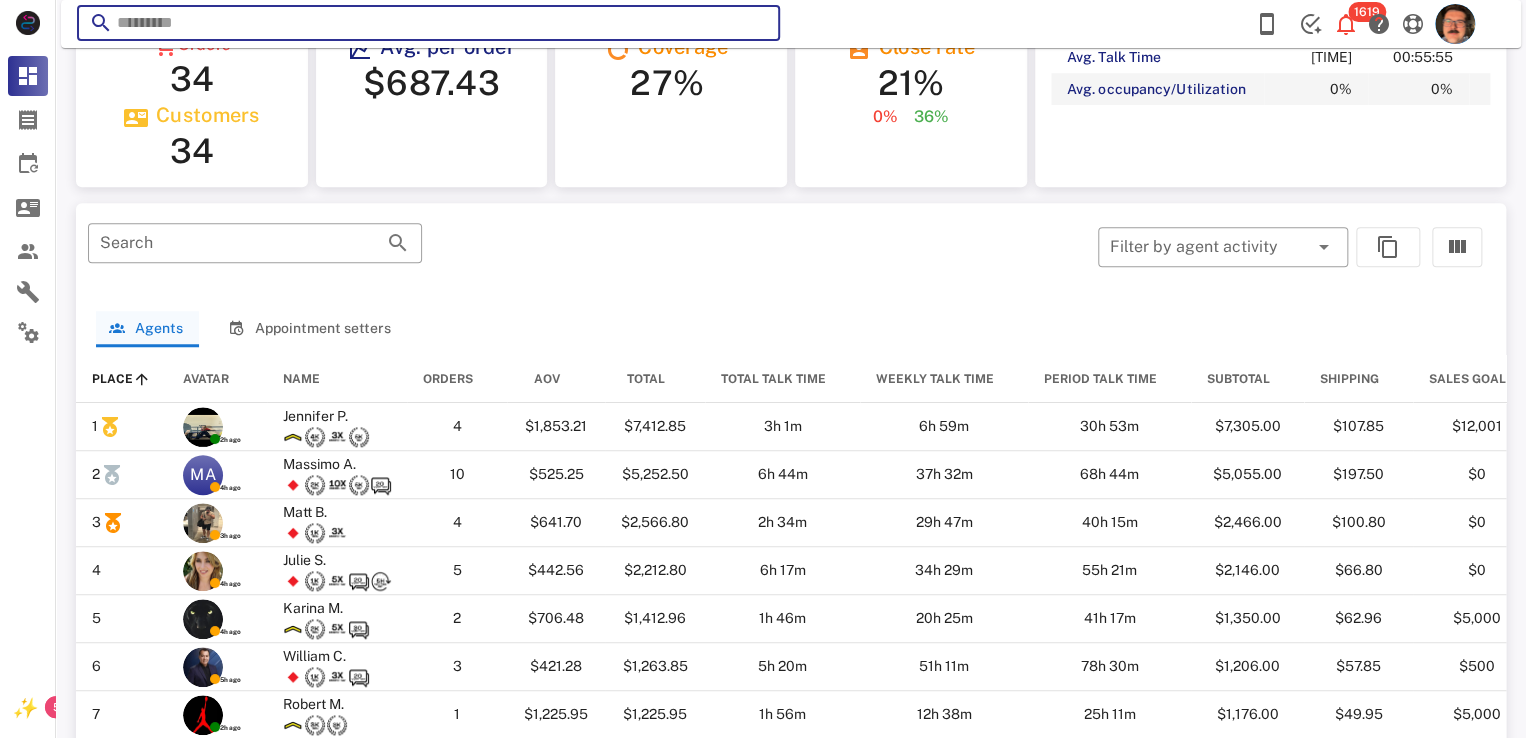 click at bounding box center [428, 23] 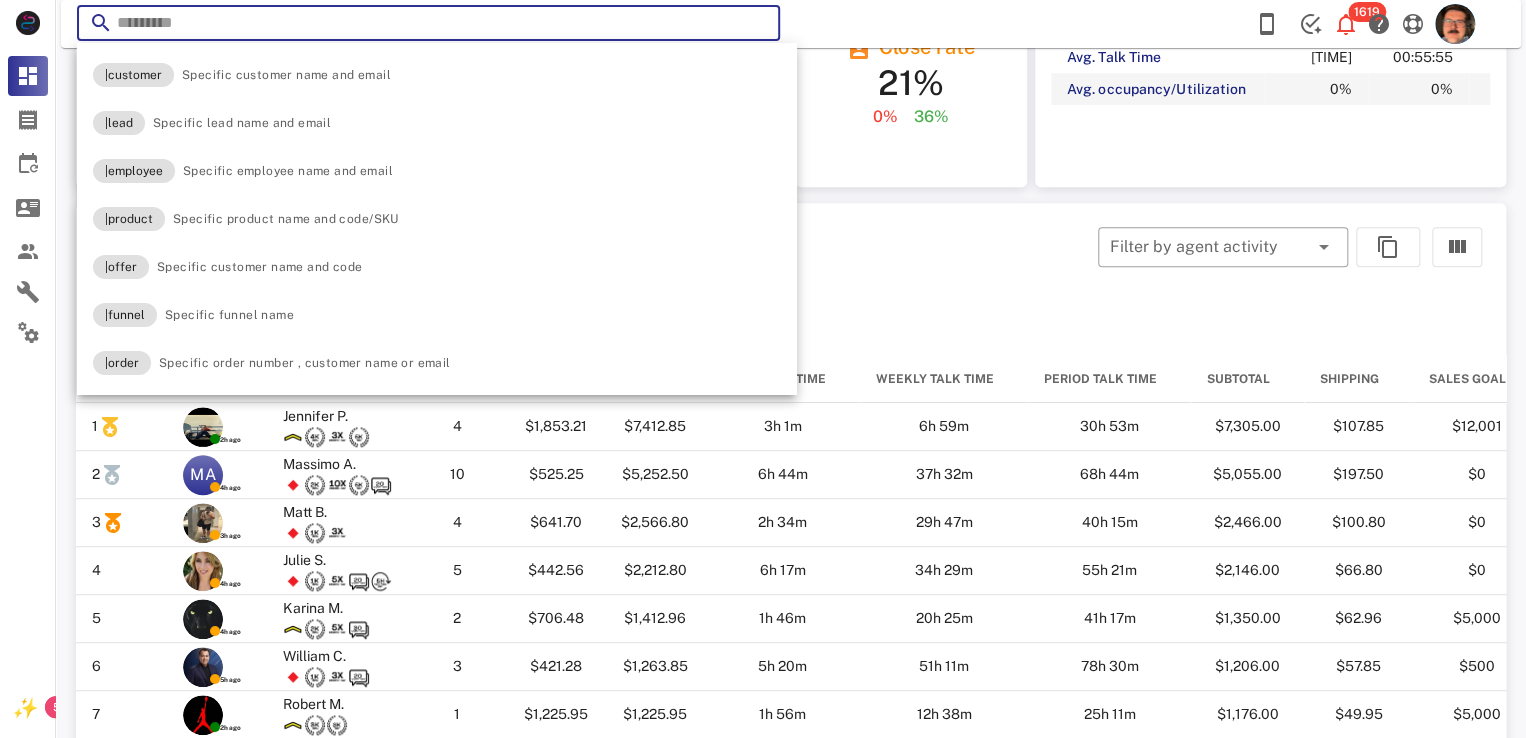 paste on "**********" 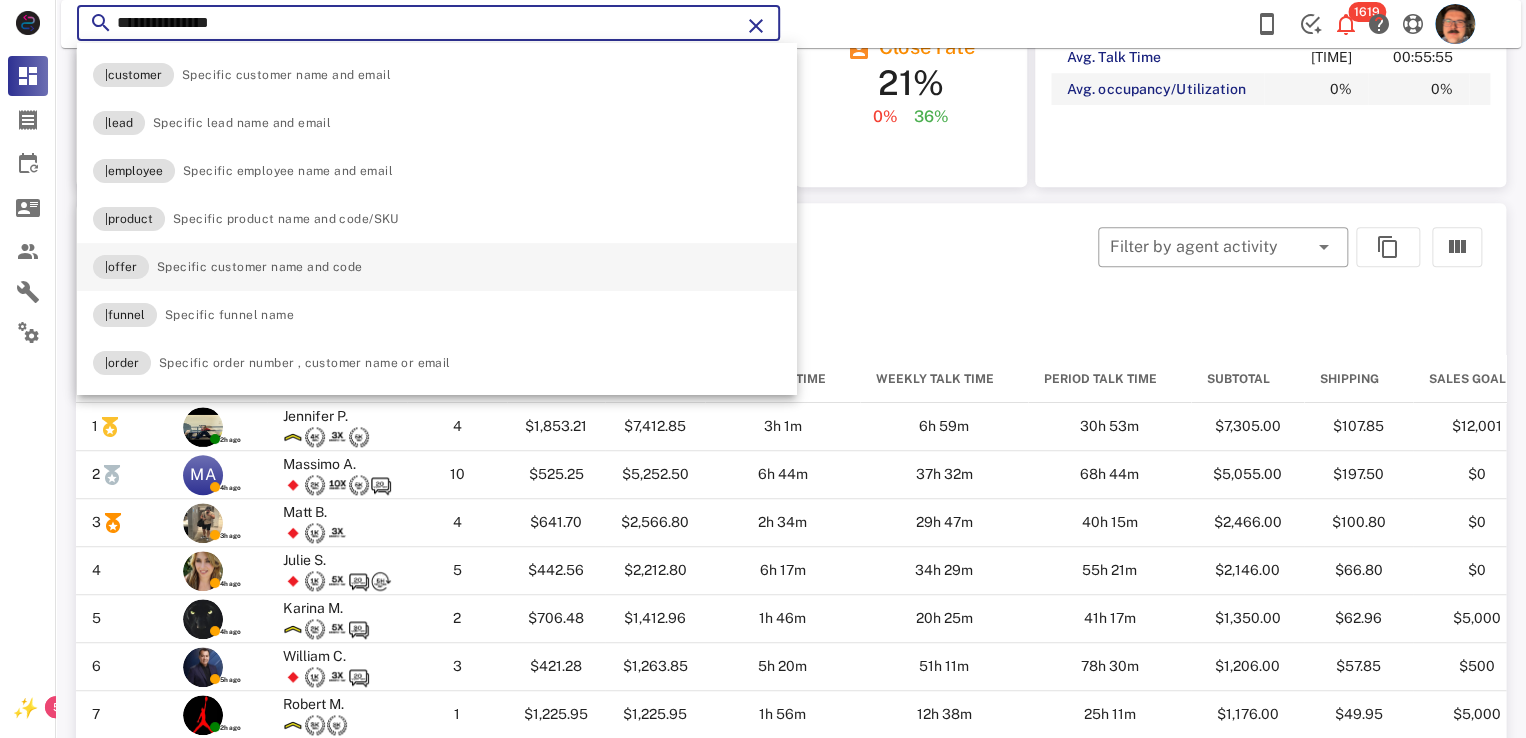 type on "**********" 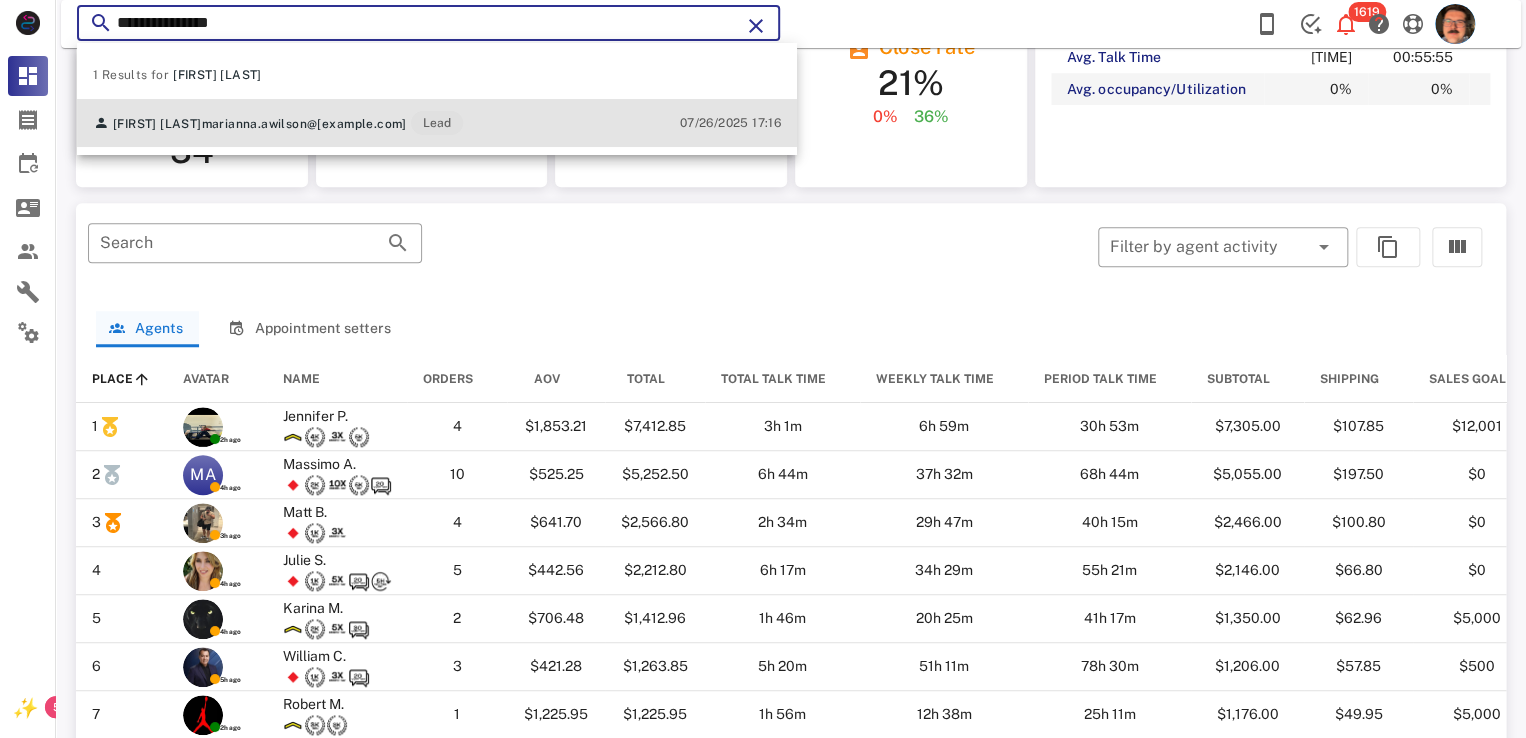 click on "[FIRST] [LAST]   [EMAIL]   Lead" at bounding box center [278, 123] 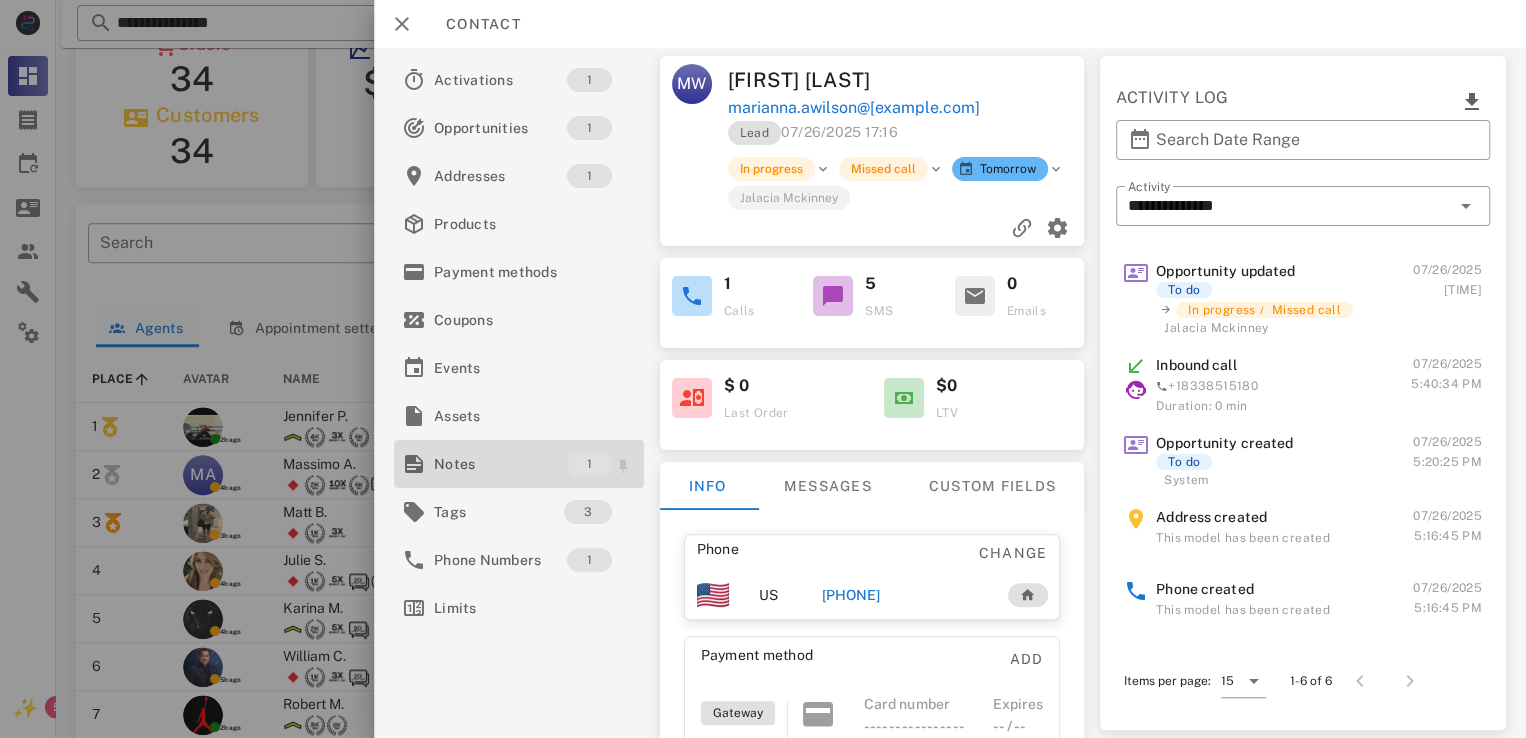 click on "Notes" at bounding box center [500, 464] 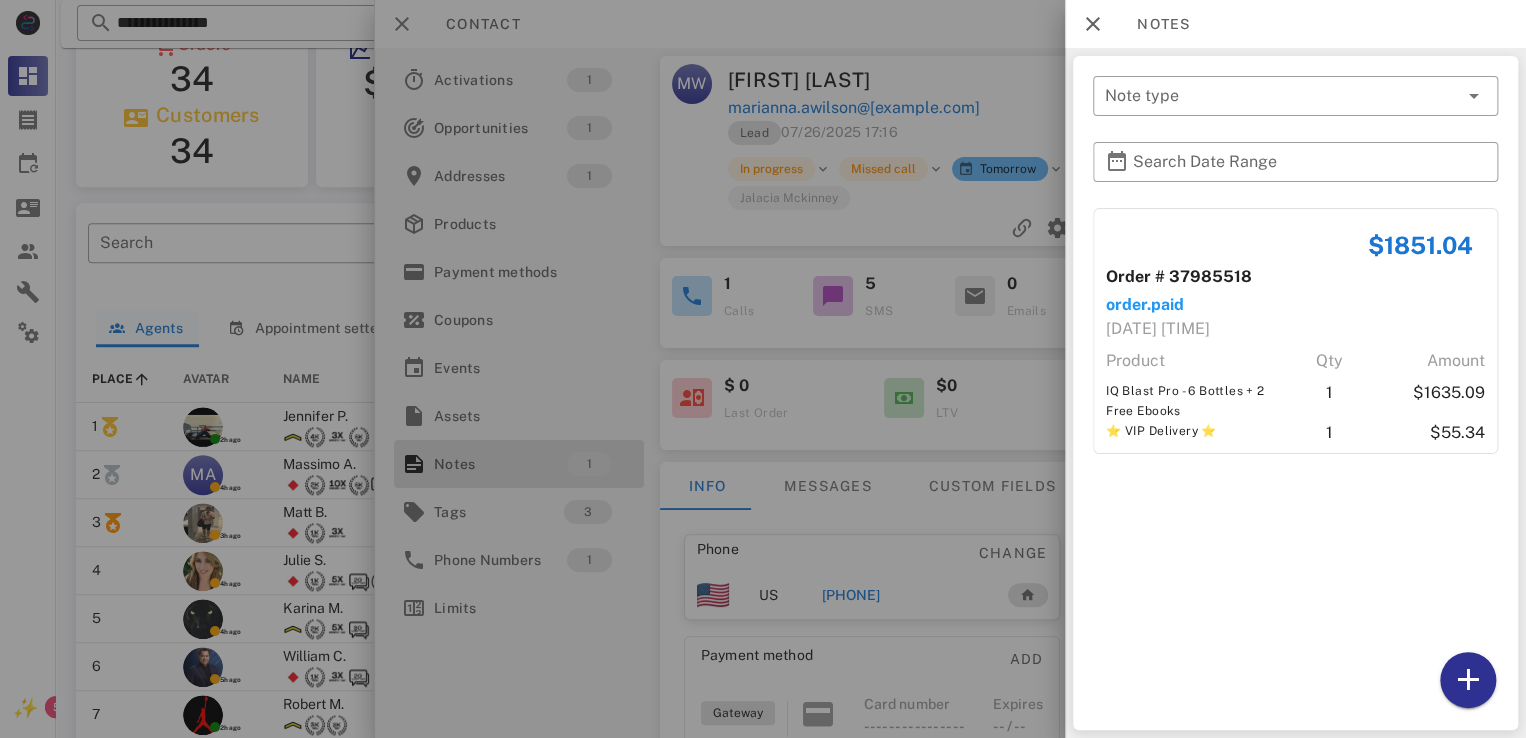 click at bounding box center [763, 369] 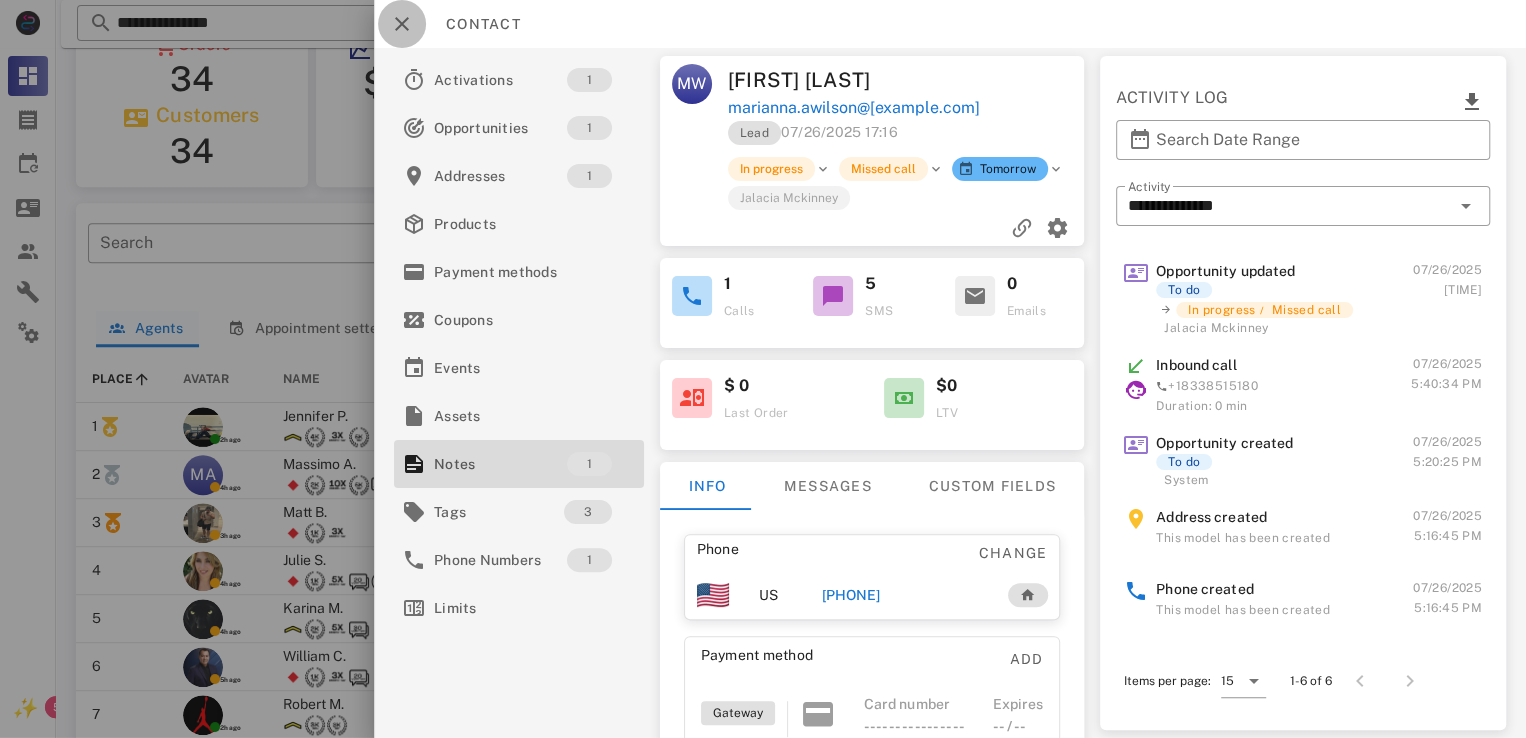 click at bounding box center [402, 24] 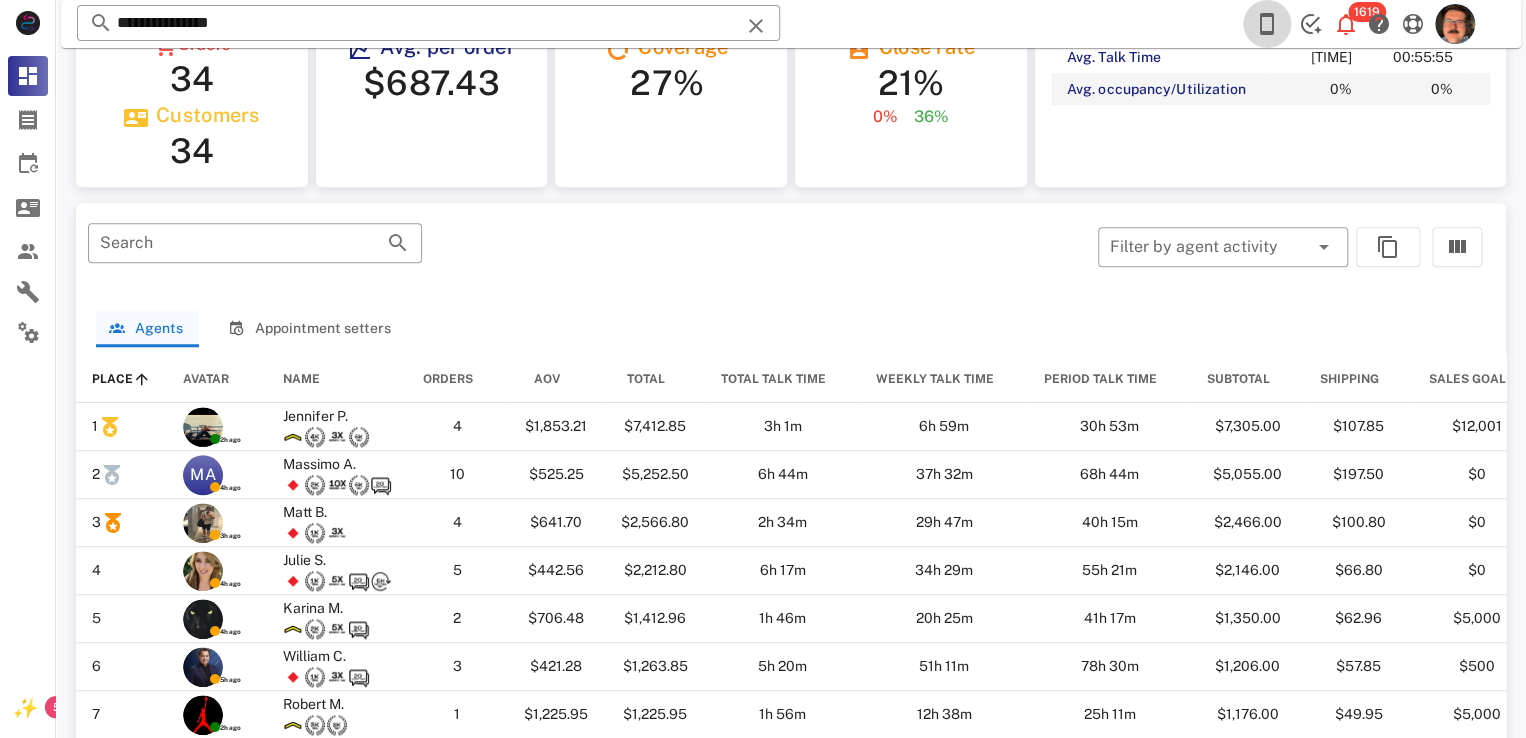 click at bounding box center (1267, 24) 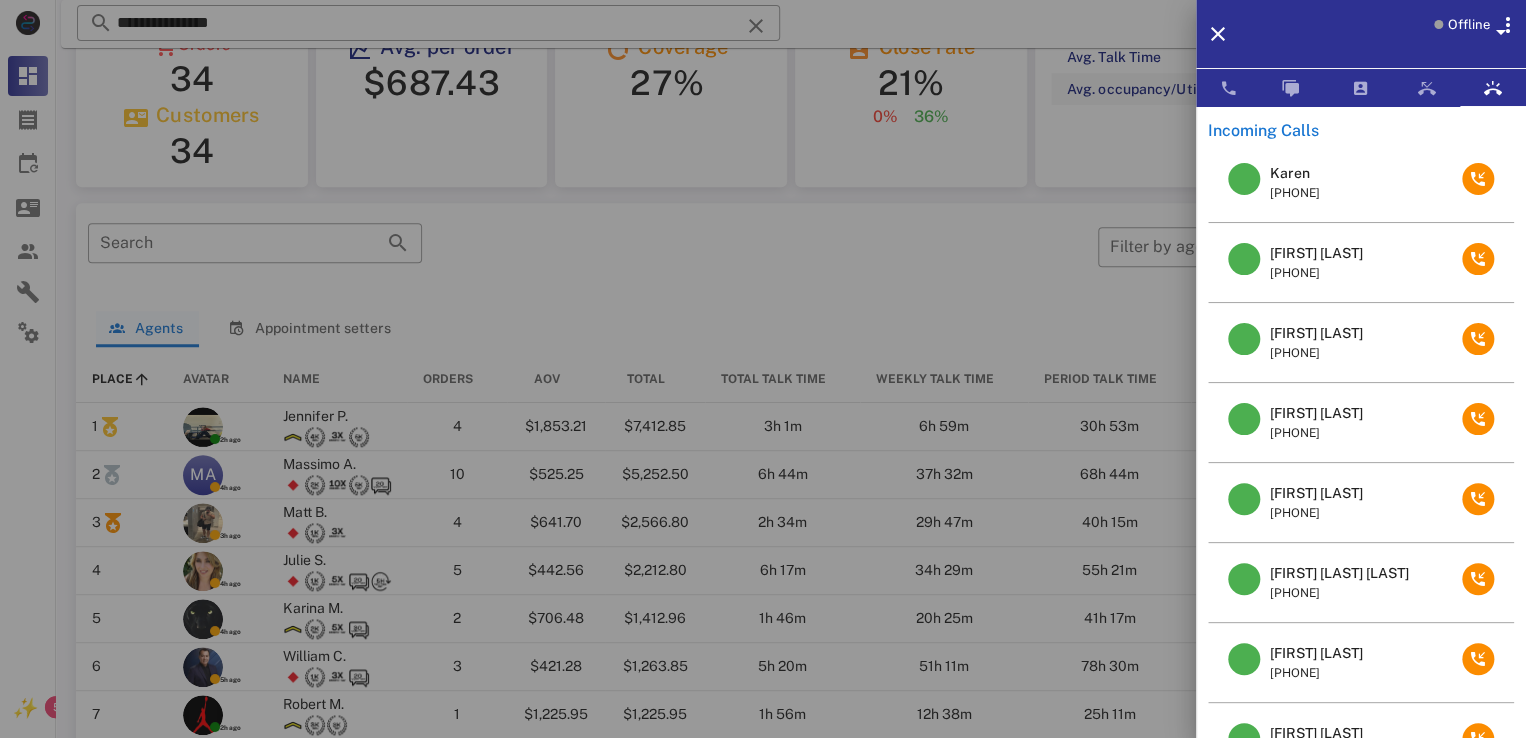 click on "[FIRST] [LAST]" at bounding box center [1316, 413] 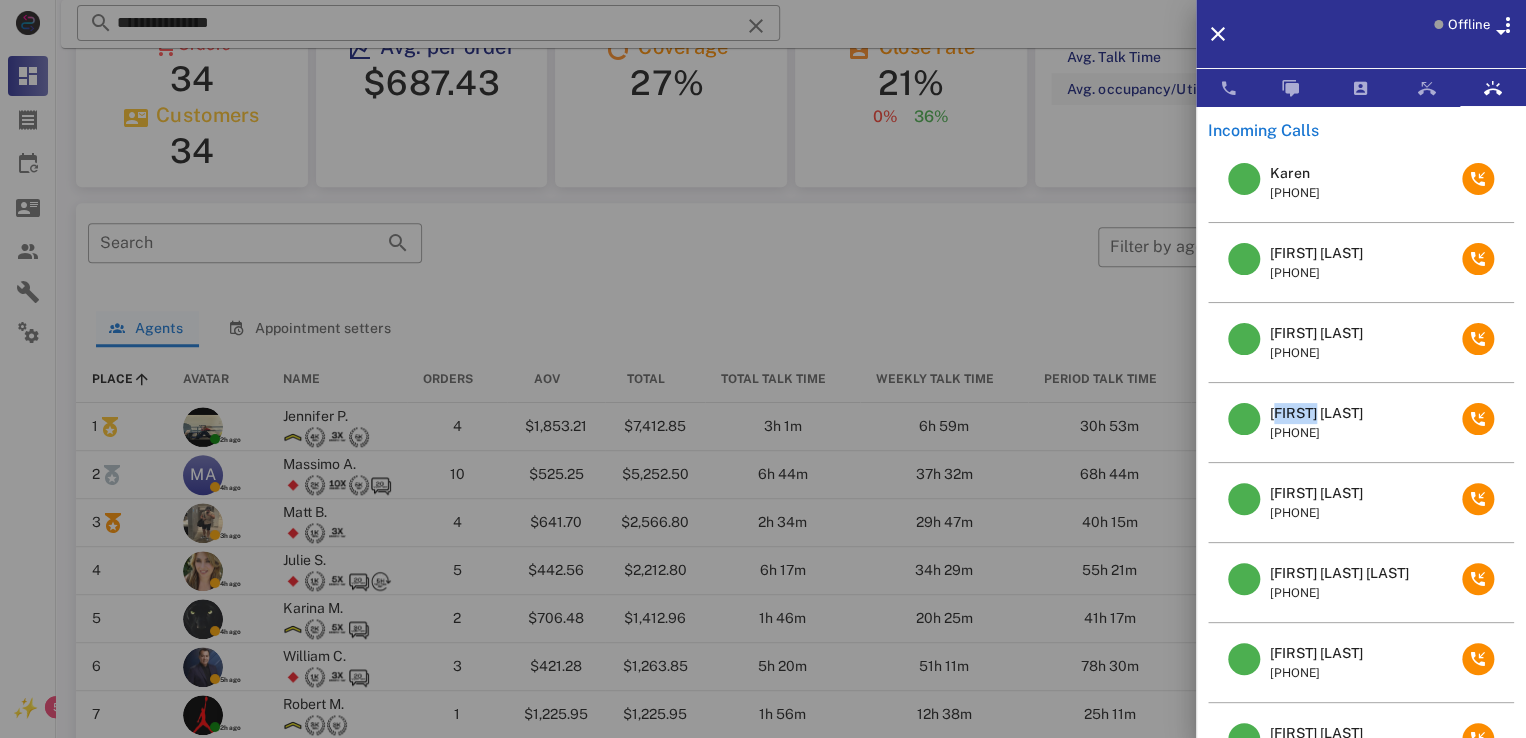 click on "[FIRST] [LAST]" at bounding box center (1316, 413) 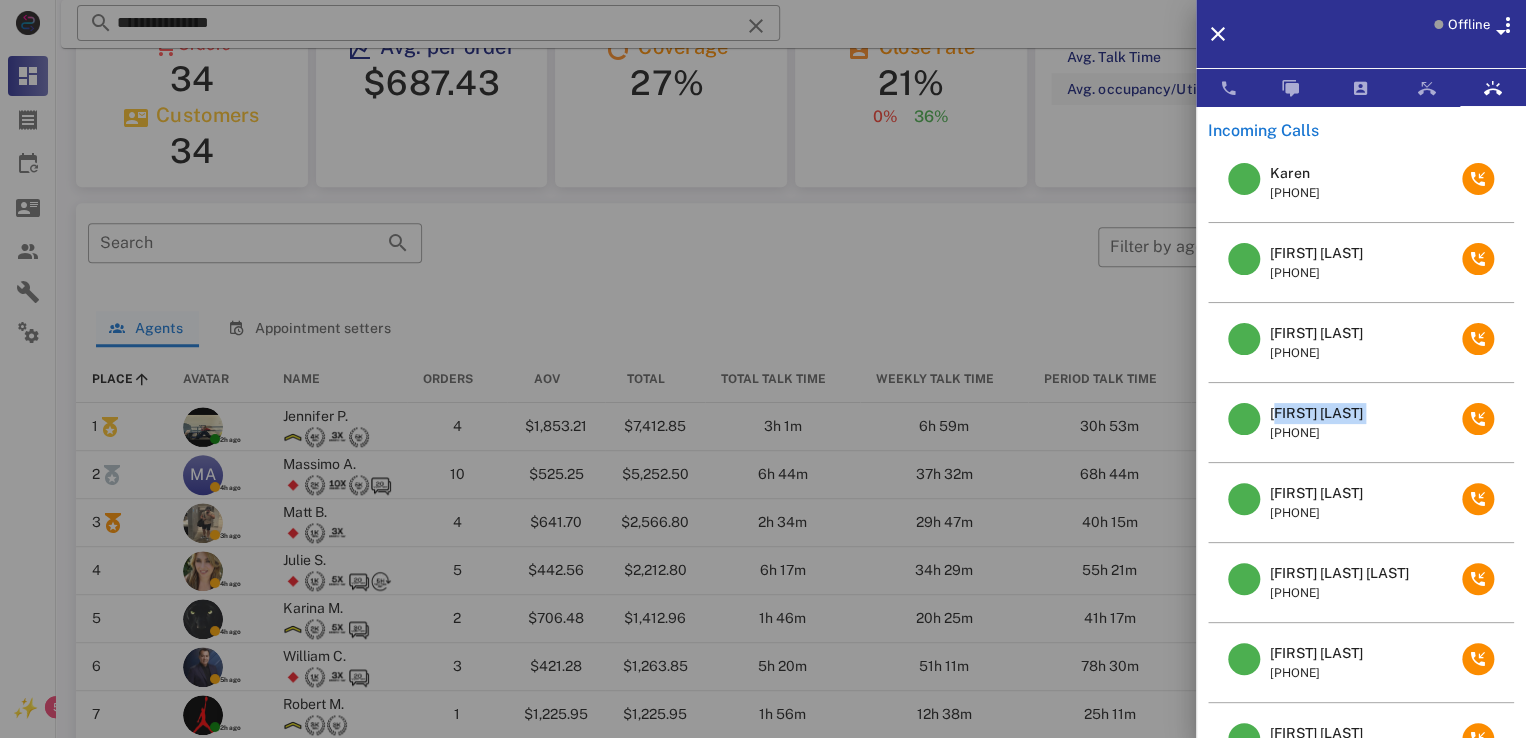 click on "[FIRST] [LAST]" at bounding box center (1316, 413) 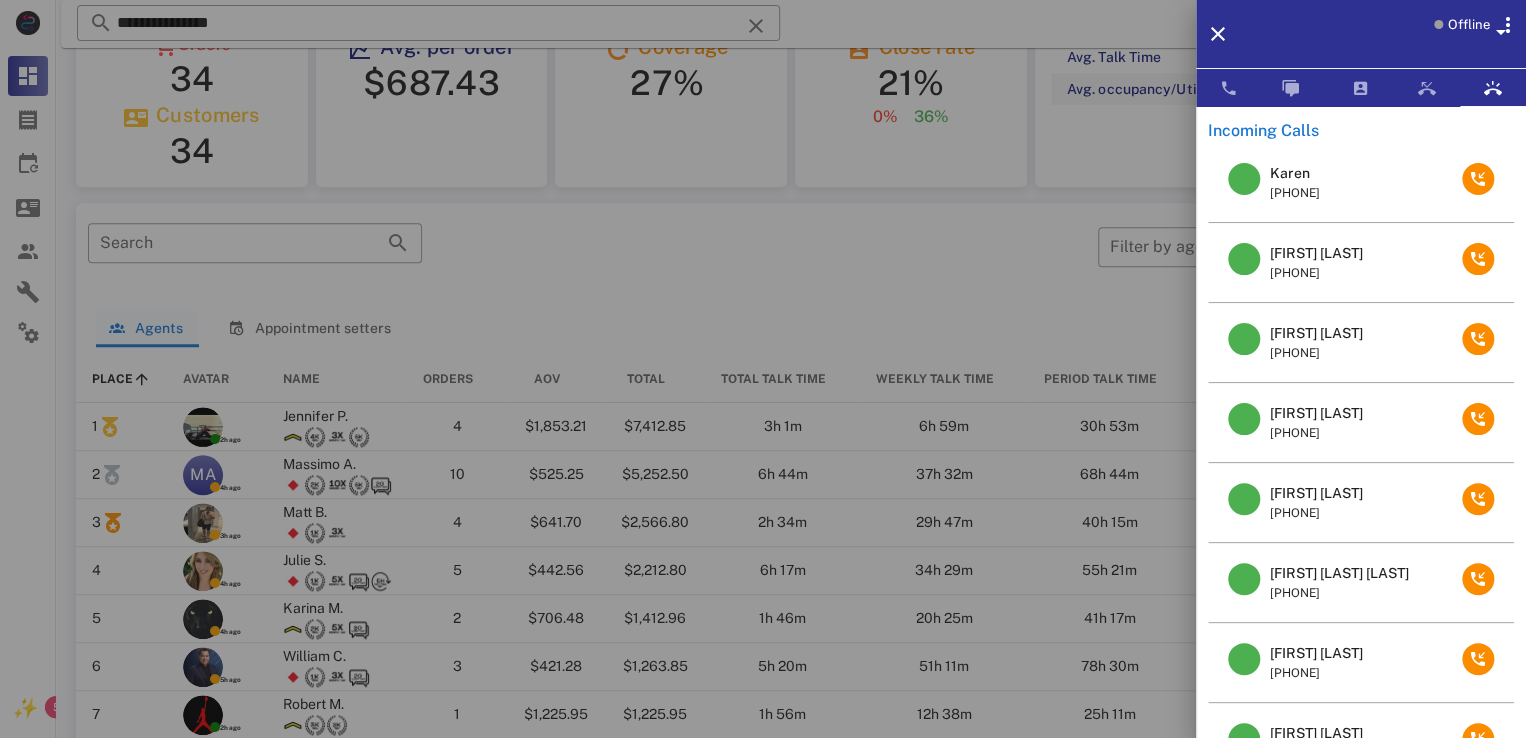 click at bounding box center [763, 369] 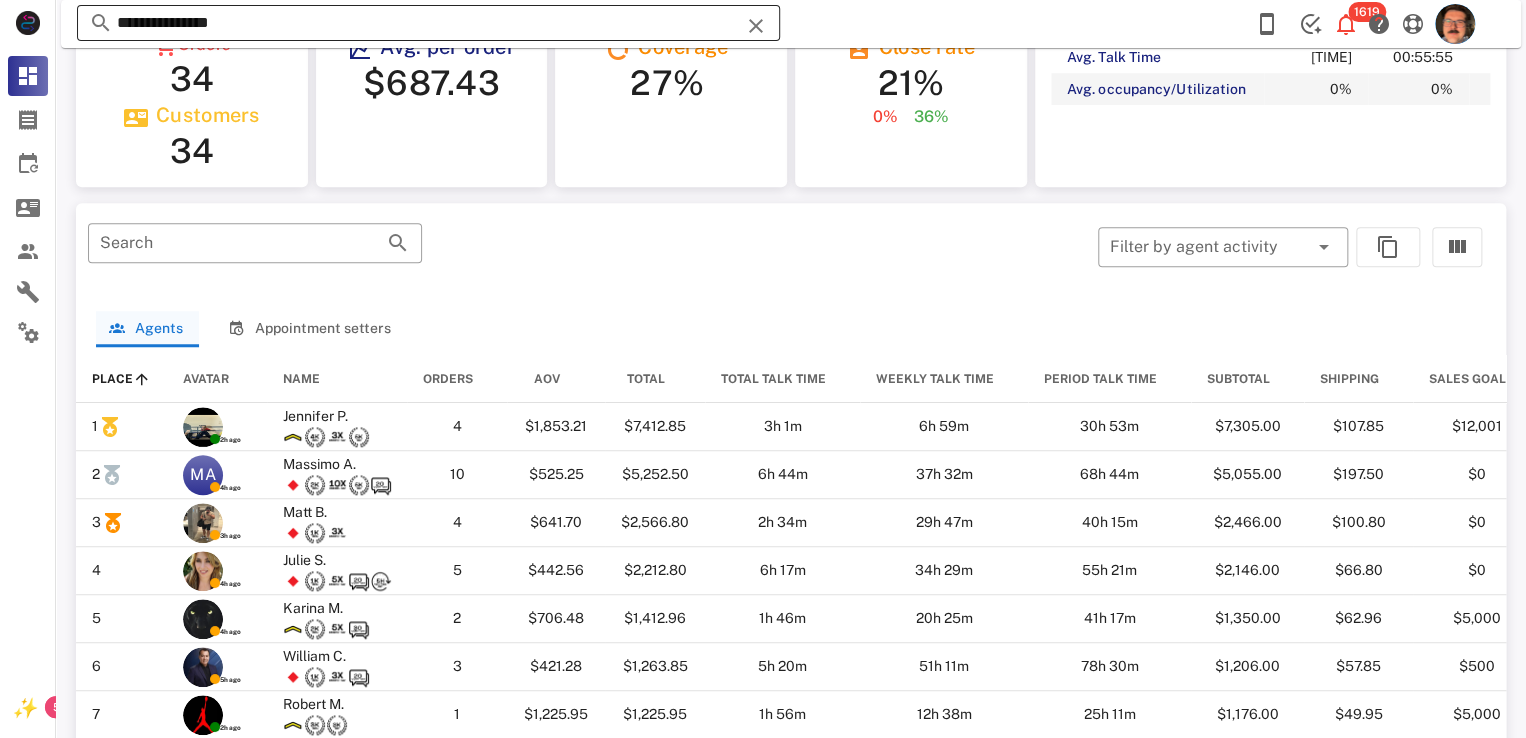 click at bounding box center [756, 26] 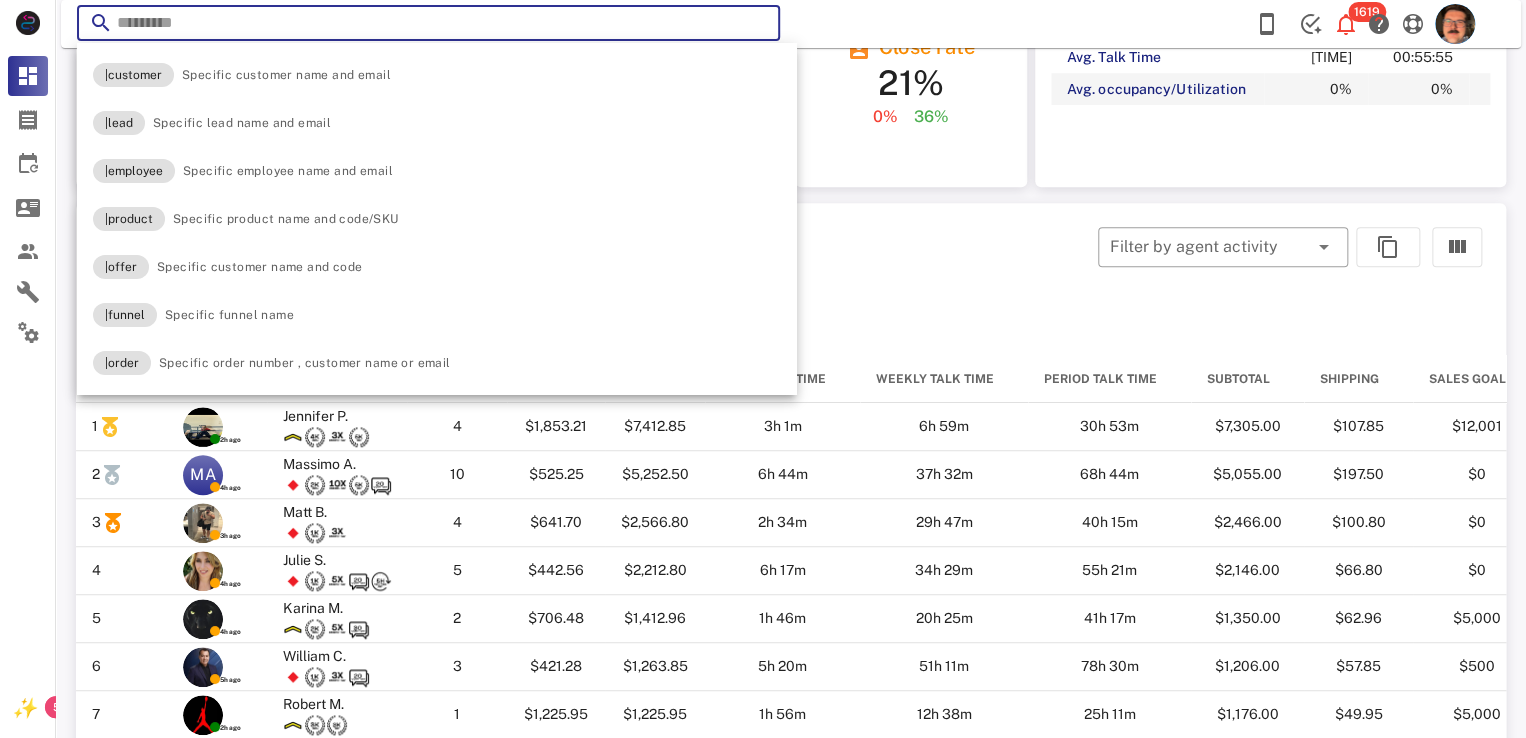 paste on "**********" 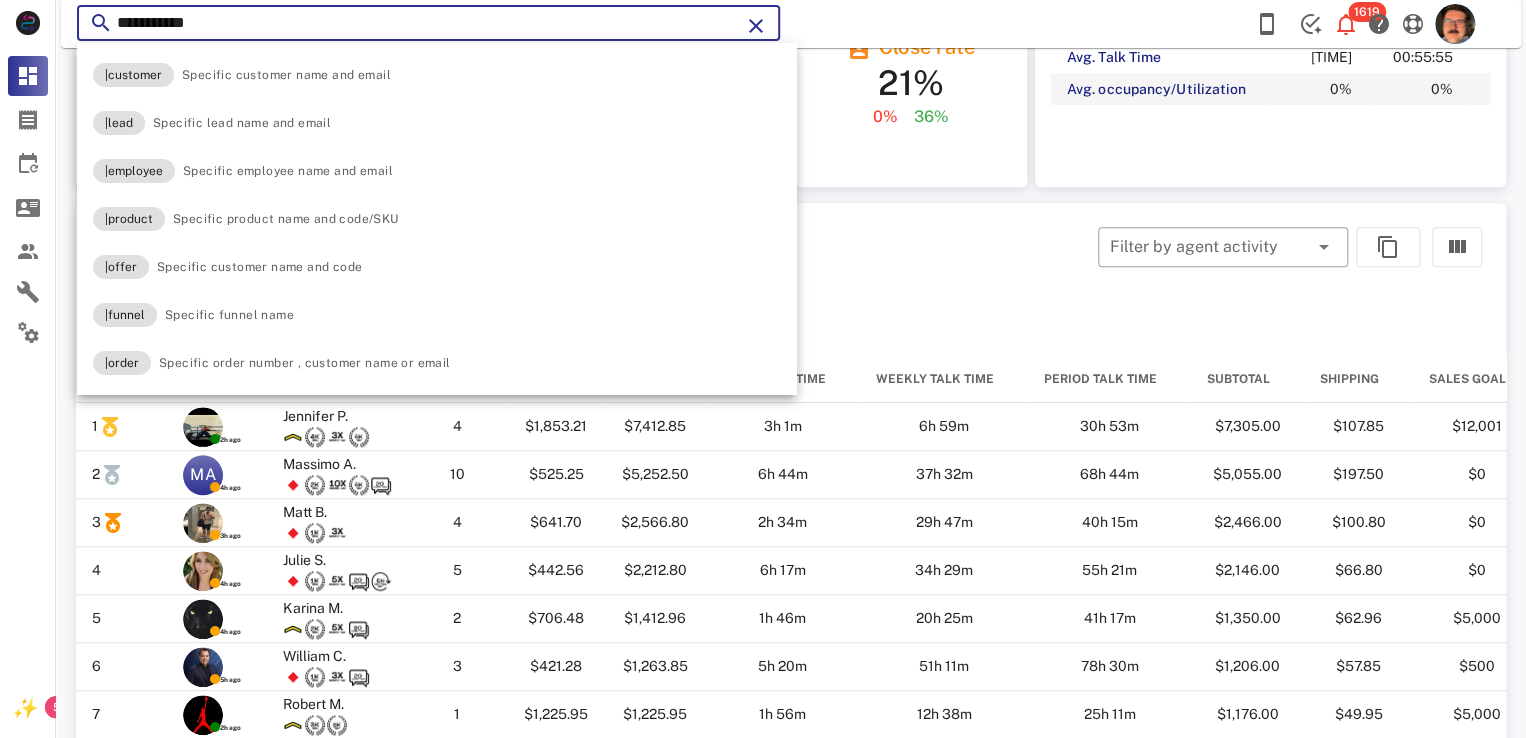 type on "**********" 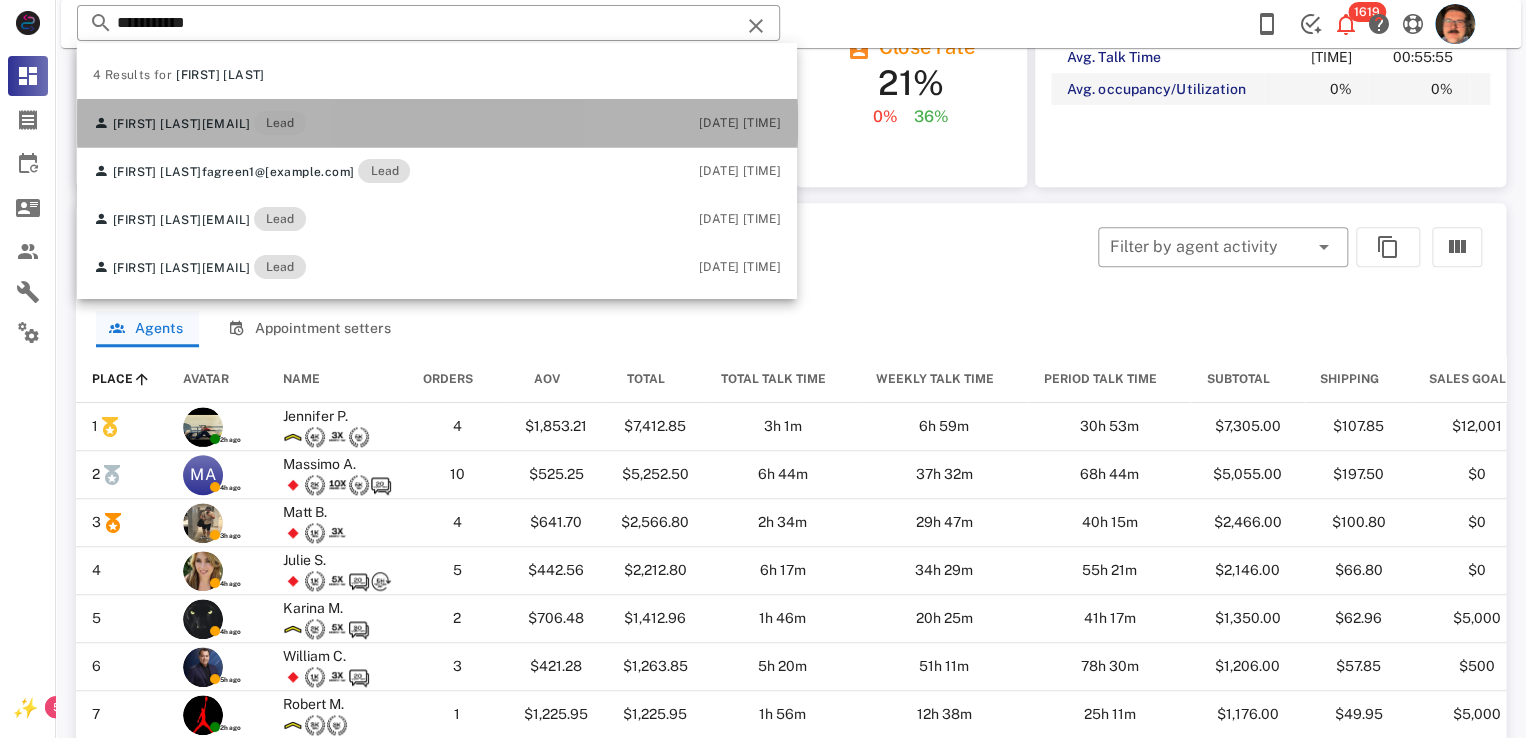 click on "[EMAIL]" at bounding box center [226, 124] 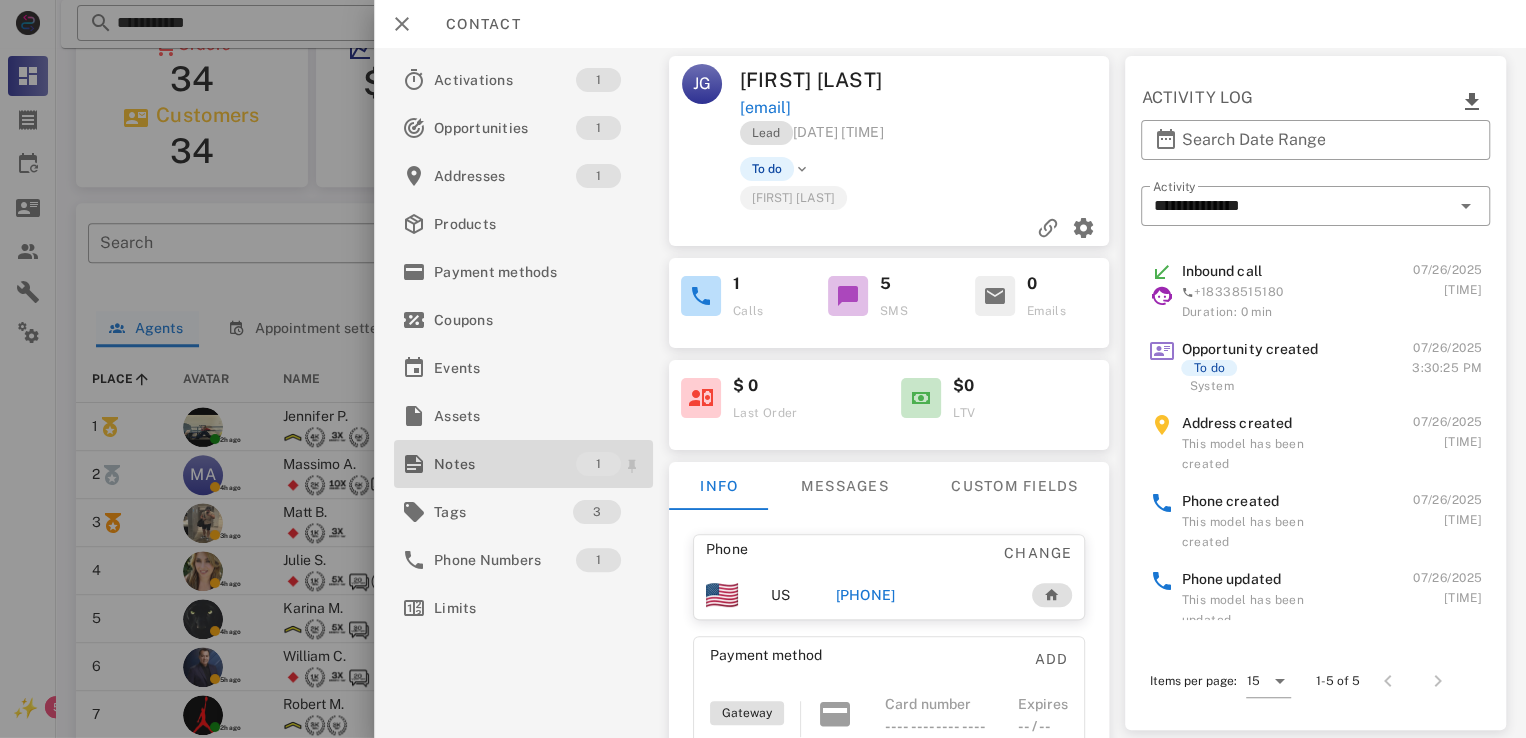 click on "Notes" at bounding box center [505, 464] 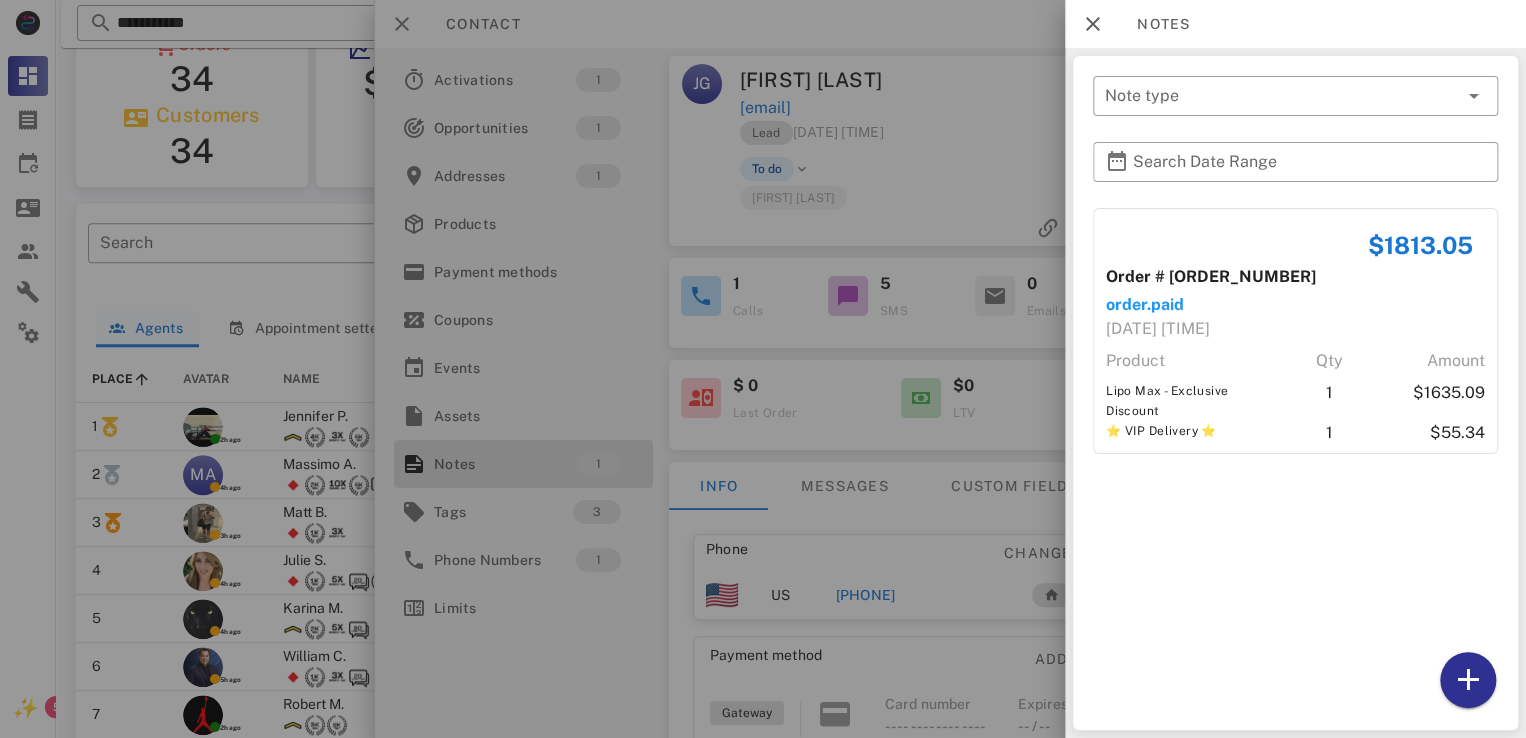 click at bounding box center [763, 369] 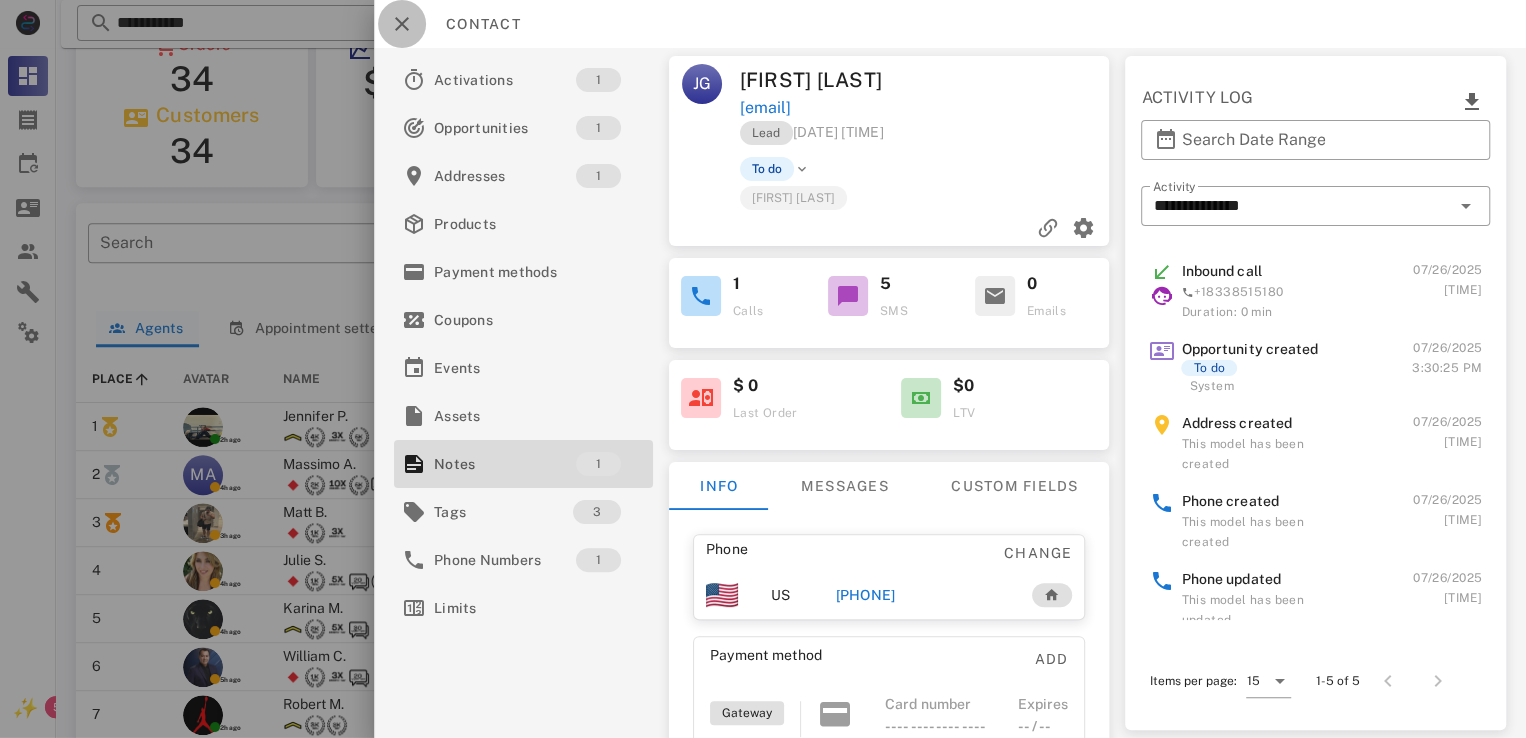click at bounding box center [402, 24] 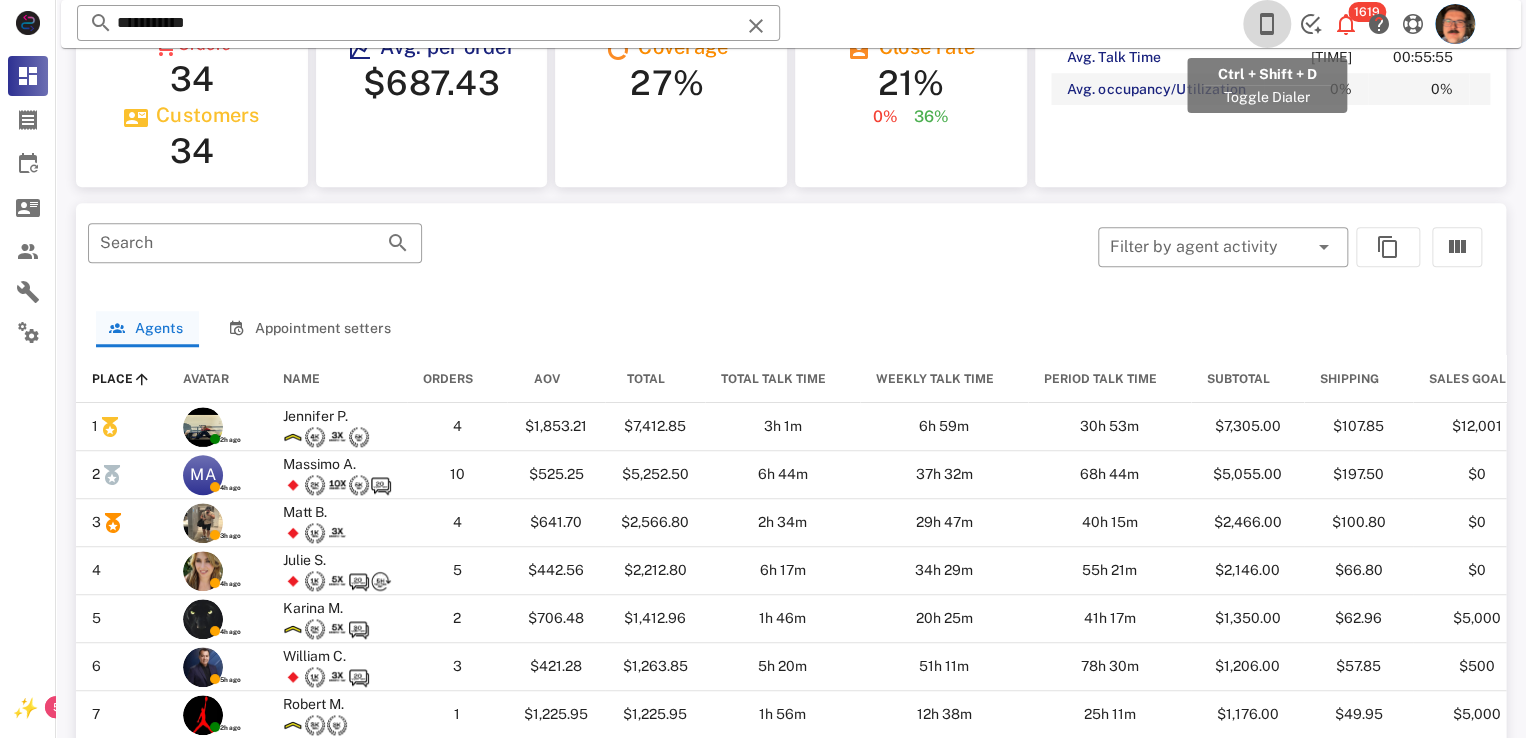 click at bounding box center (1267, 24) 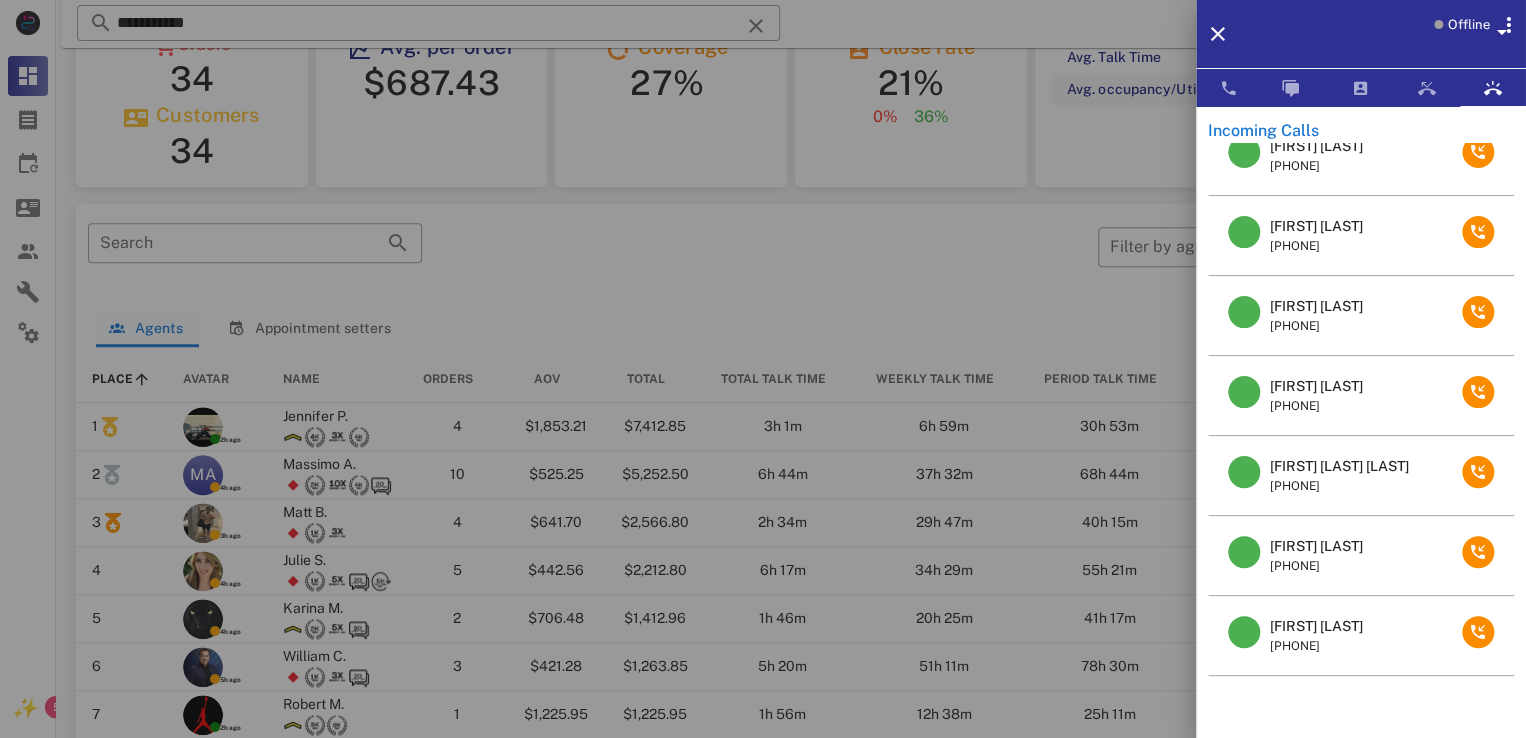 scroll, scrollTop: 268, scrollLeft: 0, axis: vertical 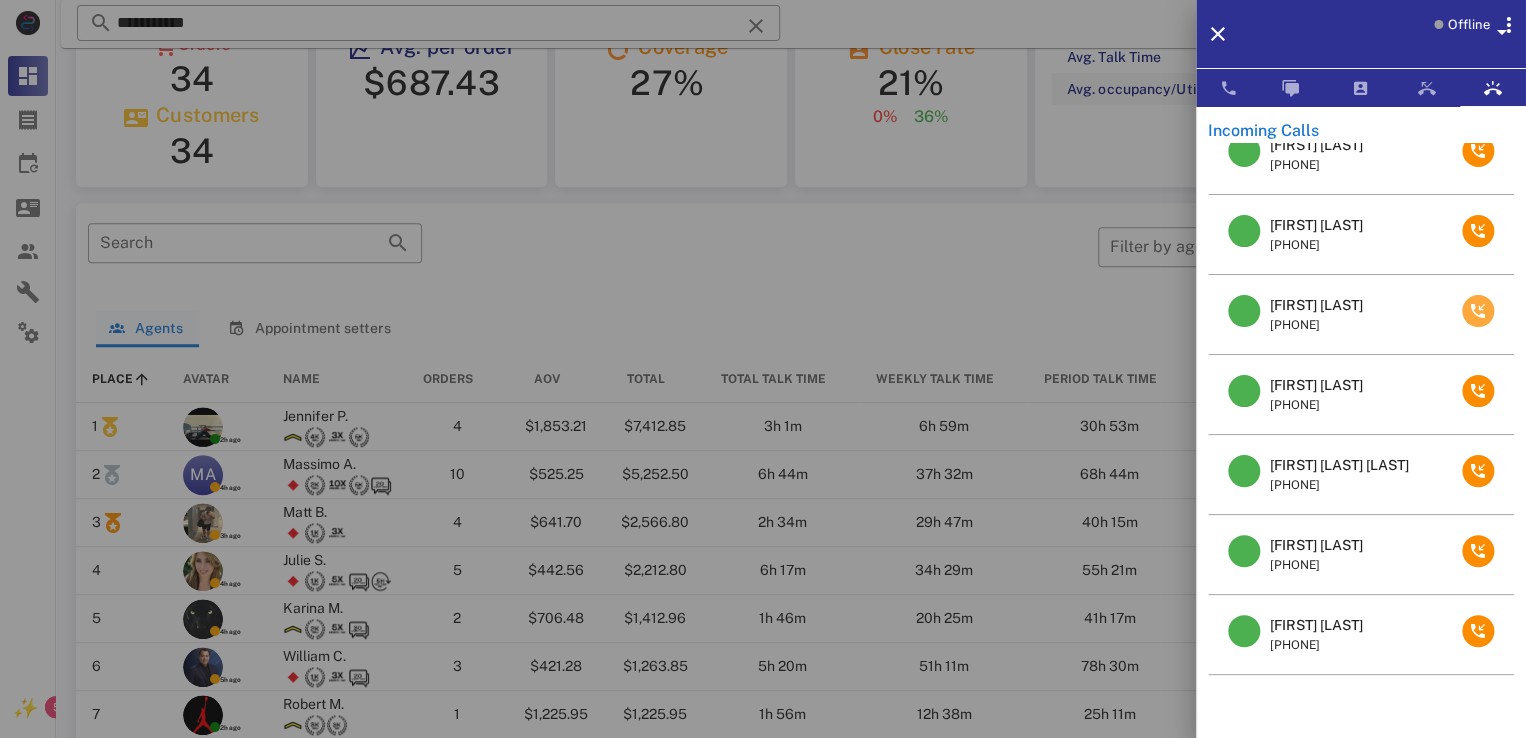 click at bounding box center (1478, 311) 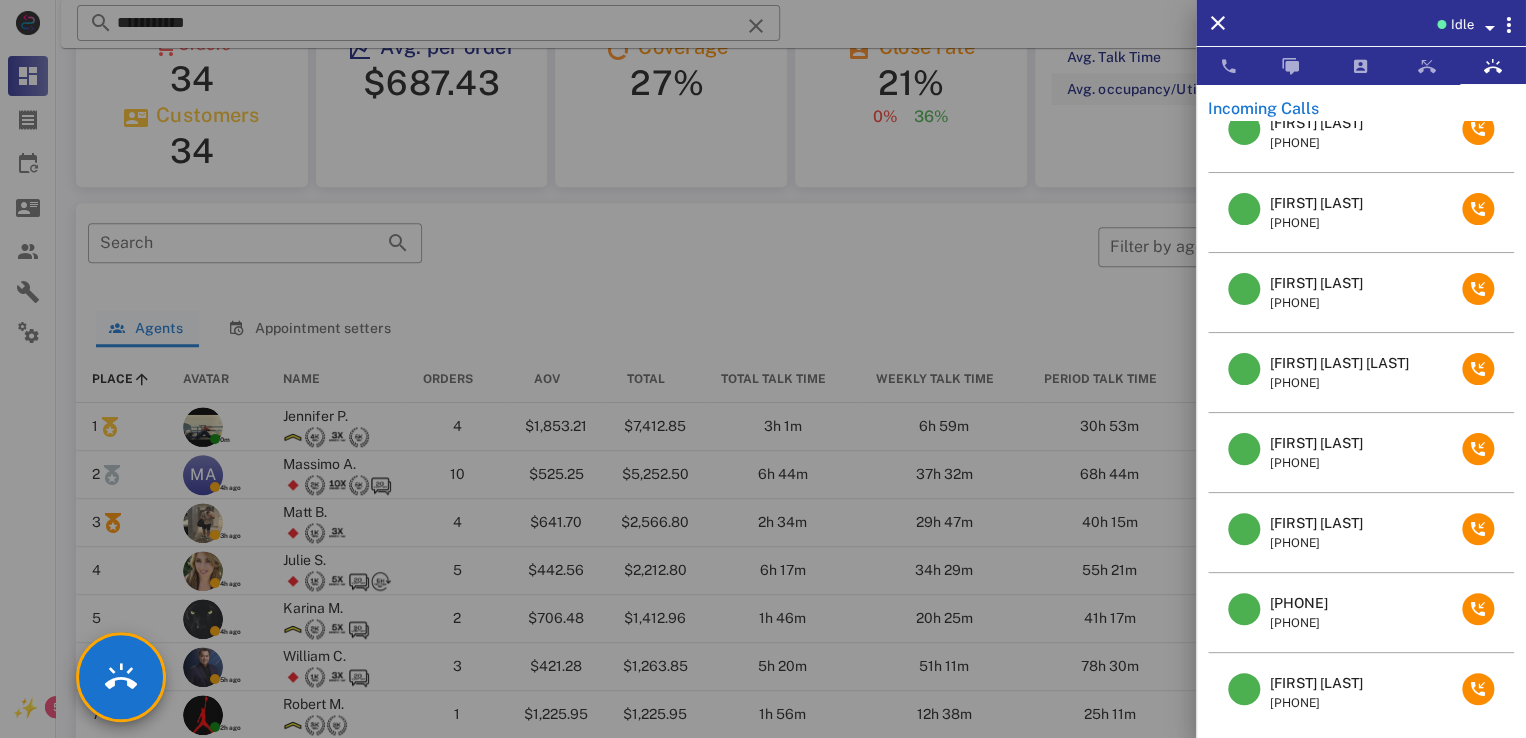 click at bounding box center [763, 369] 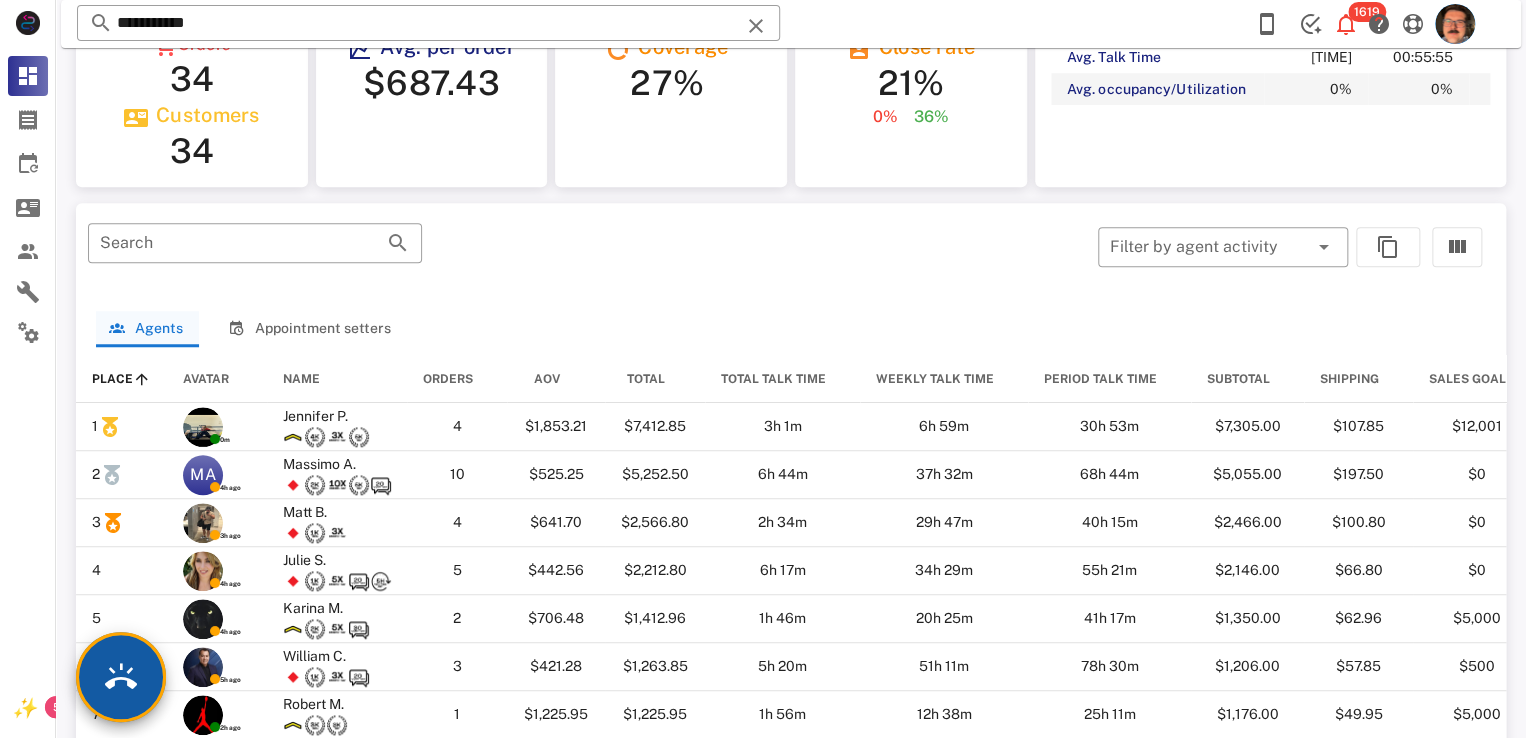 click at bounding box center (121, 677) 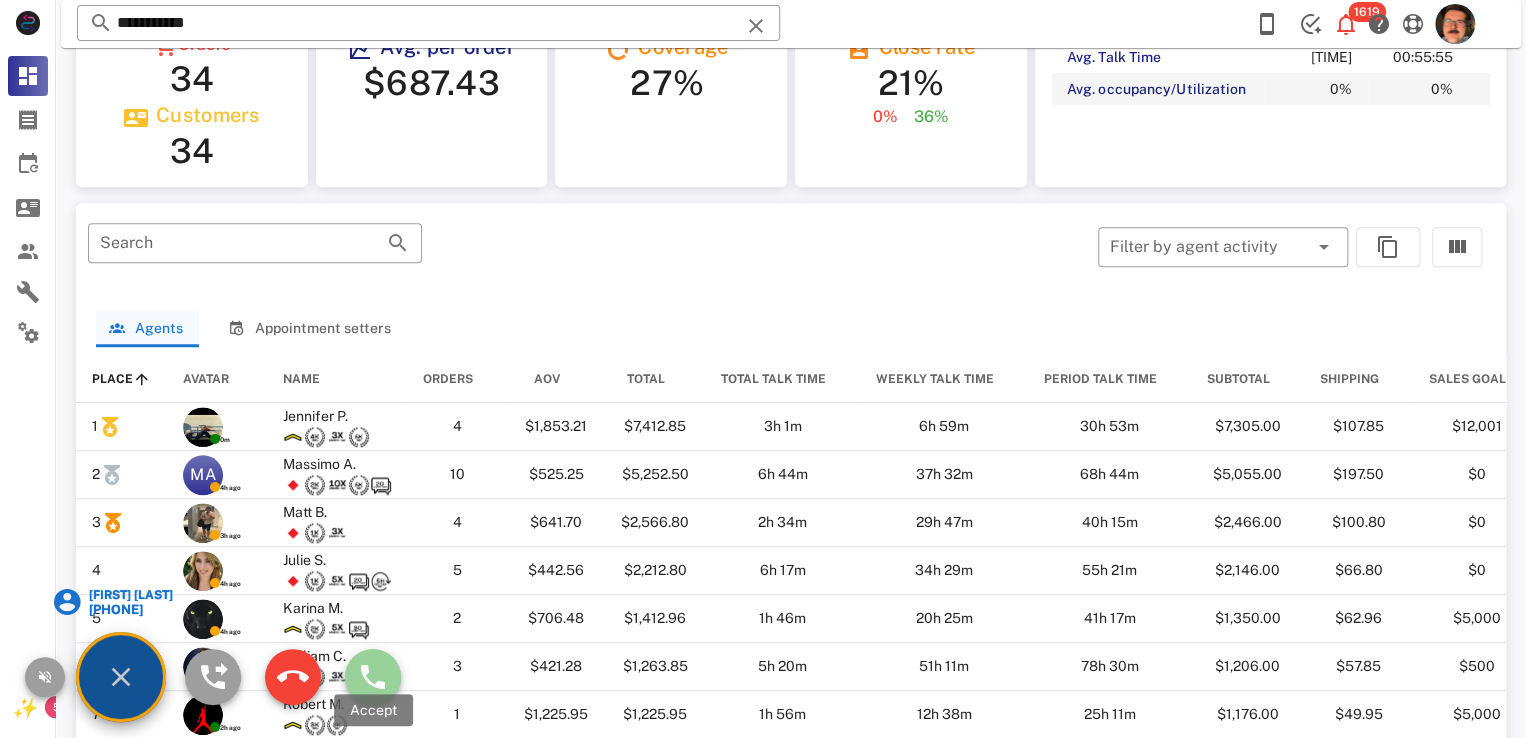 click at bounding box center [373, 677] 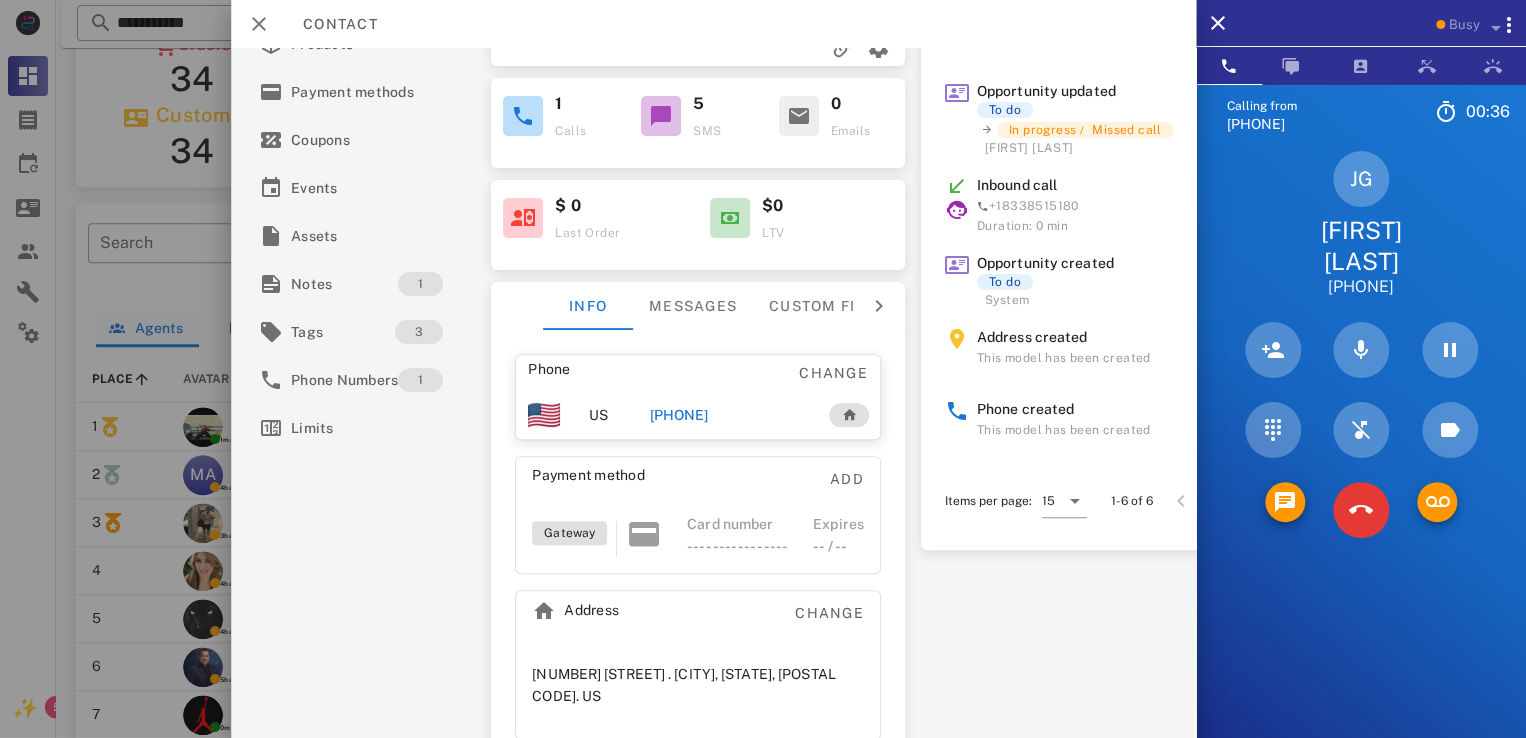 scroll, scrollTop: 0, scrollLeft: 0, axis: both 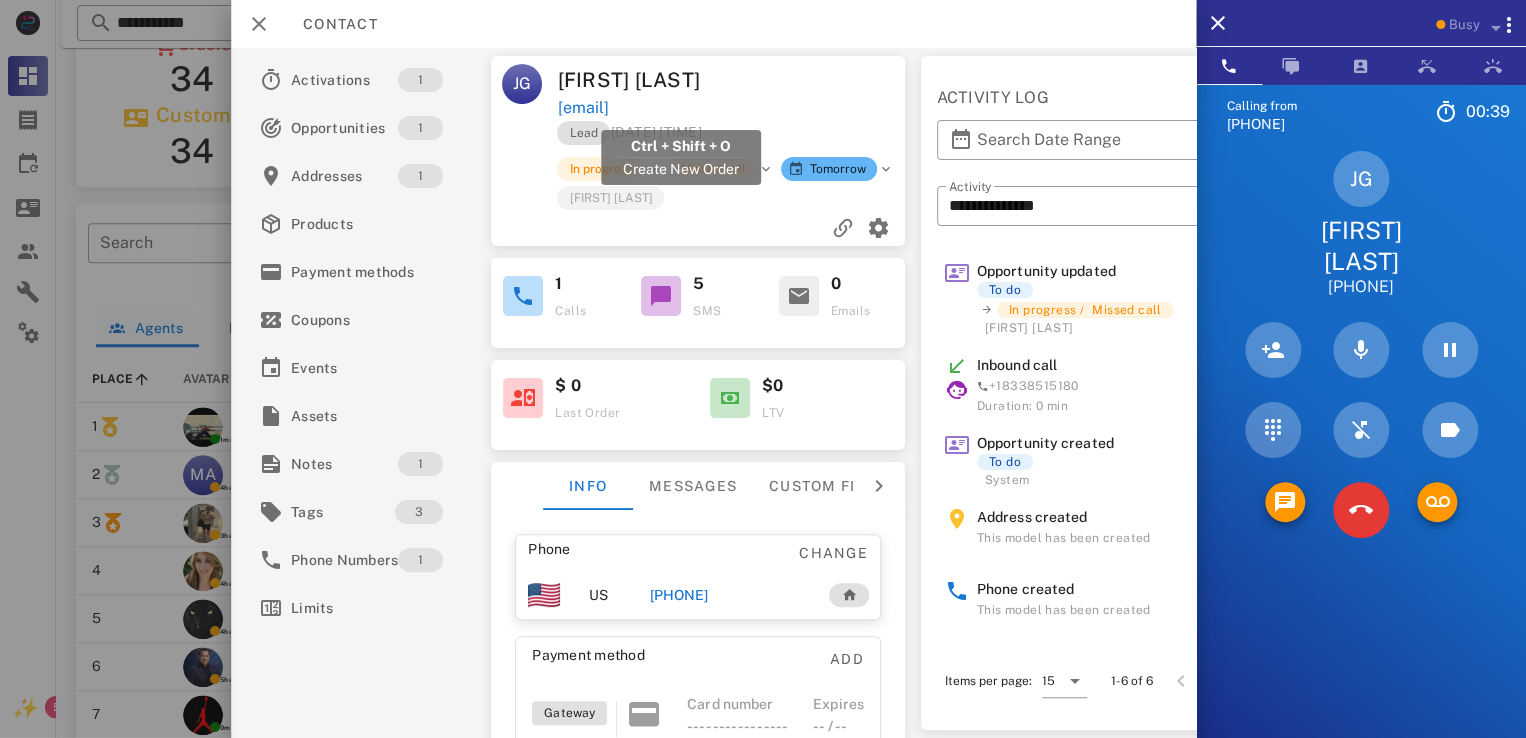 click on "[EMAIL]" at bounding box center [583, 108] 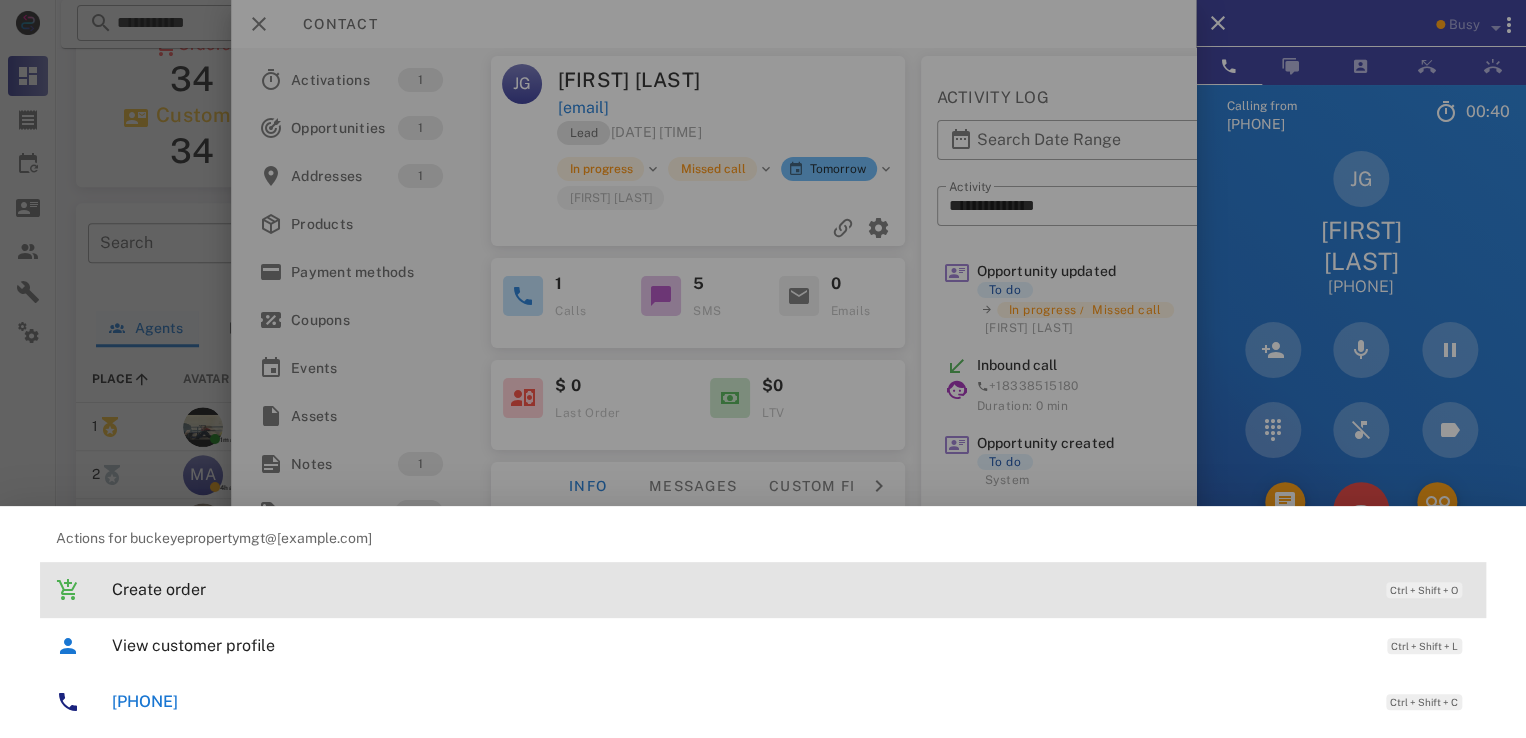 click on "Create order" at bounding box center (739, 589) 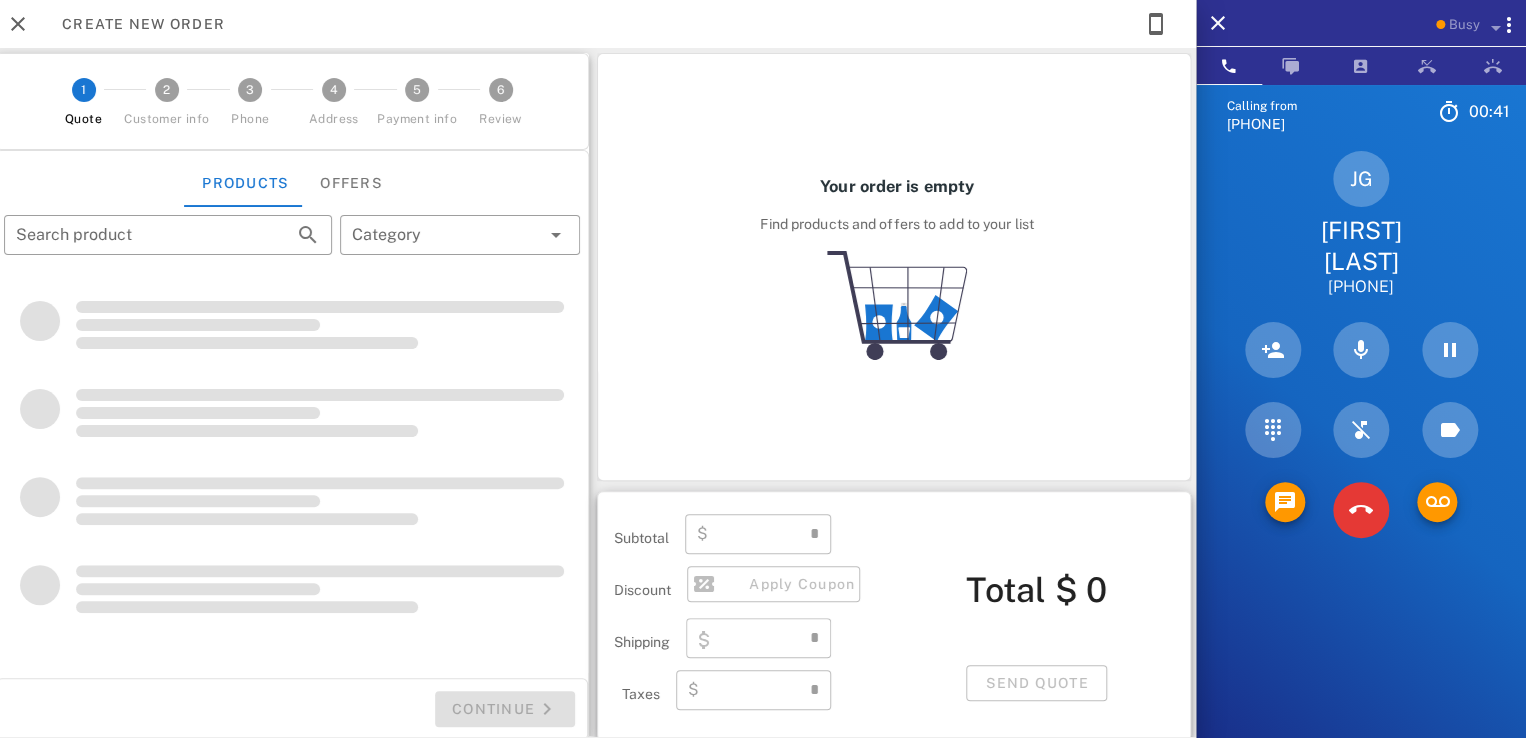 type on "**********" 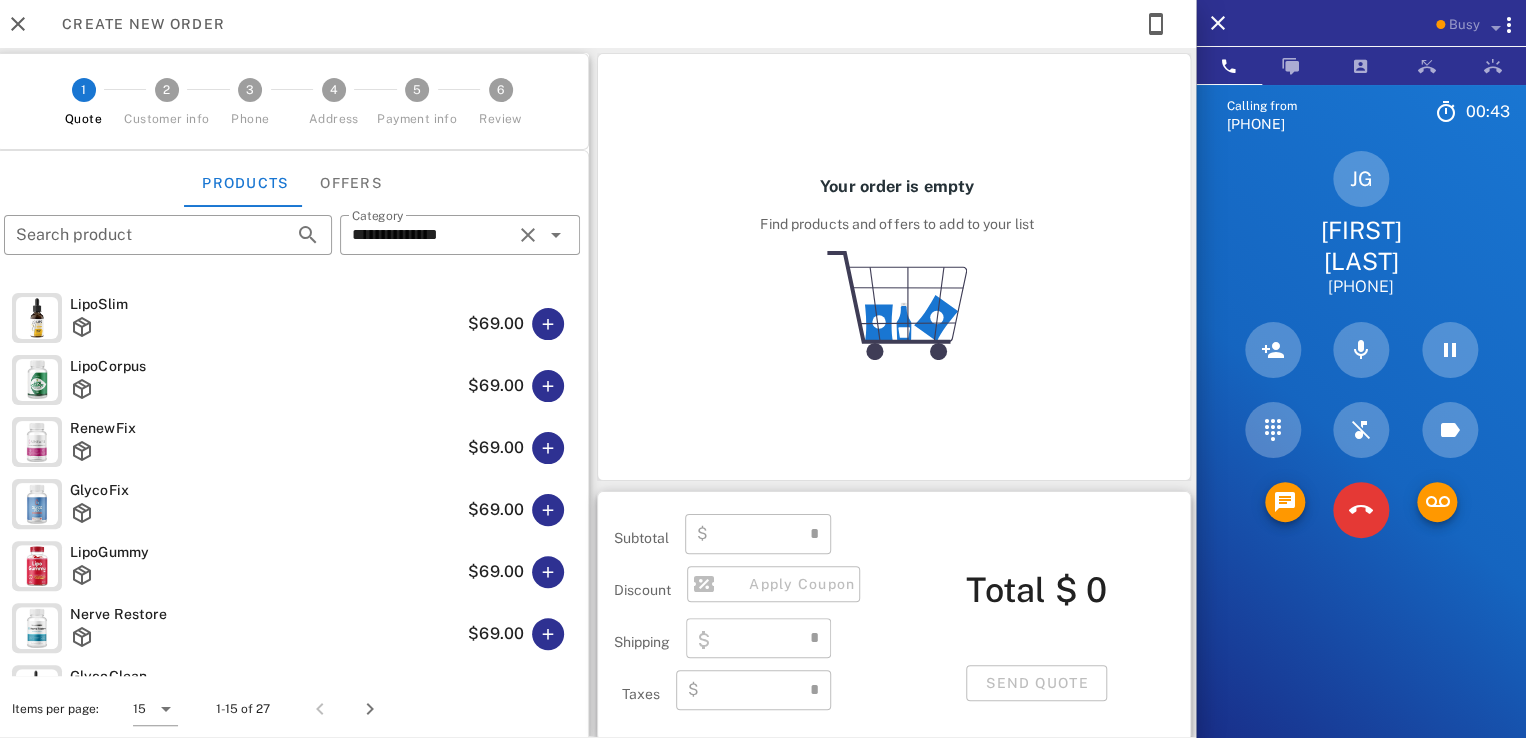 type on "****" 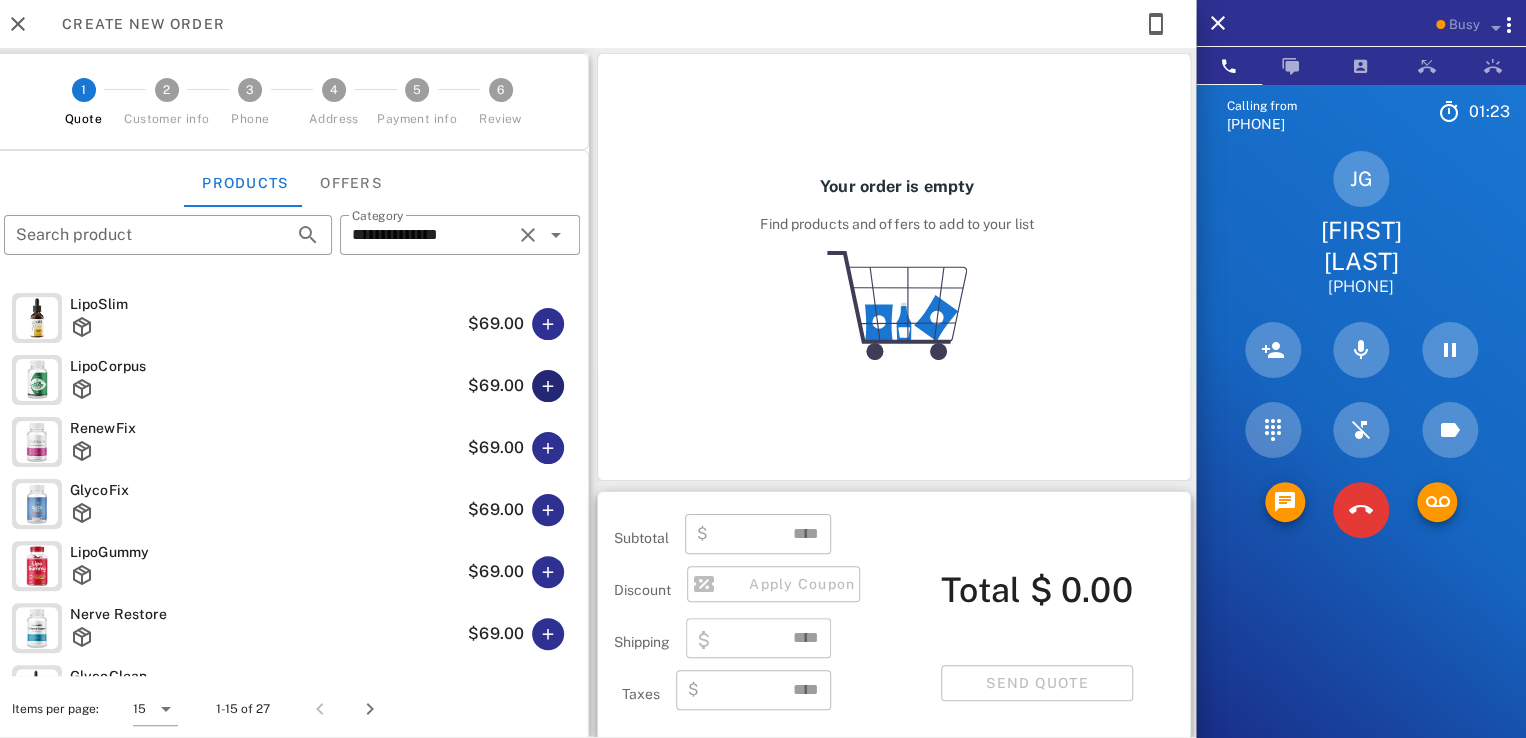 click at bounding box center (548, 386) 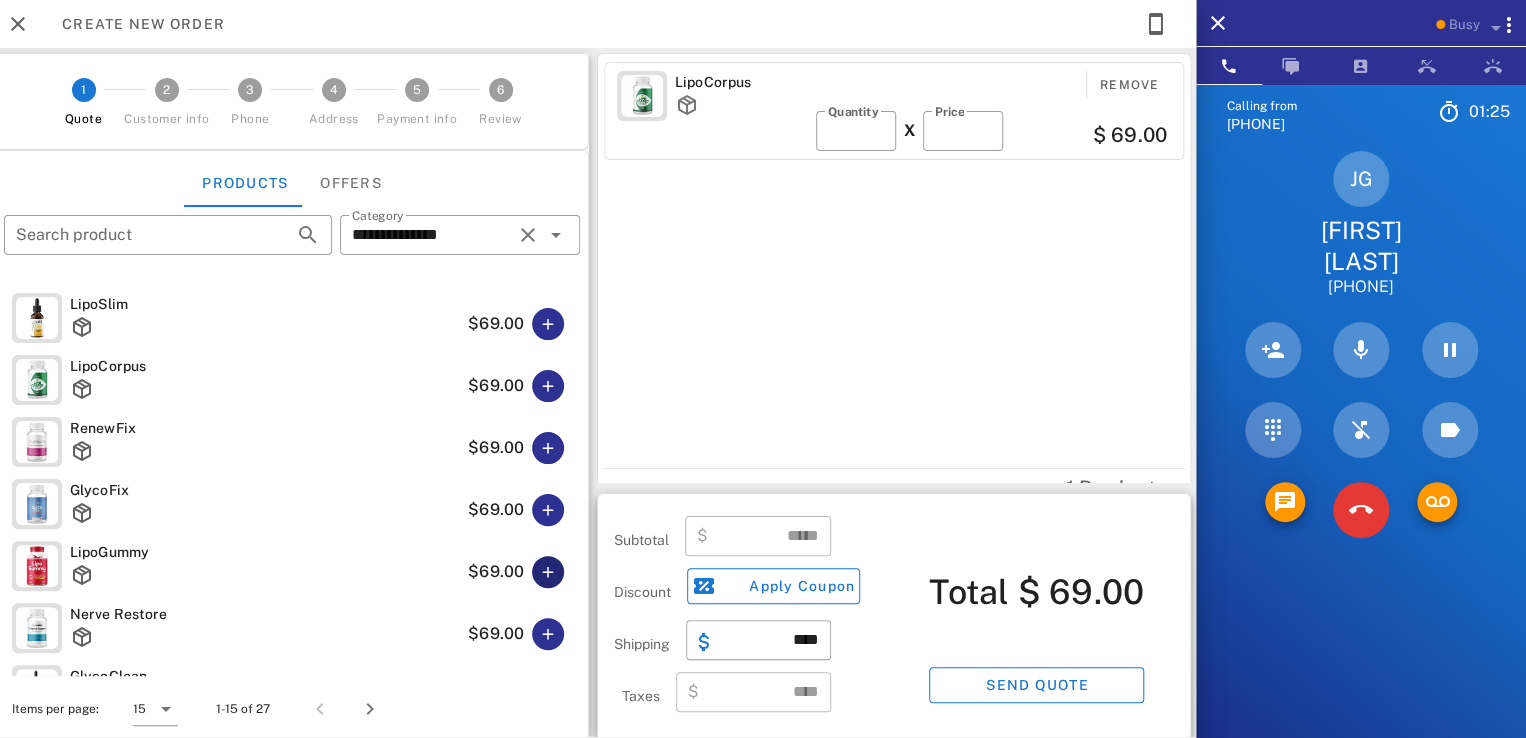 click at bounding box center [548, 572] 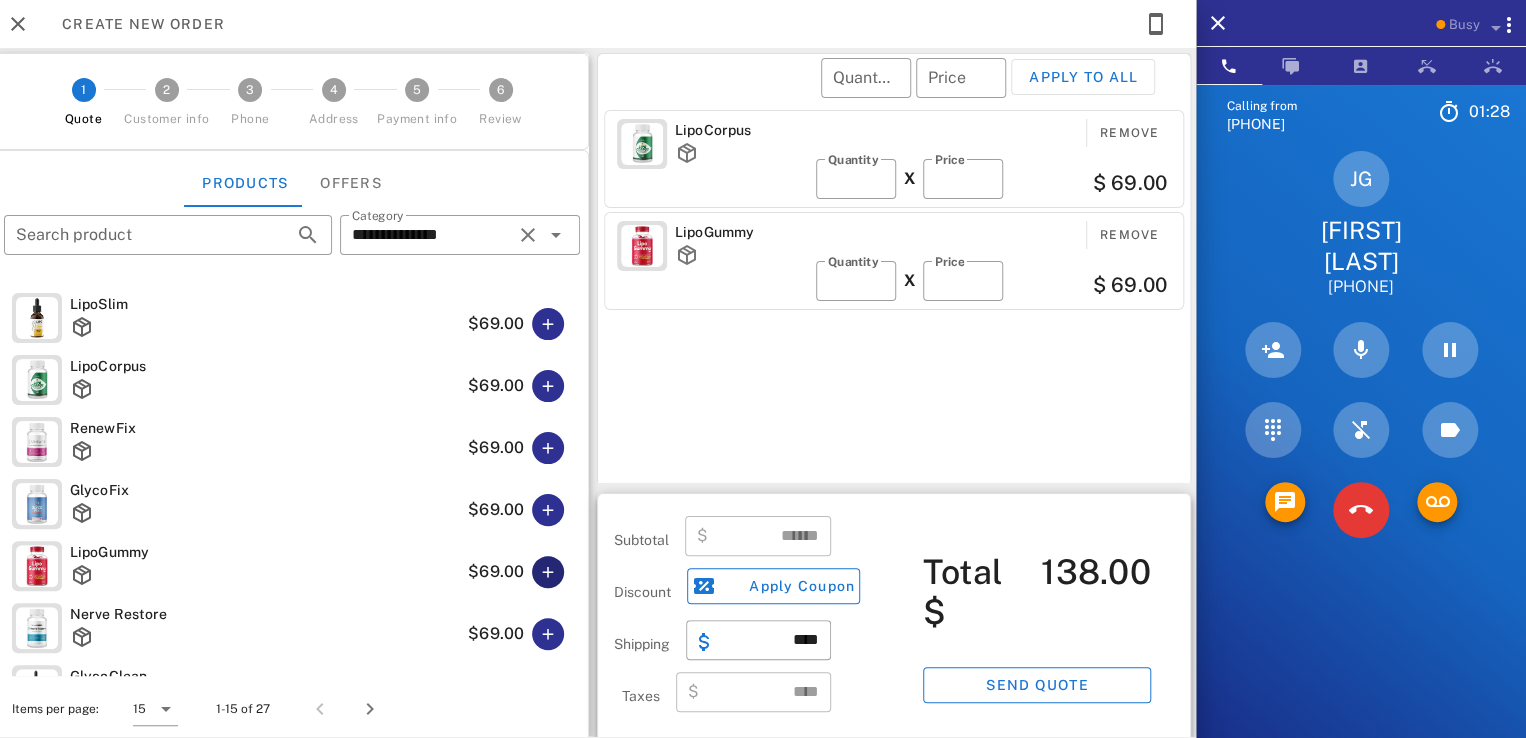 scroll, scrollTop: 416, scrollLeft: 0, axis: vertical 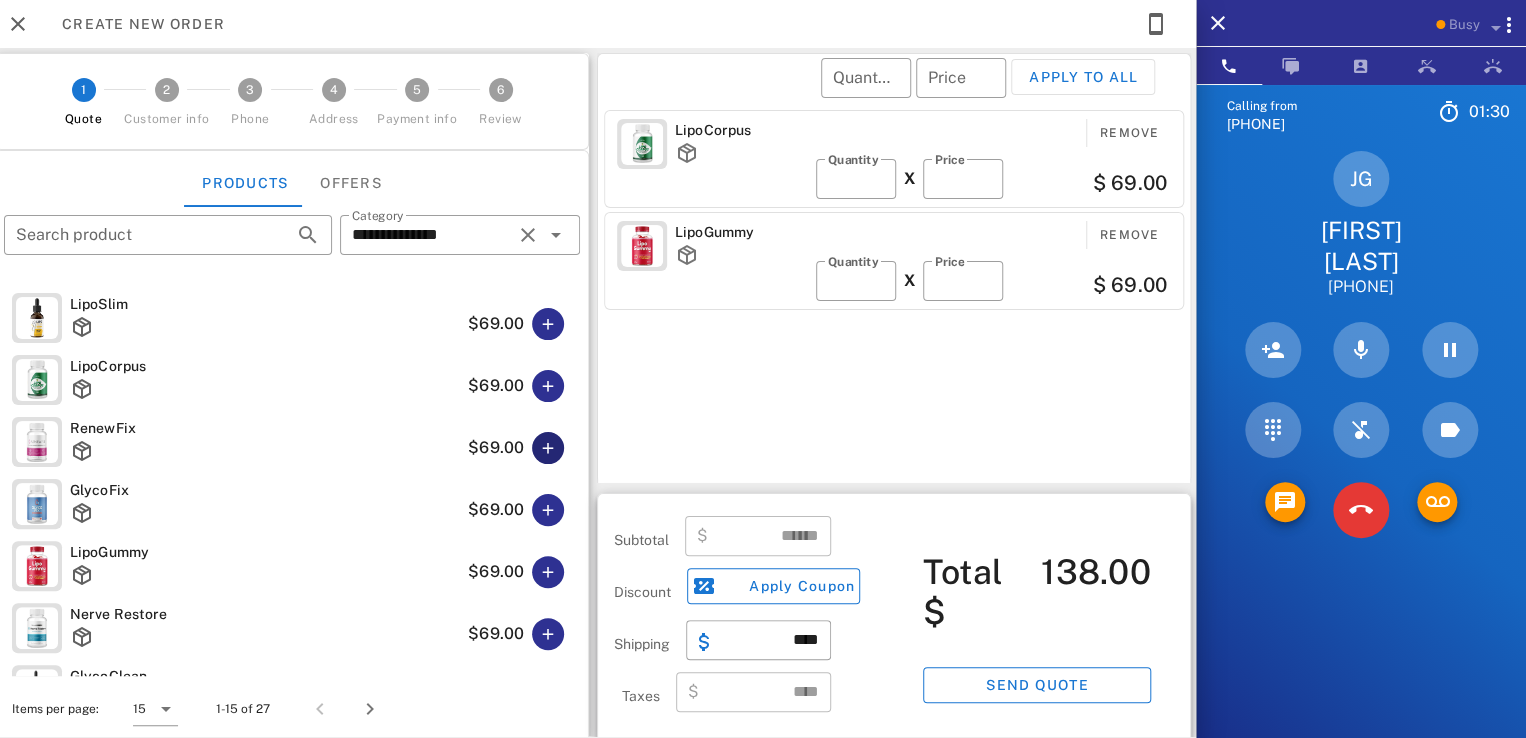 click at bounding box center (548, 448) 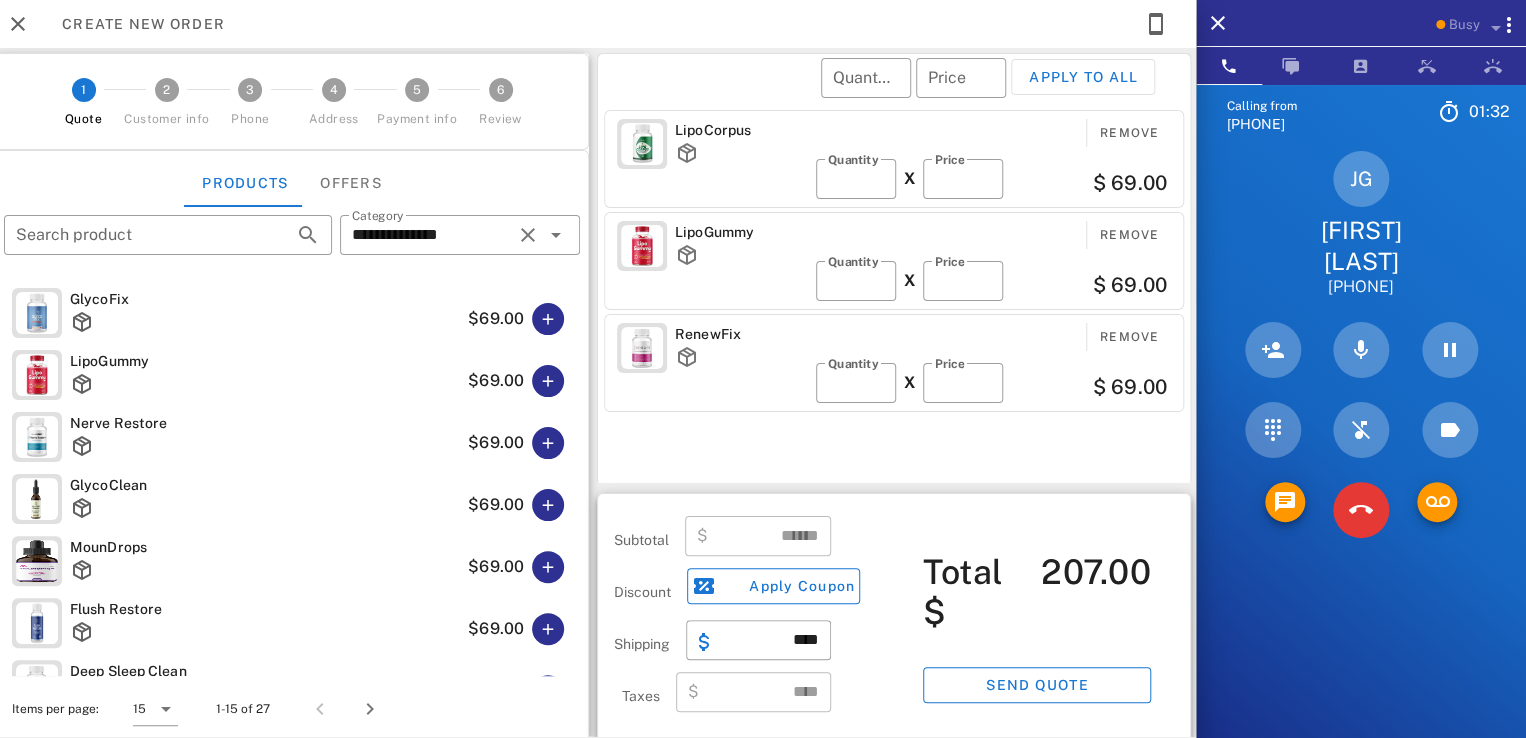 scroll, scrollTop: 228, scrollLeft: 0, axis: vertical 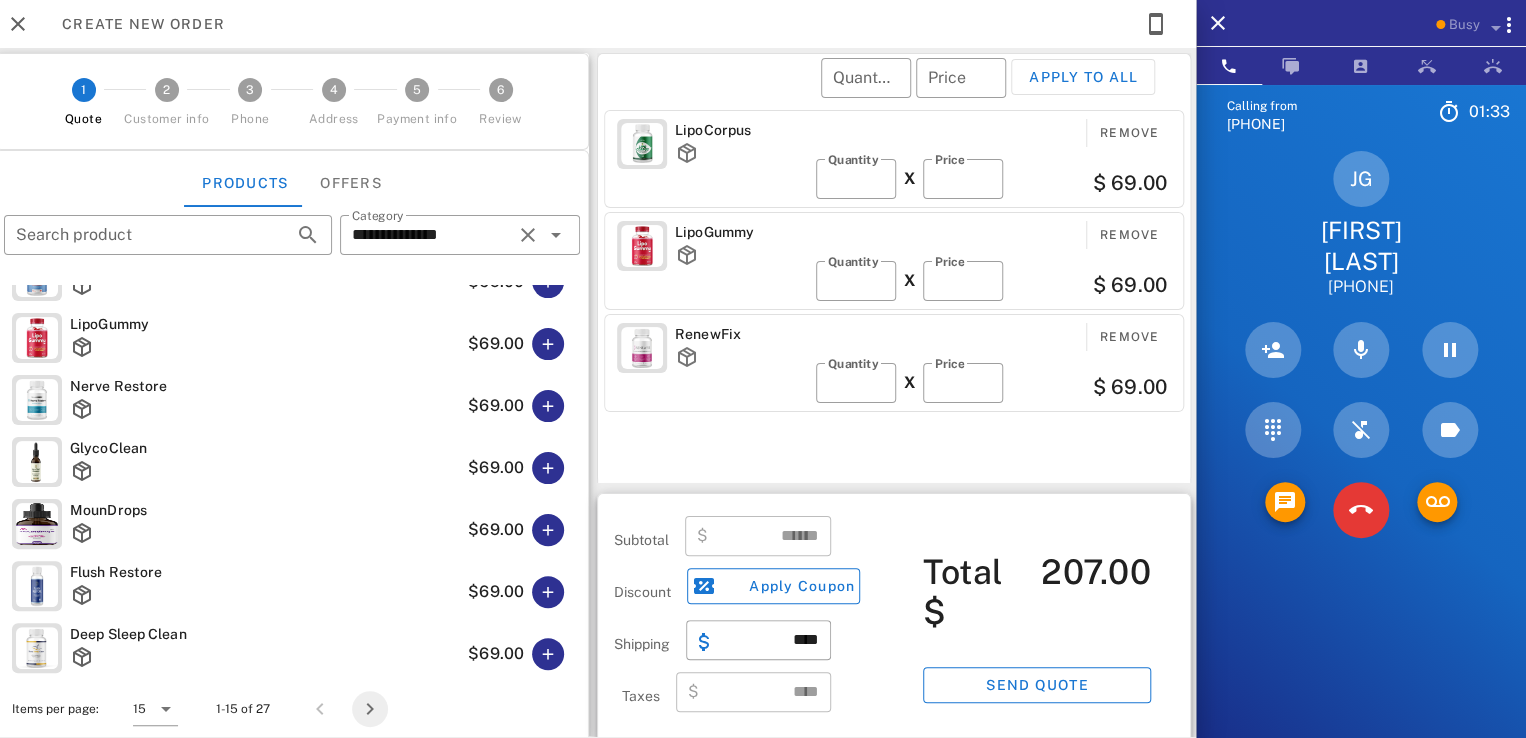 click at bounding box center [370, 709] 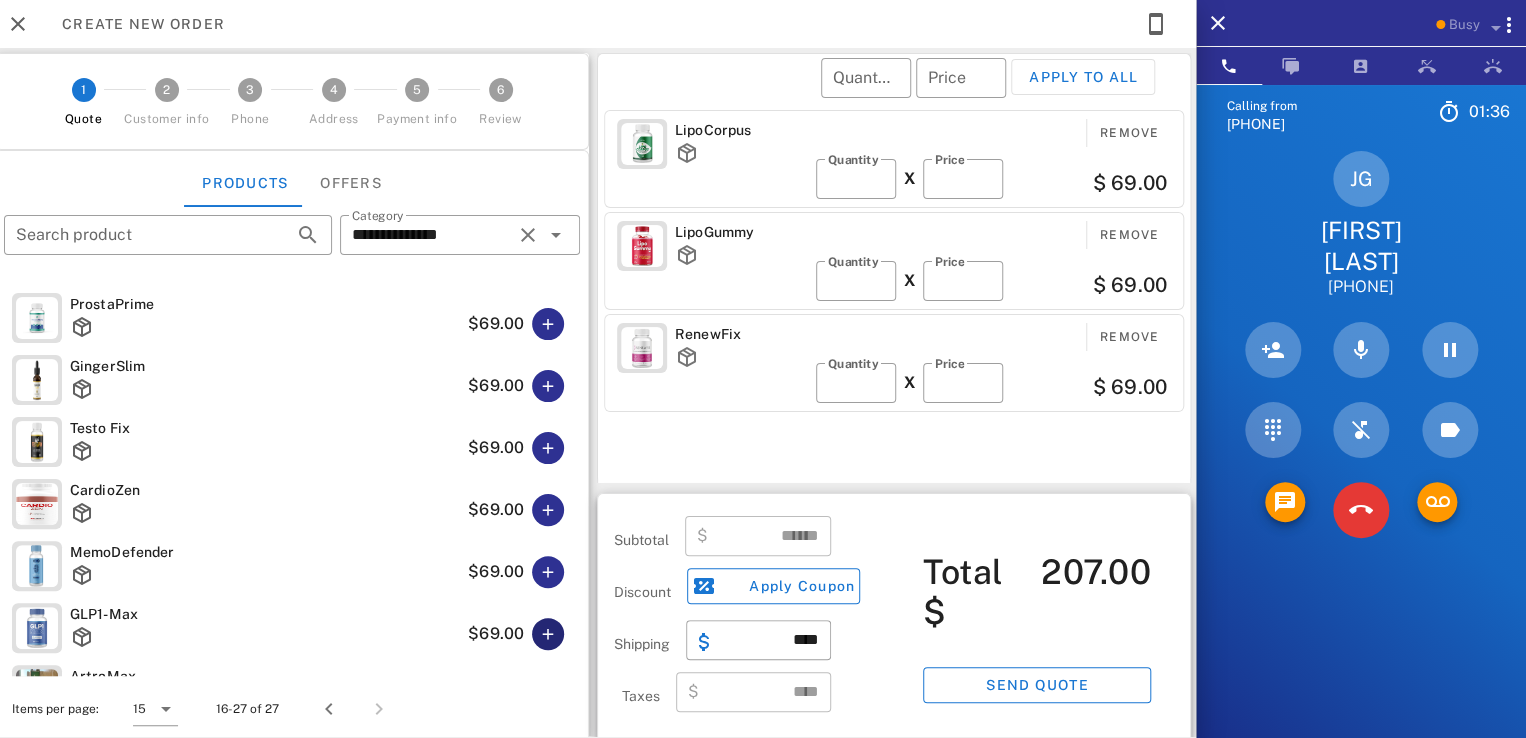 click at bounding box center (548, 634) 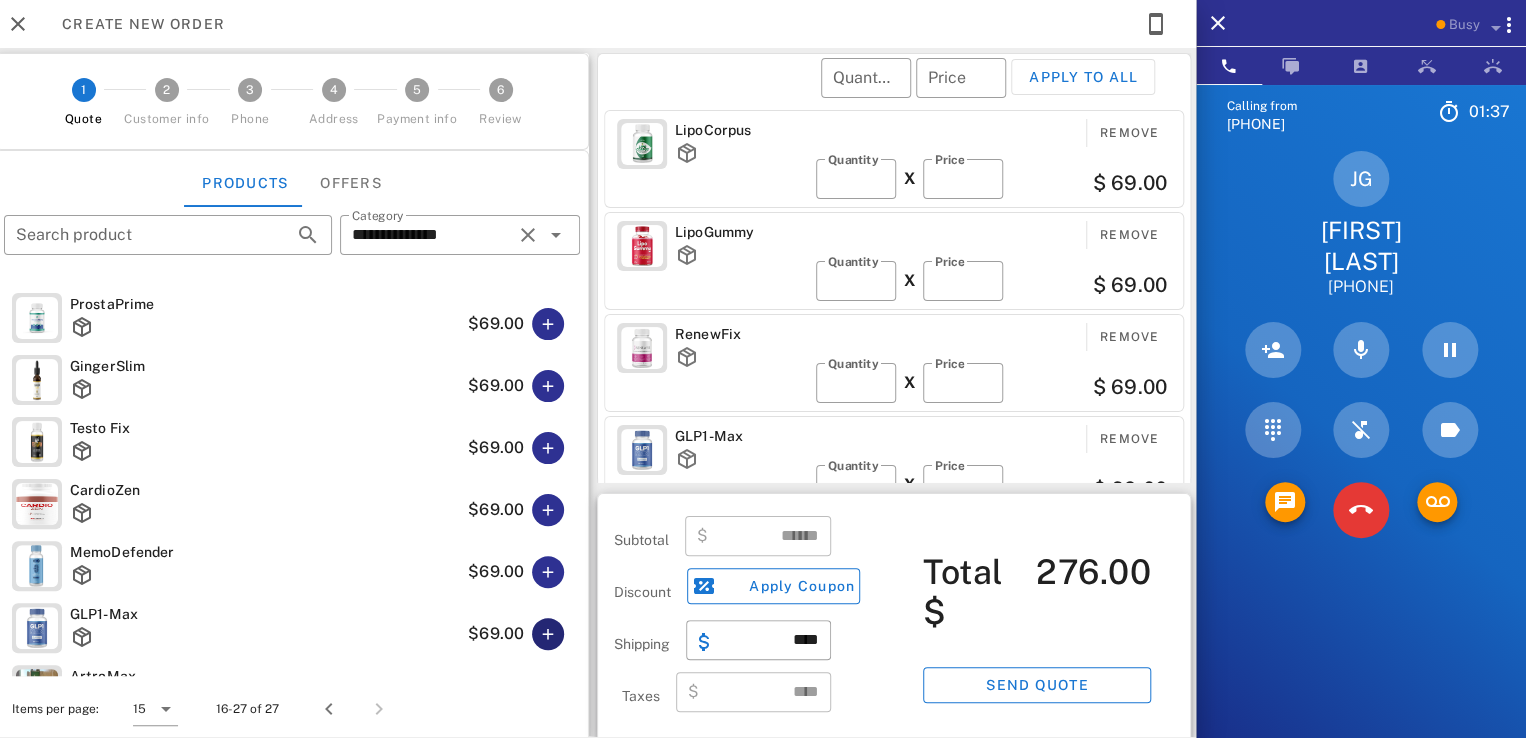 scroll, scrollTop: 4, scrollLeft: 0, axis: vertical 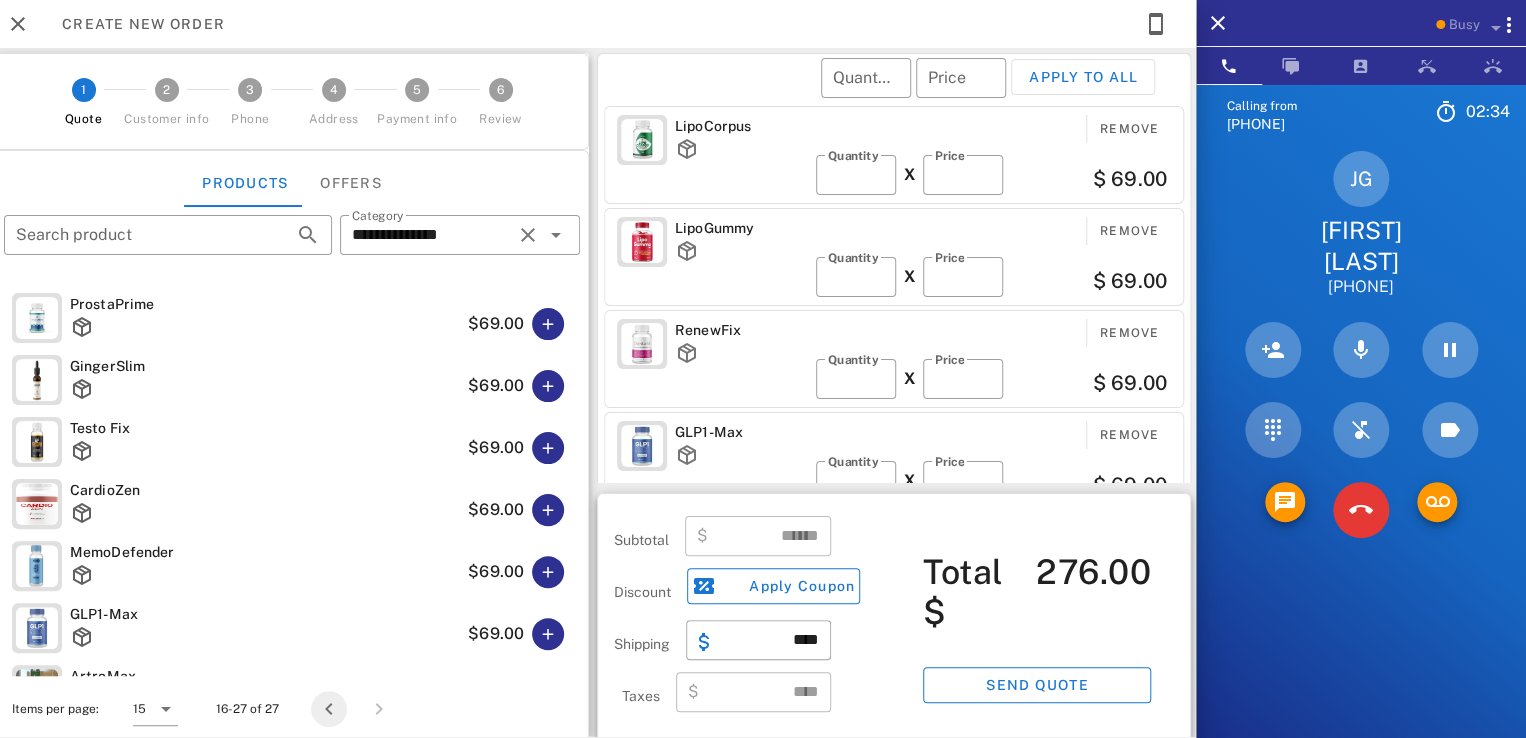 click at bounding box center [329, 709] 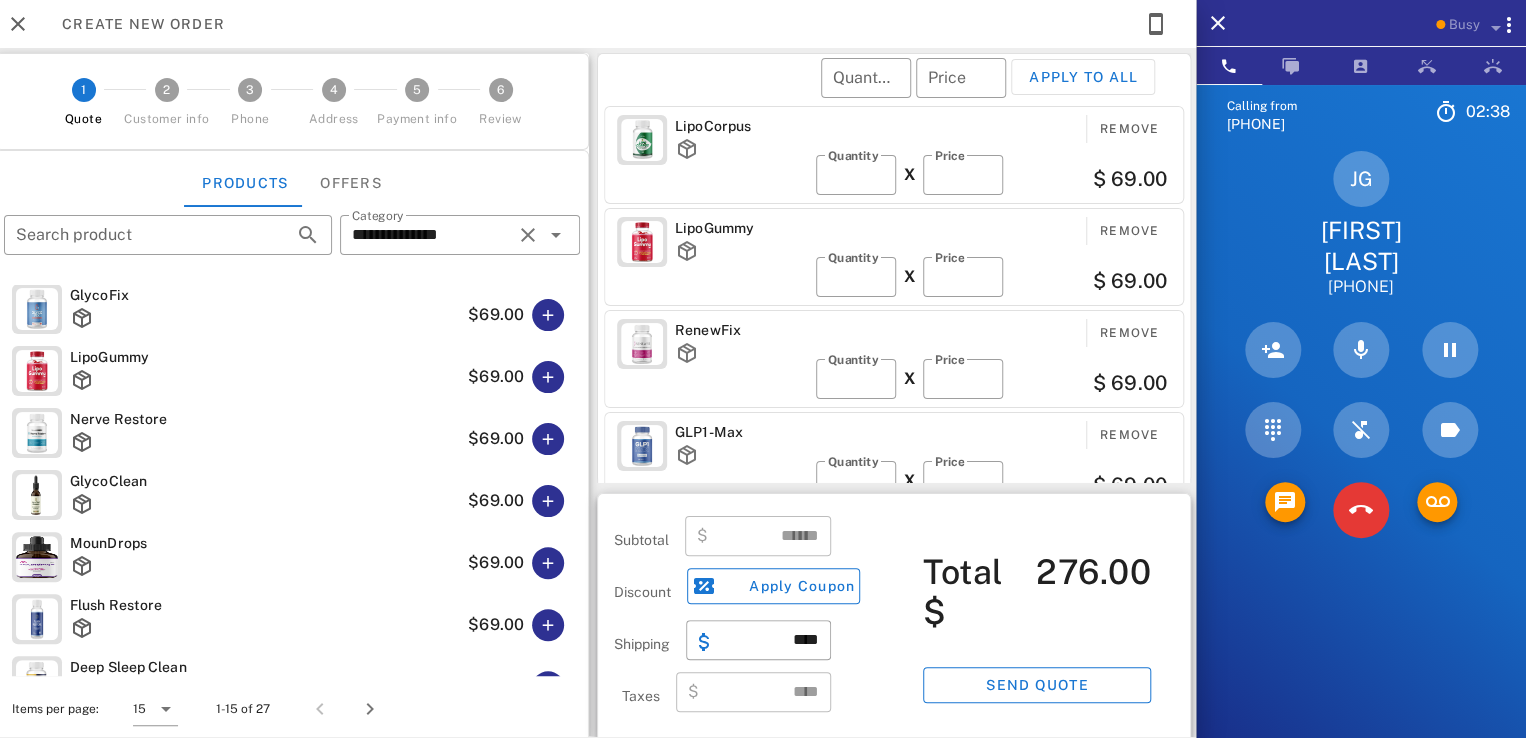 scroll, scrollTop: 196, scrollLeft: 0, axis: vertical 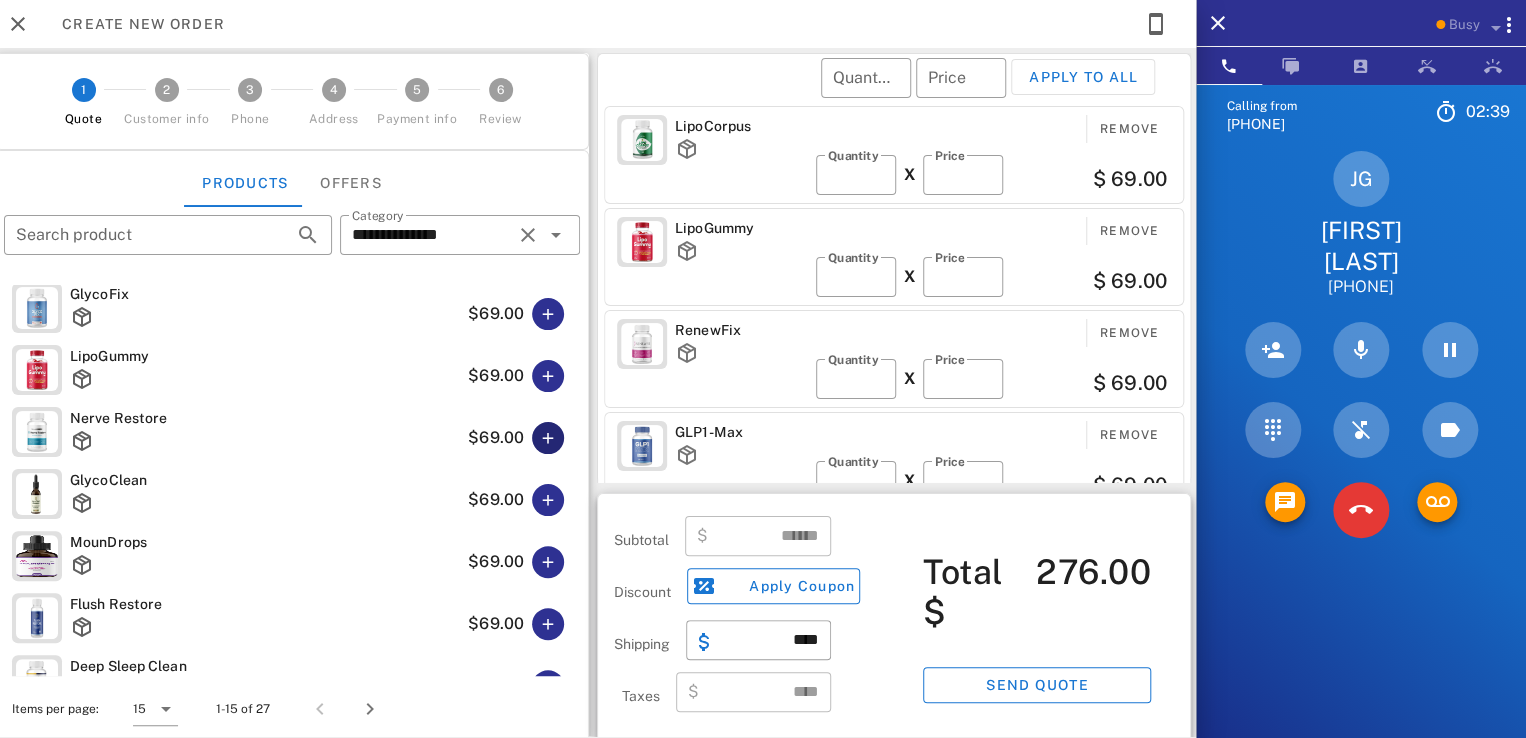 click at bounding box center [548, 438] 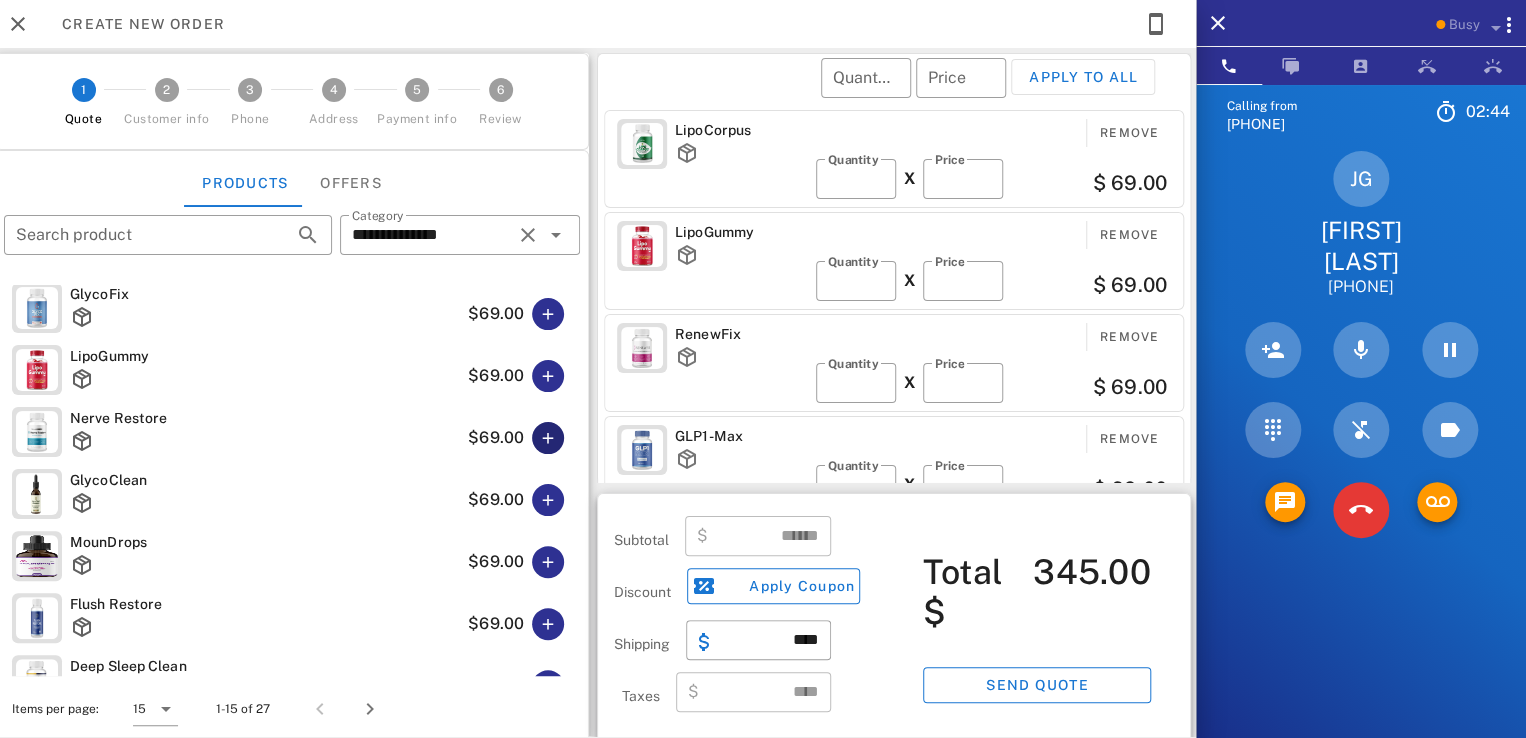 scroll, scrollTop: 106, scrollLeft: 0, axis: vertical 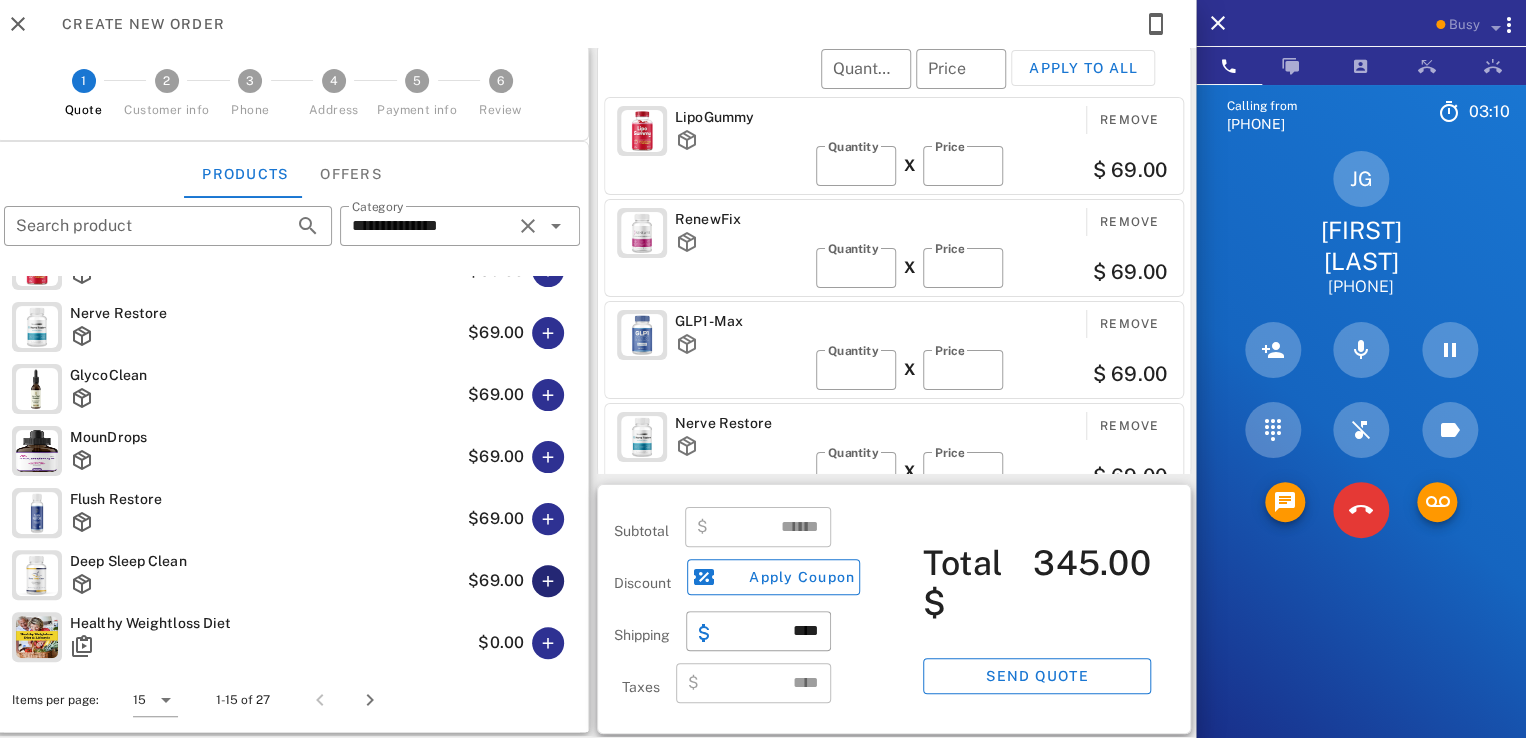 click at bounding box center (548, 581) 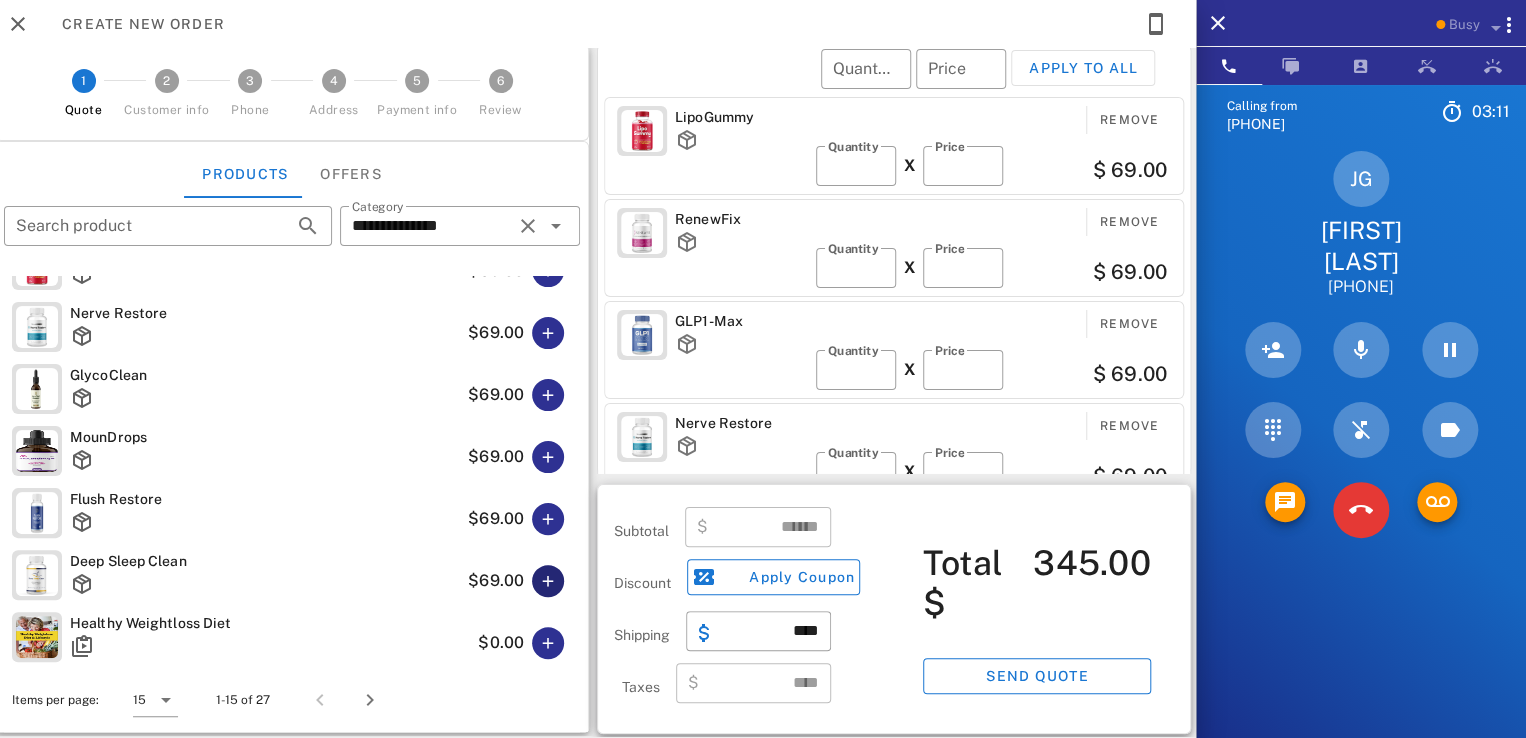 type on "******" 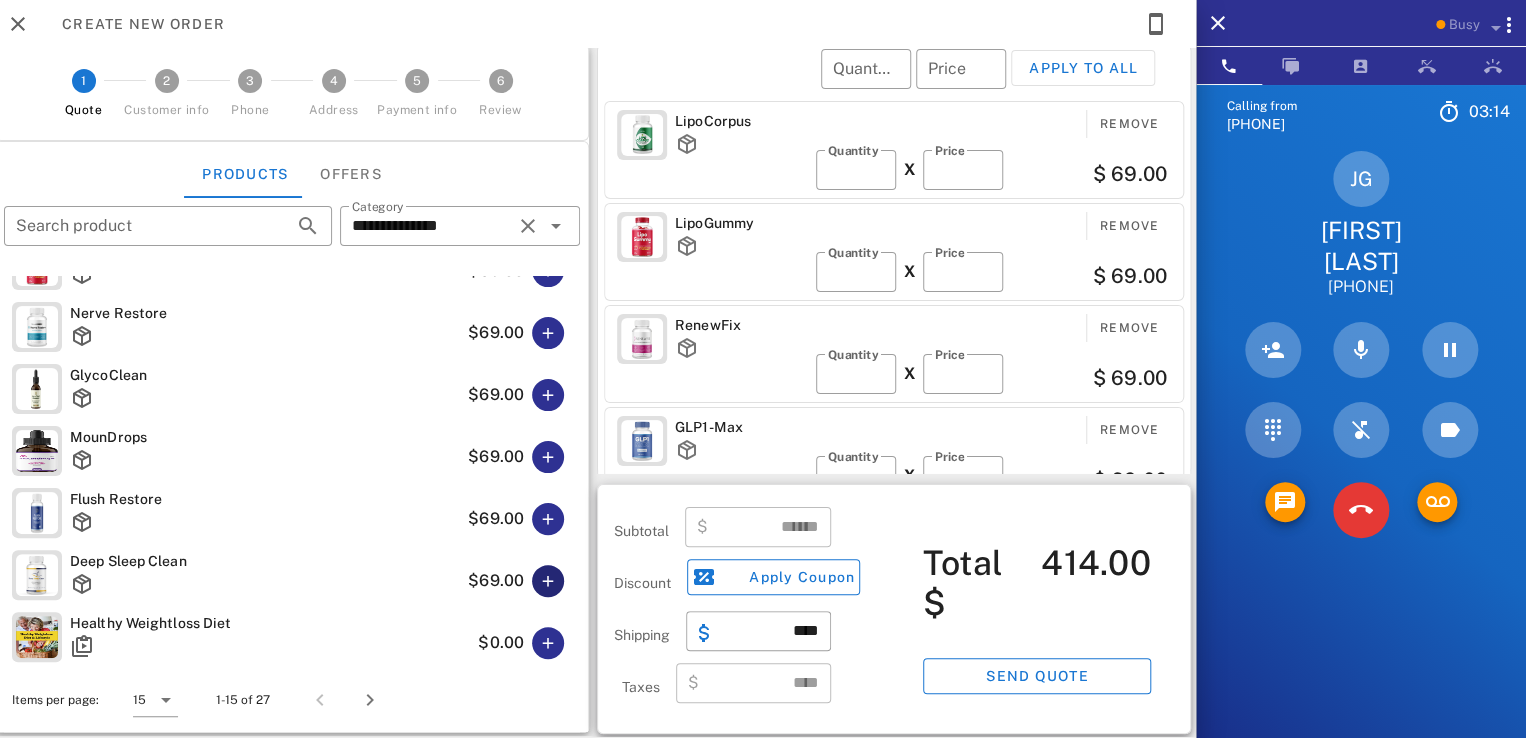scroll, scrollTop: 0, scrollLeft: 0, axis: both 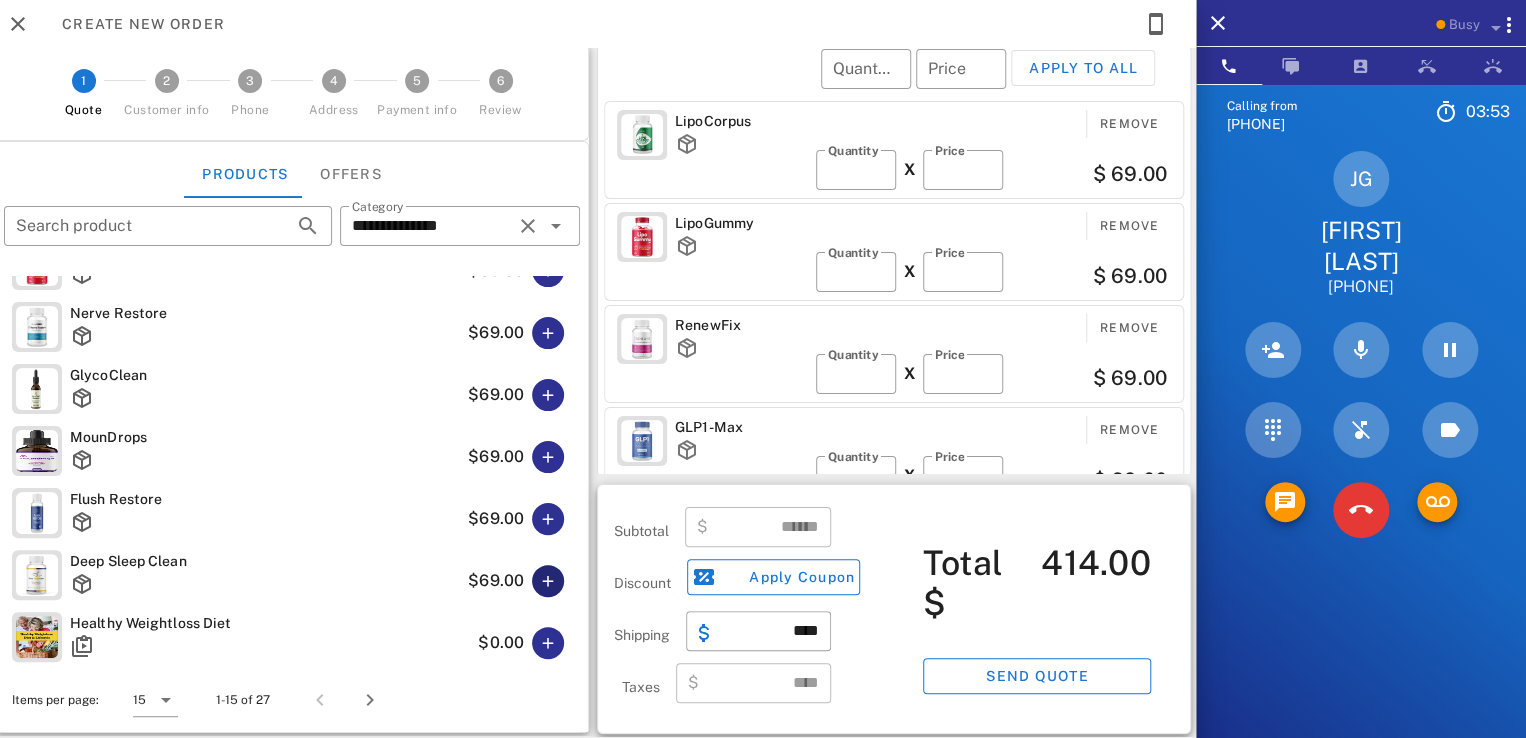 type 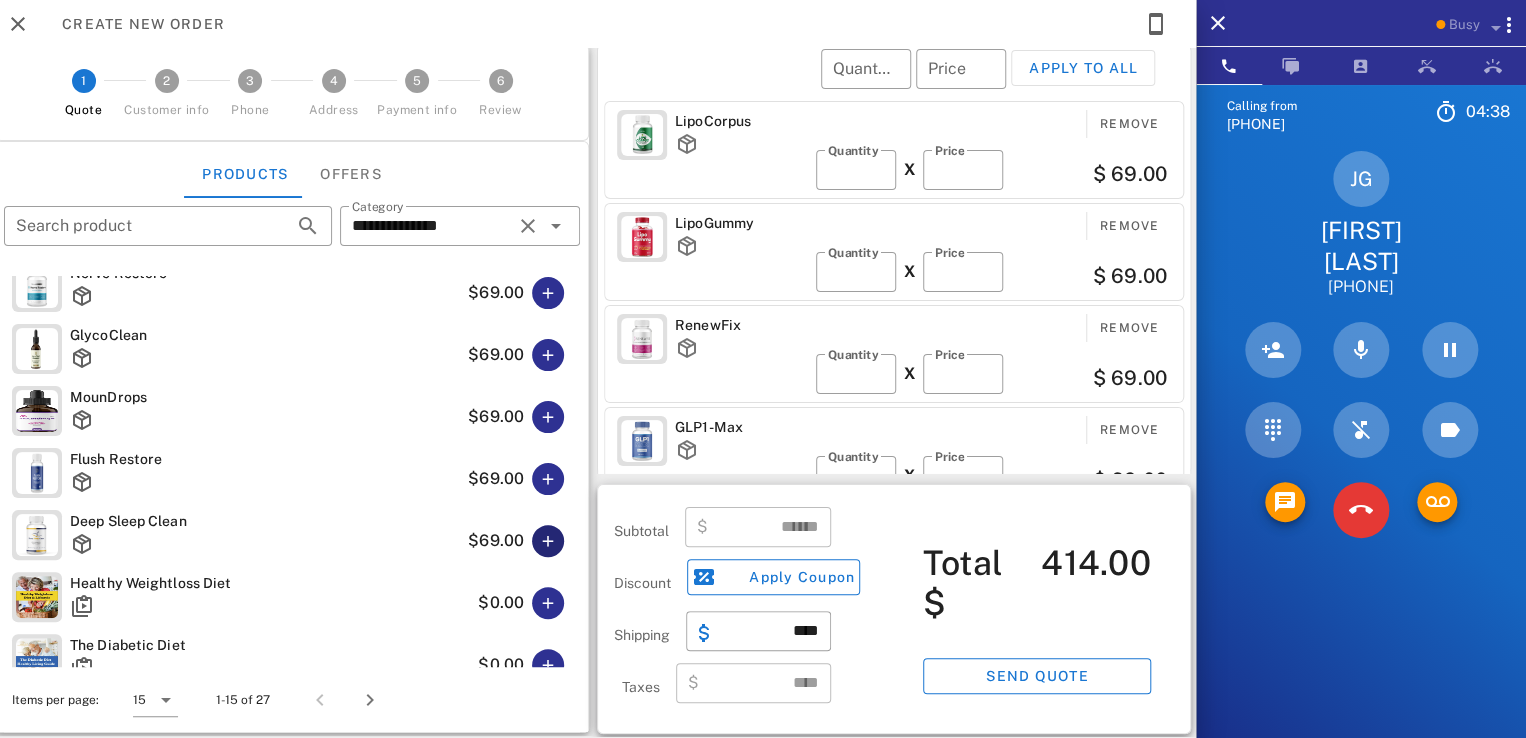 scroll, scrollTop: 0, scrollLeft: 0, axis: both 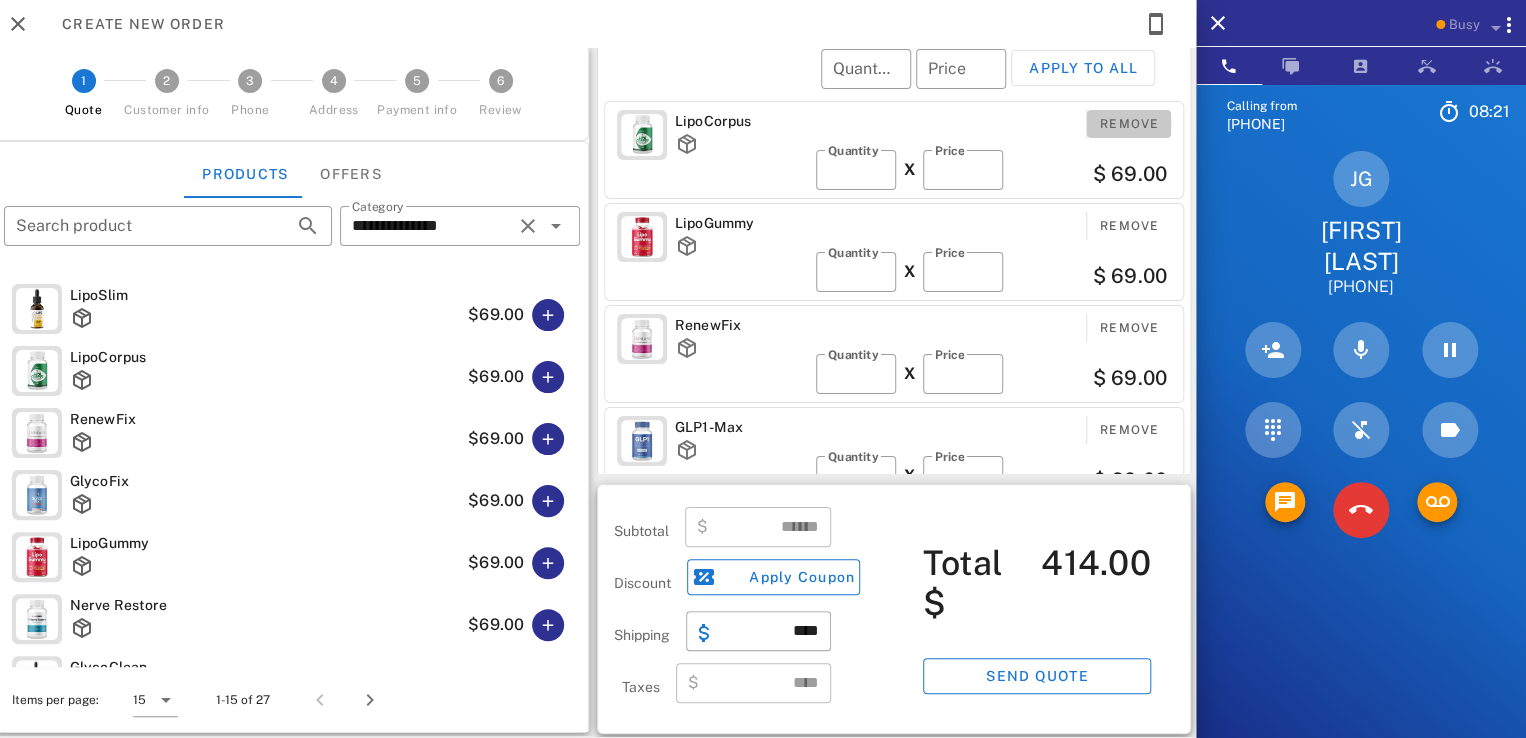 click on "Remove" at bounding box center (1129, 124) 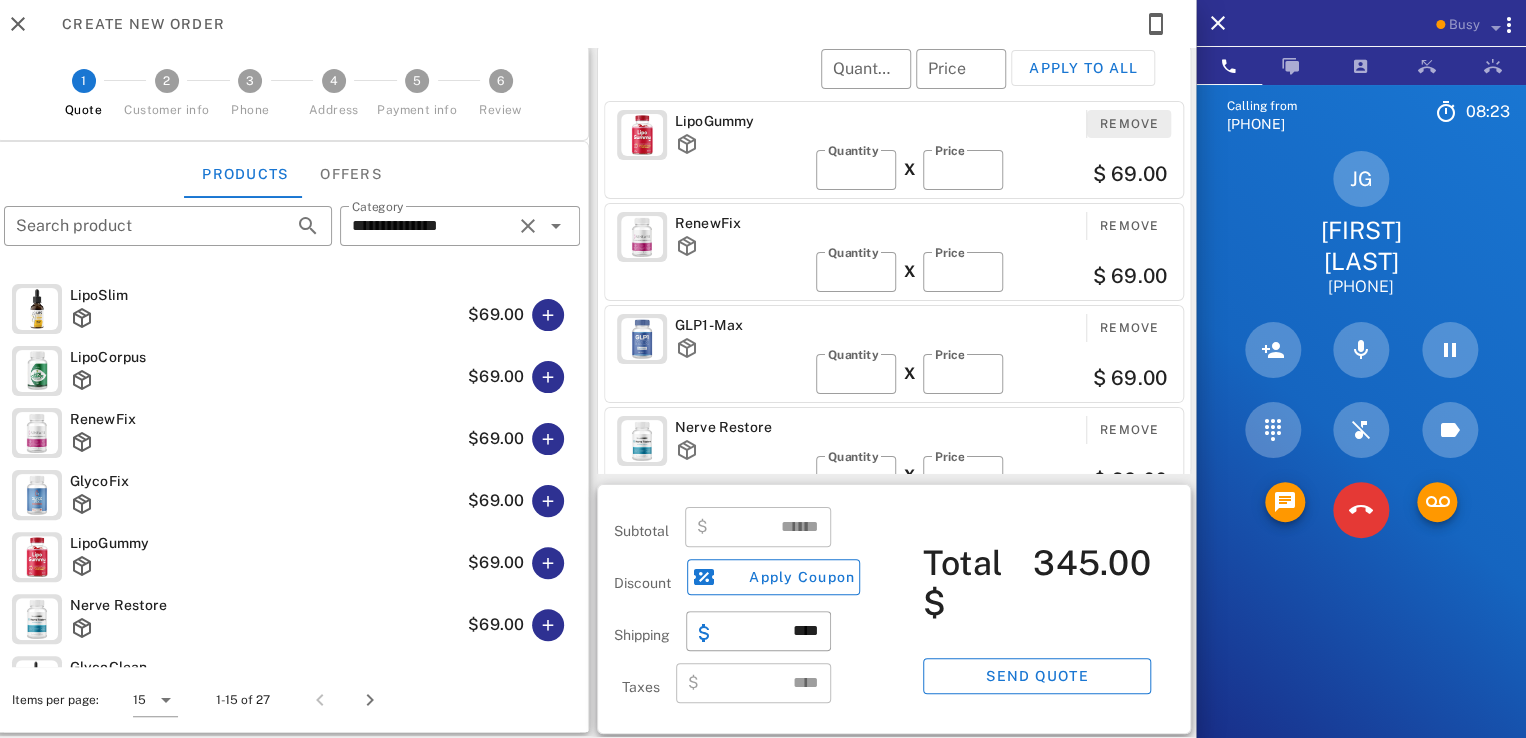 click on "Remove" at bounding box center [1129, 124] 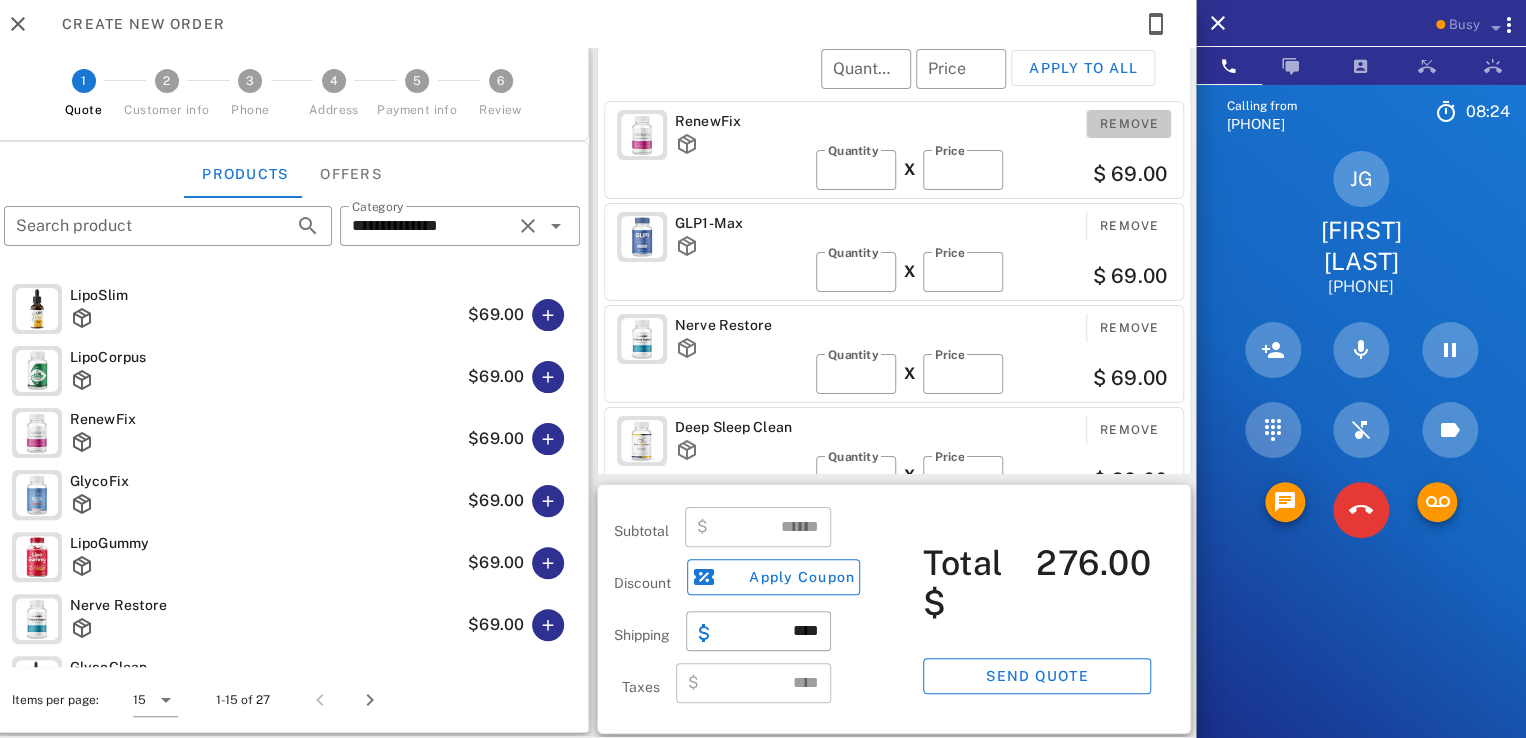 click on "Remove" at bounding box center [1129, 124] 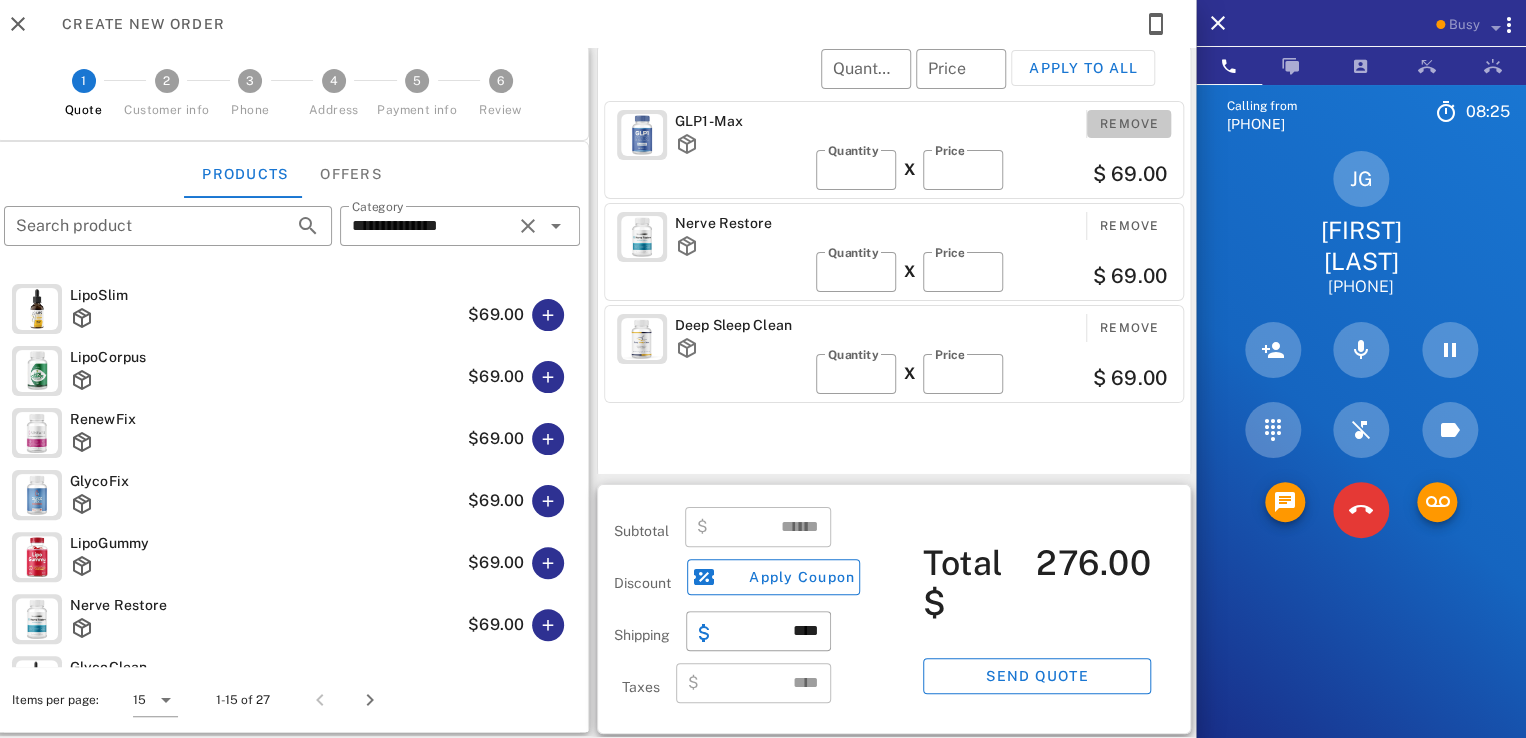 click on "Remove" at bounding box center (1129, 124) 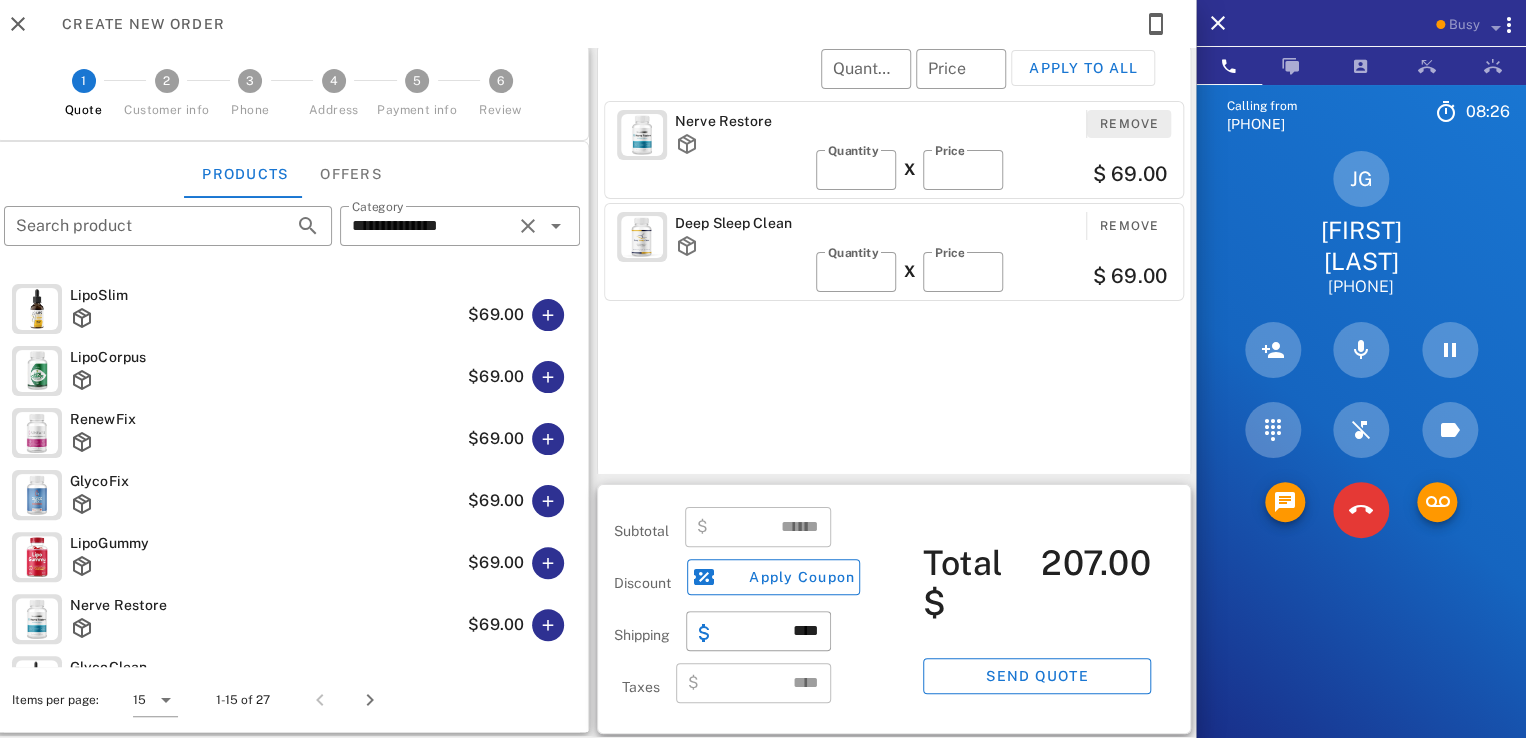 click on "Remove" at bounding box center (1129, 124) 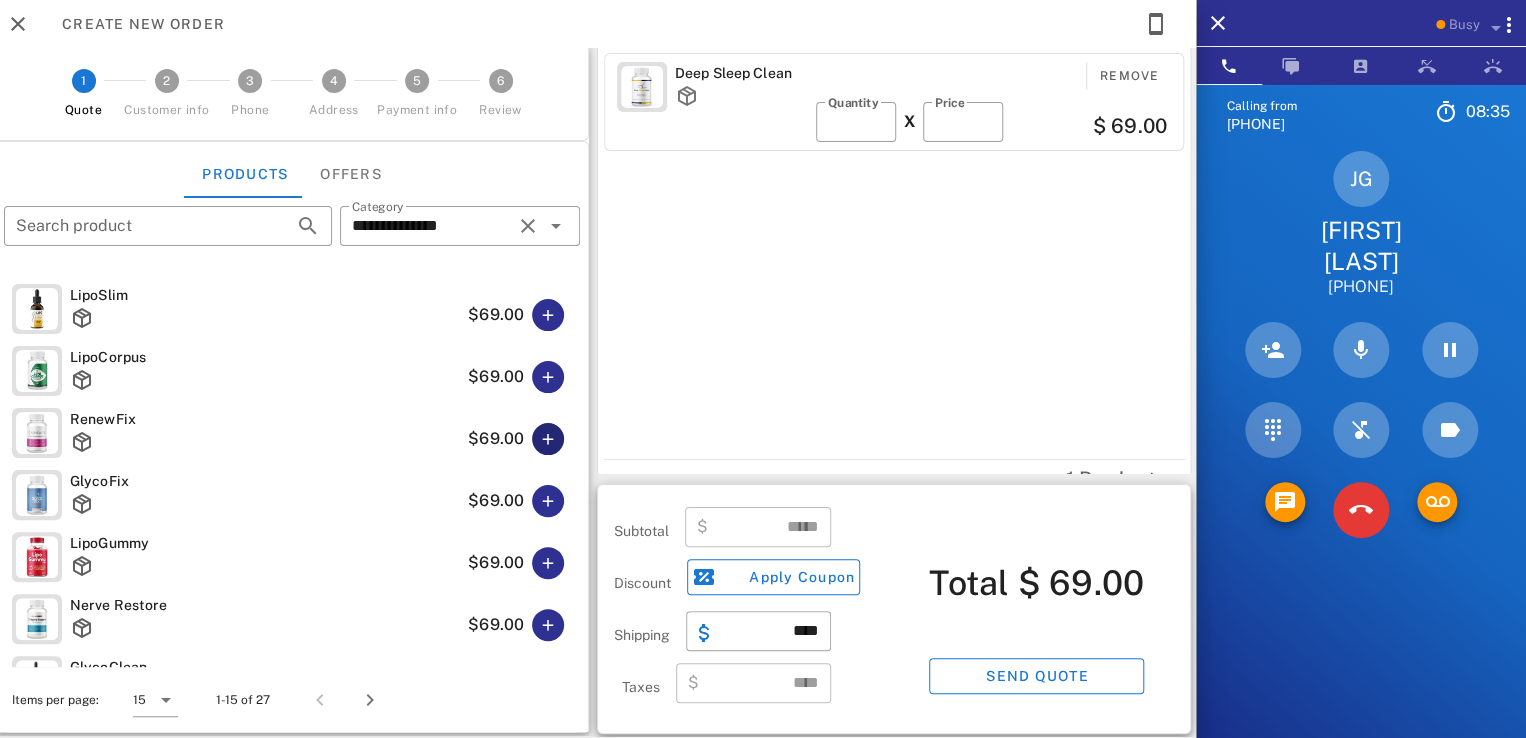 click at bounding box center (548, 439) 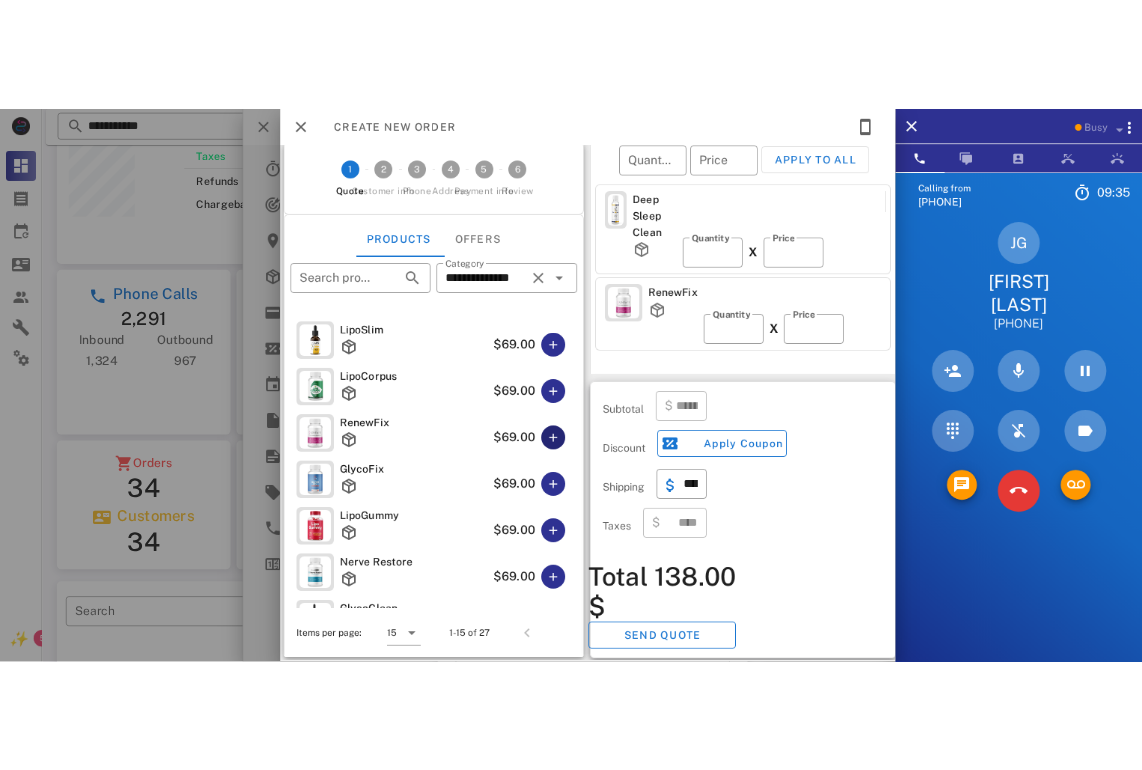 scroll, scrollTop: 999704, scrollLeft: 999656, axis: both 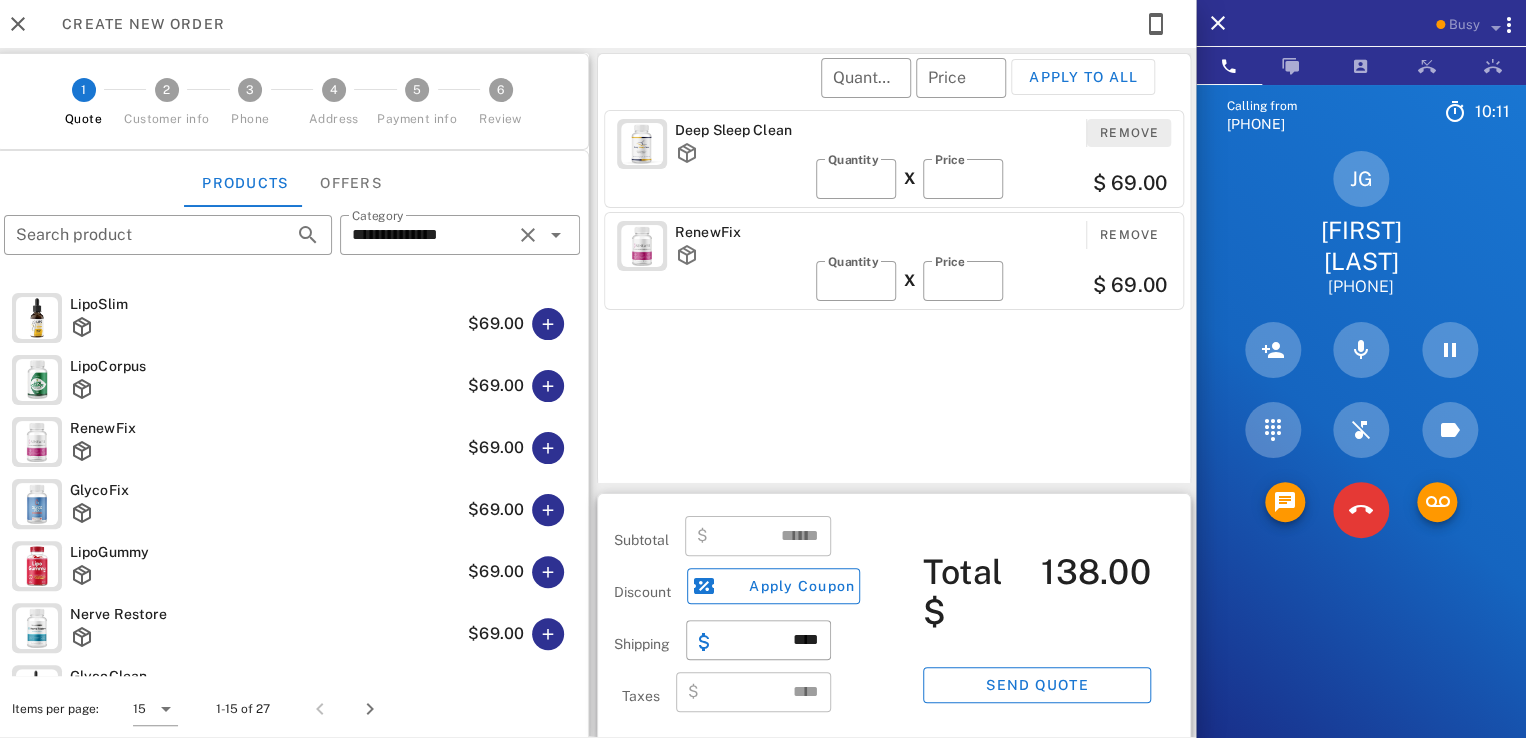 click on "Remove" at bounding box center [1129, 133] 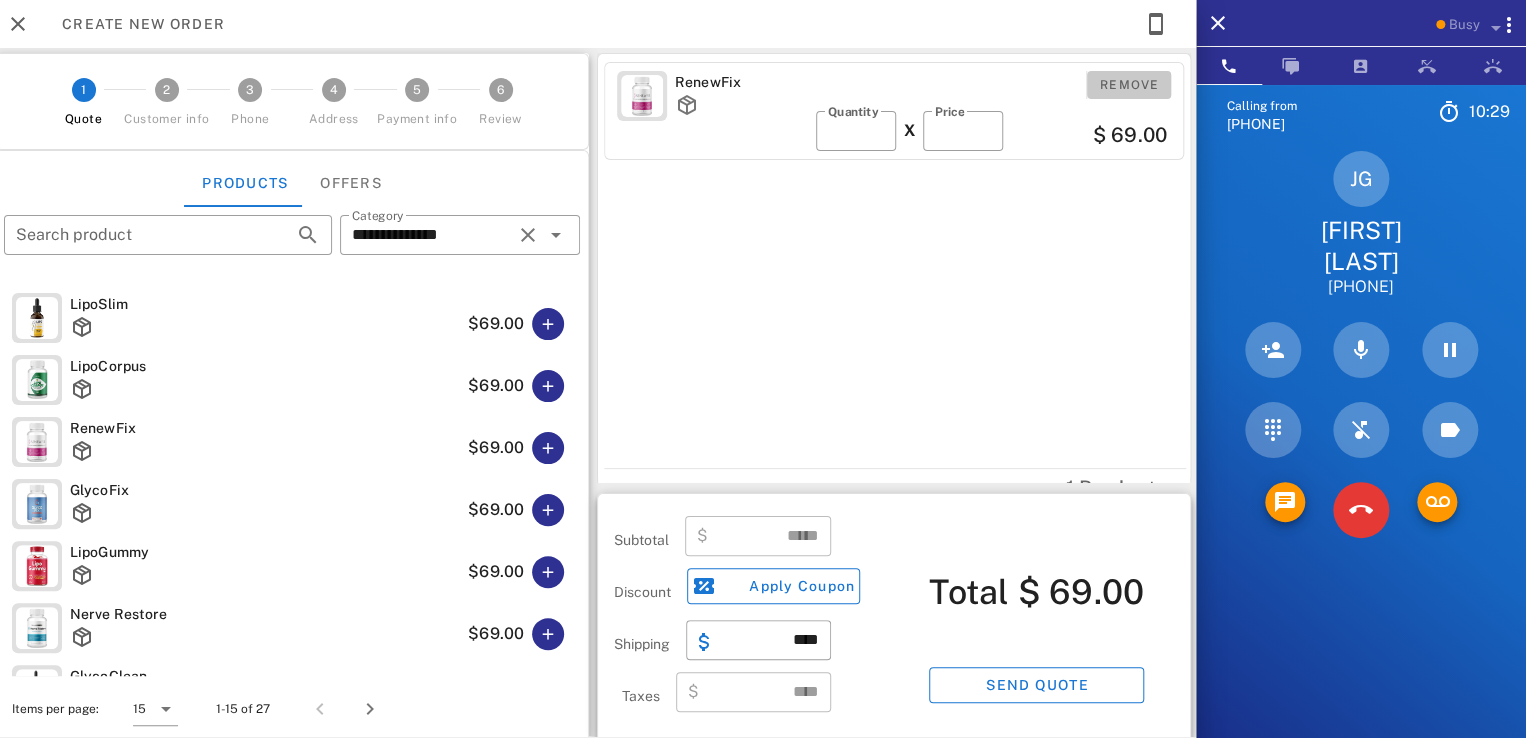 click on "Remove" at bounding box center [1129, 85] 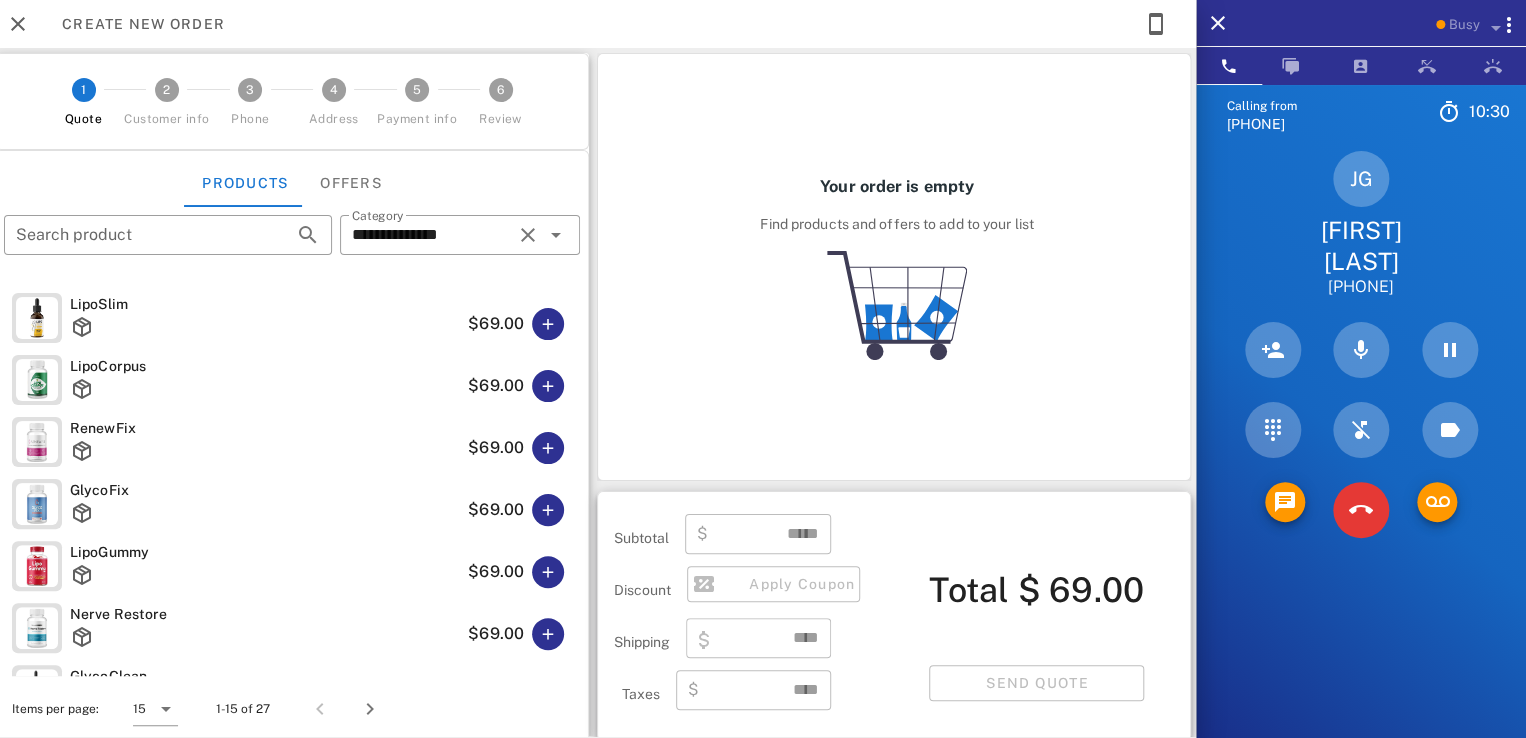 type on "****" 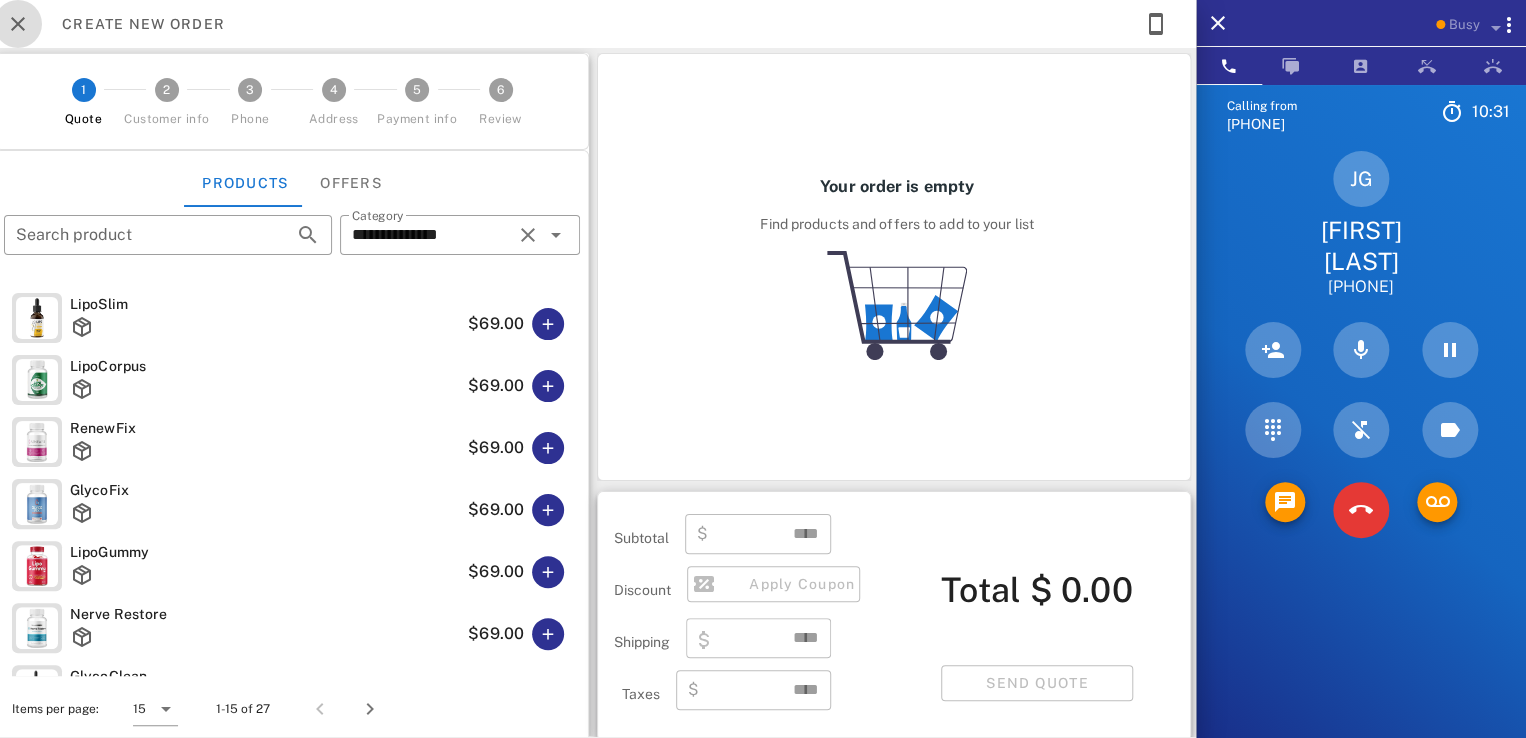 click at bounding box center [18, 24] 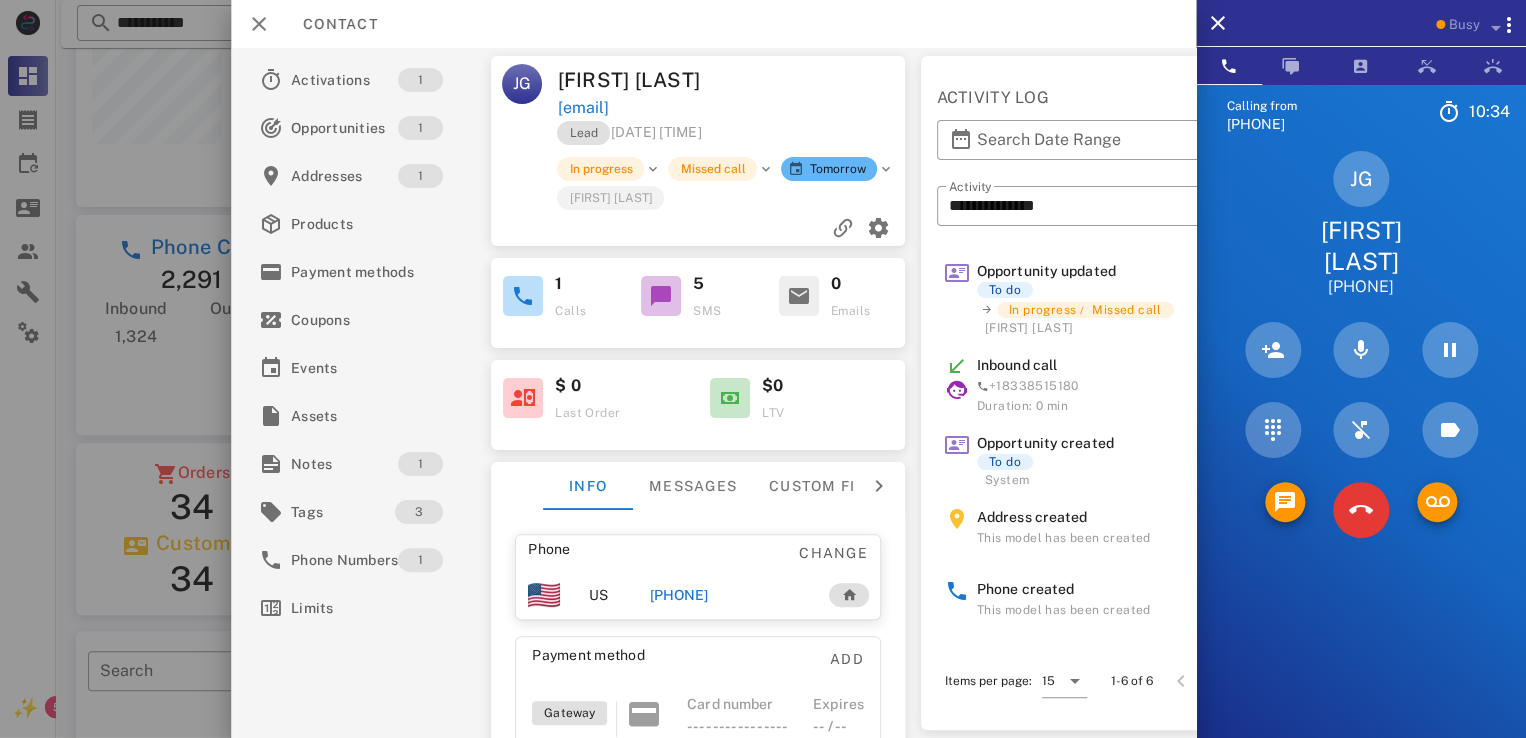 scroll, scrollTop: 0, scrollLeft: 0, axis: both 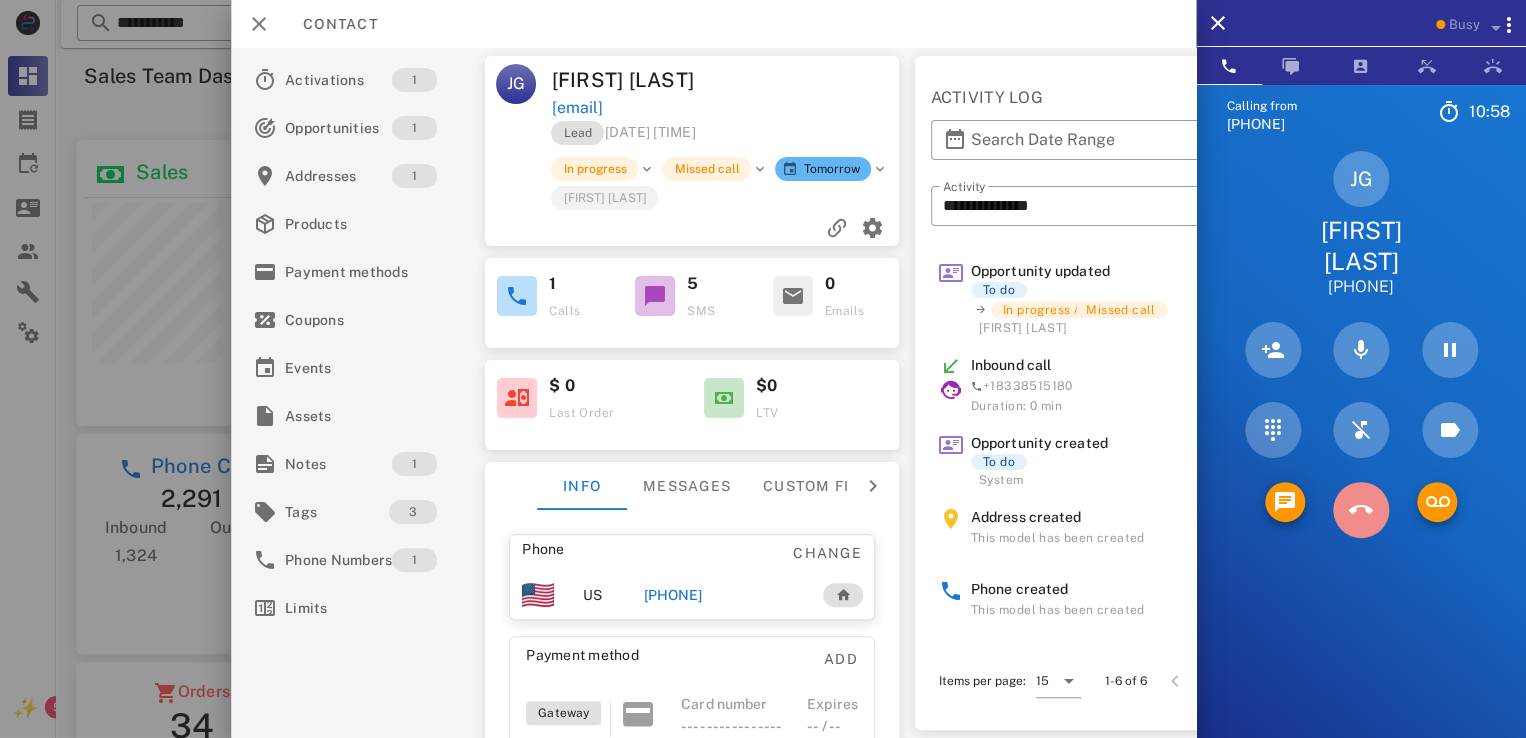 click at bounding box center (1361, 510) 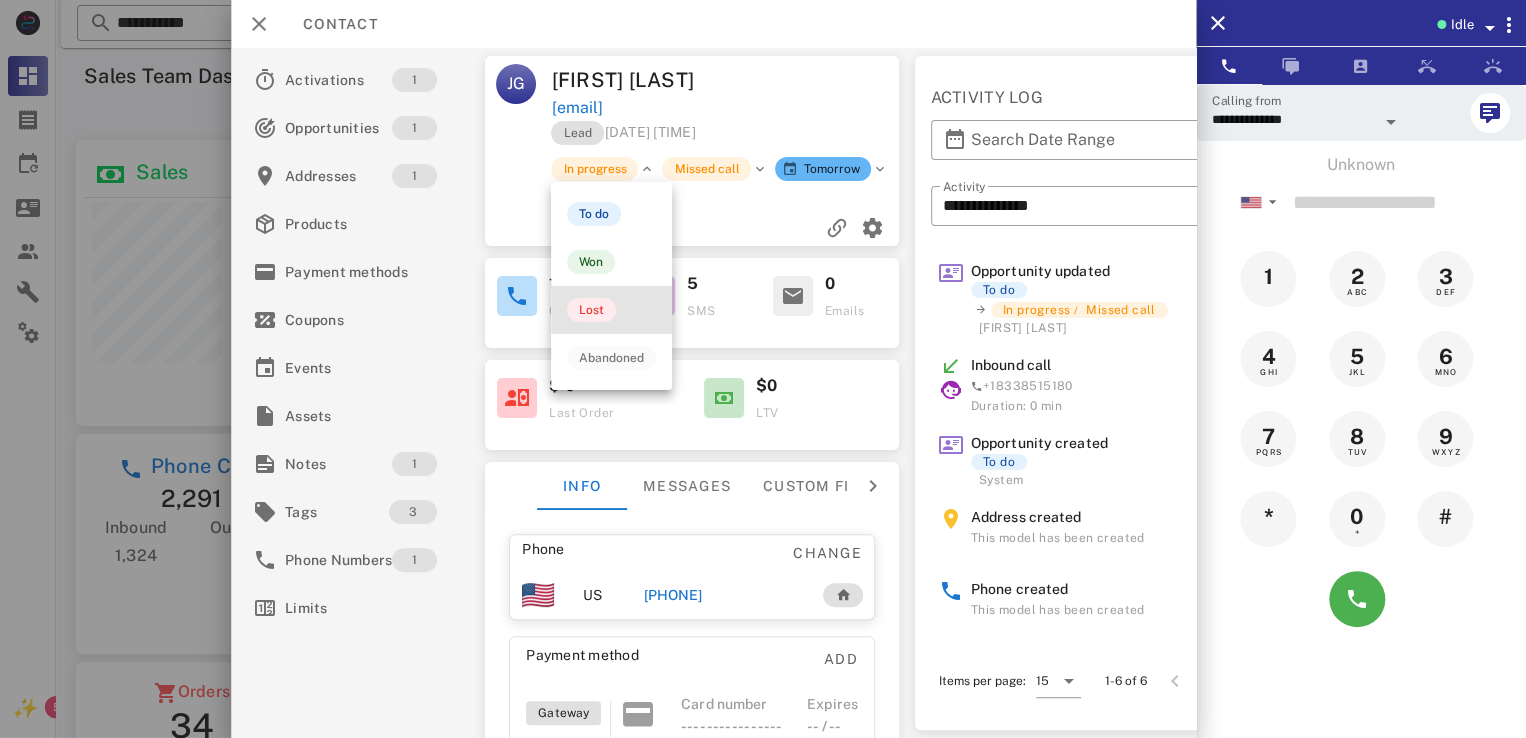 click on "Lost" at bounding box center (611, 310) 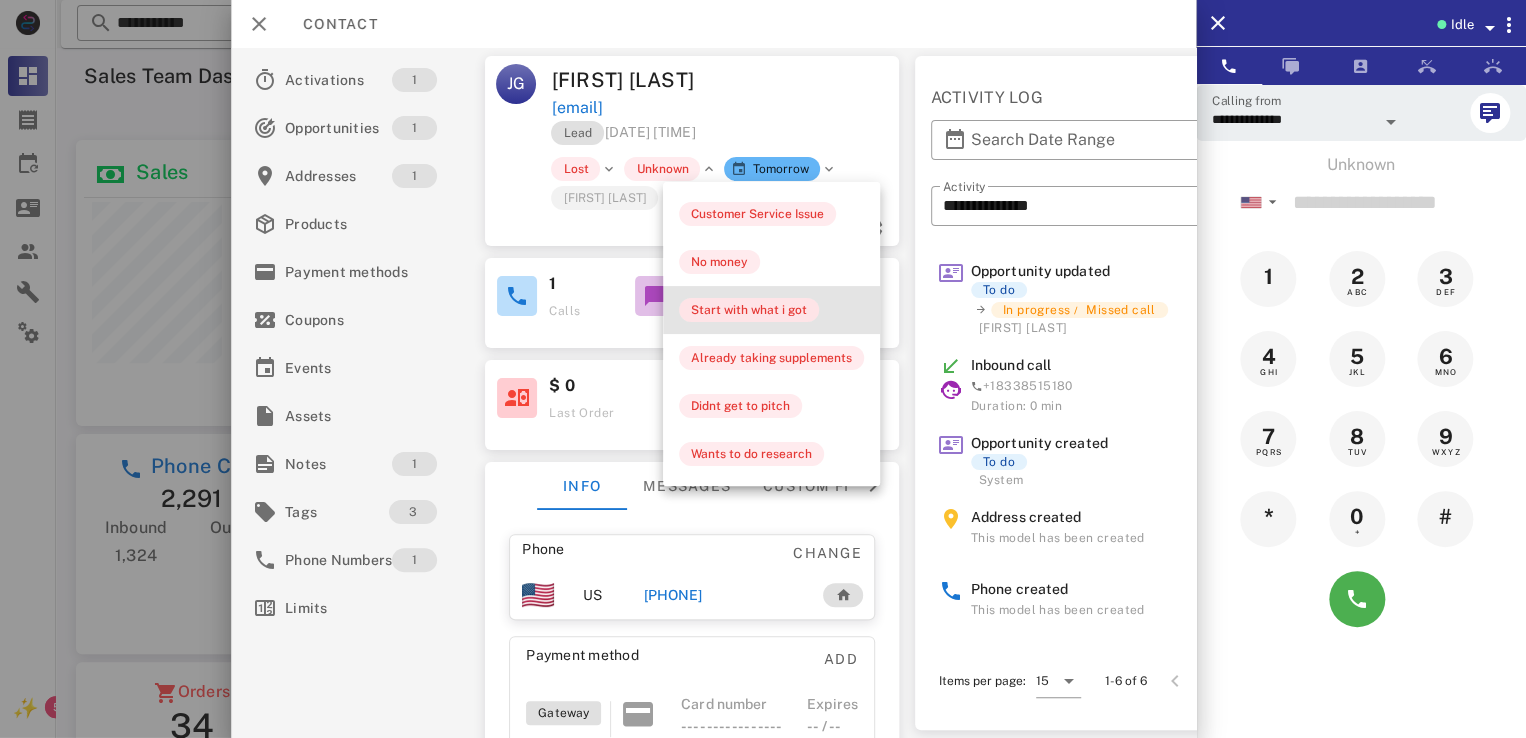 click on "Start with what i got" at bounding box center (749, 310) 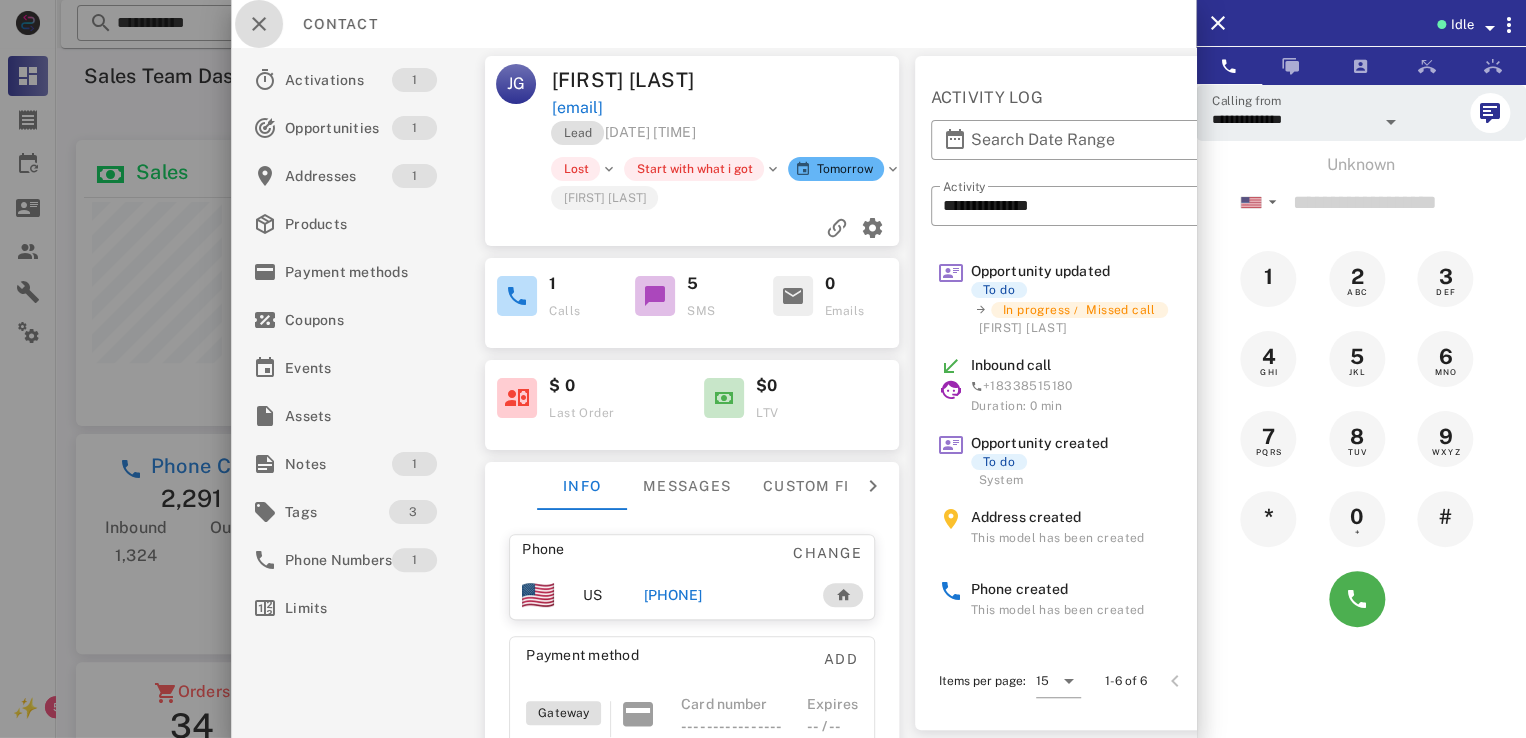 click at bounding box center (259, 24) 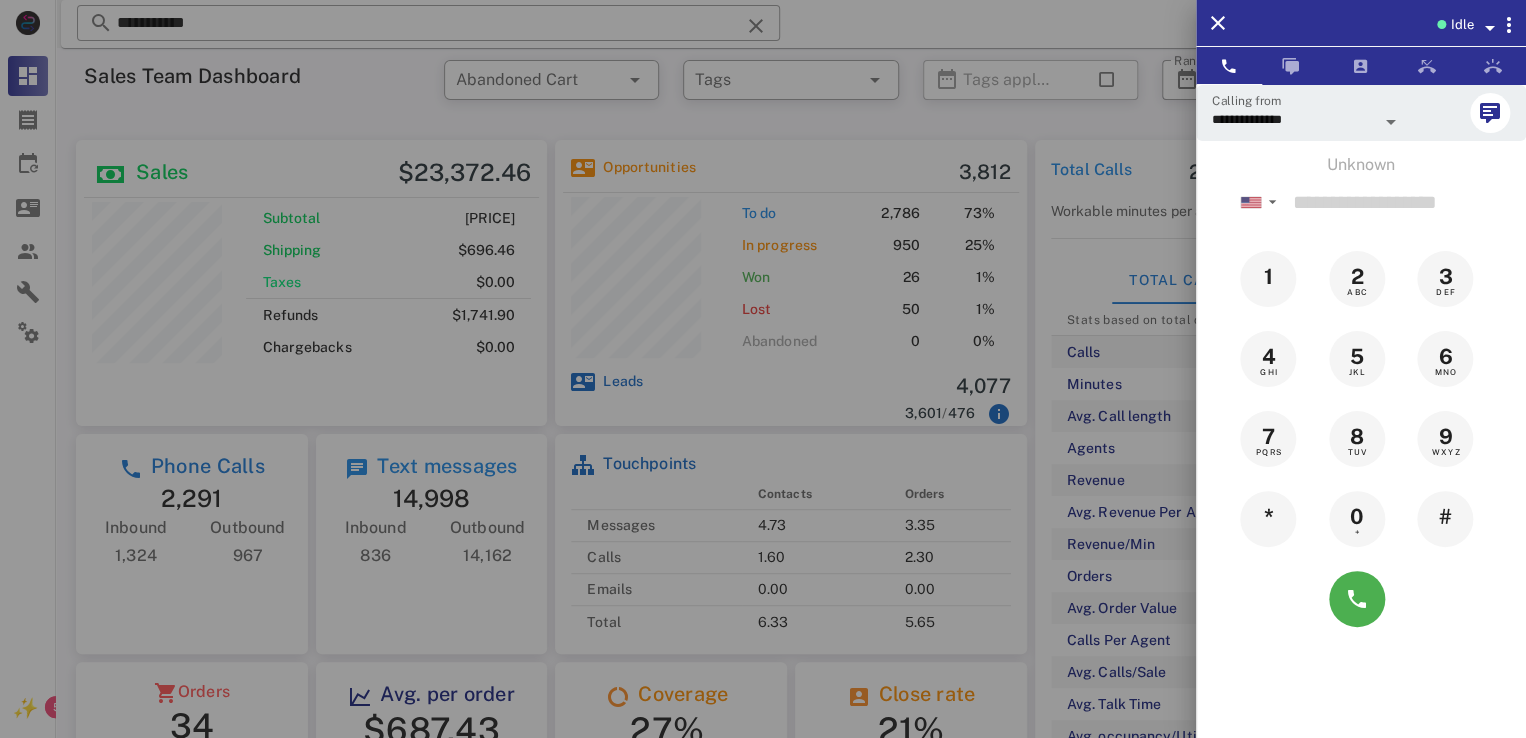 click at bounding box center [763, 369] 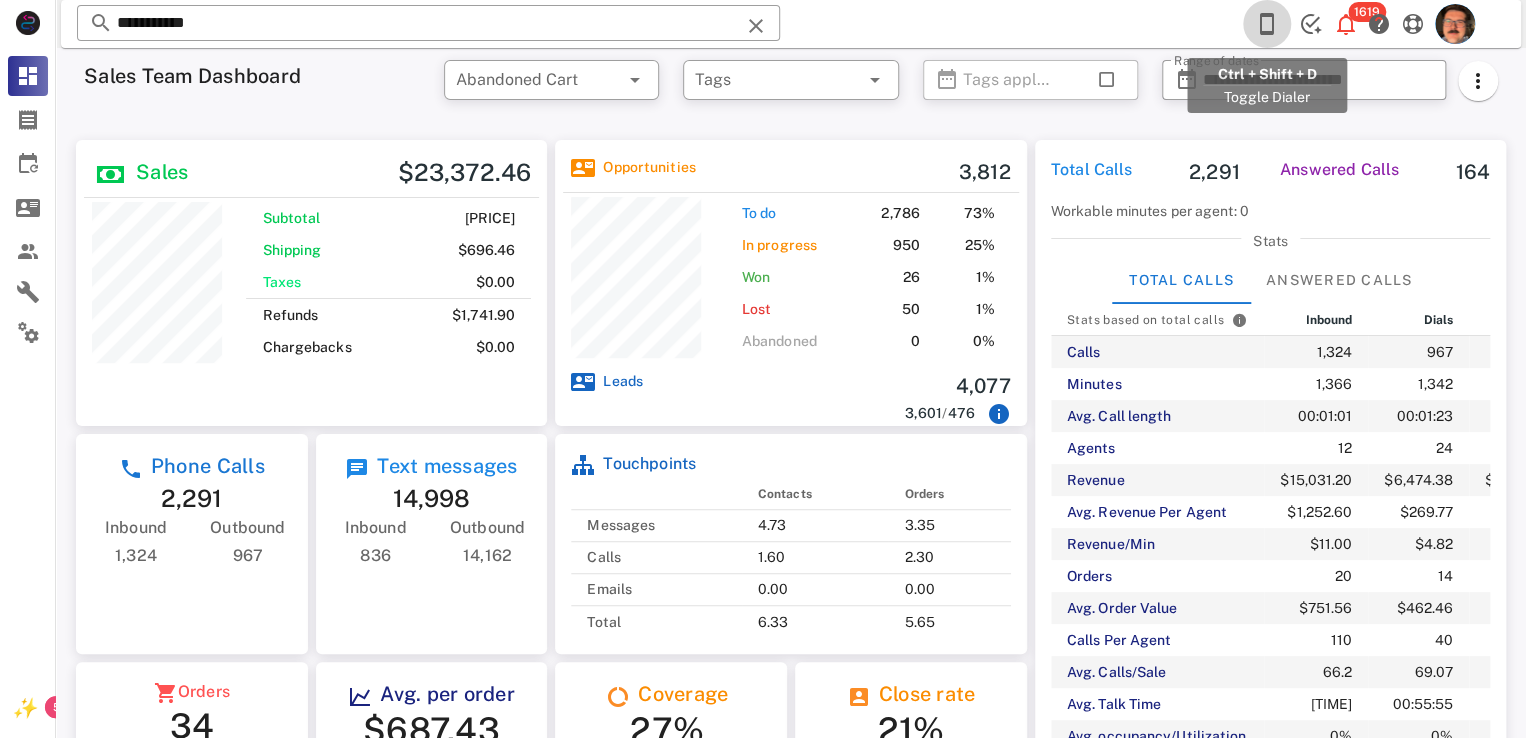 click at bounding box center (1267, 24) 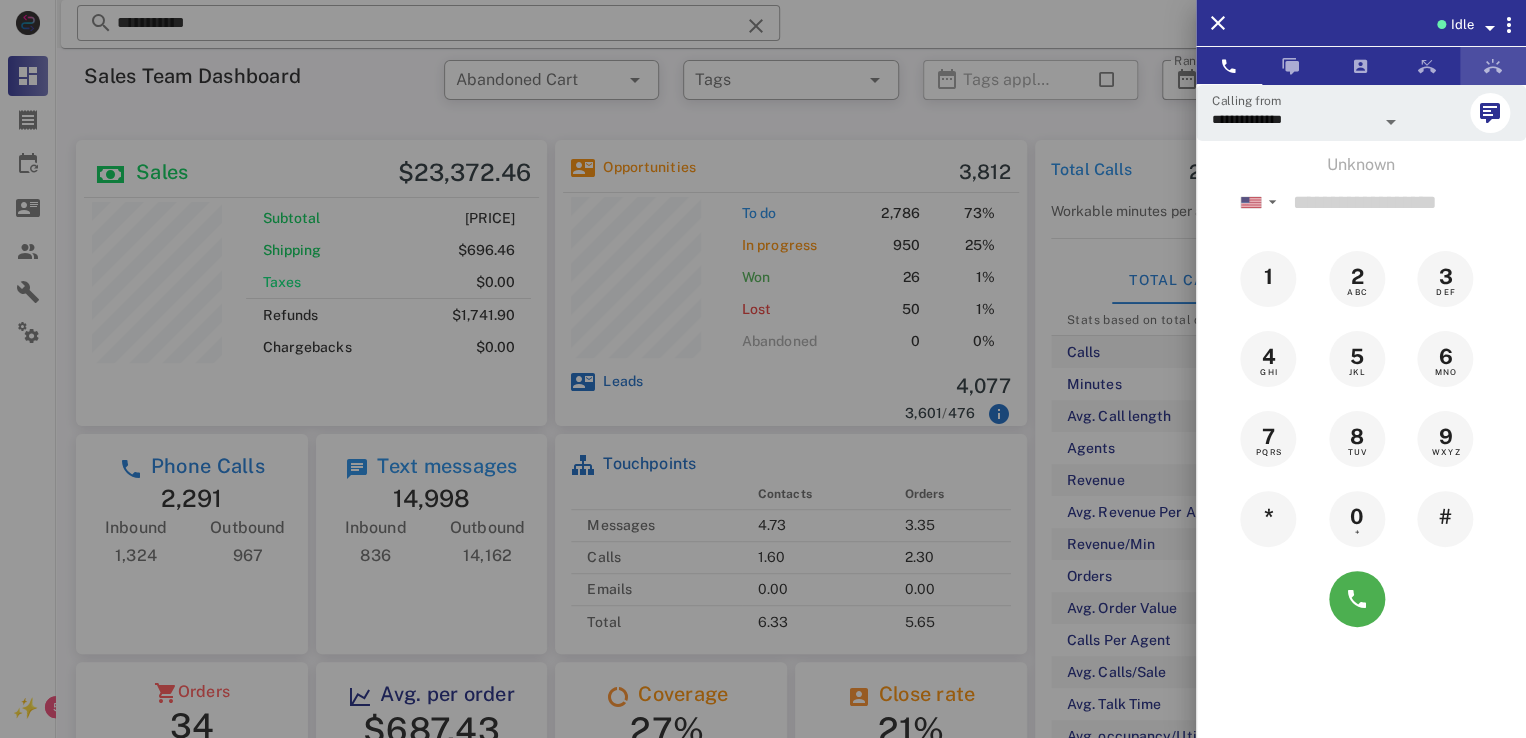 click at bounding box center (1493, 66) 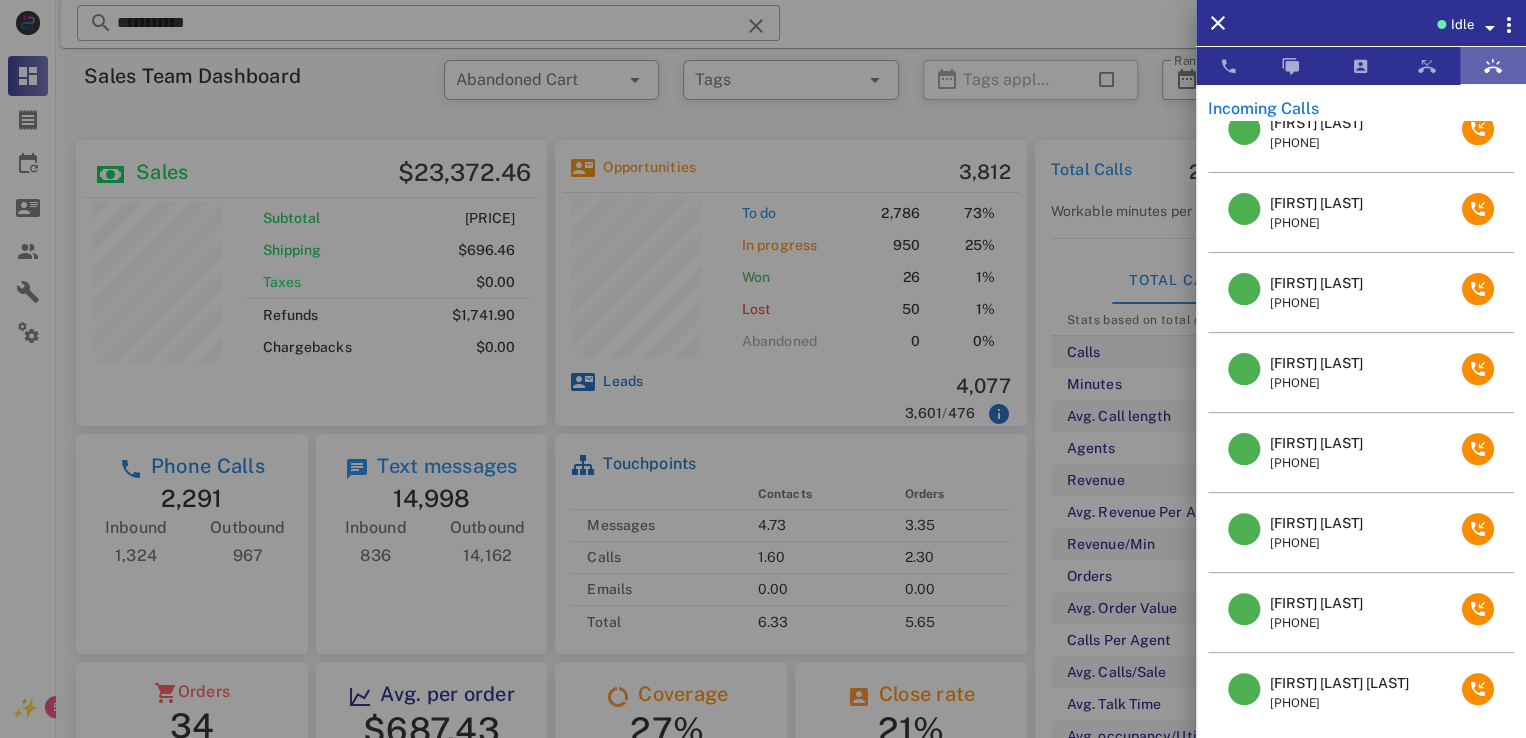 scroll, scrollTop: 188, scrollLeft: 0, axis: vertical 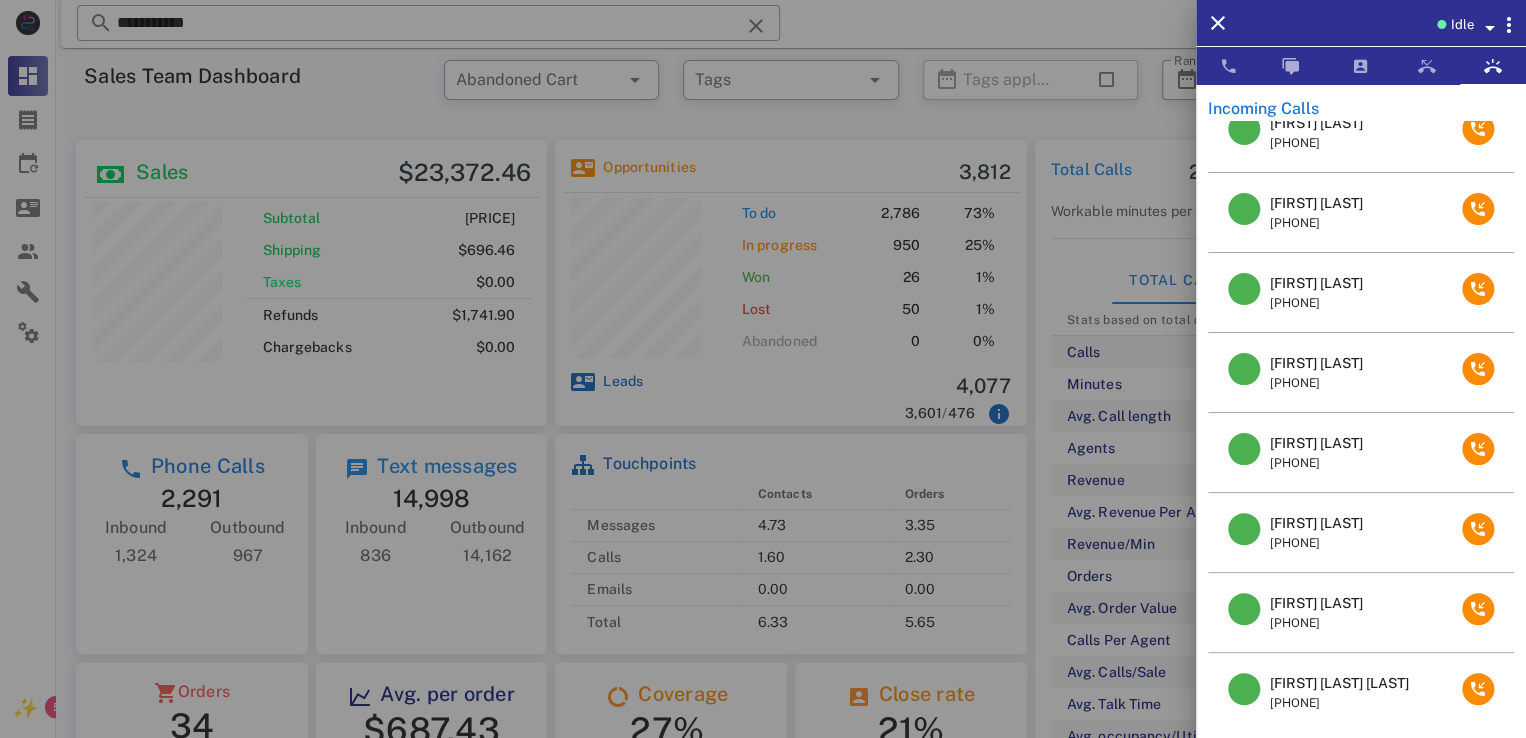 click on "[FIRST] [LAST]" at bounding box center (1316, 283) 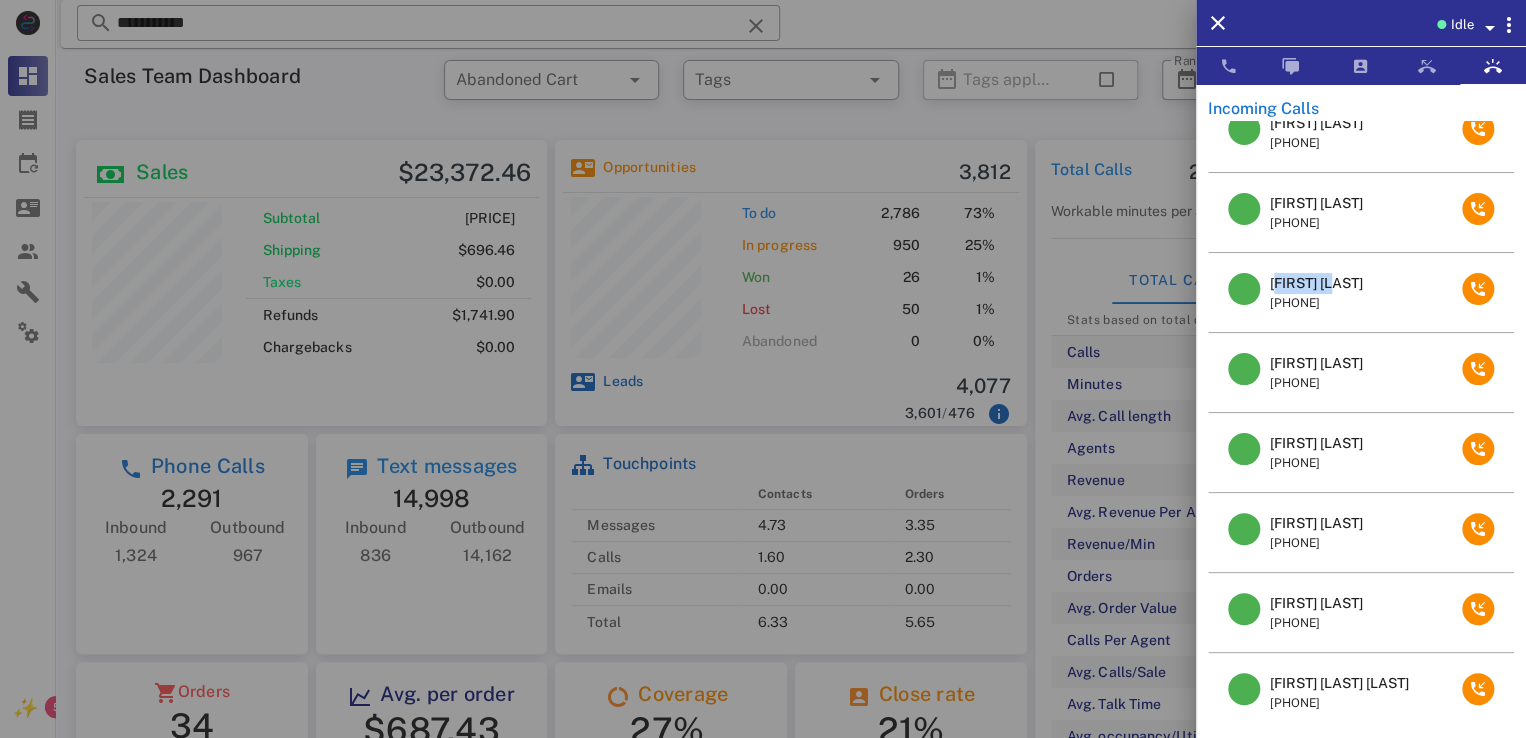 click on "[FIRST] [LAST]" at bounding box center (1316, 283) 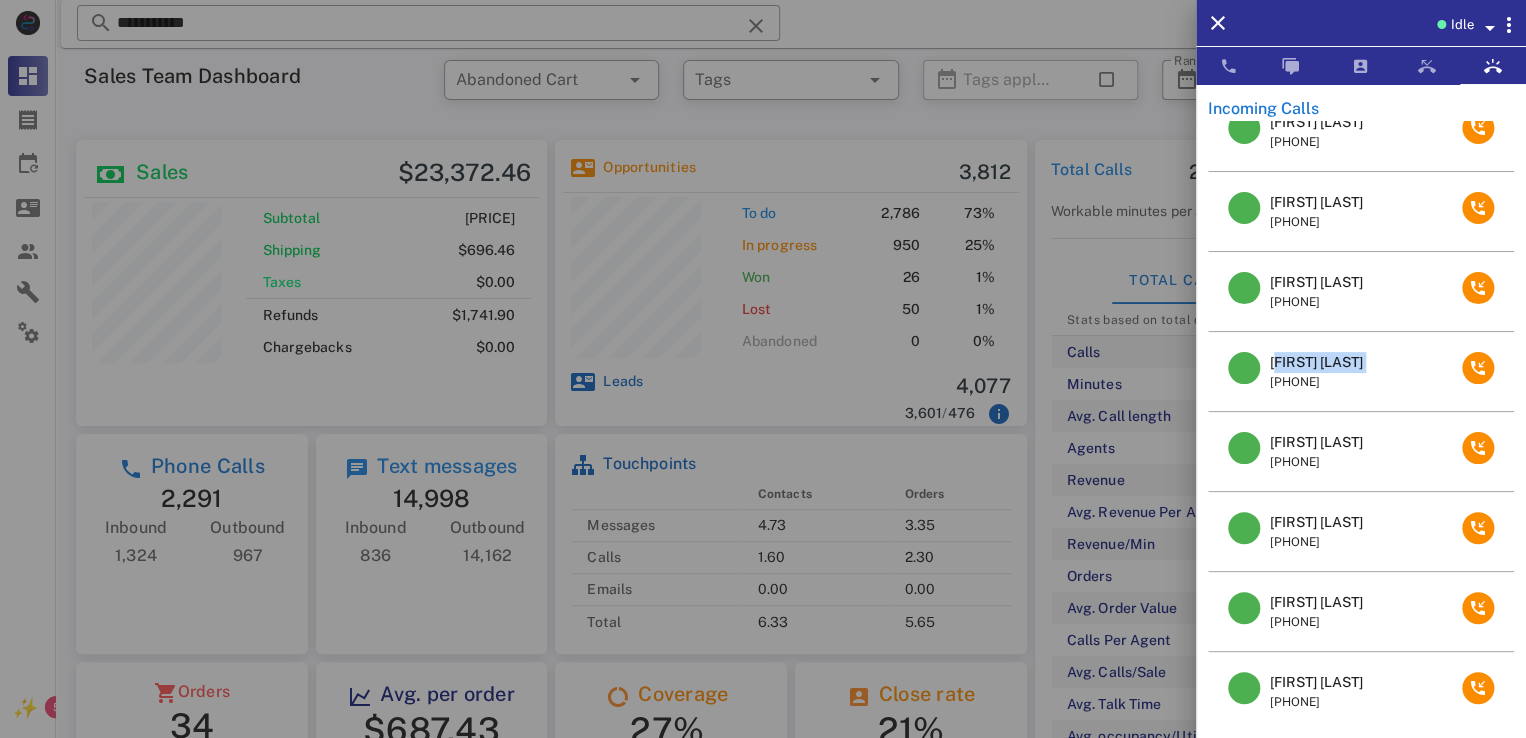 click on "[FIRST] [LAST]" at bounding box center (1316, 362) 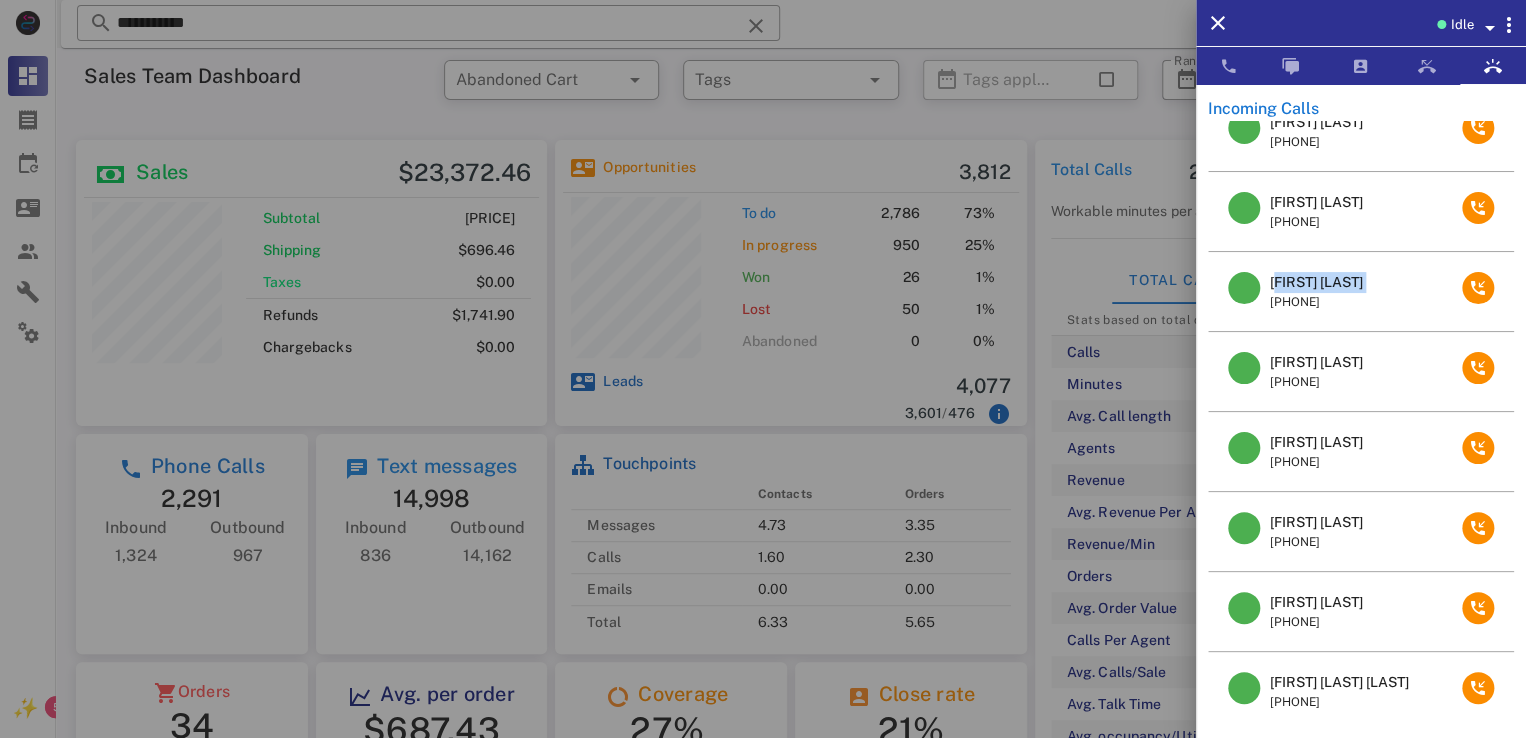 copy on "[FIRST] [LAST]" 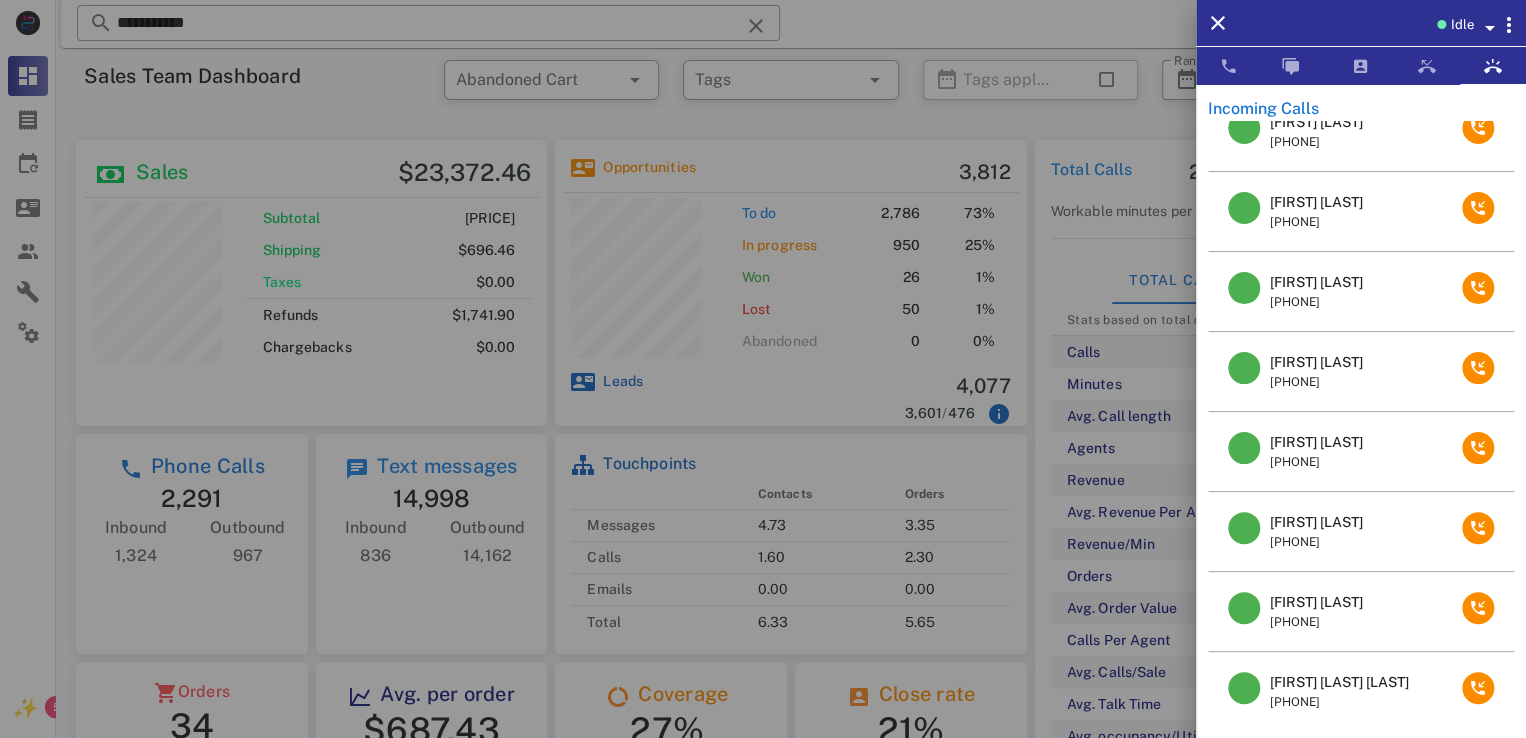 click at bounding box center [763, 369] 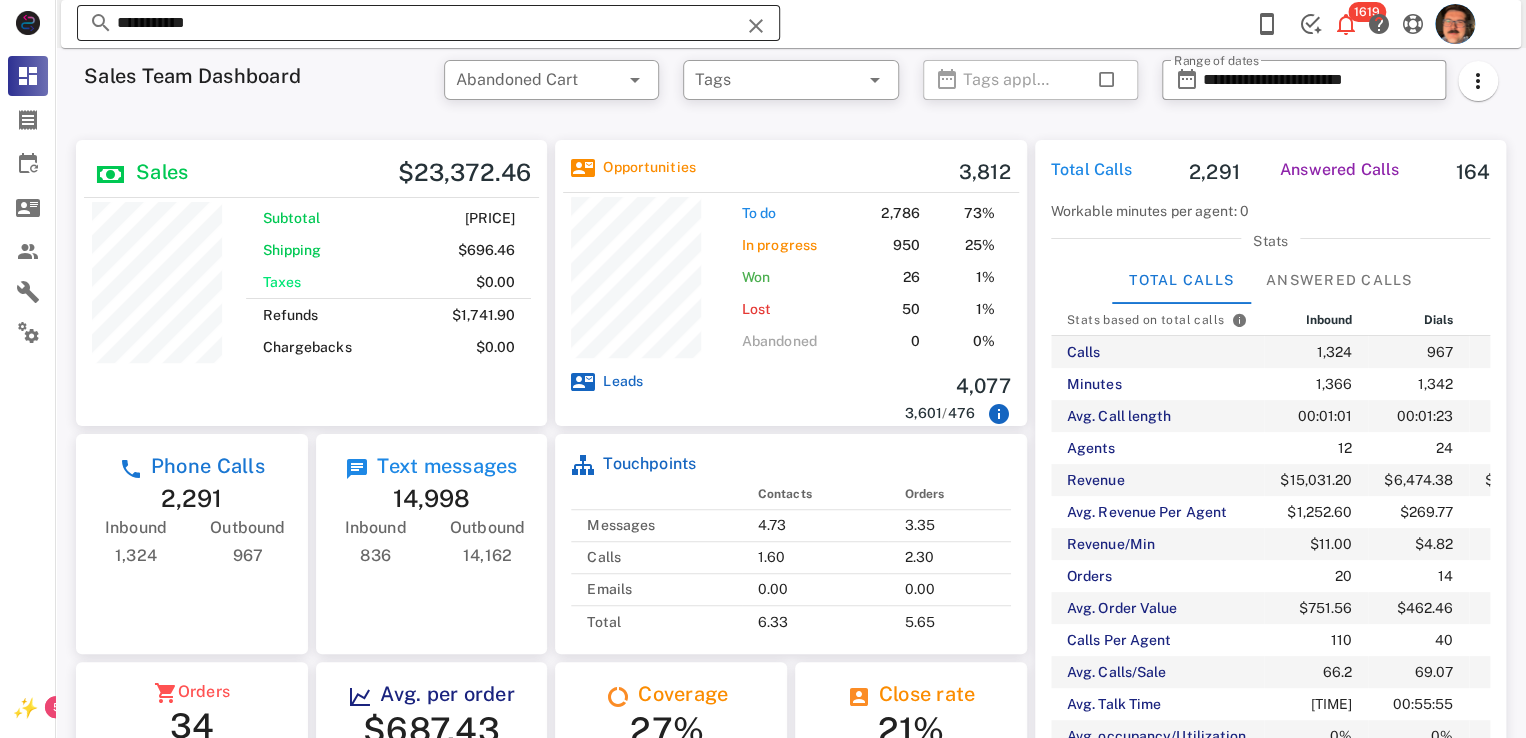 click at bounding box center [756, 26] 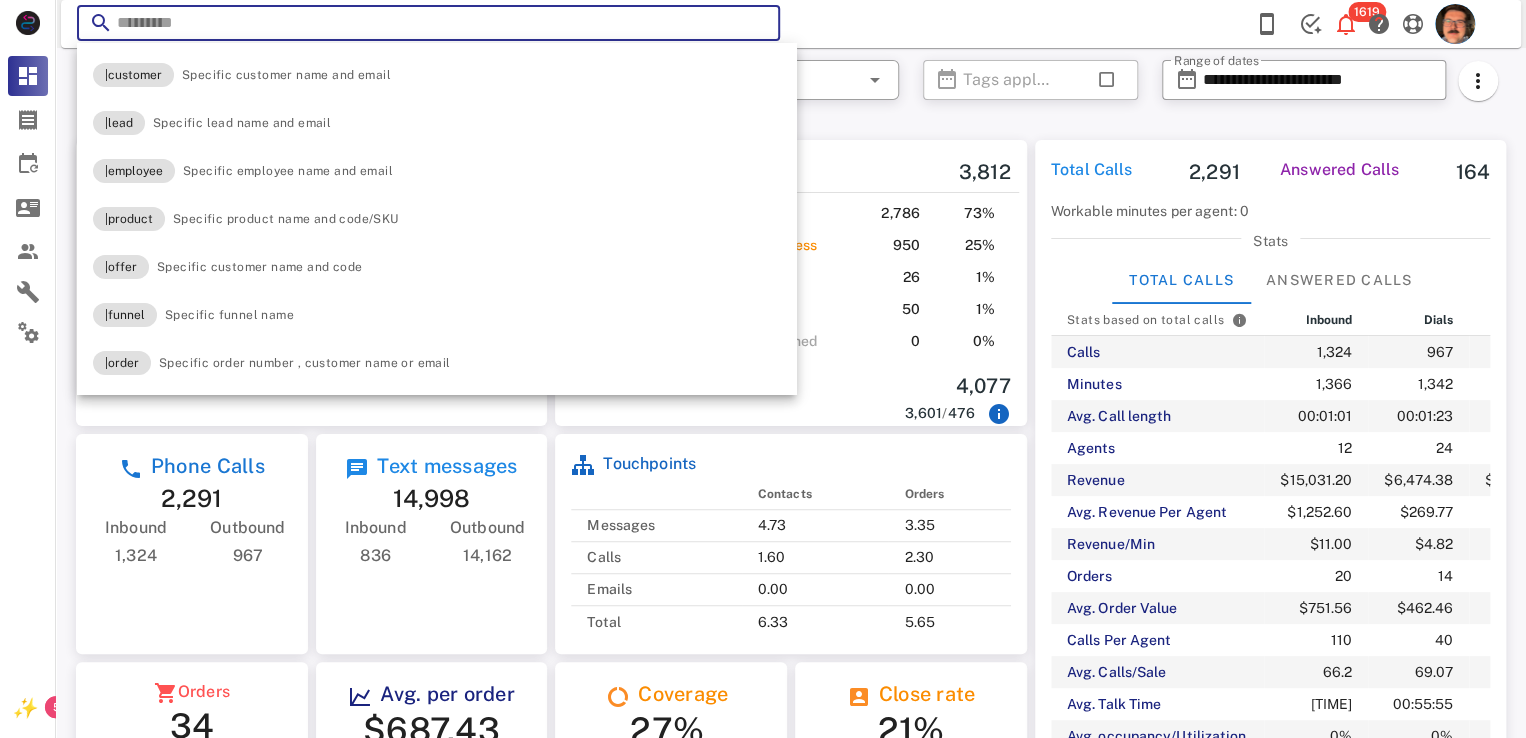 paste on "**********" 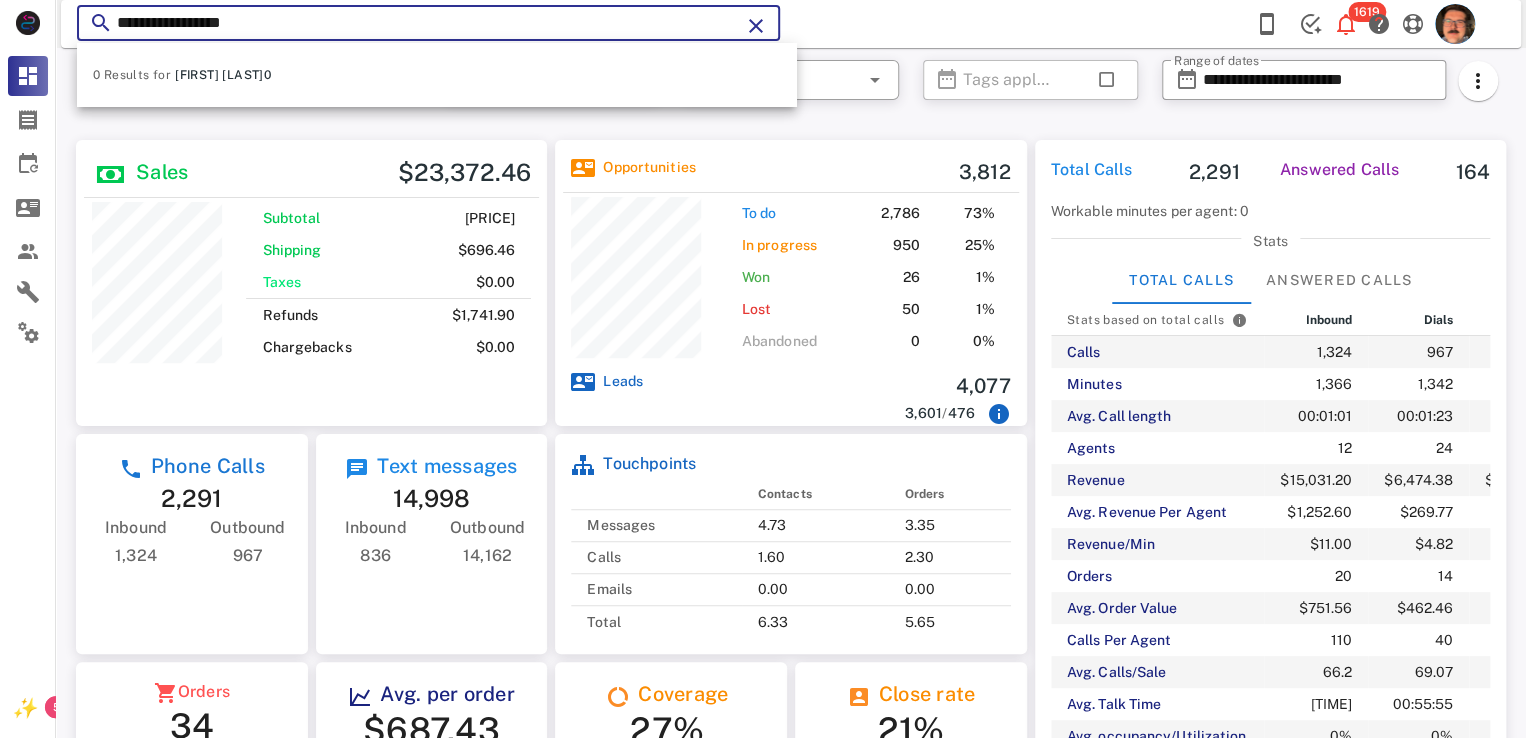 scroll, scrollTop: 29, scrollLeft: 0, axis: vertical 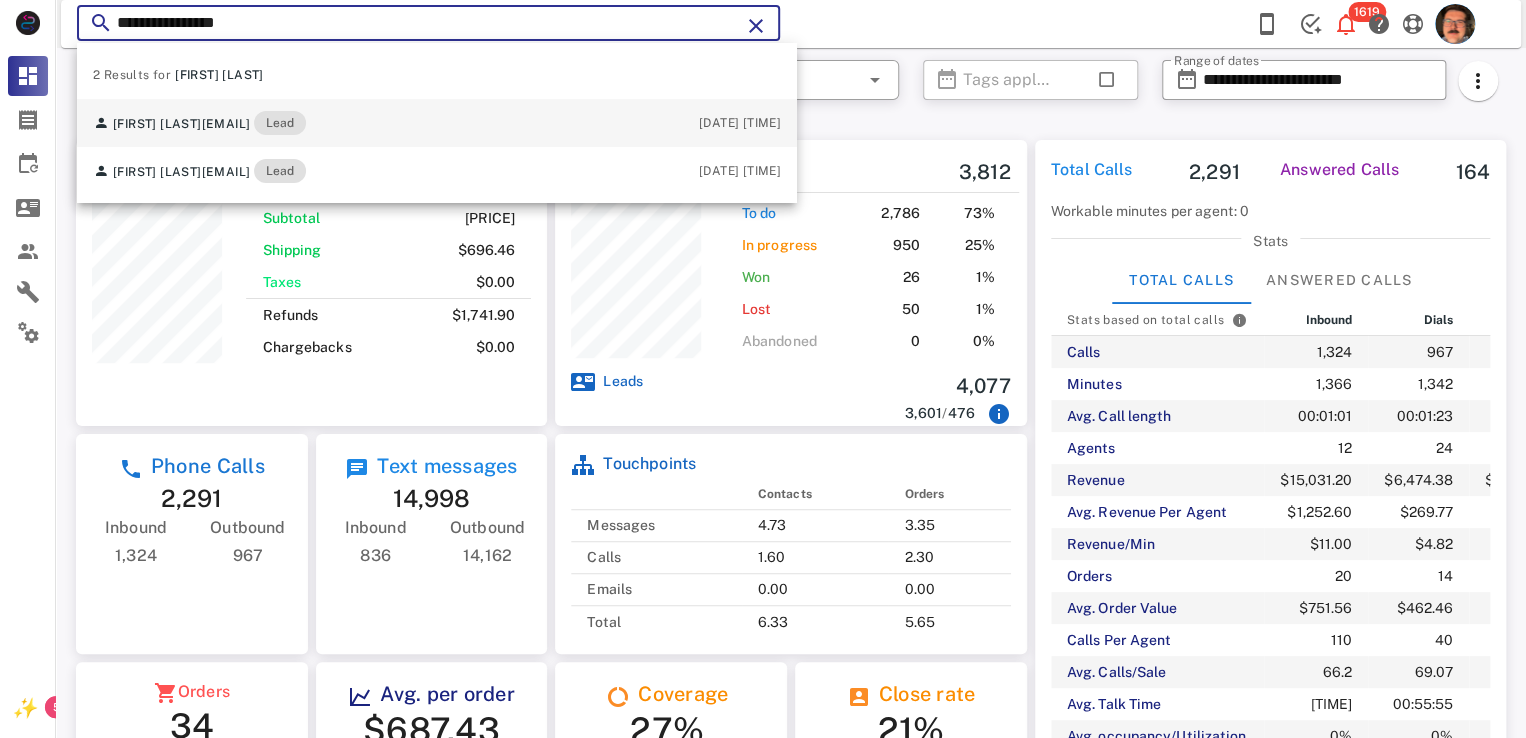 type on "**********" 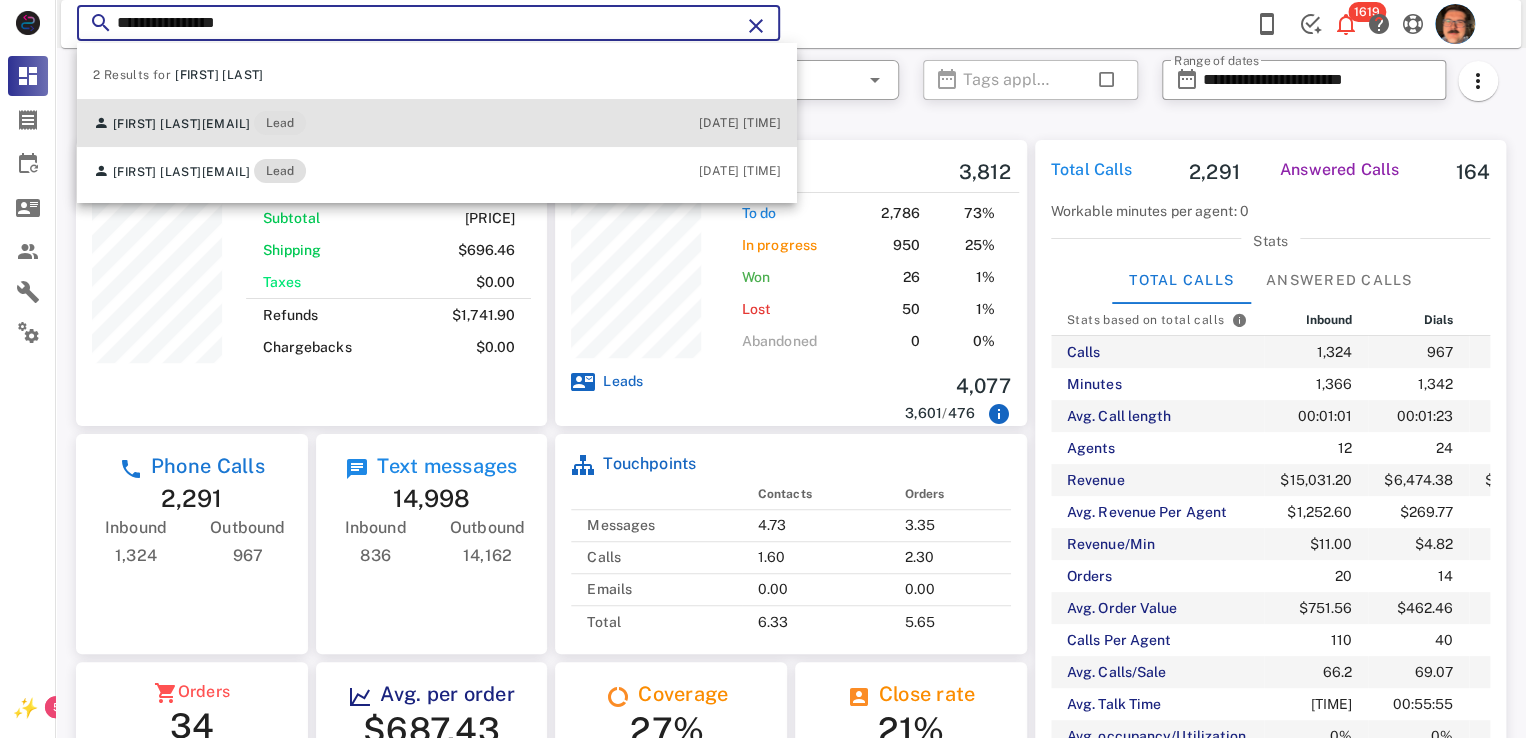 click on "[EMAIL]" at bounding box center [226, 124] 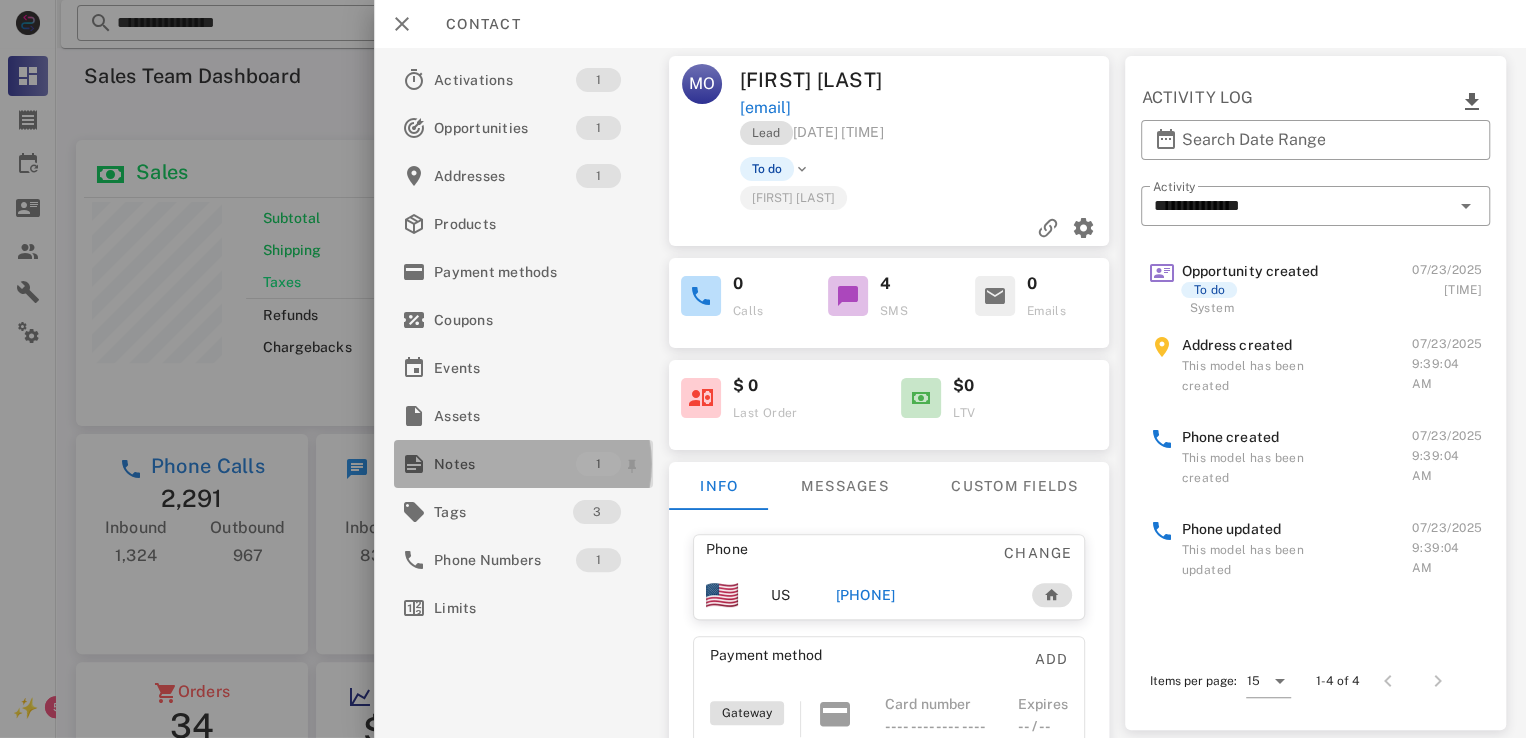 click on "Notes" at bounding box center [505, 464] 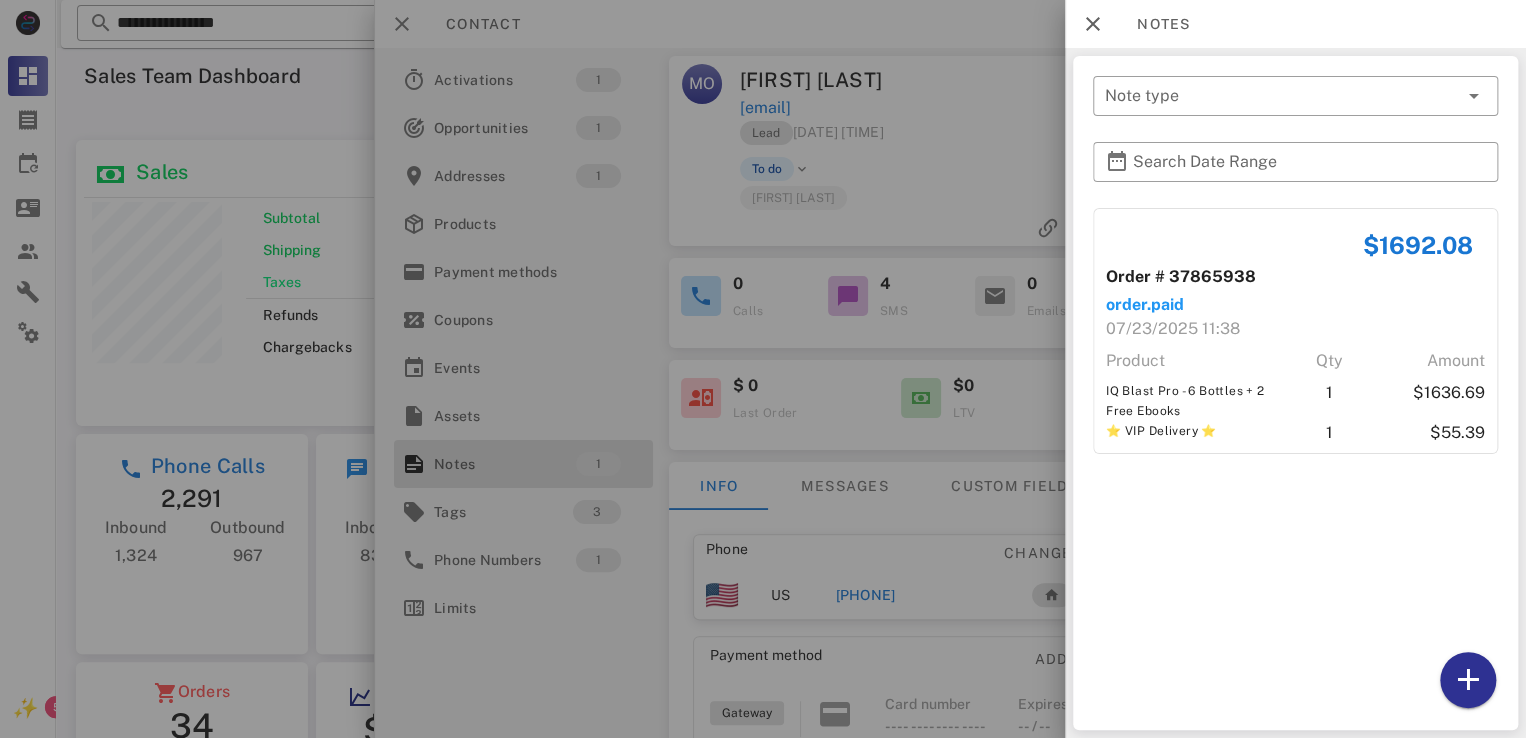 click at bounding box center (763, 369) 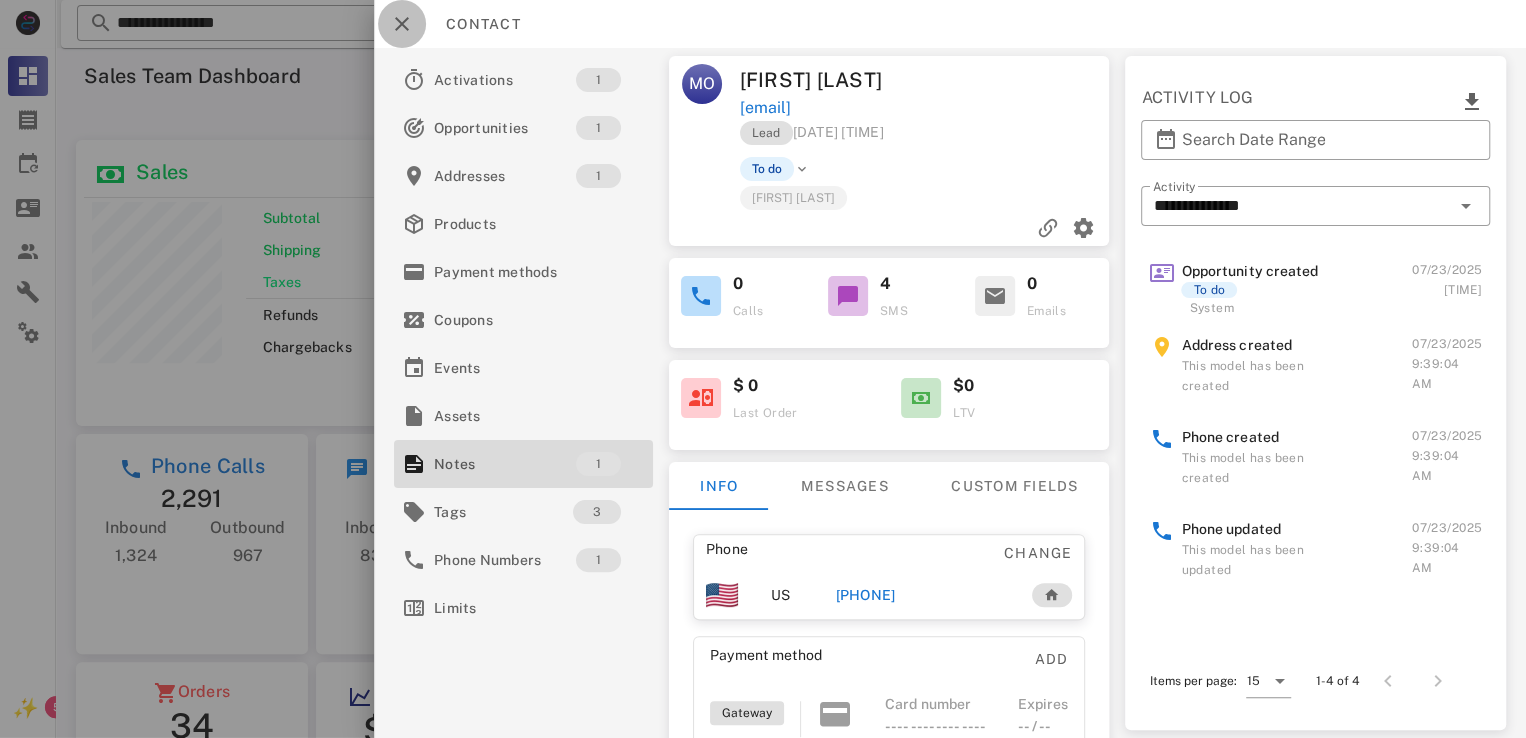 click at bounding box center (402, 24) 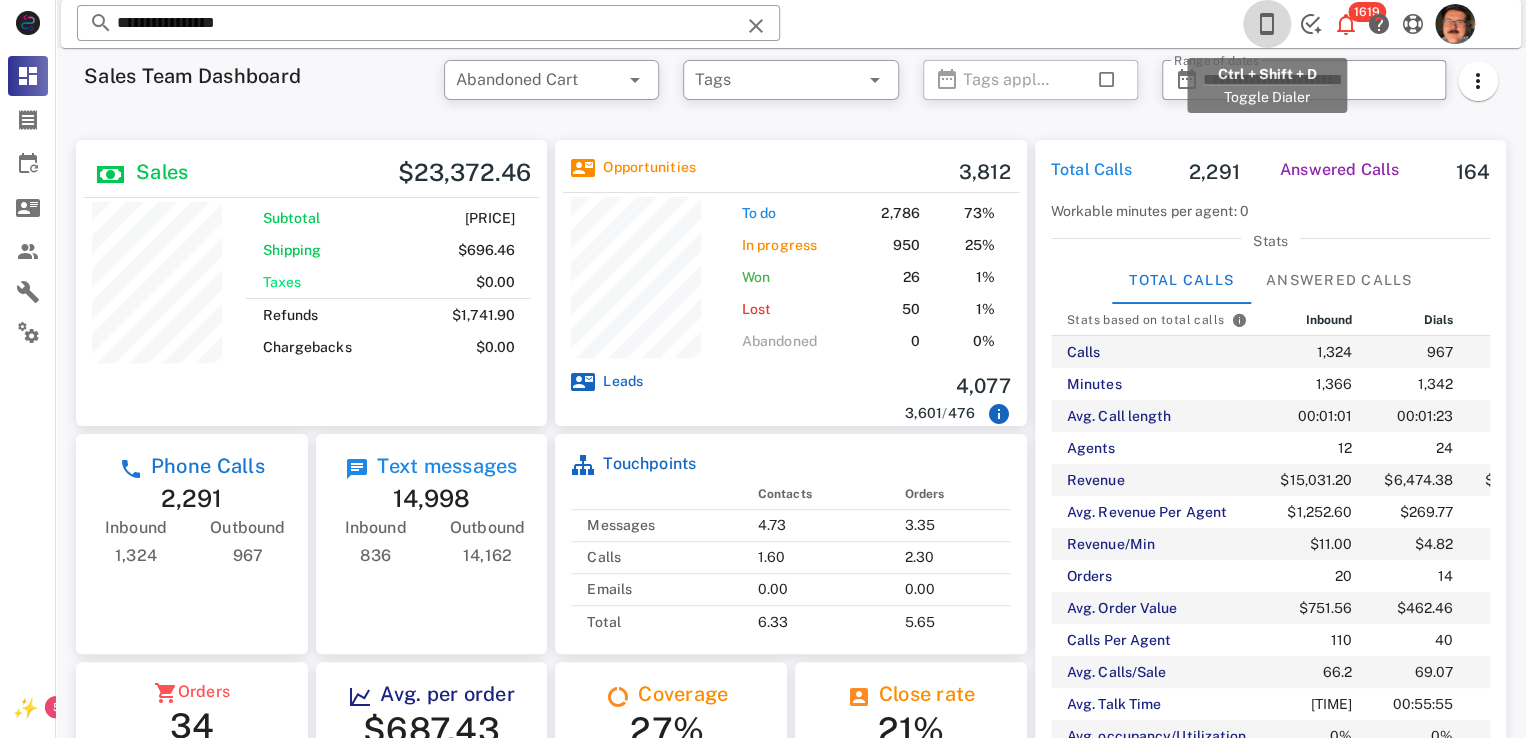 click at bounding box center [1267, 24] 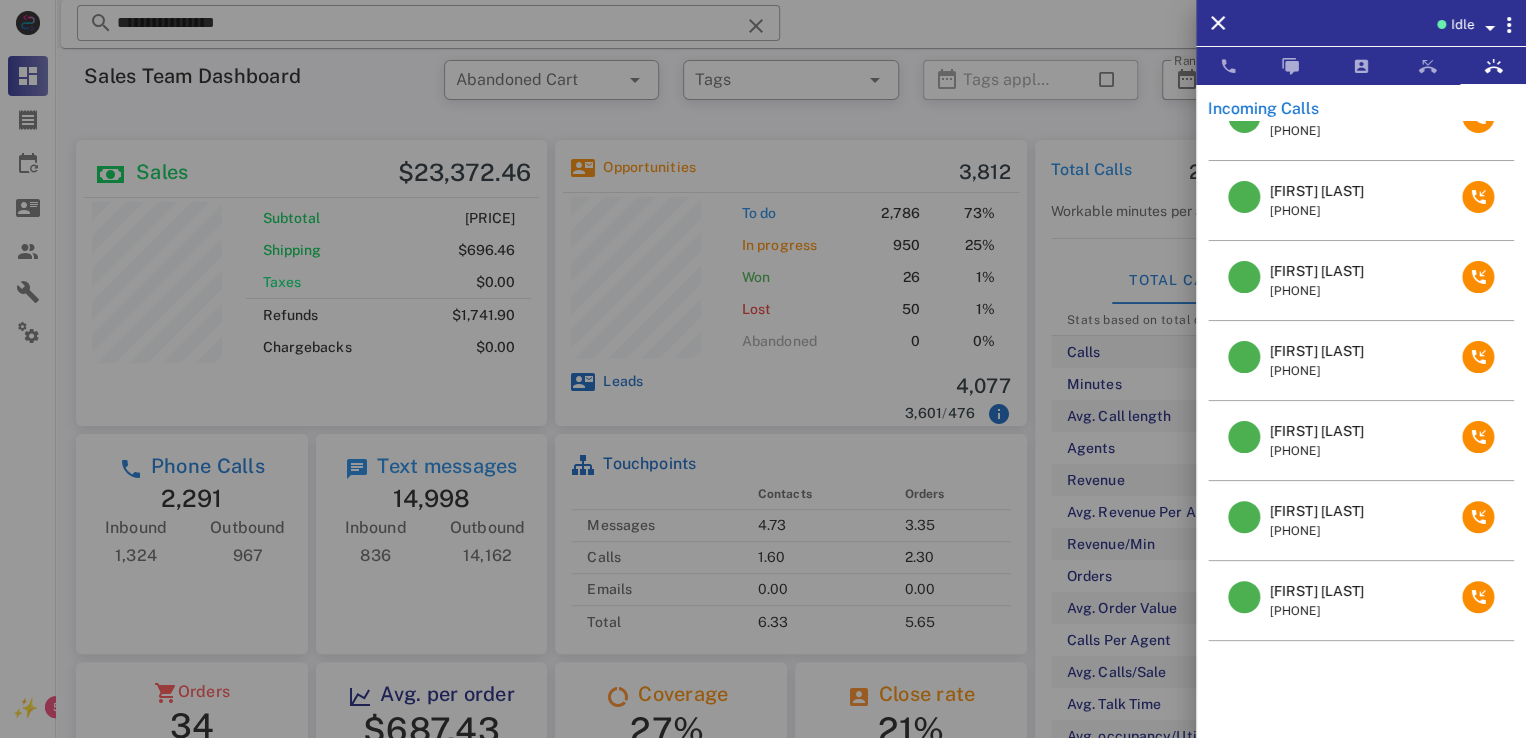 scroll, scrollTop: 521, scrollLeft: 0, axis: vertical 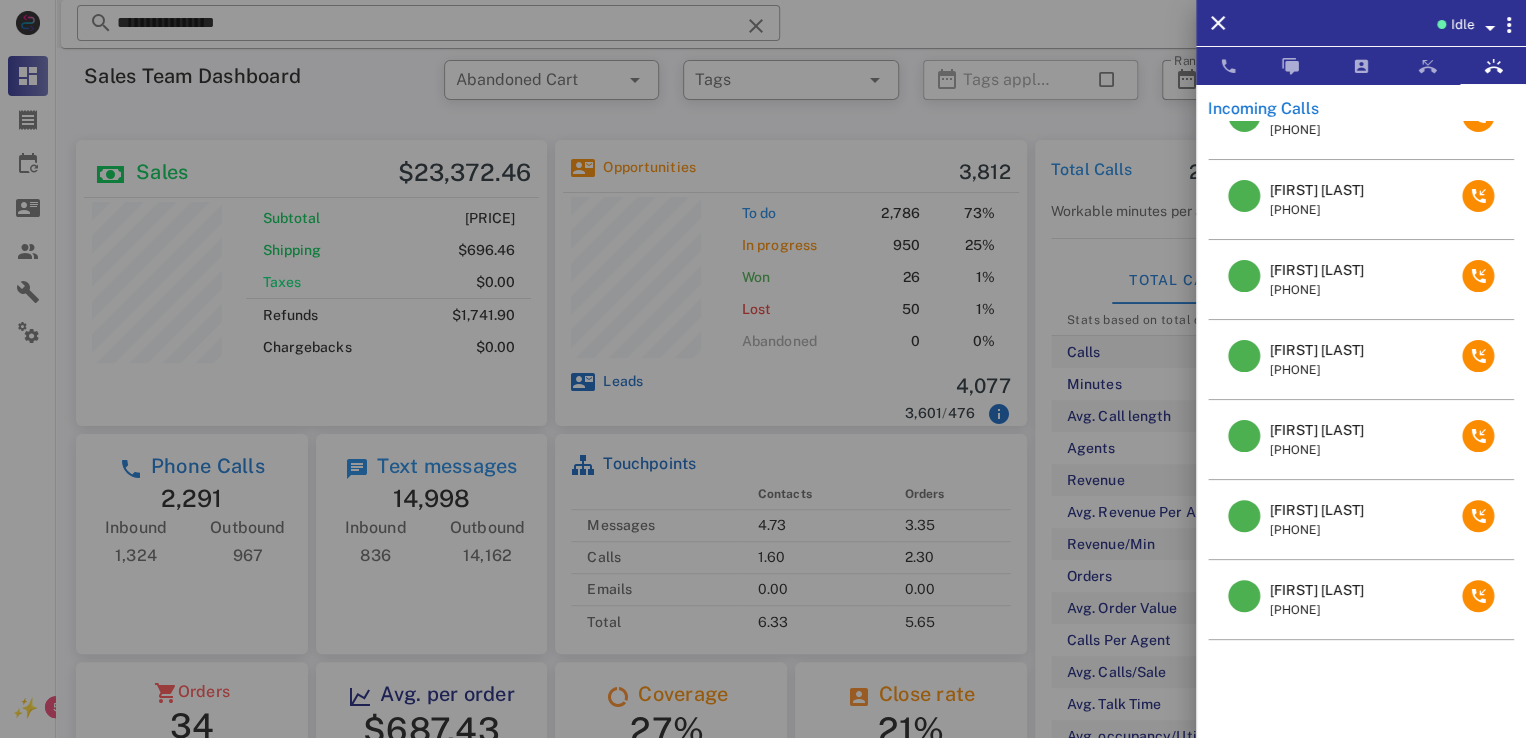 click on "[FIRST] [LAST]" at bounding box center (1316, 350) 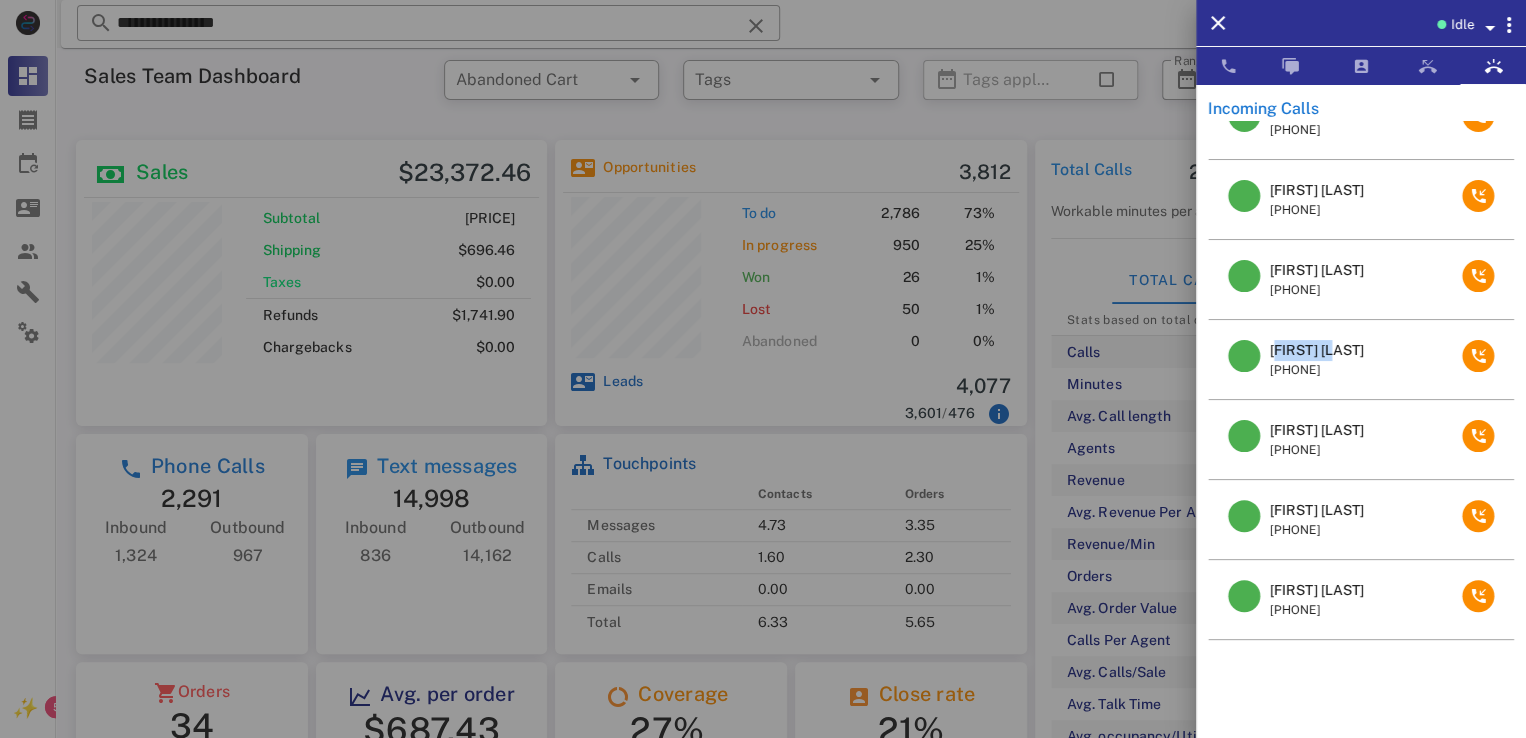 click on "[FIRST] [LAST]" at bounding box center [1316, 350] 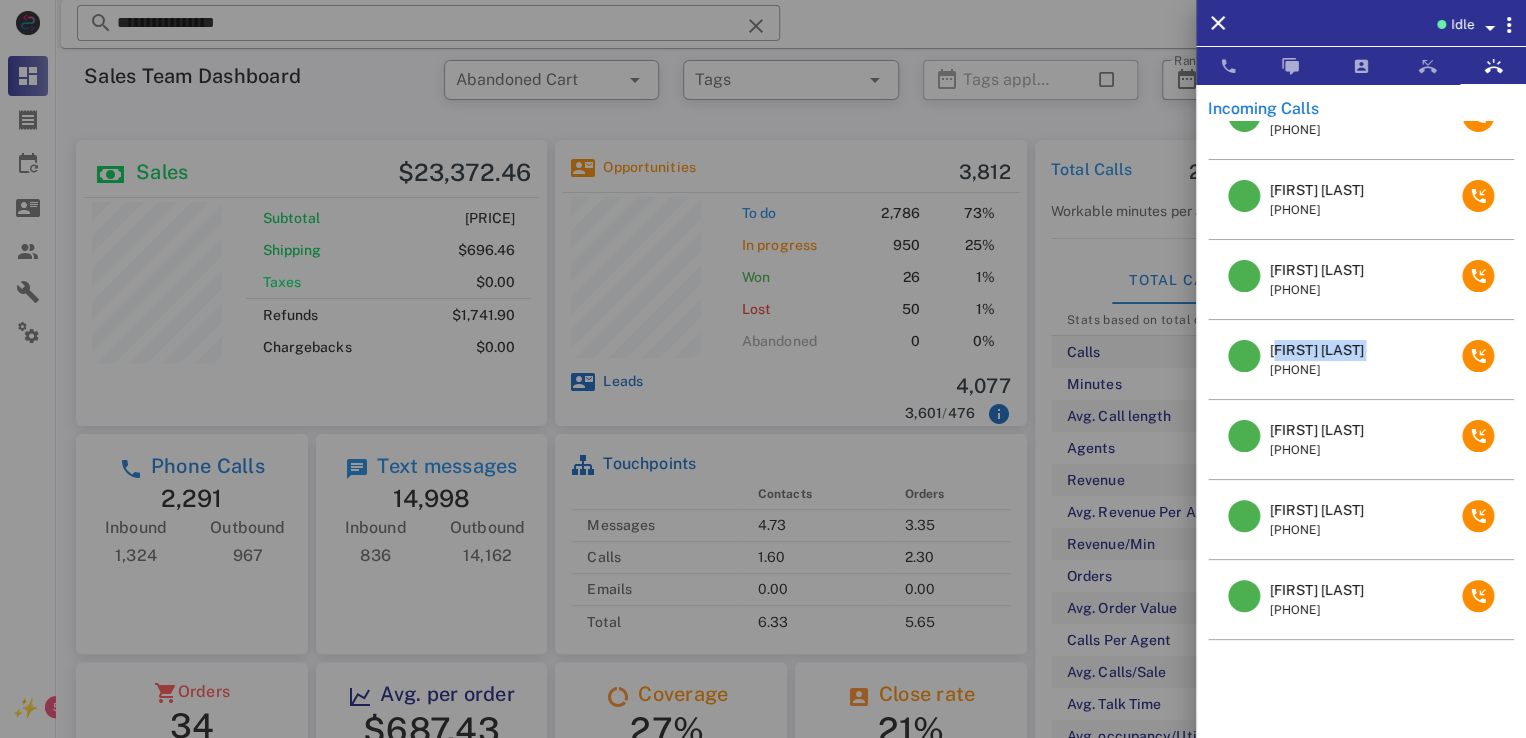 click on "[FIRST] [LAST]" at bounding box center (1316, 350) 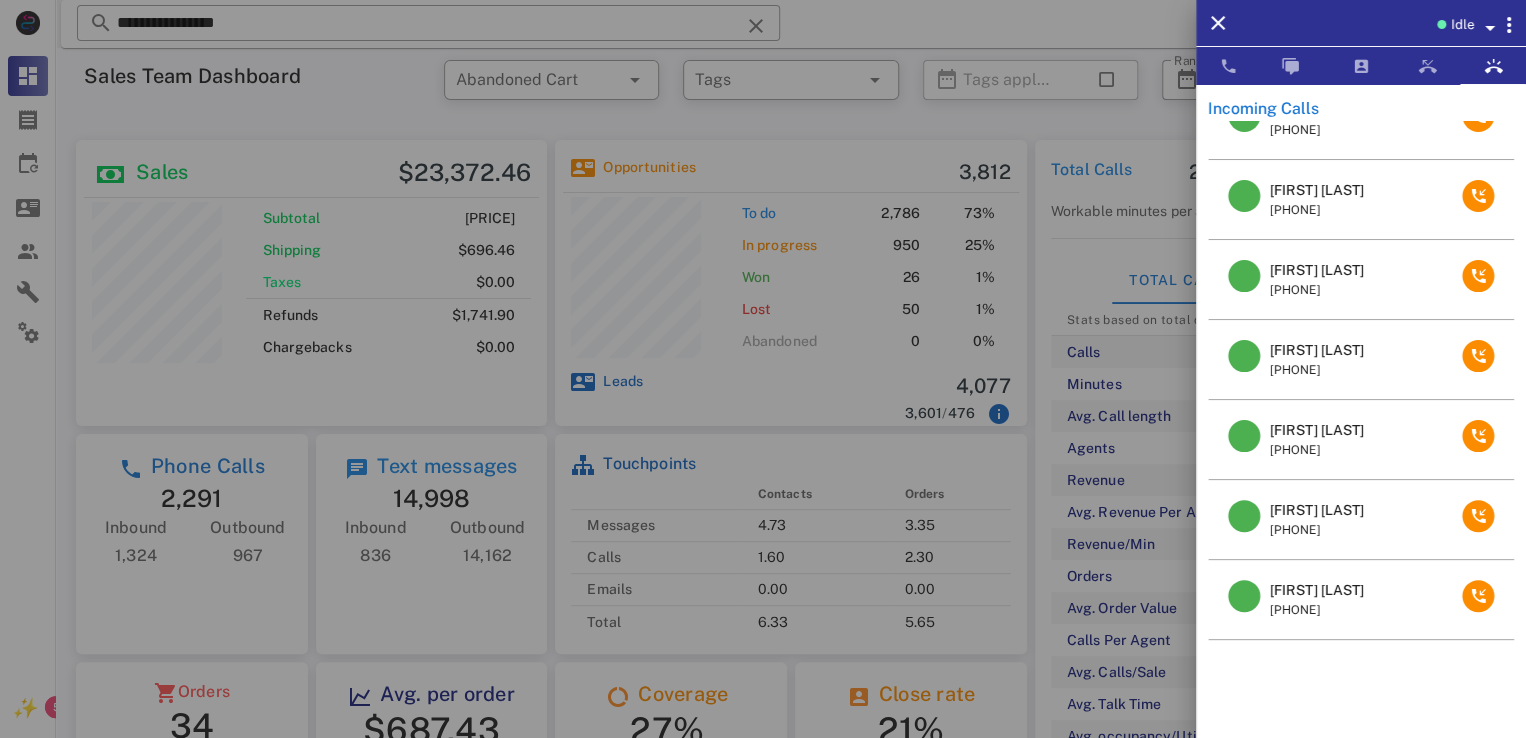 click at bounding box center [763, 369] 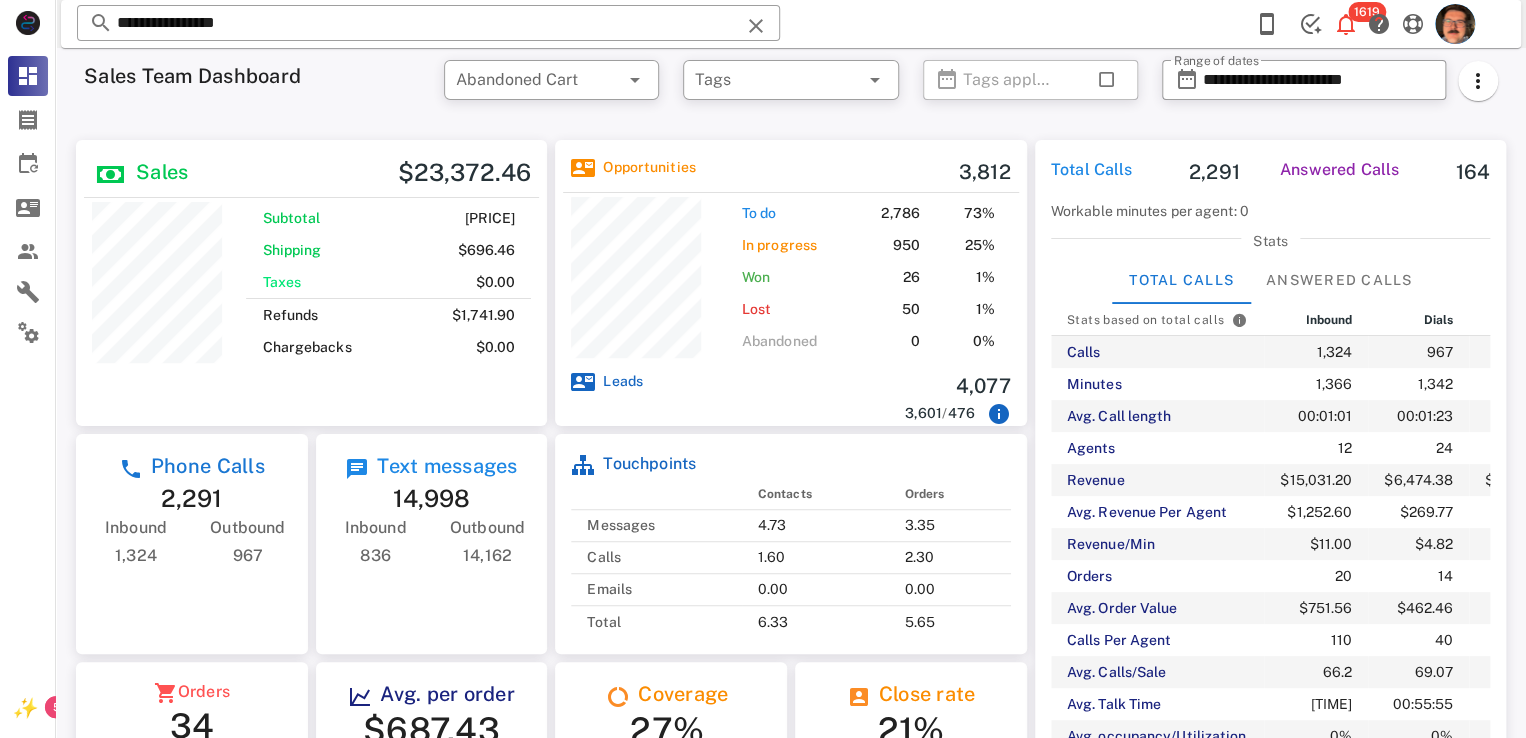 click at bounding box center (756, 26) 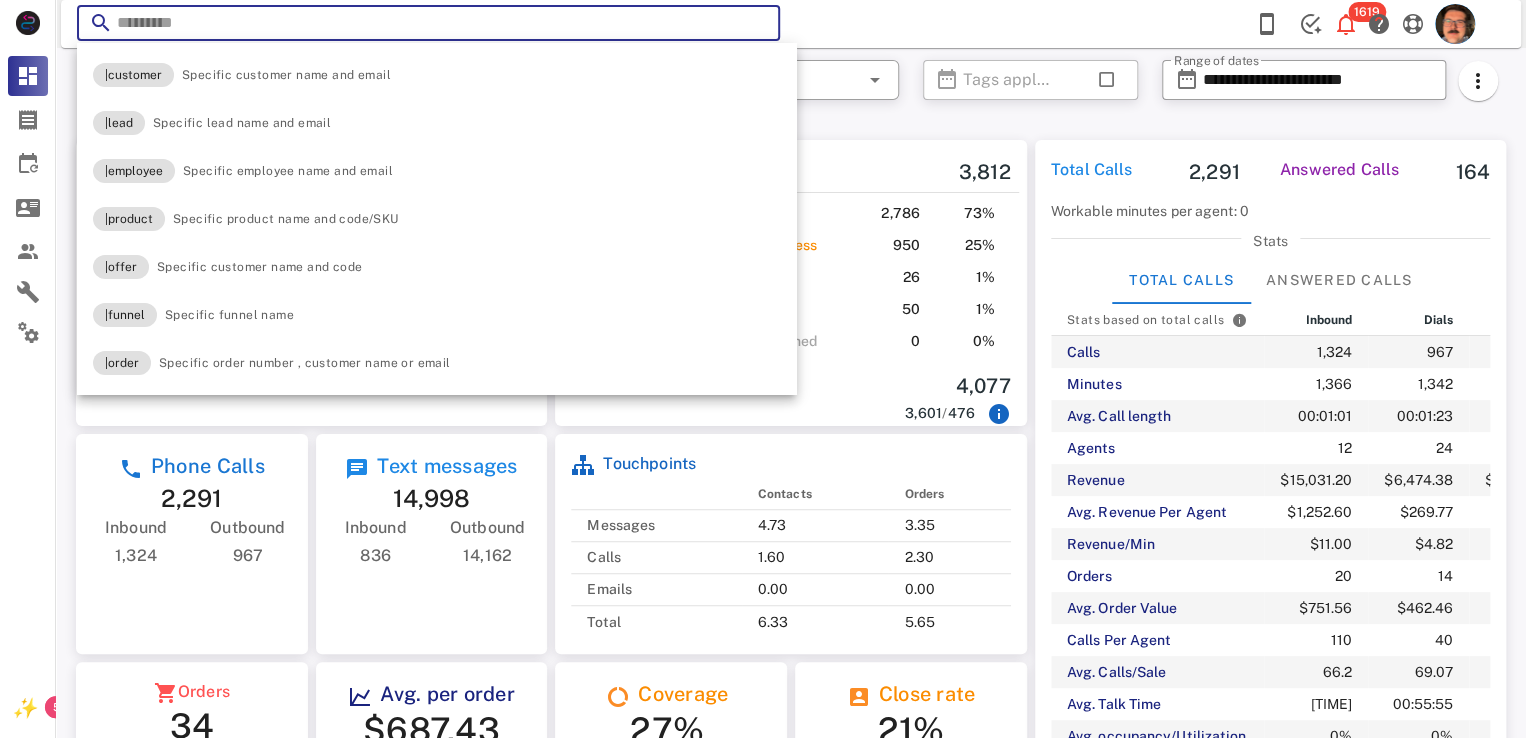 paste on "**********" 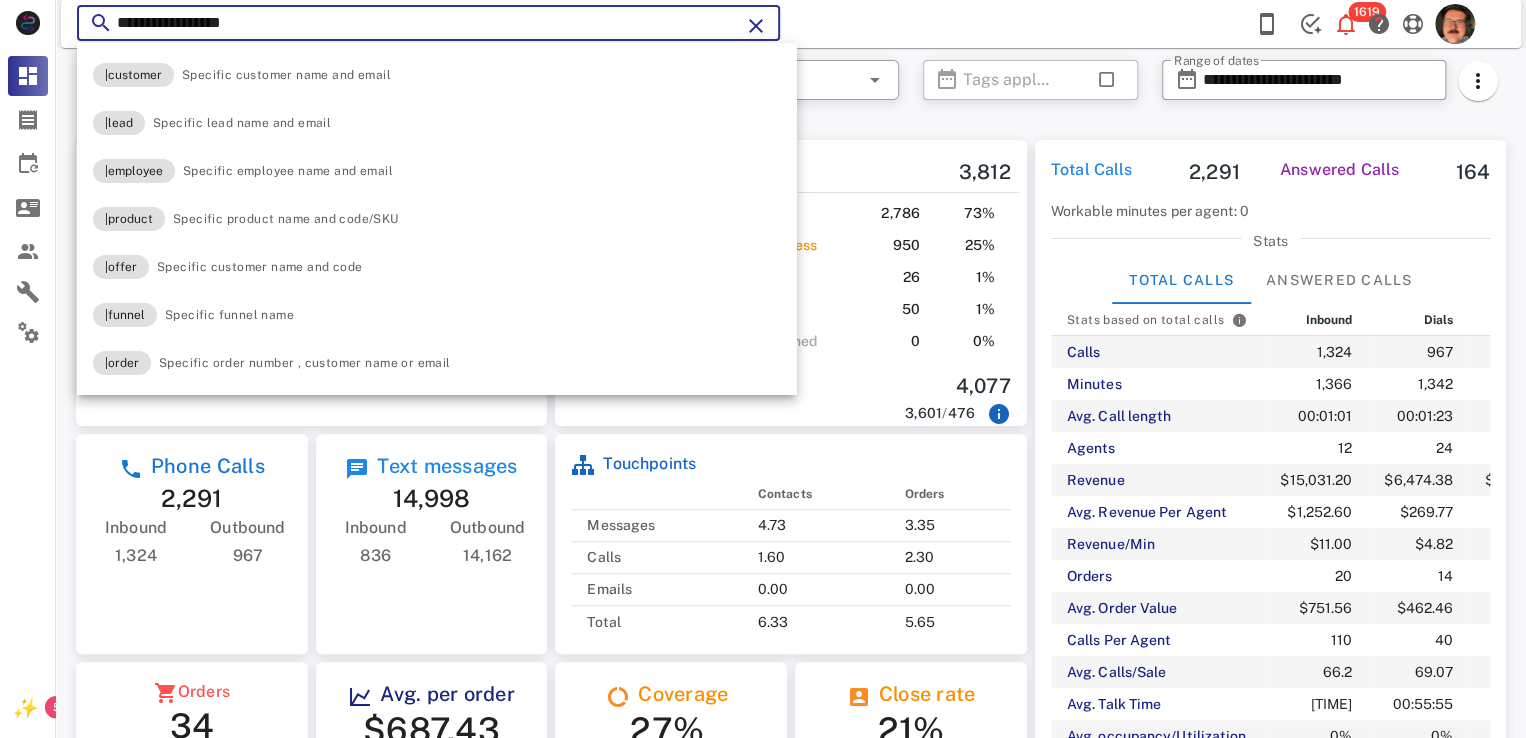click at bounding box center [756, 26] 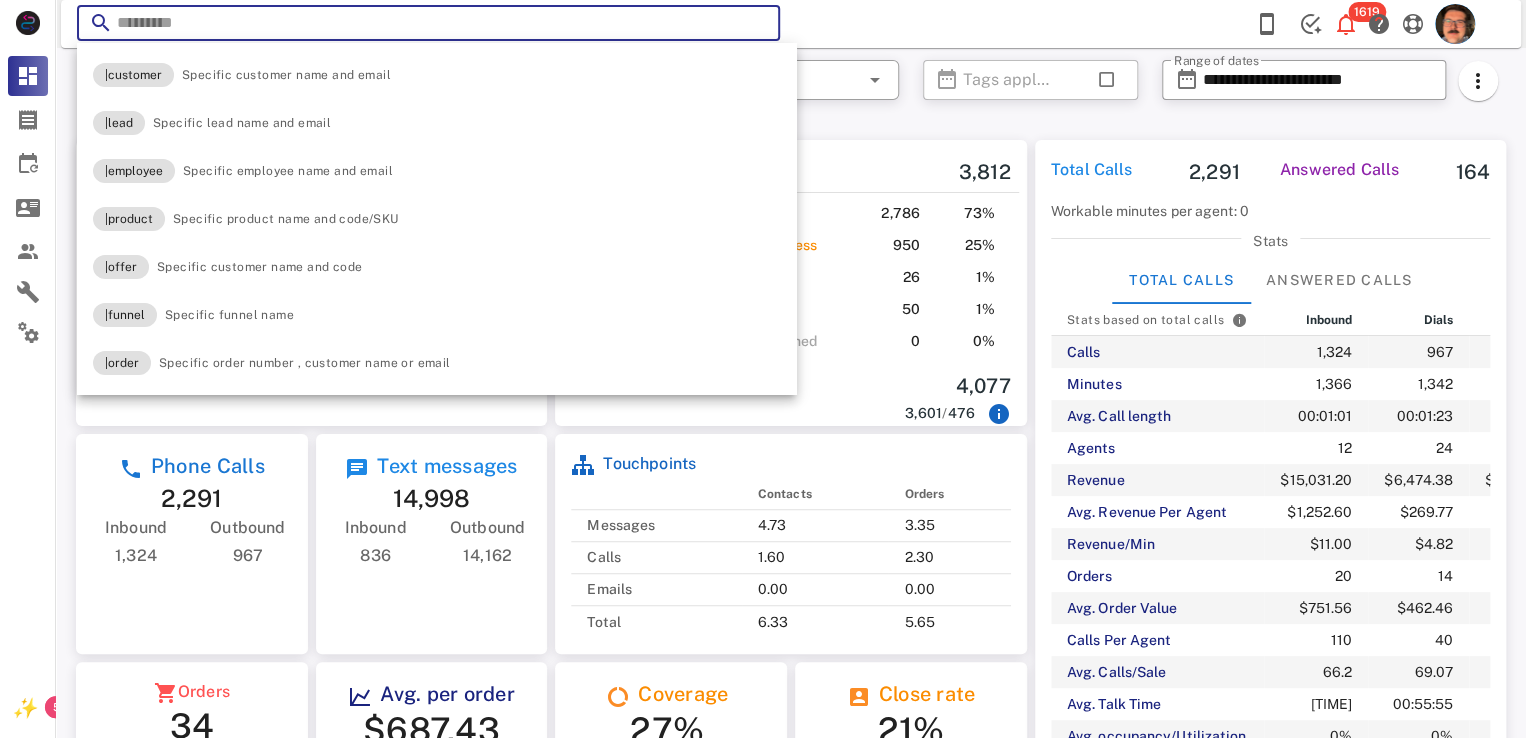 paste on "**********" 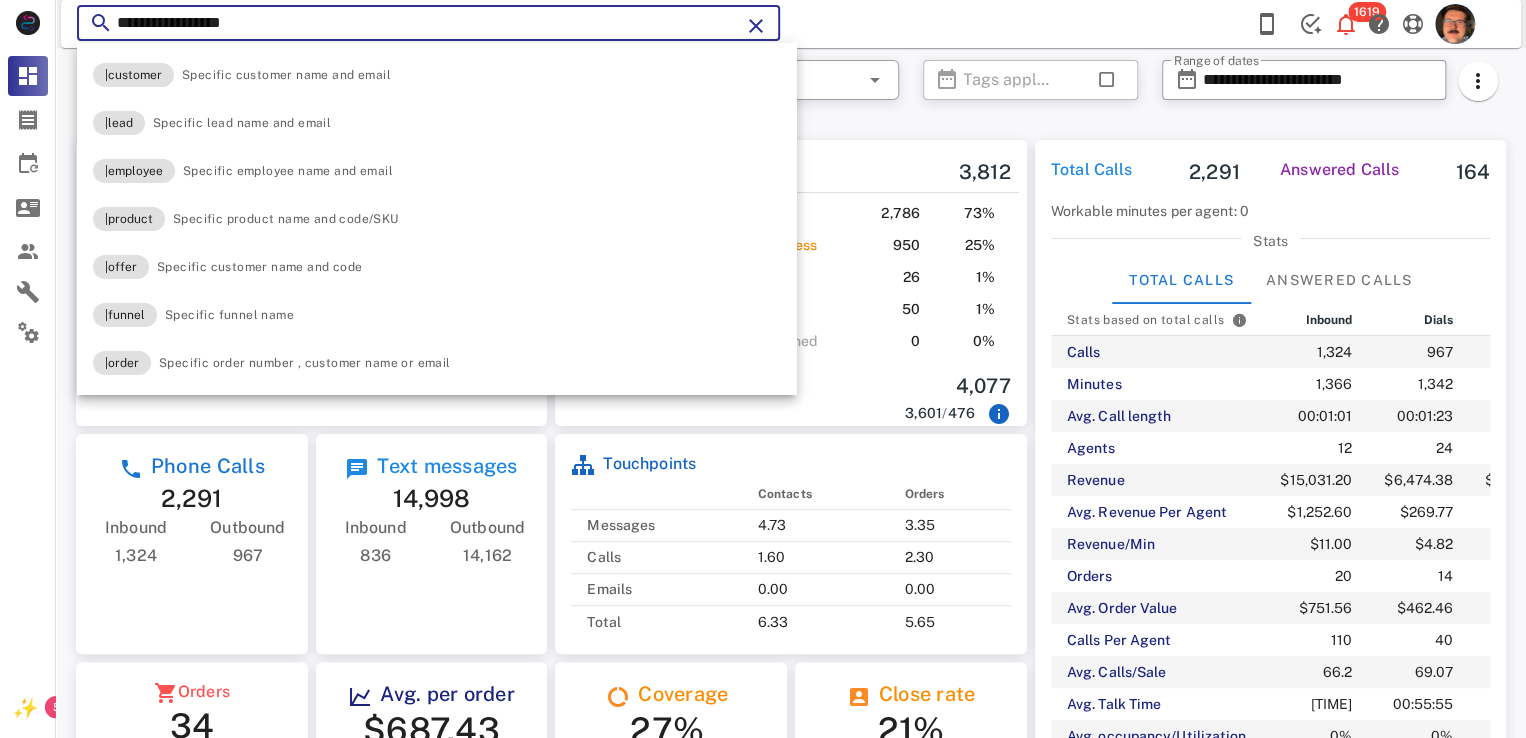 type on "**********" 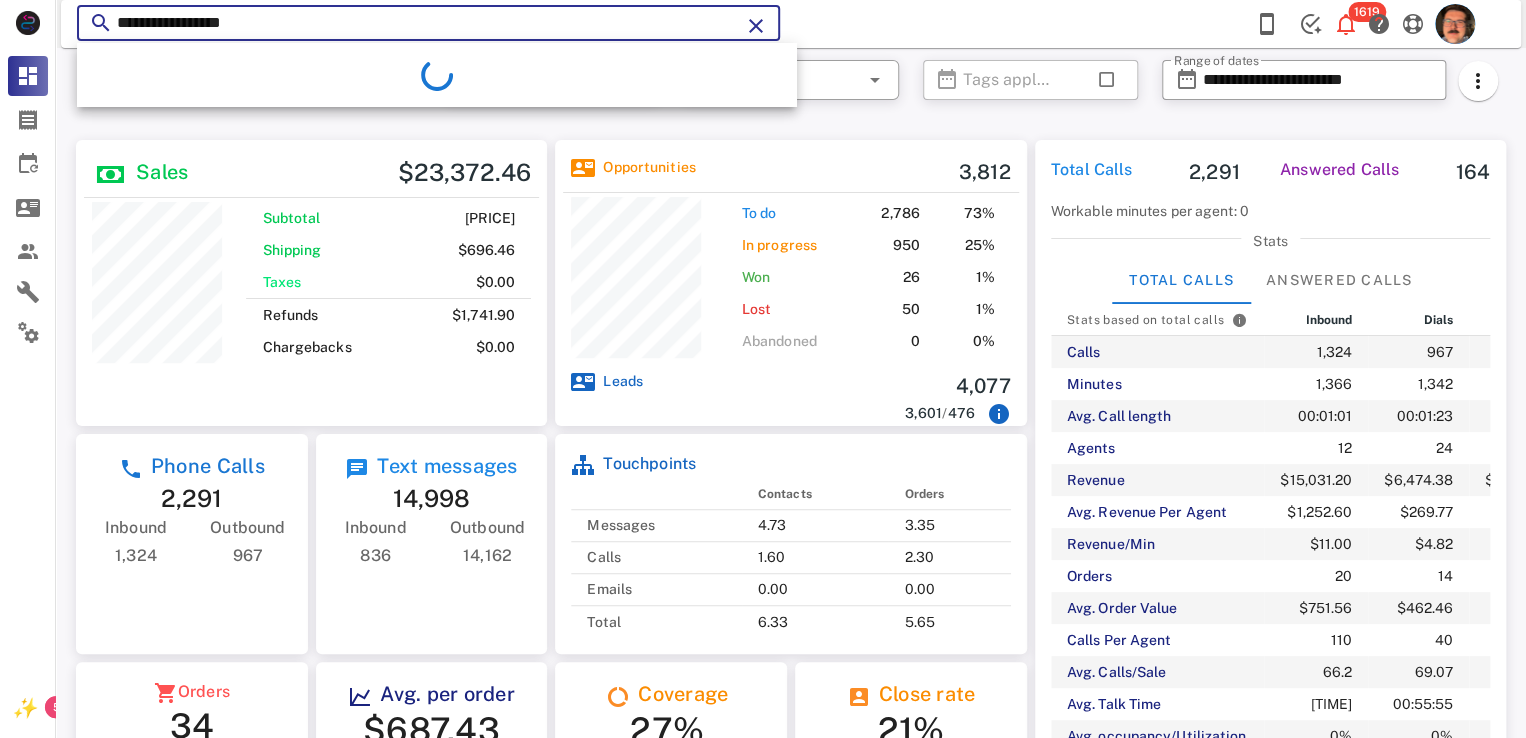 scroll, scrollTop: 441, scrollLeft: 0, axis: vertical 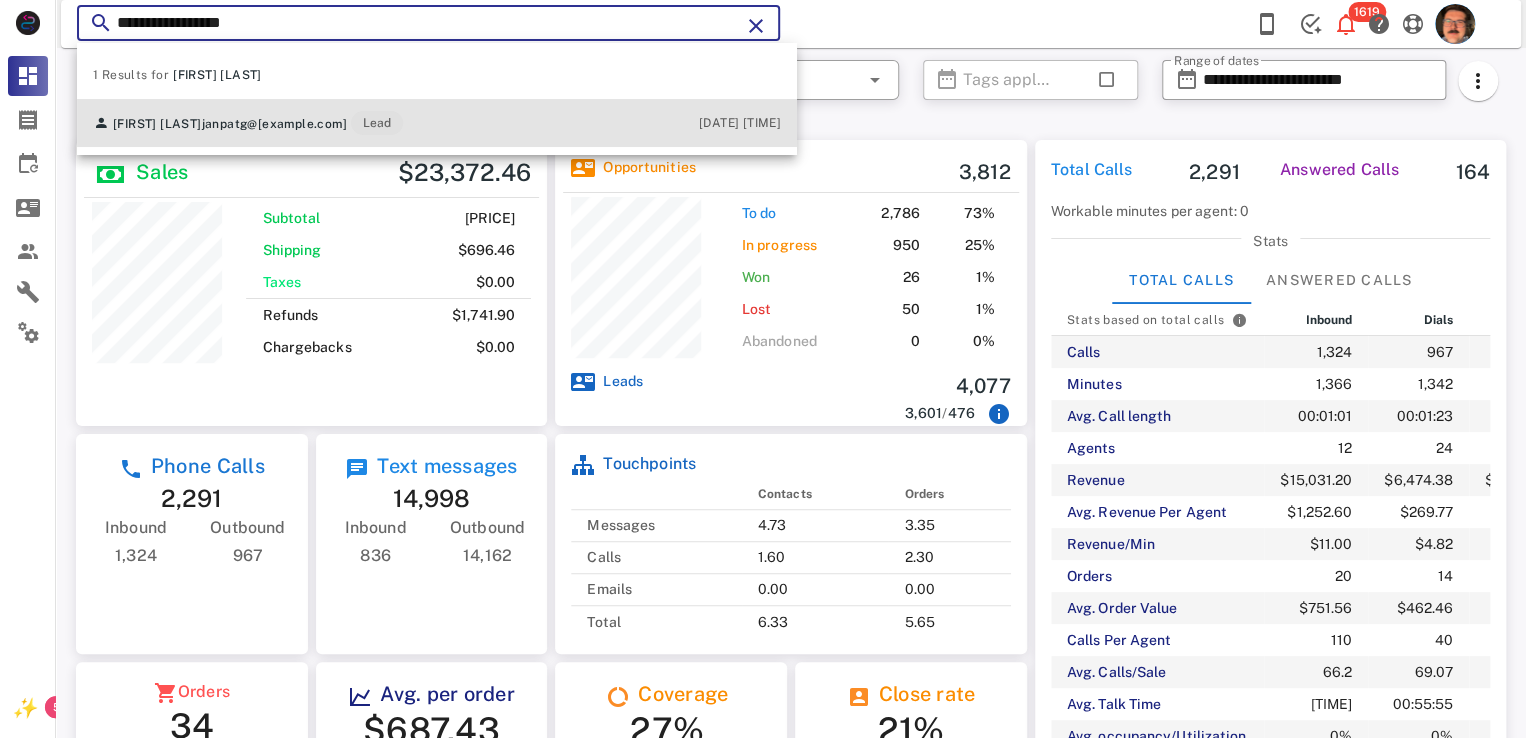click on "[FIRST] [LAST]" at bounding box center (157, 124) 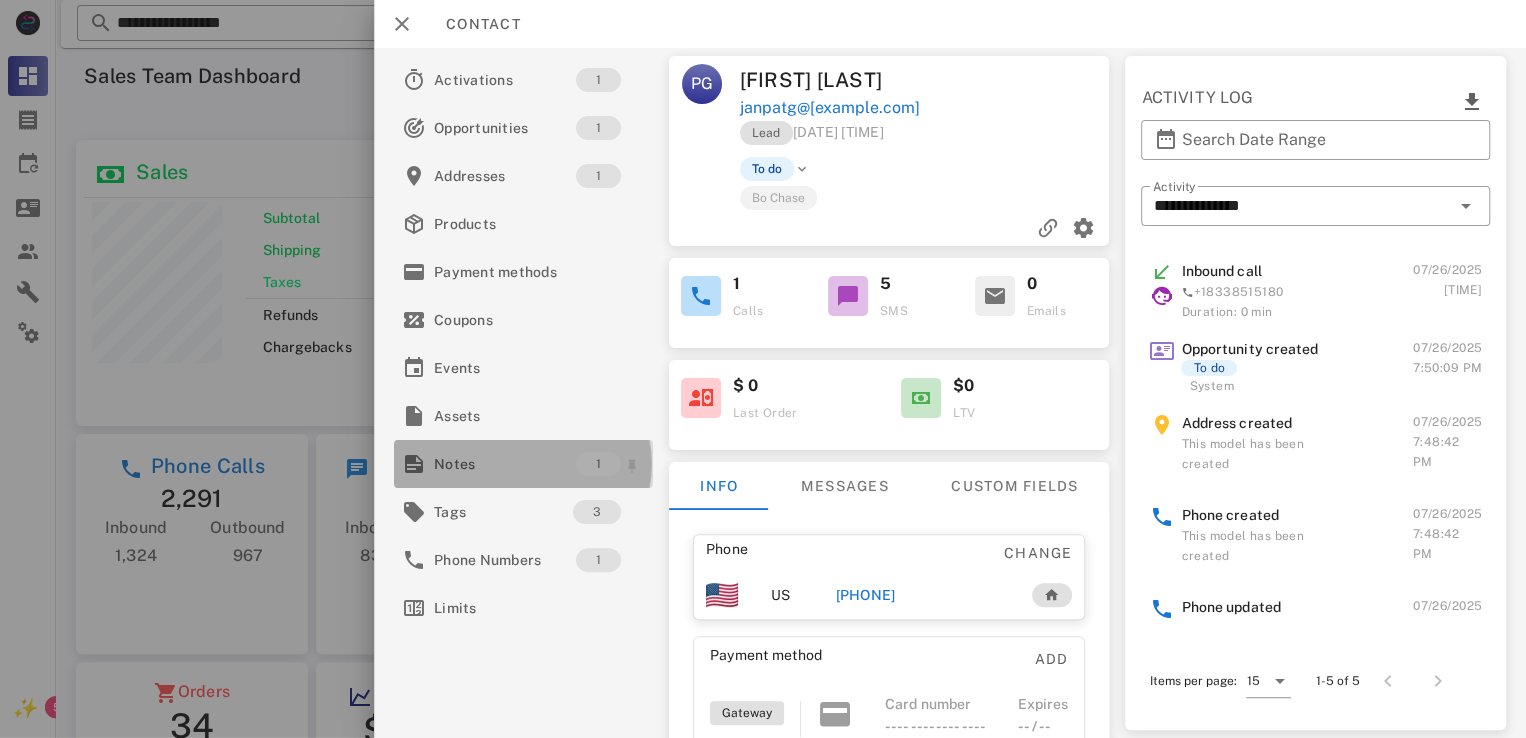click on "Notes" at bounding box center [505, 464] 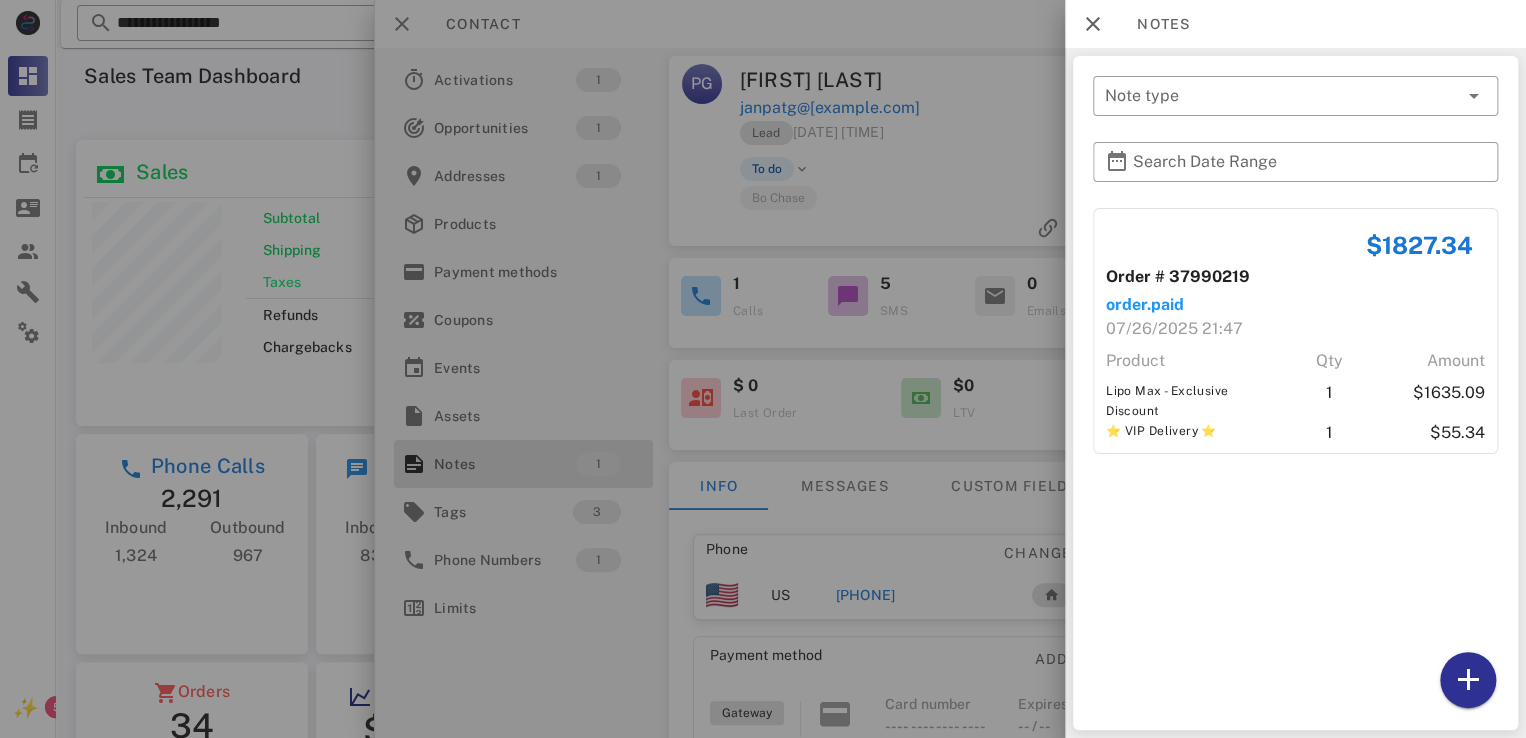 click at bounding box center (763, 369) 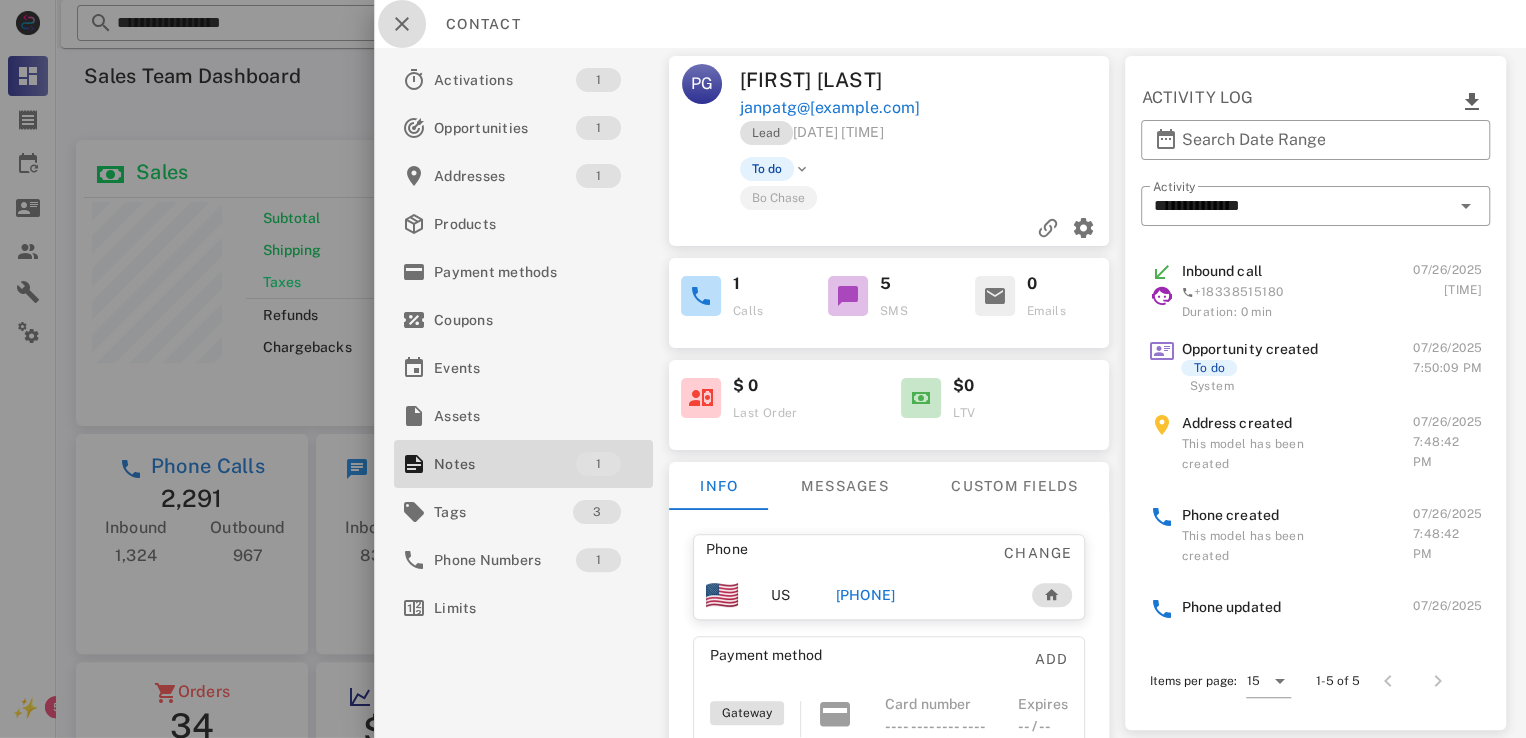 click at bounding box center (402, 24) 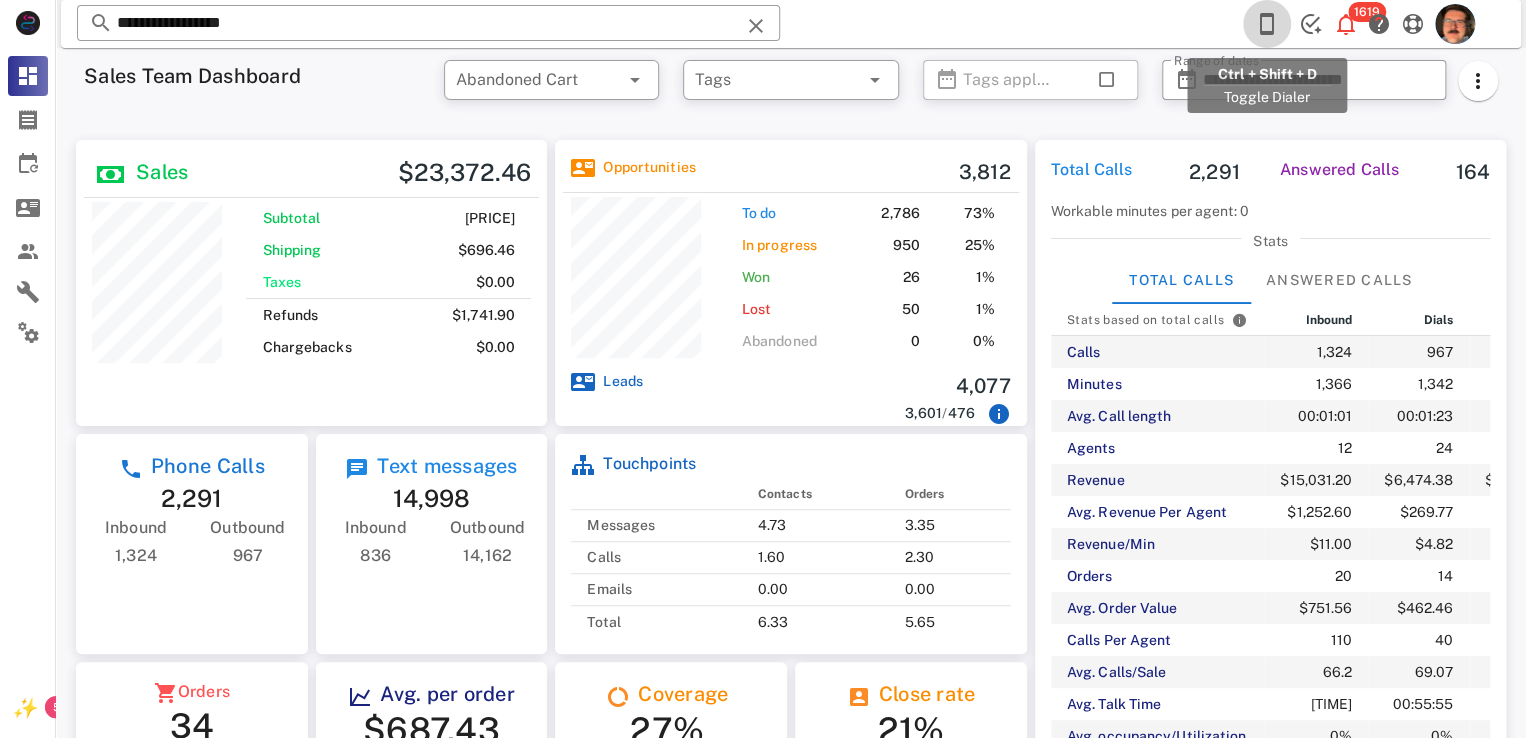 click at bounding box center (1267, 24) 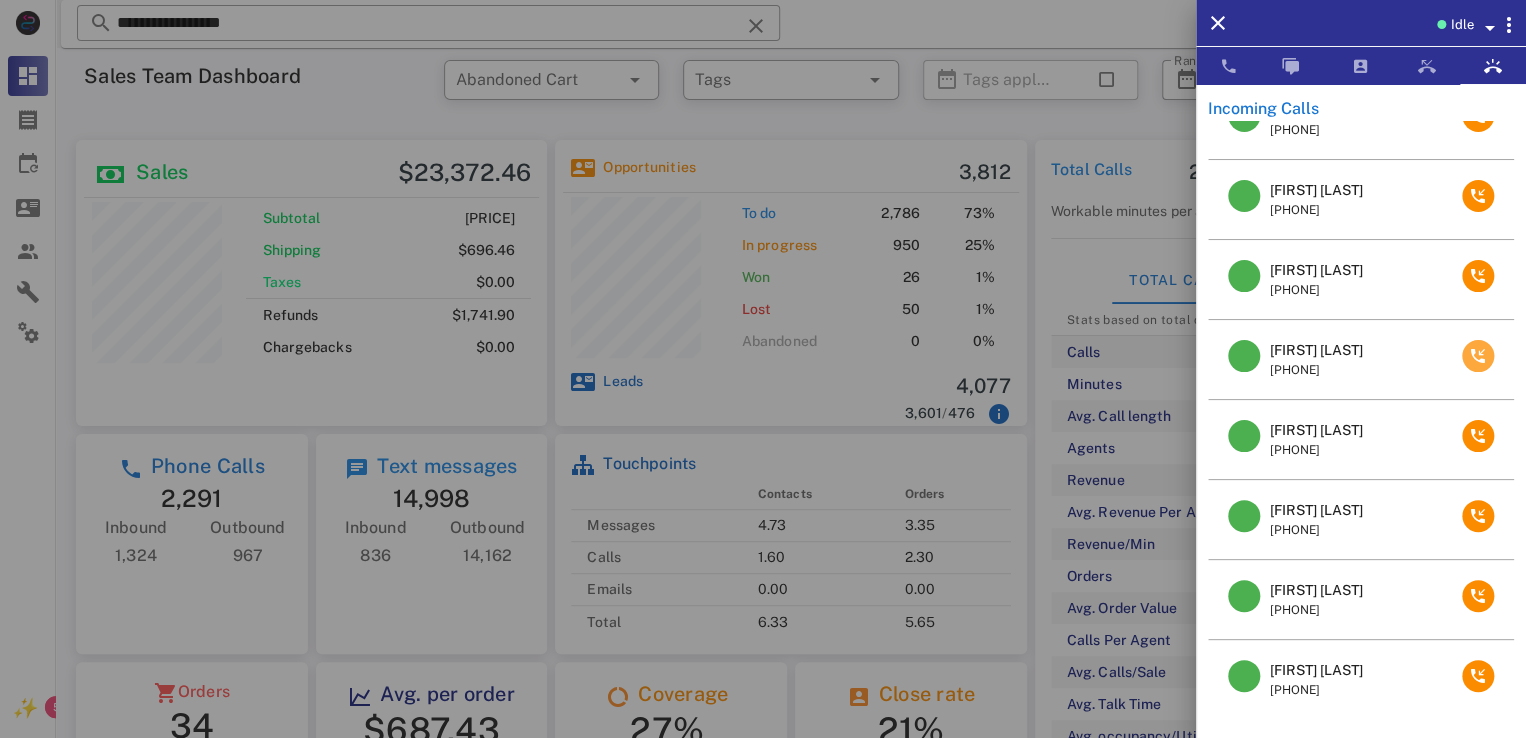 scroll, scrollTop: 202, scrollLeft: 0, axis: vertical 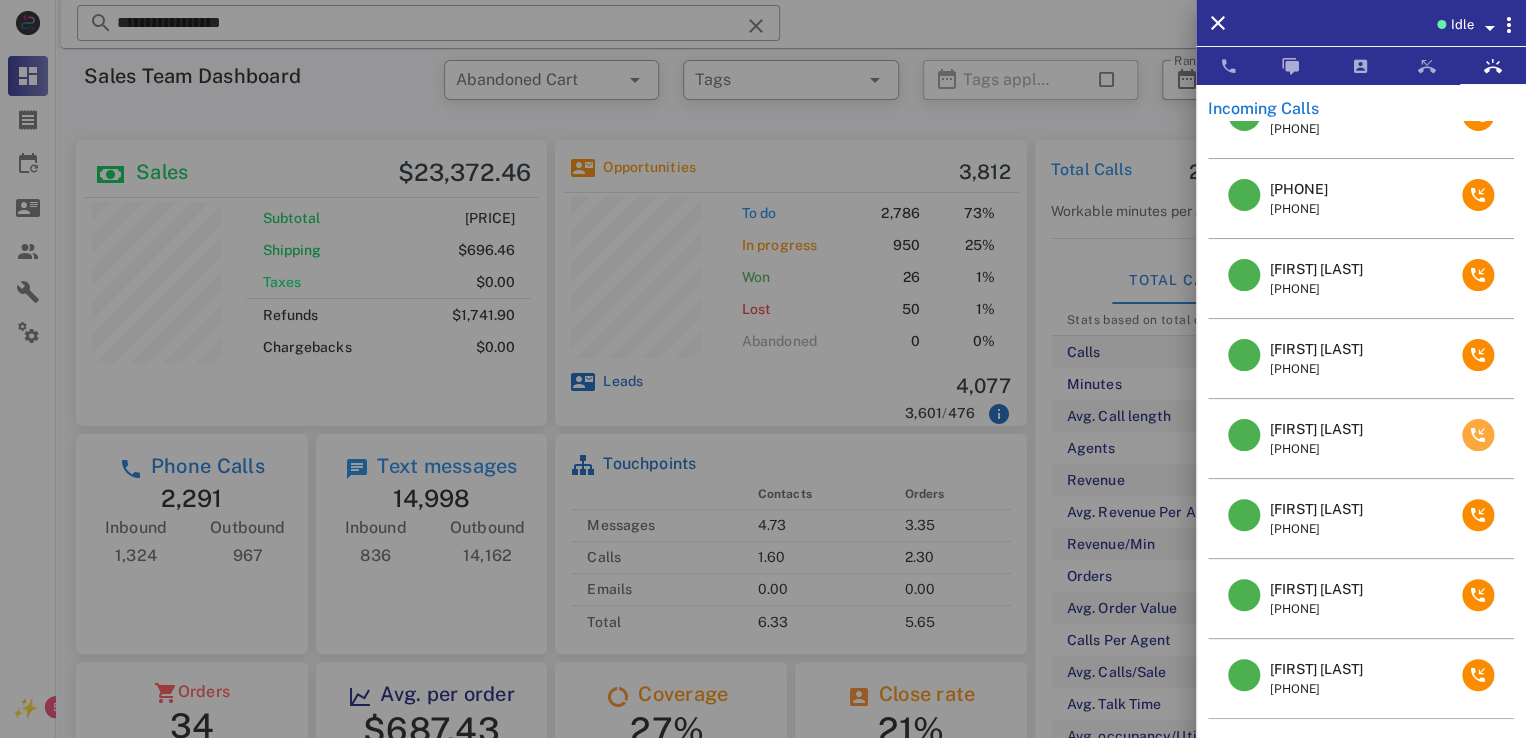 click at bounding box center [1478, 435] 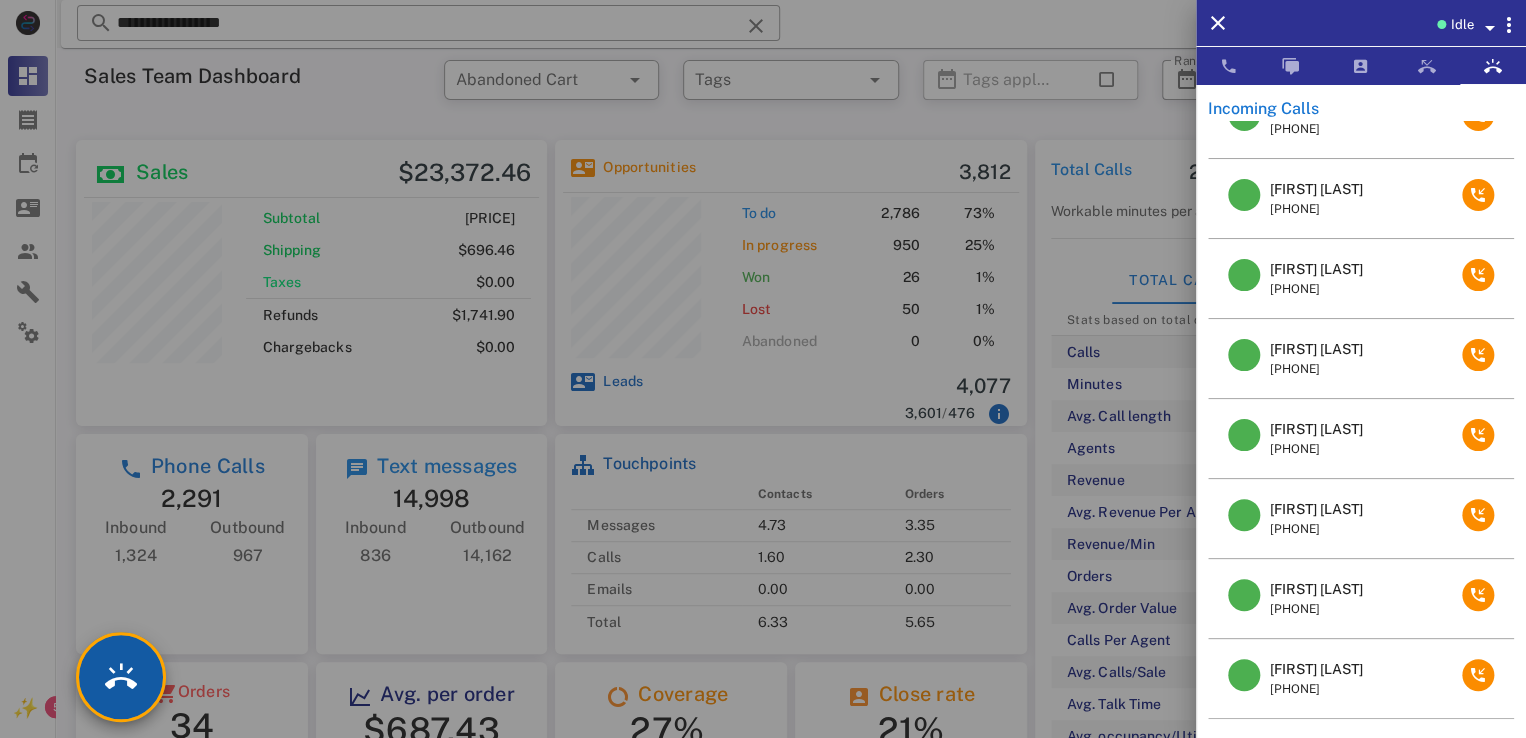 click at bounding box center [121, 677] 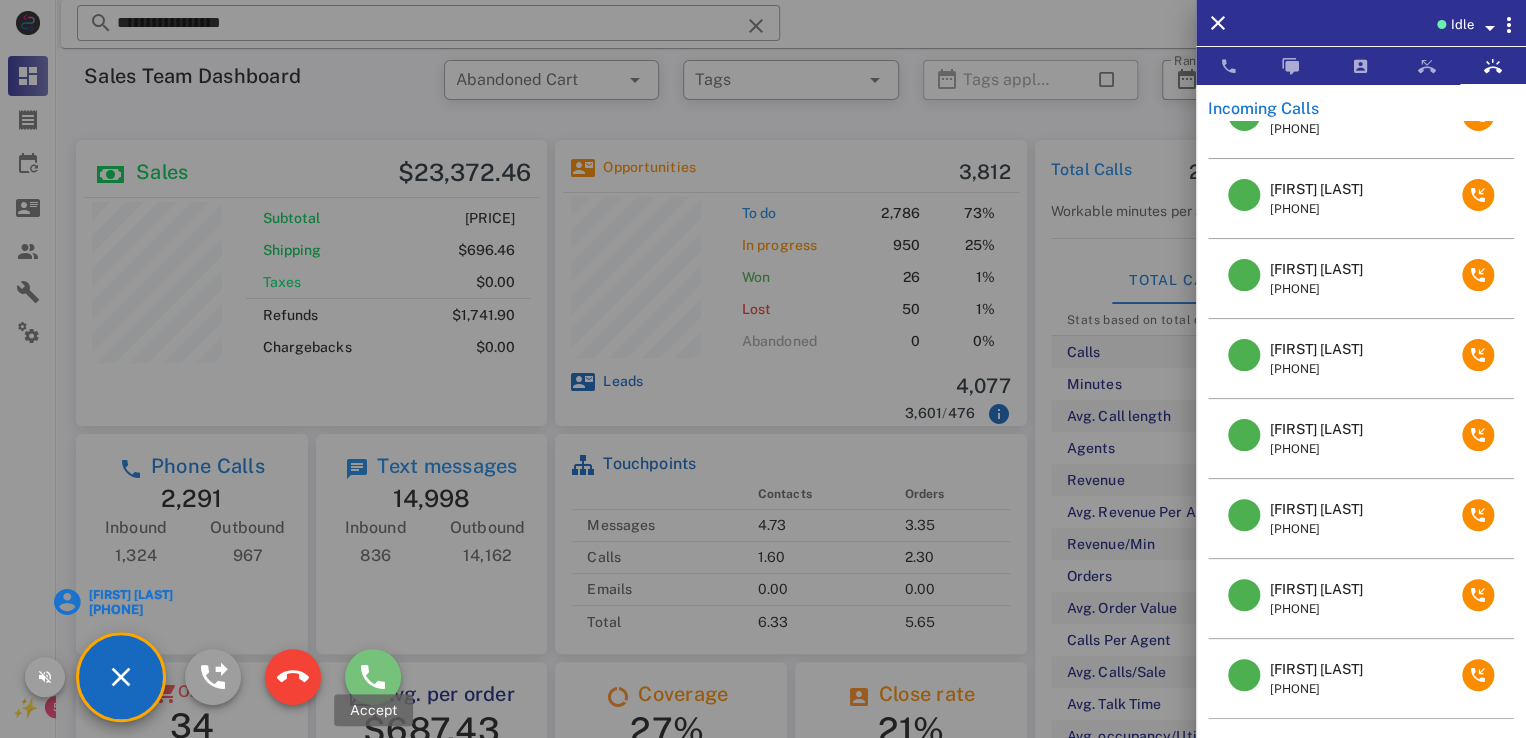 click at bounding box center [373, 677] 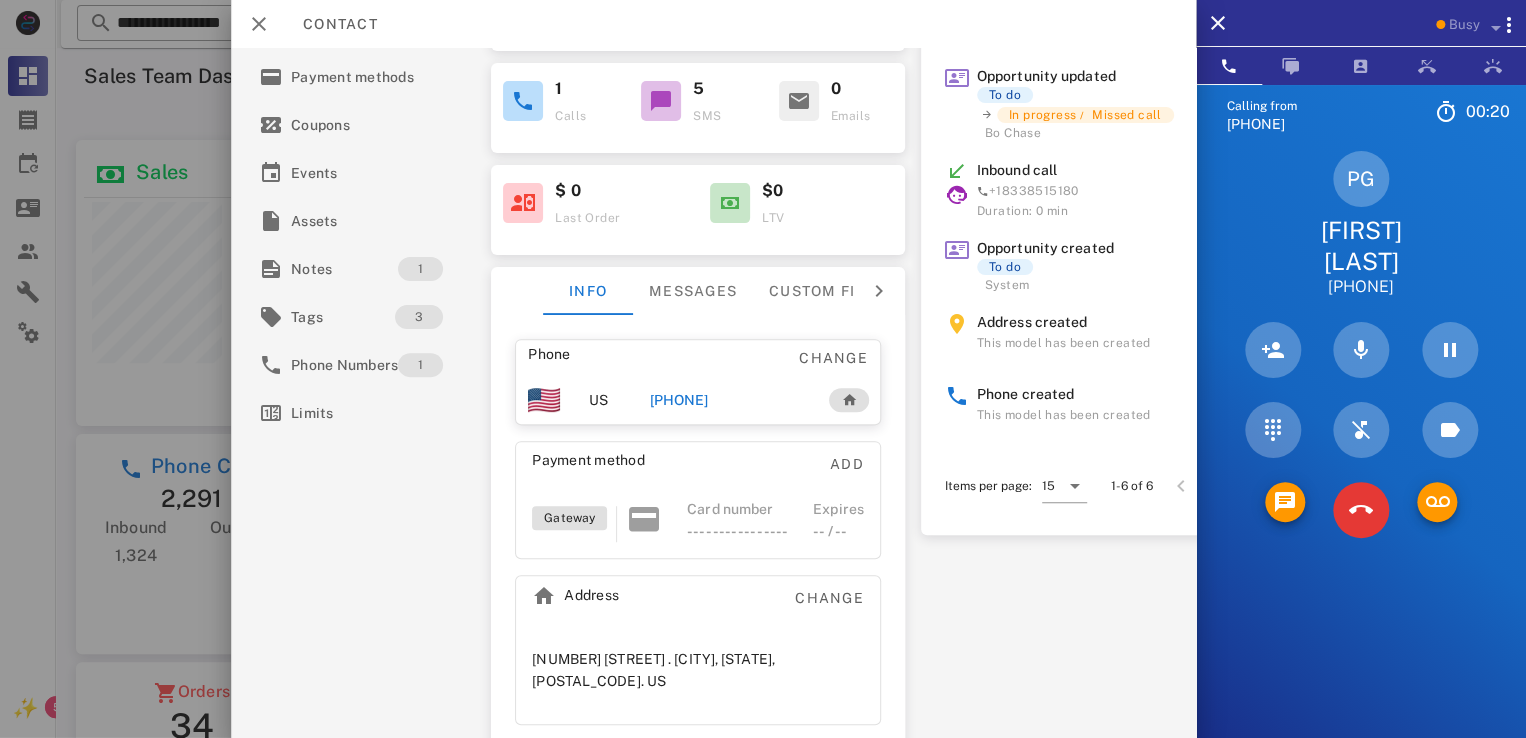 scroll, scrollTop: 0, scrollLeft: 0, axis: both 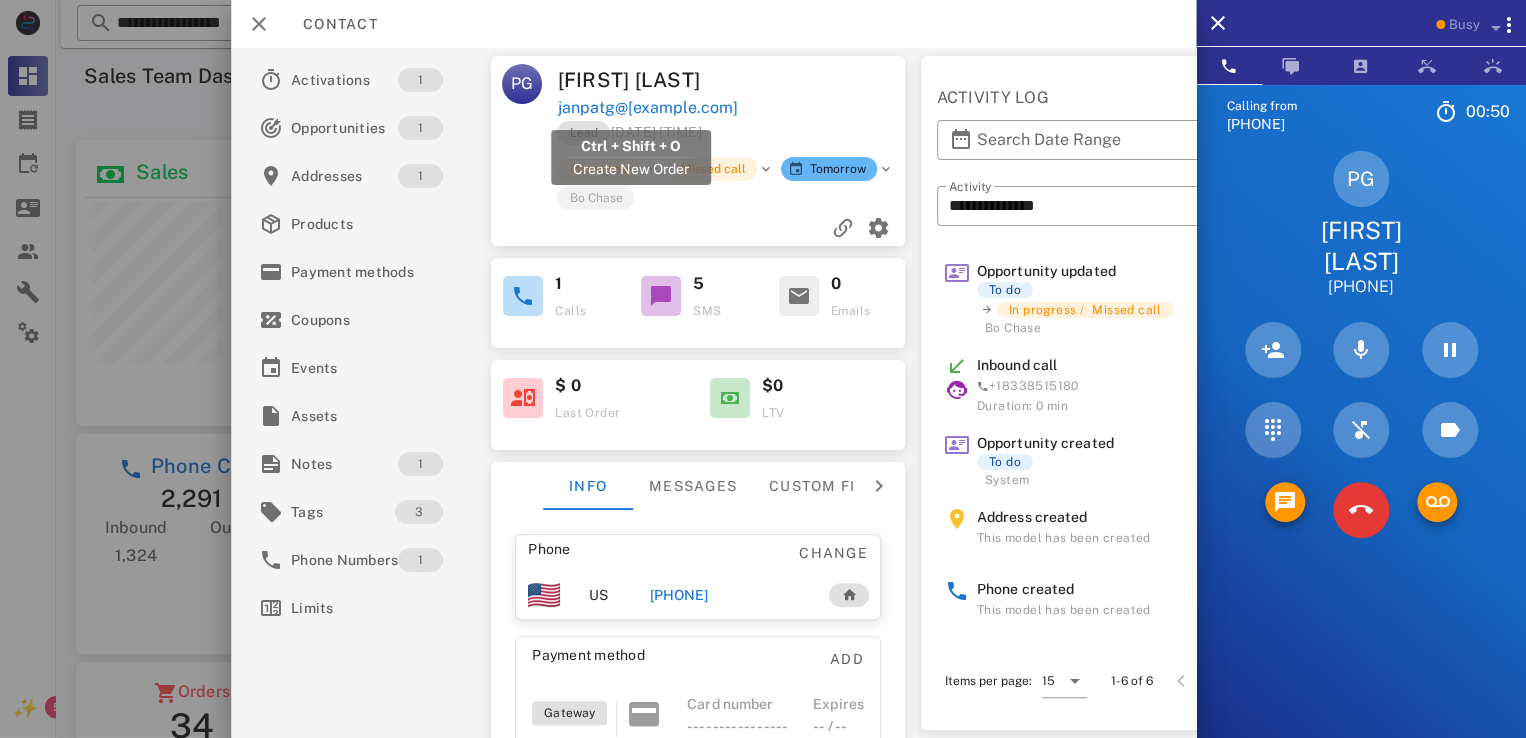 click on "janpatg@[example.com]" at bounding box center [648, 108] 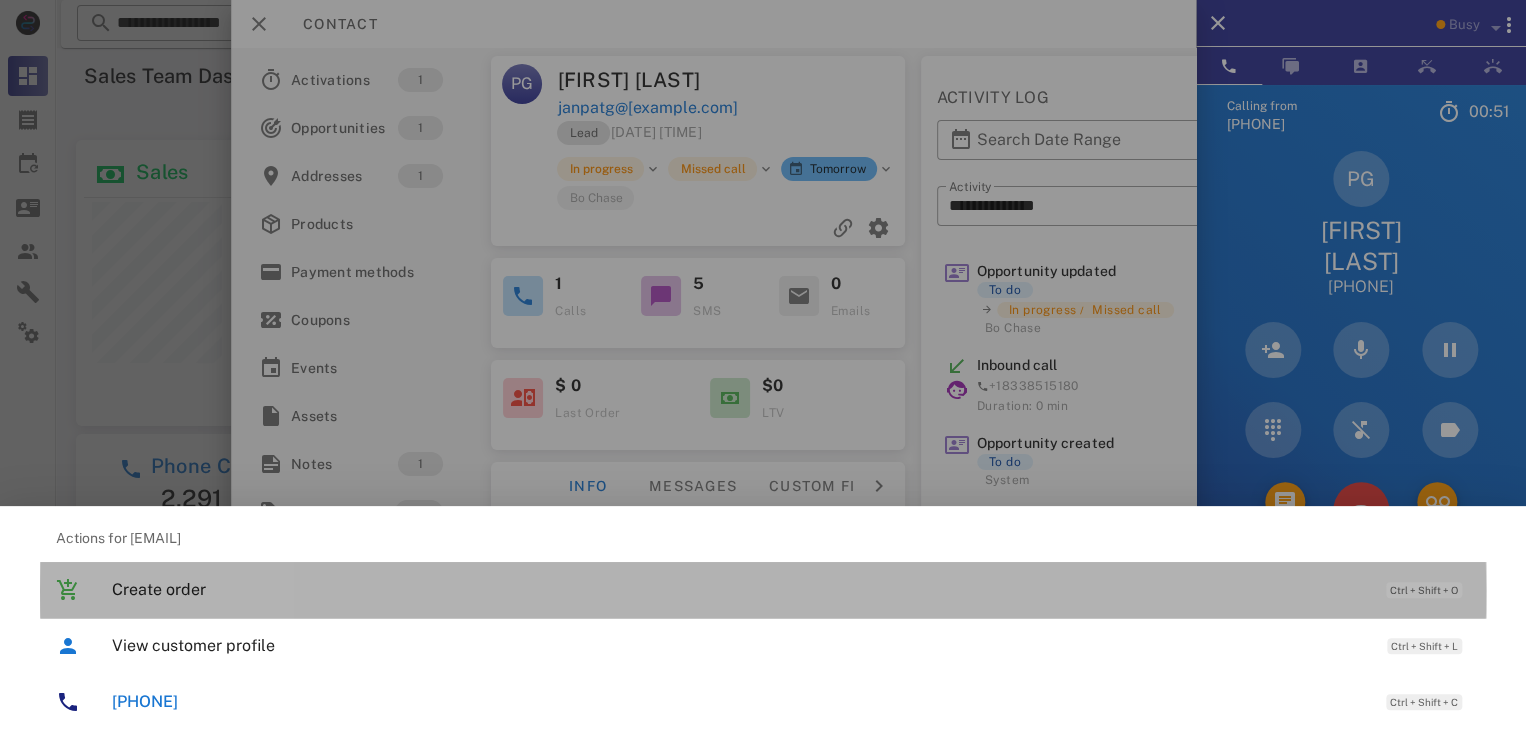 click on "Create order" at bounding box center [739, 589] 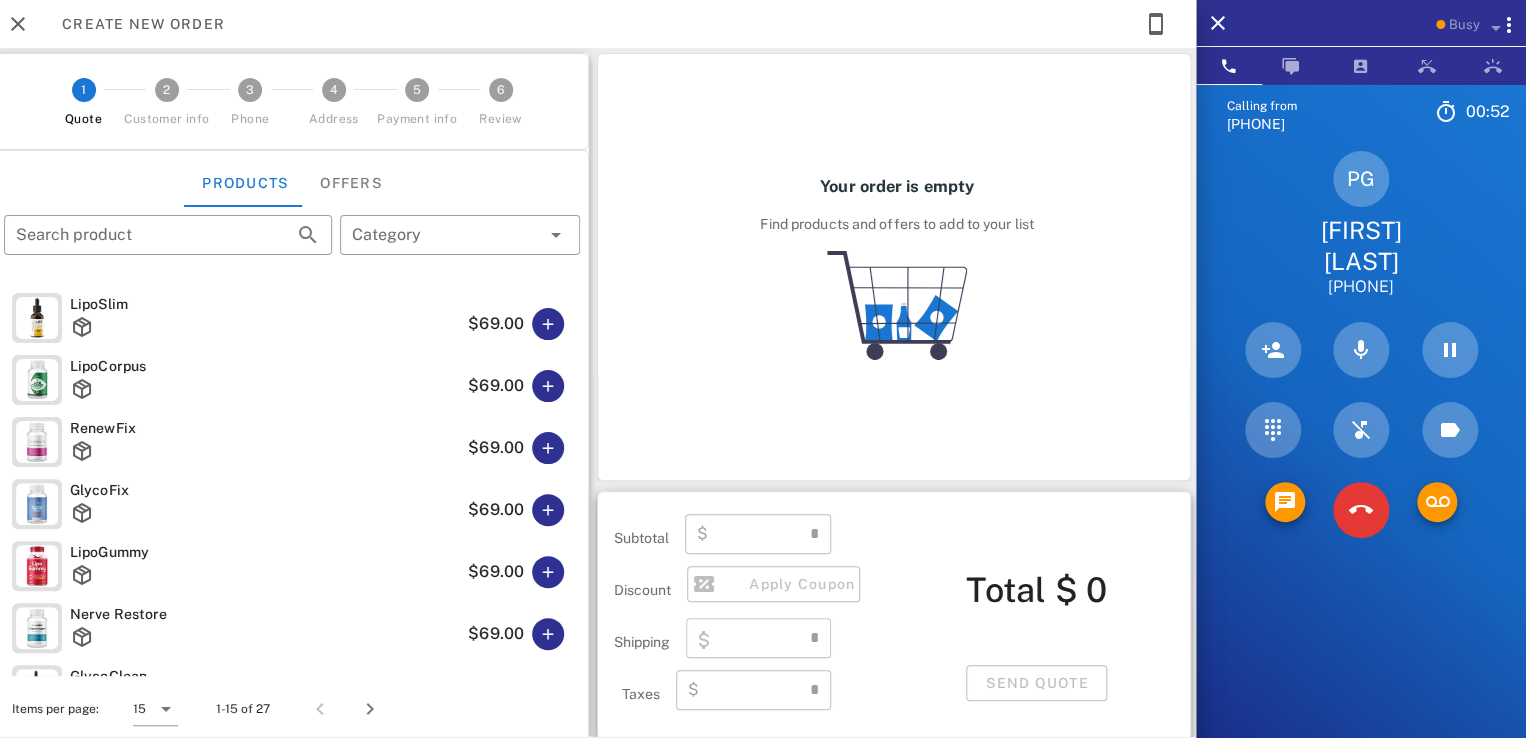 type on "**********" 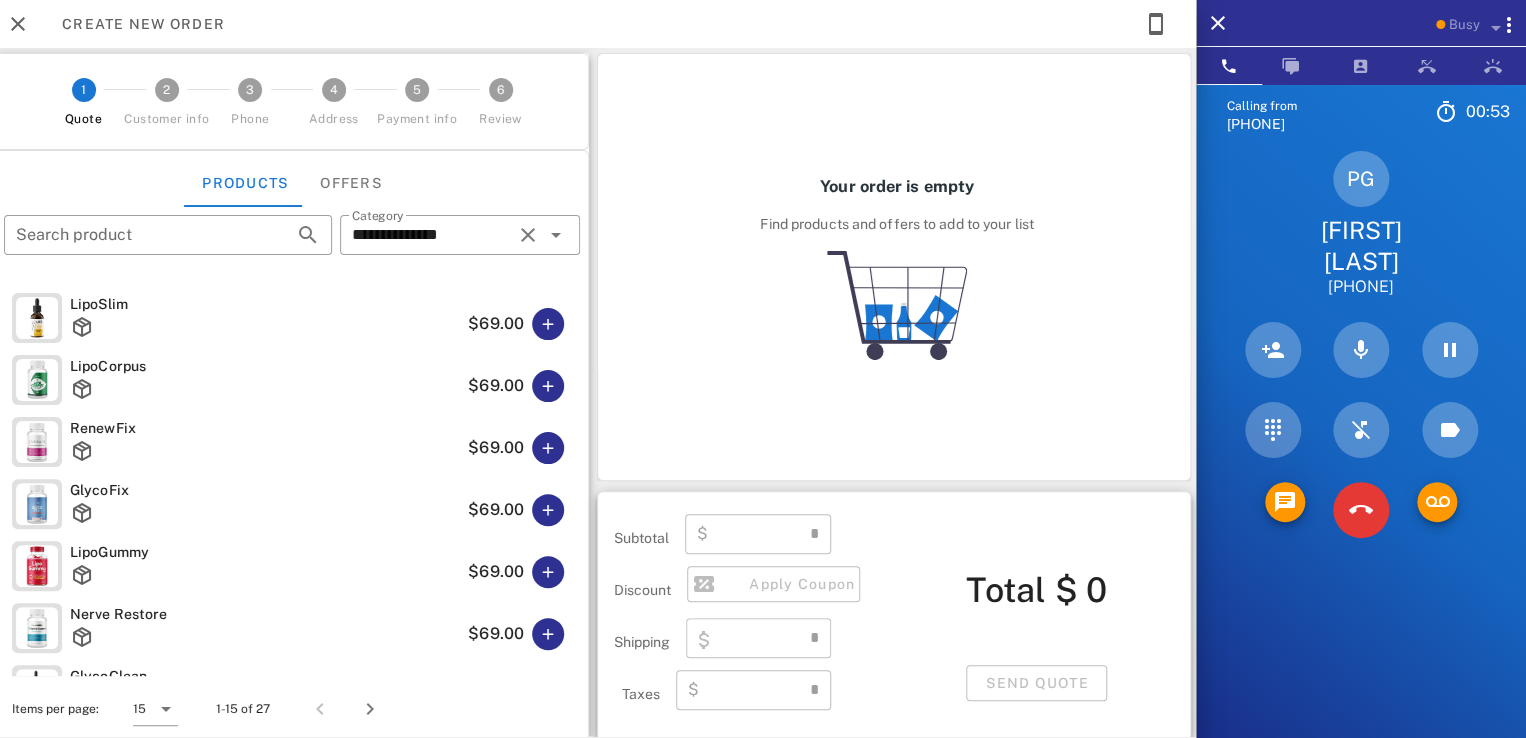 type on "****" 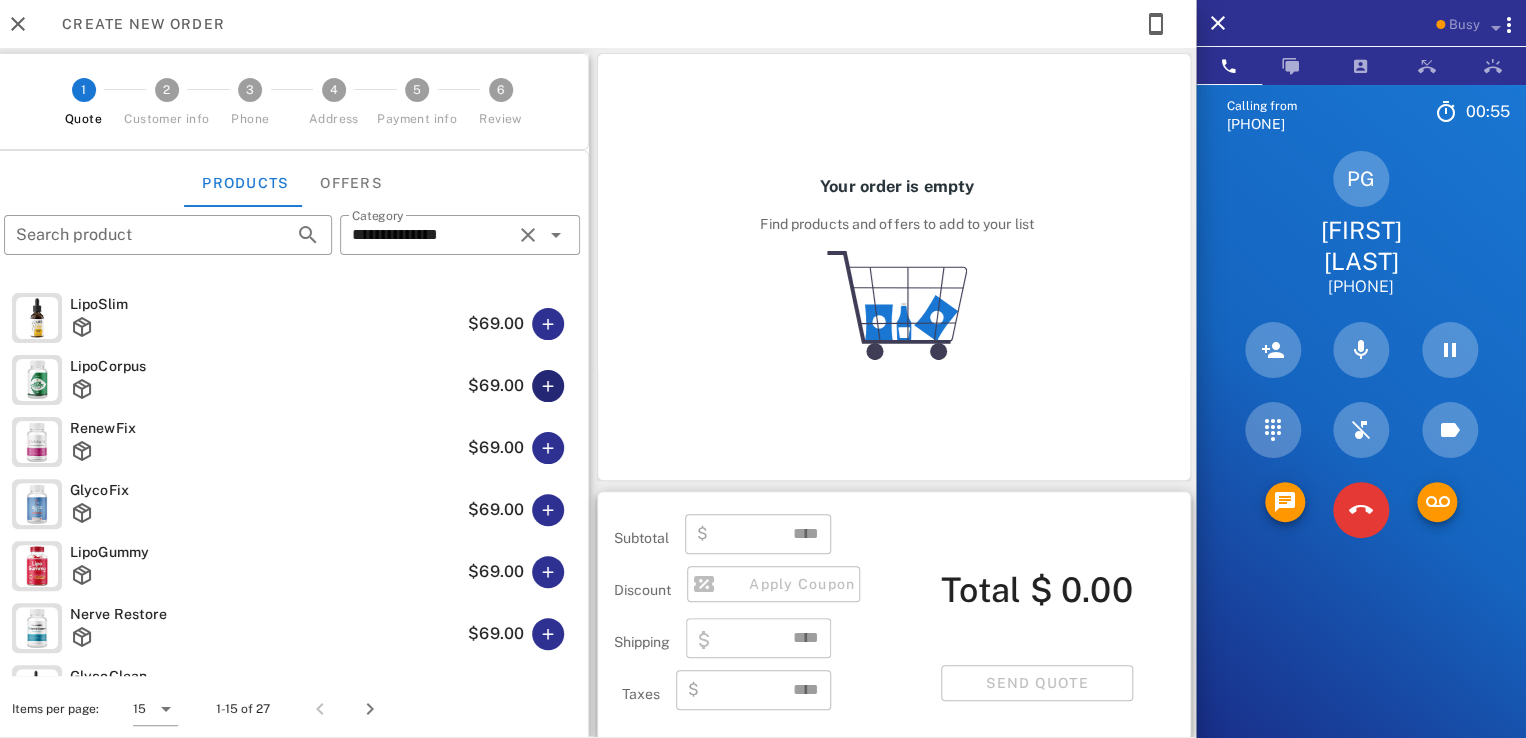 click at bounding box center (548, 386) 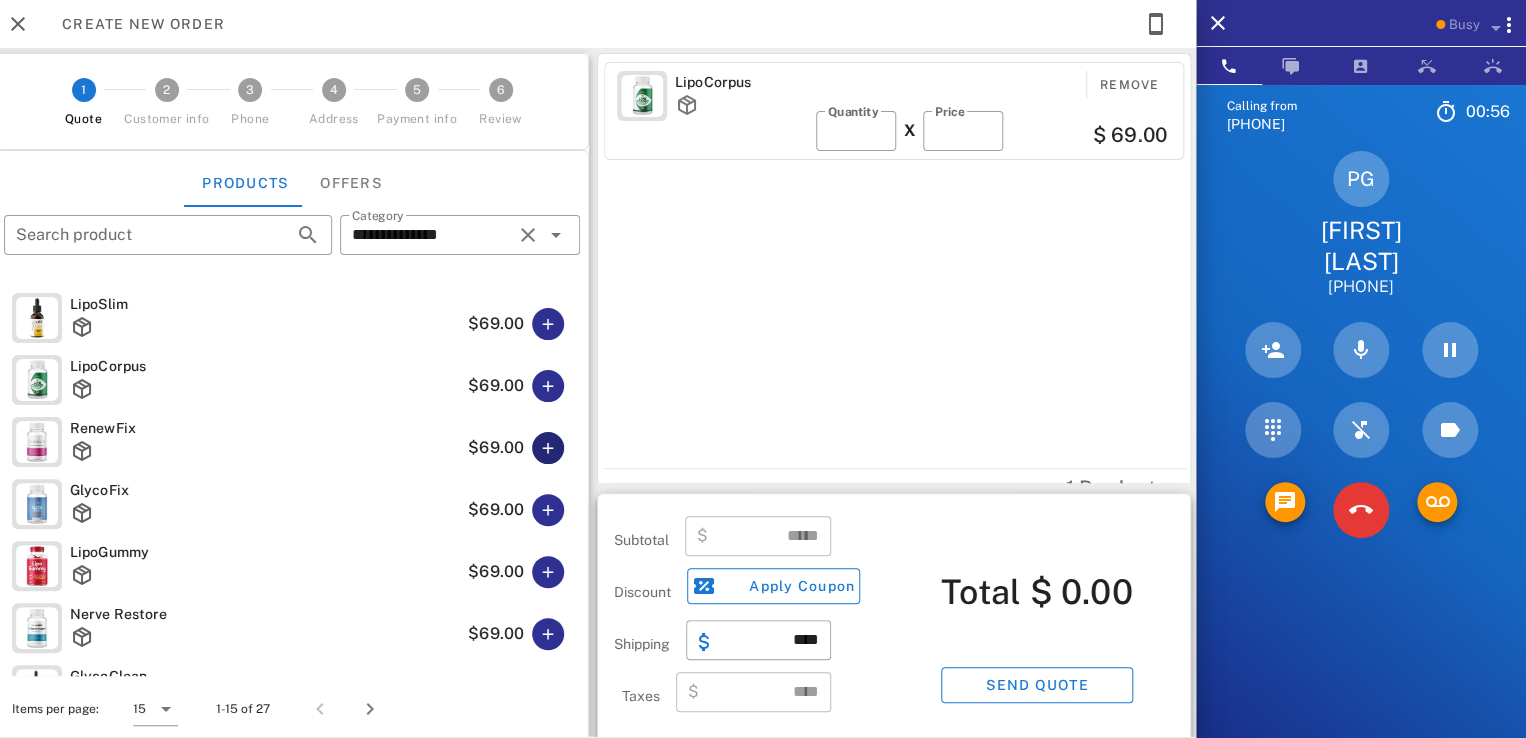 click at bounding box center [548, 448] 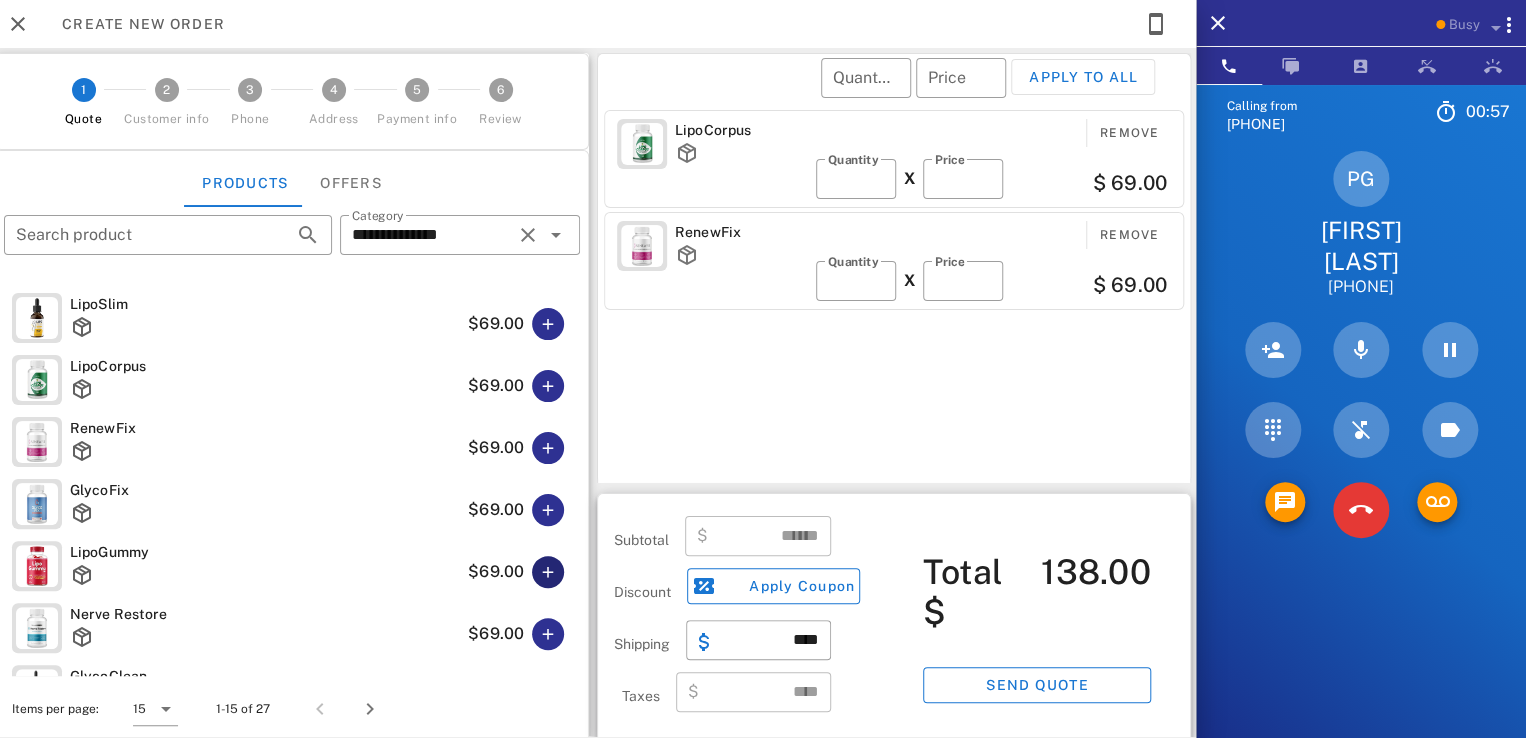 click at bounding box center (548, 572) 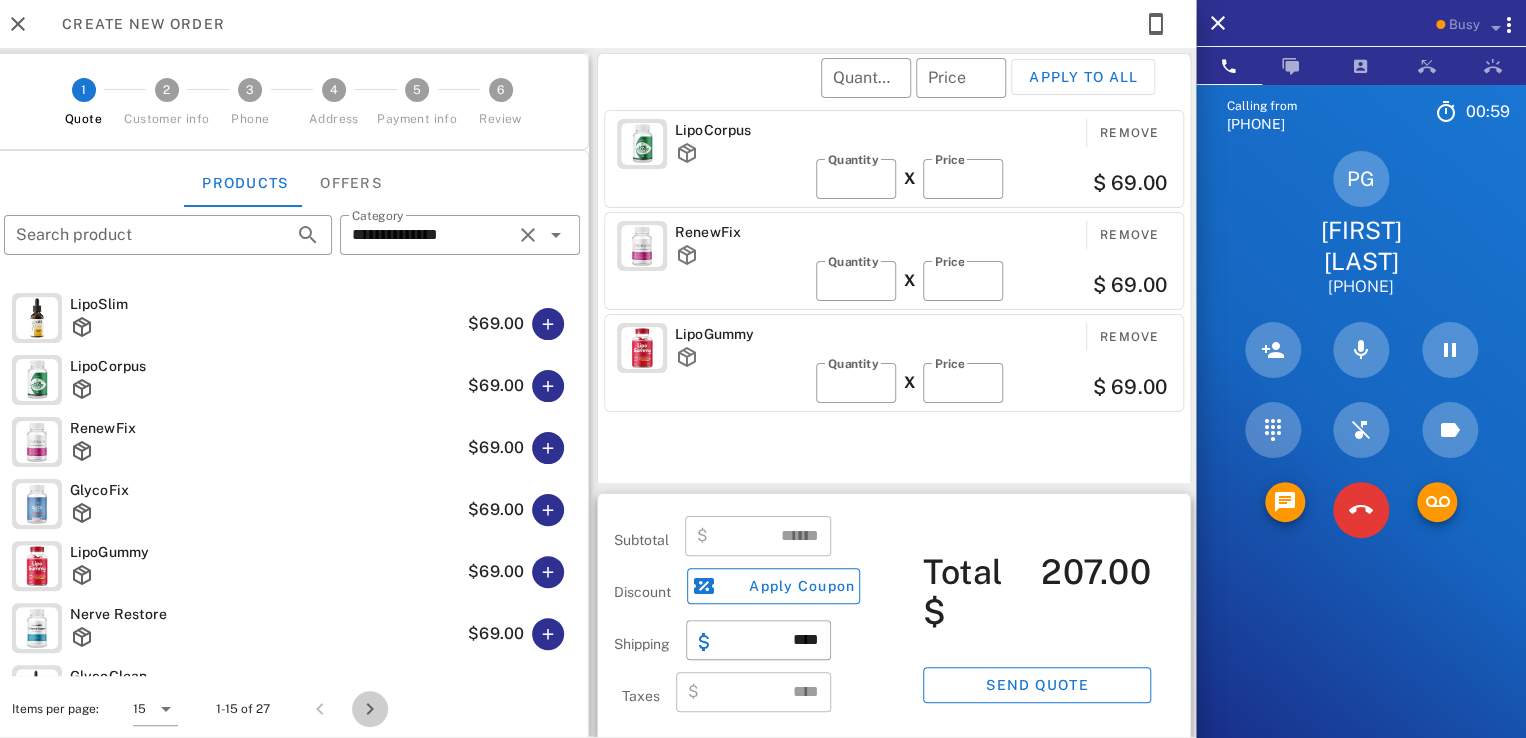 click at bounding box center [370, 709] 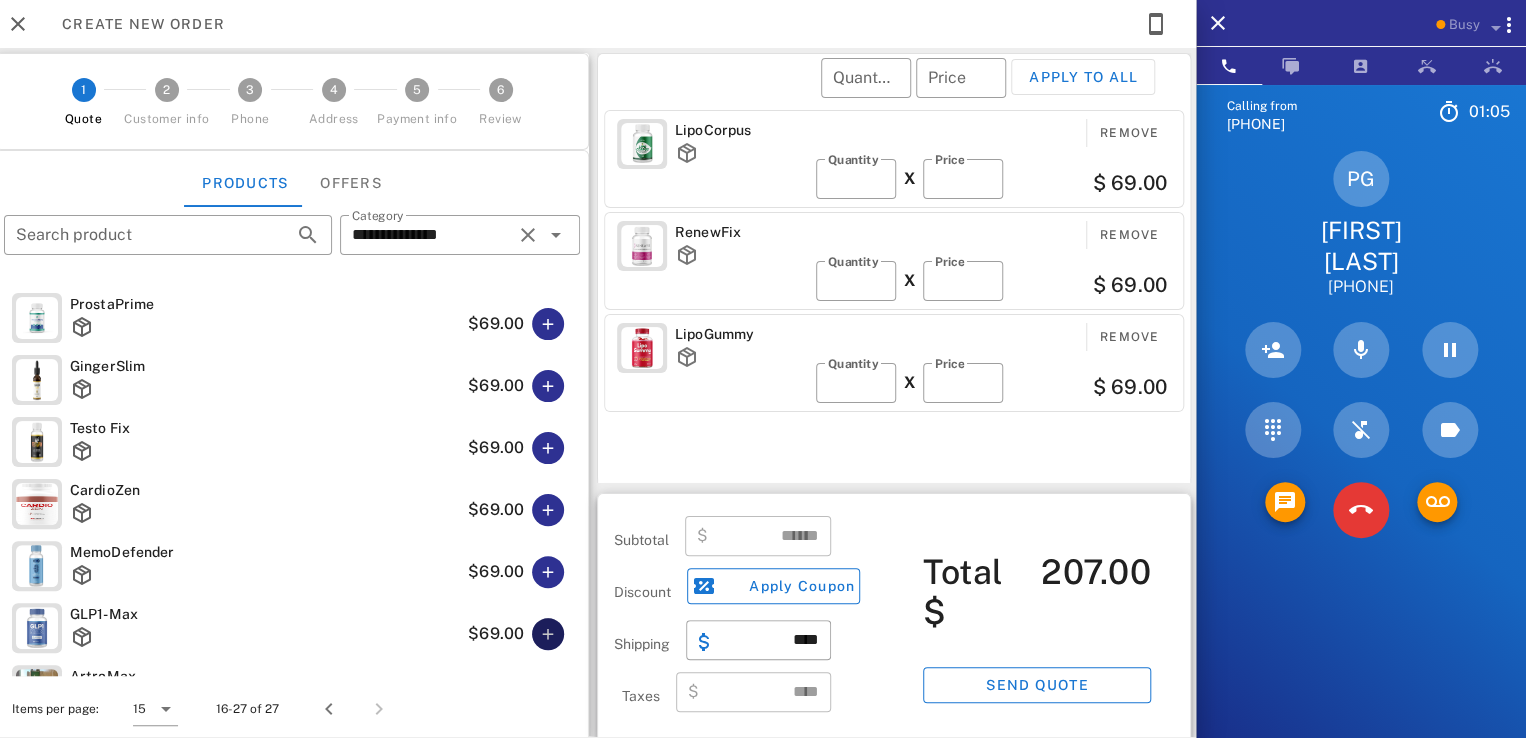 click at bounding box center [548, 634] 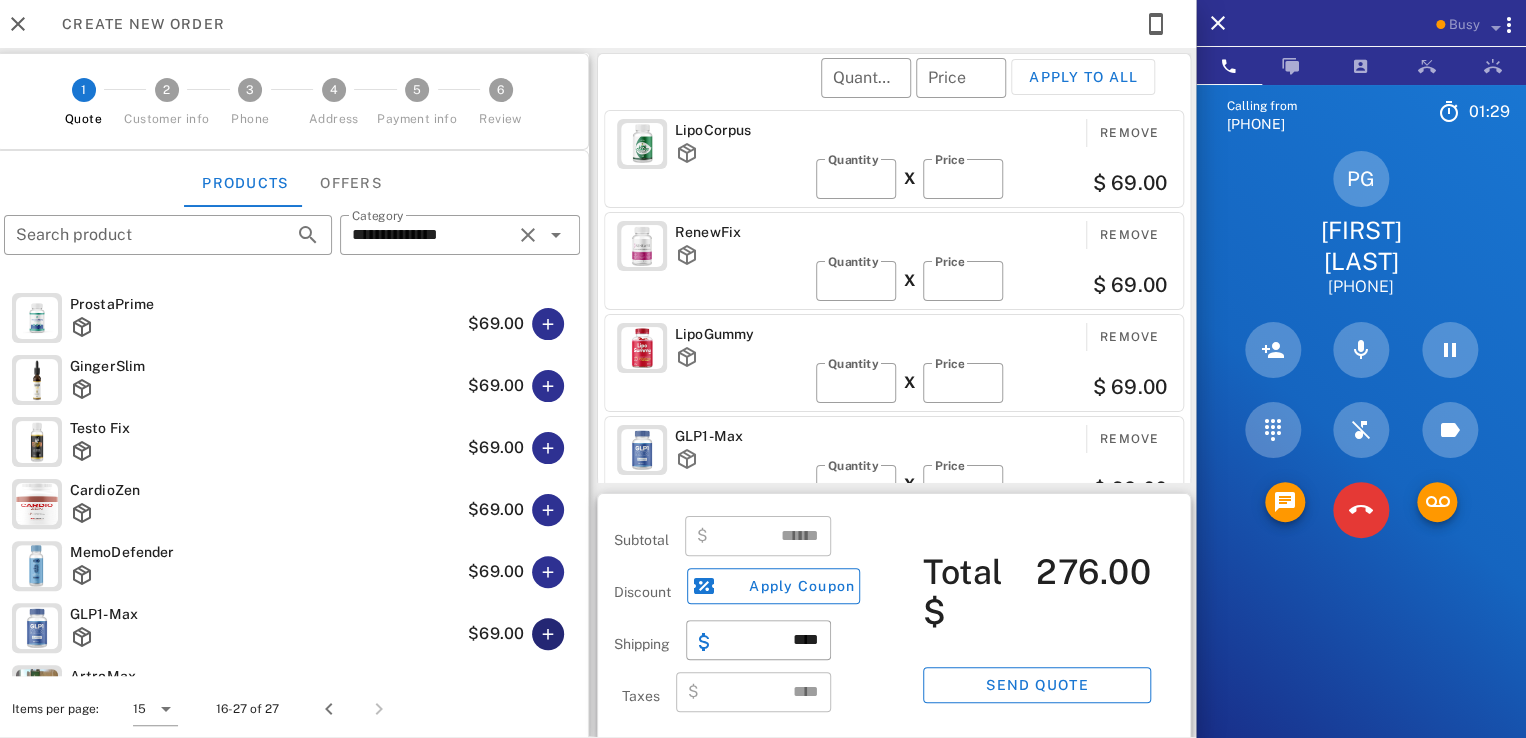 scroll, scrollTop: 4, scrollLeft: 0, axis: vertical 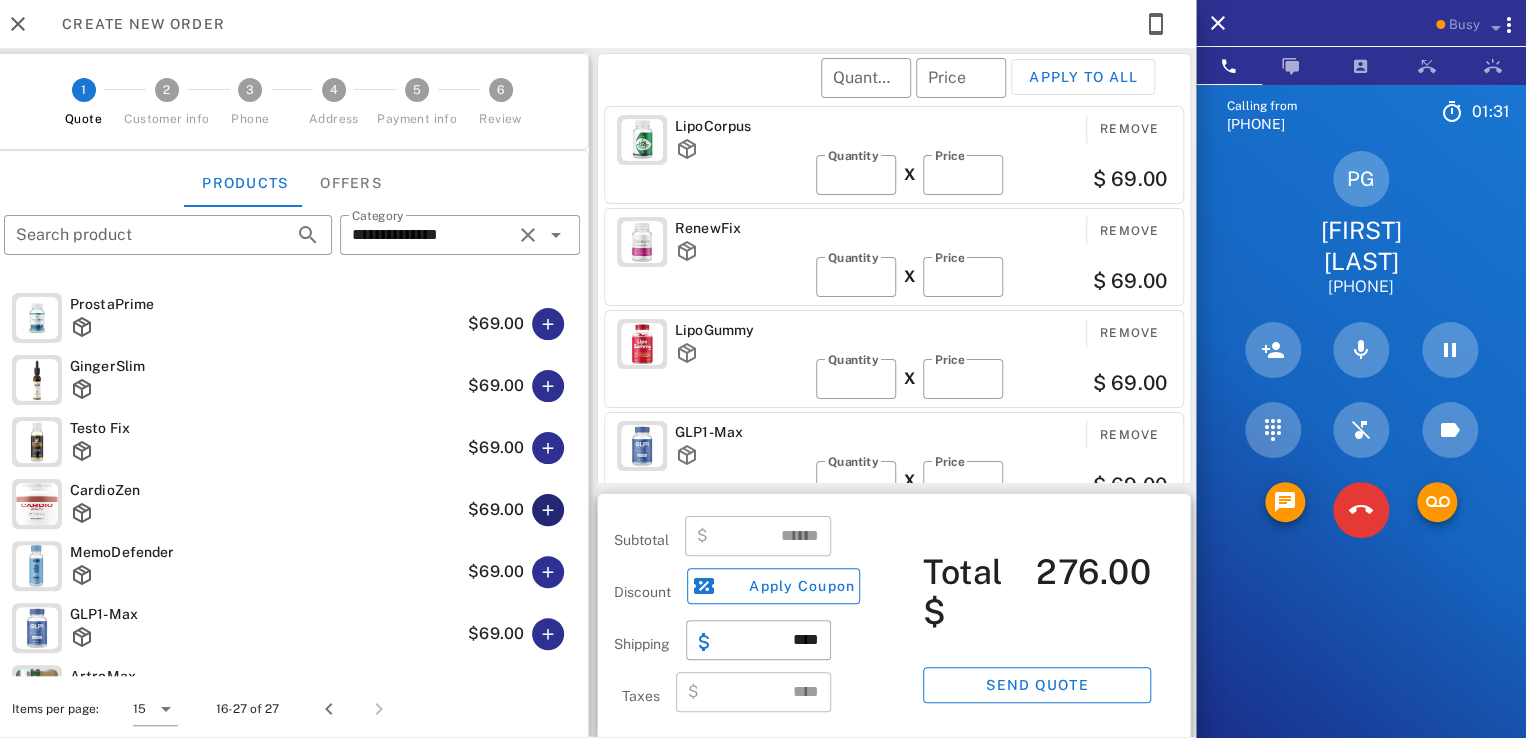 click at bounding box center [548, 510] 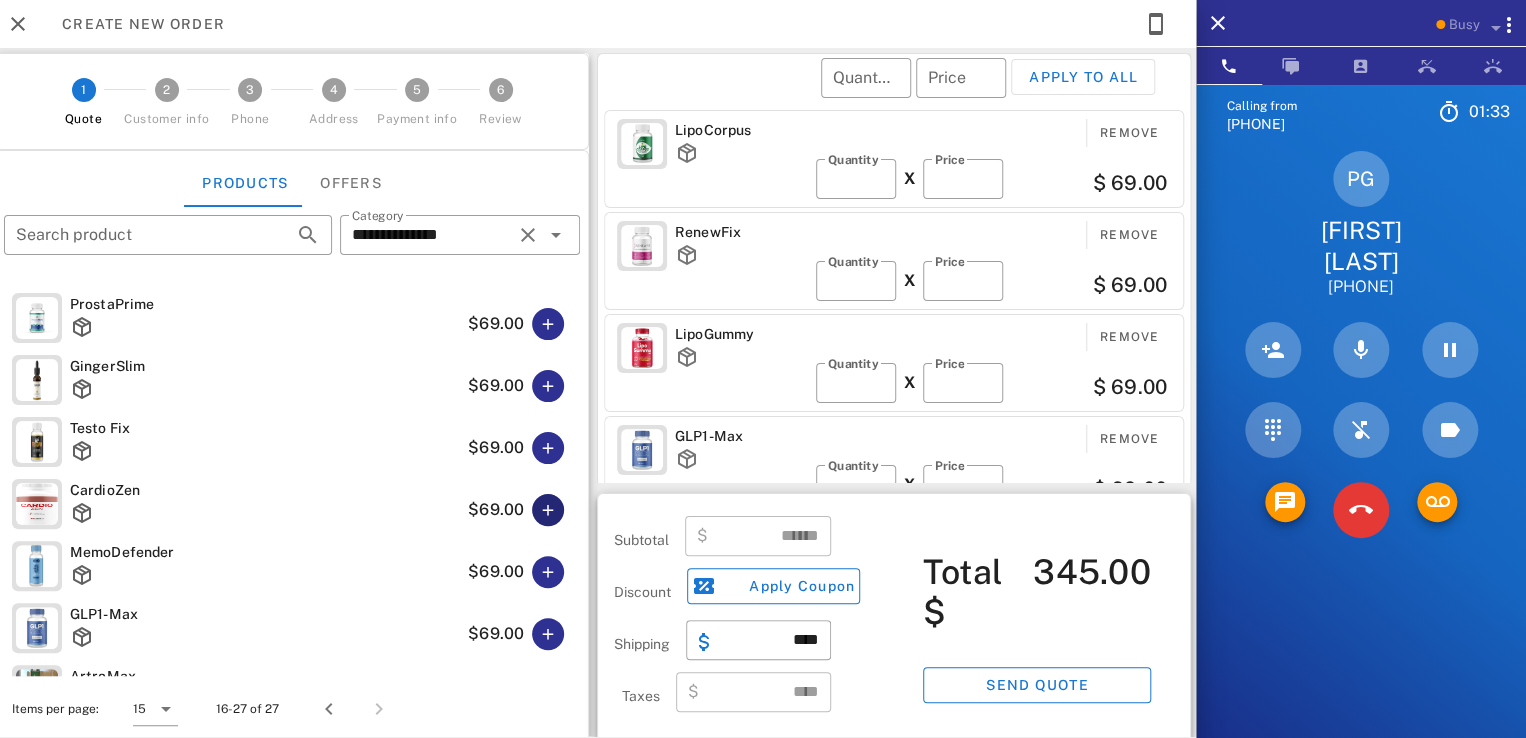 scroll, scrollTop: 106, scrollLeft: 0, axis: vertical 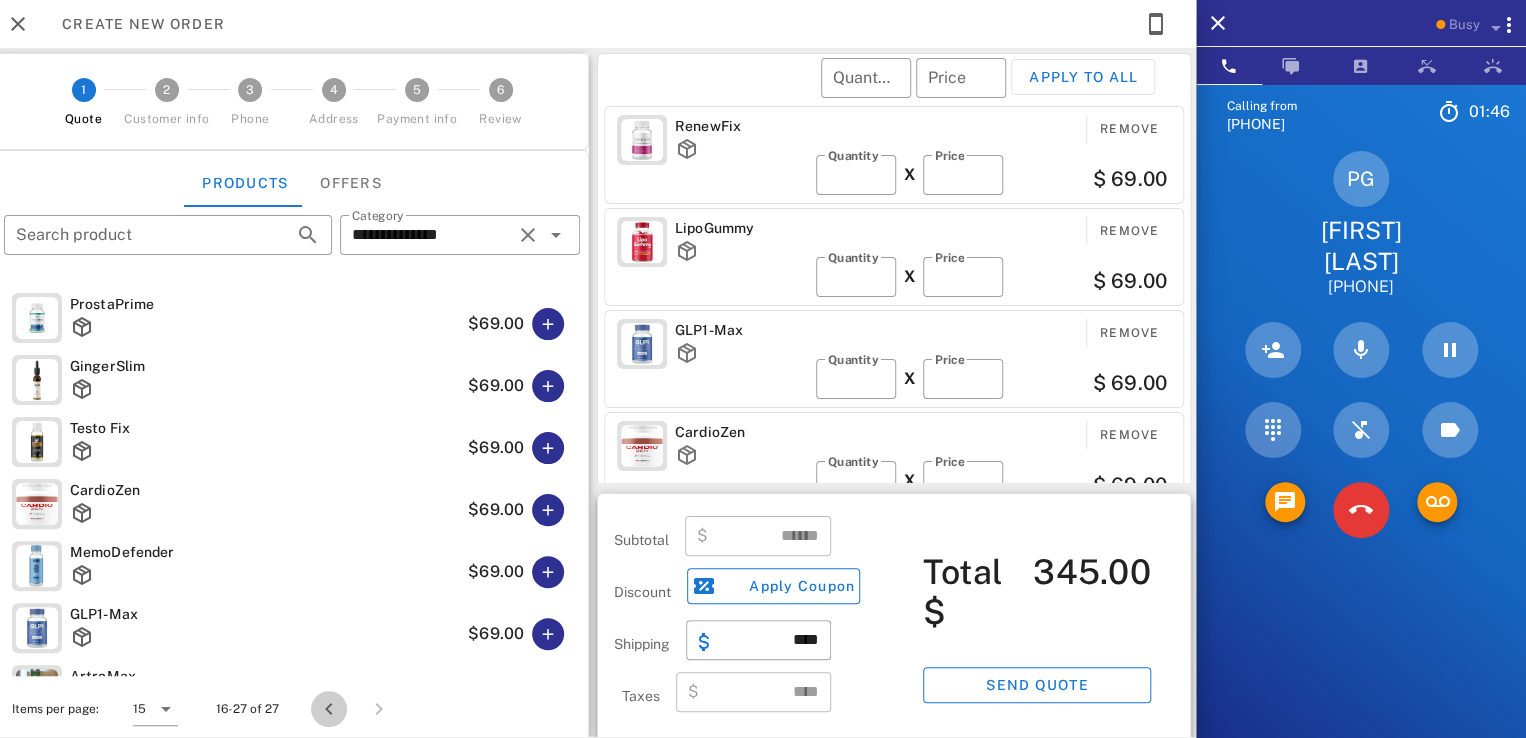 click at bounding box center (329, 709) 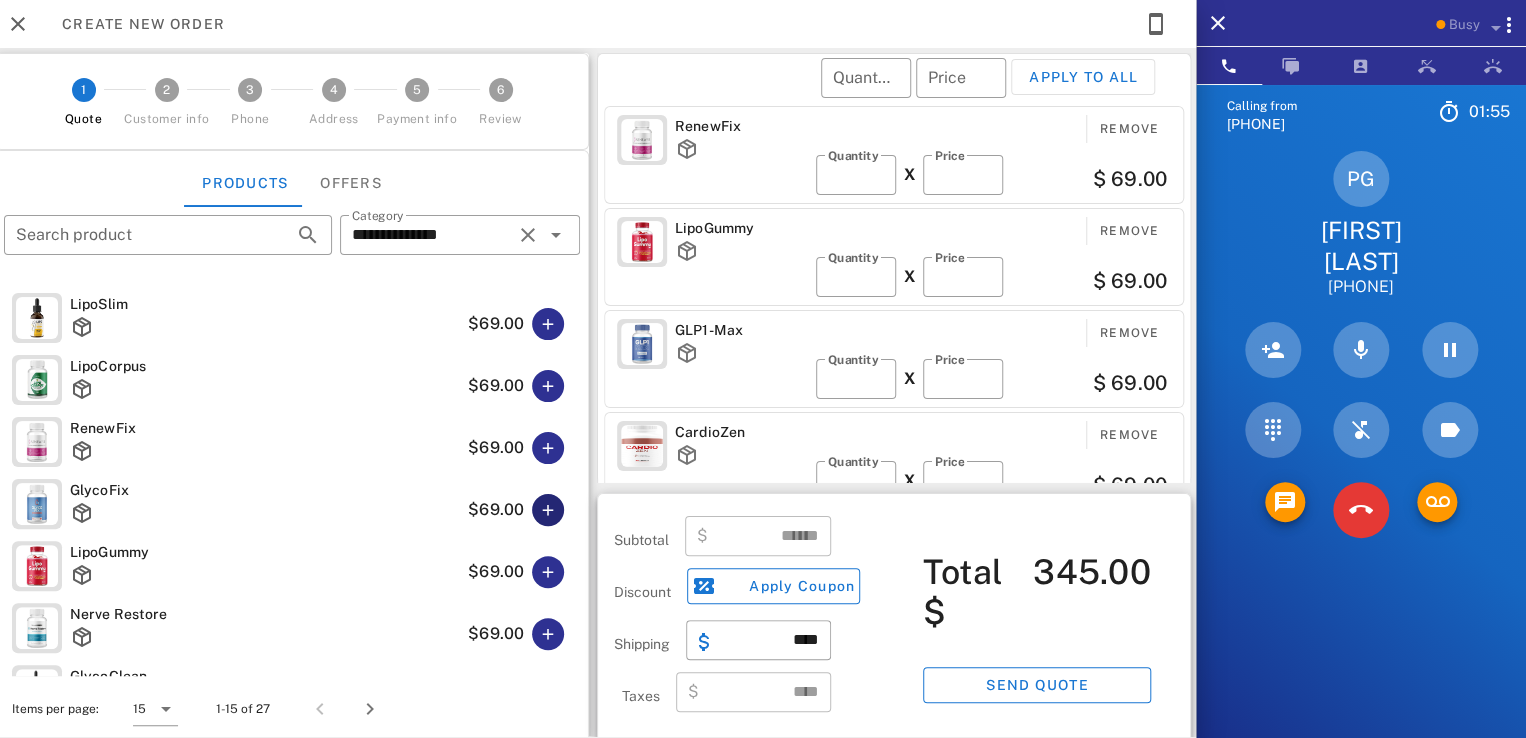 click at bounding box center (548, 510) 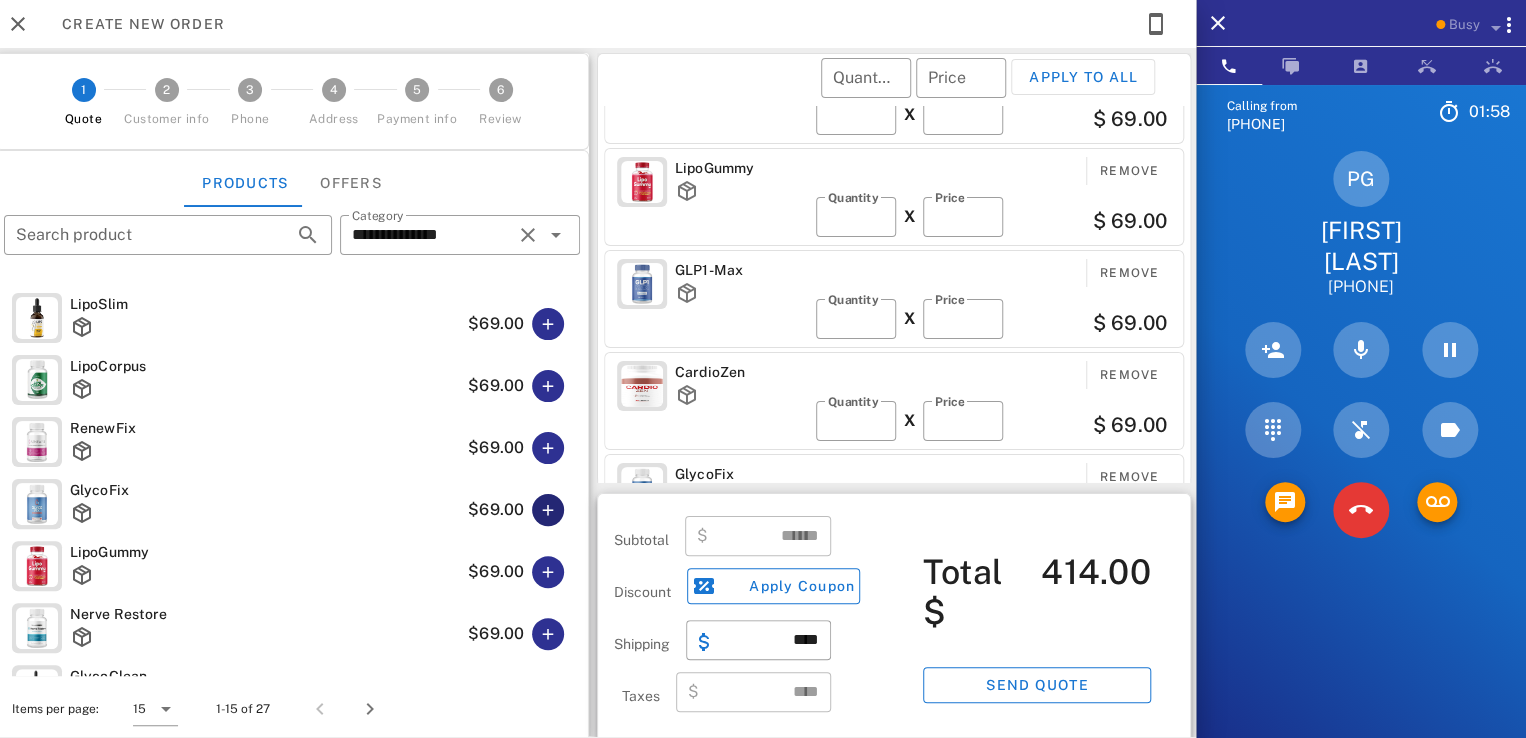 scroll, scrollTop: 208, scrollLeft: 0, axis: vertical 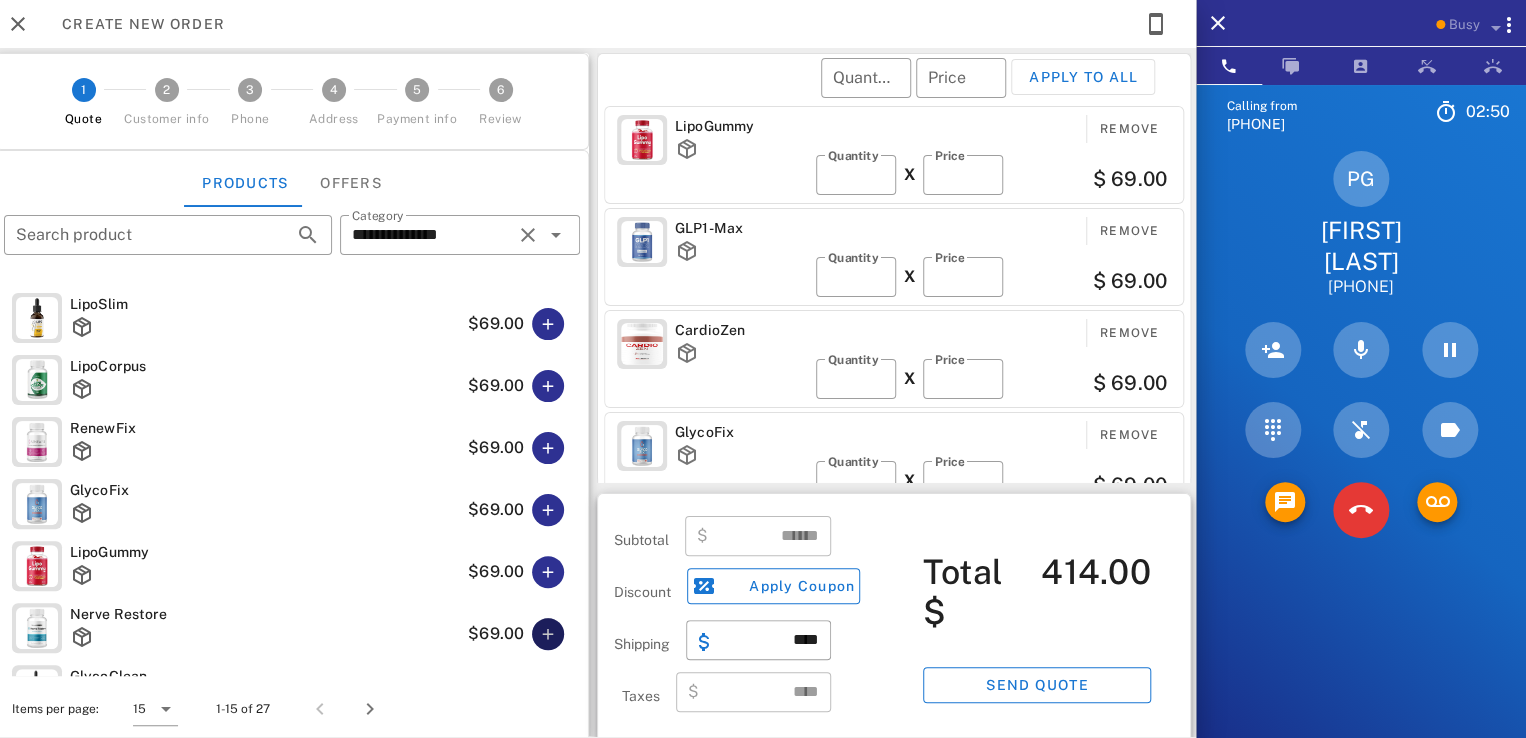 click at bounding box center (548, 634) 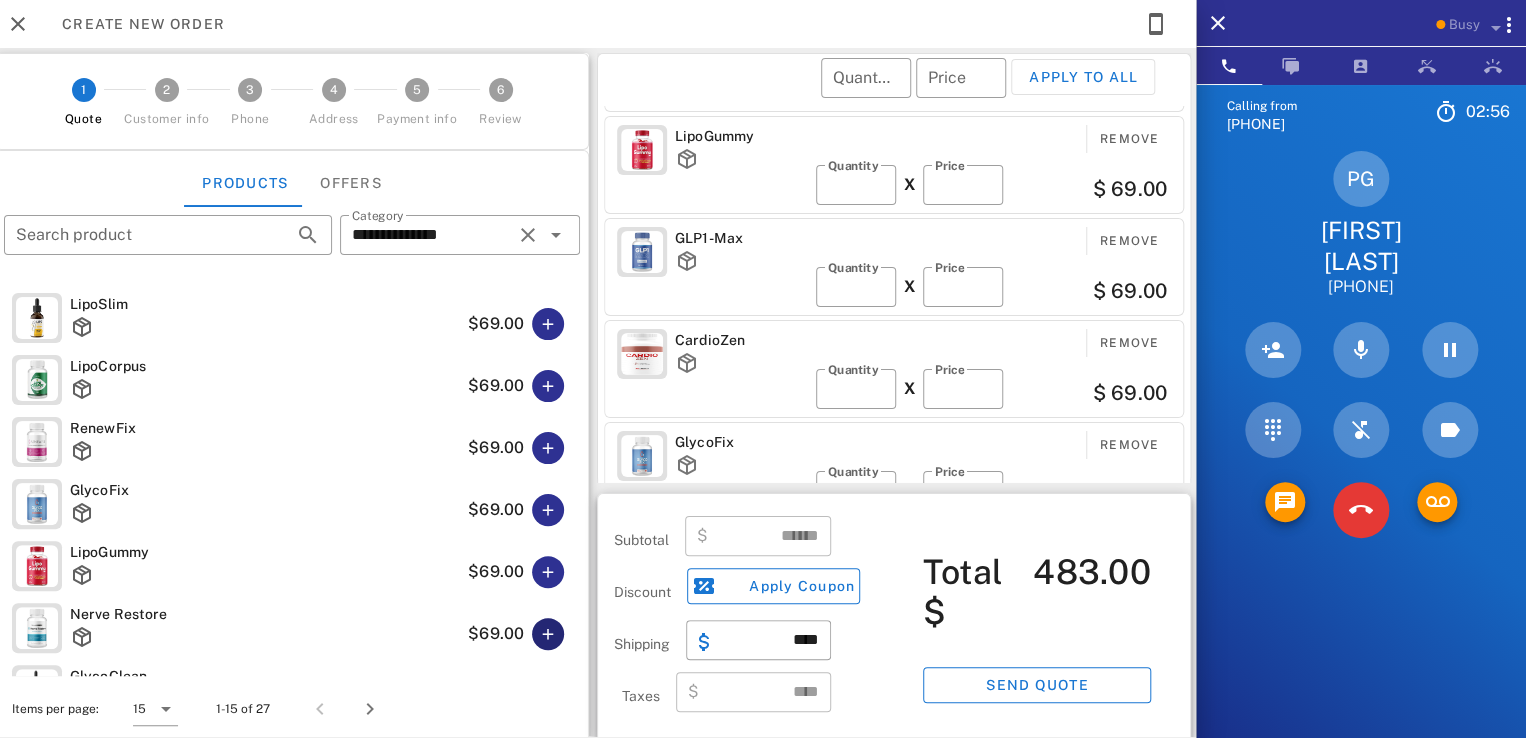 scroll, scrollTop: 309, scrollLeft: 0, axis: vertical 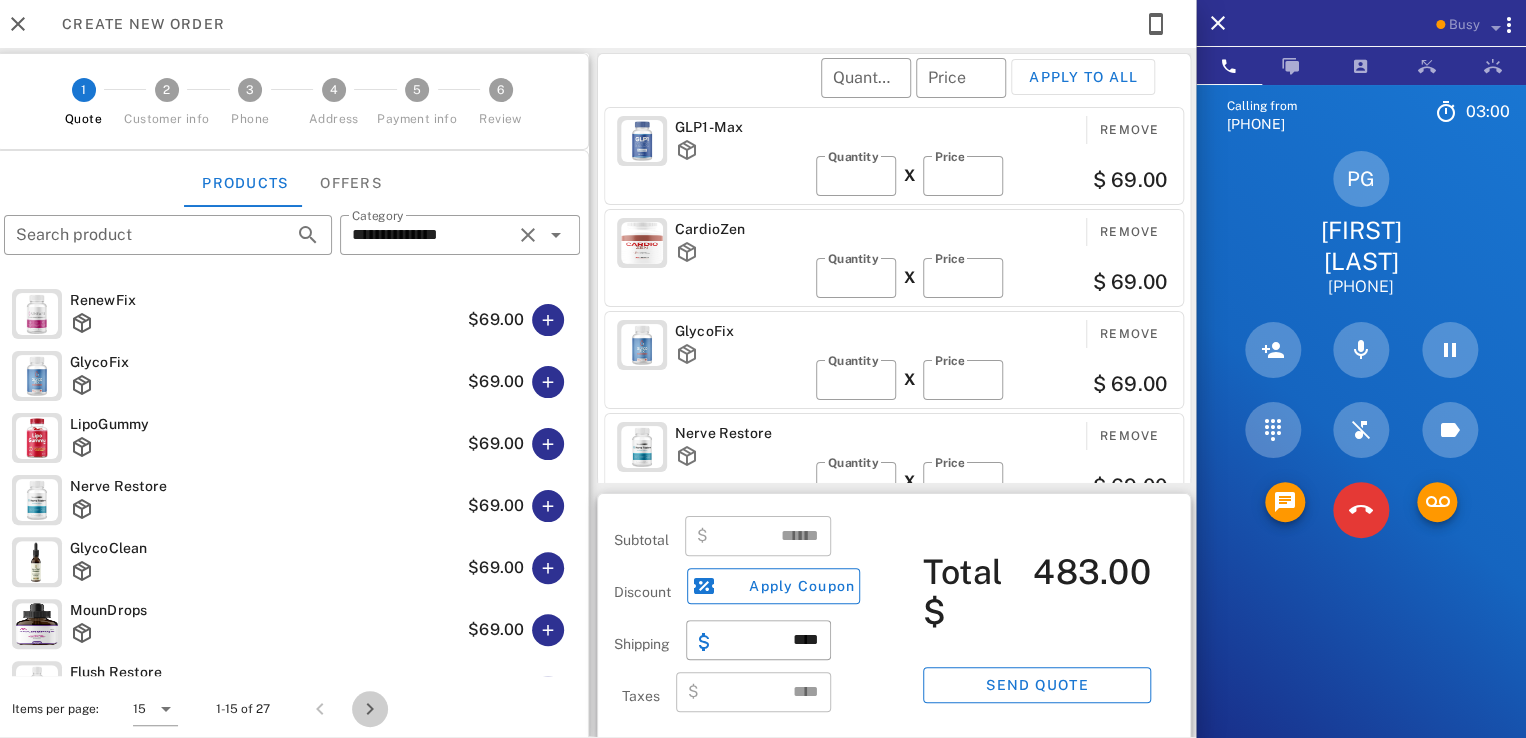 click at bounding box center (370, 709) 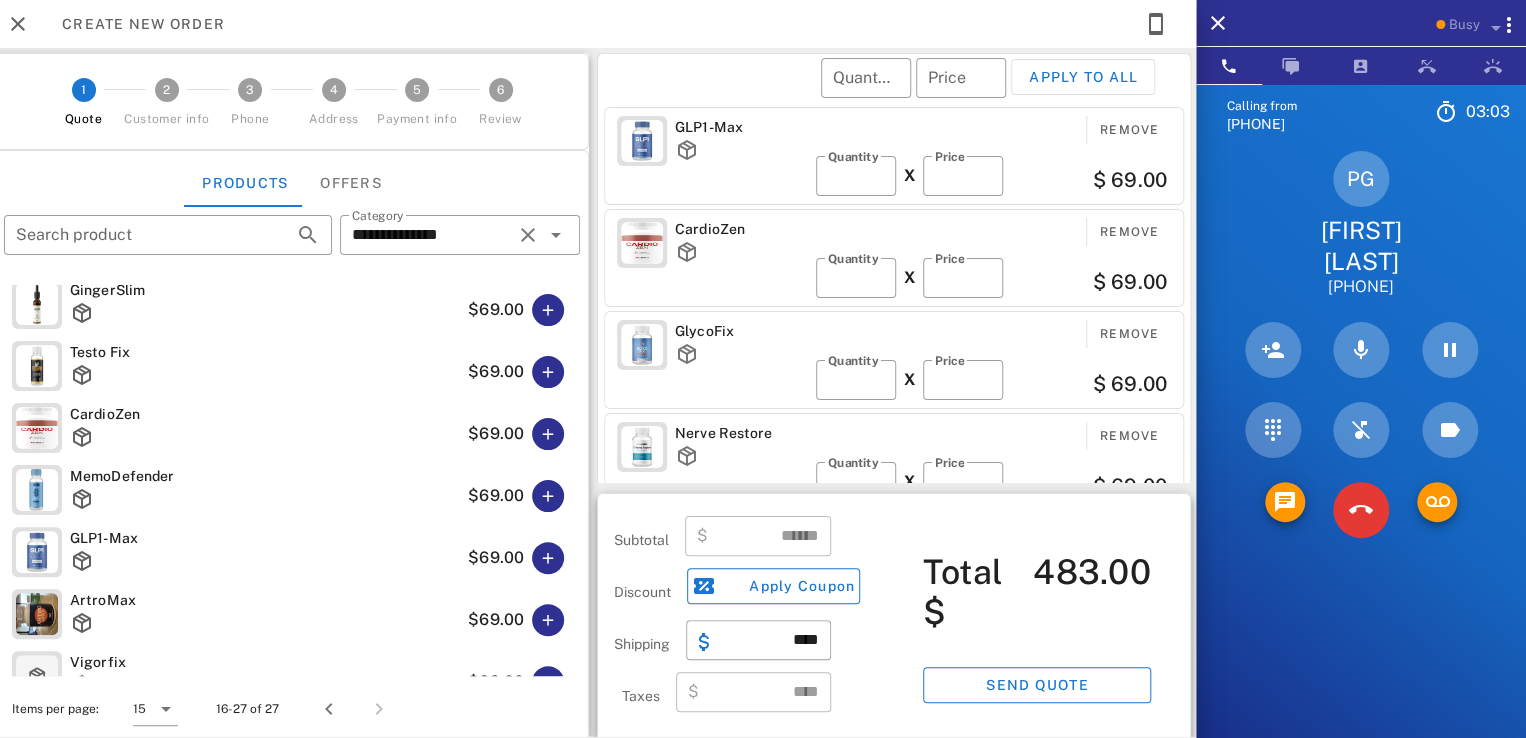 scroll, scrollTop: 87, scrollLeft: 0, axis: vertical 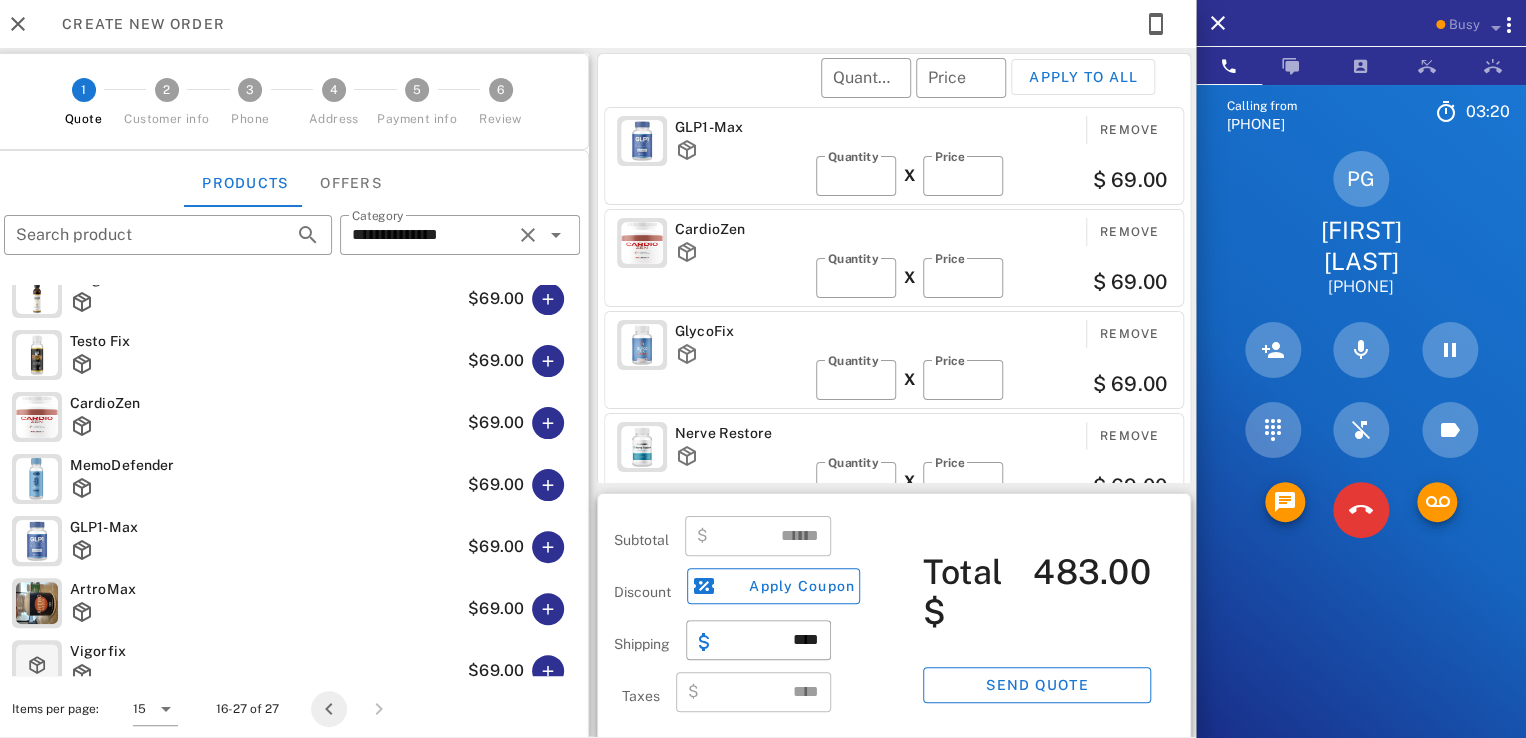 click at bounding box center (329, 709) 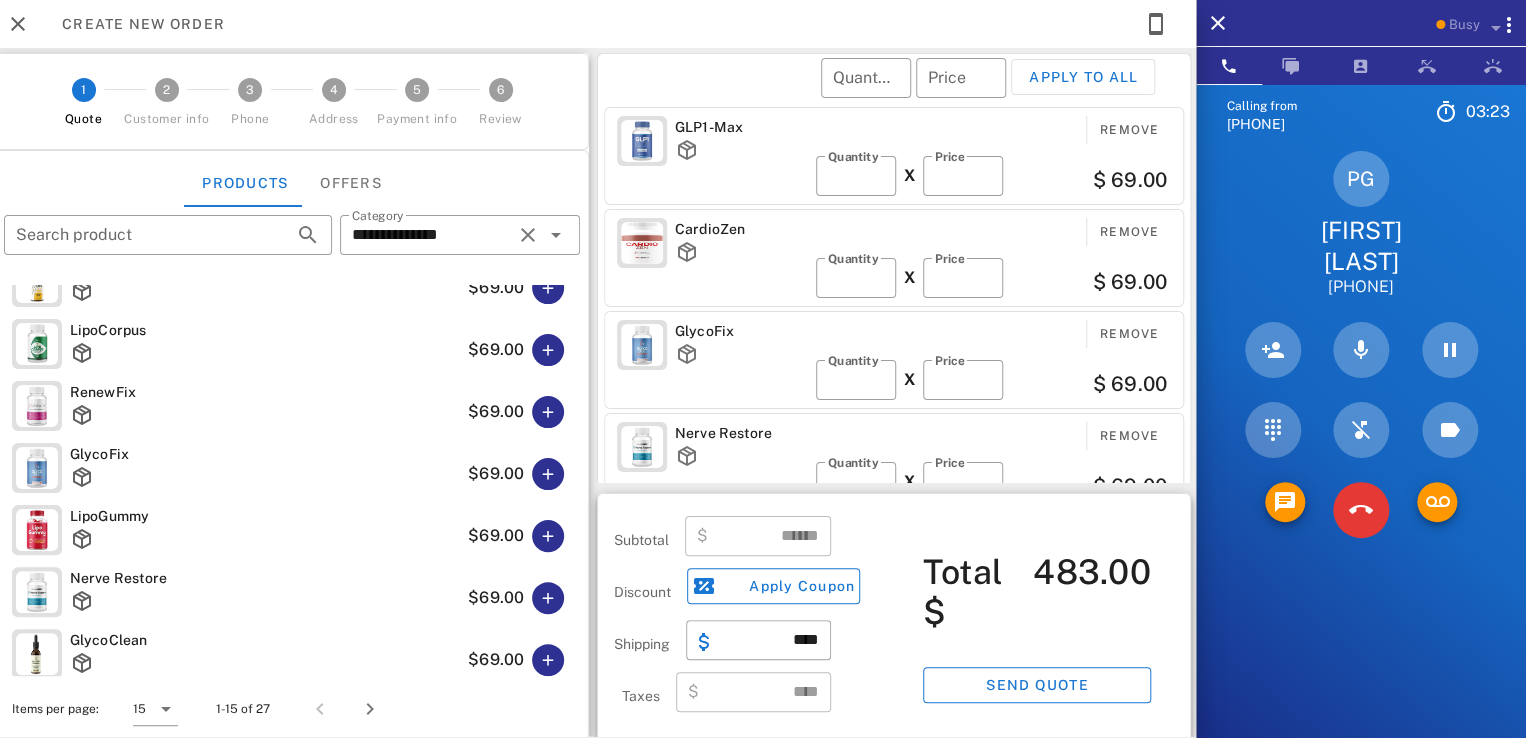 scroll, scrollTop: 0, scrollLeft: 0, axis: both 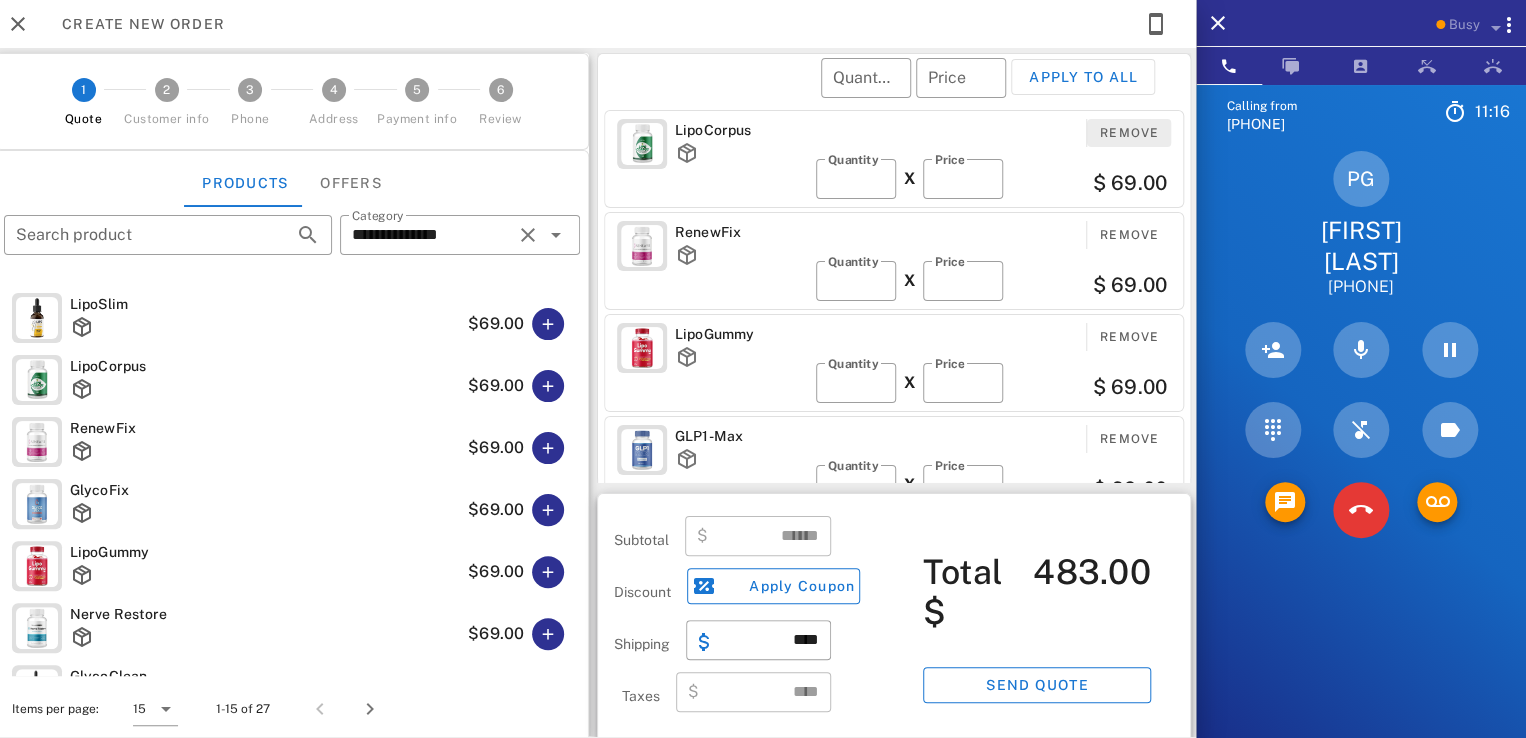 click on "Remove" at bounding box center [1129, 133] 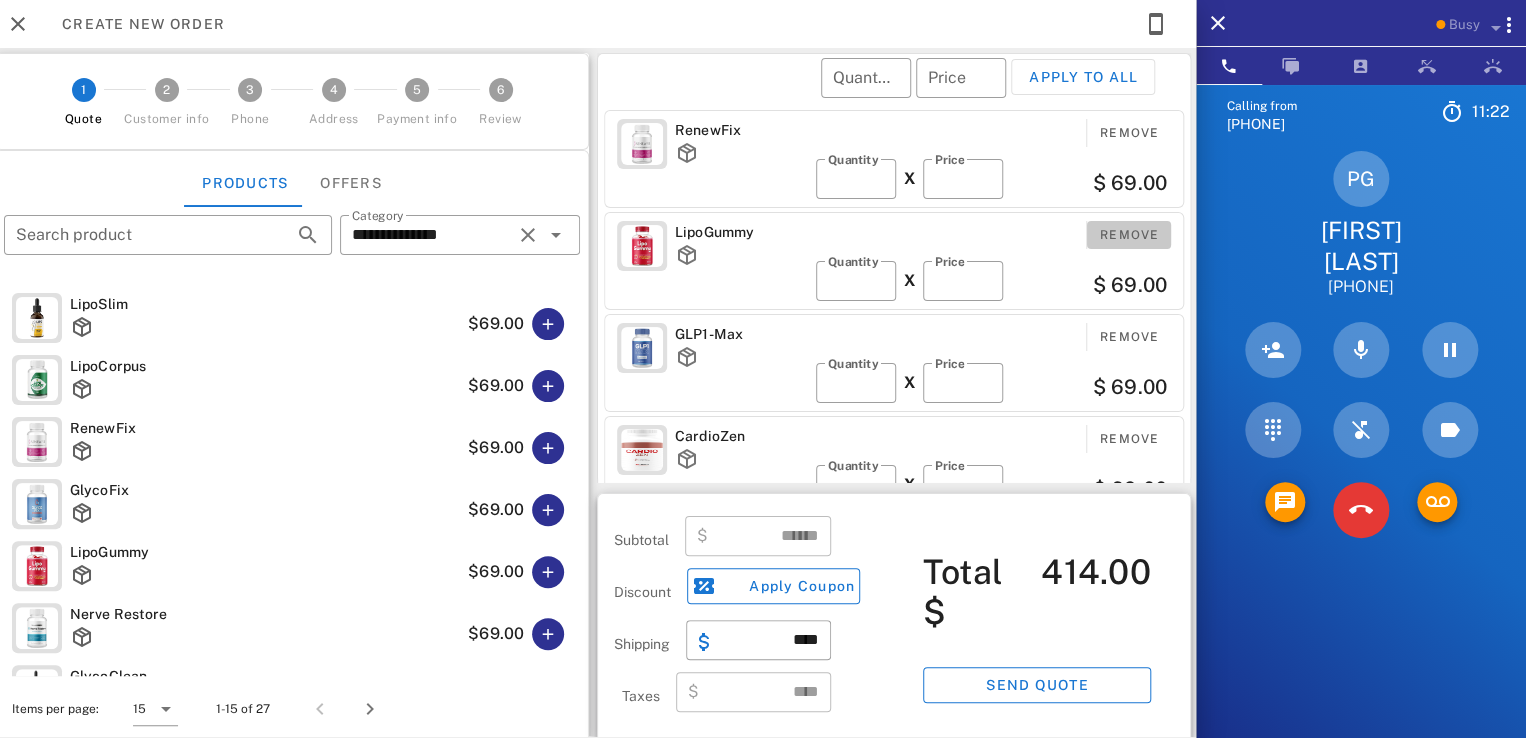 click on "Remove" at bounding box center (1129, 235) 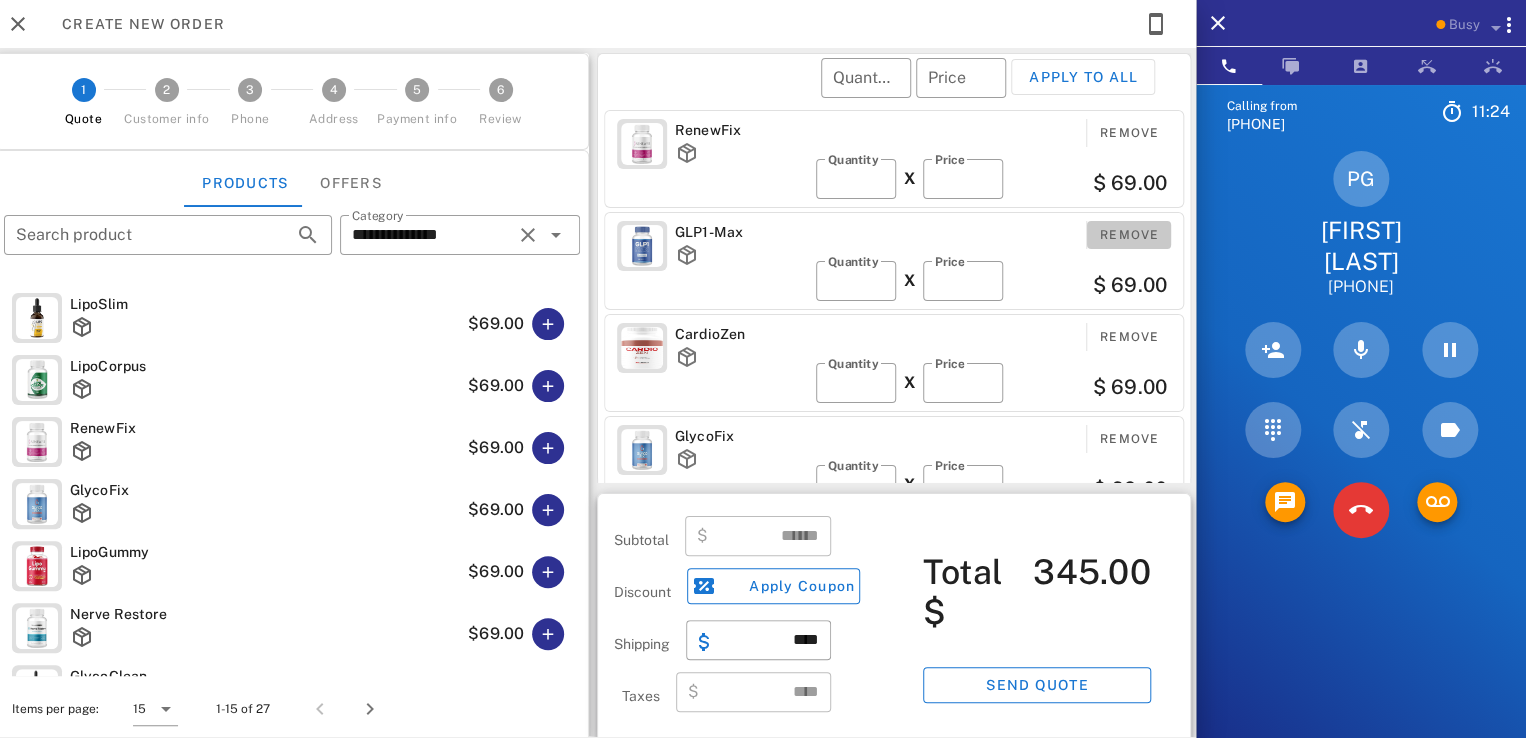 click on "Remove" at bounding box center [1129, 235] 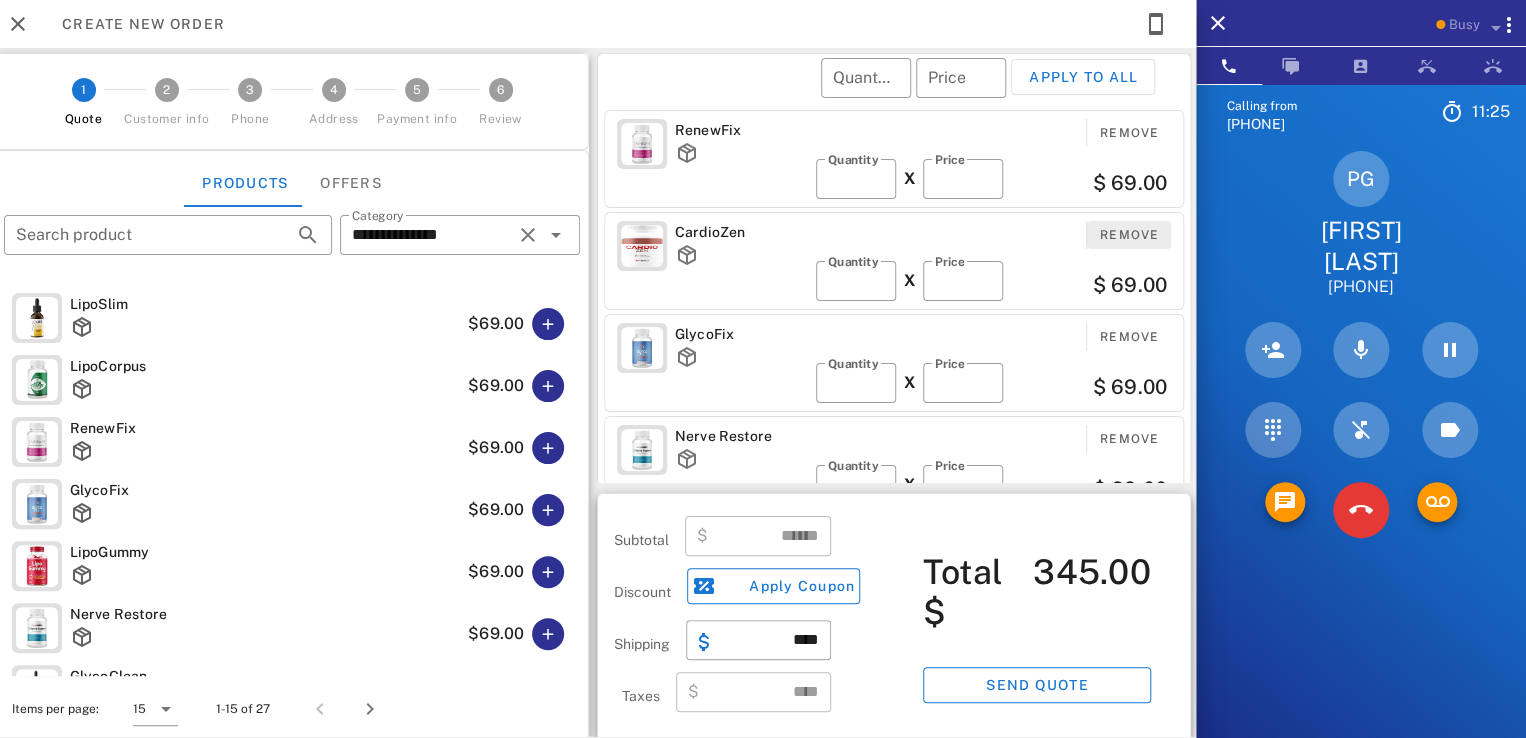 click on "Remove" at bounding box center [1129, 235] 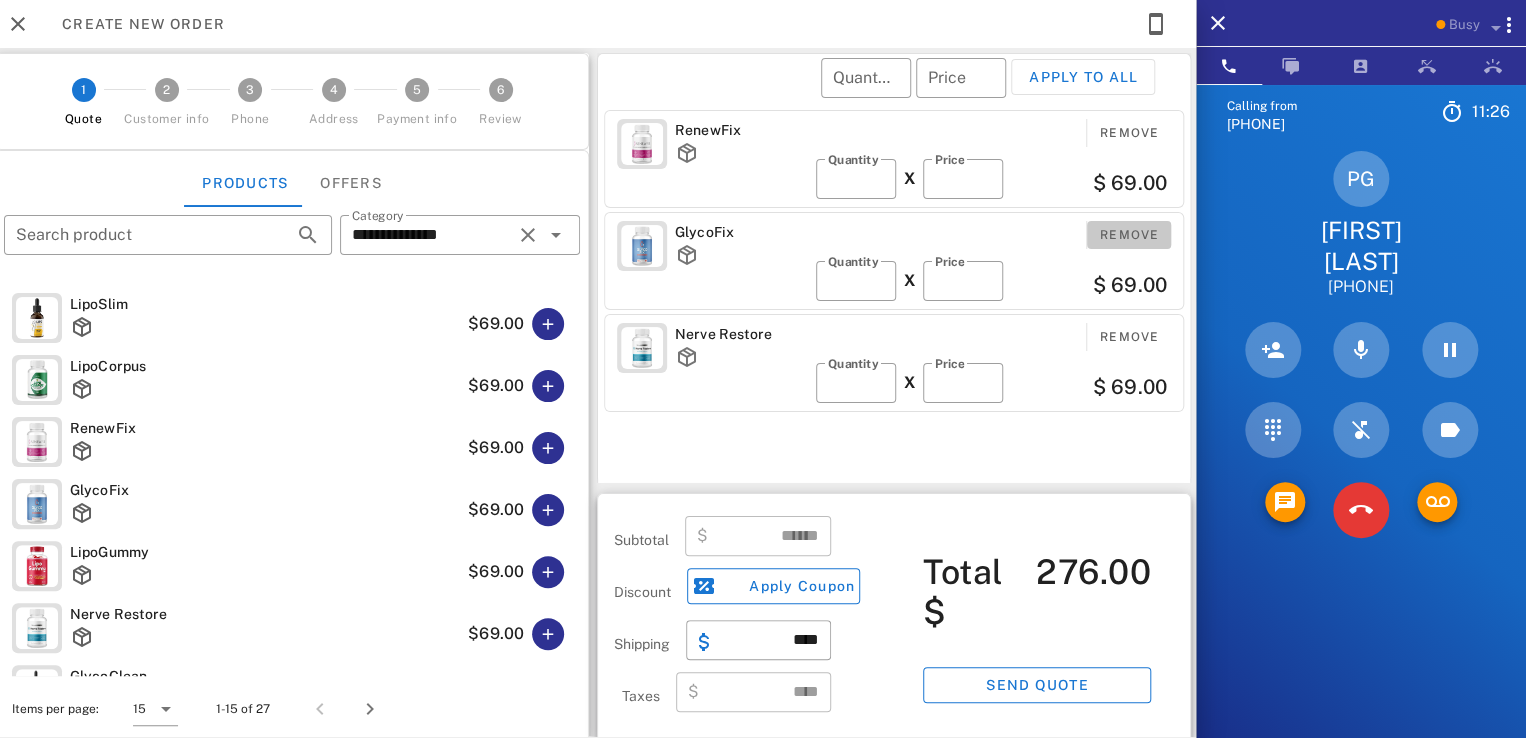 click on "Remove" at bounding box center [1129, 235] 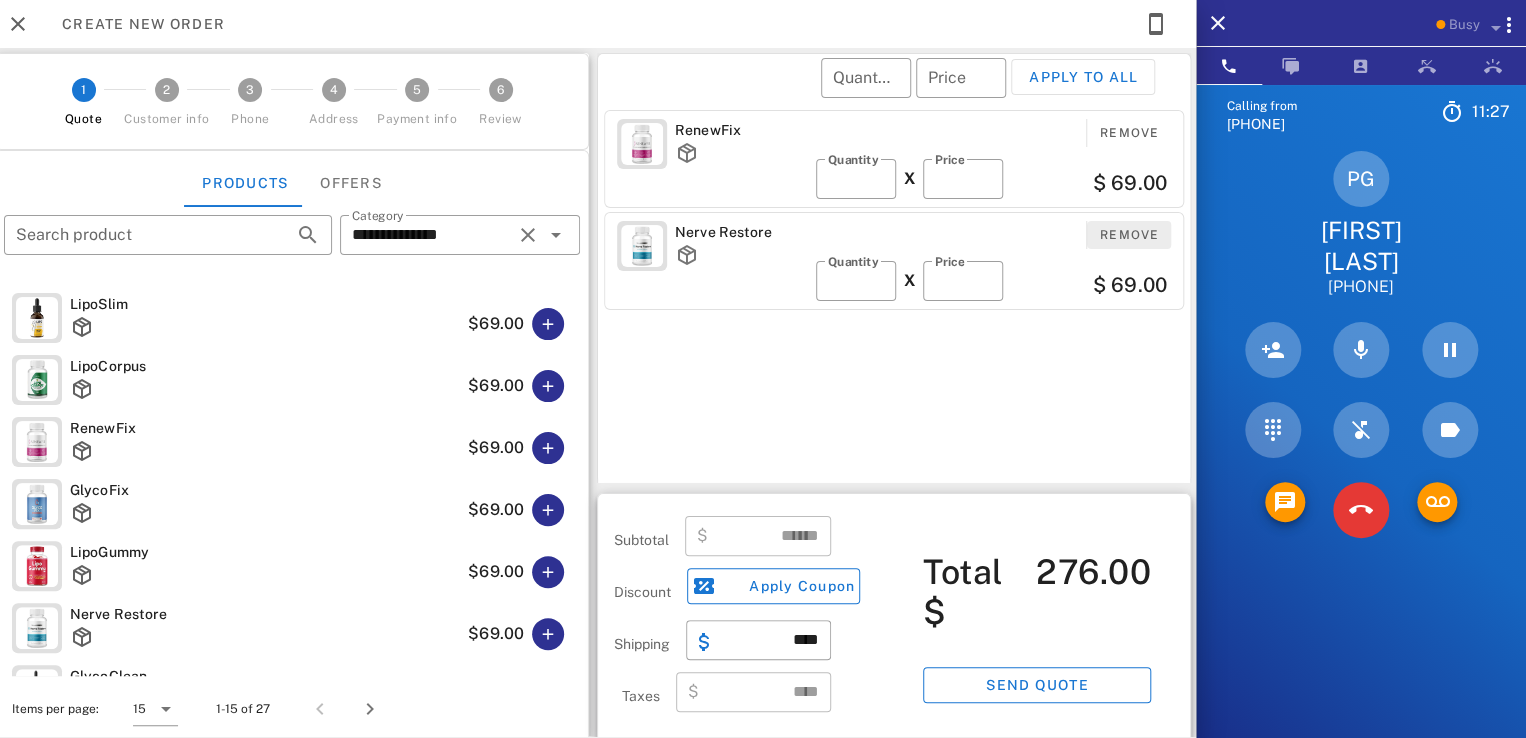 click on "Remove" at bounding box center (1129, 235) 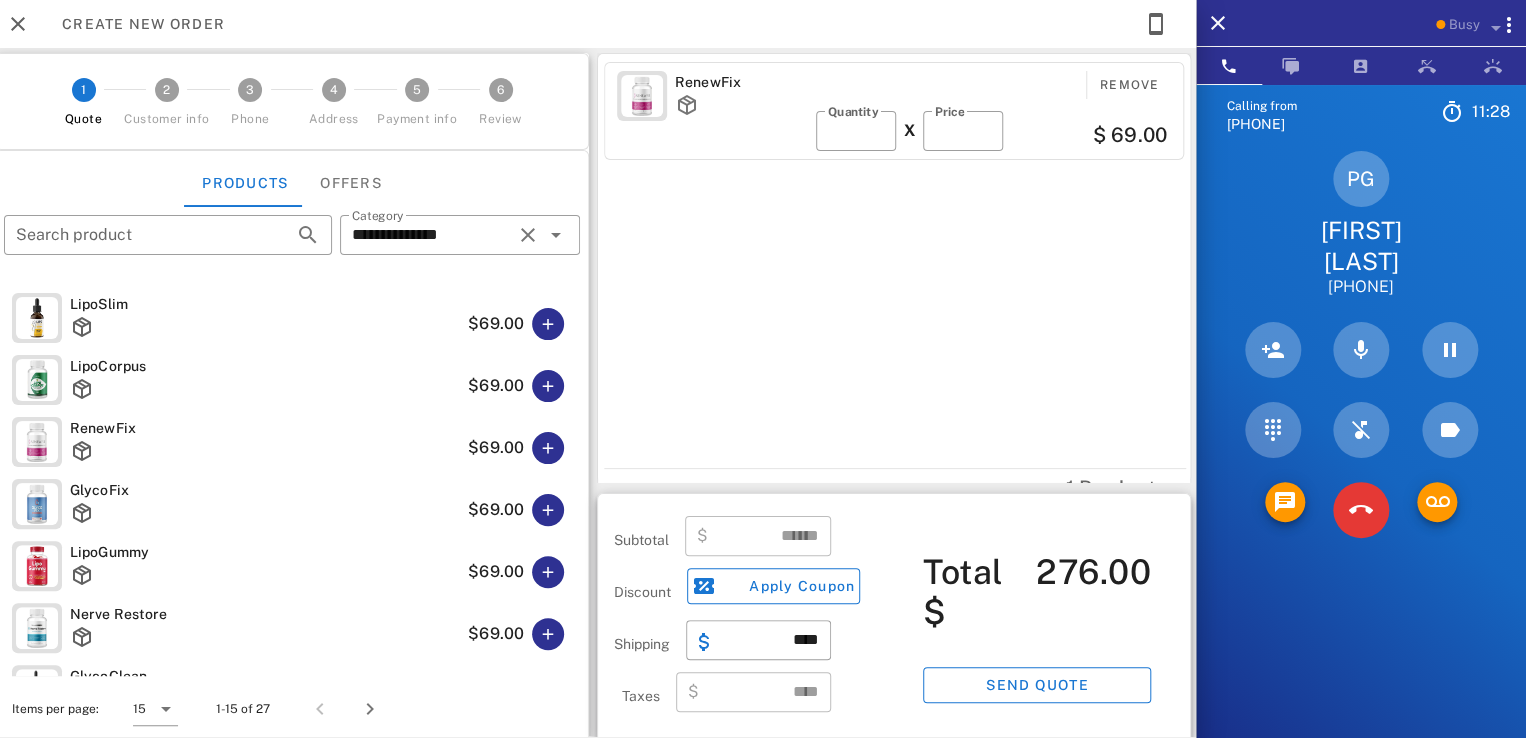 type on "*****" 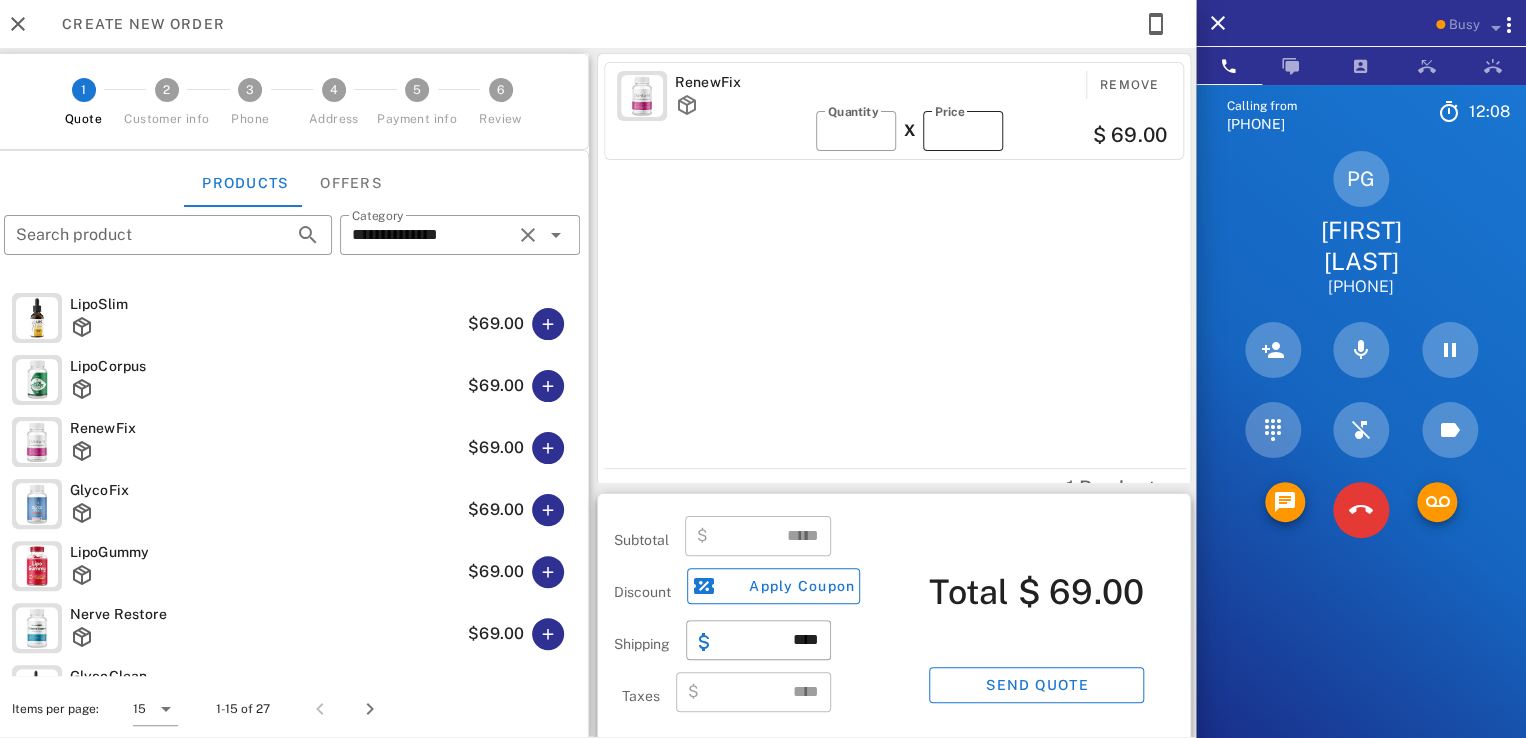 click on "**" at bounding box center (963, 131) 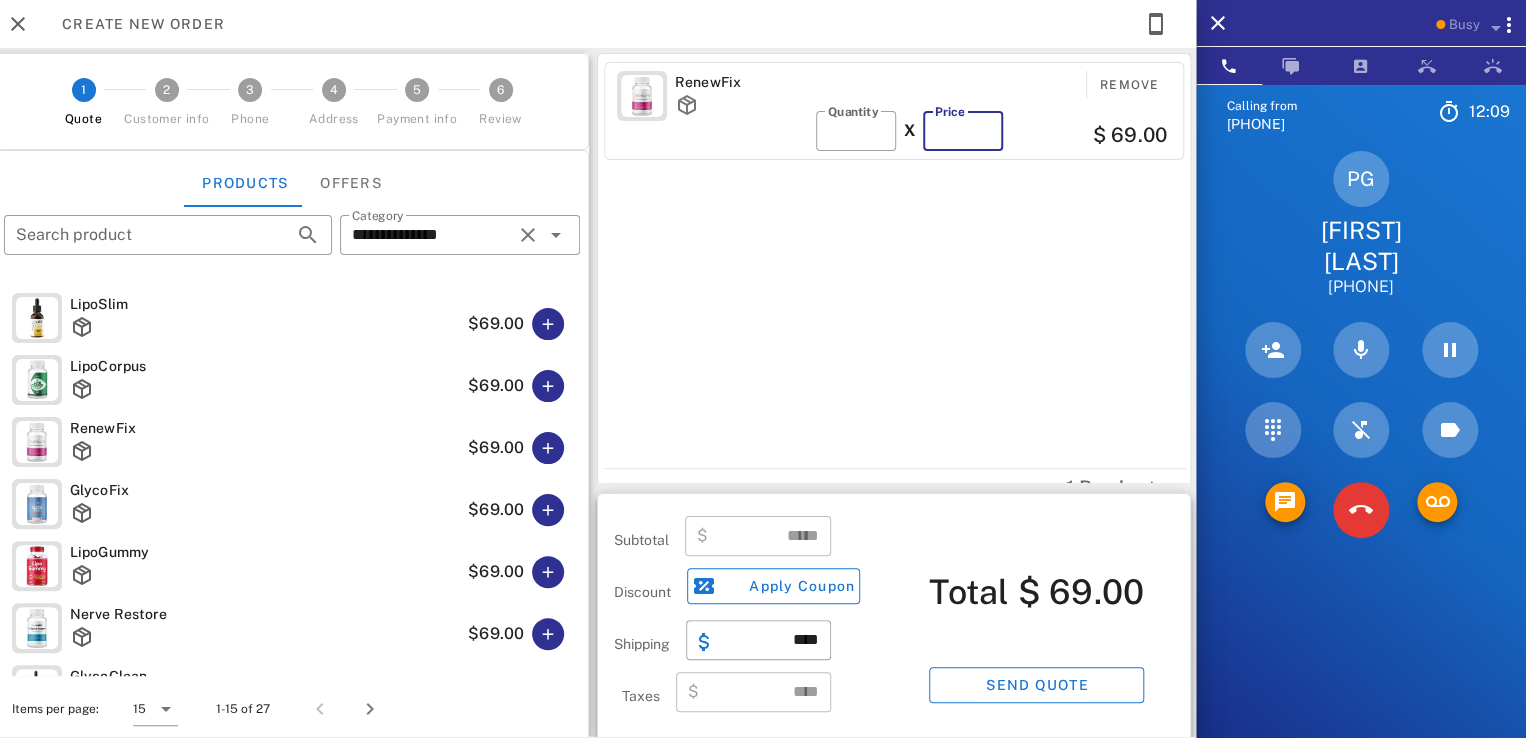 type on "*" 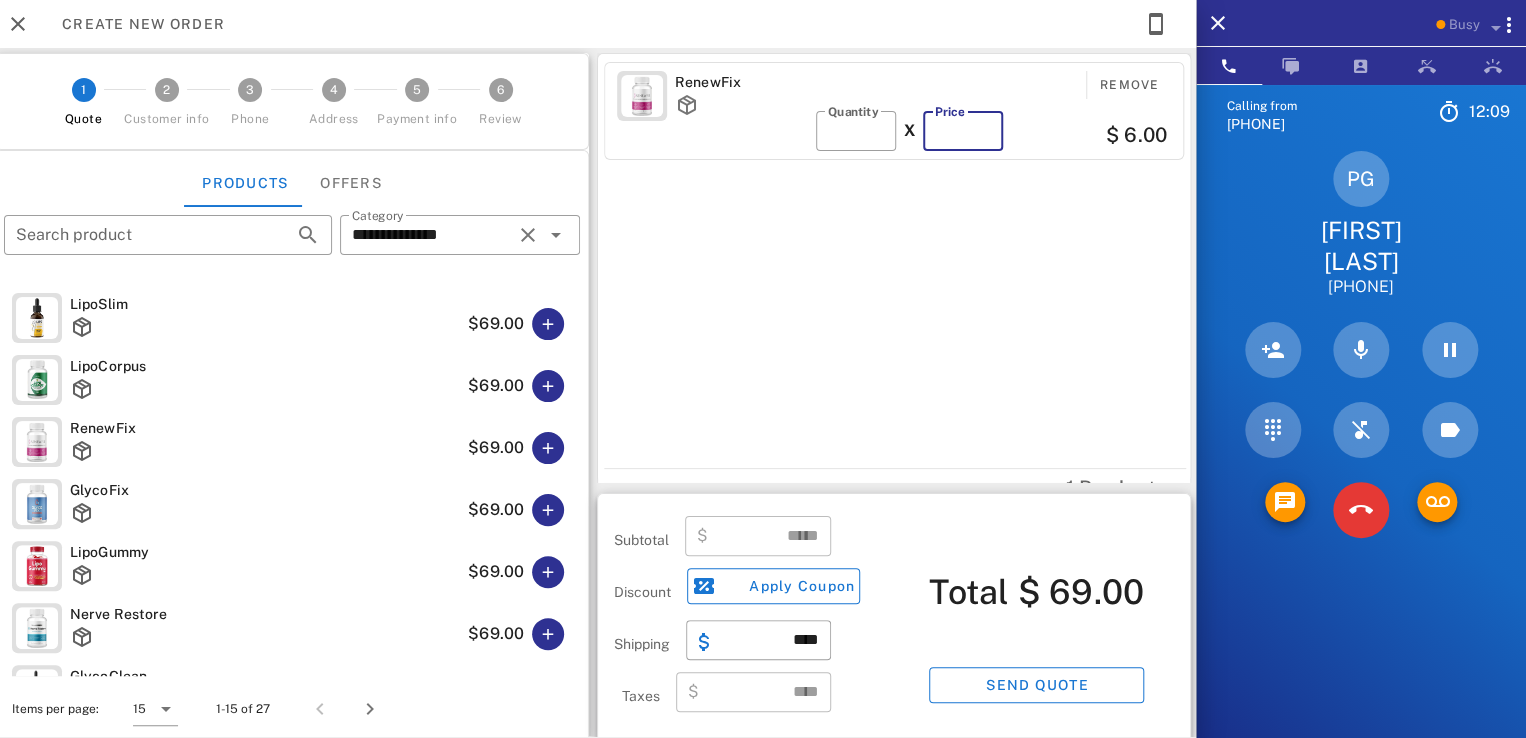 type 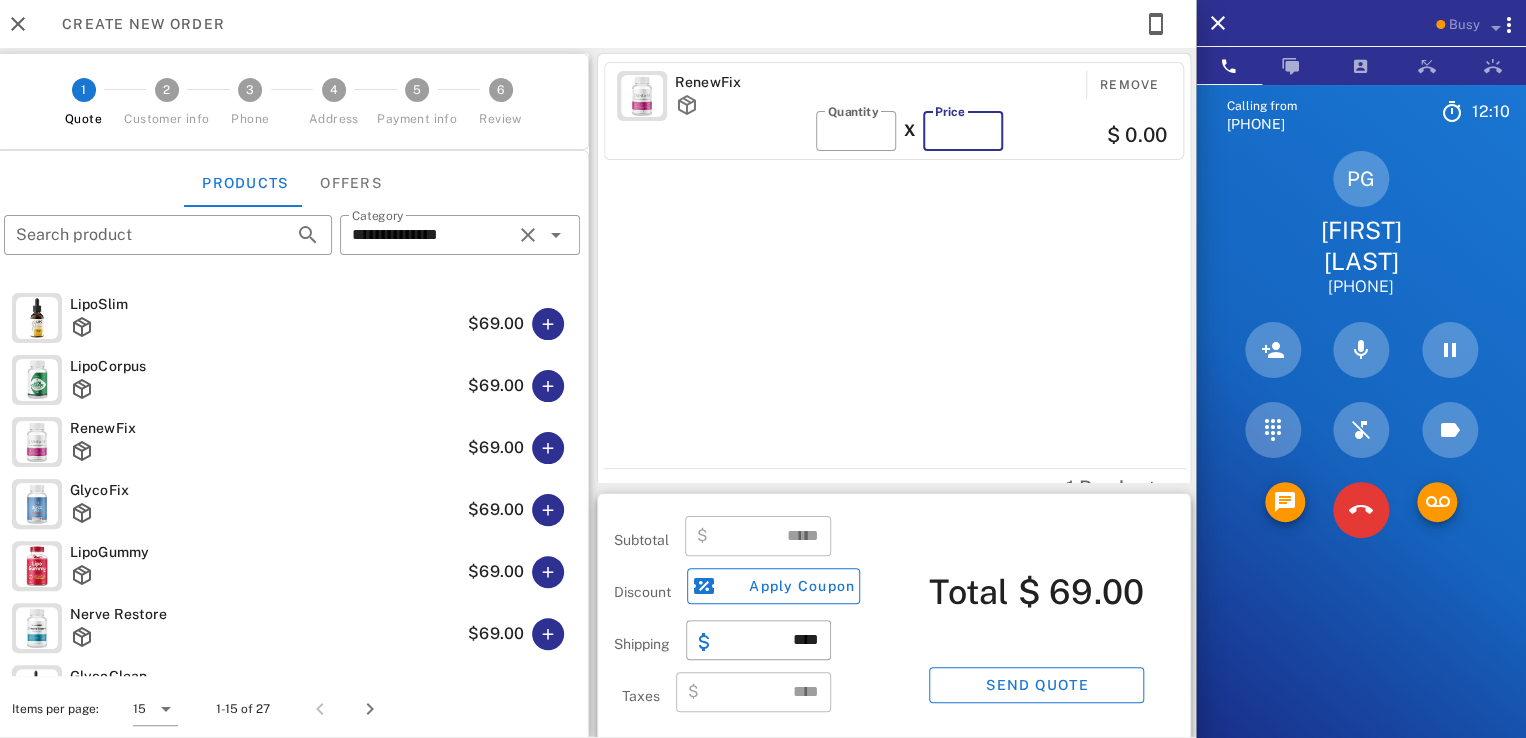 type on "****" 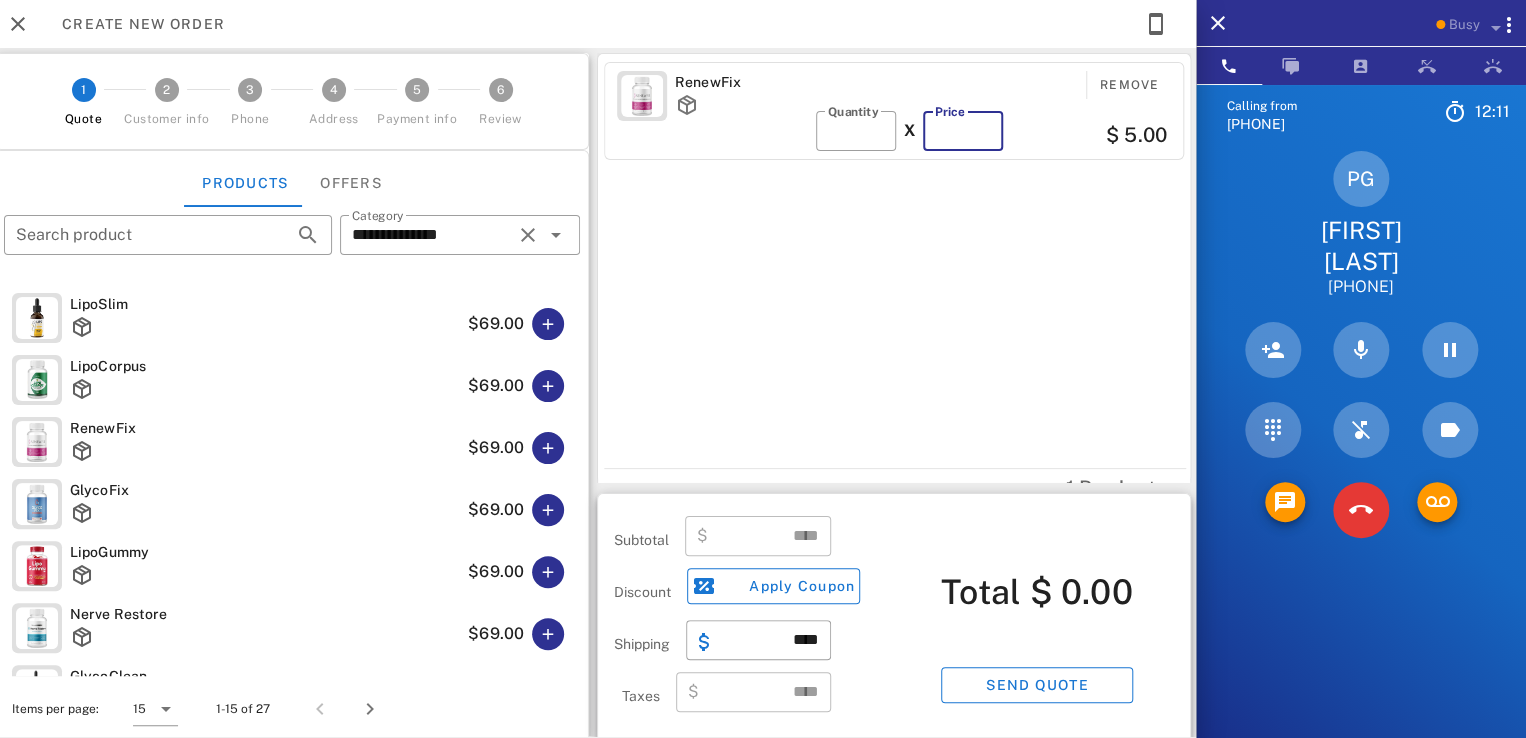 type on "**" 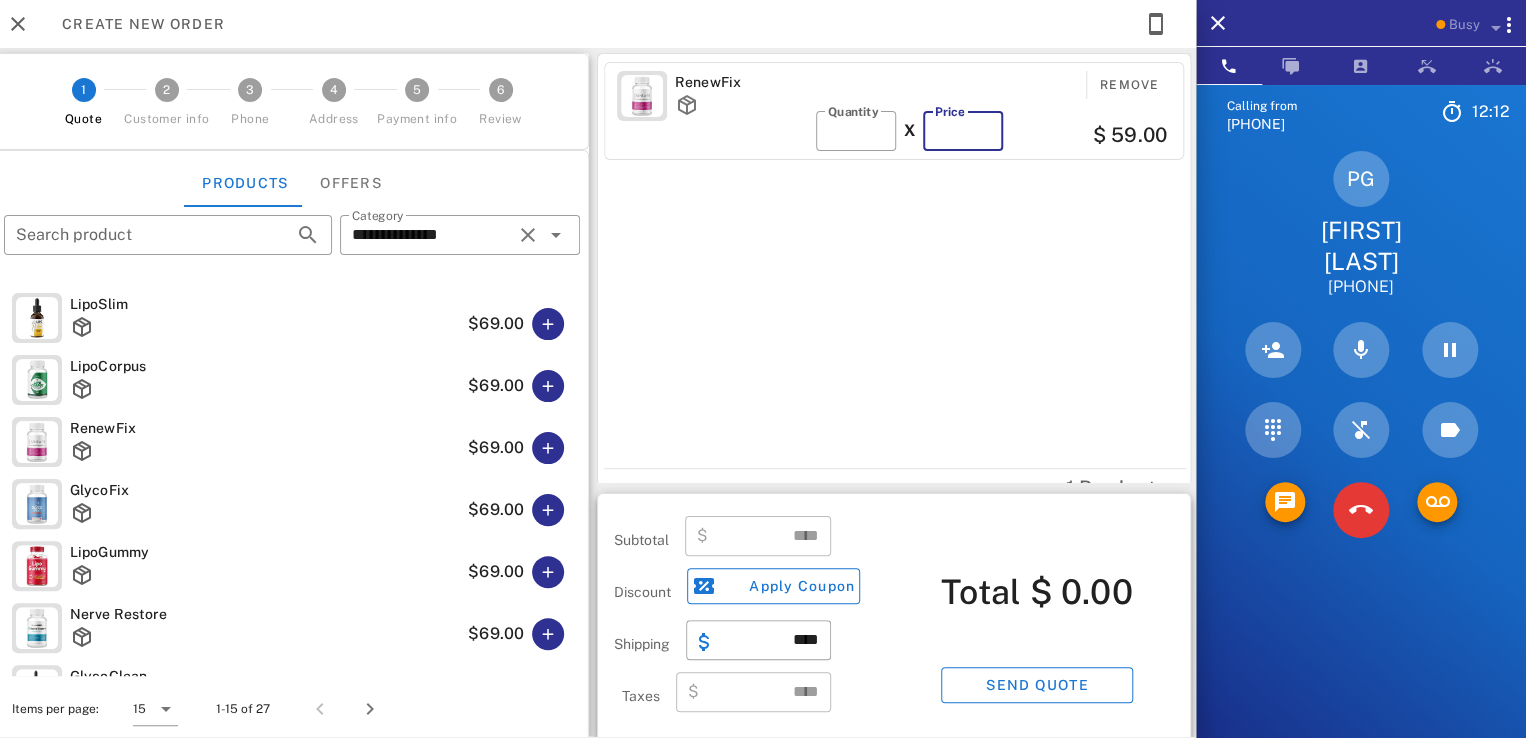 type on "*****" 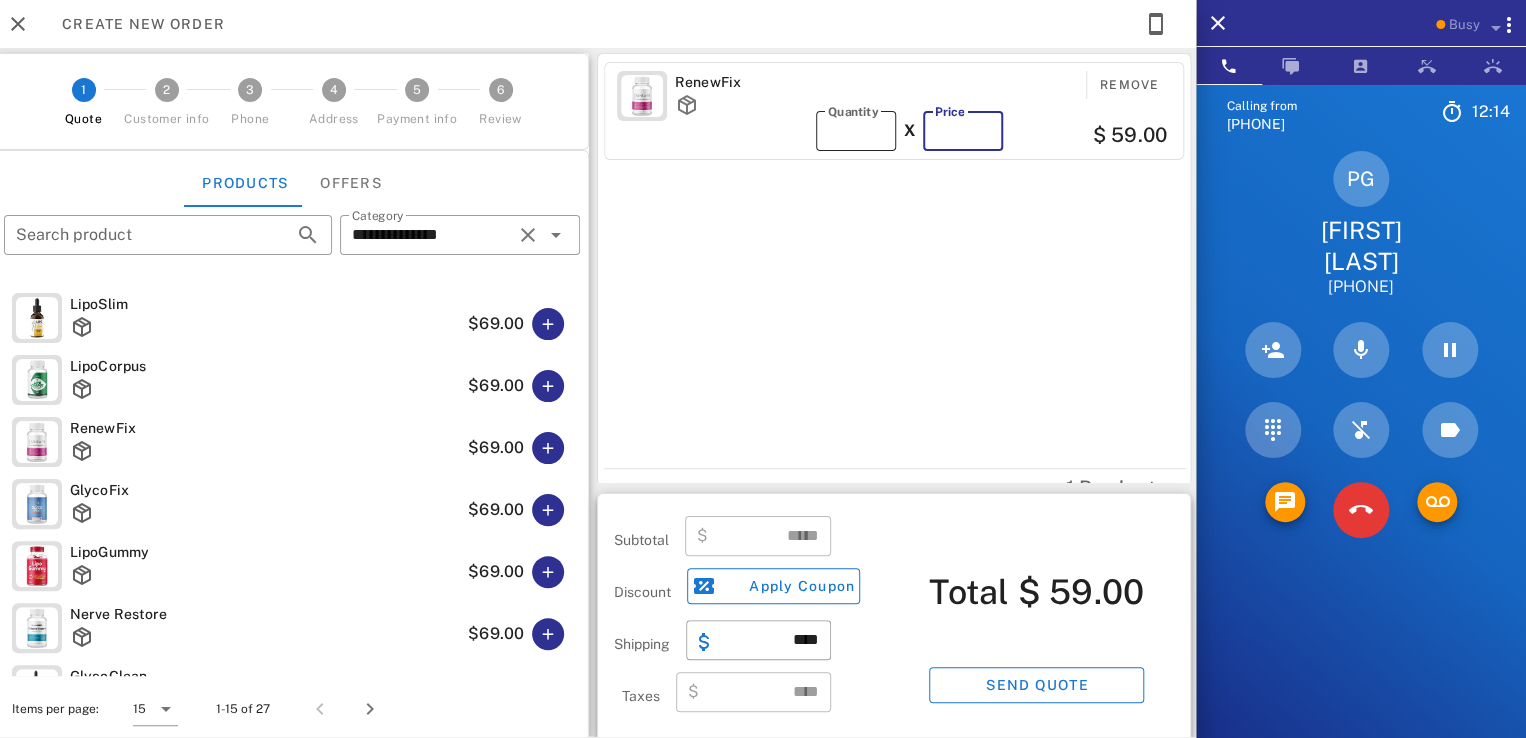 type on "**" 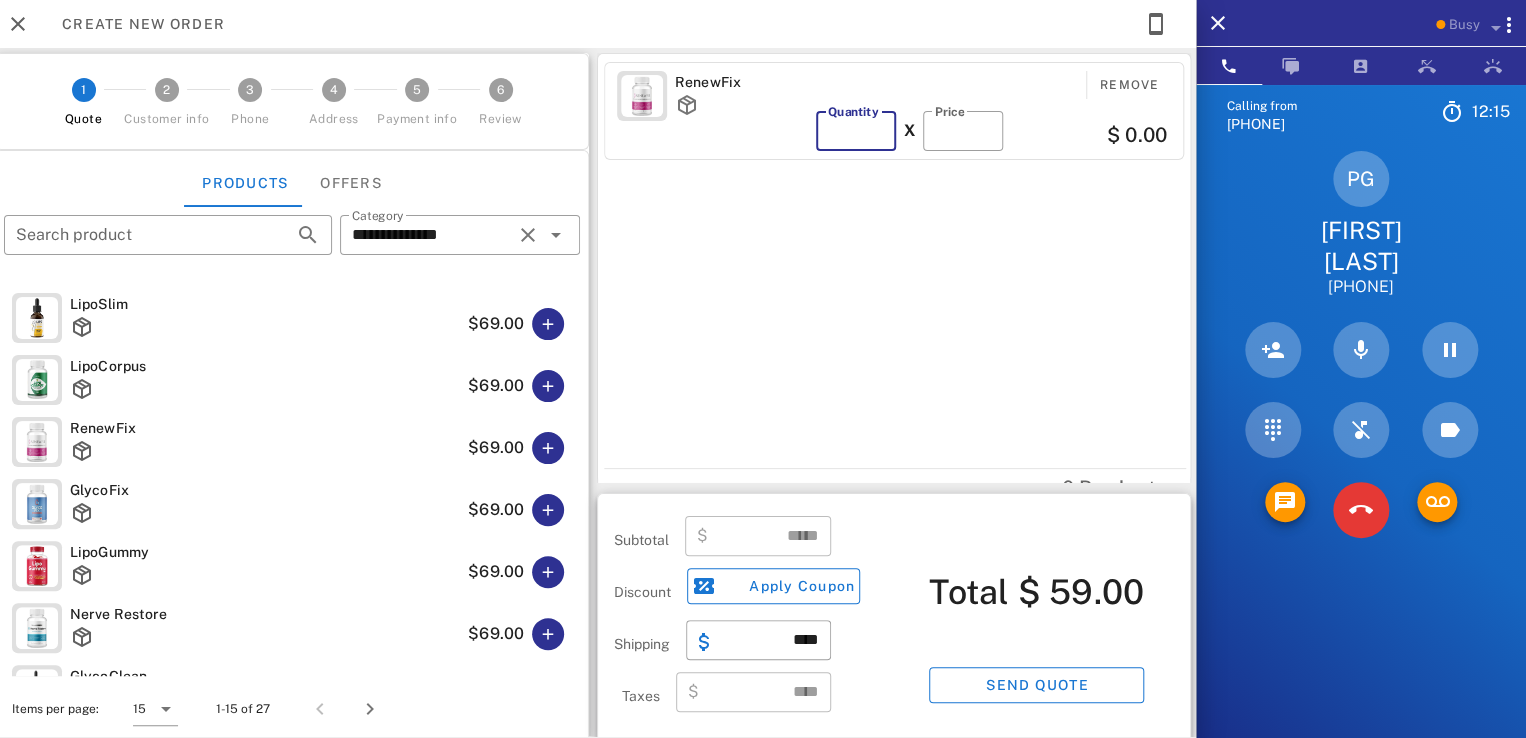 type on "*" 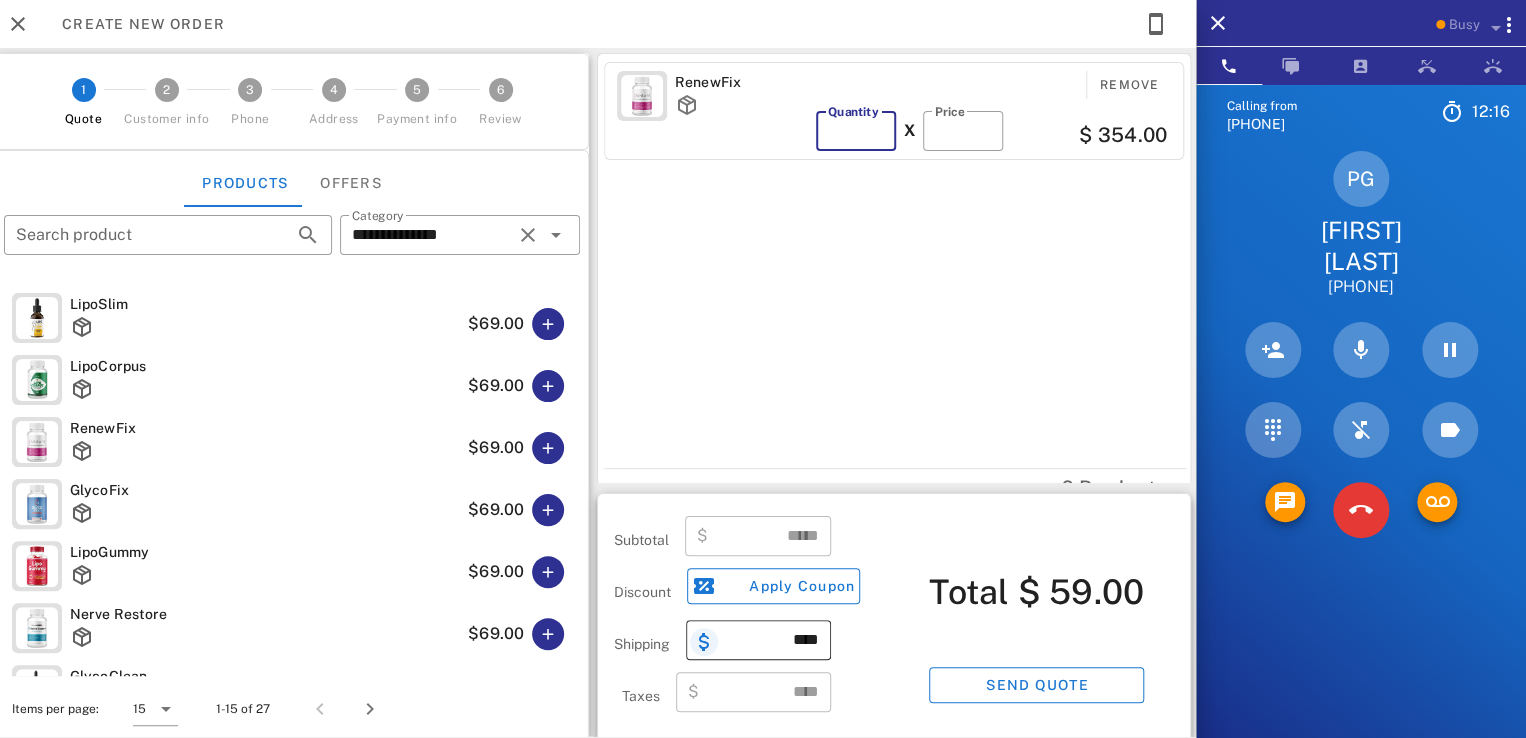 type on "******" 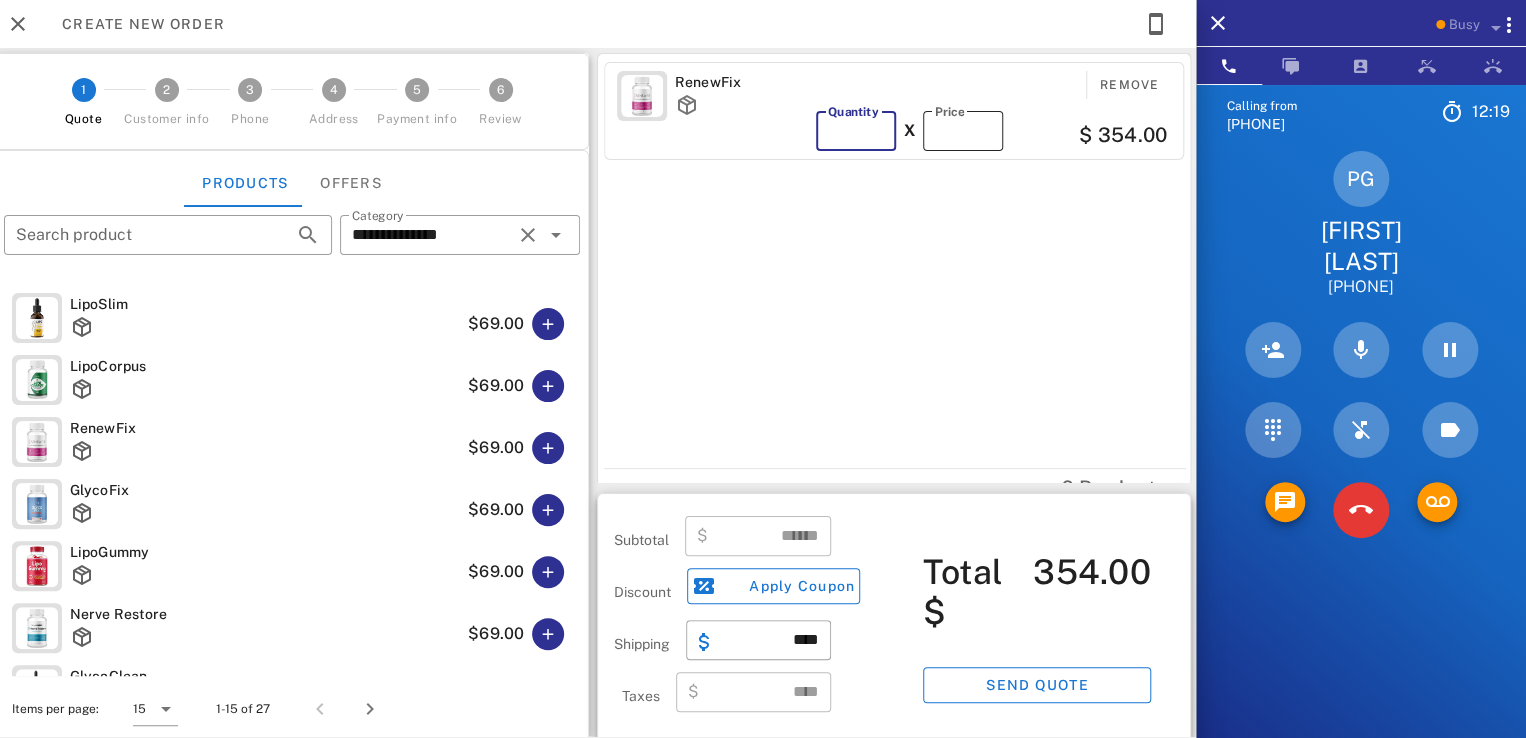 type on "*" 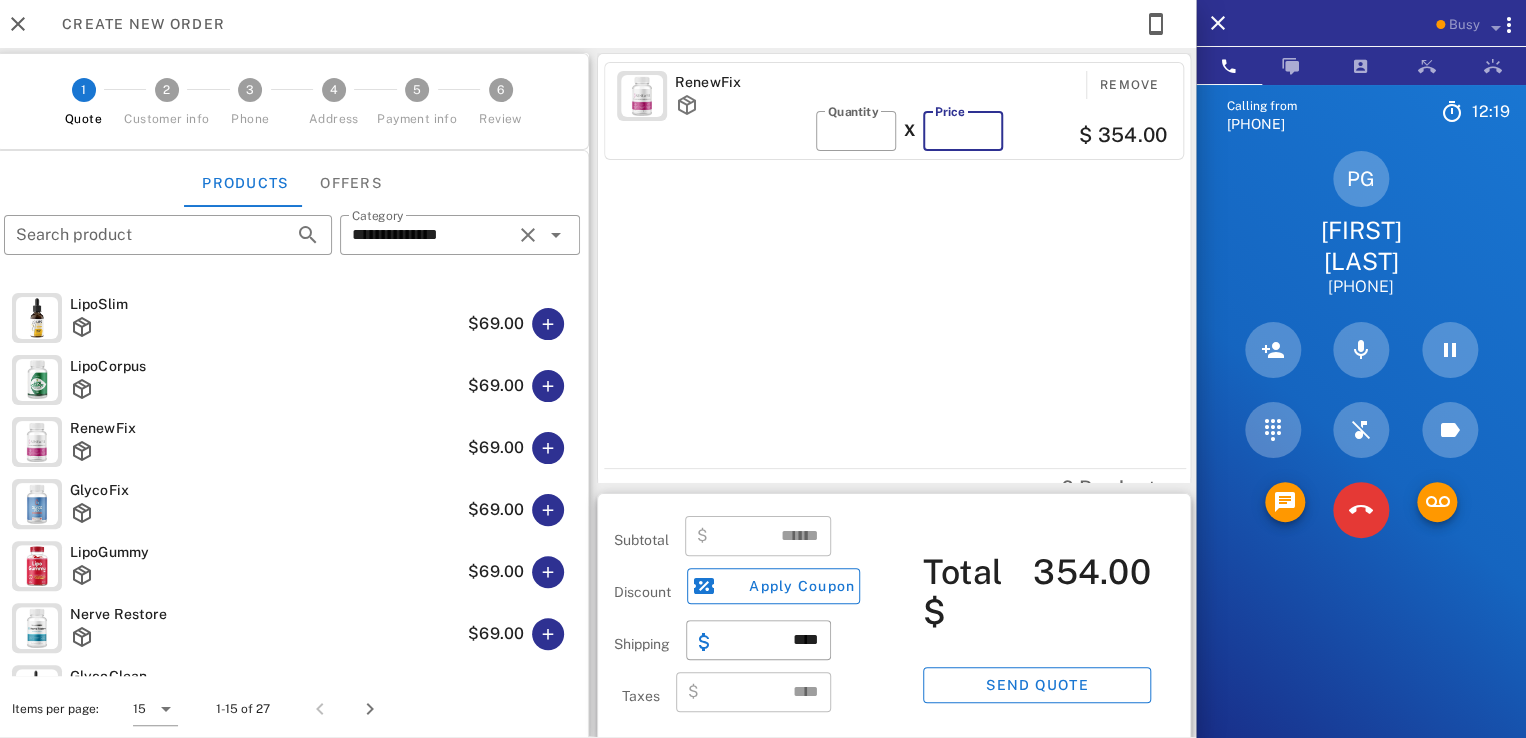 click on "**" at bounding box center [963, 131] 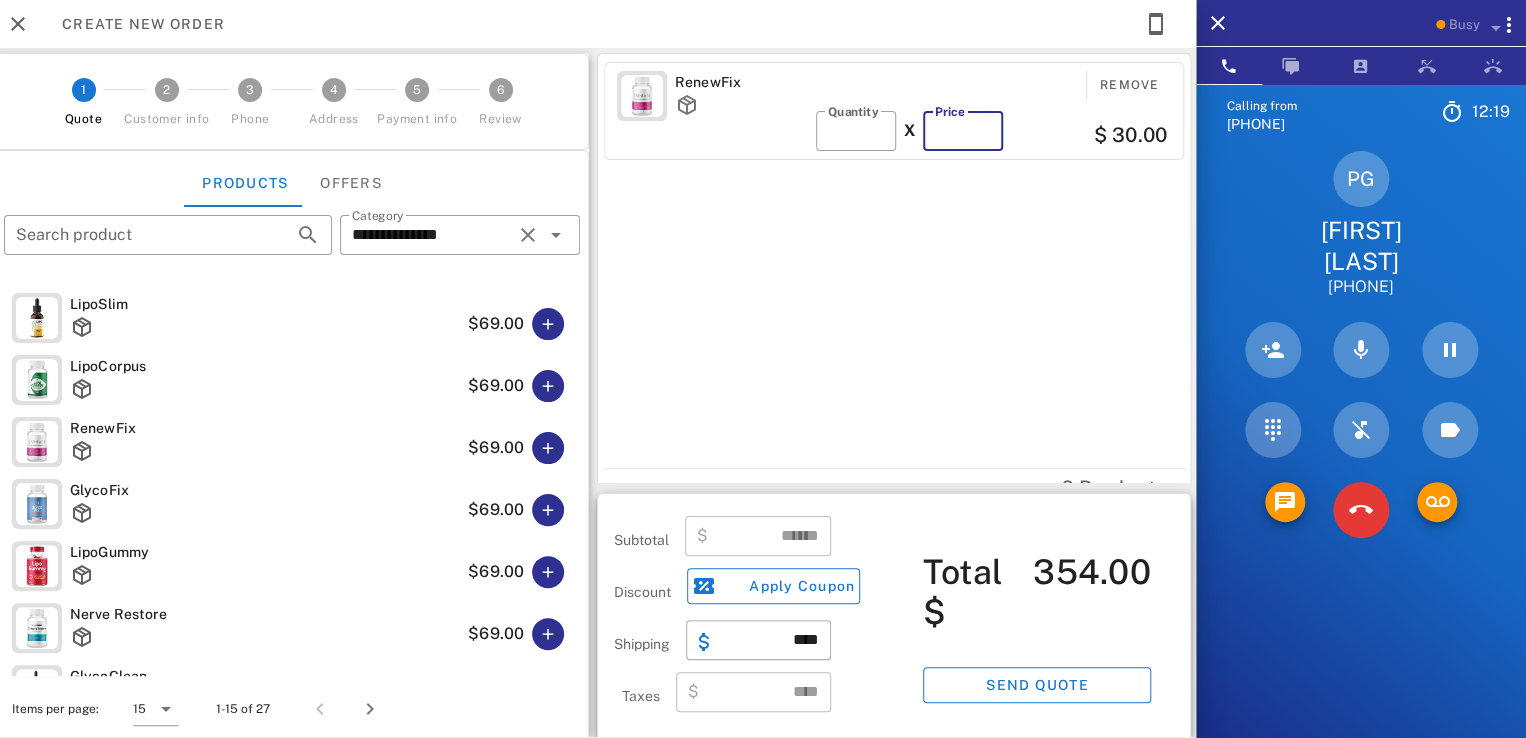 type 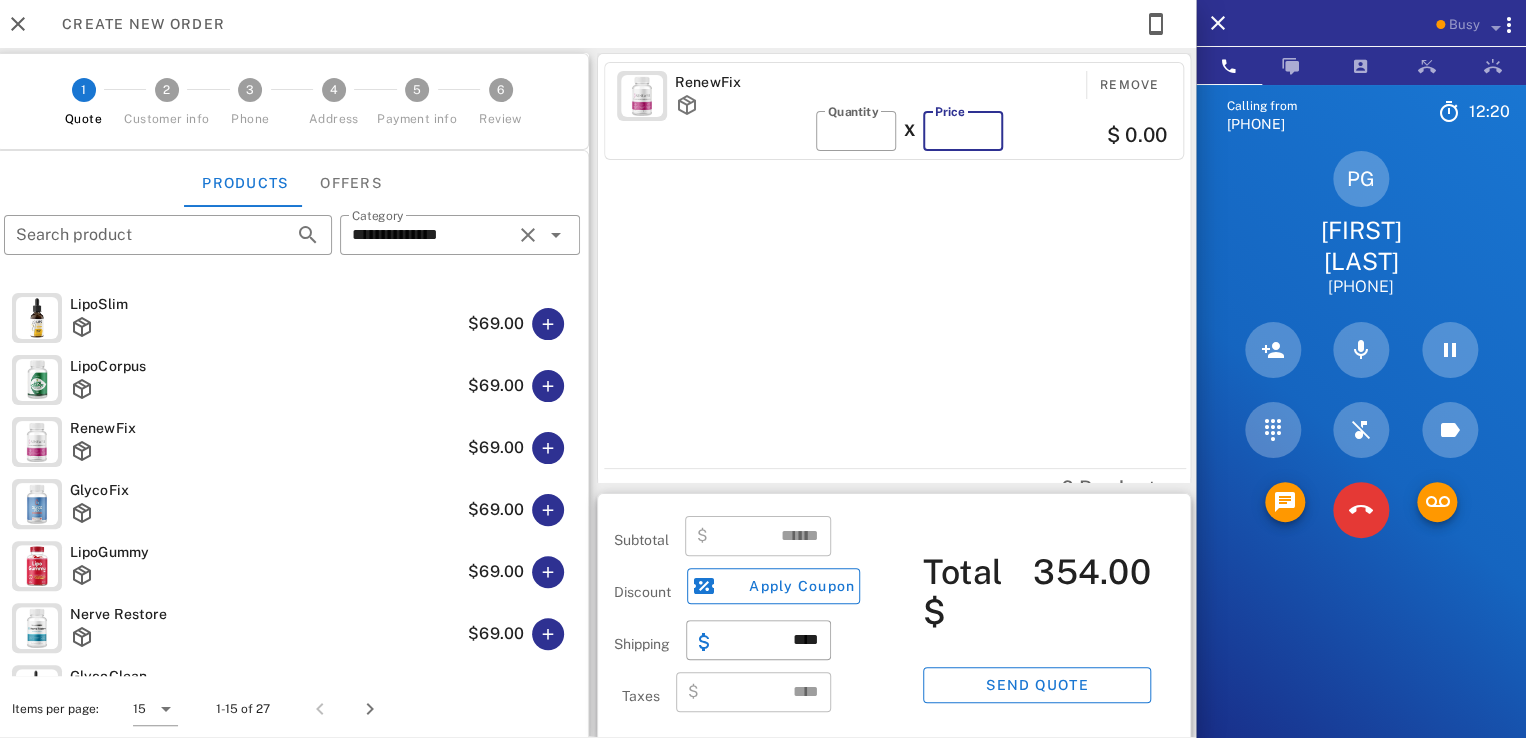 type on "****" 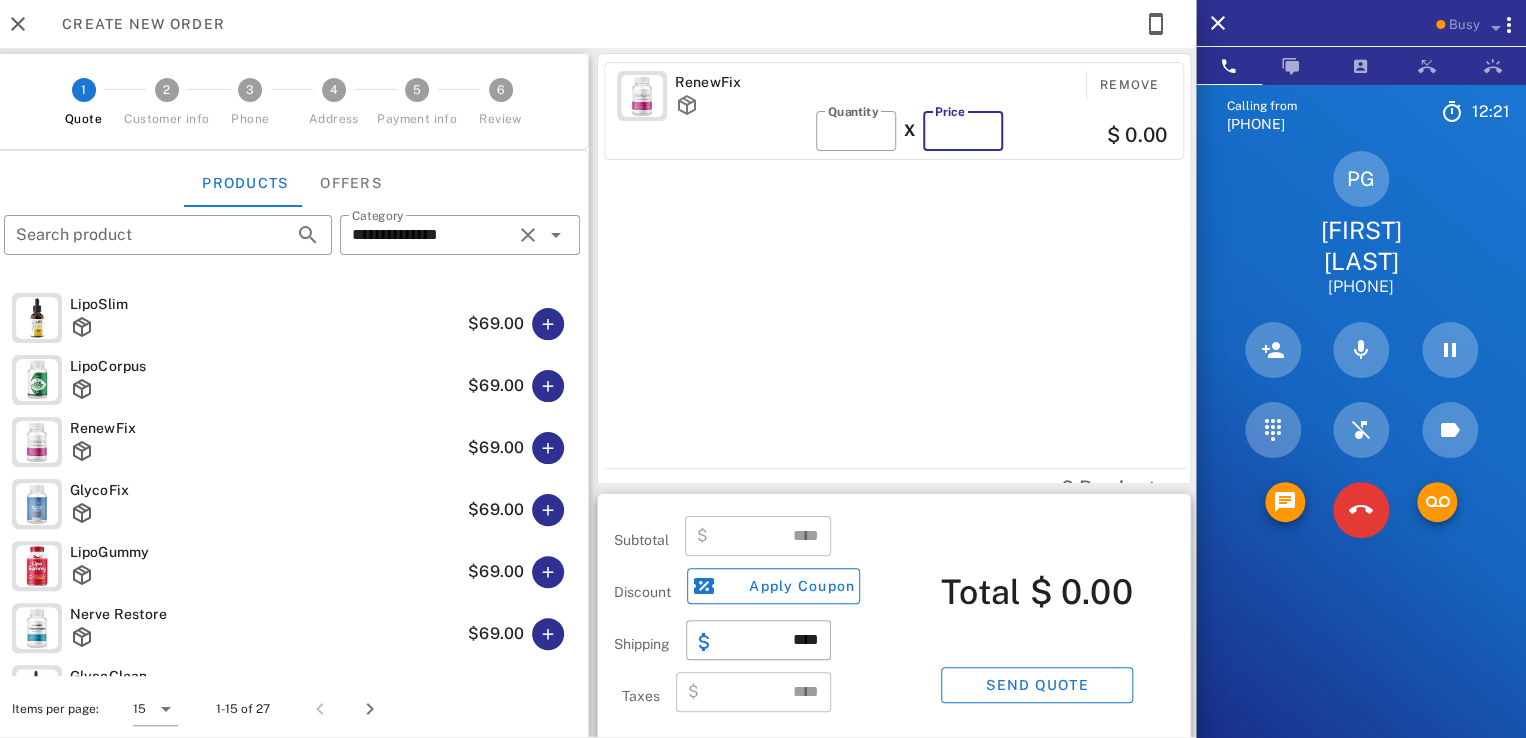 type on "**" 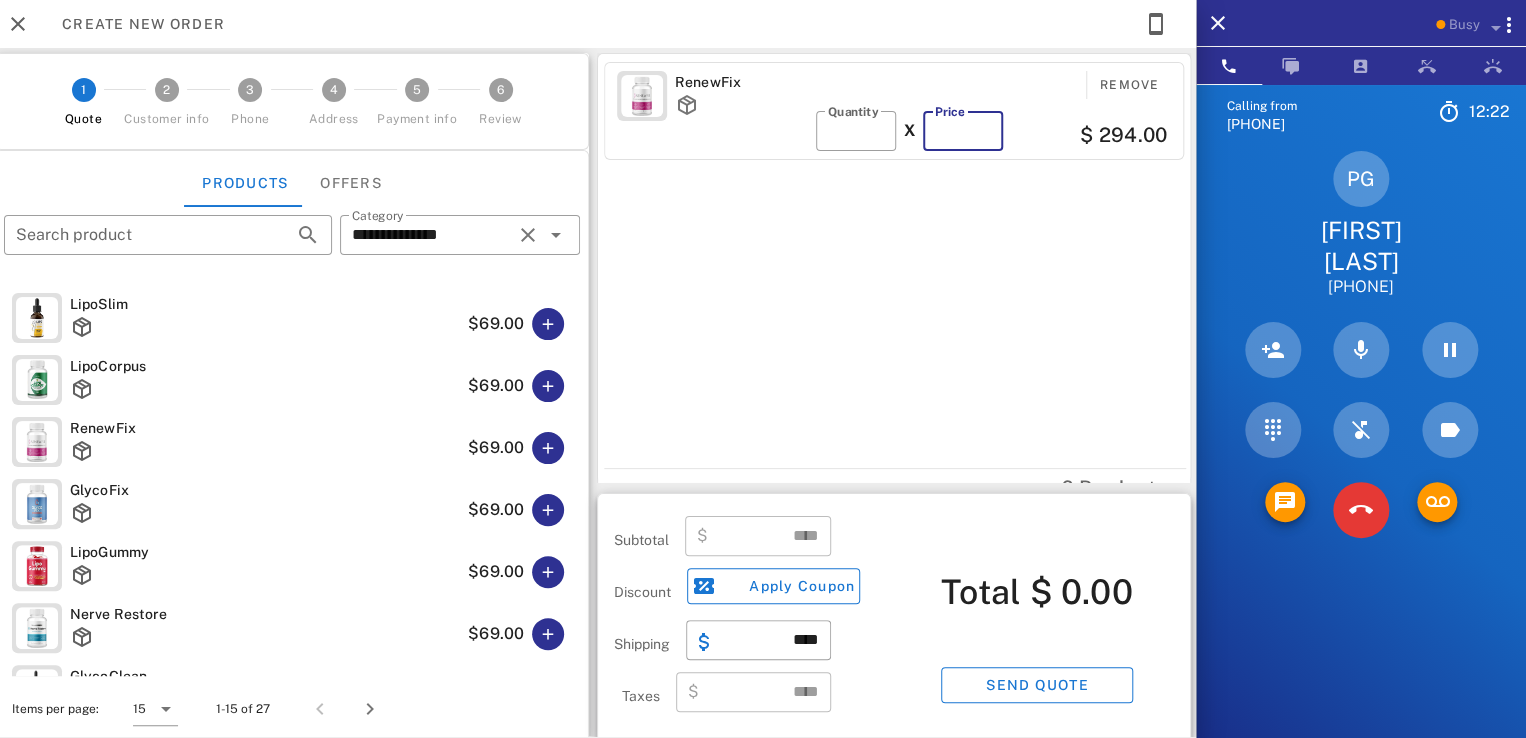 type on "******" 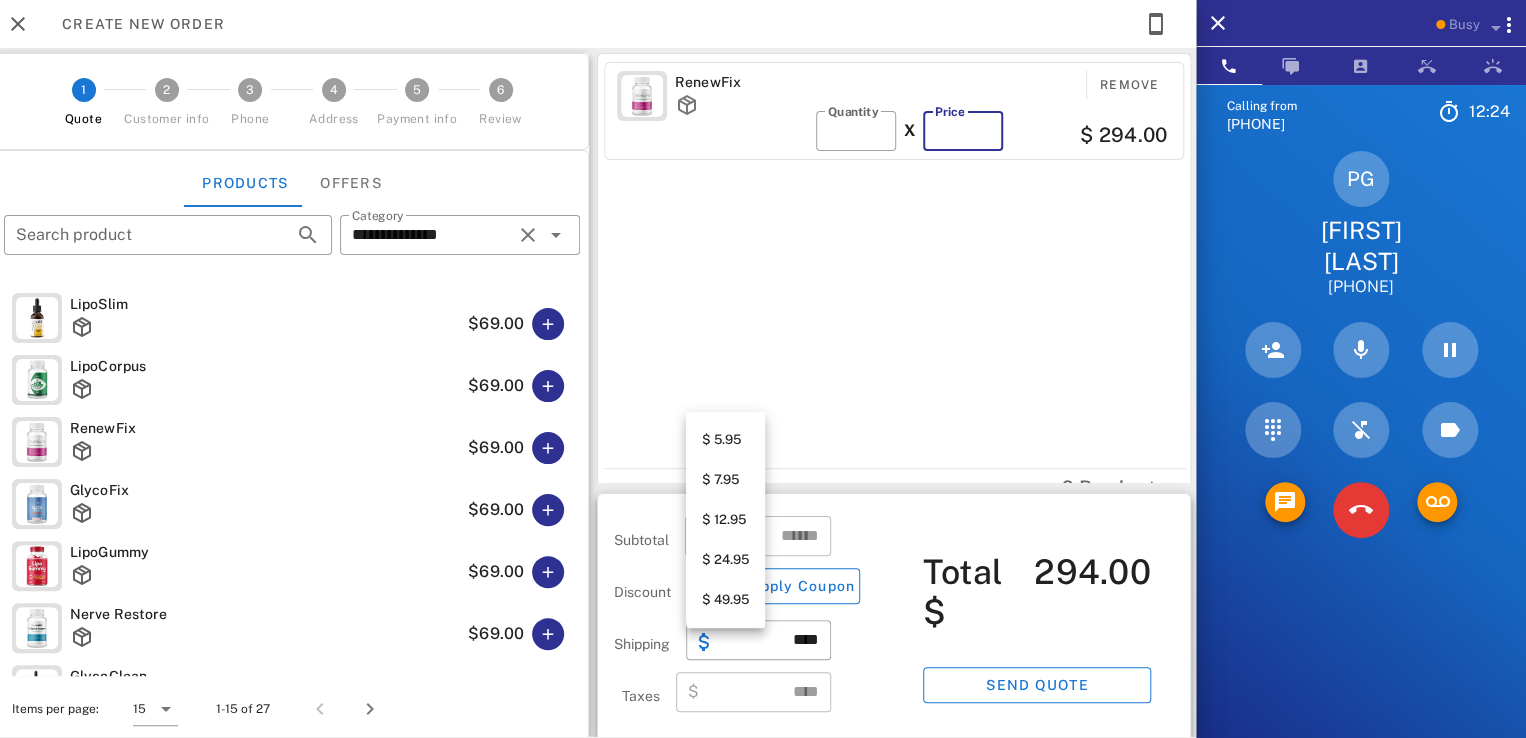 type on "**" 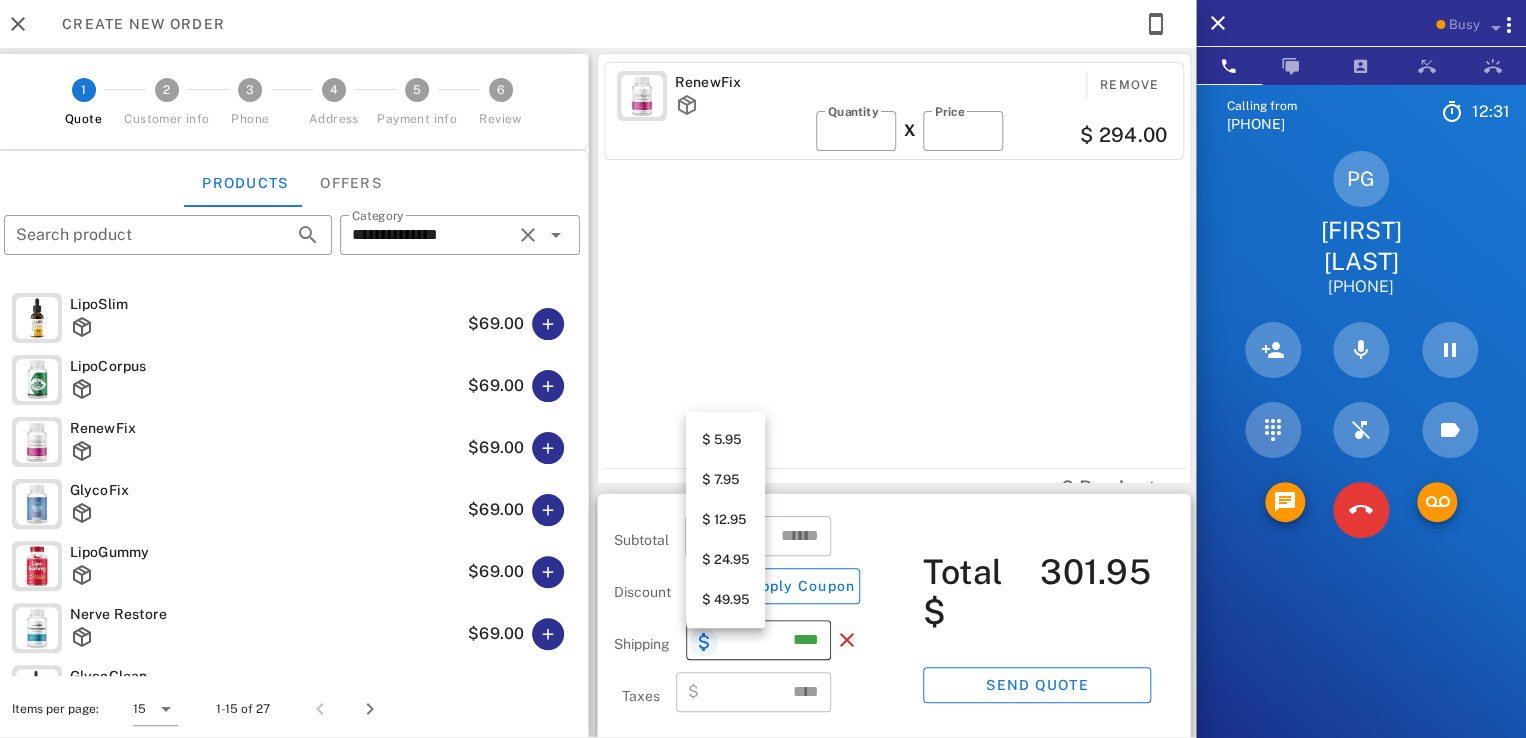 click at bounding box center (704, 642) 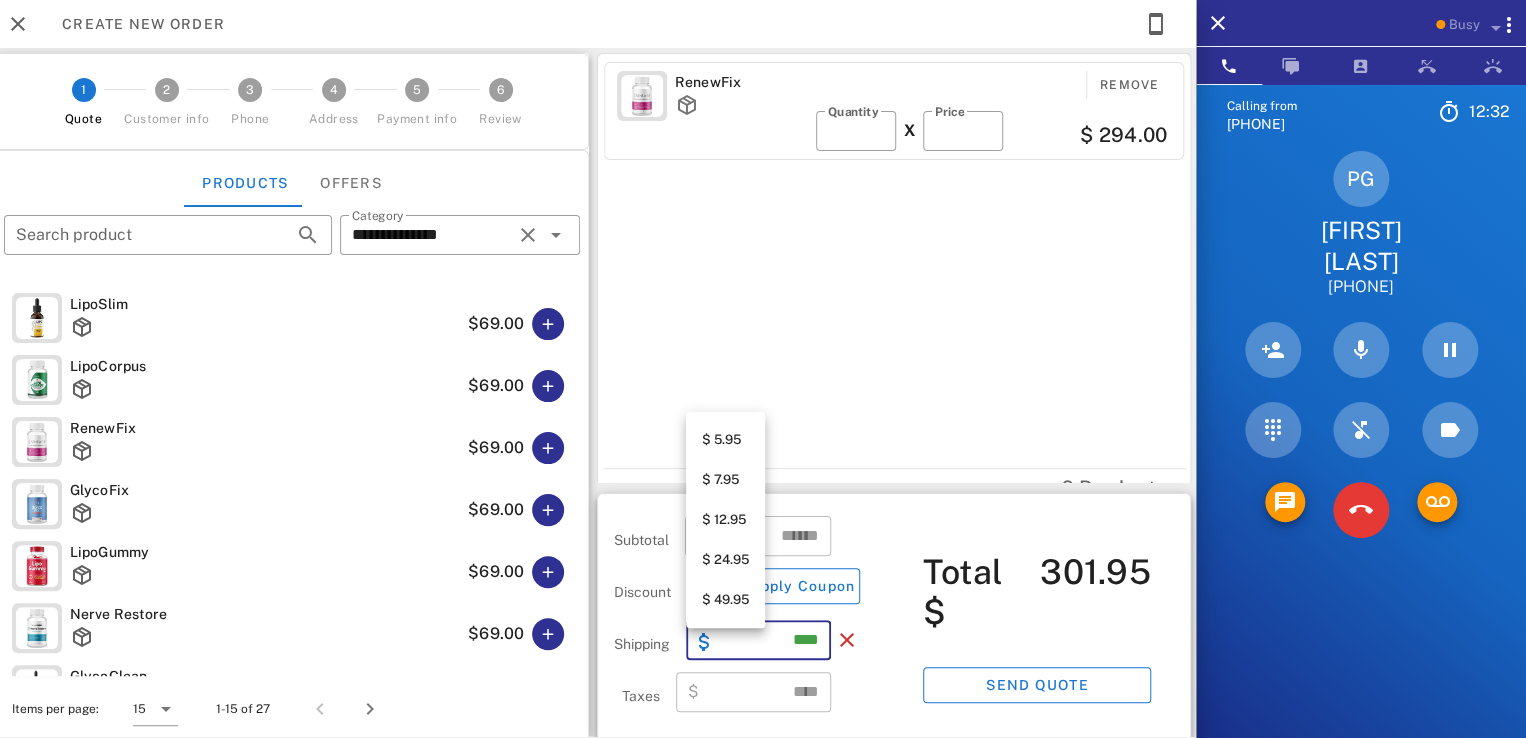 click on "$ 12.95" at bounding box center [725, 520] 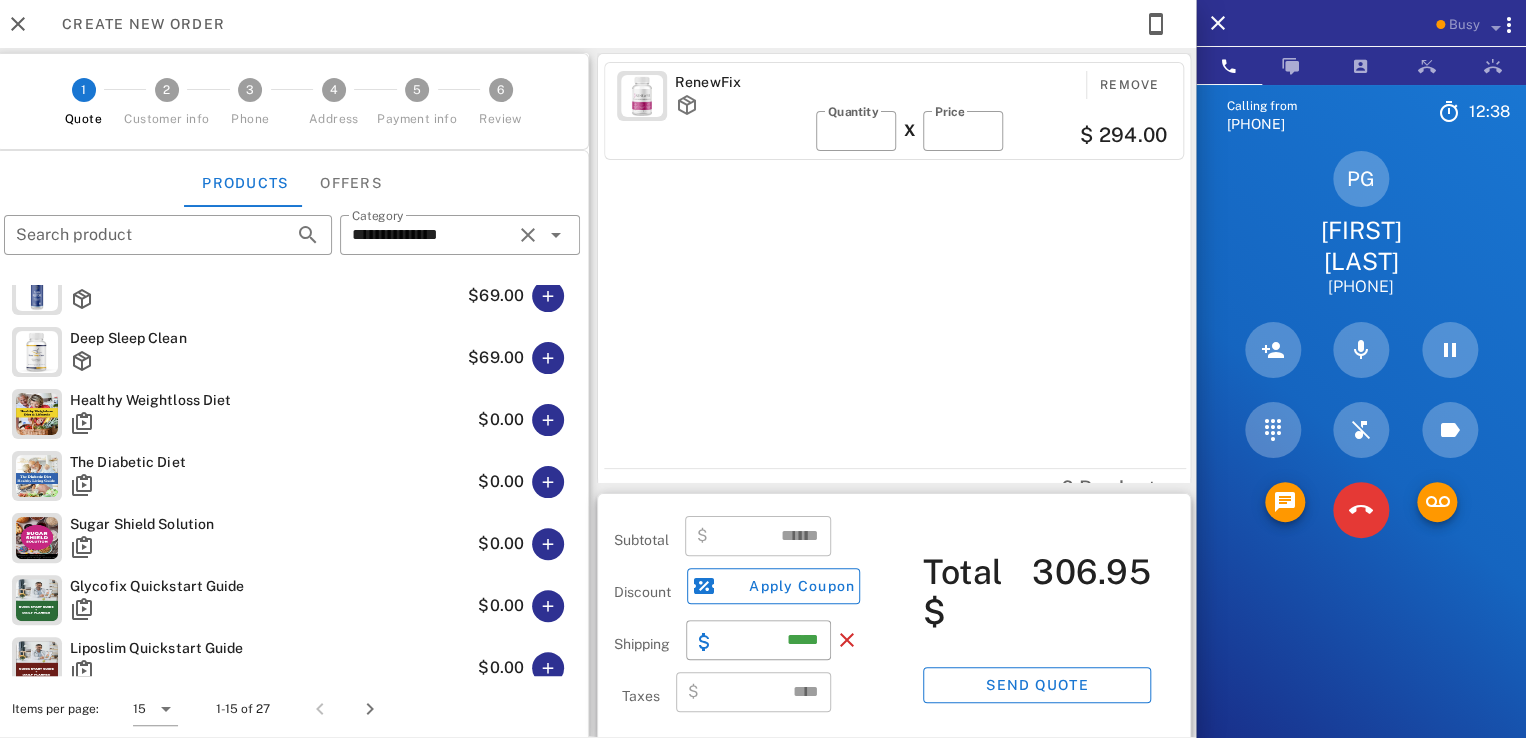 scroll, scrollTop: 555, scrollLeft: 0, axis: vertical 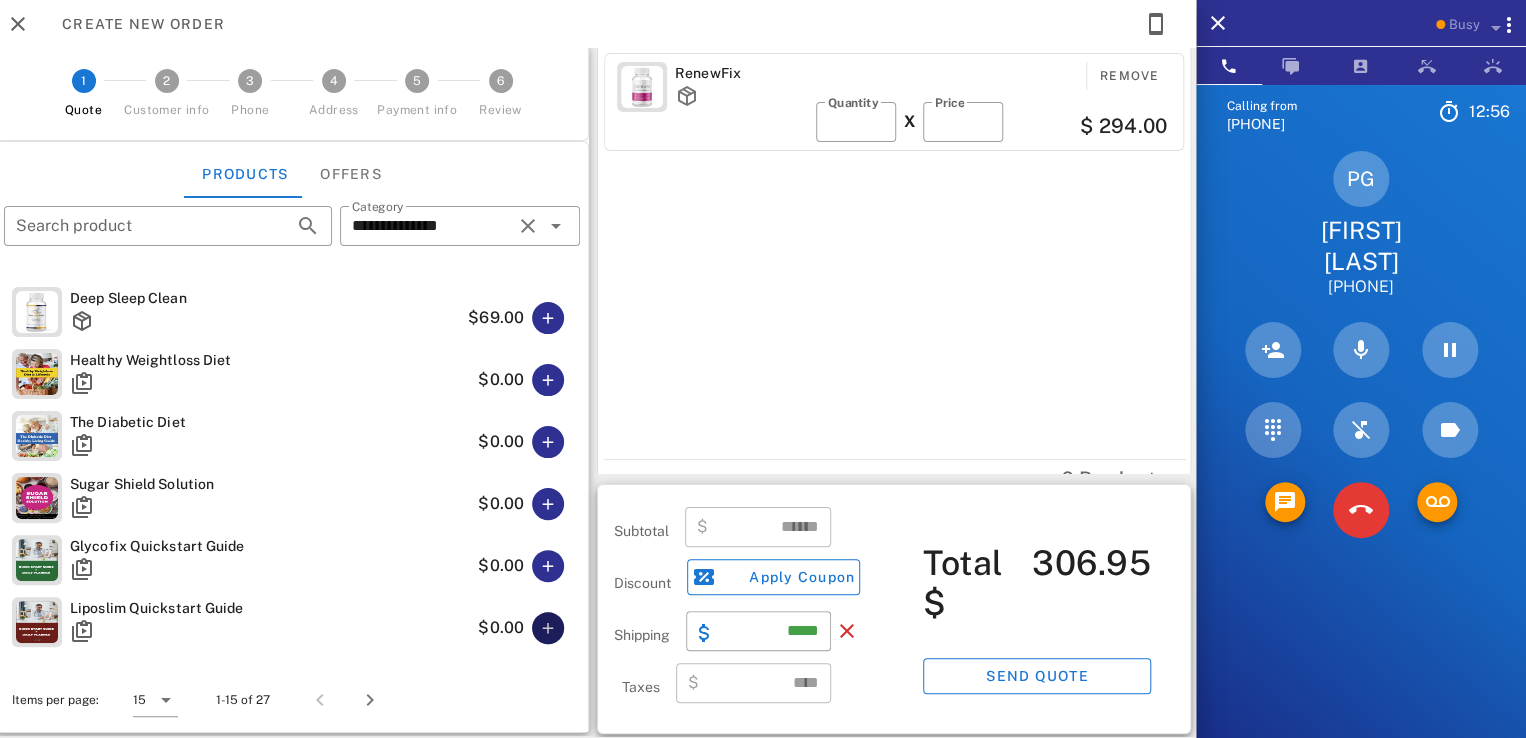 click at bounding box center (548, 628) 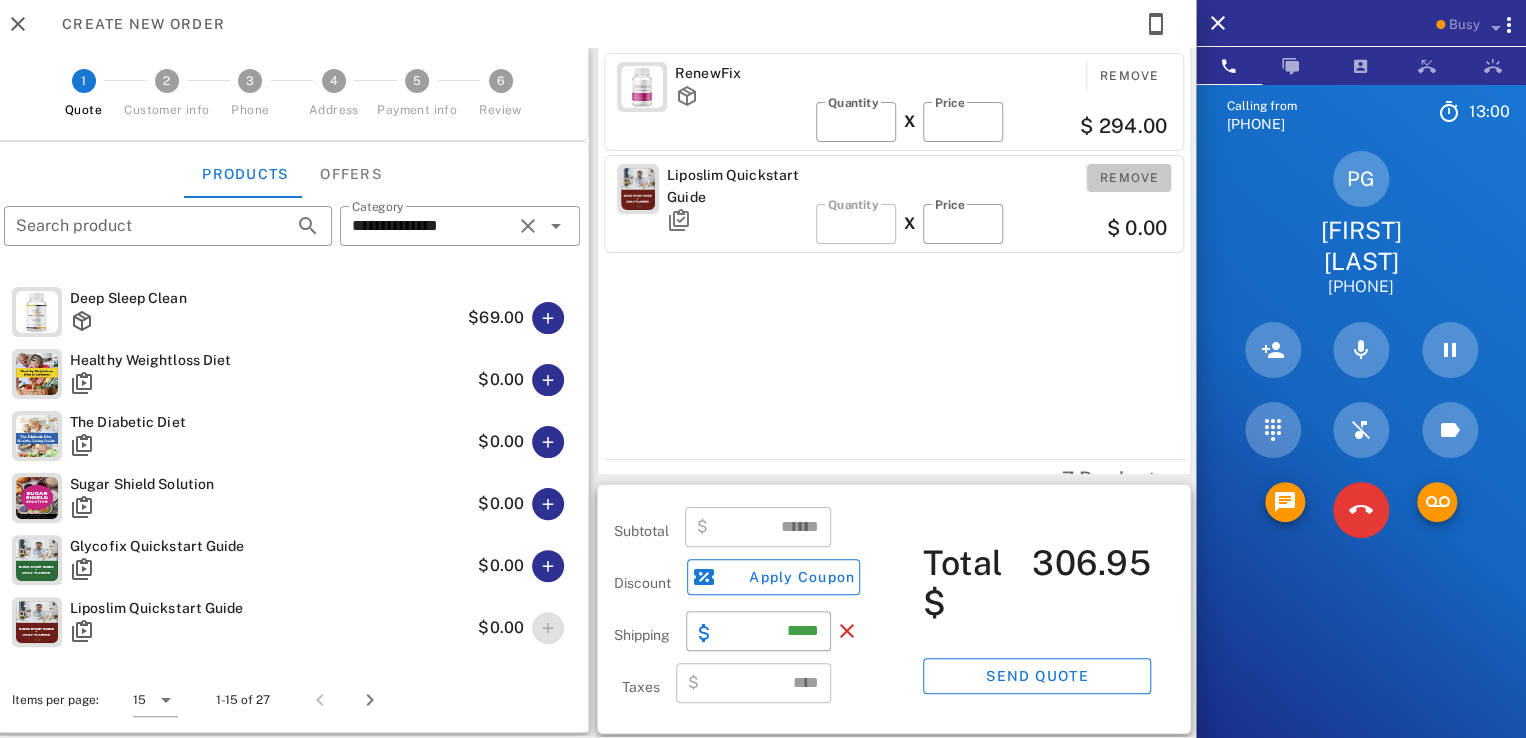 click on "Remove" at bounding box center (1129, 178) 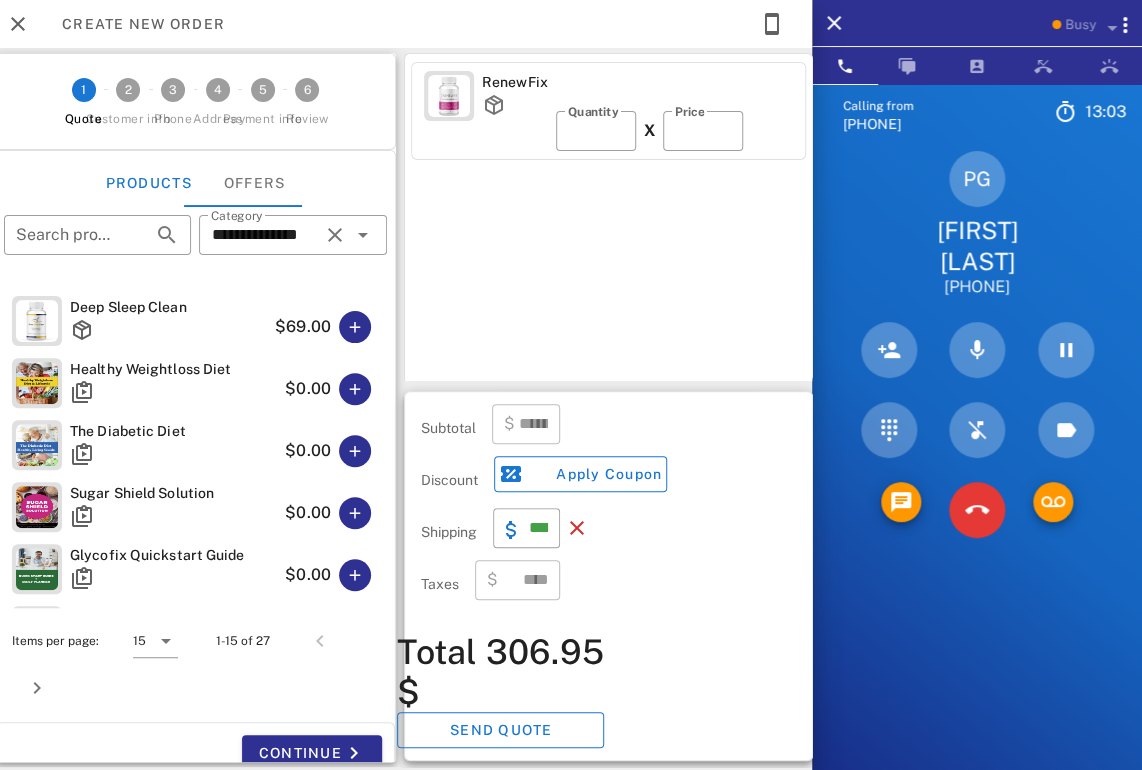 scroll, scrollTop: 999704, scrollLeft: 999656, axis: both 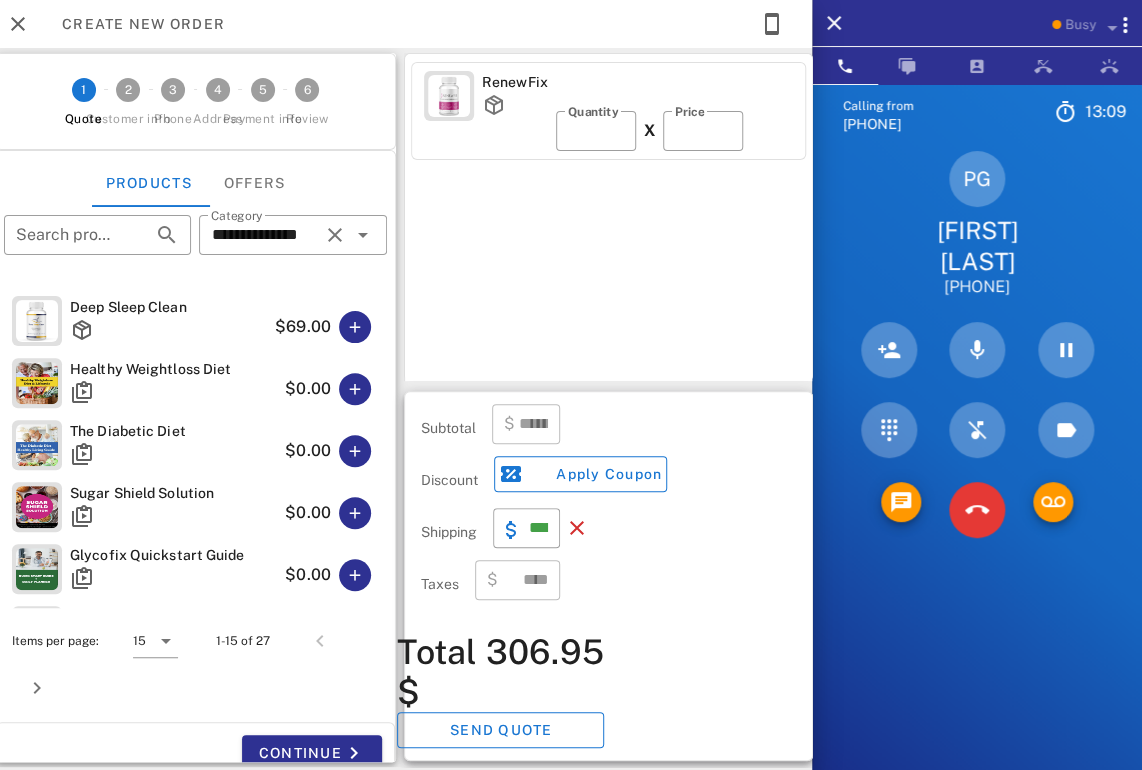 click on "Continue" at bounding box center [294, 753] 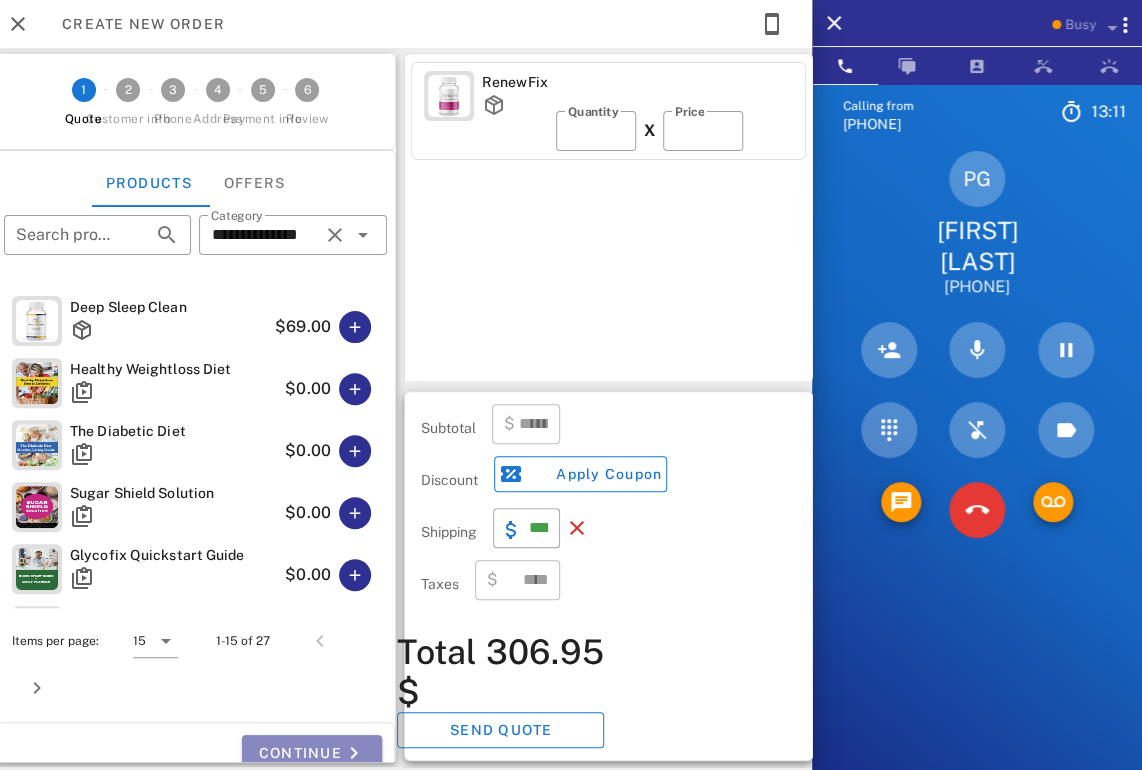 click on "Continue" at bounding box center [312, 753] 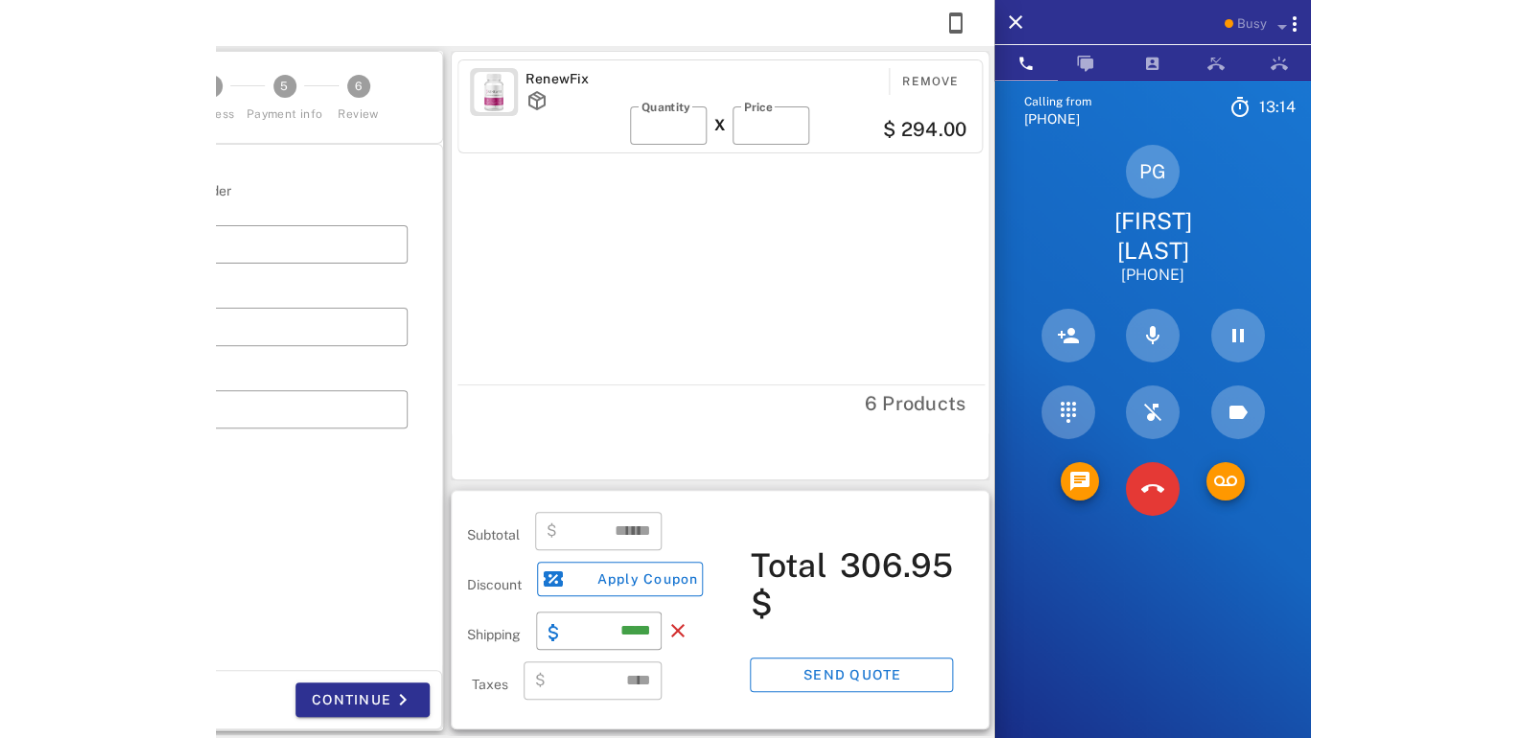scroll, scrollTop: 999714, scrollLeft: 999528, axis: both 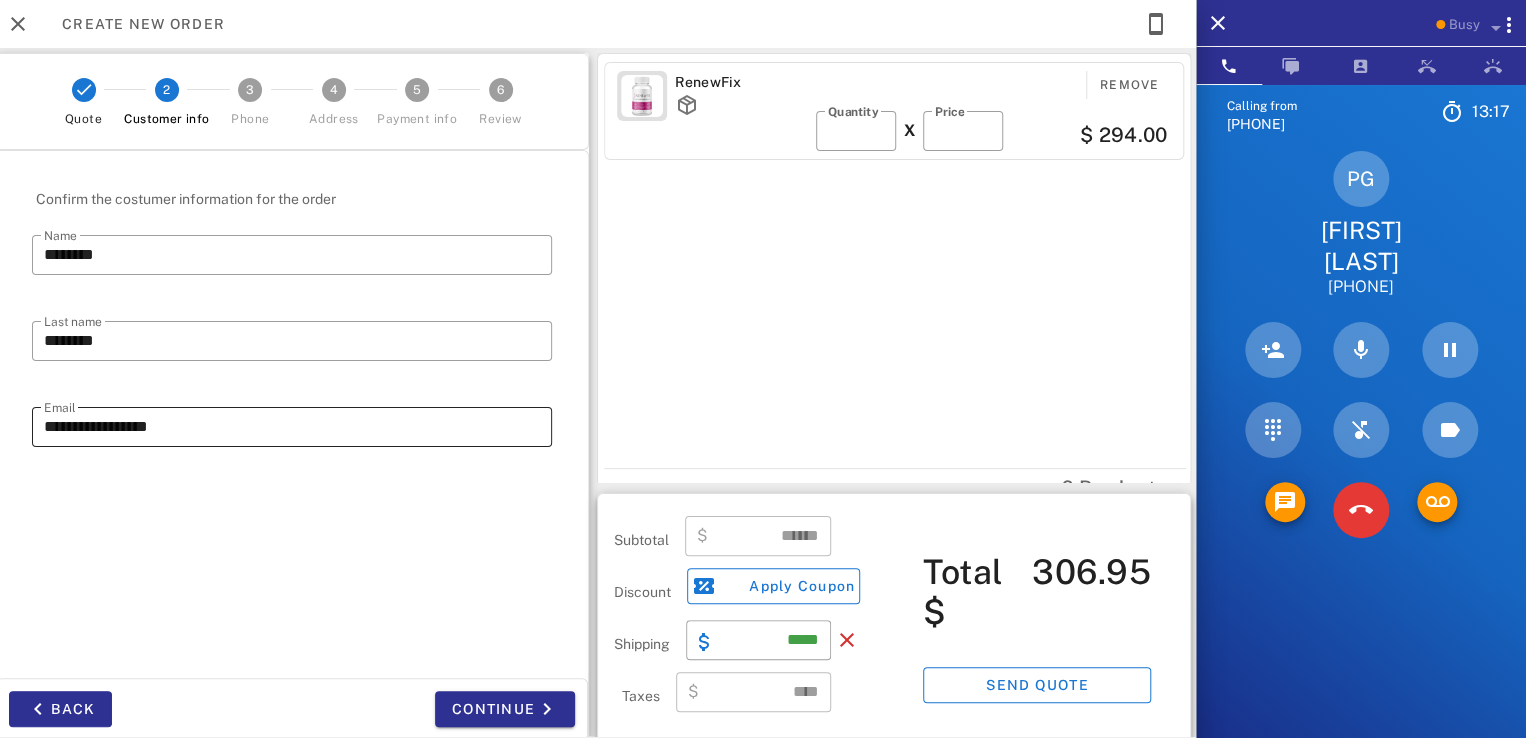 click on "**********" at bounding box center [292, 427] 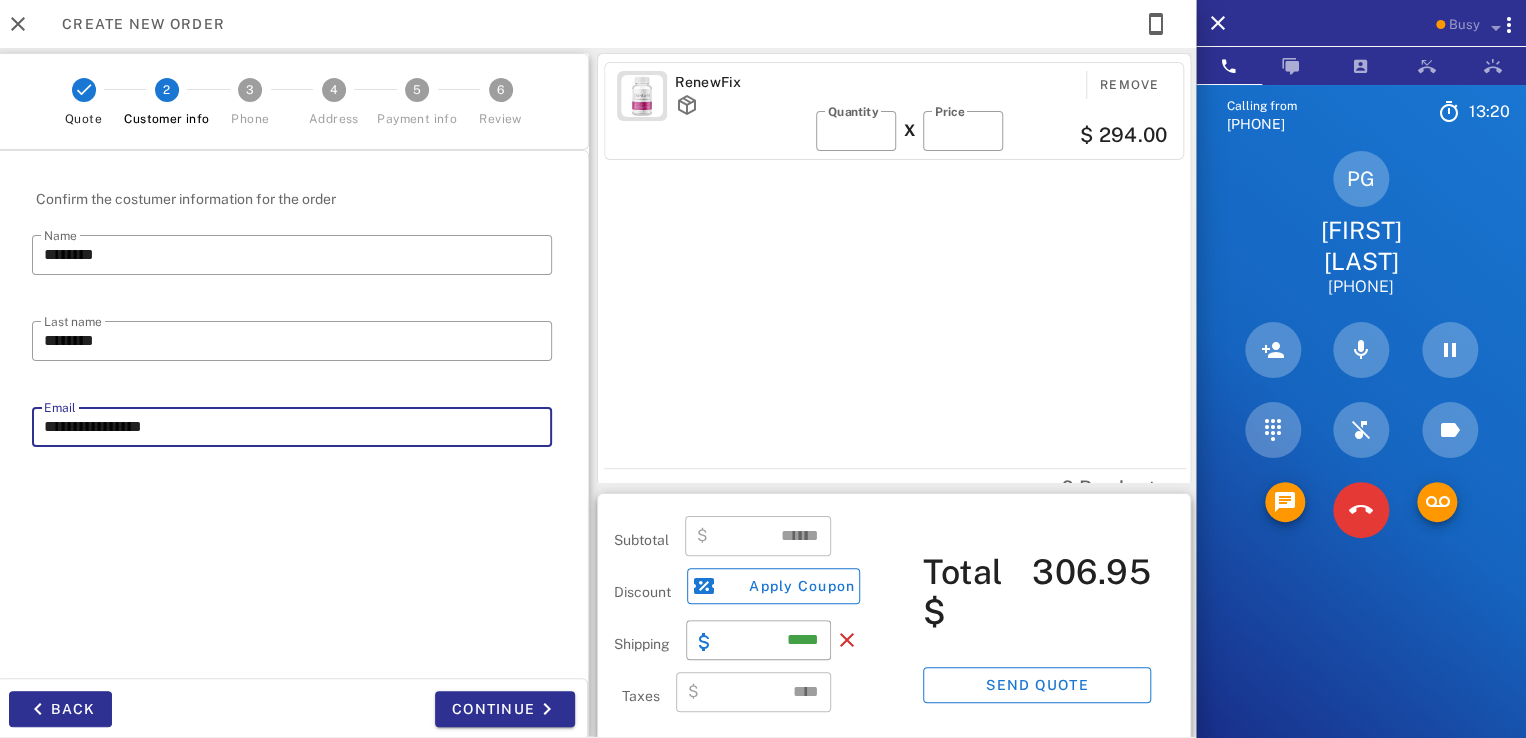 type on "**********" 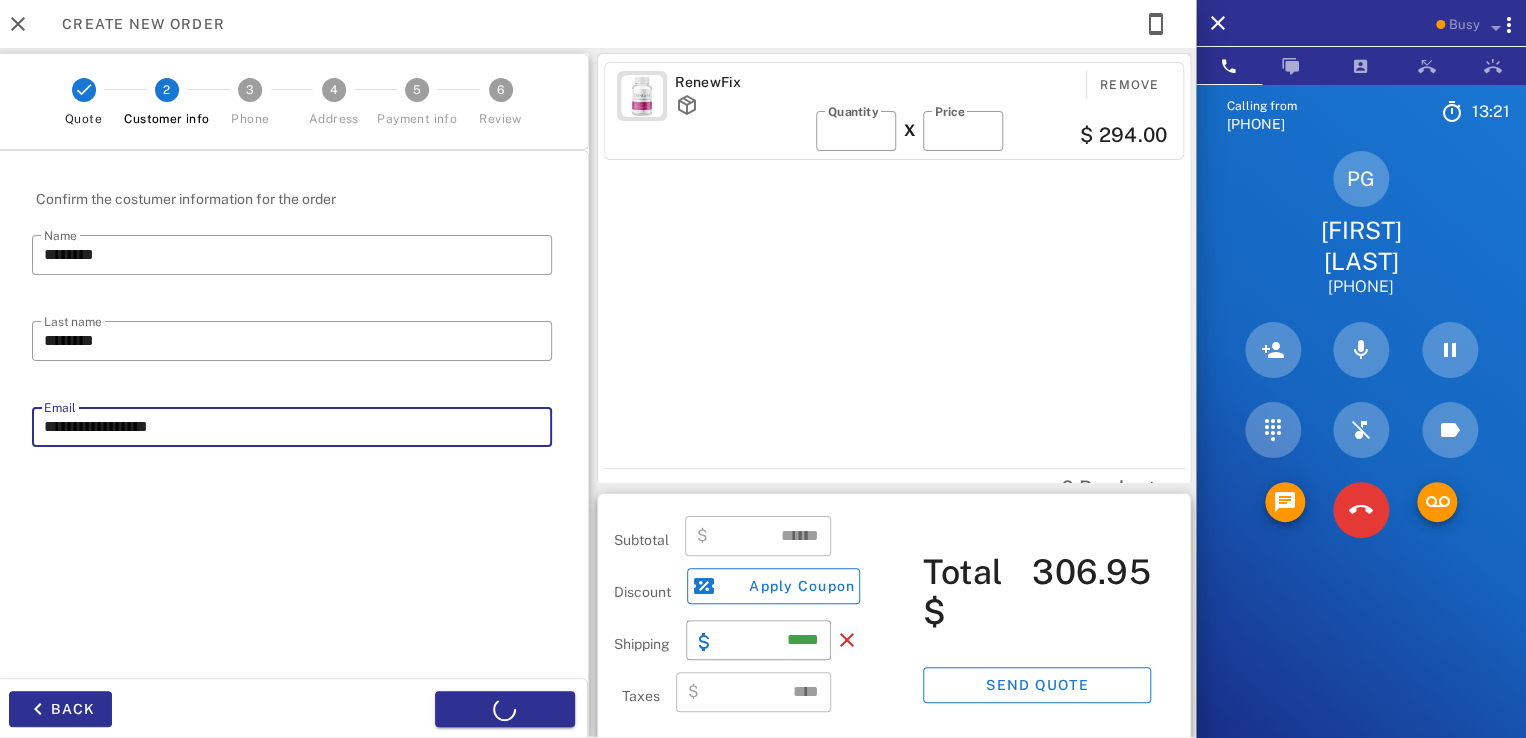 click on "**********" at bounding box center (292, 414) 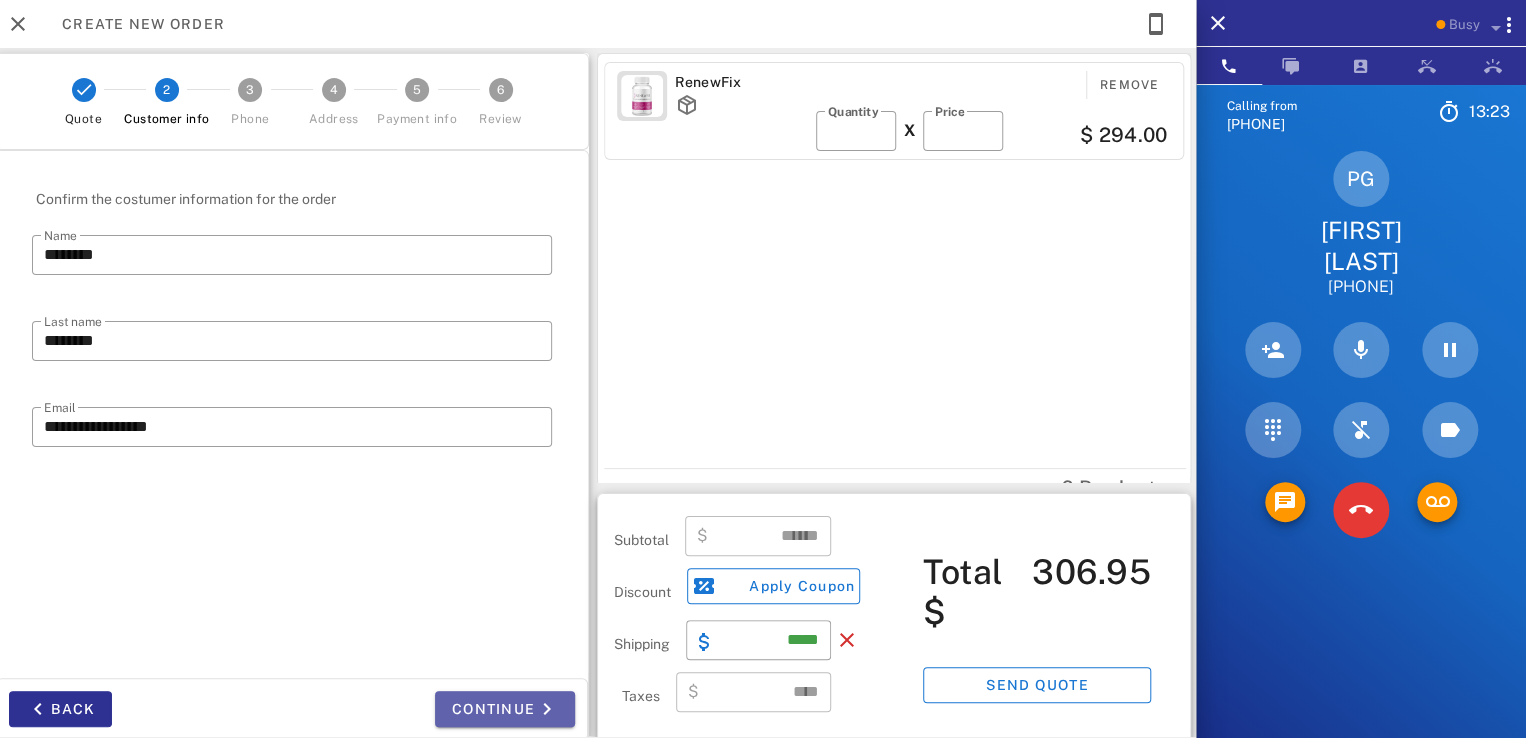 click on "Continue" at bounding box center [505, 709] 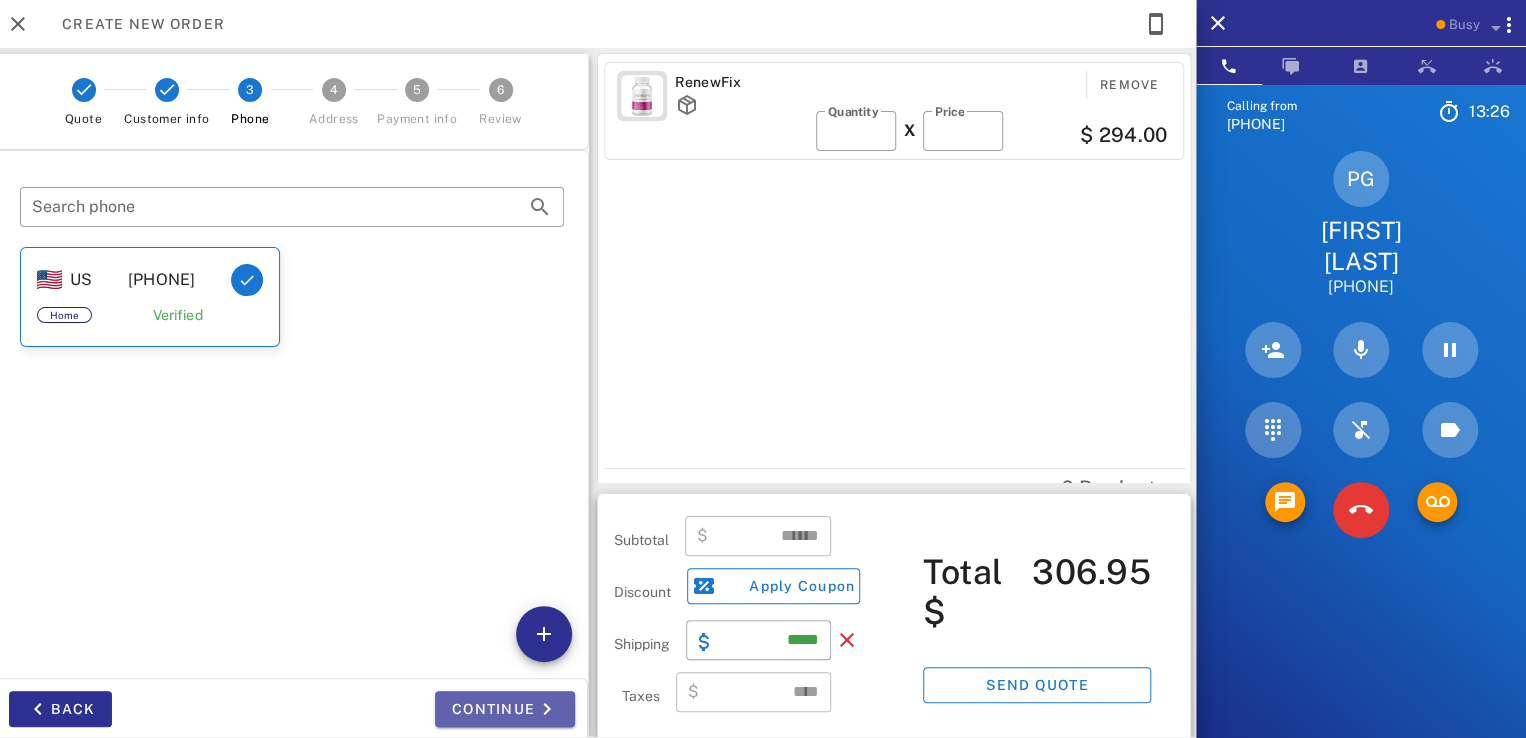 click on "Continue" at bounding box center [505, 709] 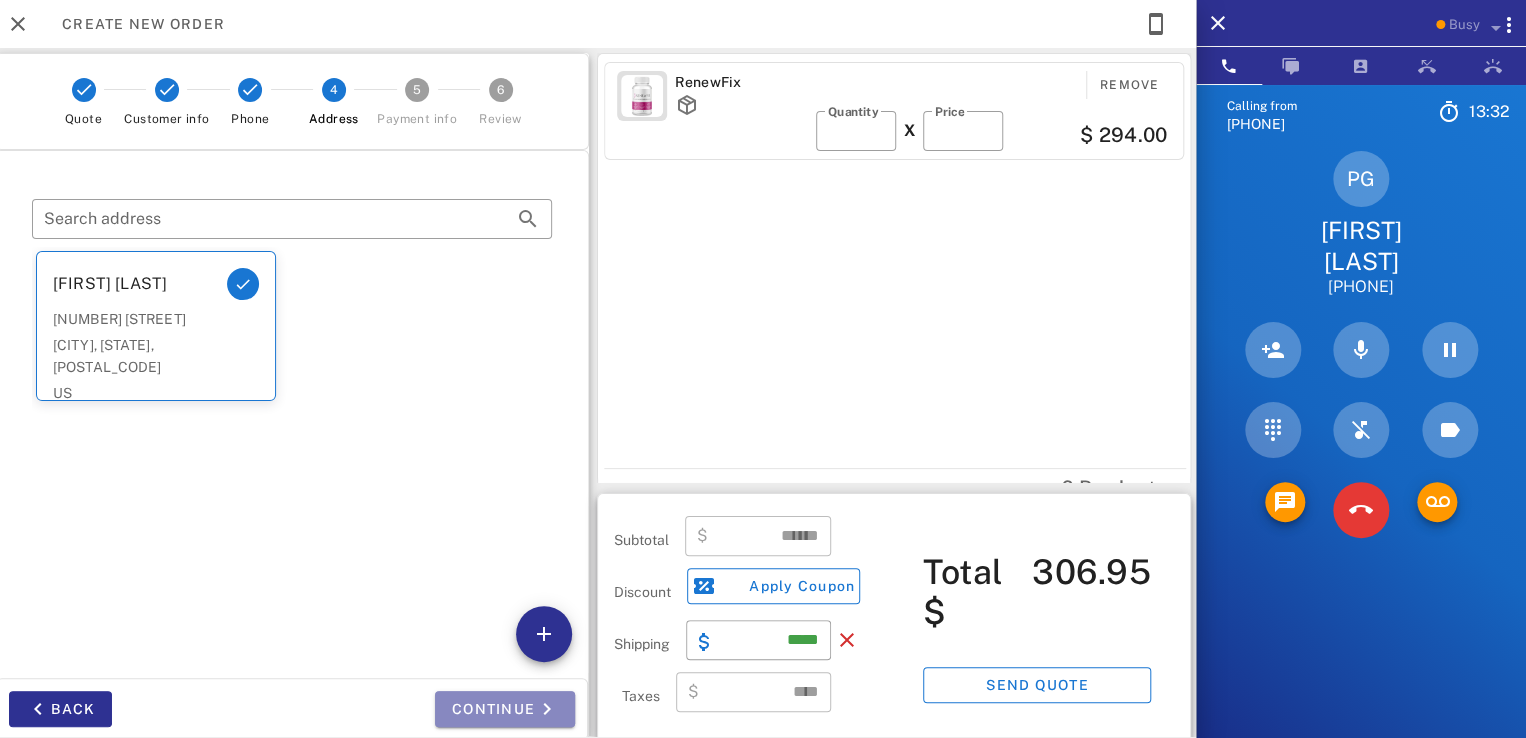 click on "Continue" at bounding box center (505, 709) 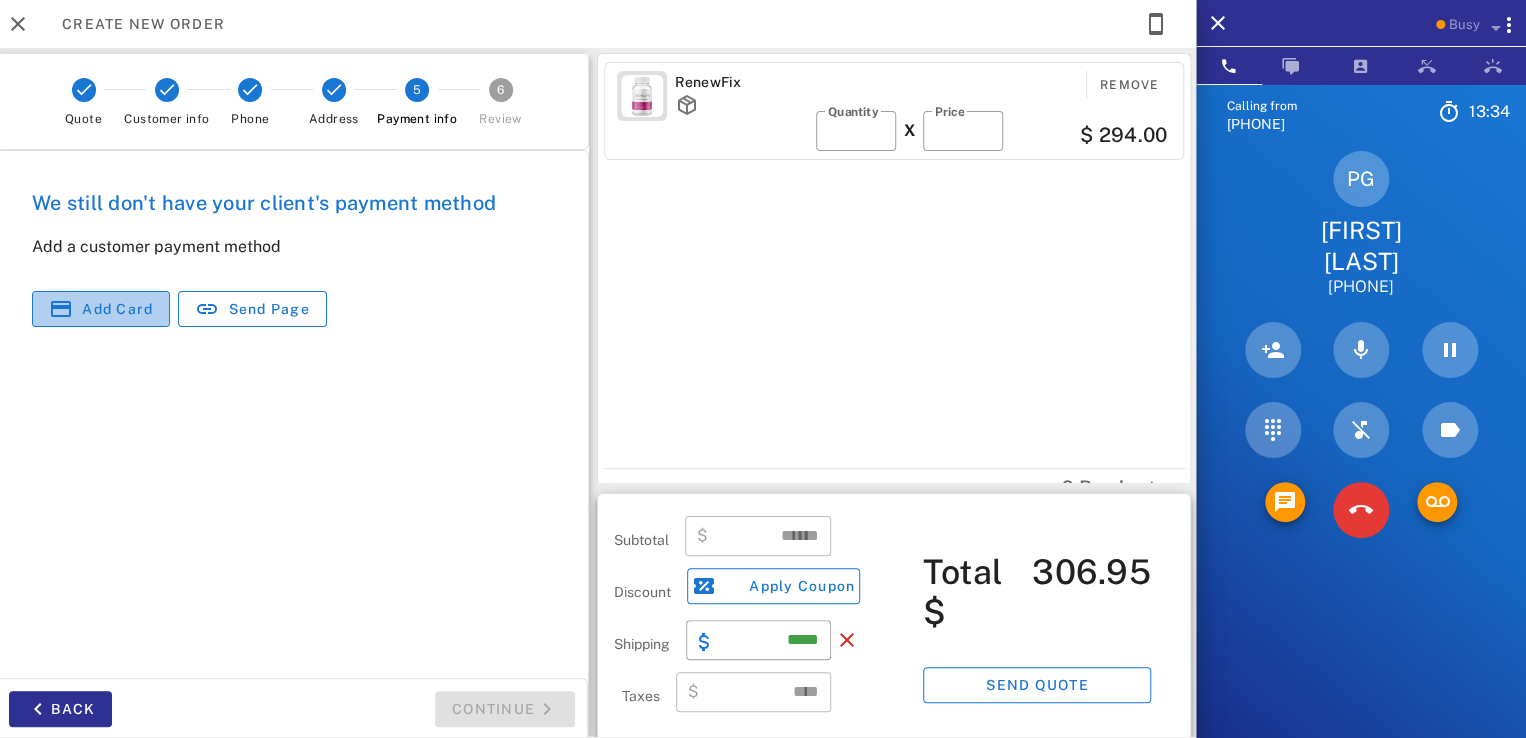 click at bounding box center (61, 309) 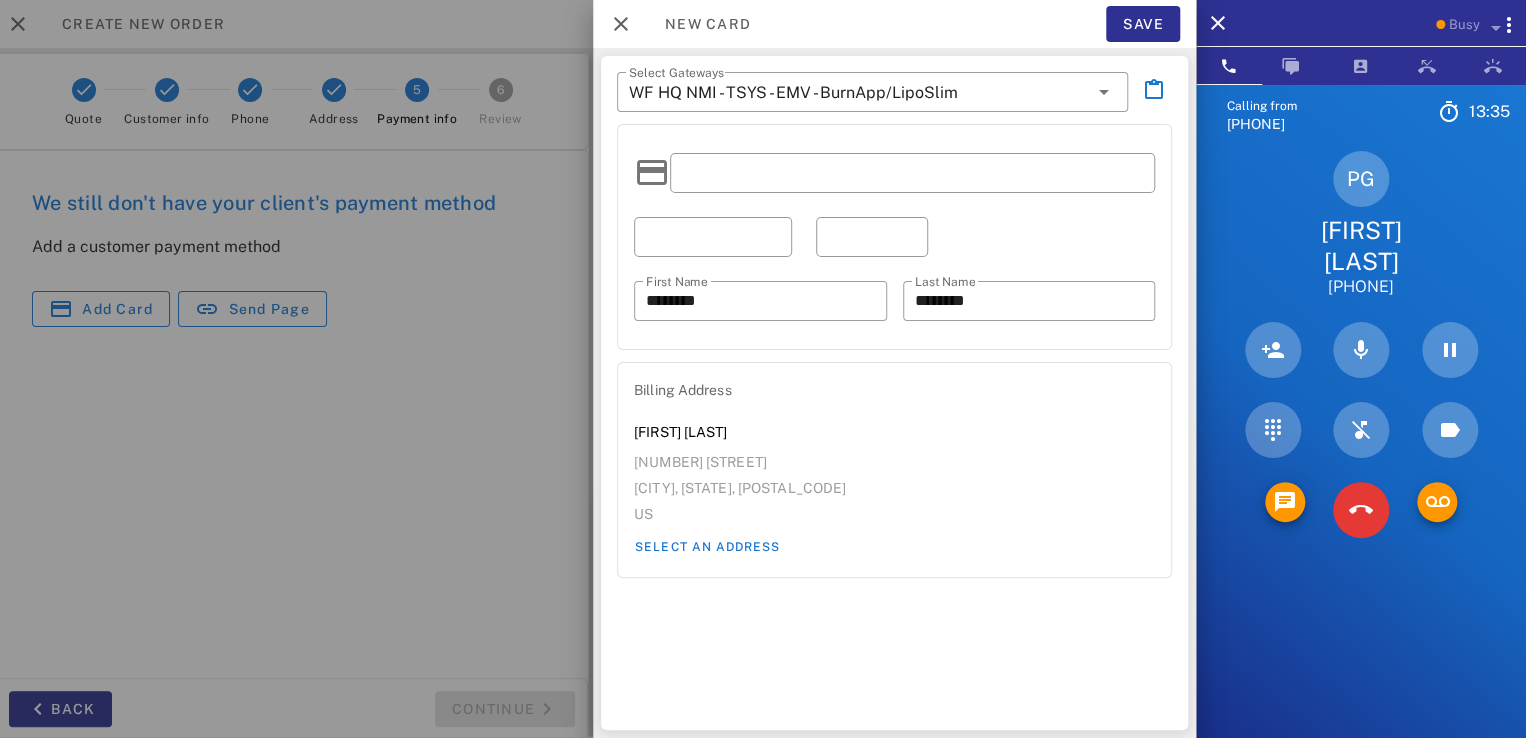 click at bounding box center [912, 173] 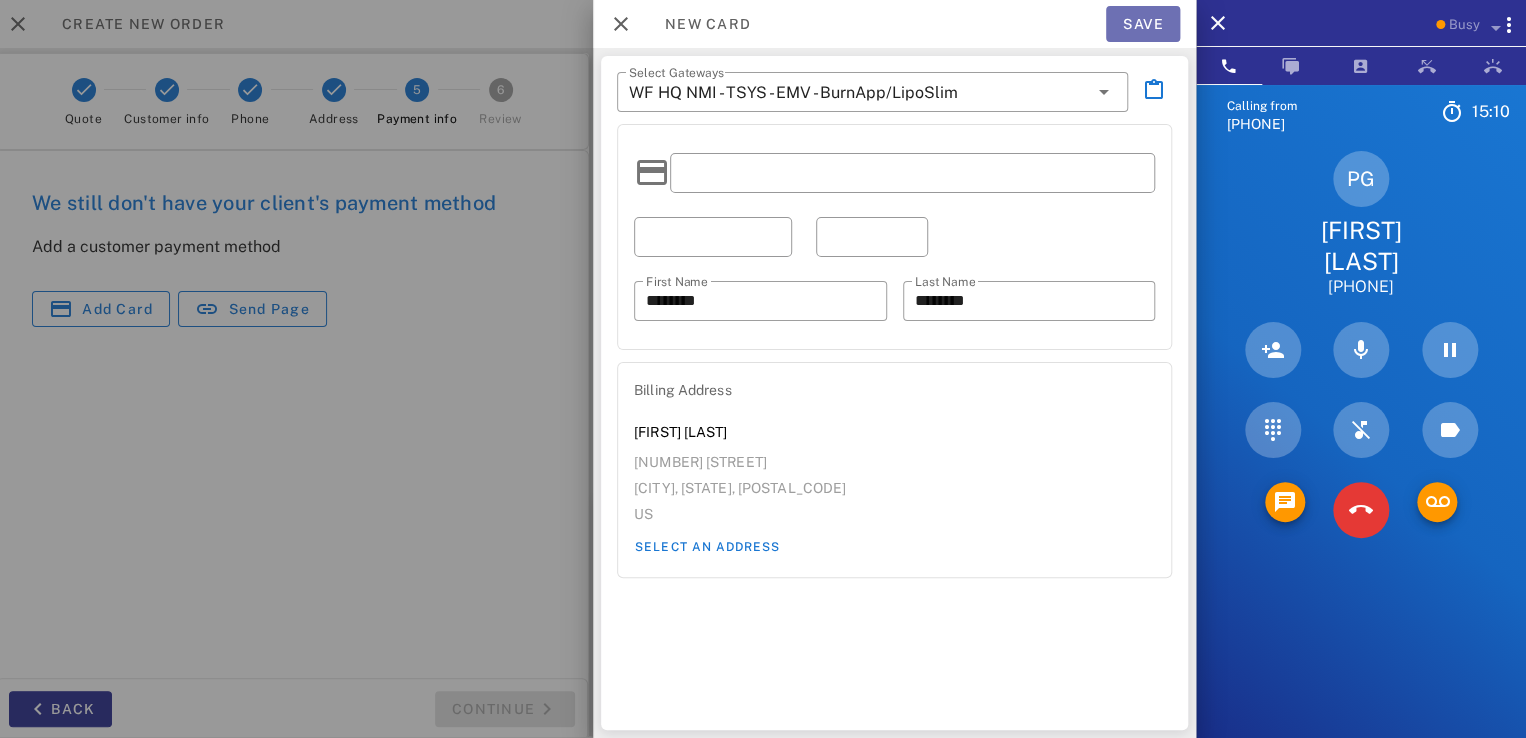 click on "Save" at bounding box center (1143, 24) 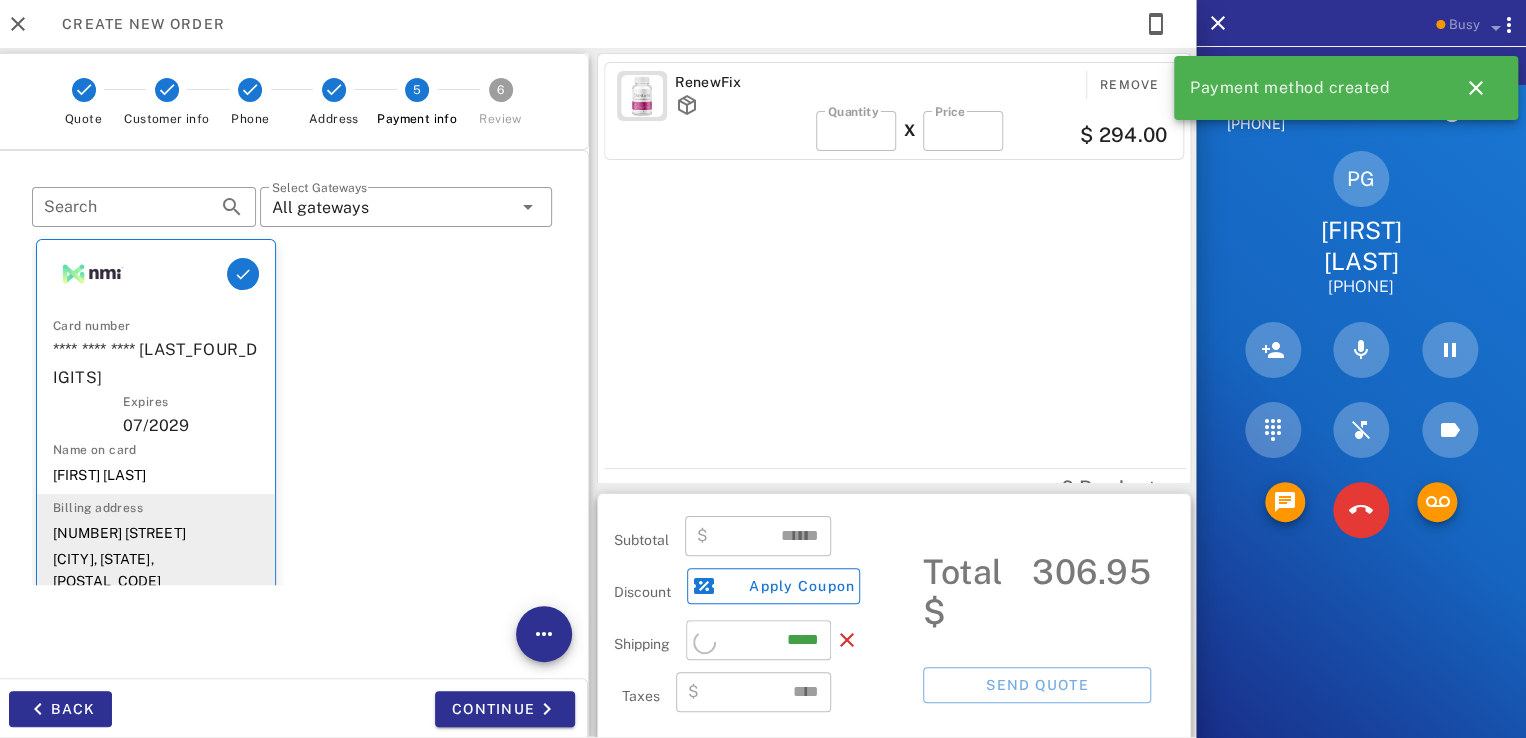 scroll, scrollTop: 0, scrollLeft: 0, axis: both 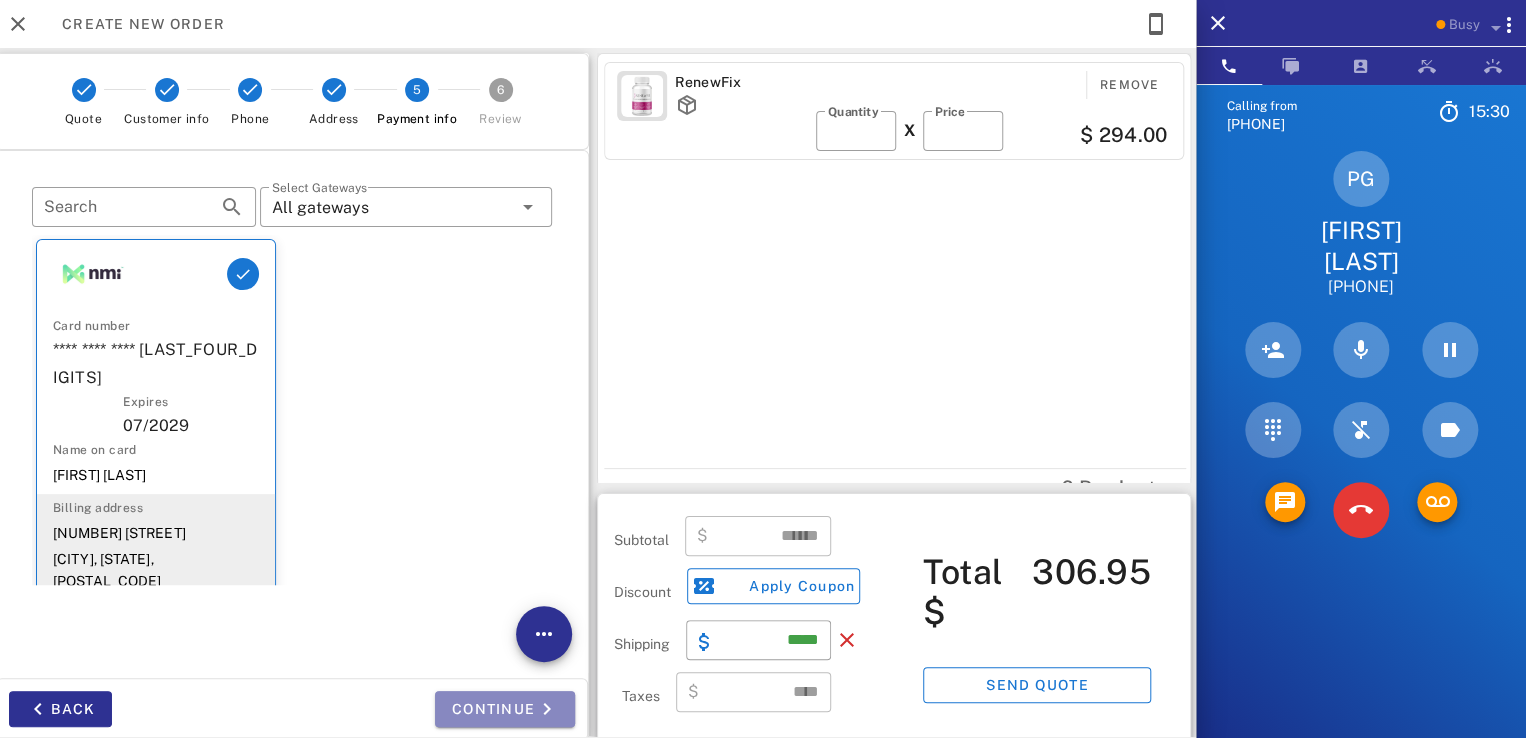 click on "Continue" at bounding box center [505, 709] 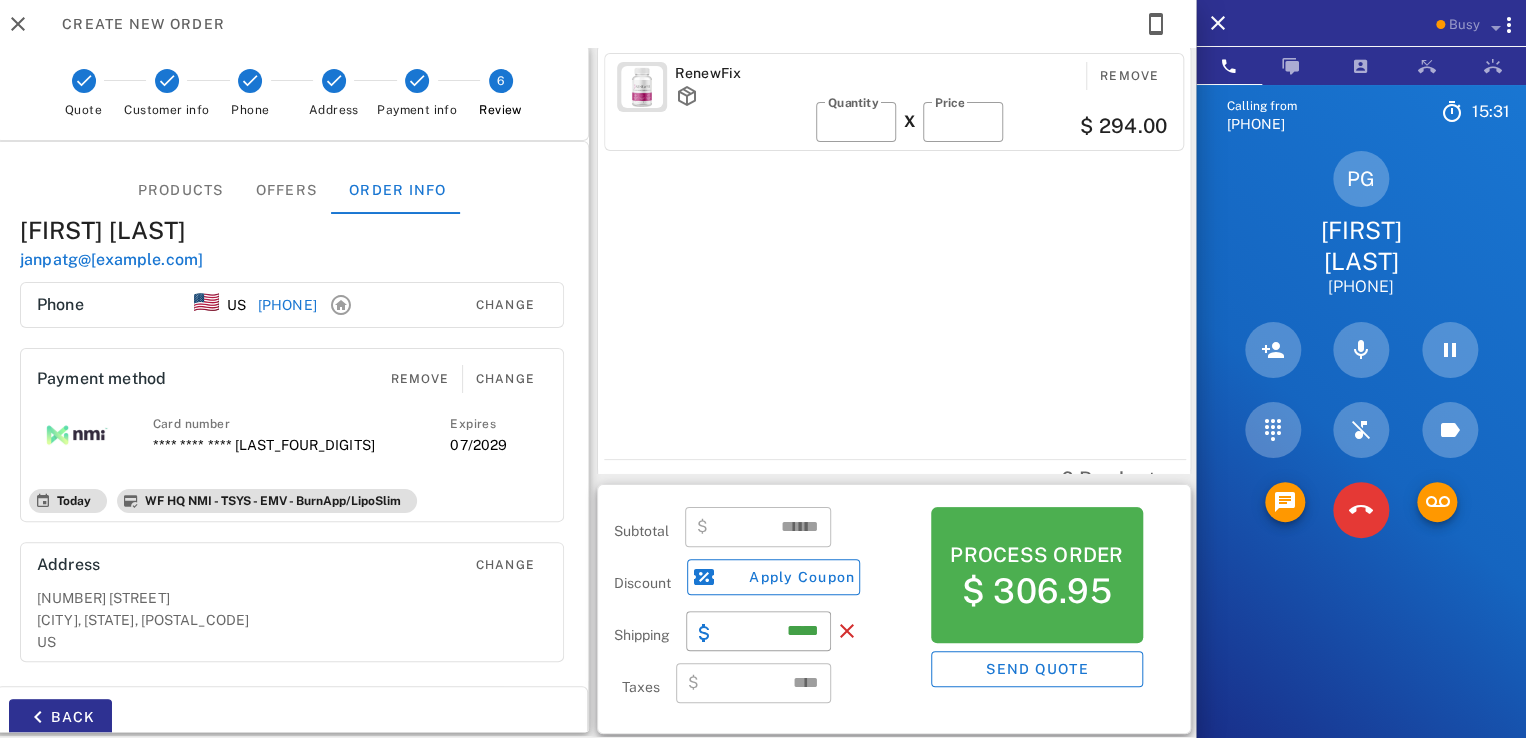 scroll, scrollTop: 8, scrollLeft: 0, axis: vertical 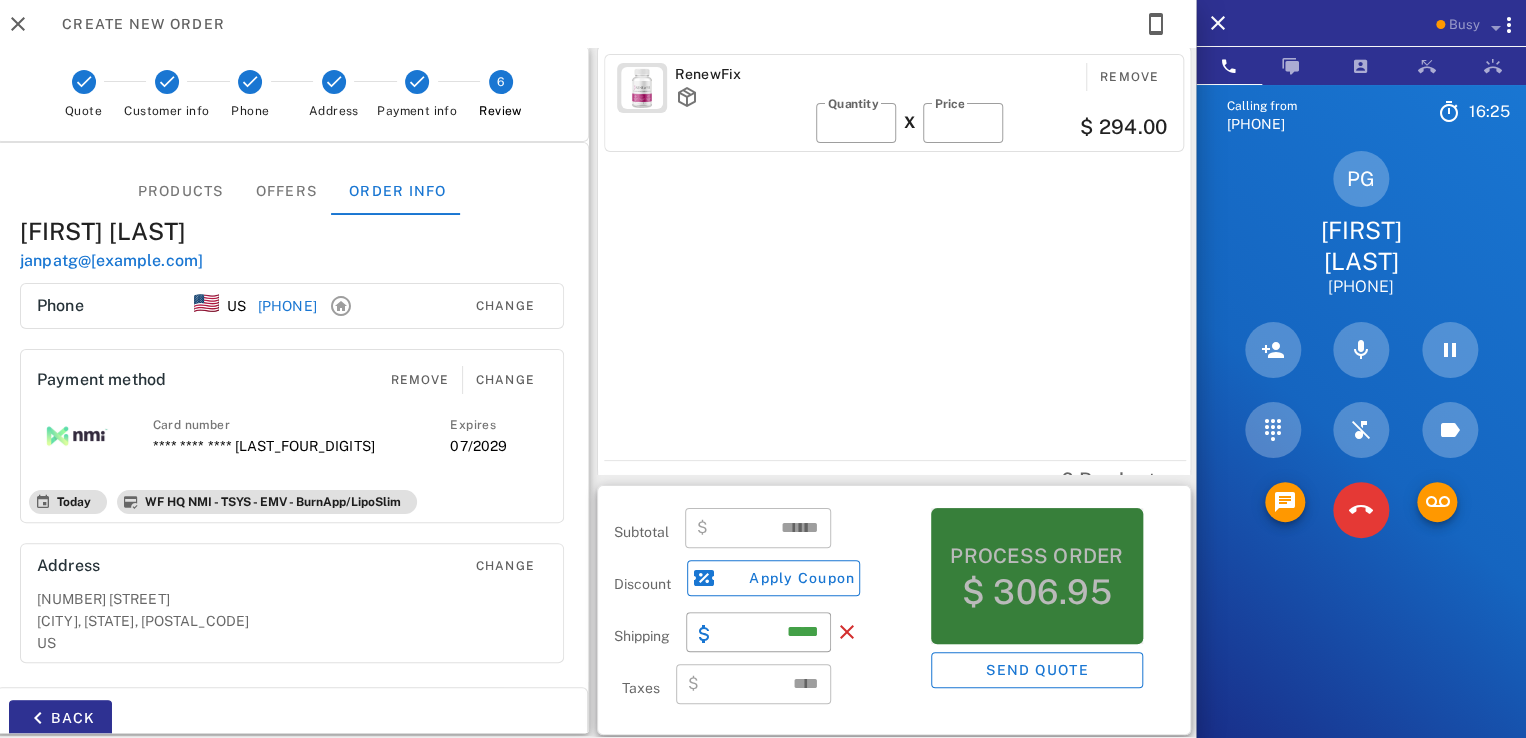click on "Process order" at bounding box center [1036, 556] 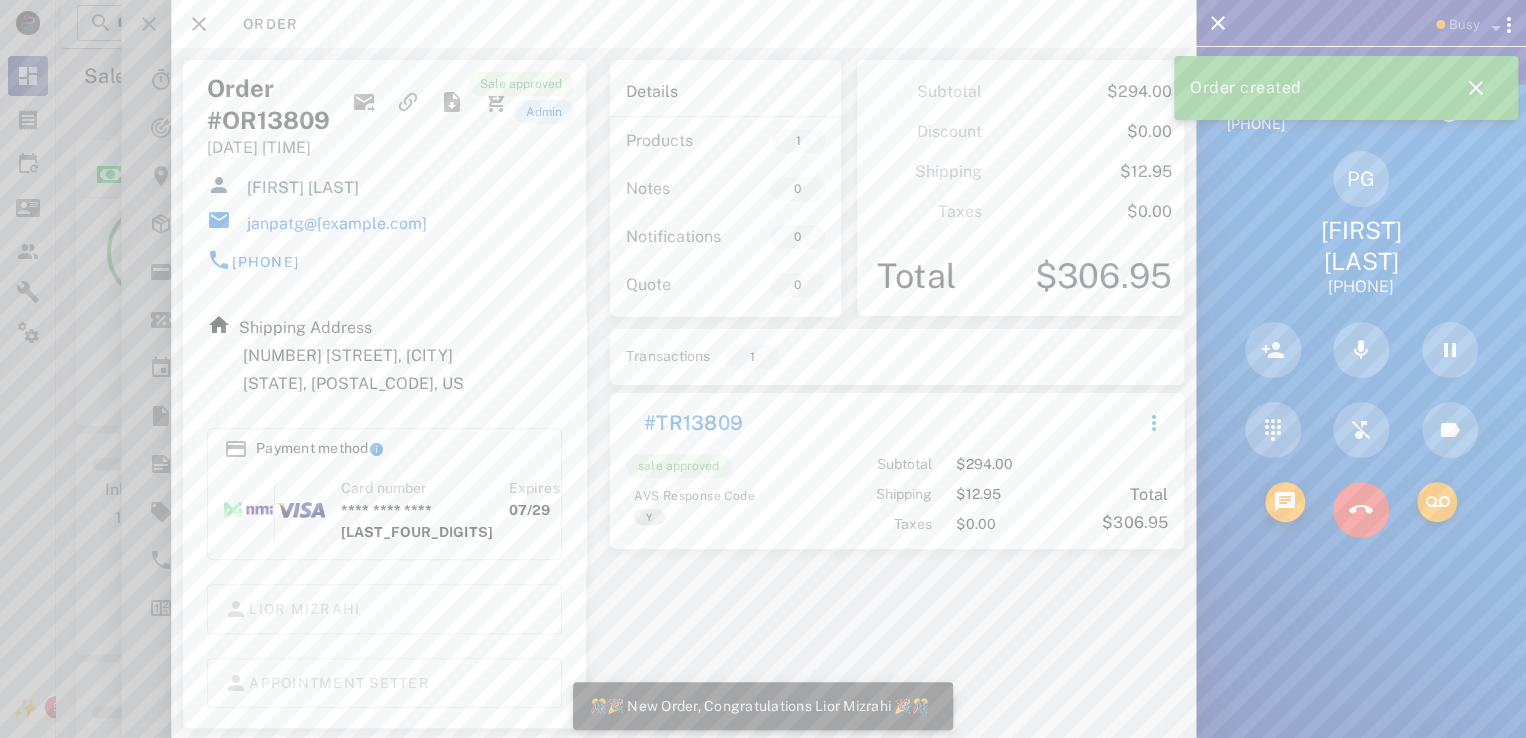 scroll, scrollTop: 999714, scrollLeft: 999528, axis: both 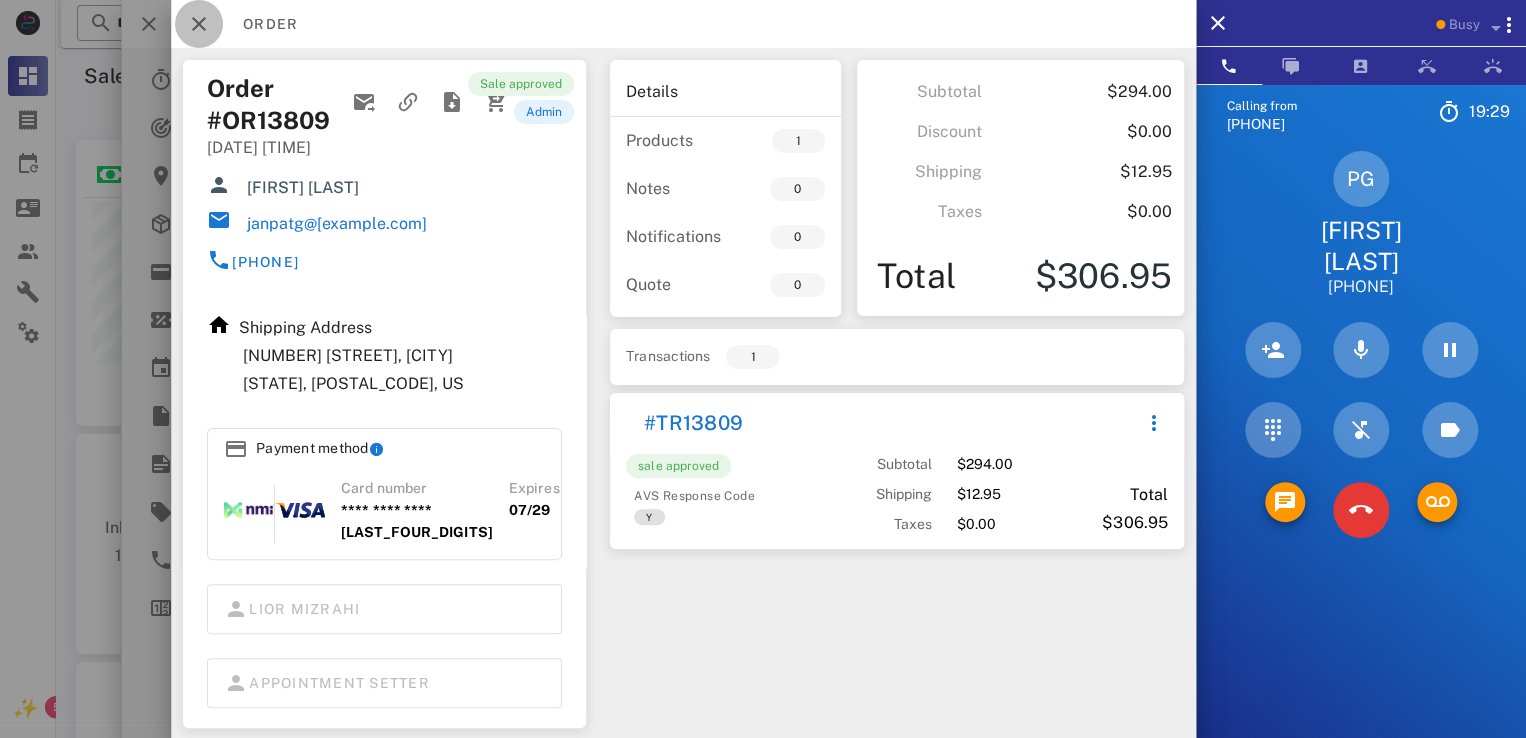 click at bounding box center (199, 24) 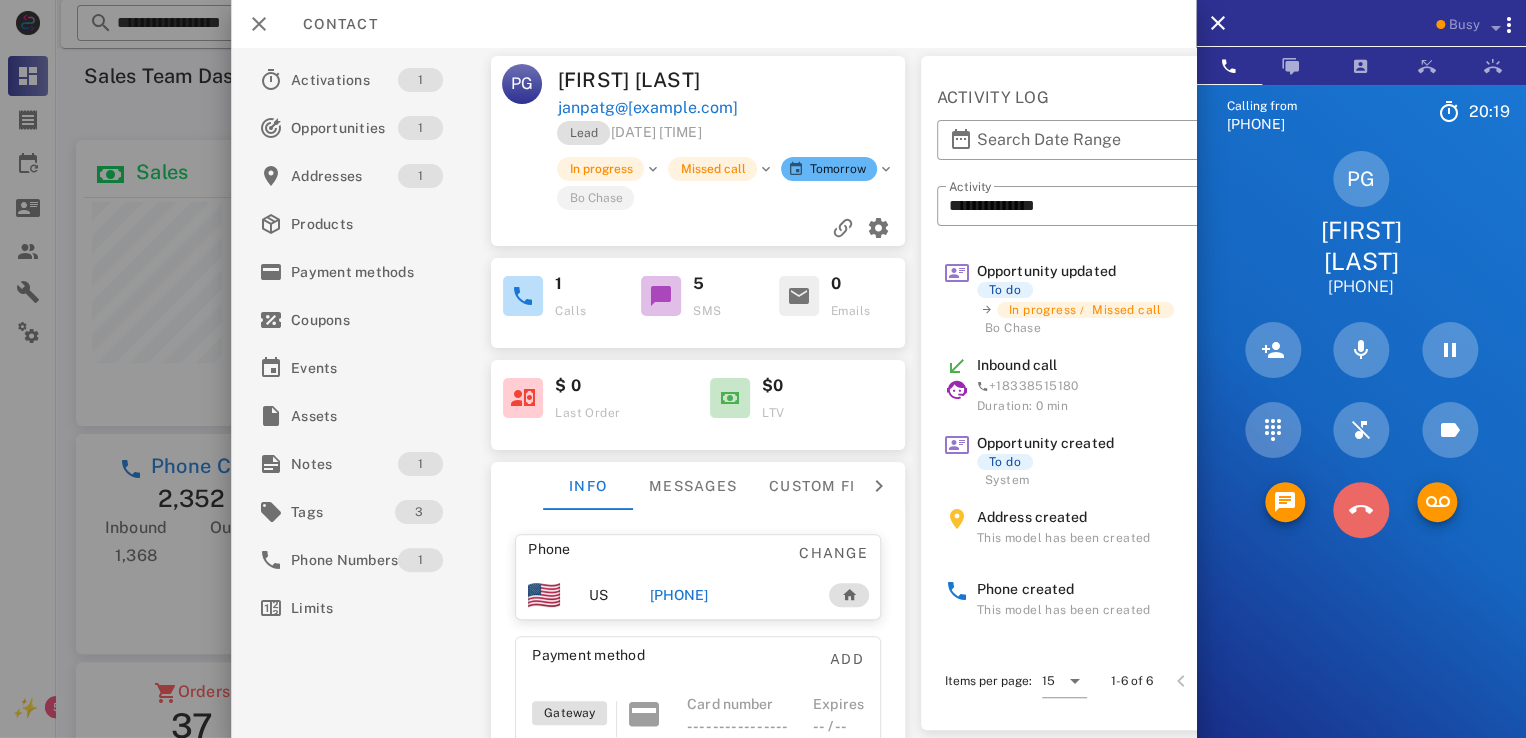 click at bounding box center (1361, 510) 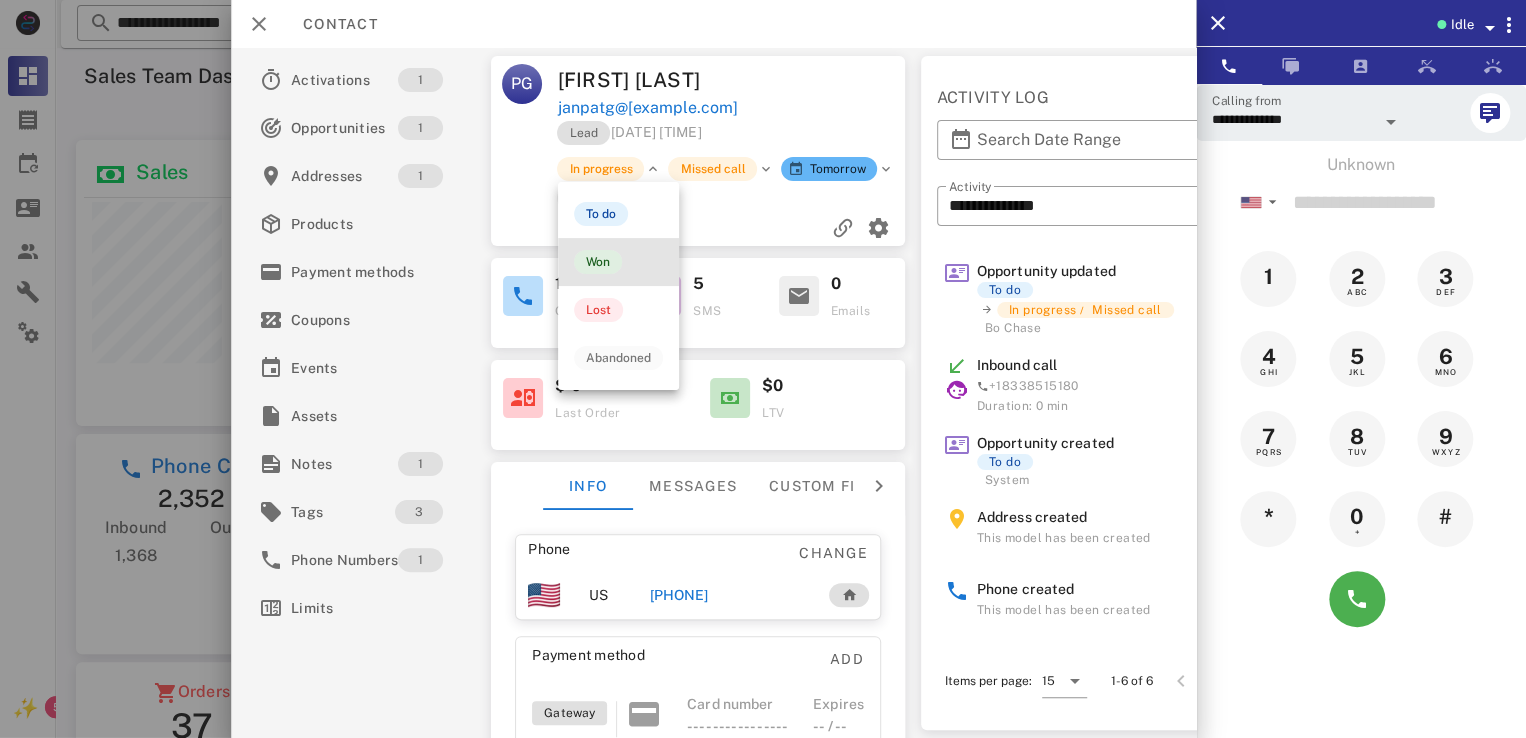 click on "Won" at bounding box center [598, 262] 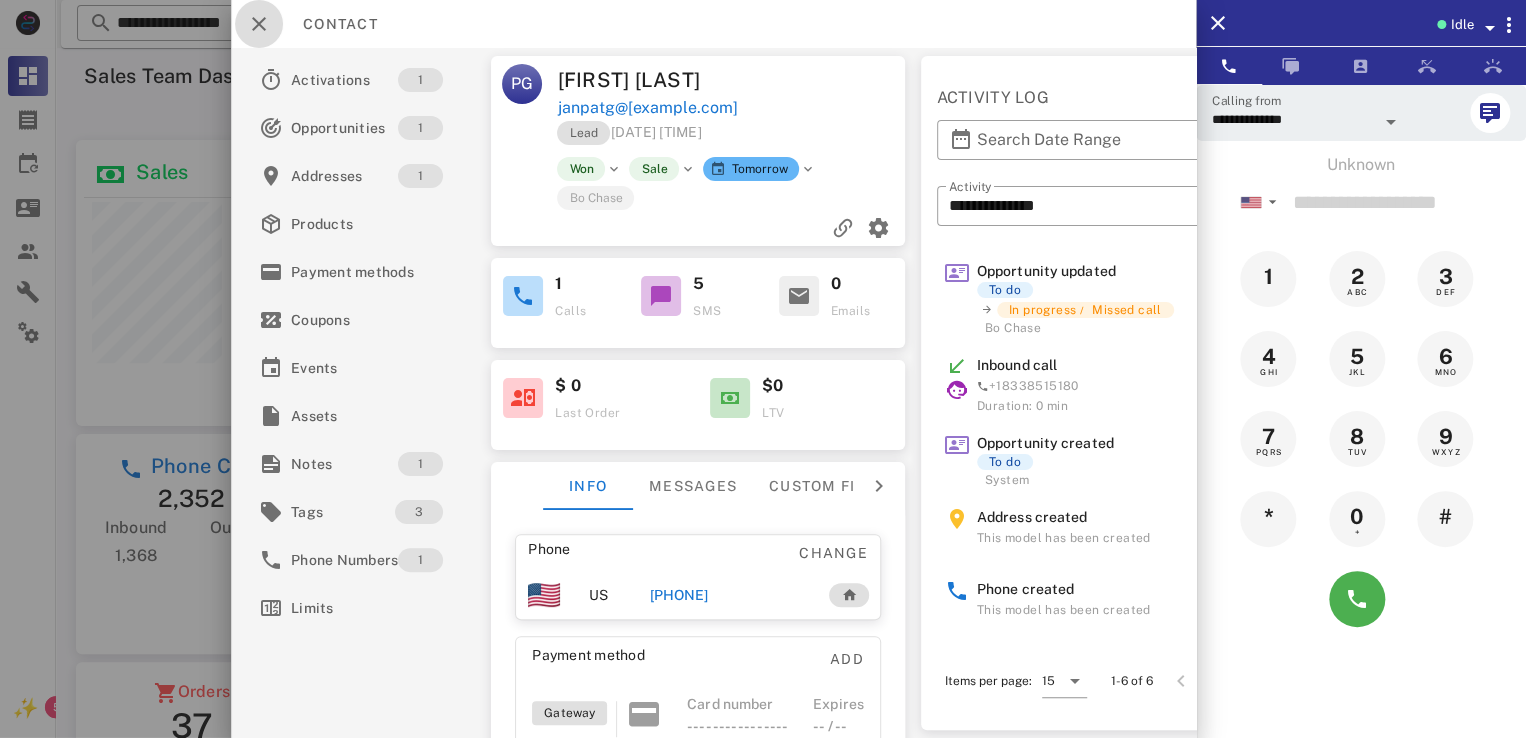 click at bounding box center (259, 24) 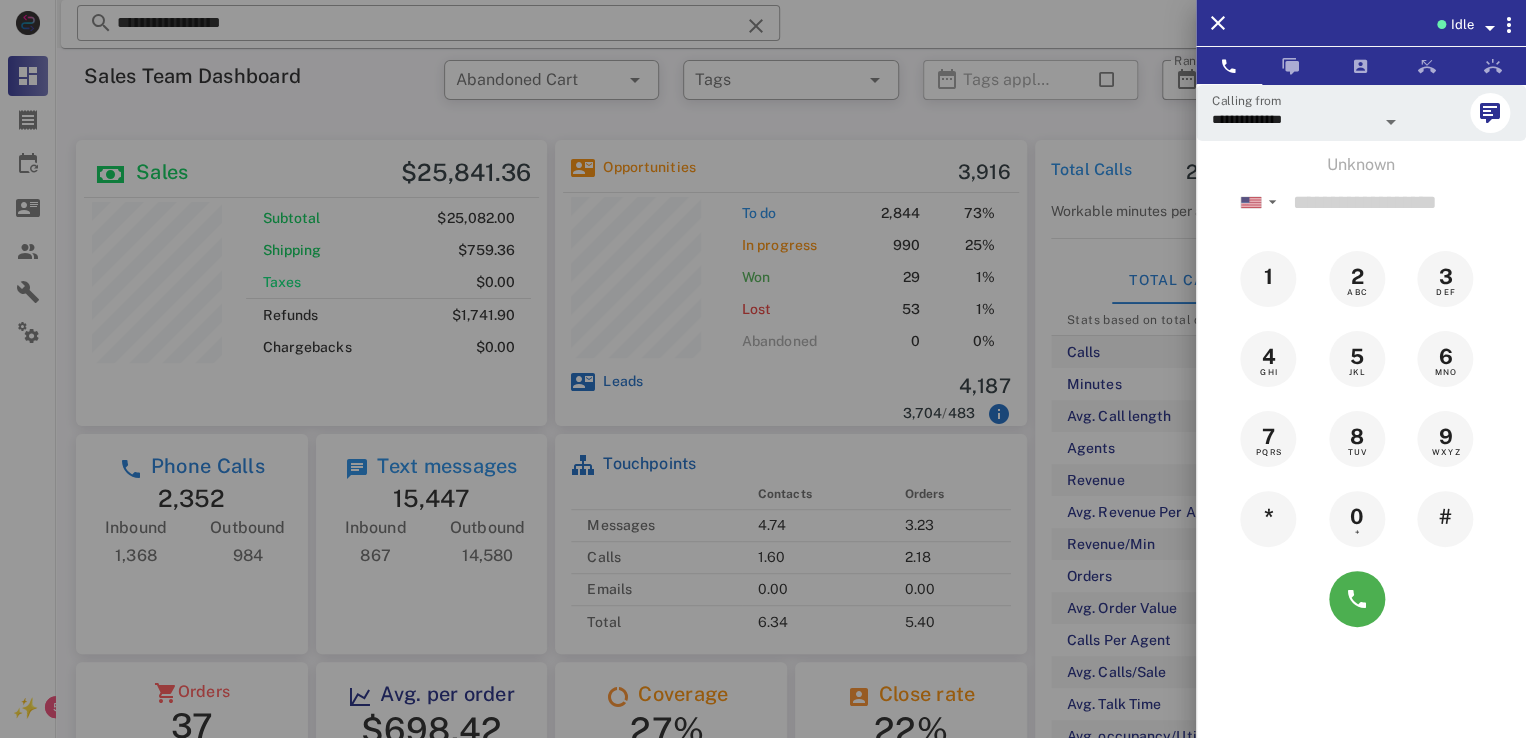 click at bounding box center (763, 369) 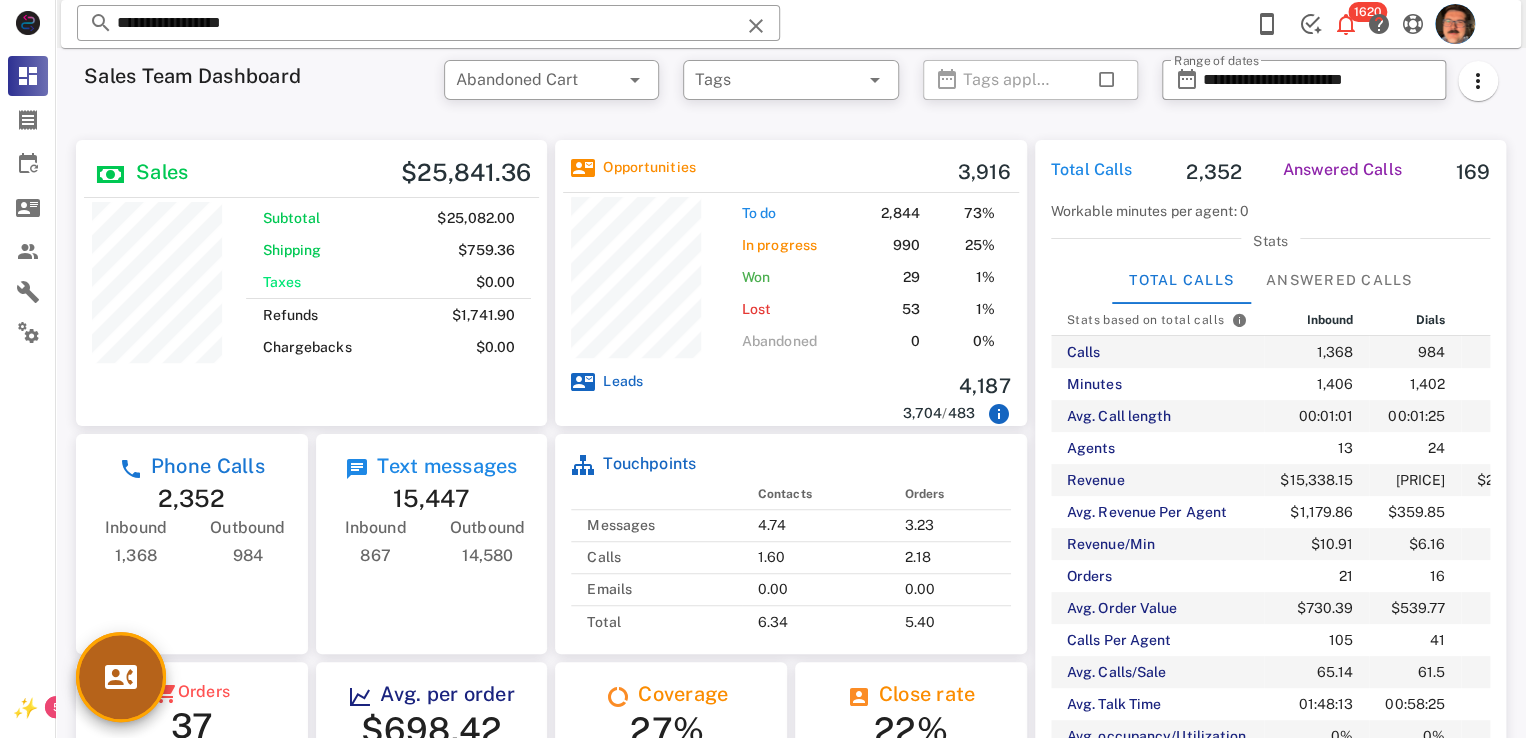 click at bounding box center [121, 677] 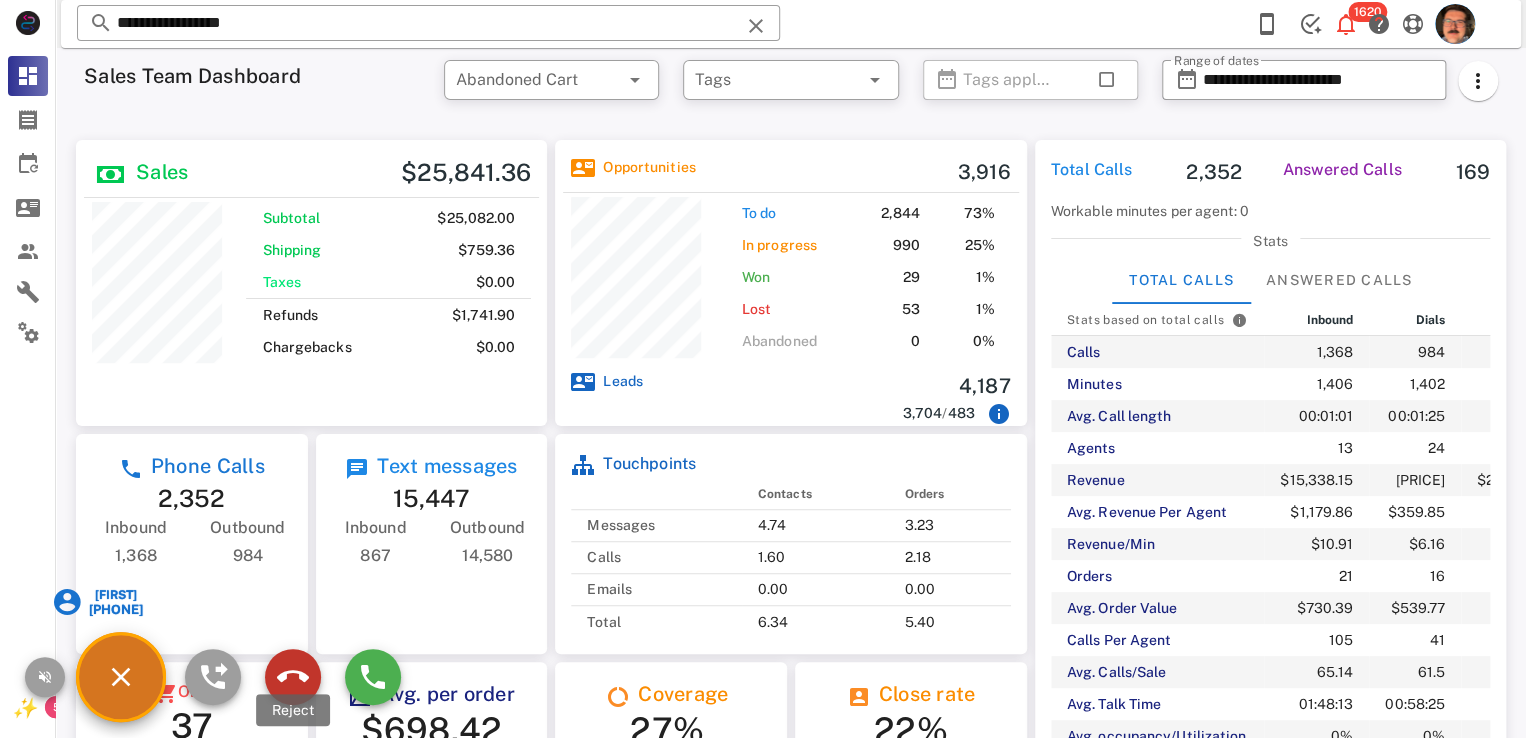 click at bounding box center (293, 677) 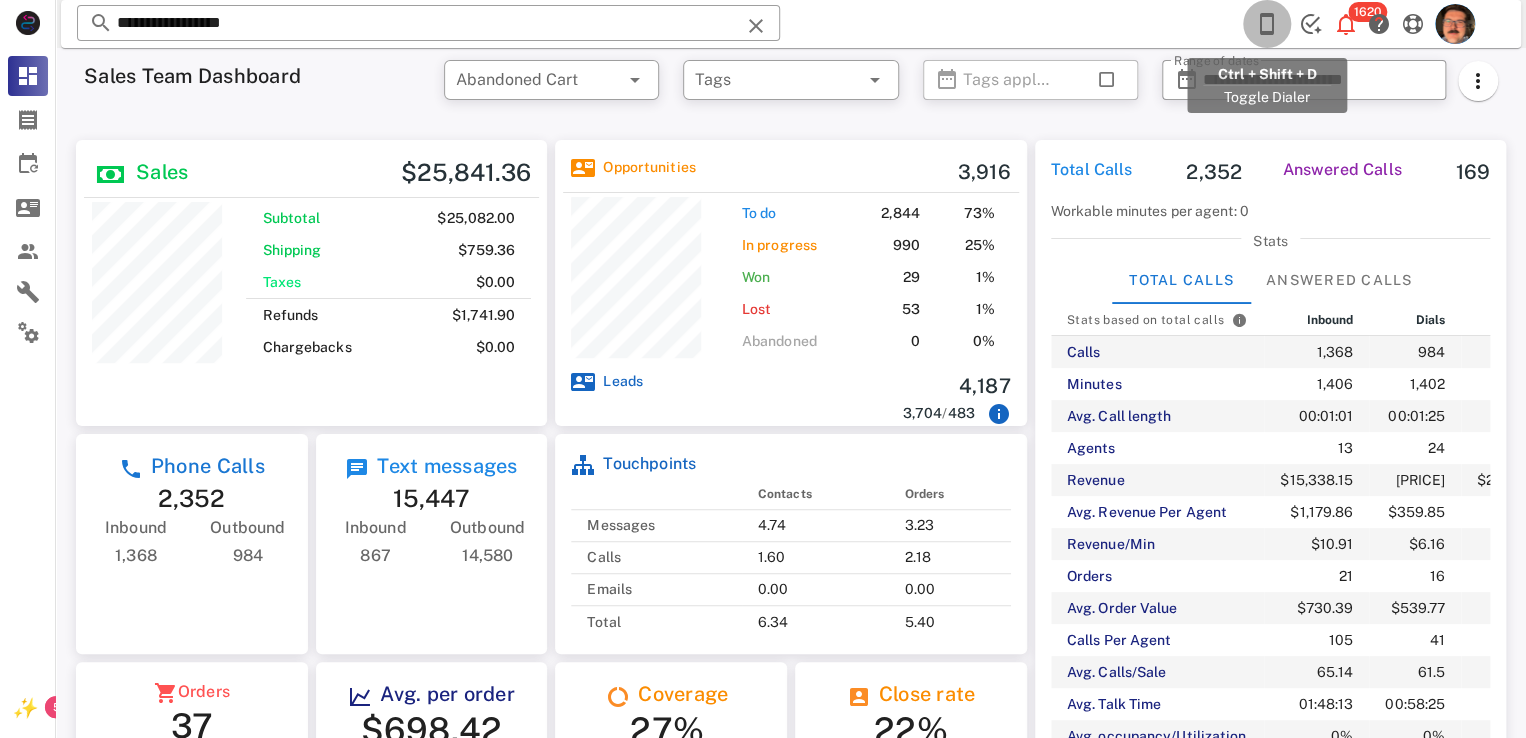 click at bounding box center [1267, 24] 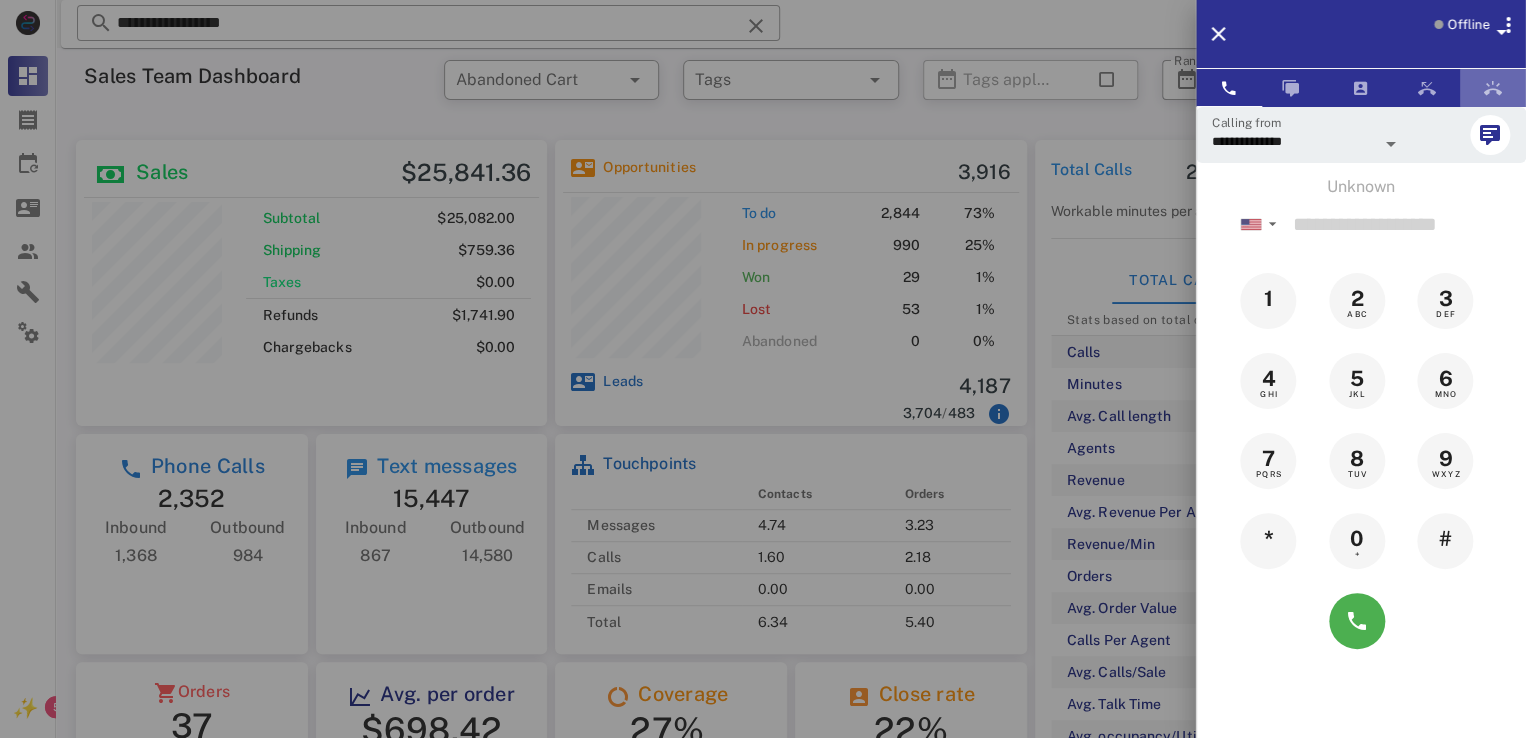 click at bounding box center (1493, 88) 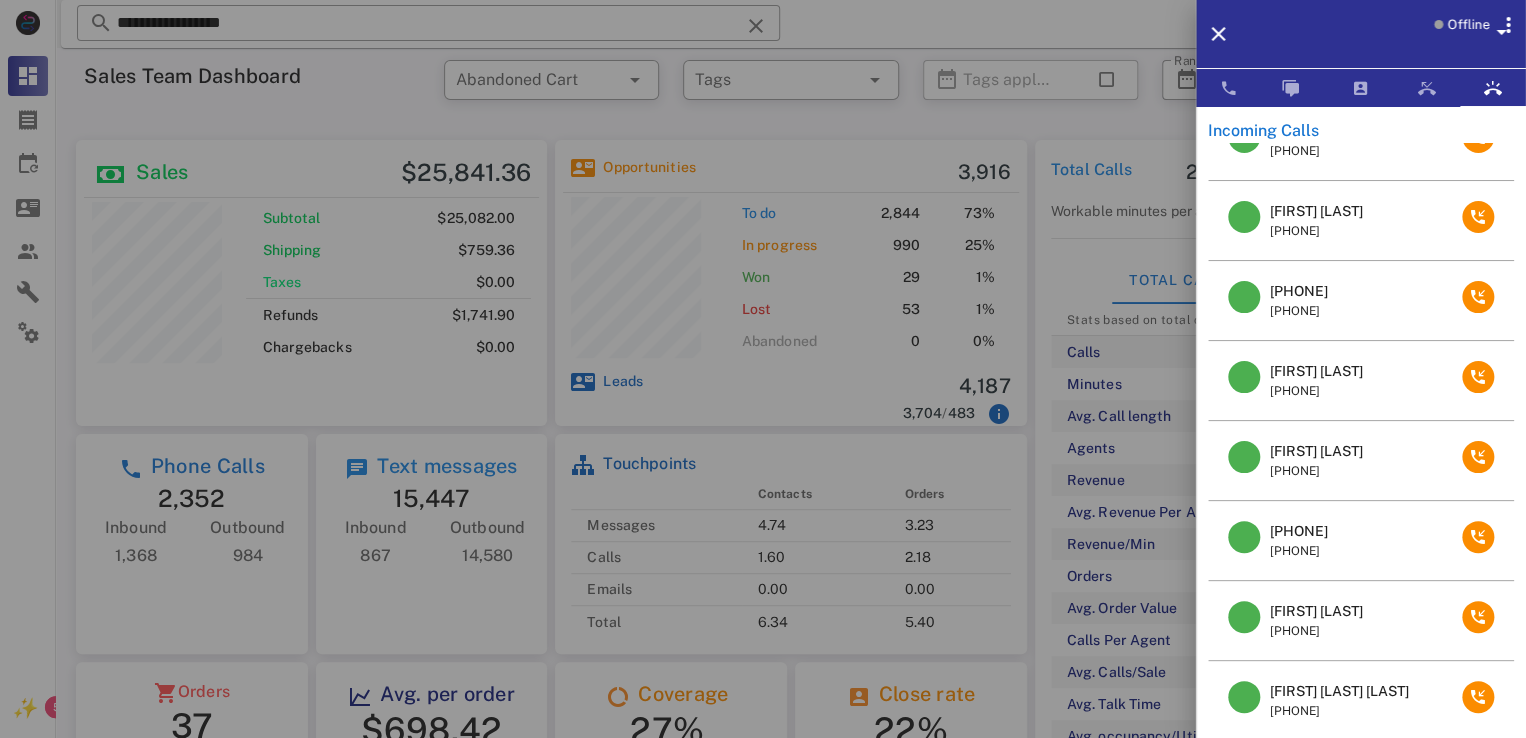 click on "[FIRST] [LAST]" at bounding box center [1316, 211] 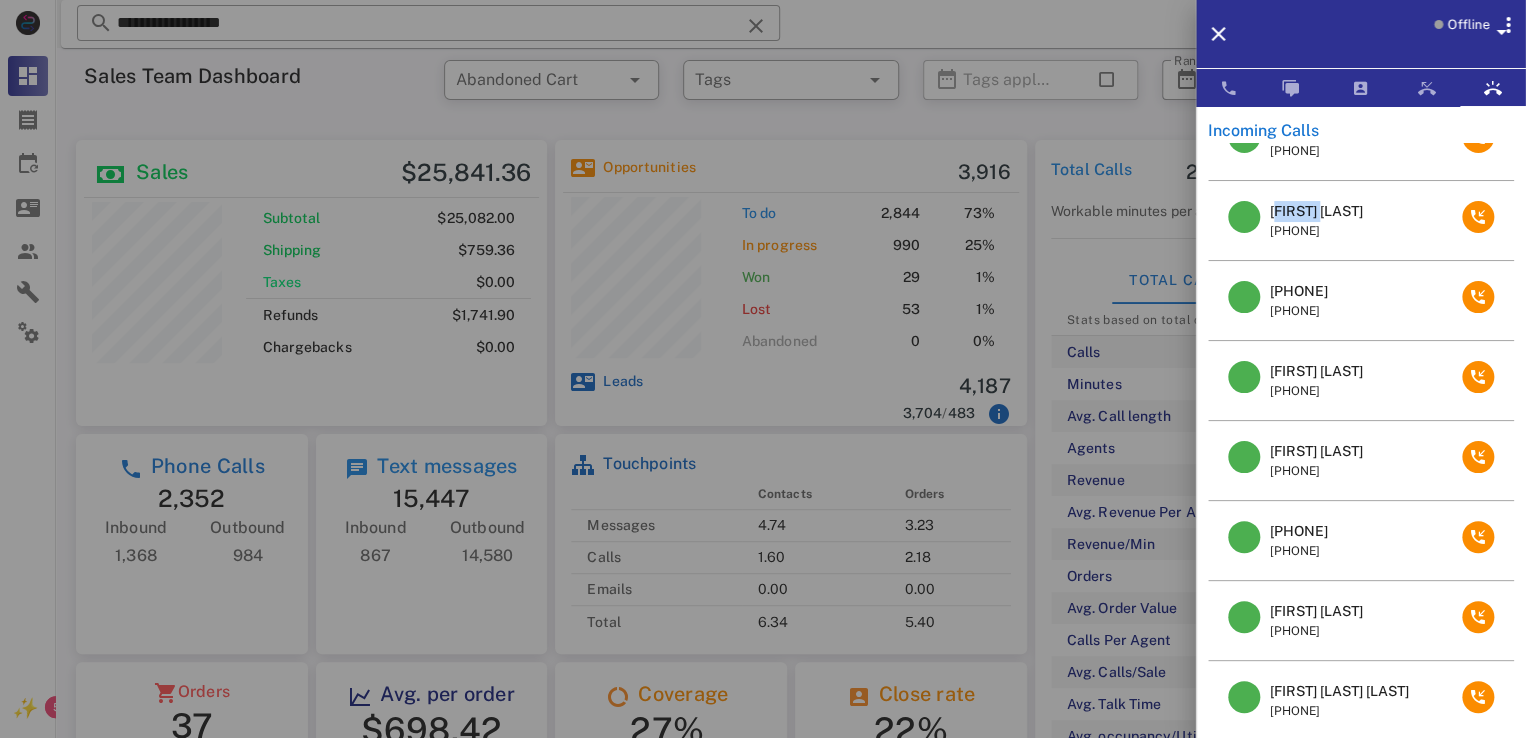 click on "[FIRST] [LAST]" at bounding box center [1316, 211] 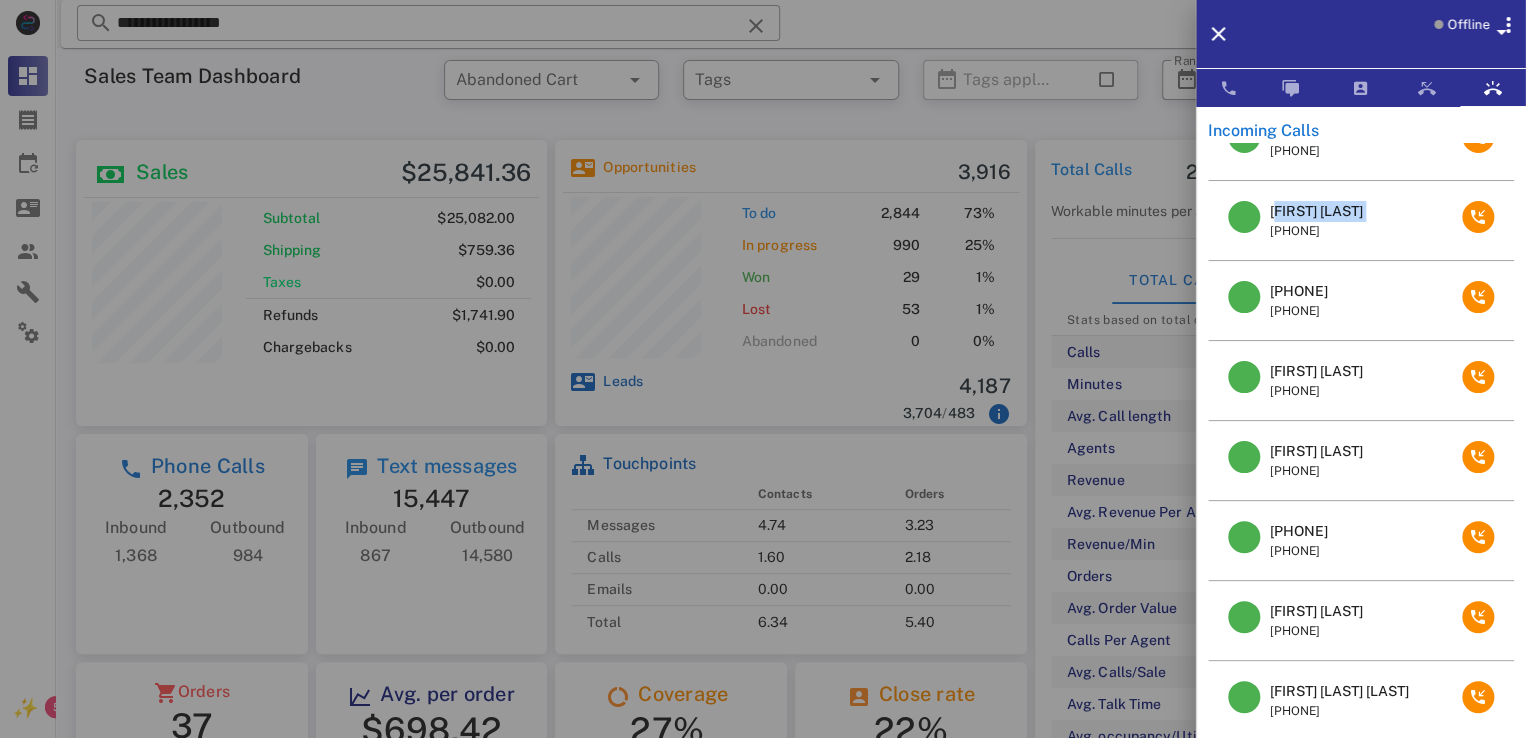 click on "[FIRST] [LAST]" at bounding box center (1316, 211) 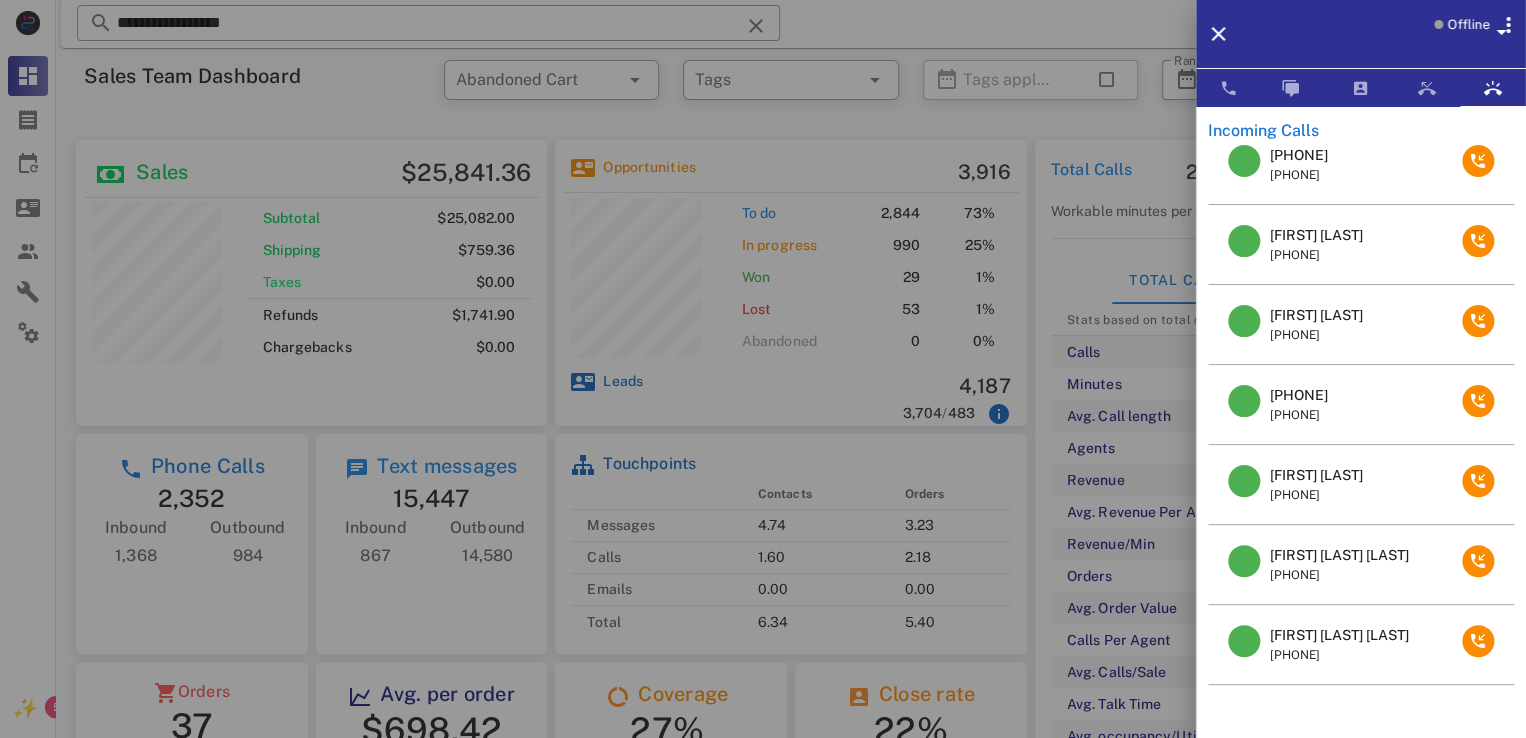 scroll, scrollTop: 346, scrollLeft: 0, axis: vertical 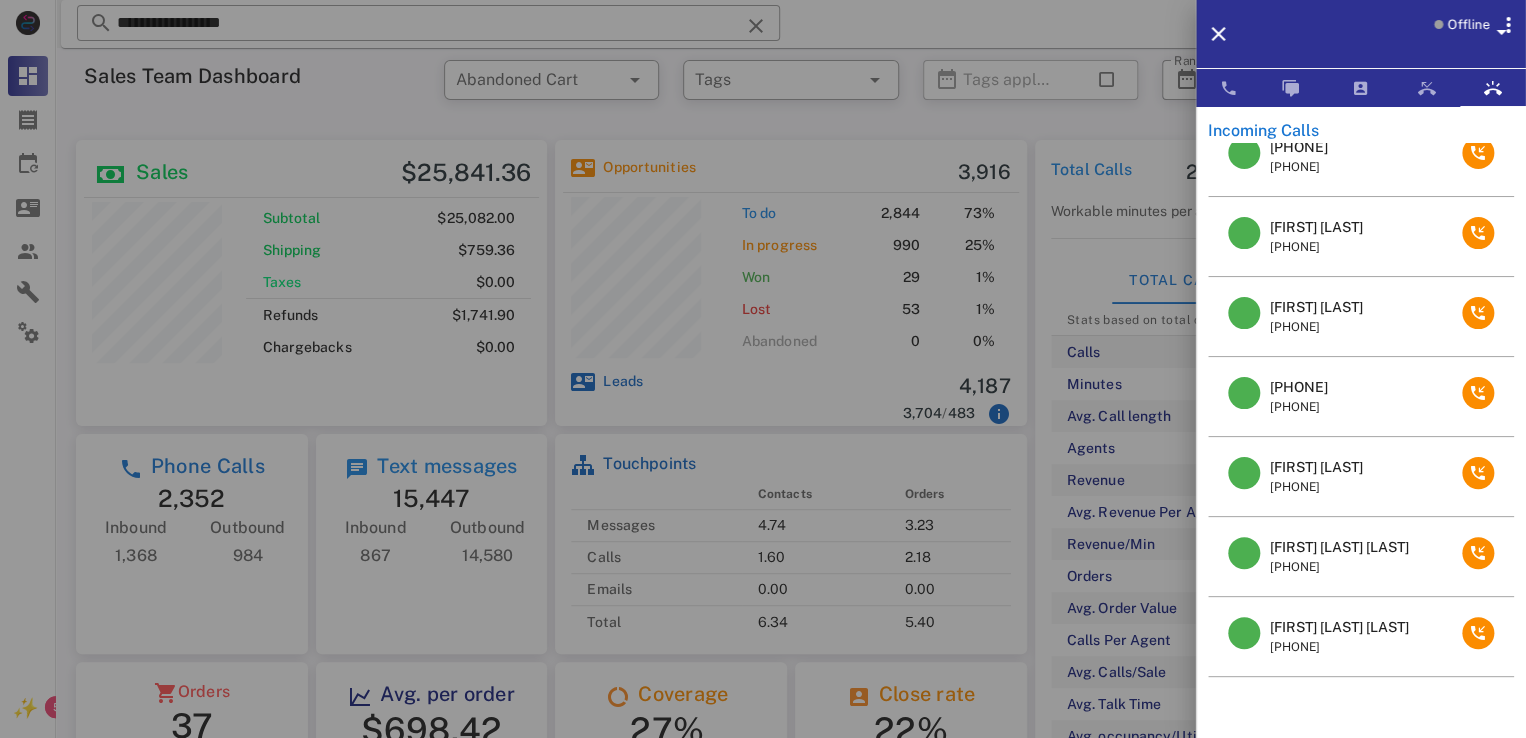 click on "[FIRST] [LAST]" at bounding box center [1316, 467] 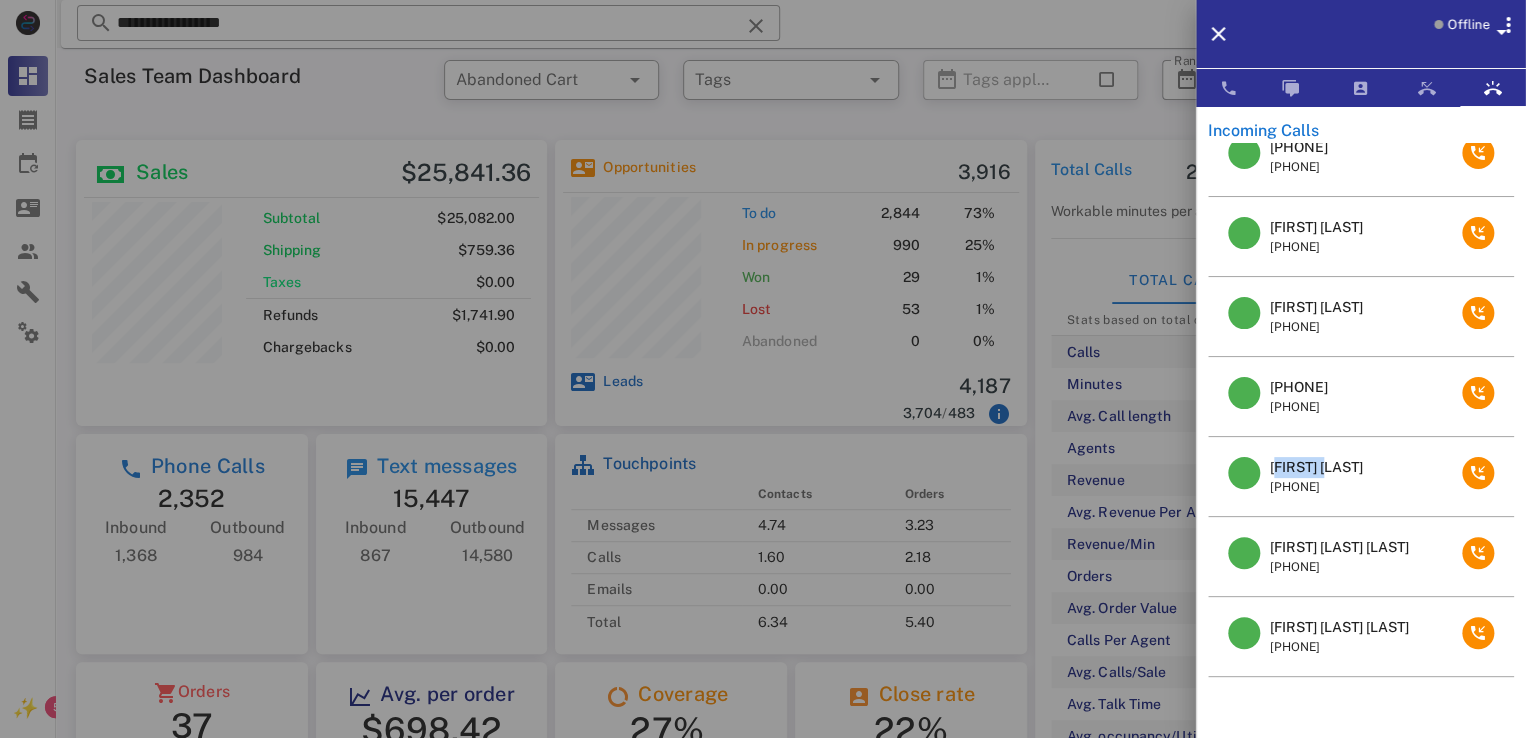 click on "[FIRST] [LAST]" at bounding box center (1316, 467) 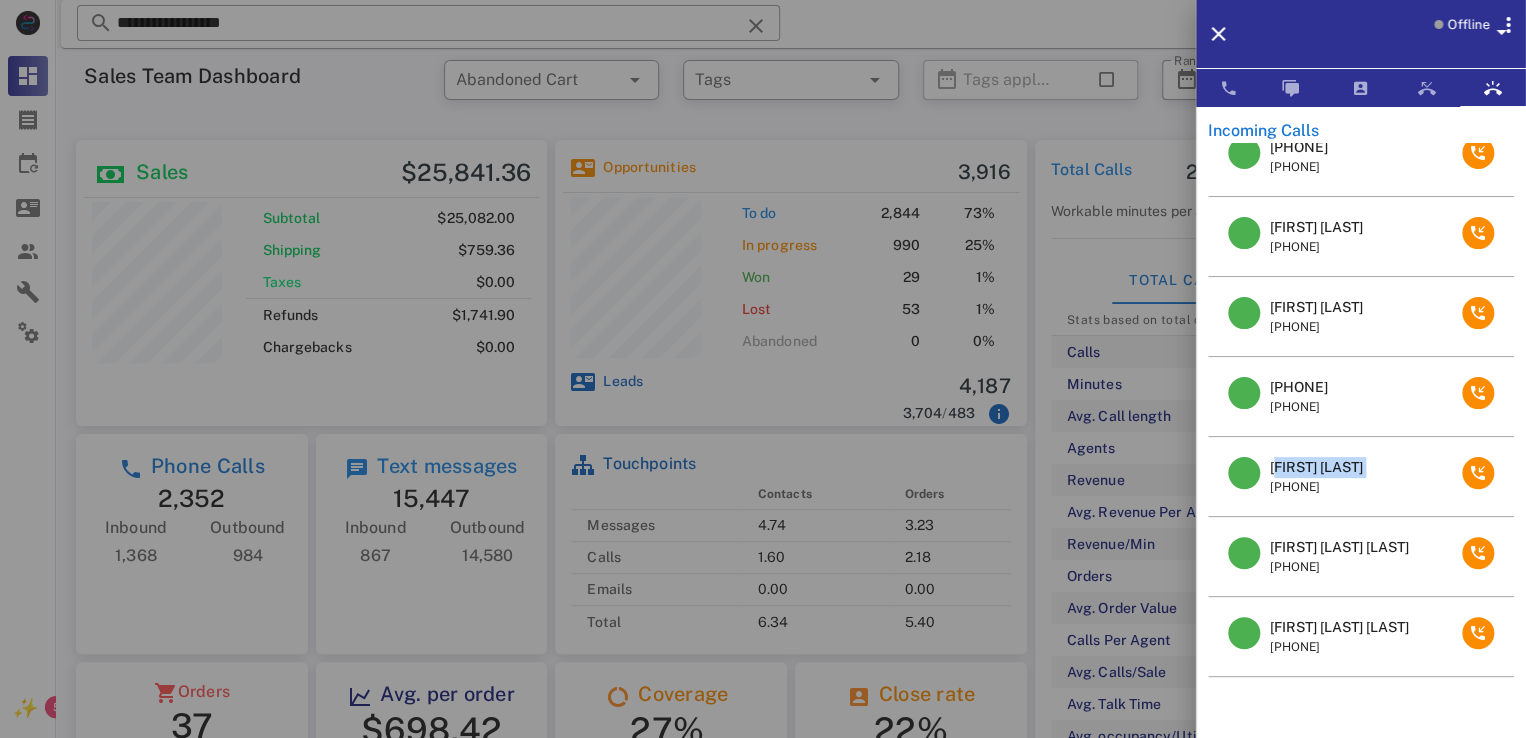 click on "[FIRST] [LAST]" at bounding box center [1316, 467] 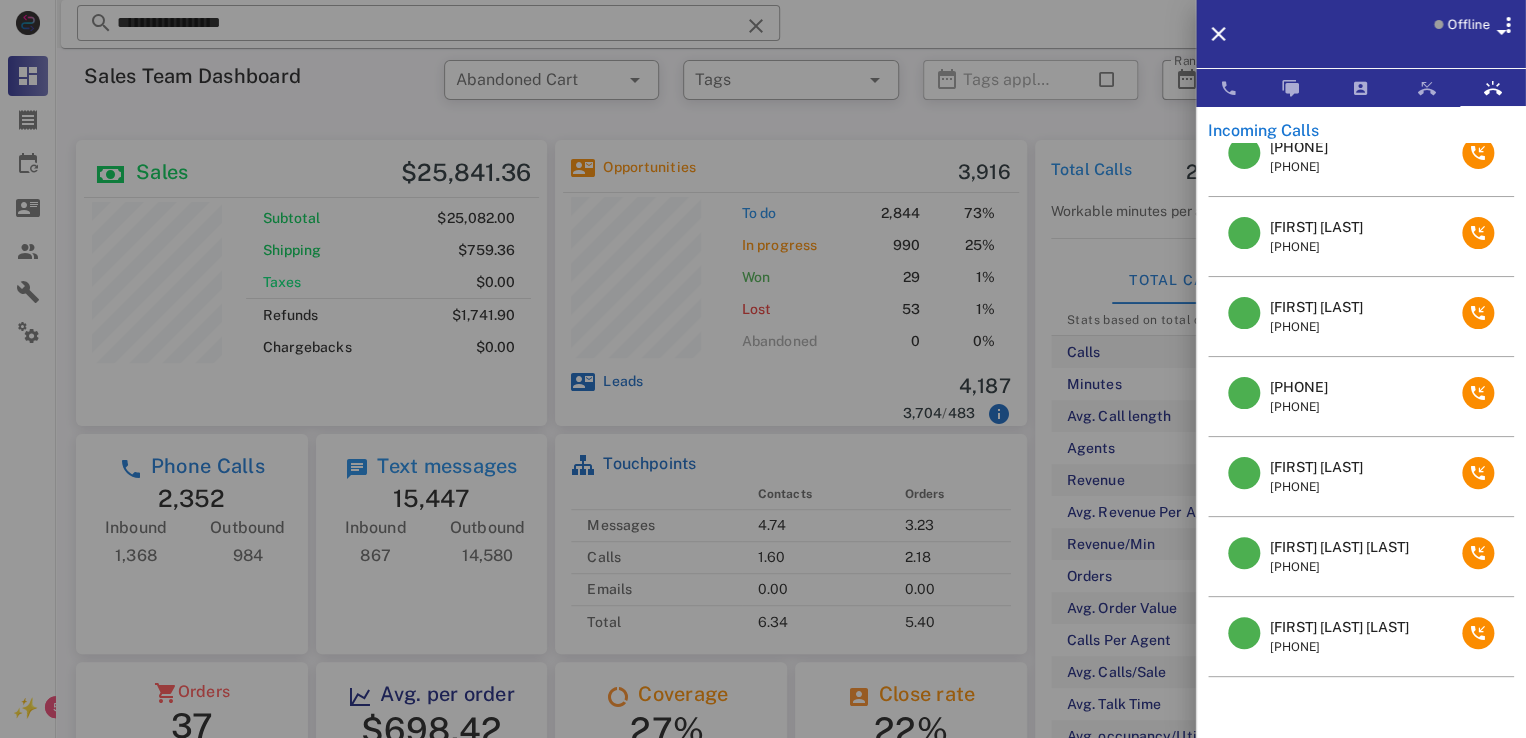 click at bounding box center [763, 369] 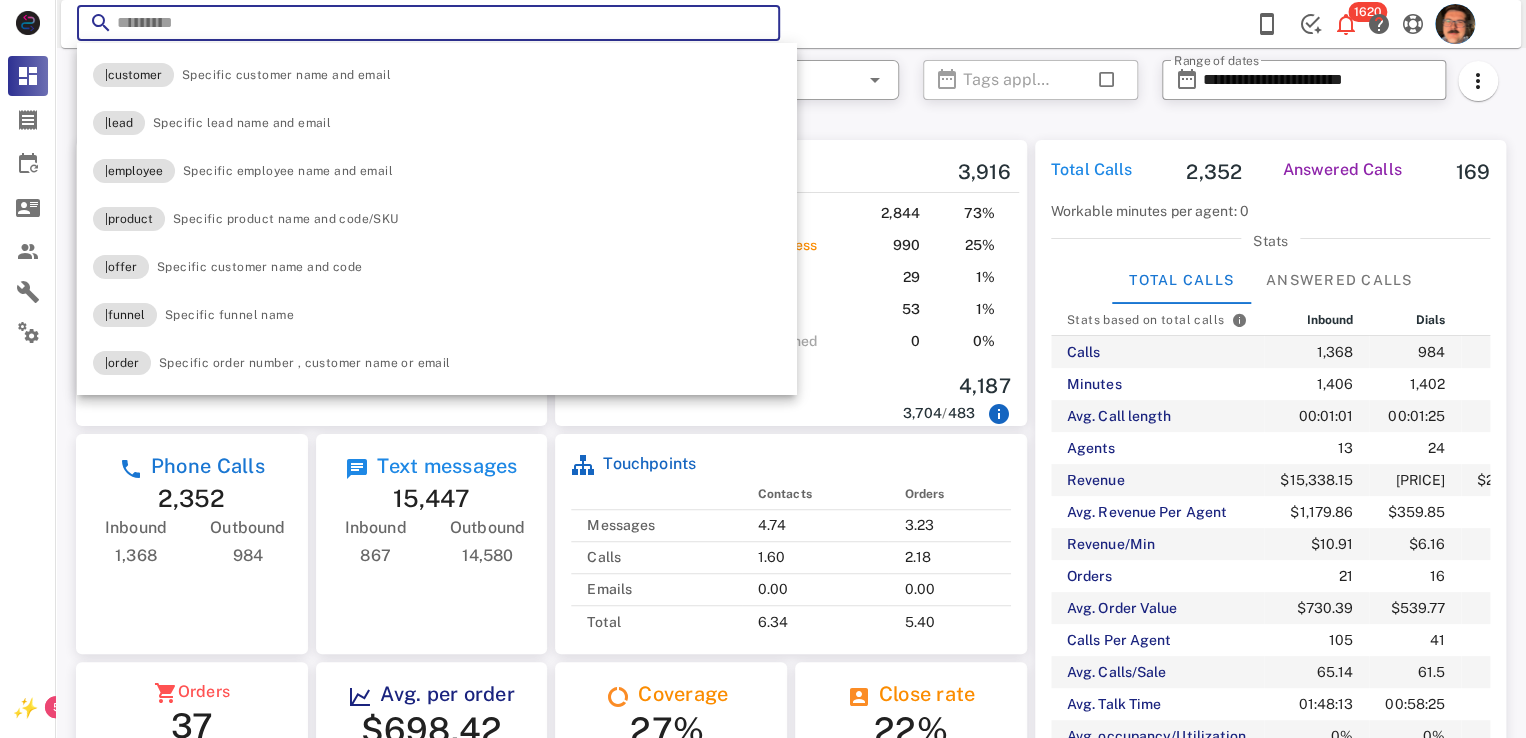 paste on "**********" 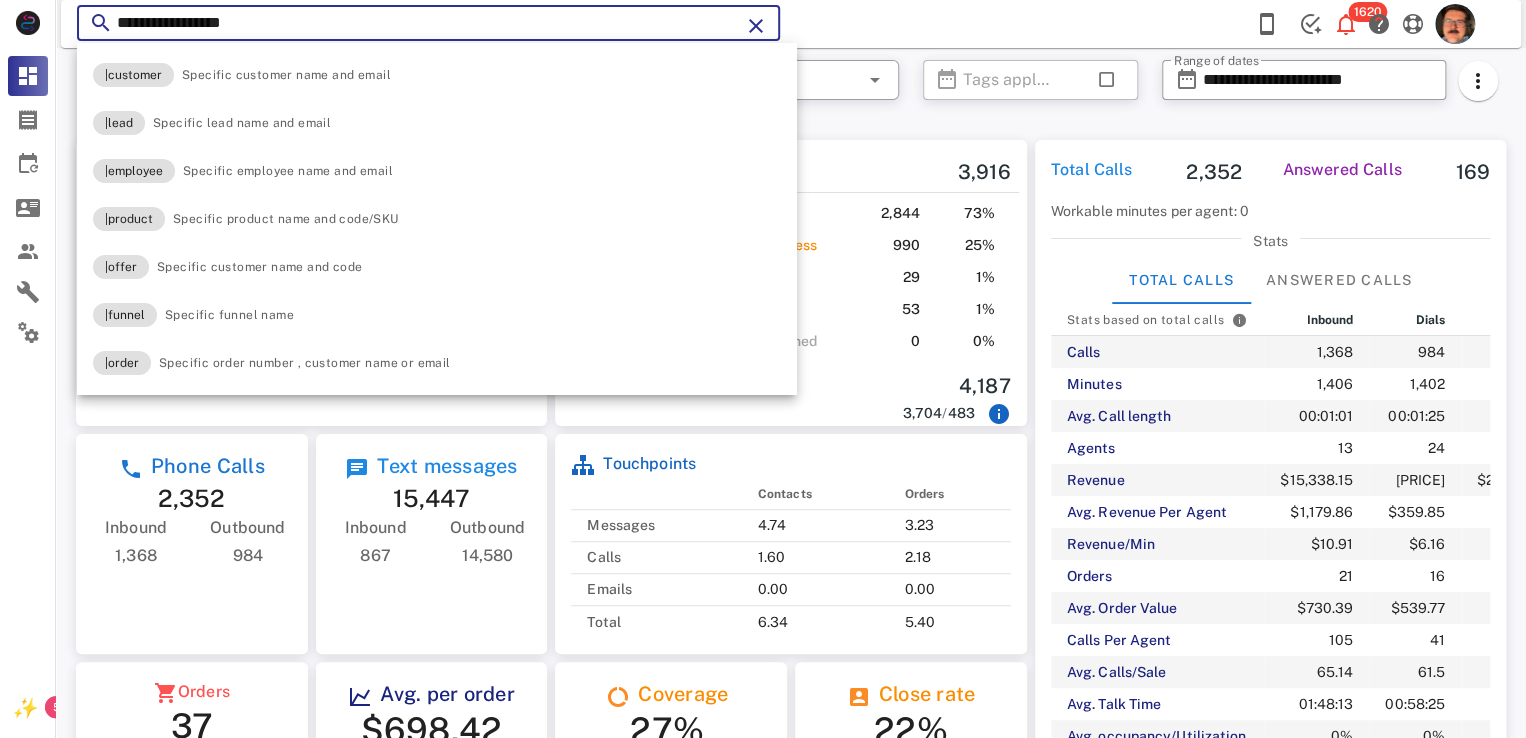 type on "**********" 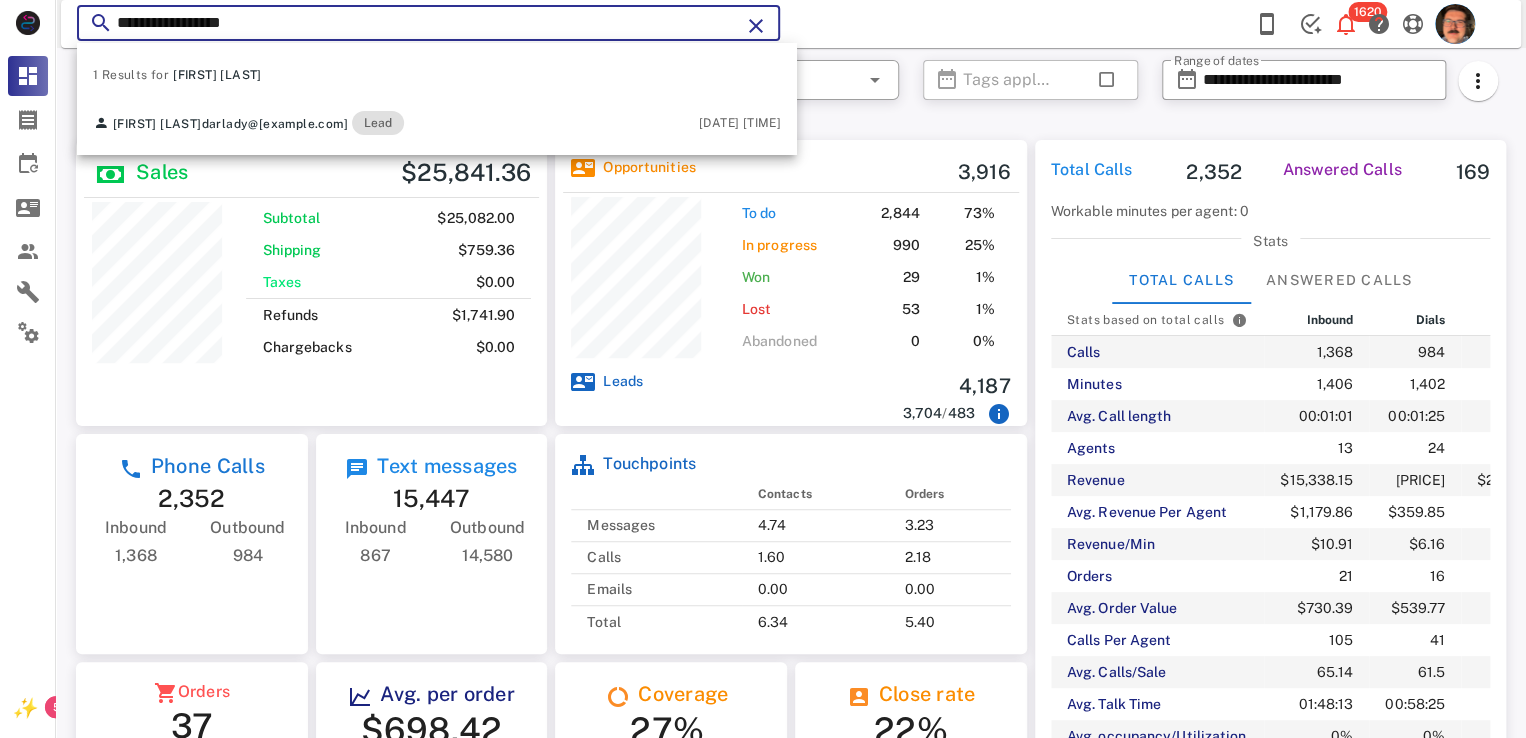 scroll, scrollTop: 187, scrollLeft: 0, axis: vertical 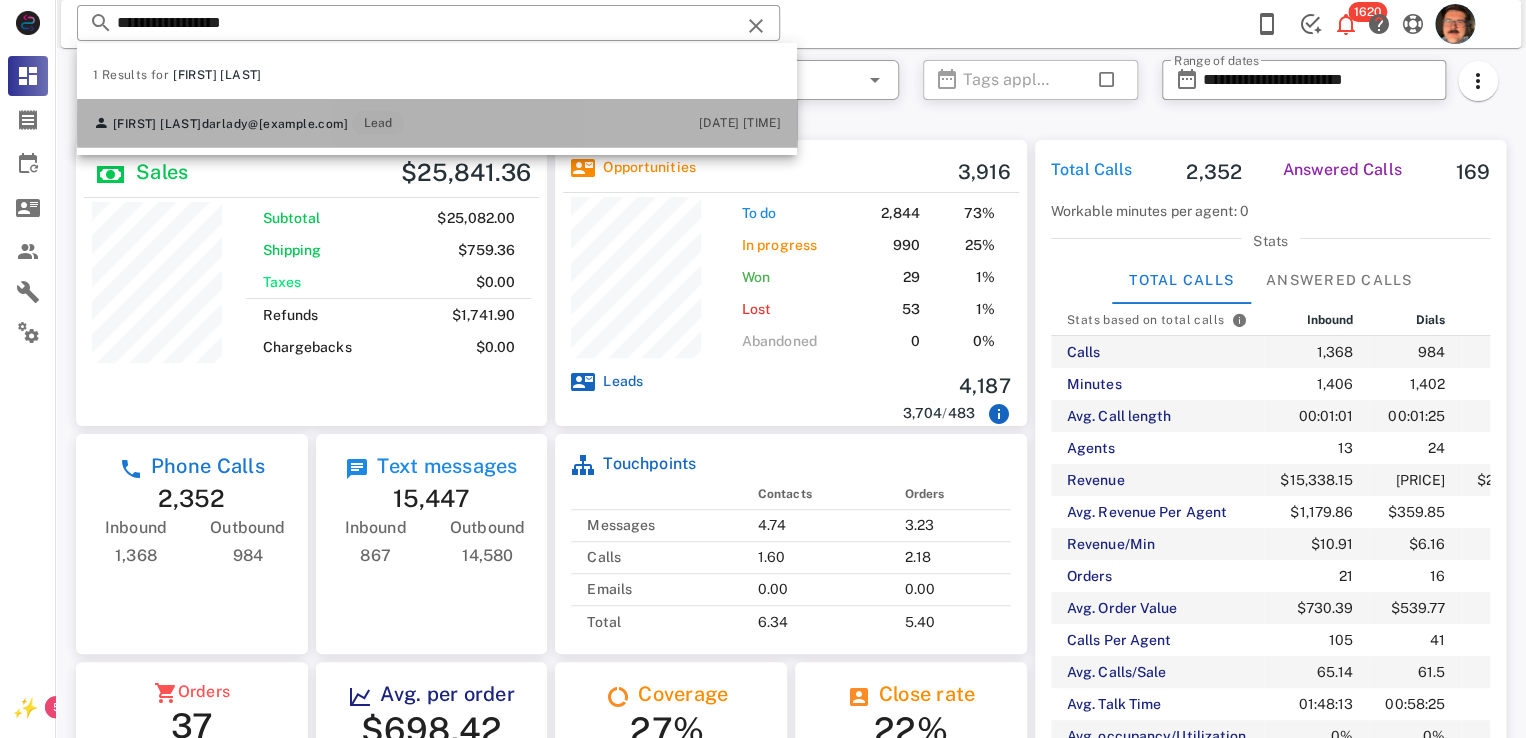 click on "[FIRST] [LAST]   [EMAIL]   Lead   [DATE] [TIME]" at bounding box center (437, 123) 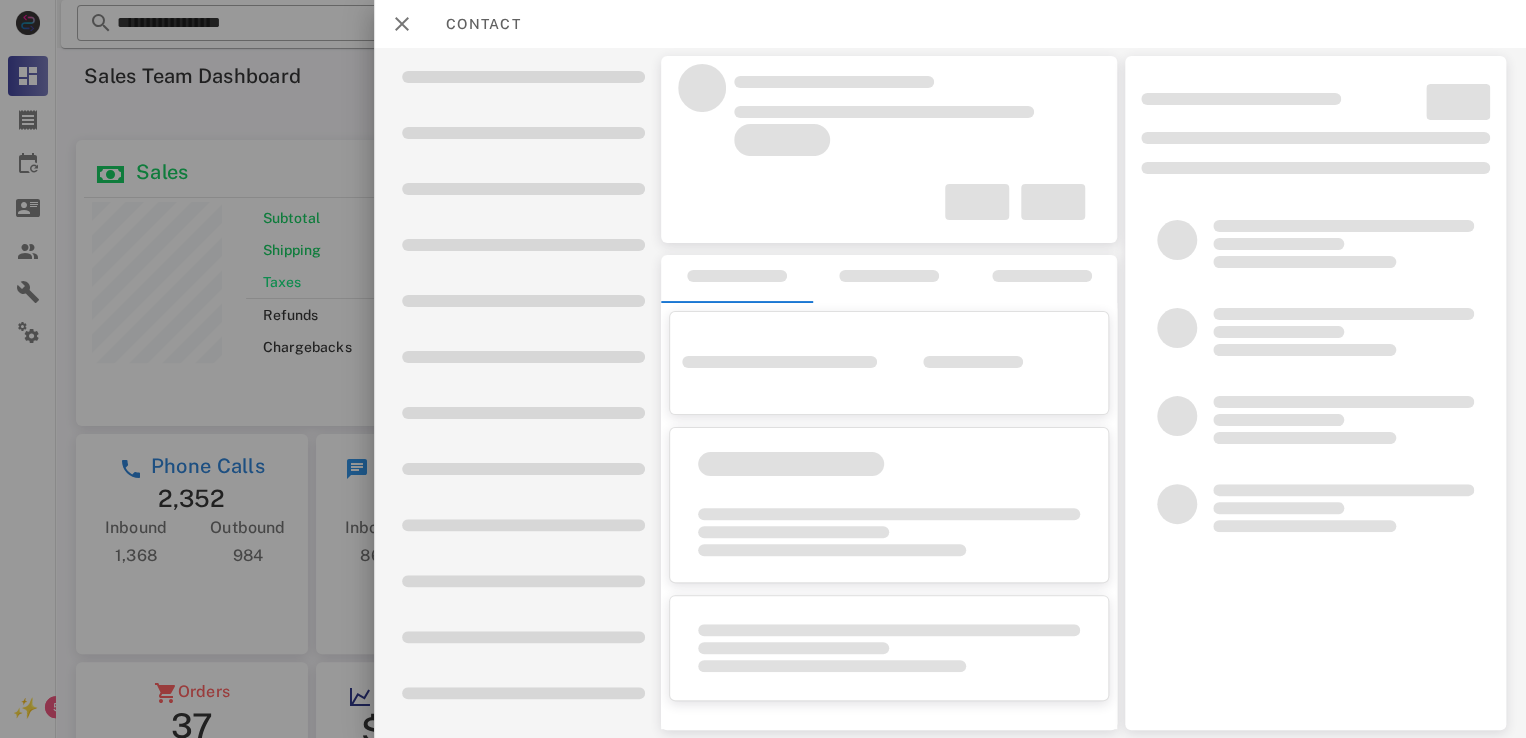 scroll, scrollTop: 108, scrollLeft: 0, axis: vertical 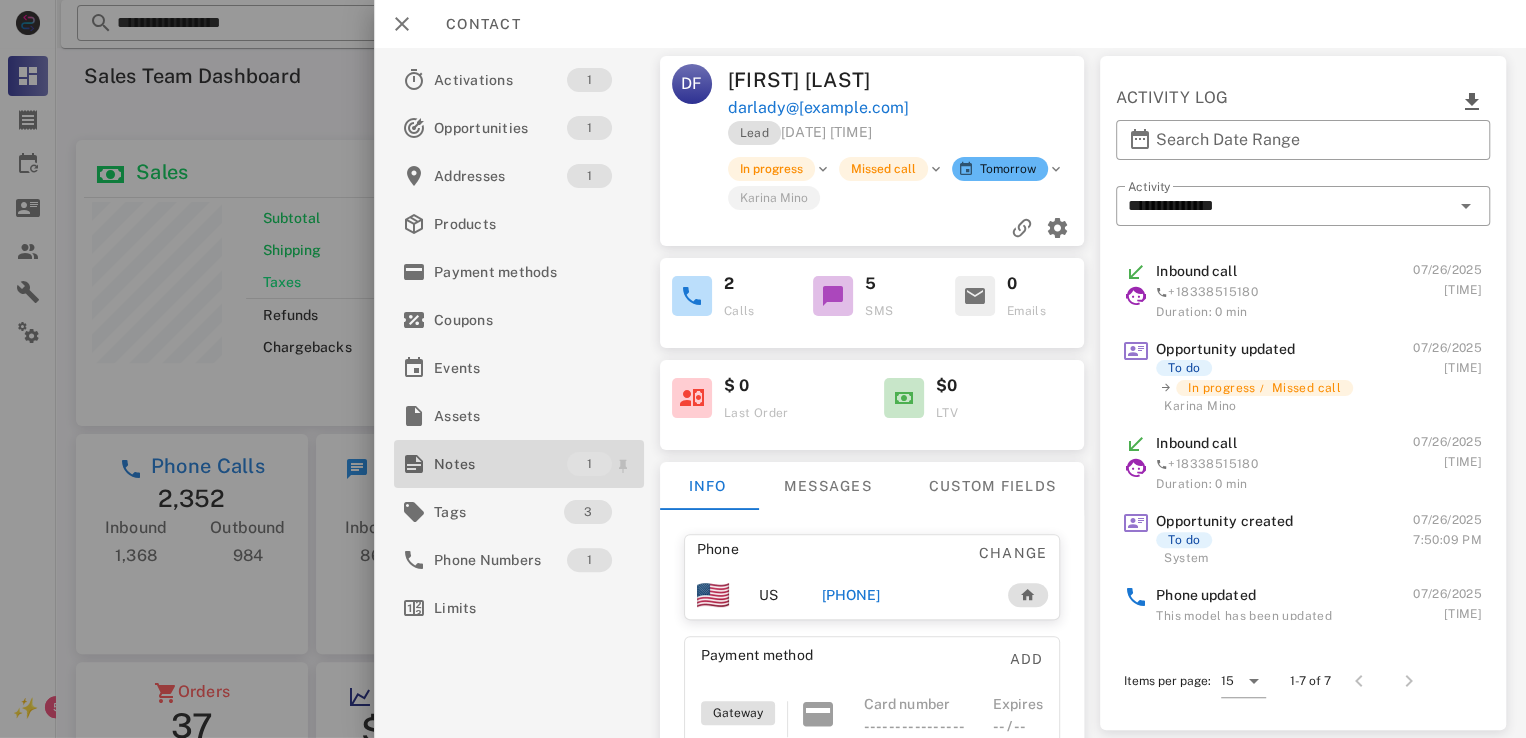 click on "Notes" at bounding box center (500, 464) 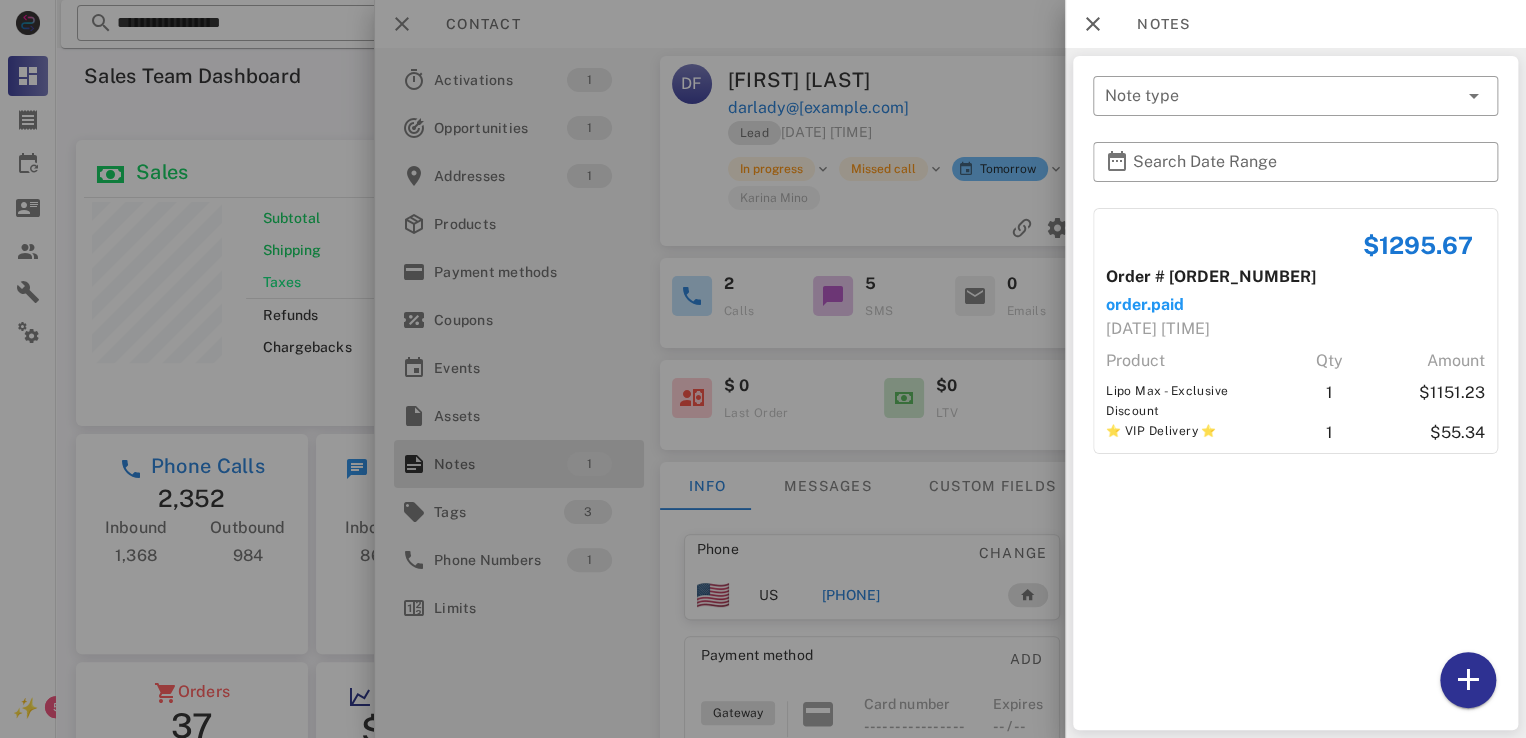 click at bounding box center (763, 369) 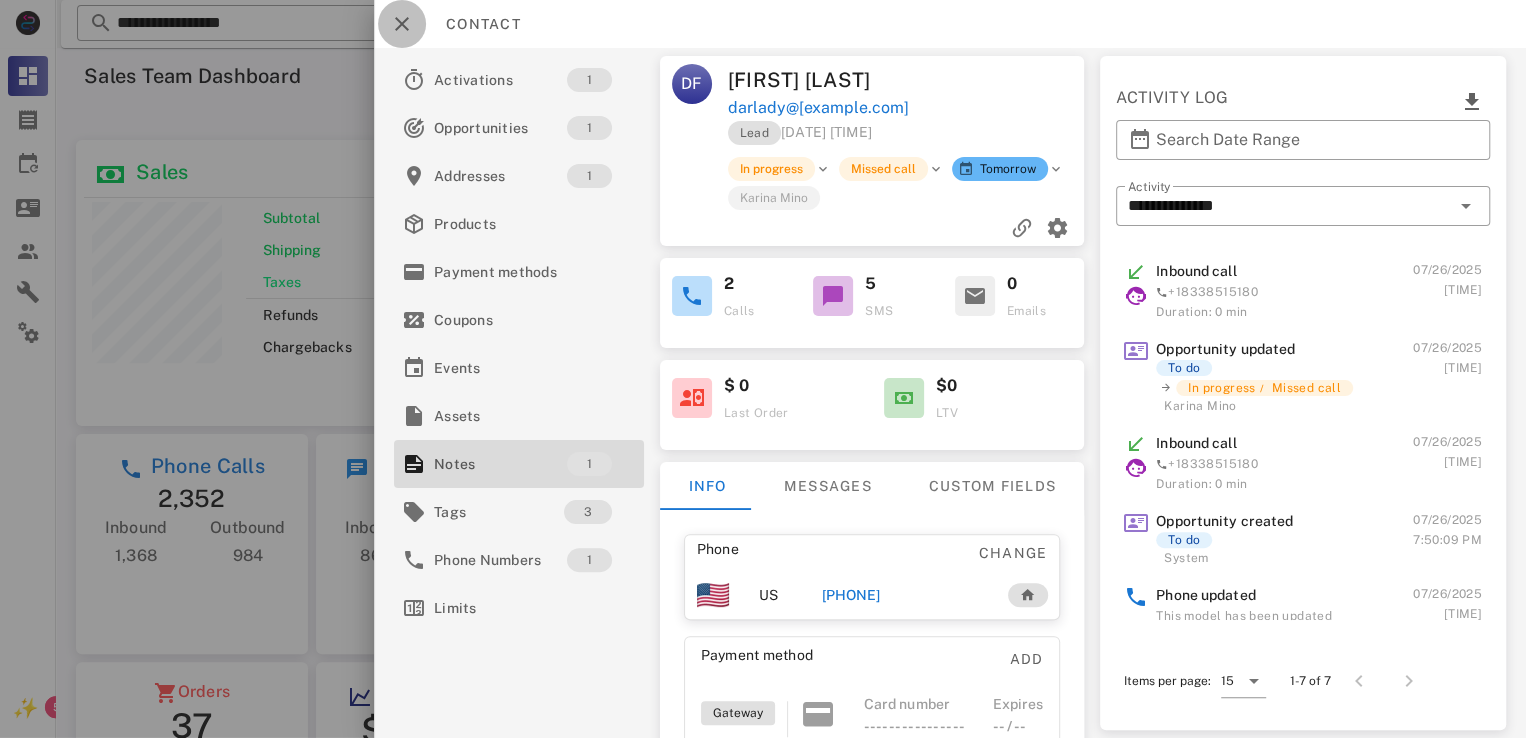 click at bounding box center [402, 24] 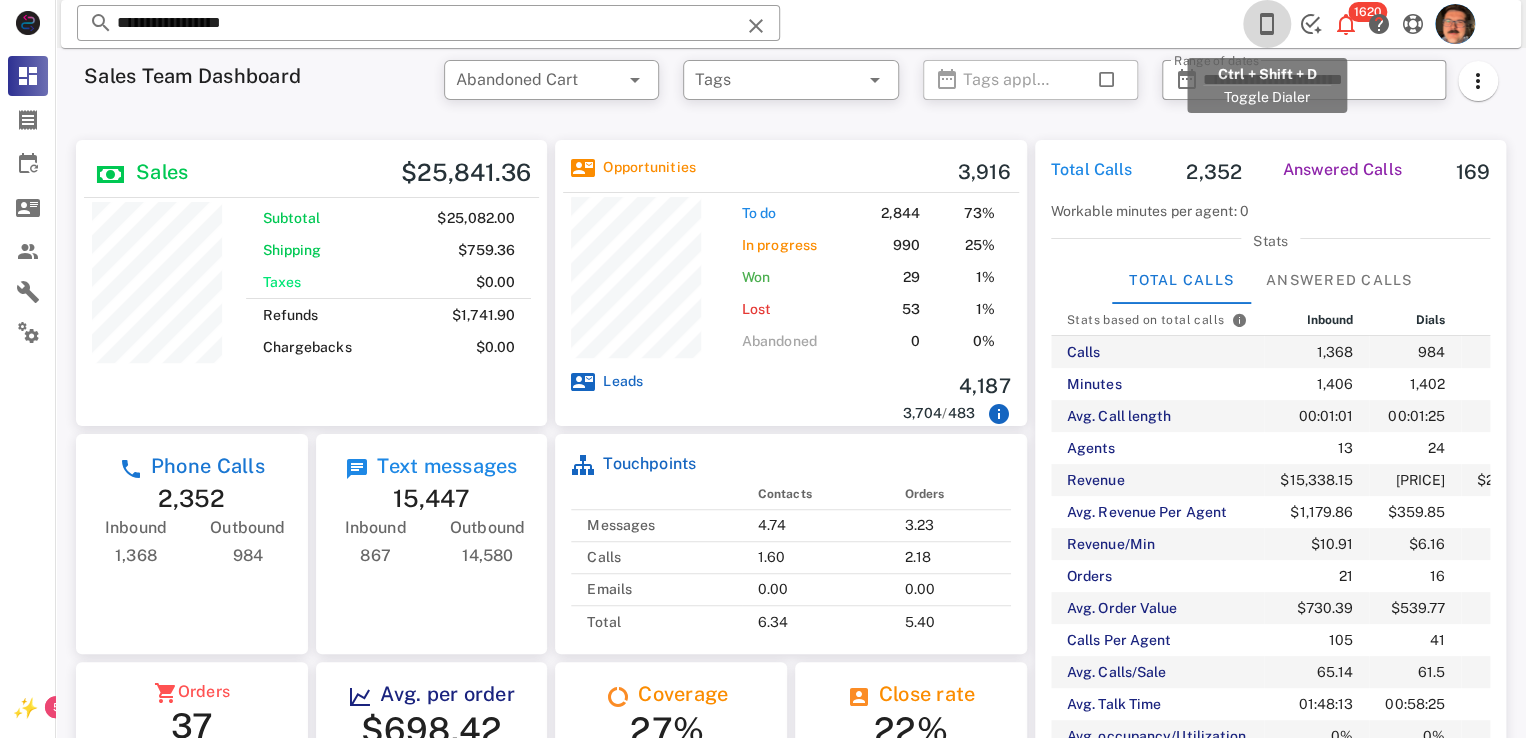 click at bounding box center [1267, 24] 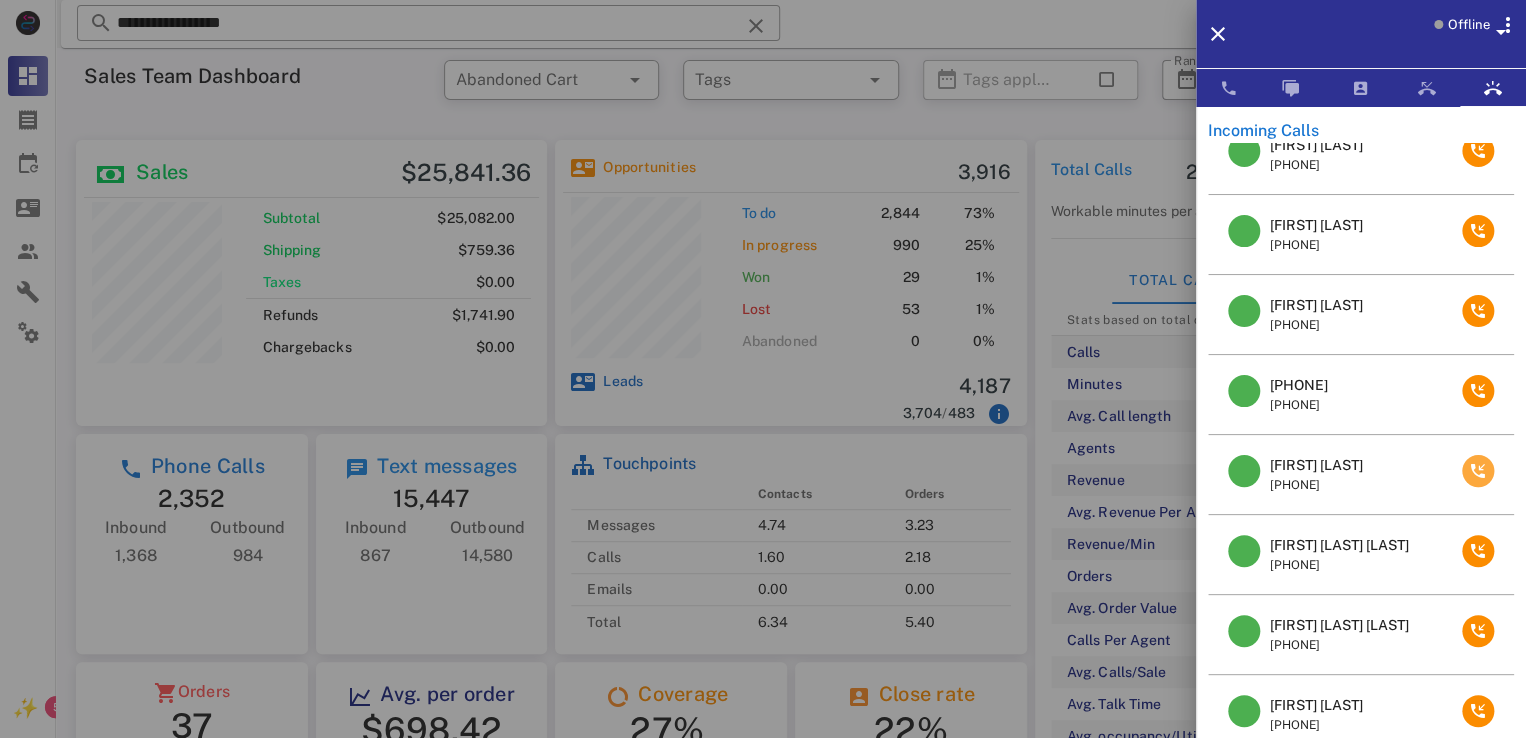 click at bounding box center [1478, 471] 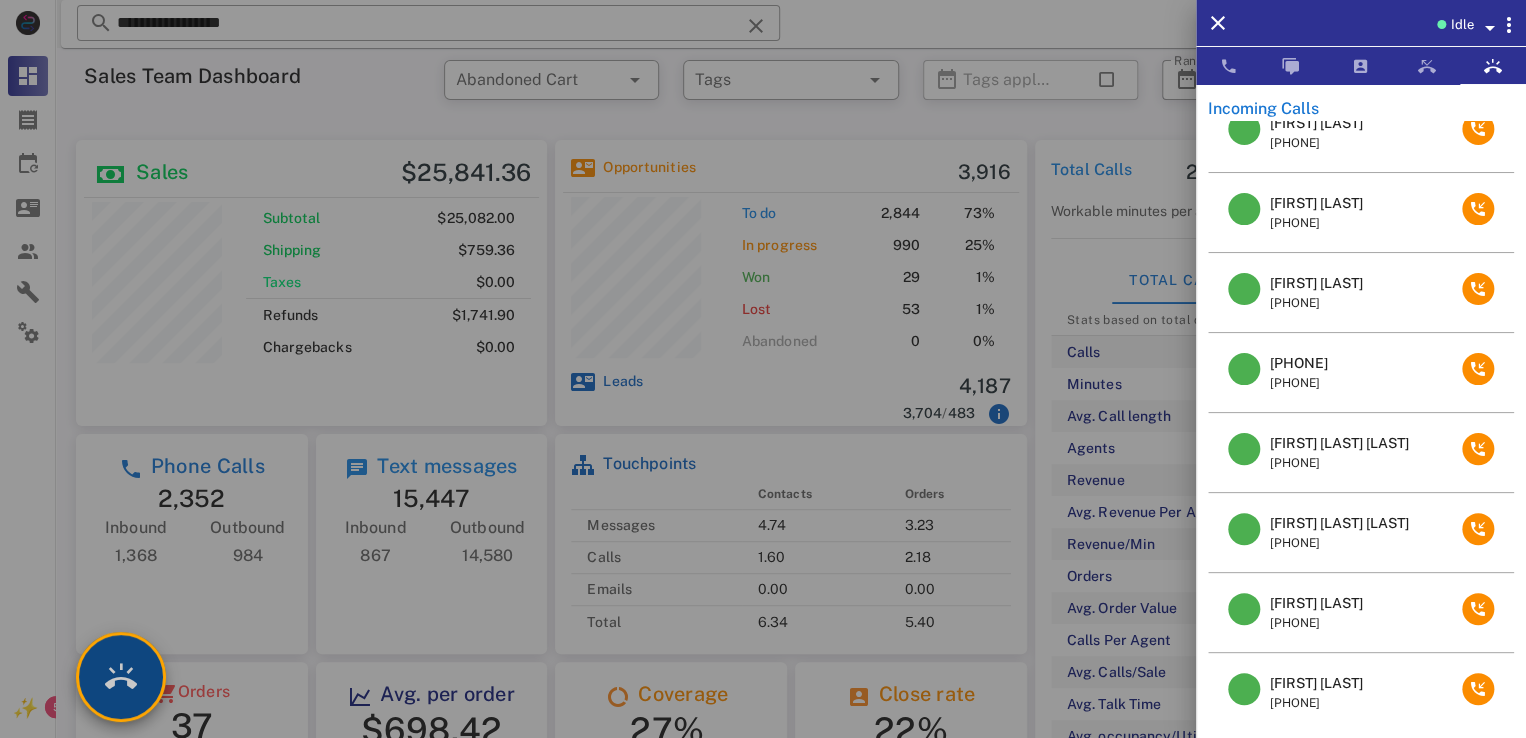 click at bounding box center (121, 677) 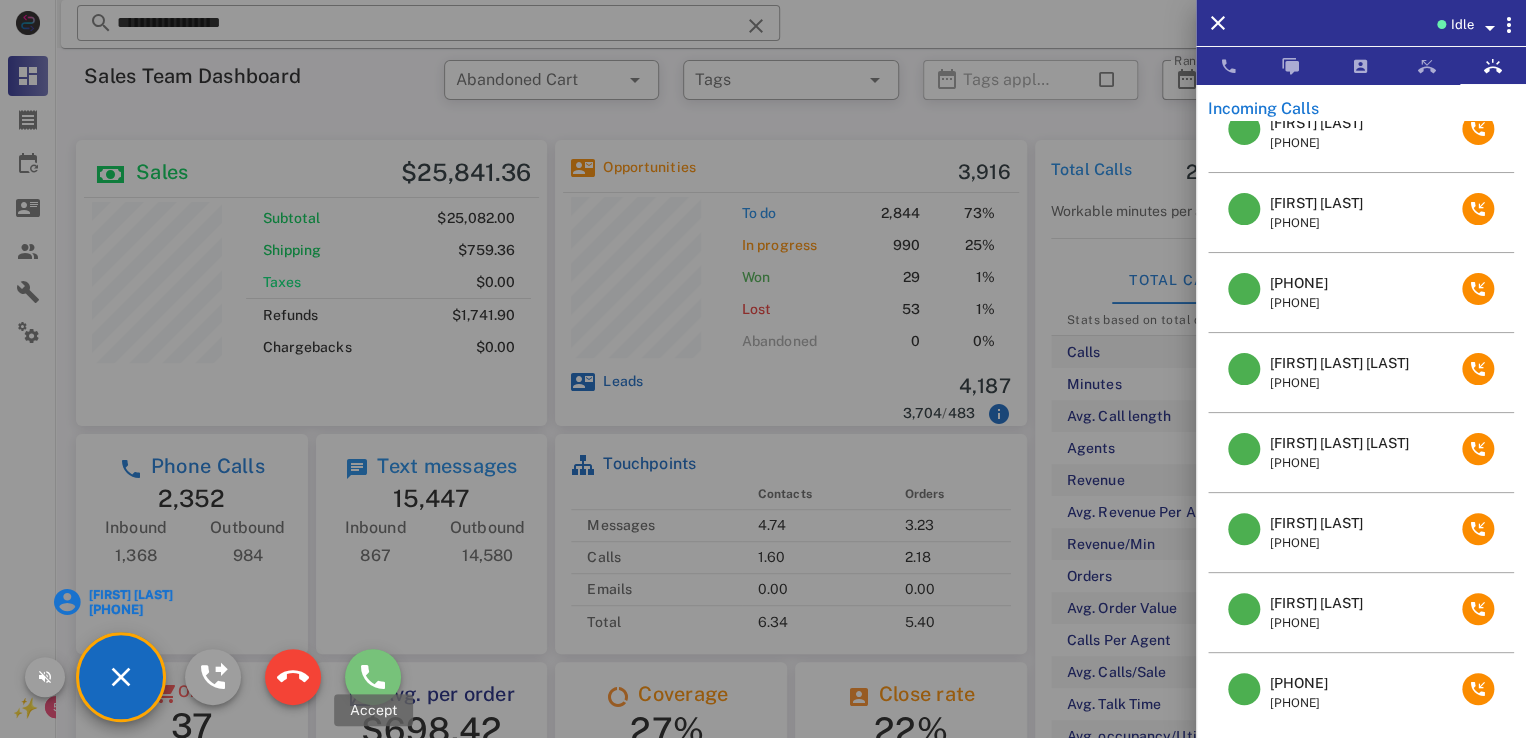 click at bounding box center [373, 677] 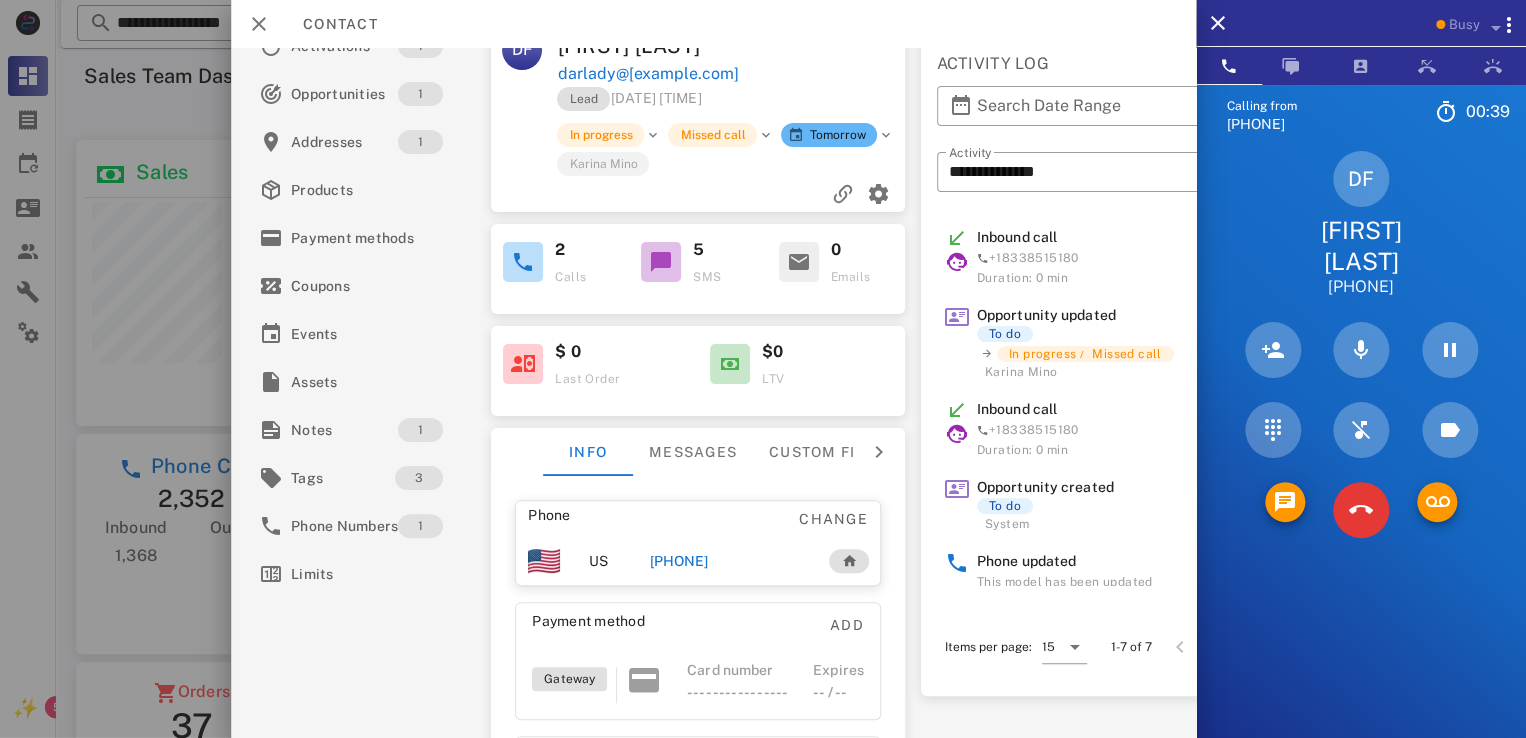 scroll, scrollTop: 0, scrollLeft: 0, axis: both 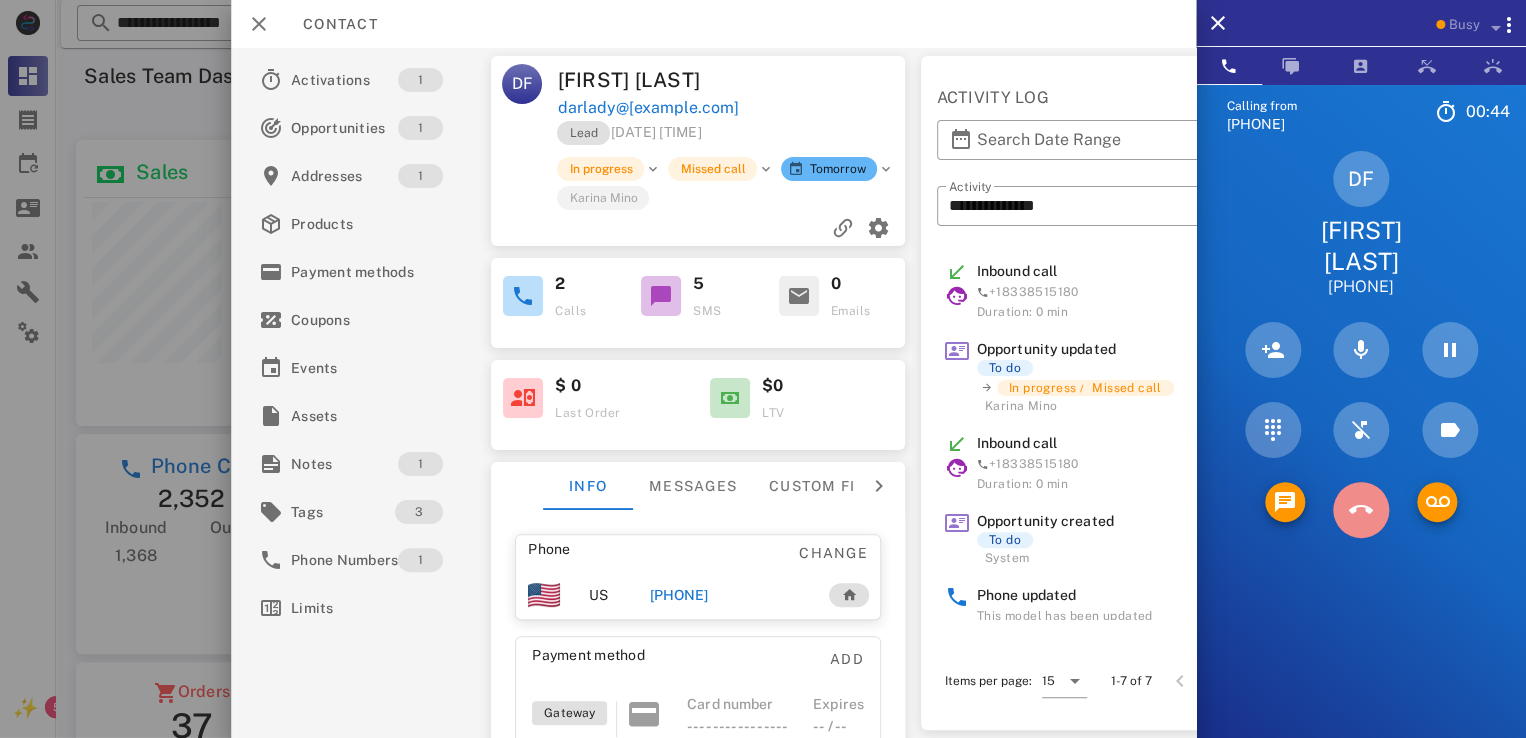 click at bounding box center (1361, 510) 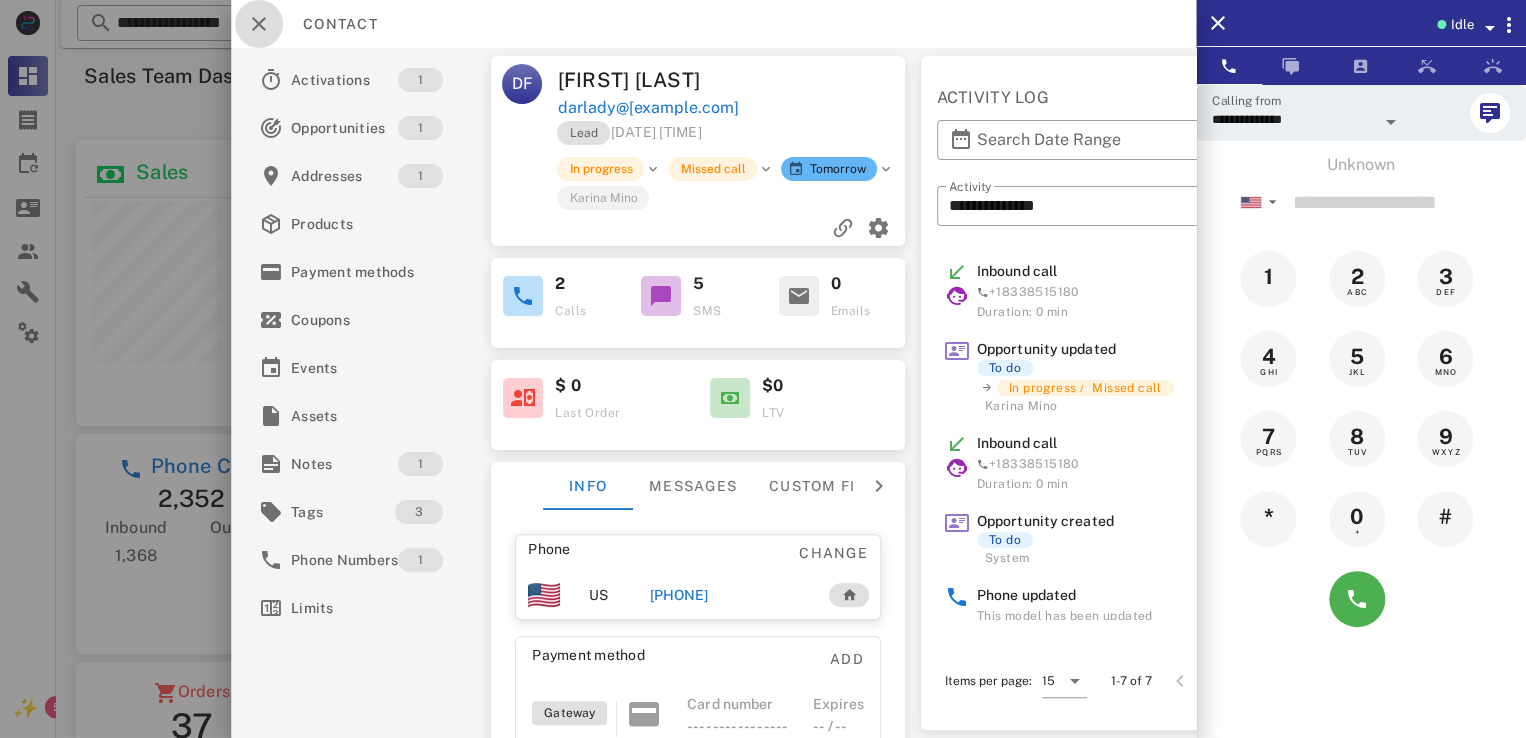 click at bounding box center (259, 24) 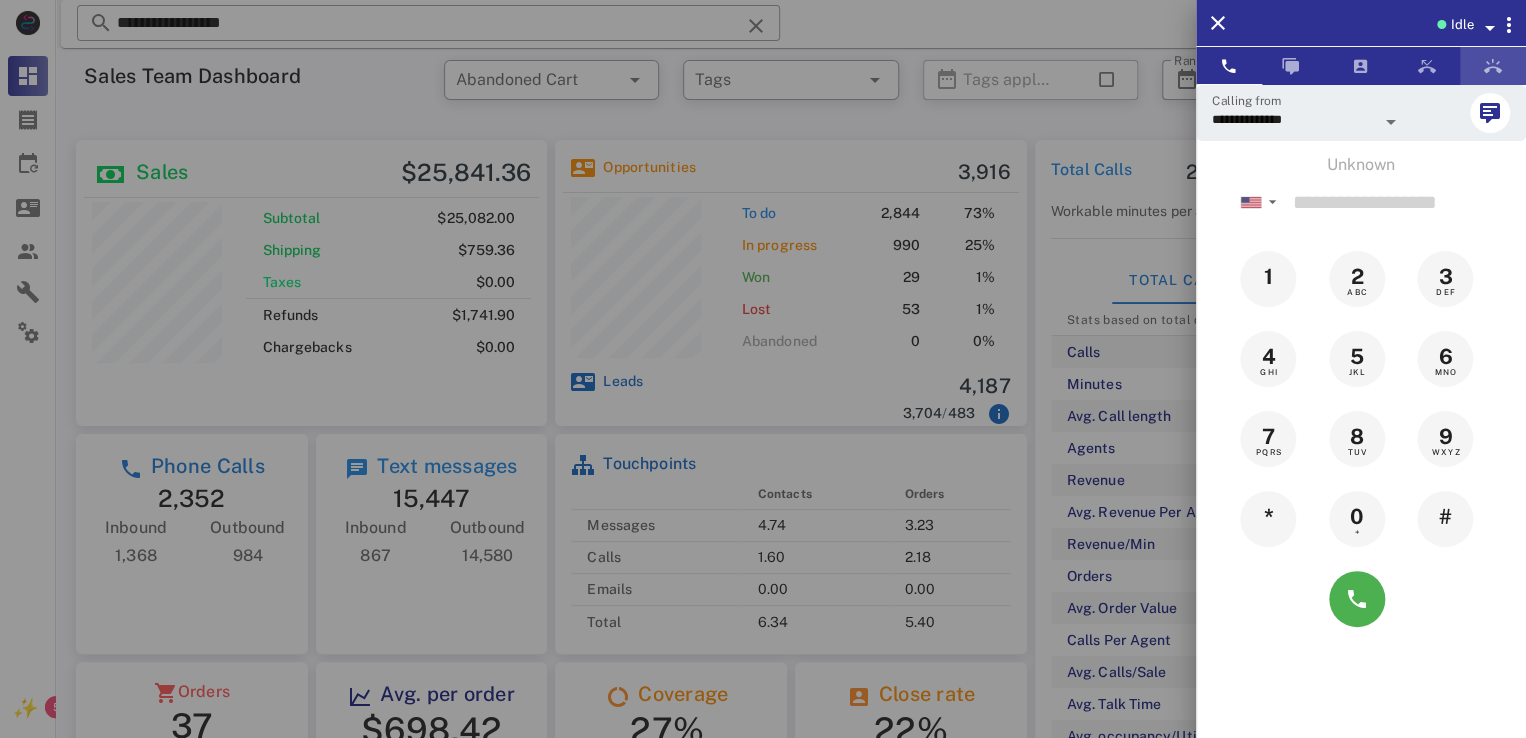 click at bounding box center (1493, 66) 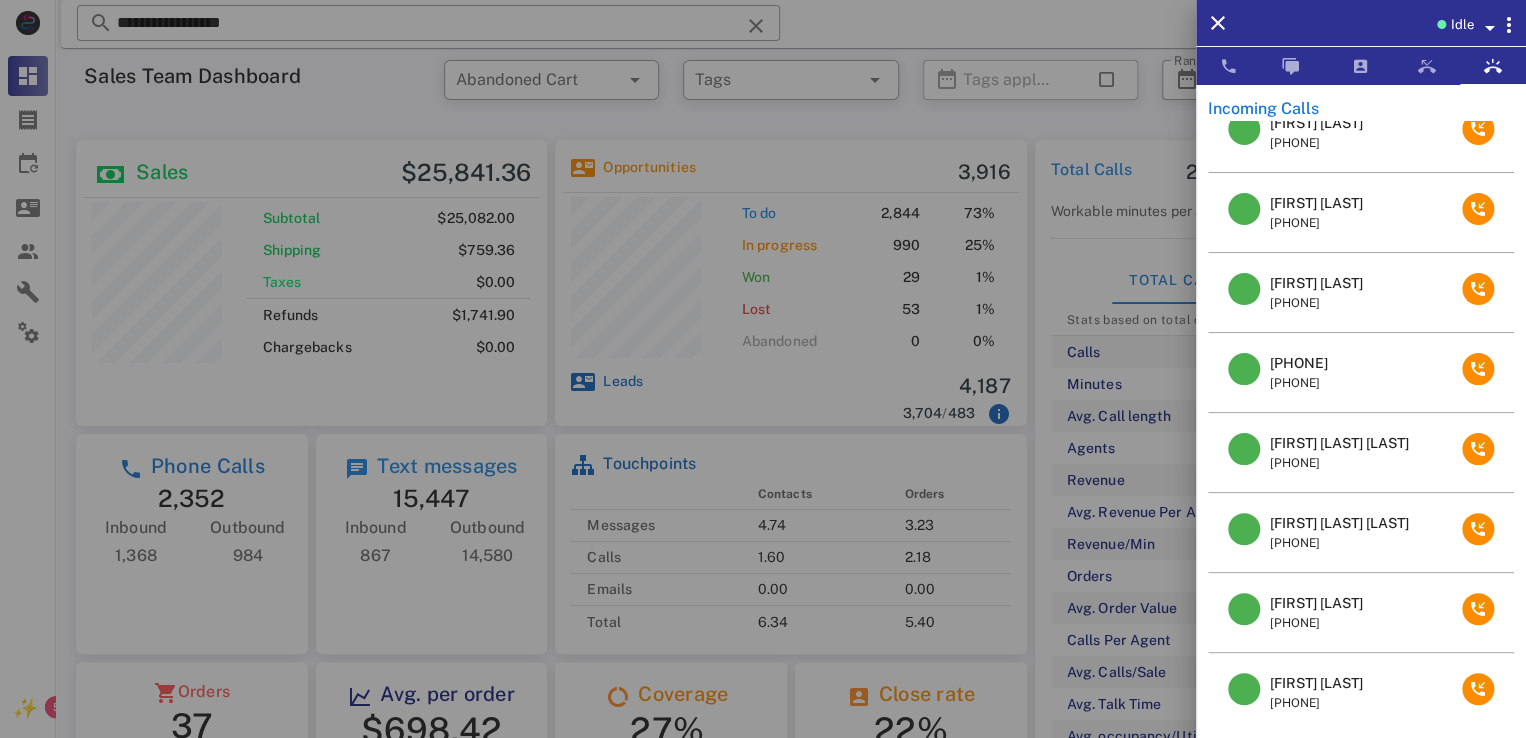 scroll, scrollTop: 216, scrollLeft: 0, axis: vertical 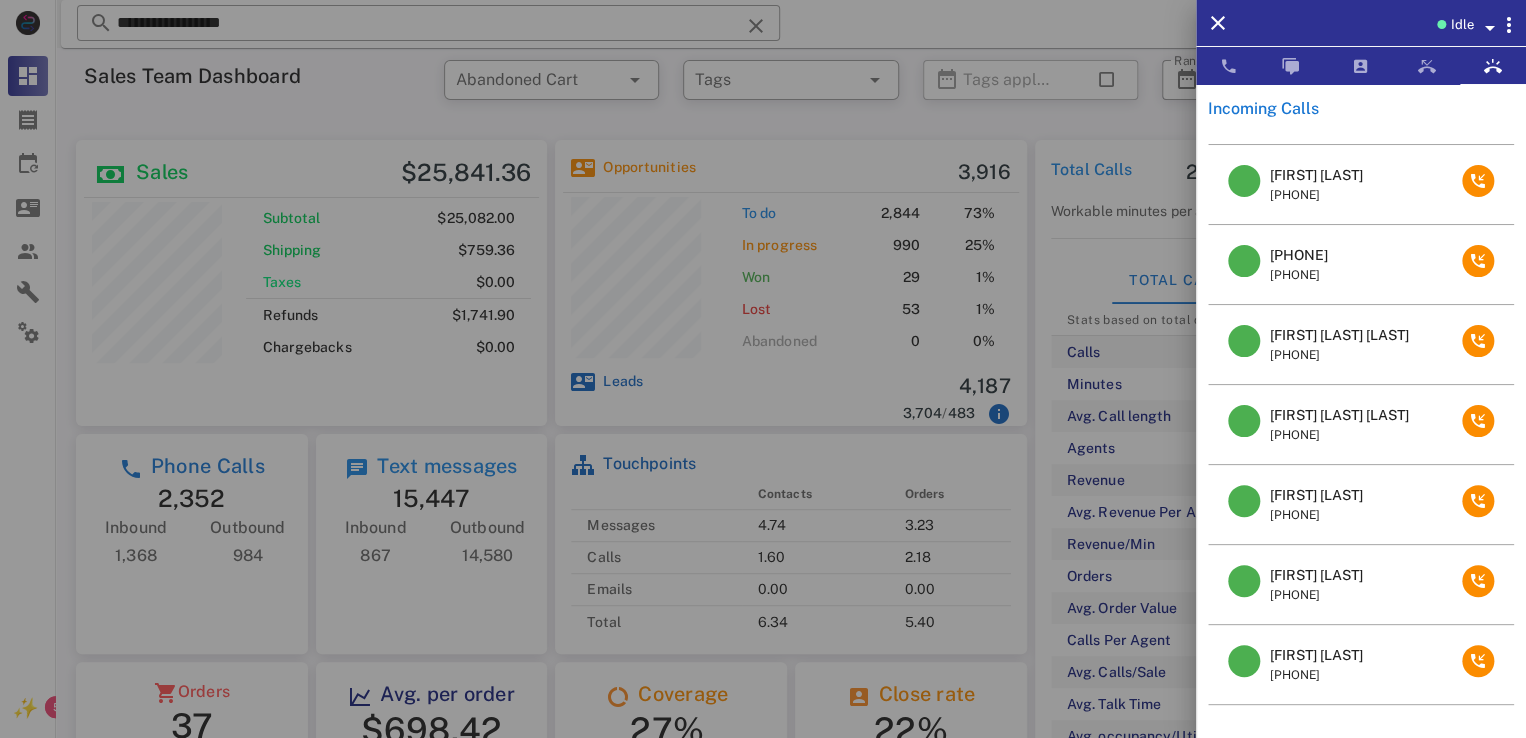 click on "[FIRST] [LAST]" at bounding box center [1316, 495] 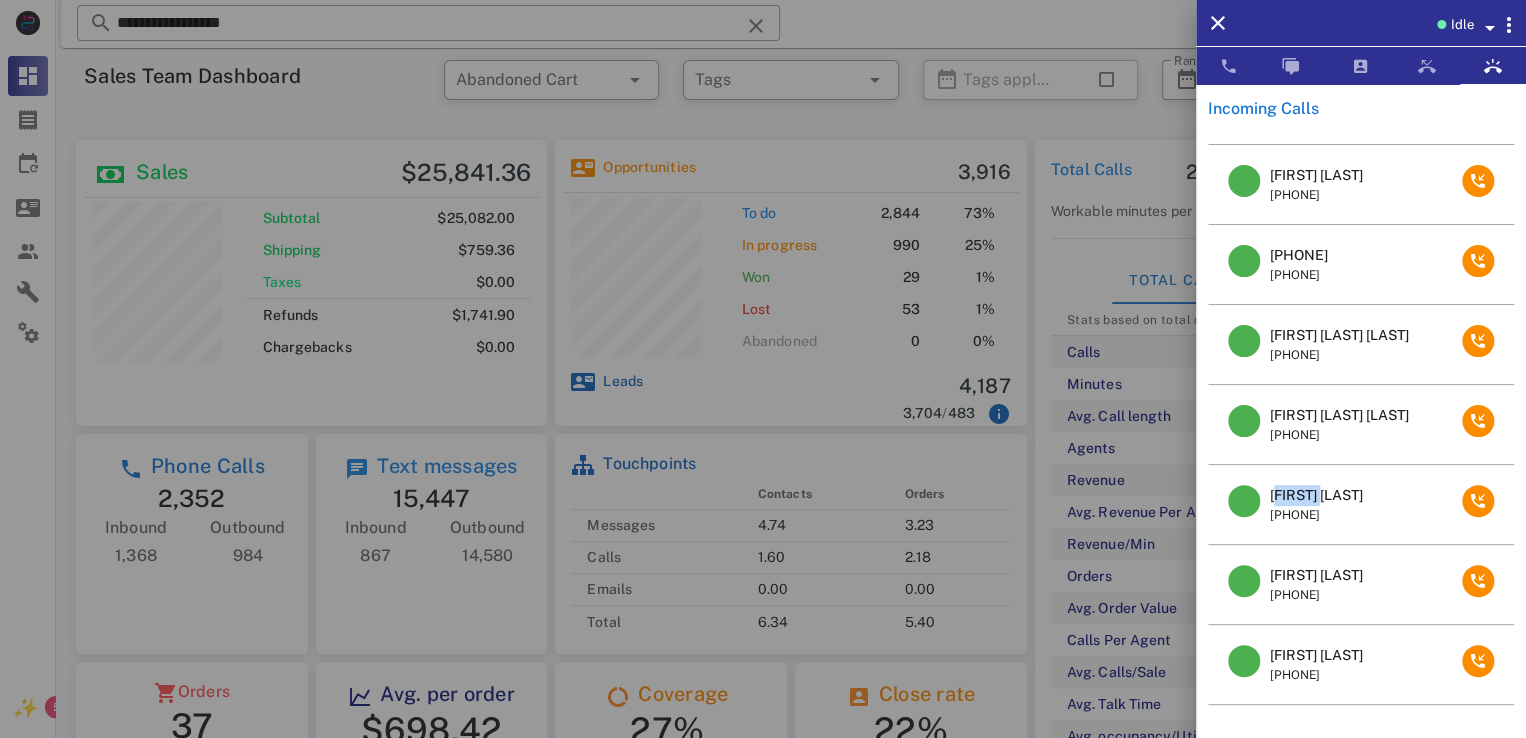 click on "[FIRST] [LAST]" at bounding box center [1316, 495] 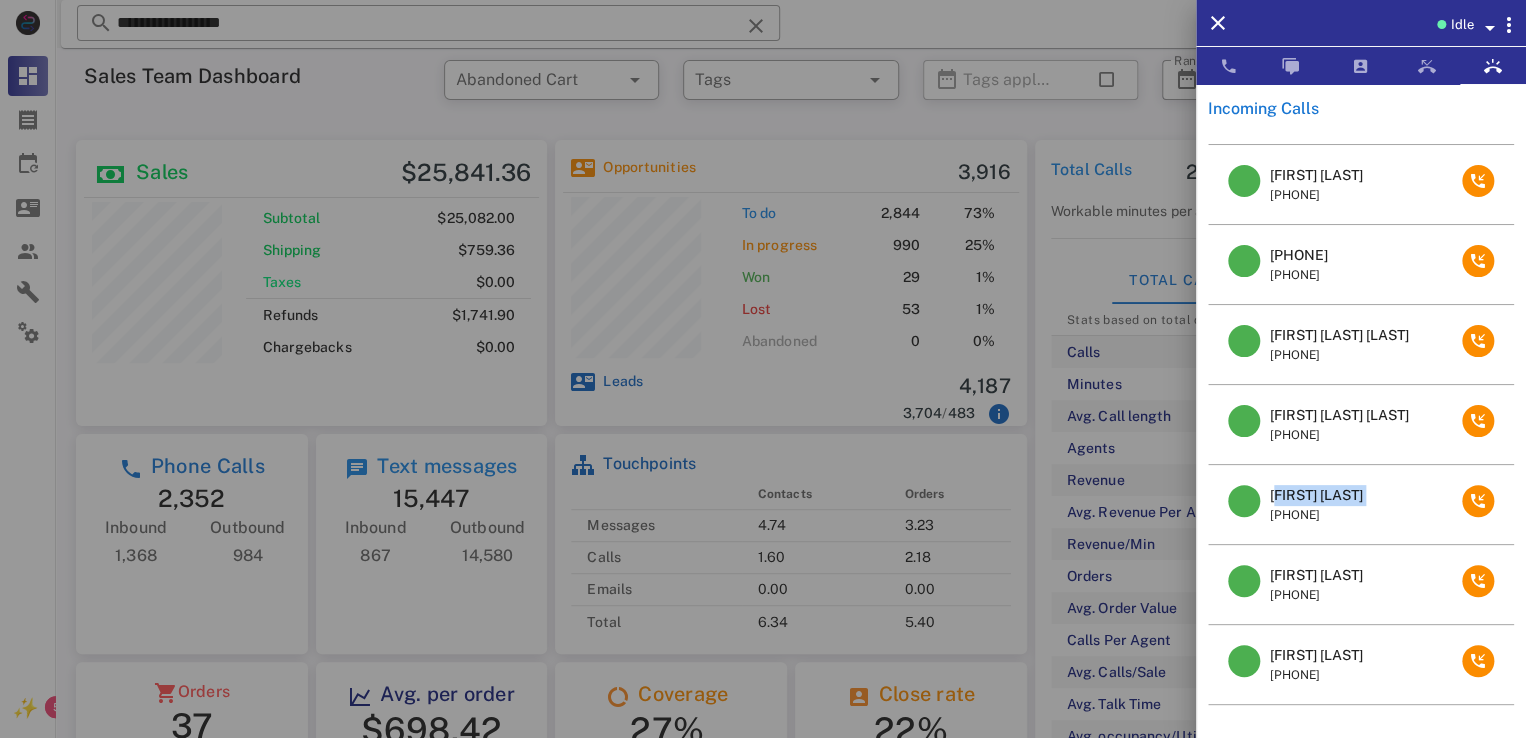 click on "[FIRST] [LAST]" at bounding box center [1316, 495] 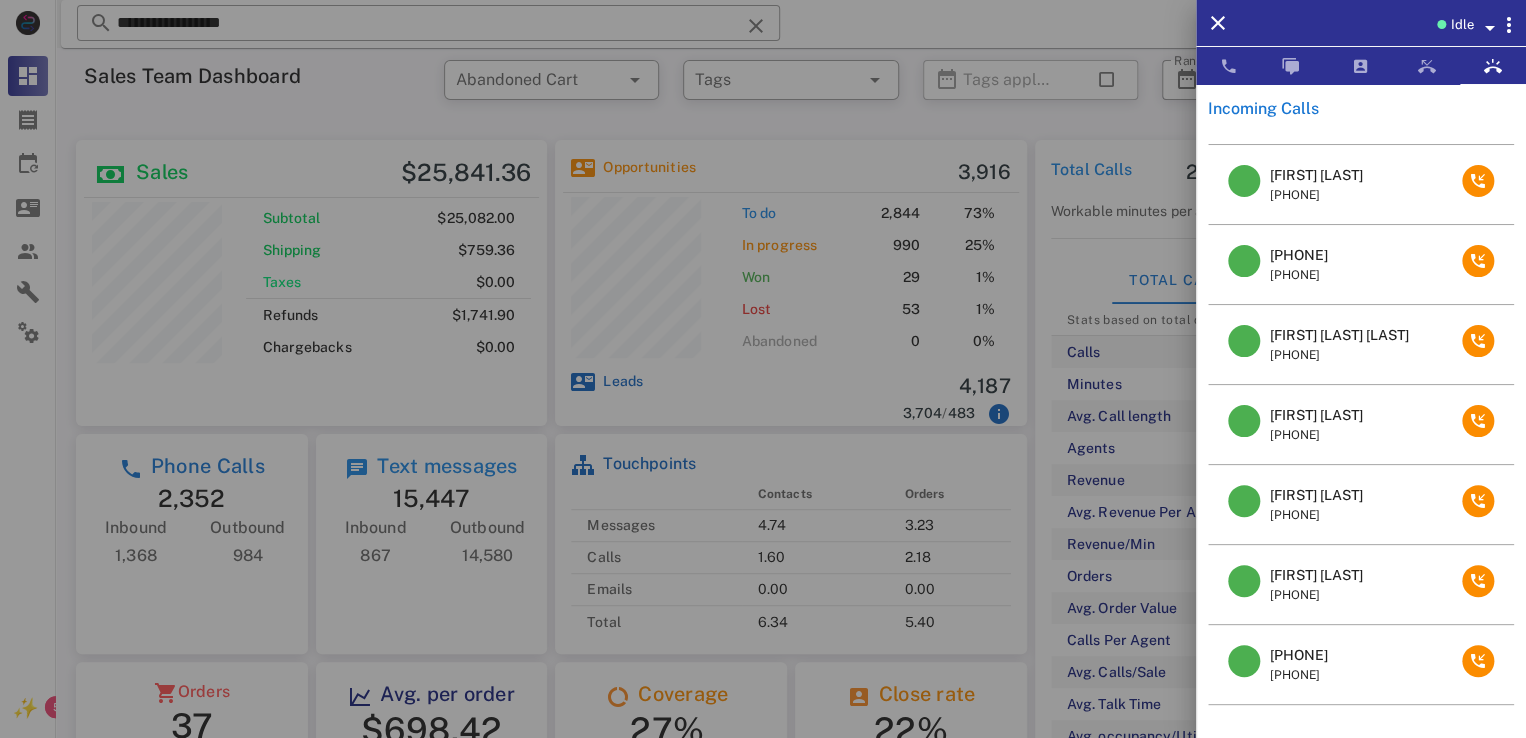 click at bounding box center (763, 369) 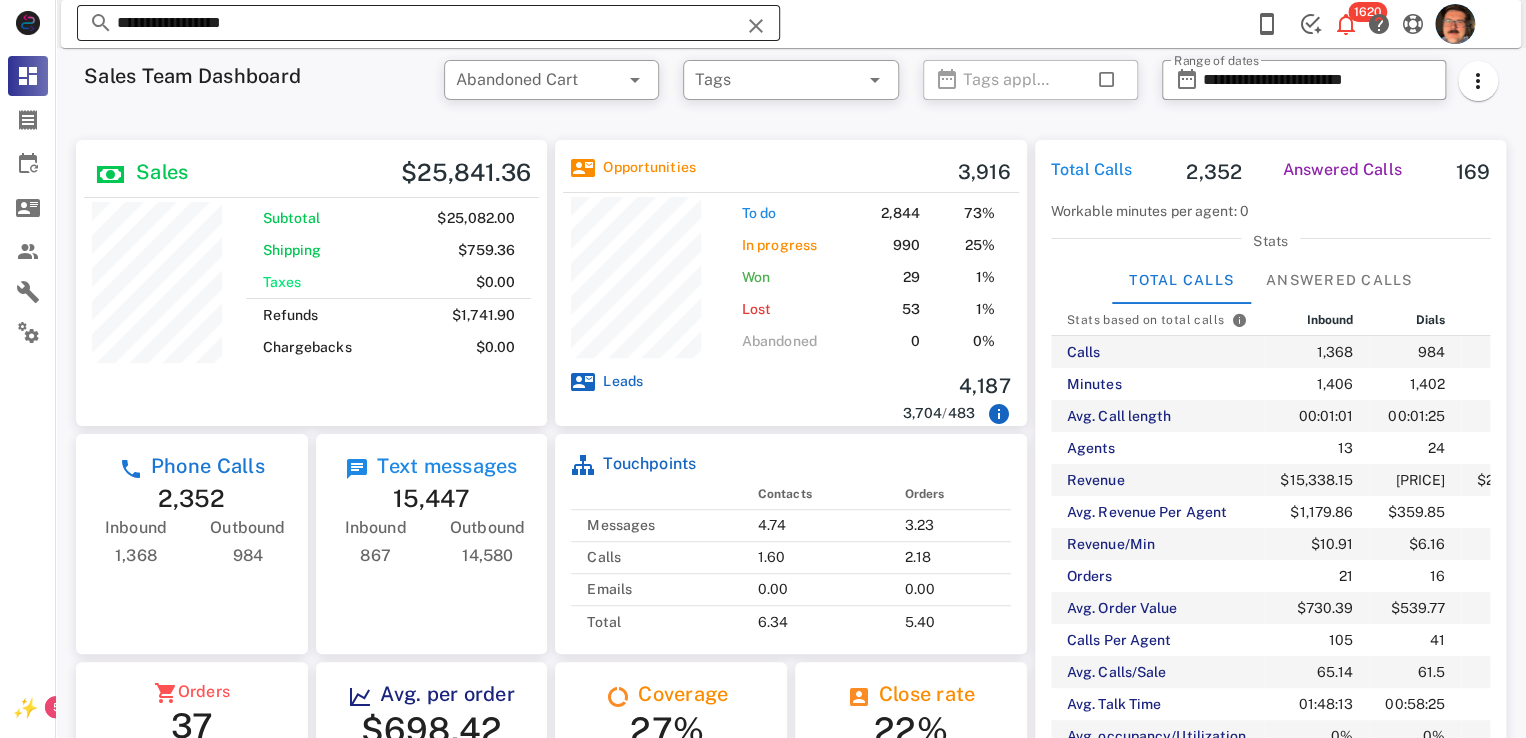 click at bounding box center (756, 26) 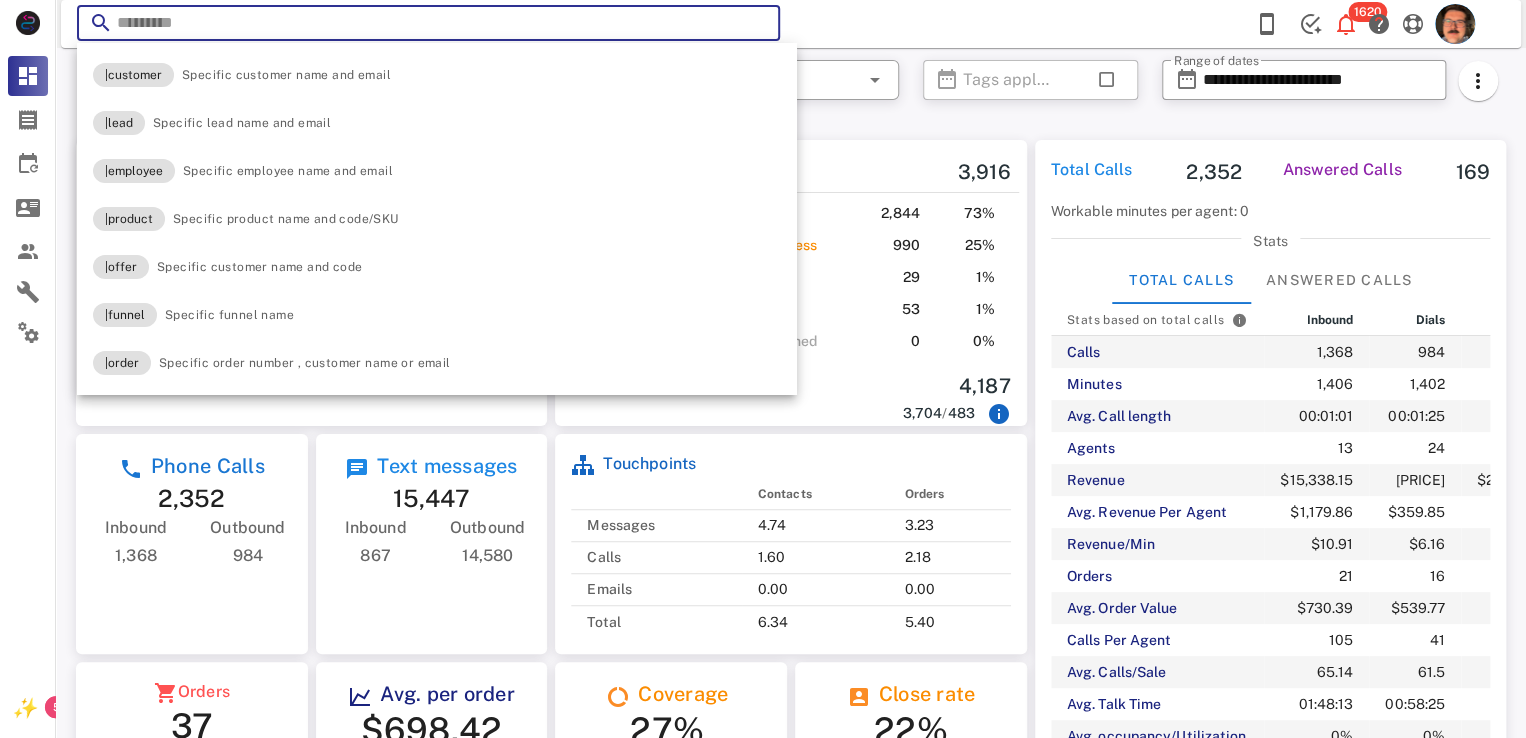 paste on "**********" 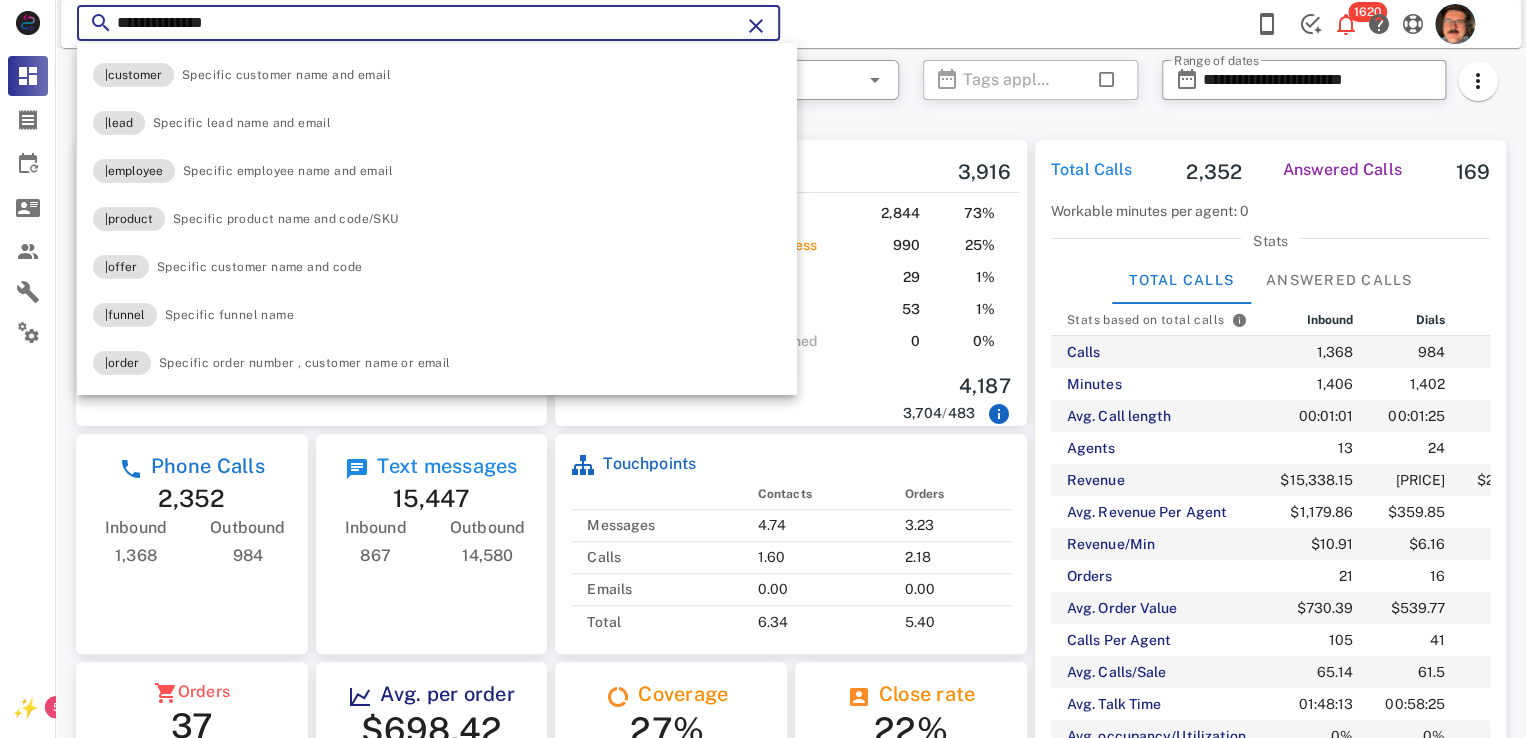 type on "**********" 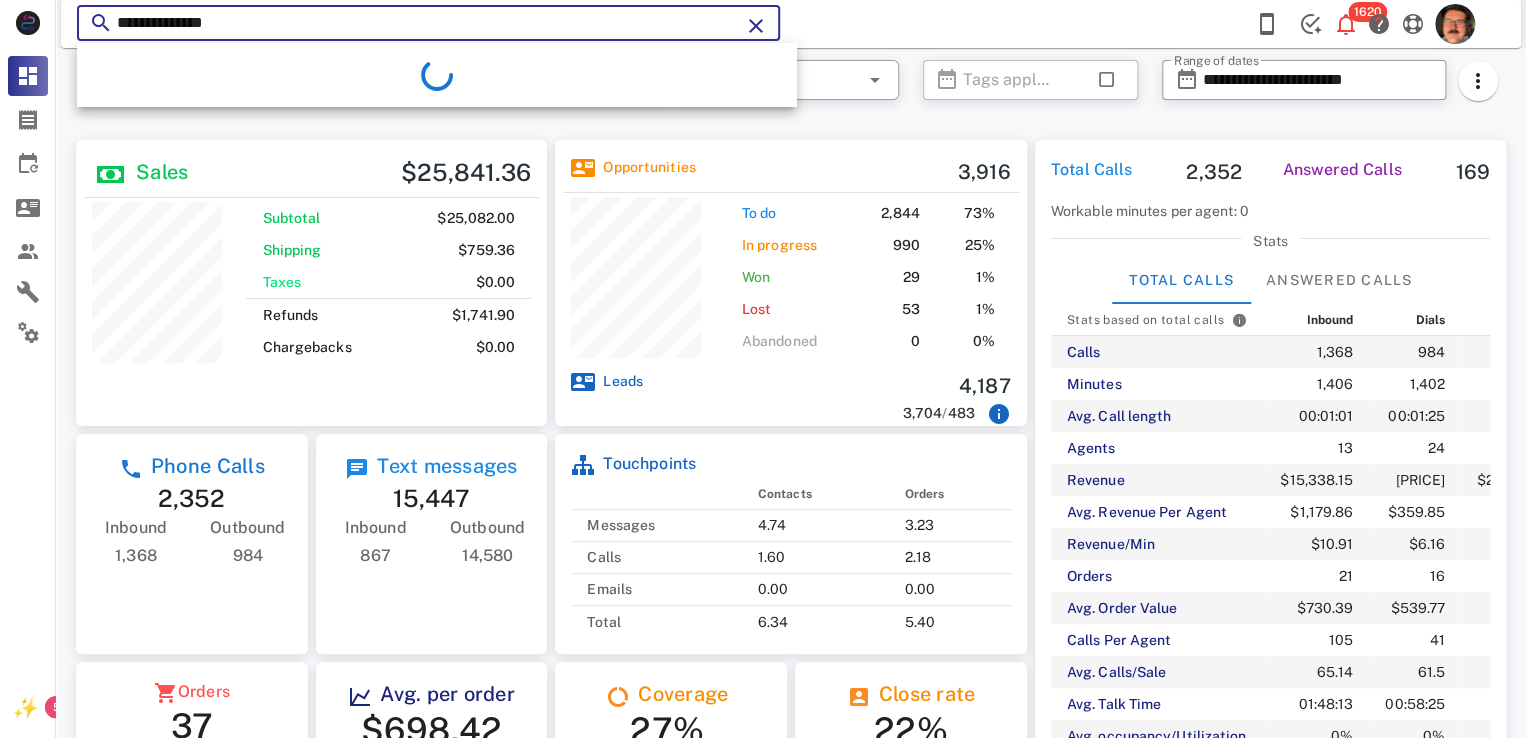 scroll, scrollTop: 136, scrollLeft: 0, axis: vertical 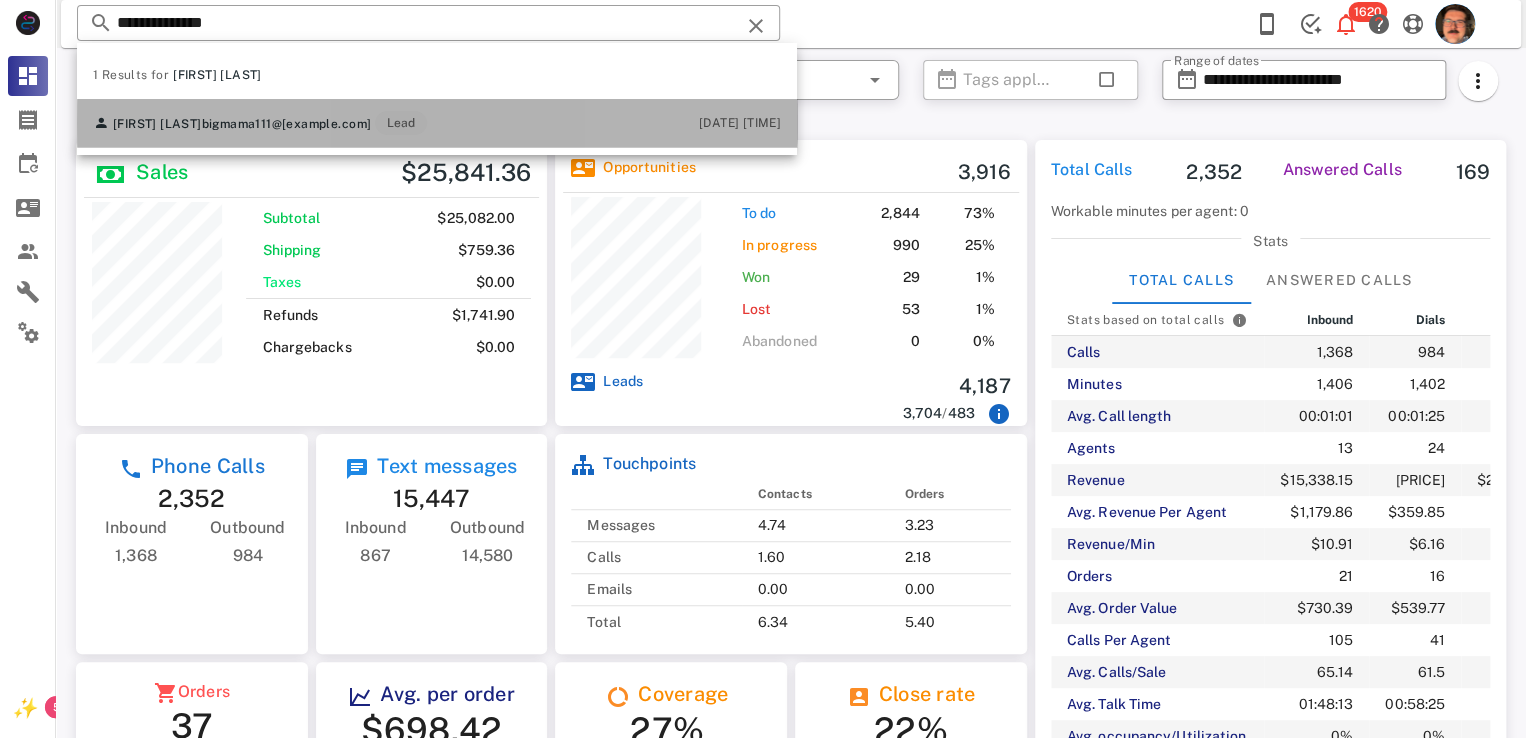 click on "[FIRST] [LAST]" at bounding box center [157, 124] 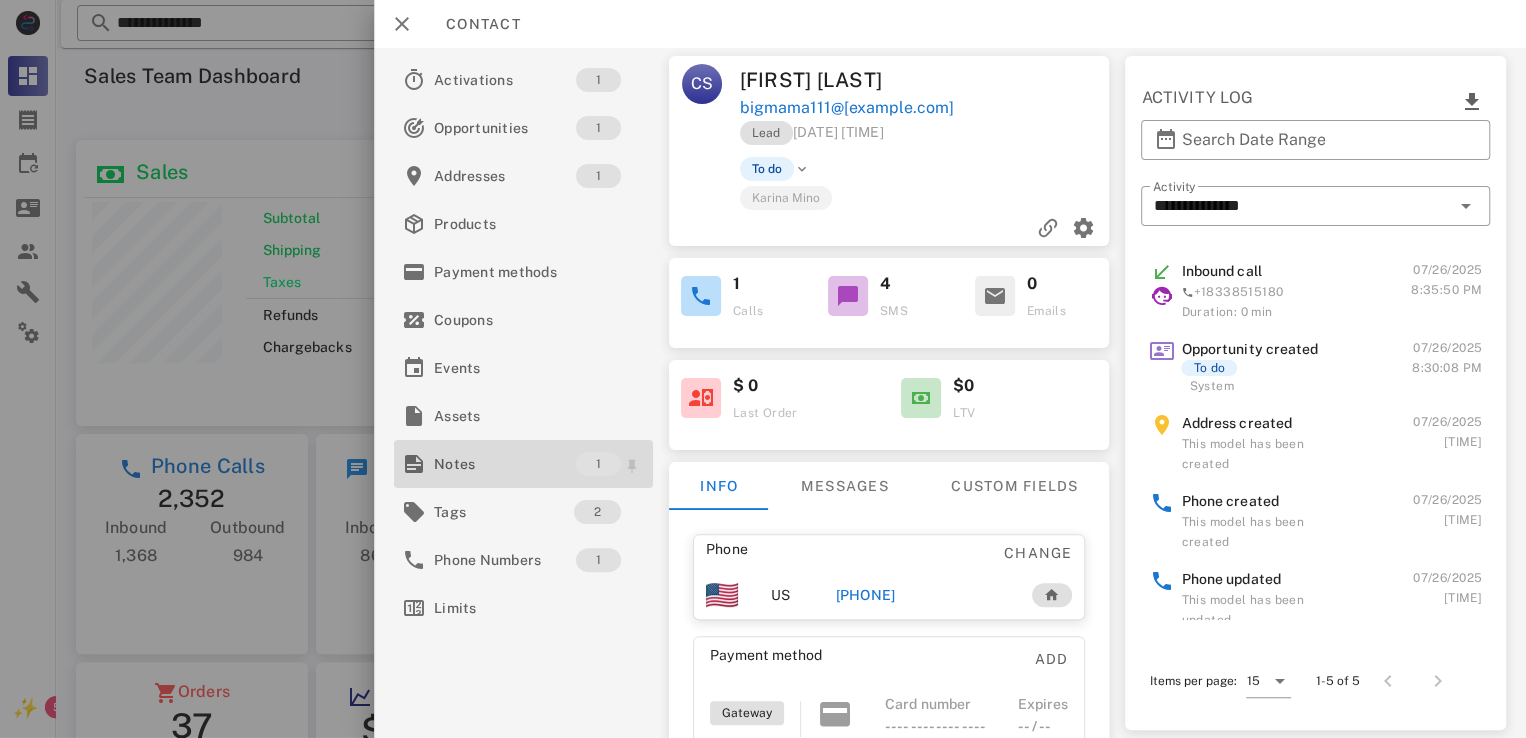 click on "Notes" at bounding box center [505, 464] 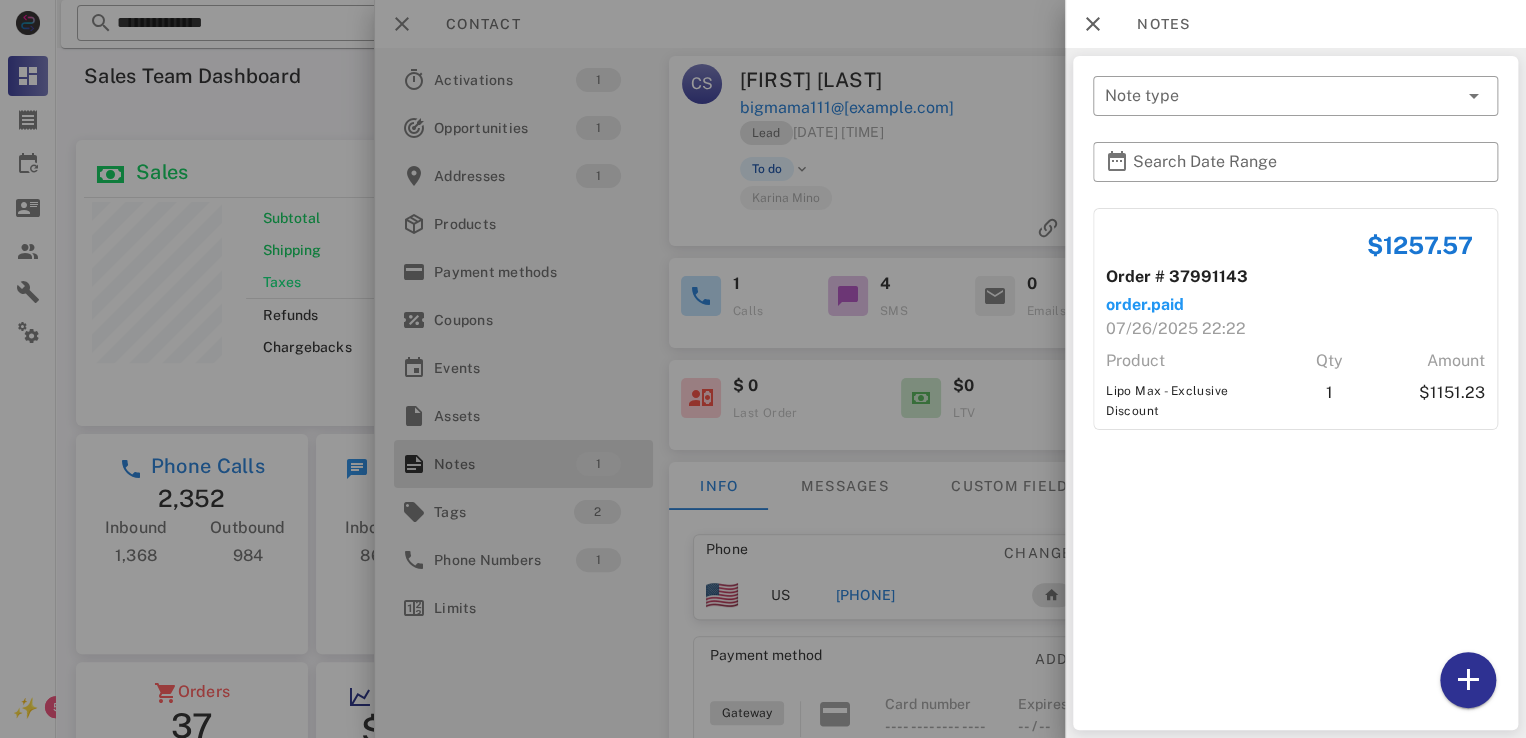click at bounding box center (763, 369) 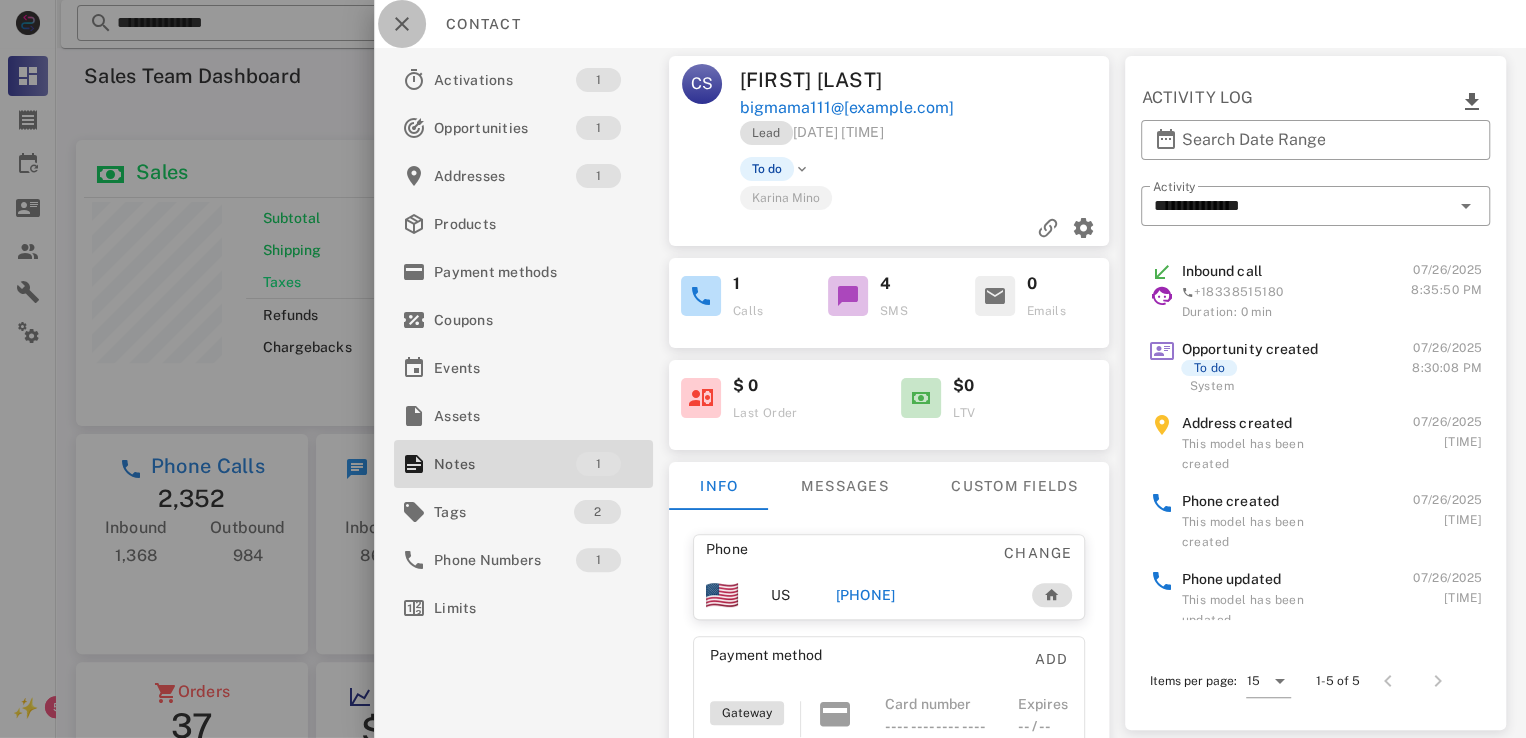 click at bounding box center (402, 24) 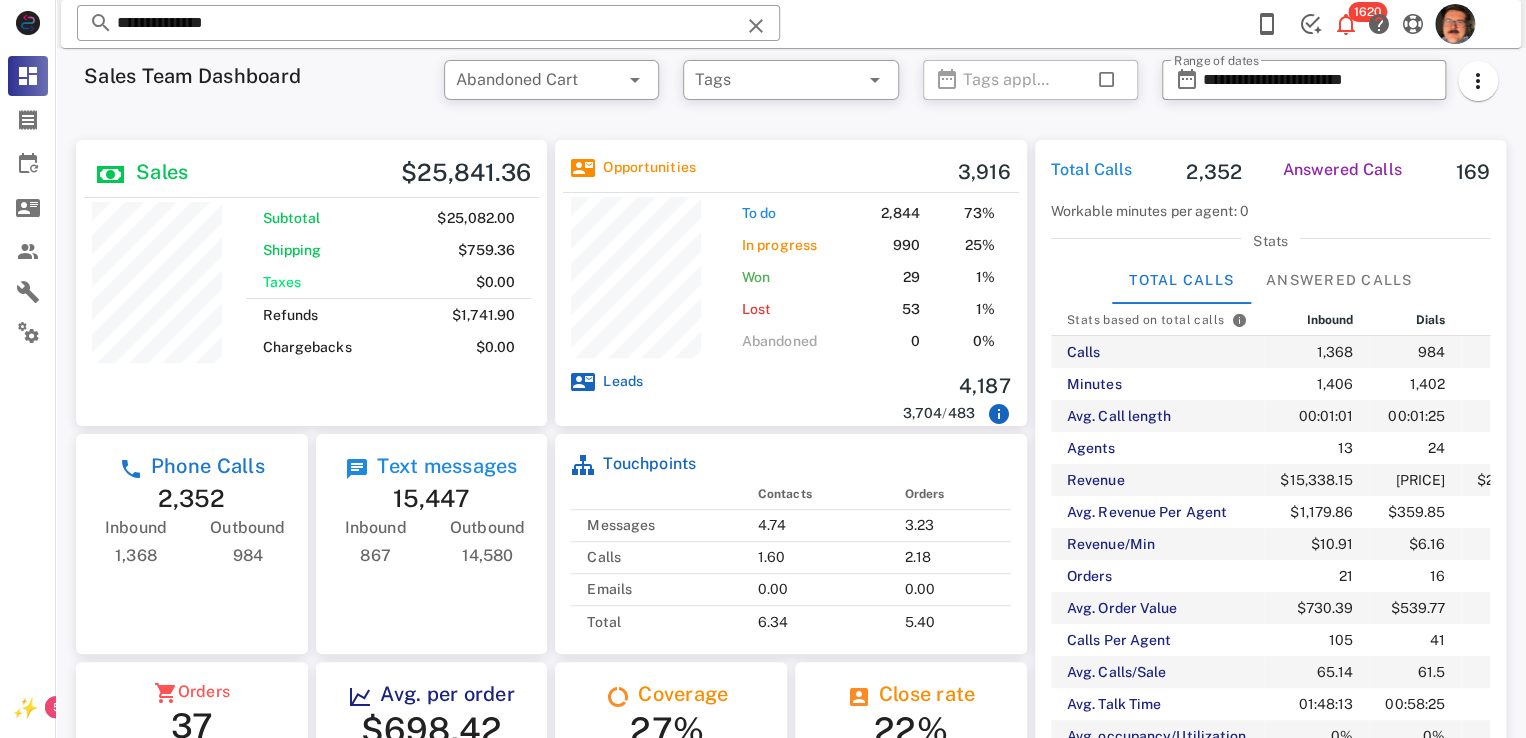 scroll, scrollTop: 56, scrollLeft: 0, axis: vertical 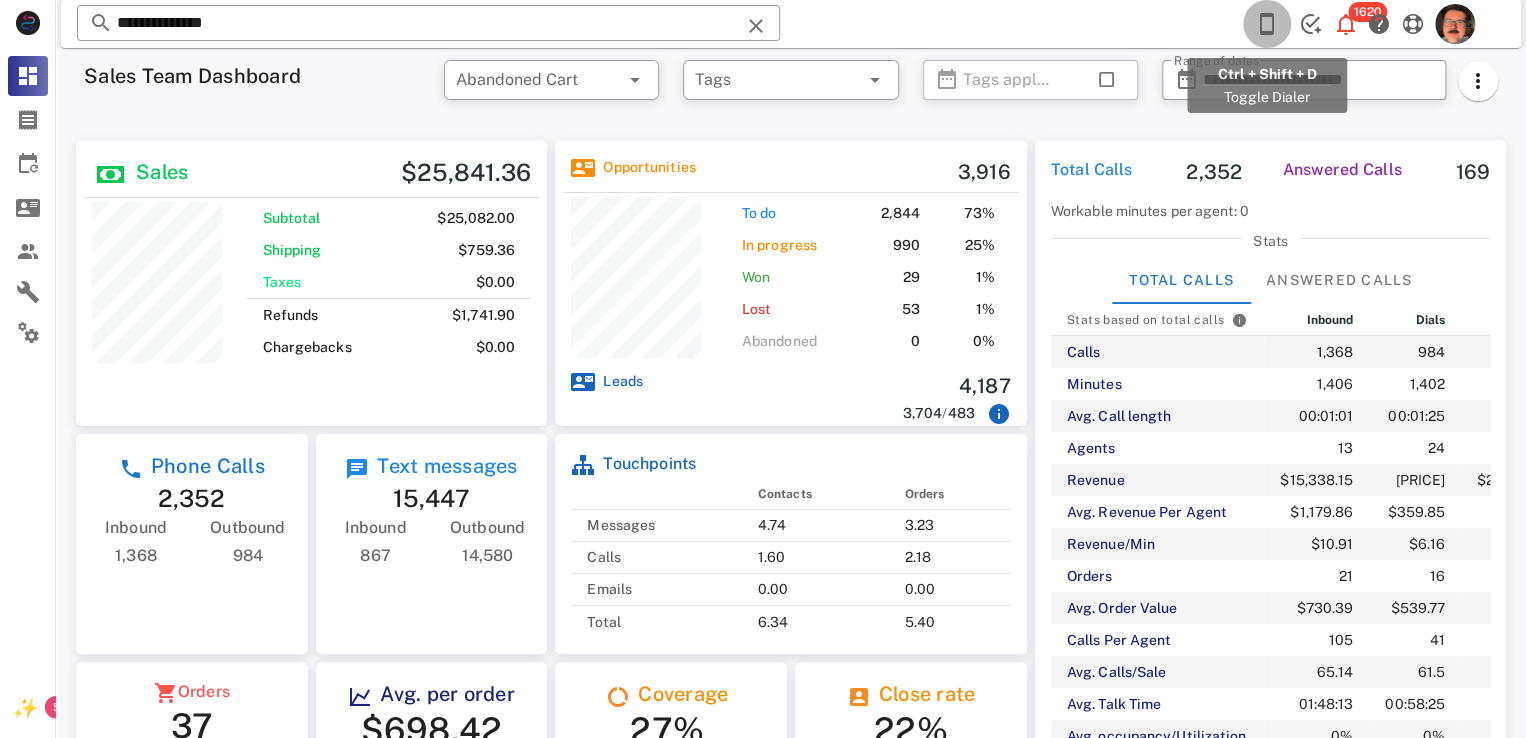 click at bounding box center [1267, 24] 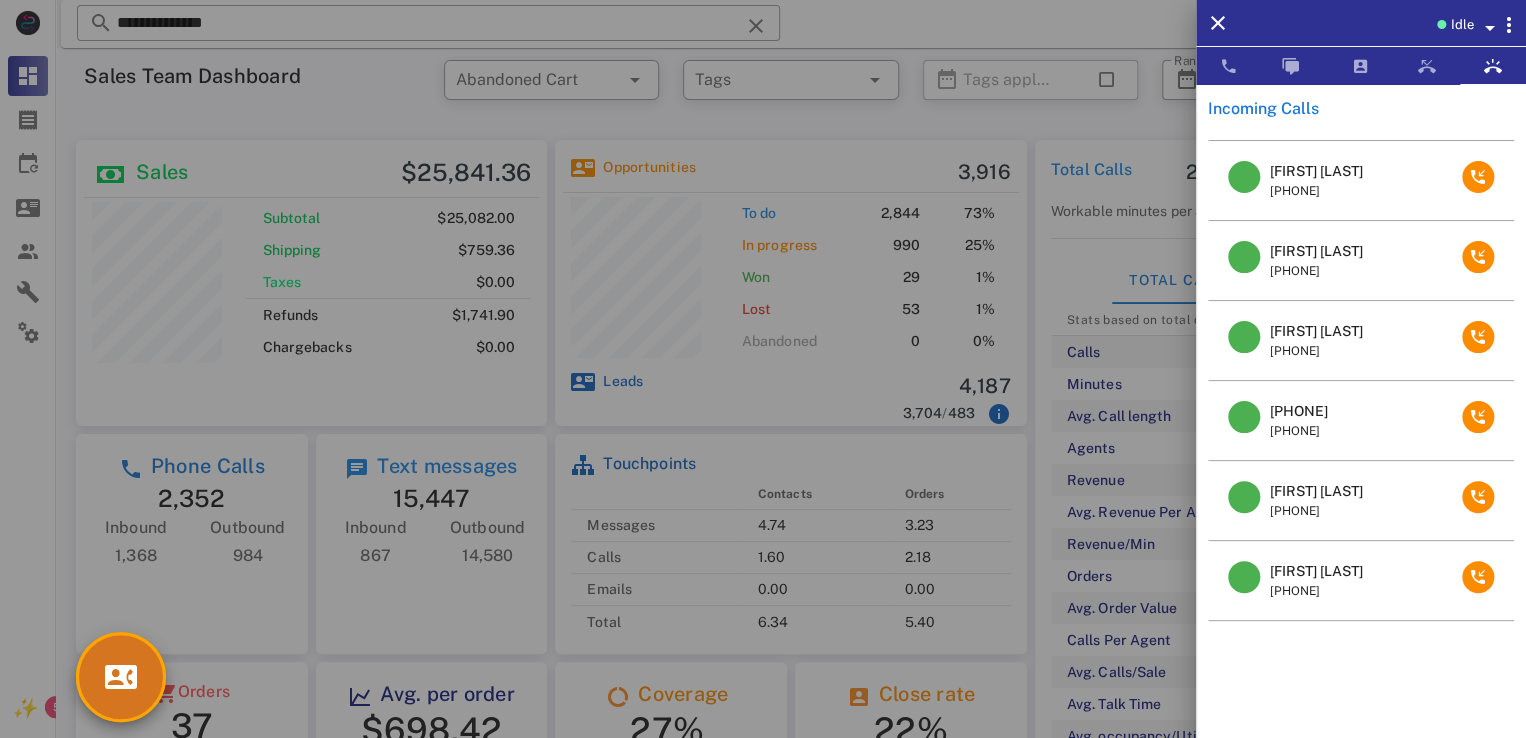 scroll, scrollTop: 221, scrollLeft: 0, axis: vertical 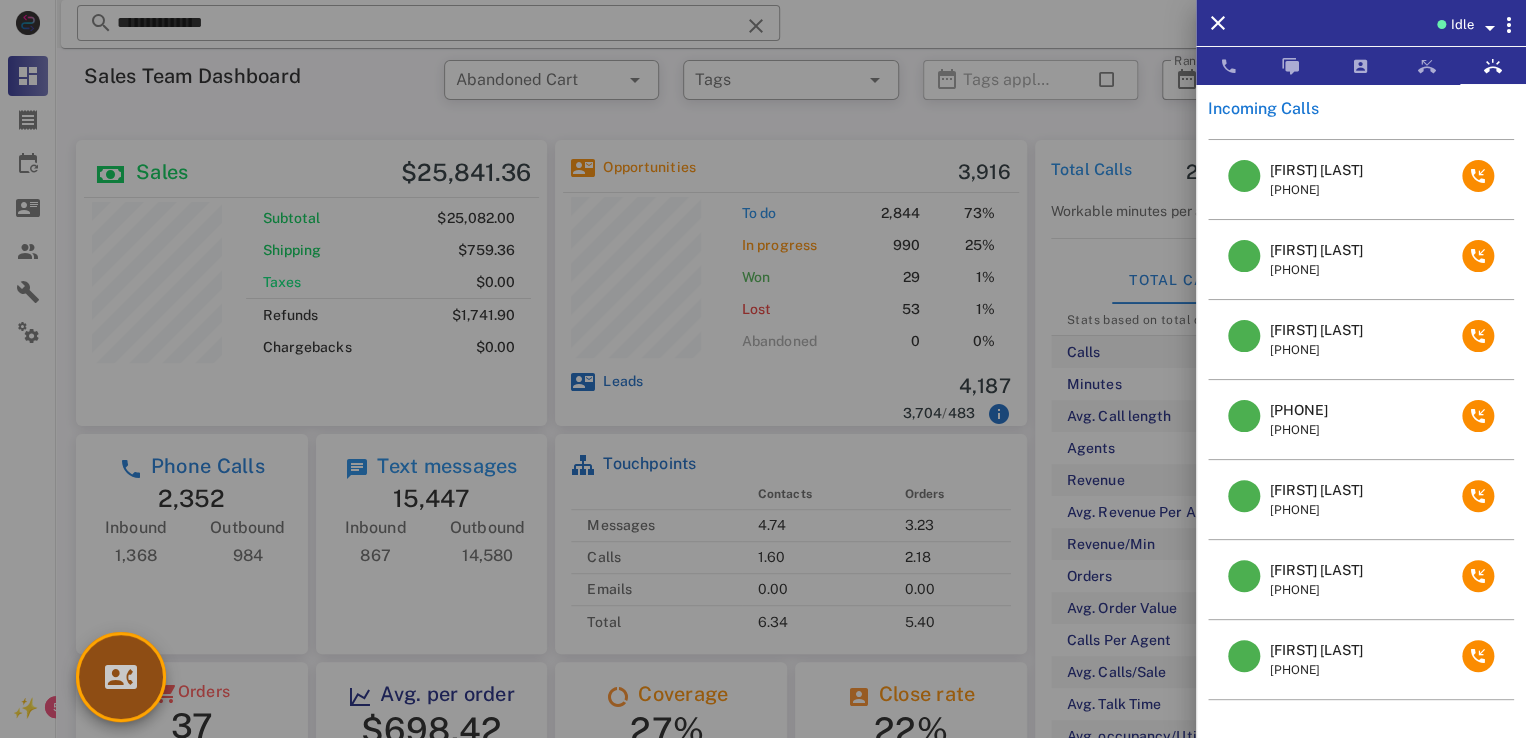 click at bounding box center [121, 677] 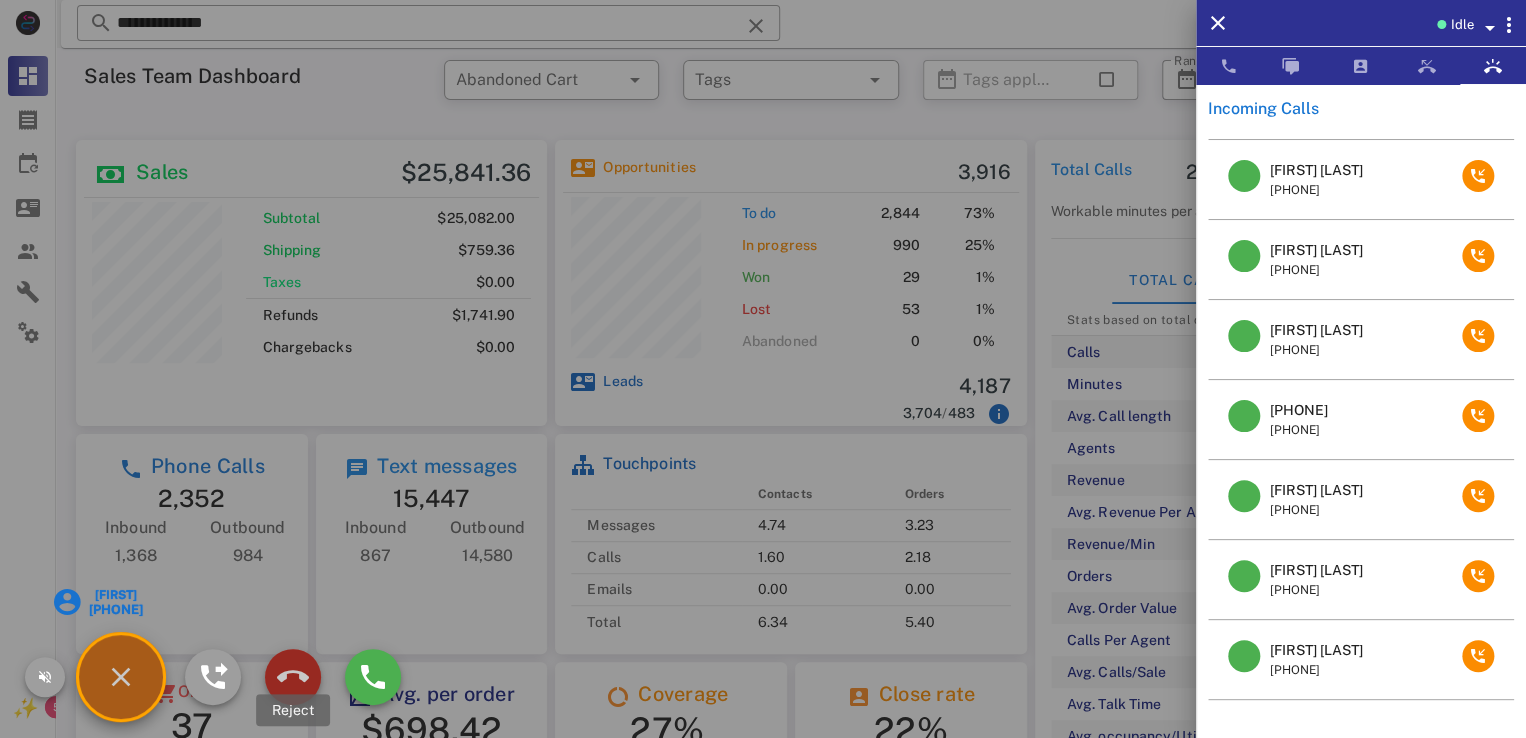 click at bounding box center (293, 677) 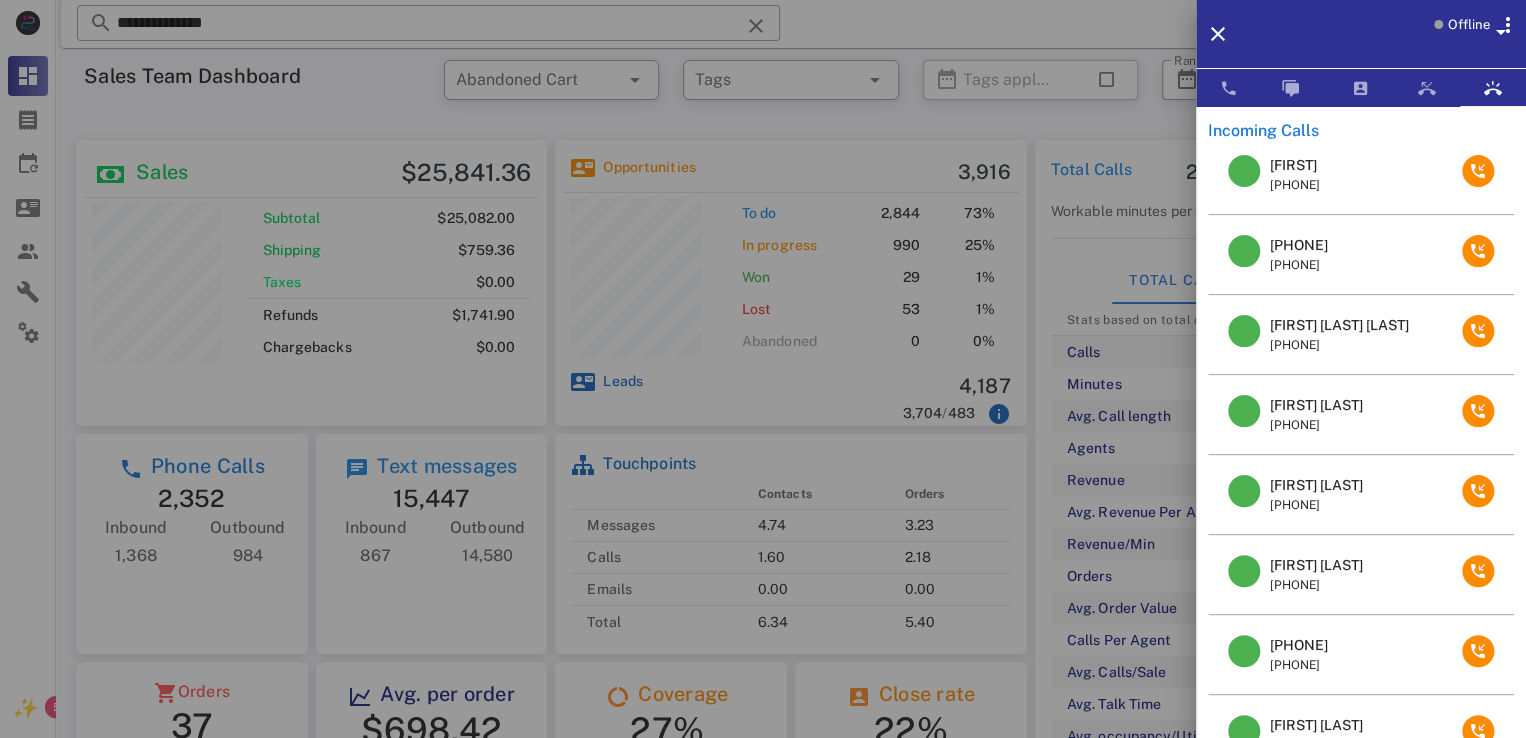 scroll, scrollTop: 2, scrollLeft: 0, axis: vertical 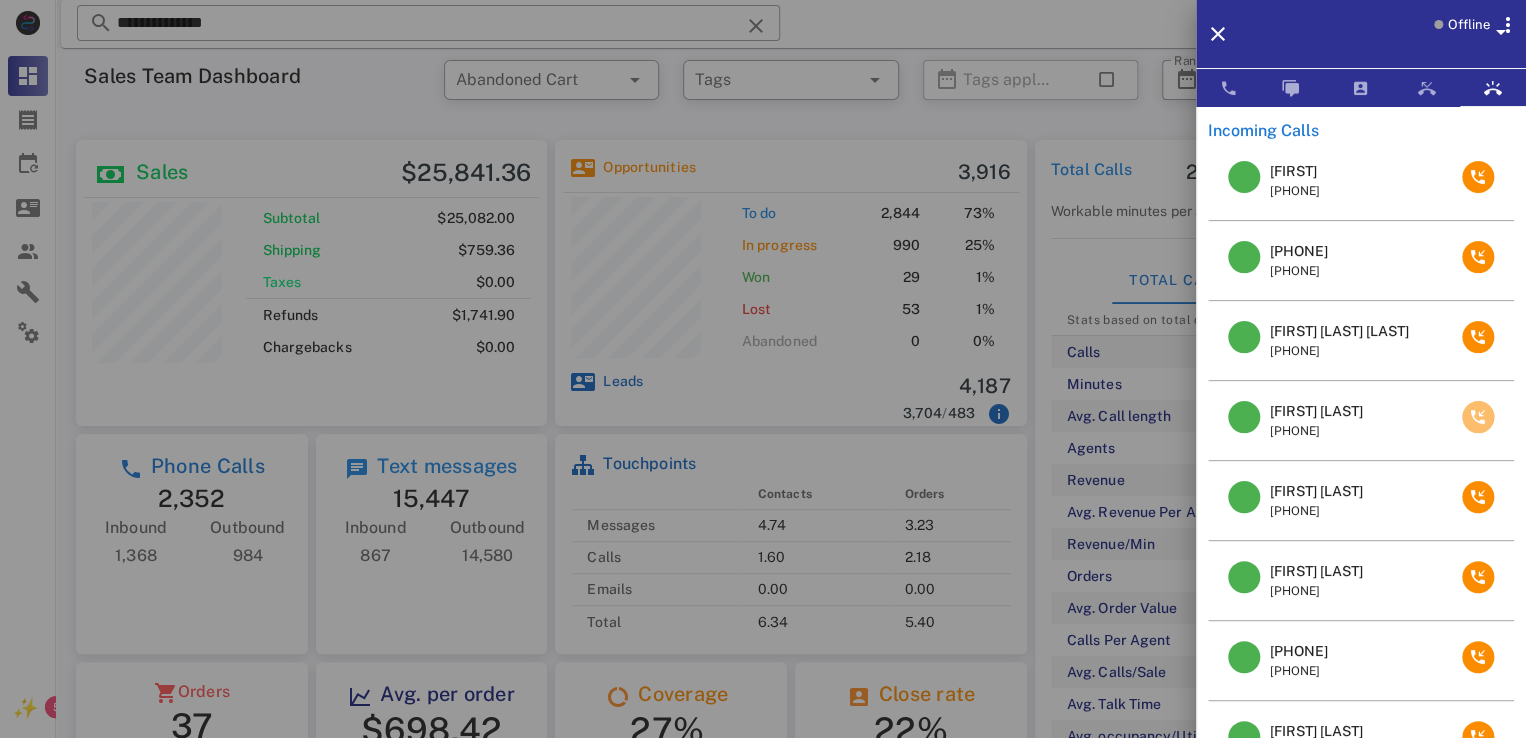 click at bounding box center [1478, 417] 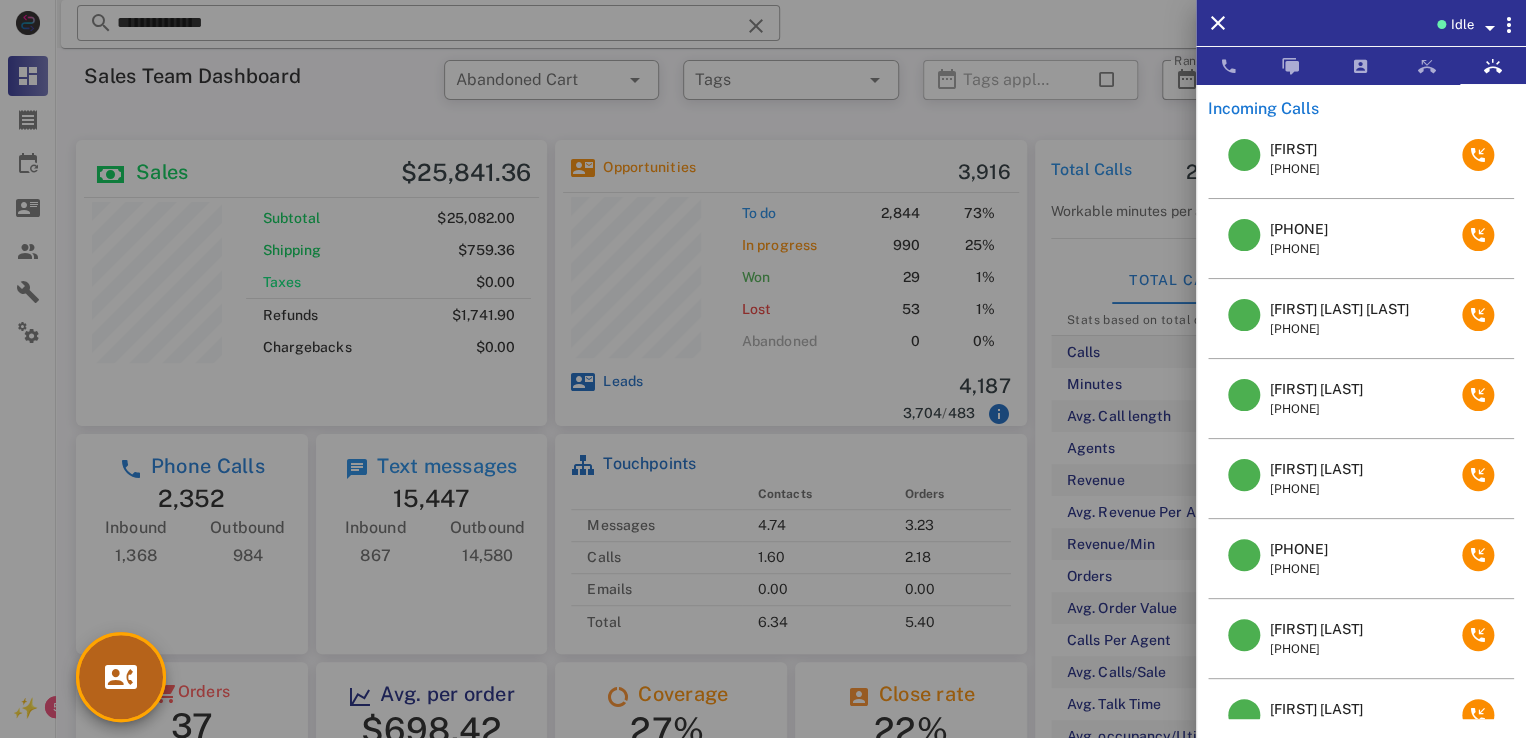 click at bounding box center (121, 677) 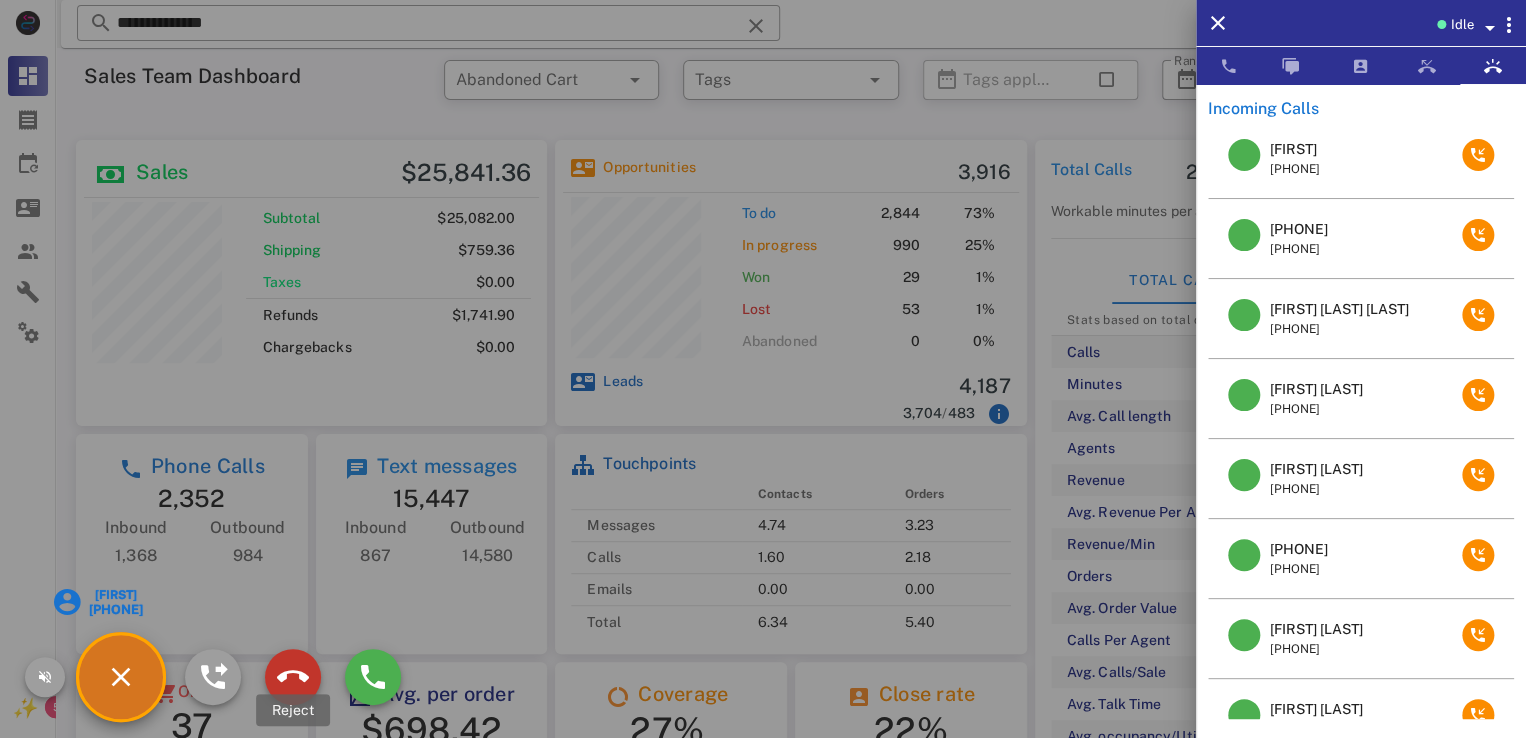 click at bounding box center (293, 677) 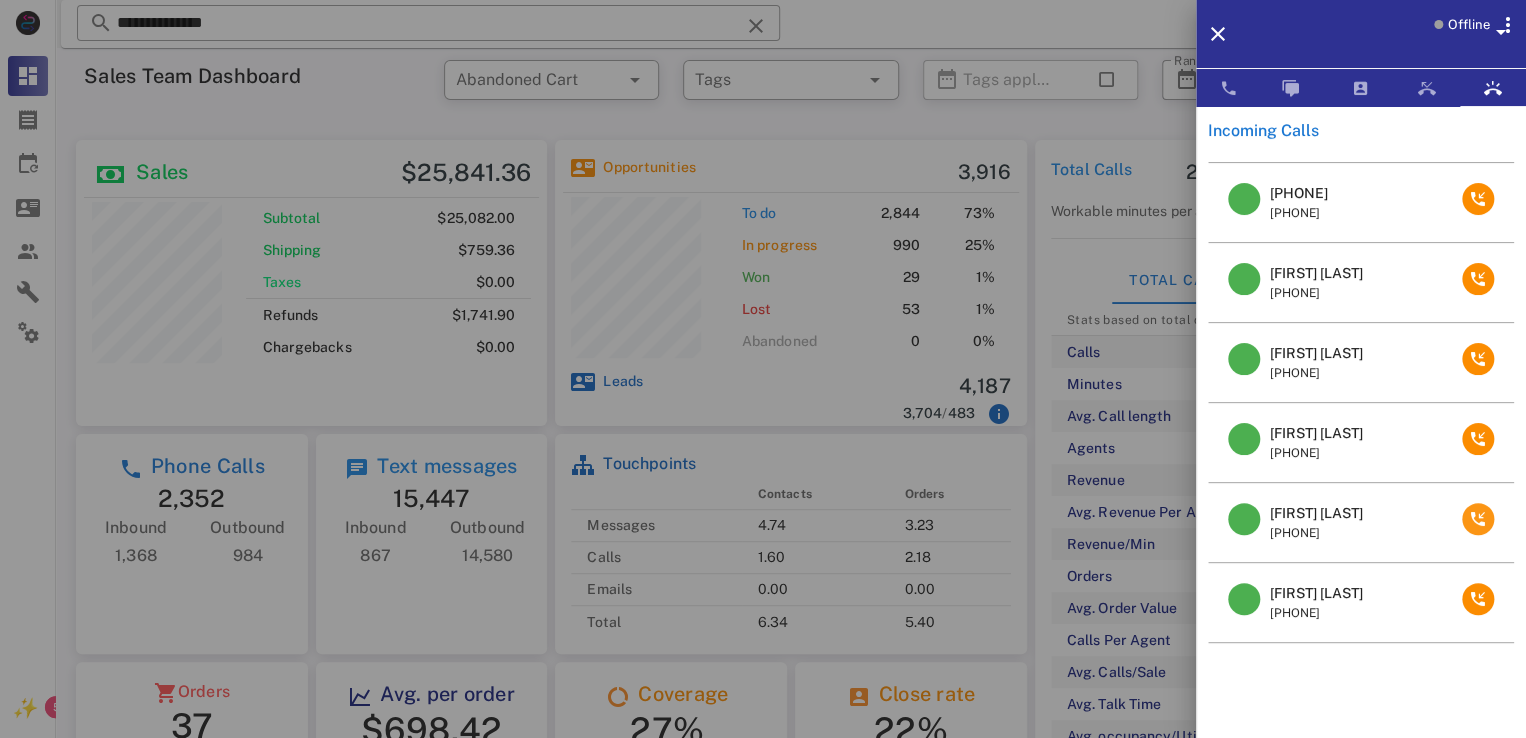 scroll, scrollTop: 300, scrollLeft: 0, axis: vertical 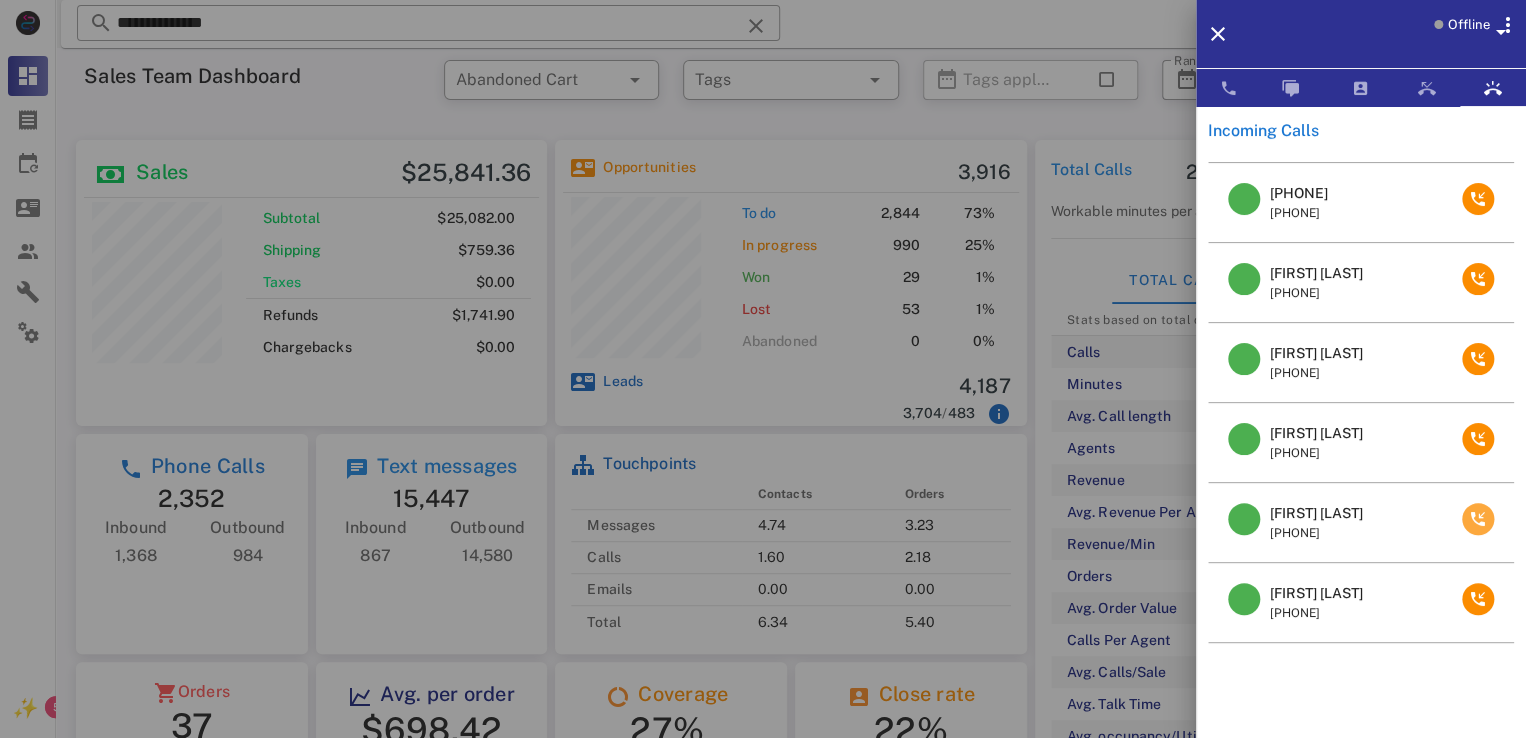 click at bounding box center (1478, 519) 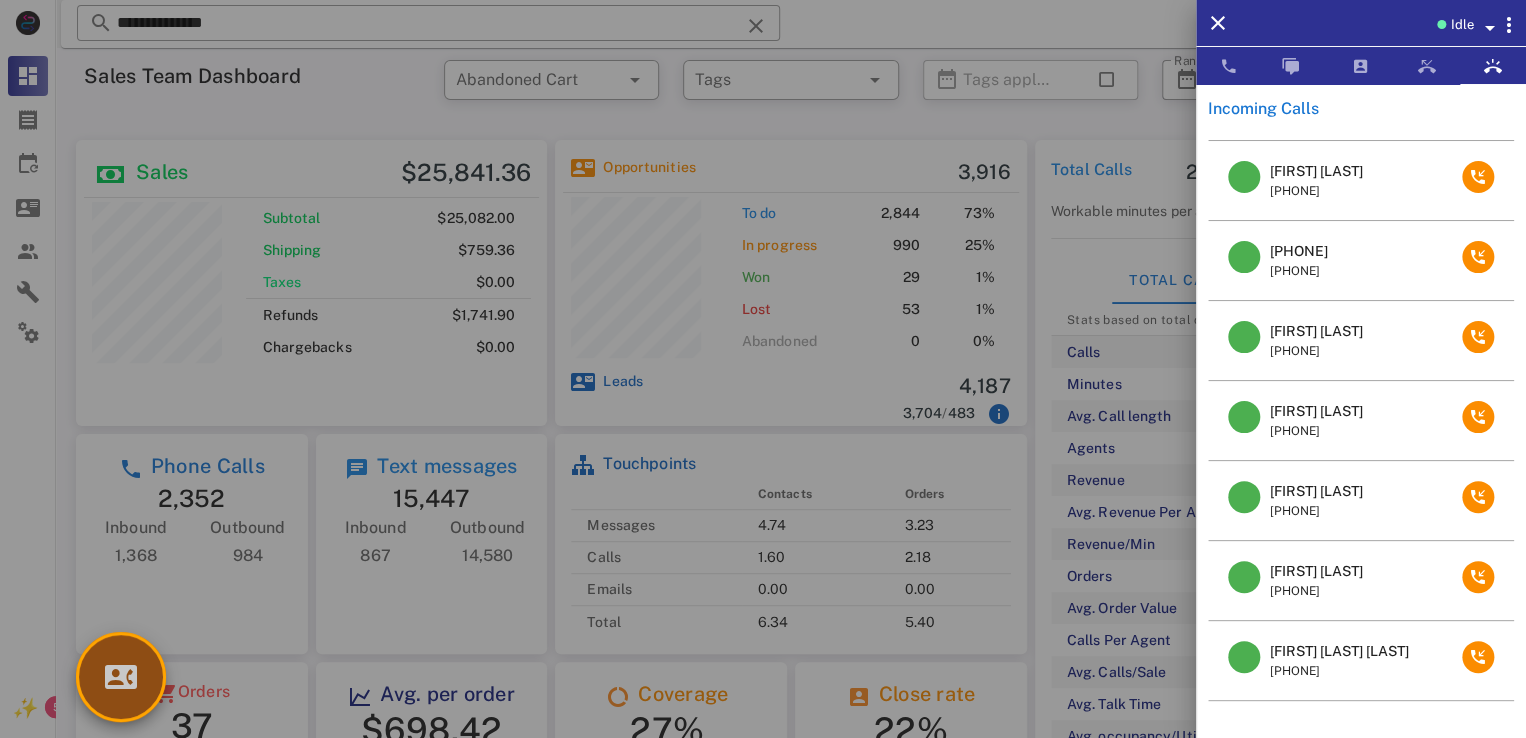 scroll, scrollTop: 300, scrollLeft: 0, axis: vertical 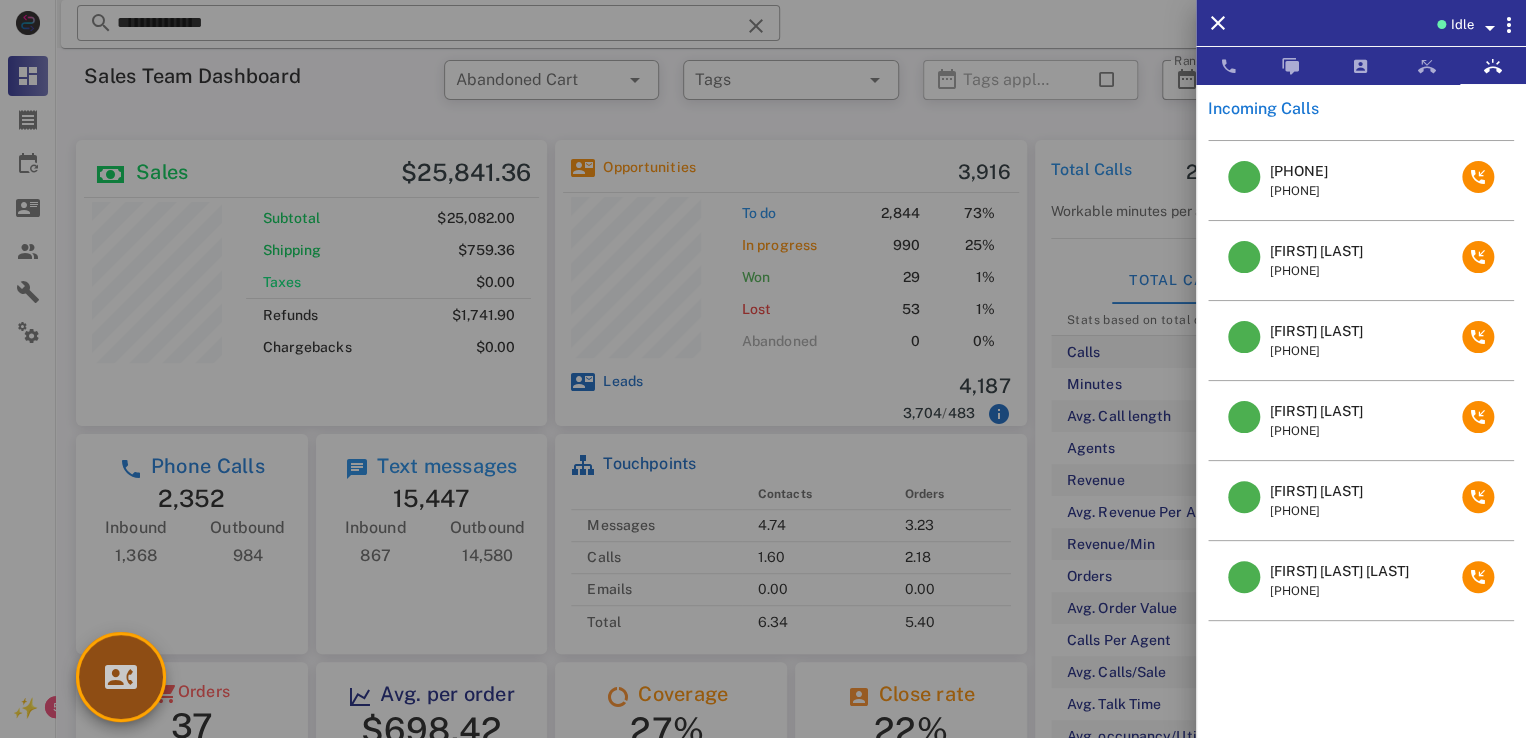 click at bounding box center (121, 677) 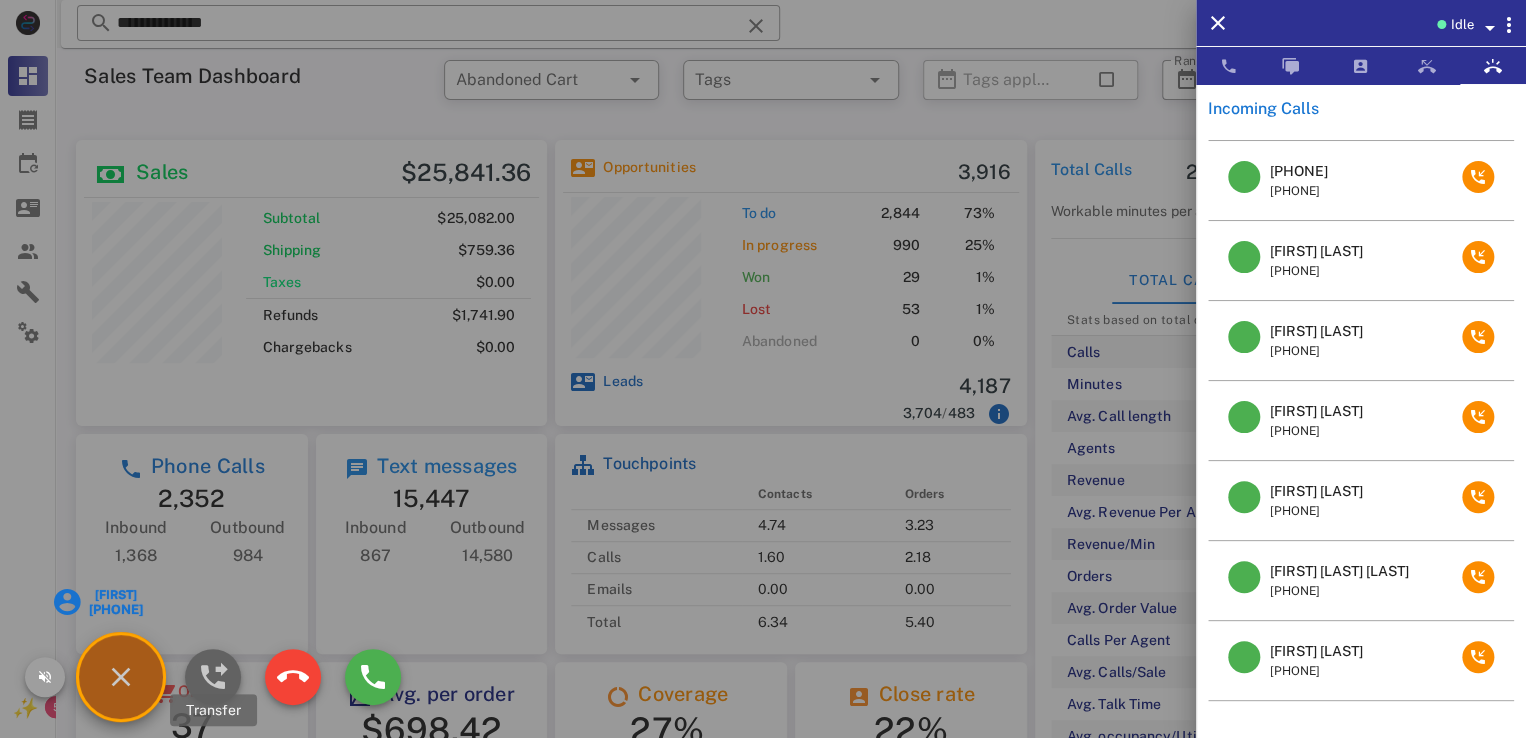click at bounding box center (213, 677) 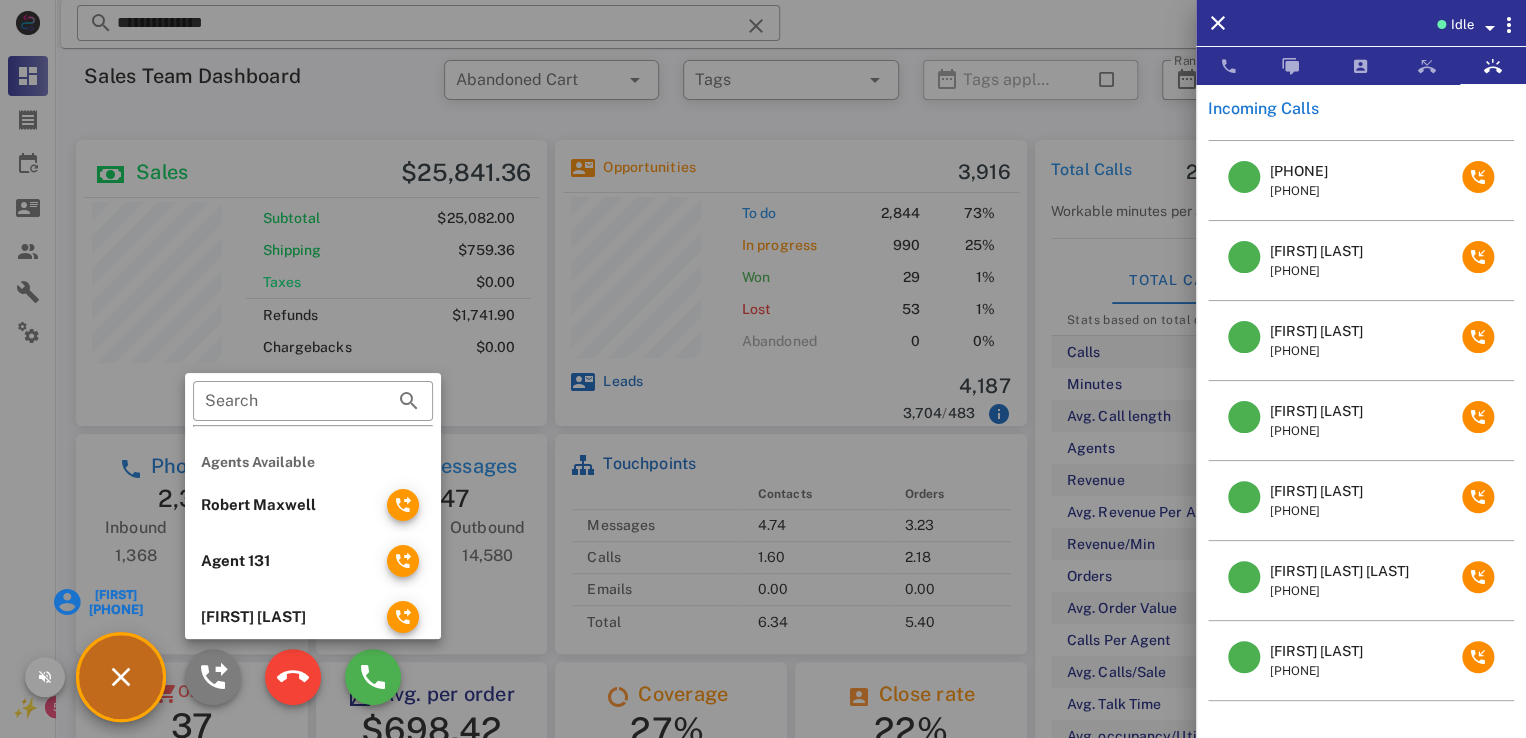 scroll, scrollTop: 126, scrollLeft: 0, axis: vertical 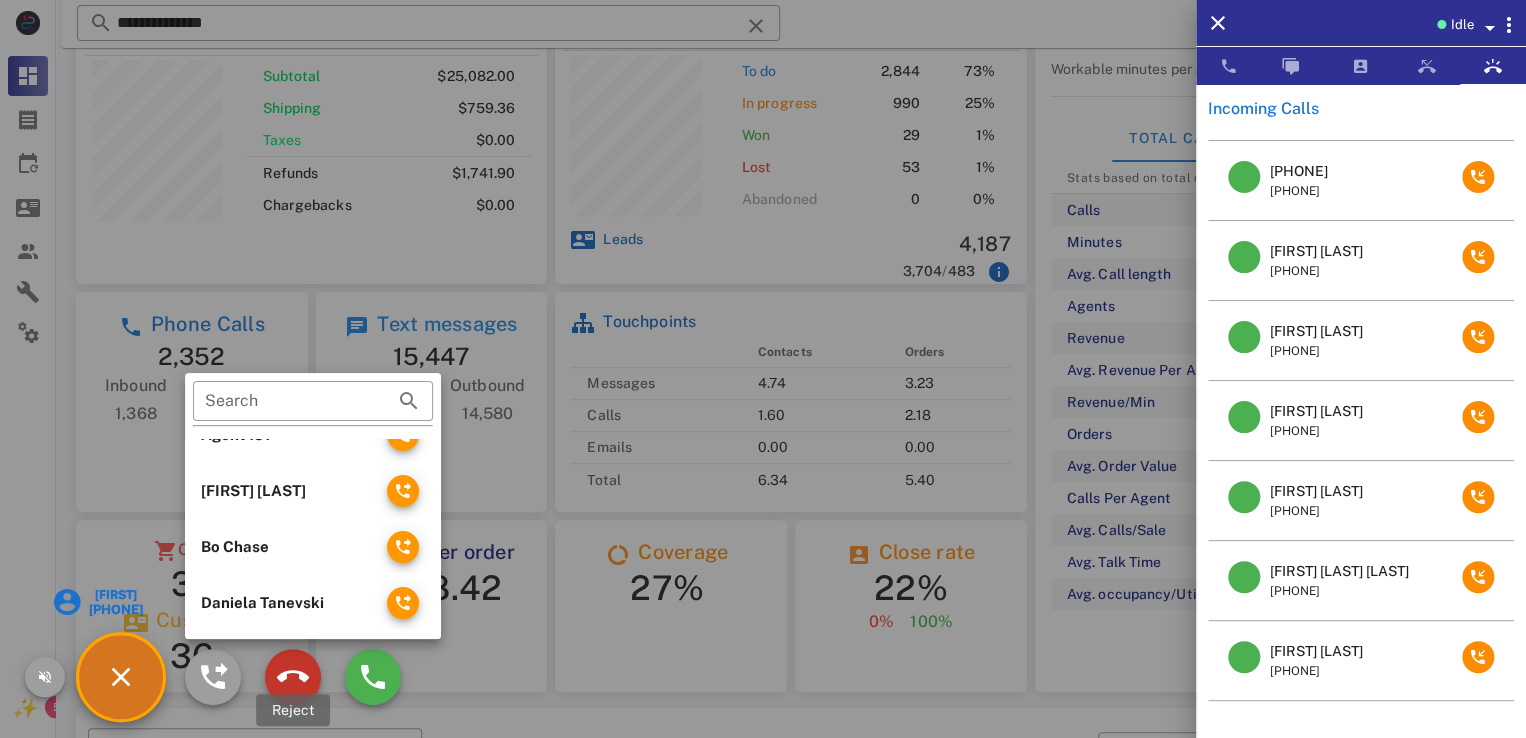 click at bounding box center (293, 677) 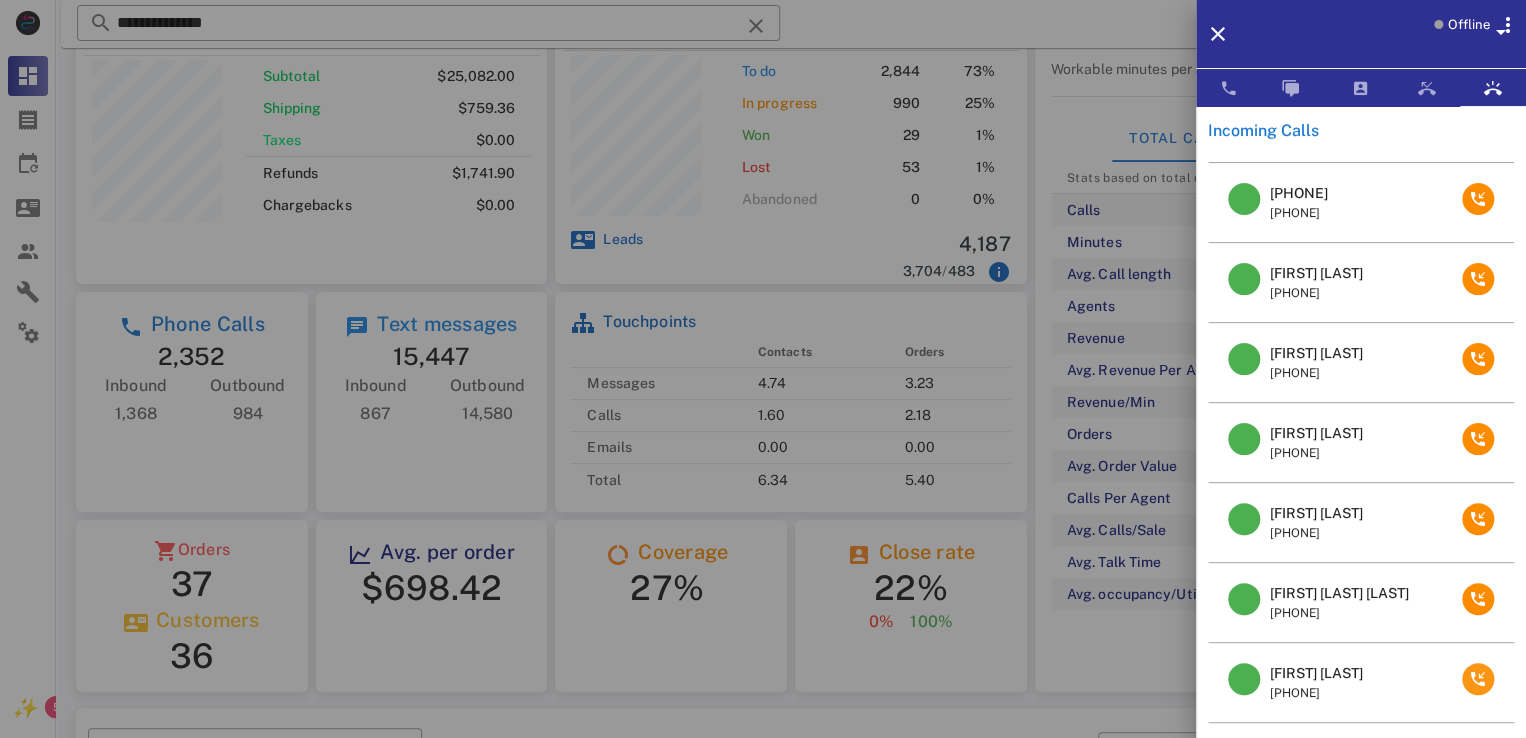 click on "[FIRST]   [PHONE]   [PHONE]   [PHONE]   [FIRST] [LAST]   [PHONE]   [FIRST] [LAST]   [PHONE]   [PHONE]   [FIRST] [LAST]   [PHONE]   [FIRST] [LAST]   [PHONE]   [FIRST] [LAST]   [PHONE]   [FIRST] [LAST]   [PHONE]" at bounding box center (1361, 442) 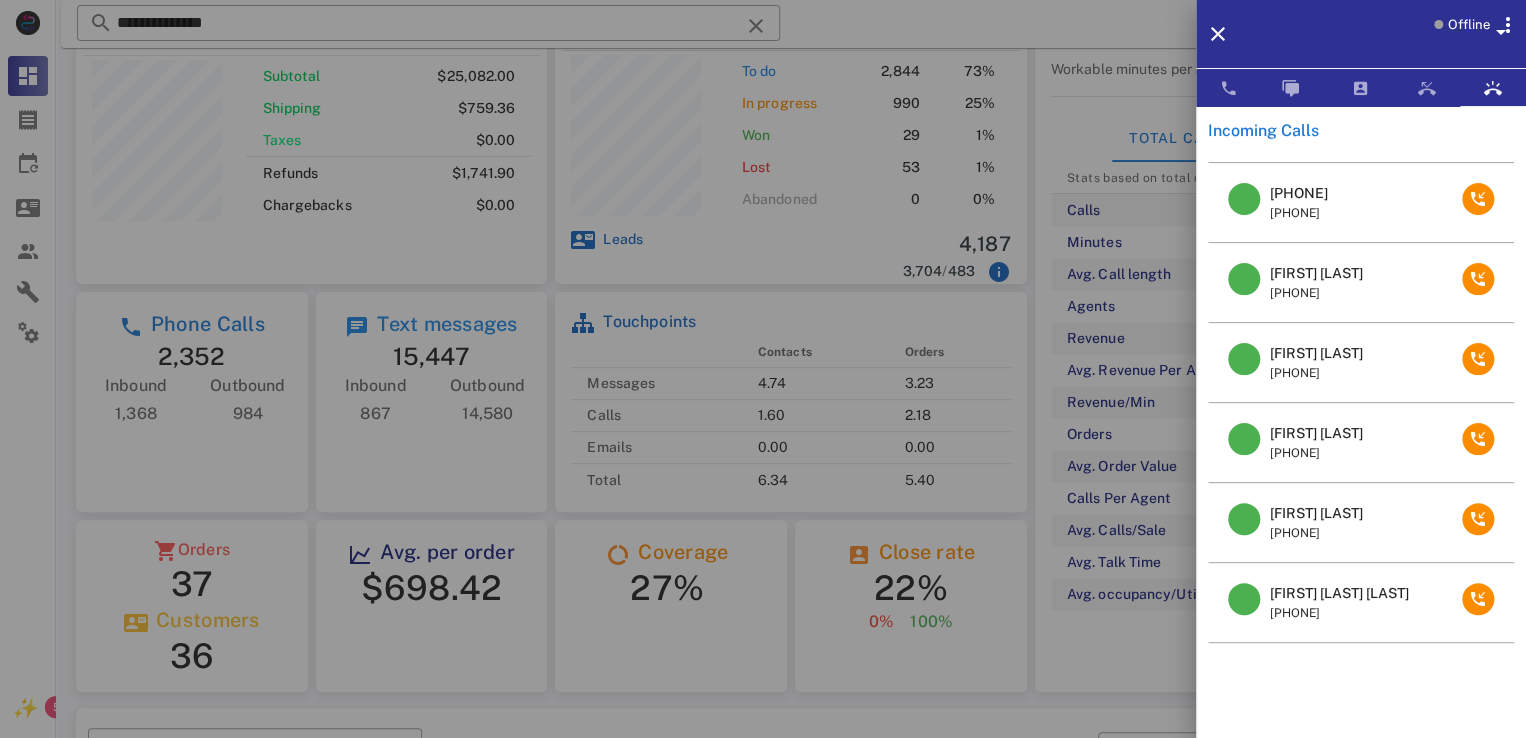 scroll, scrollTop: 0, scrollLeft: 0, axis: both 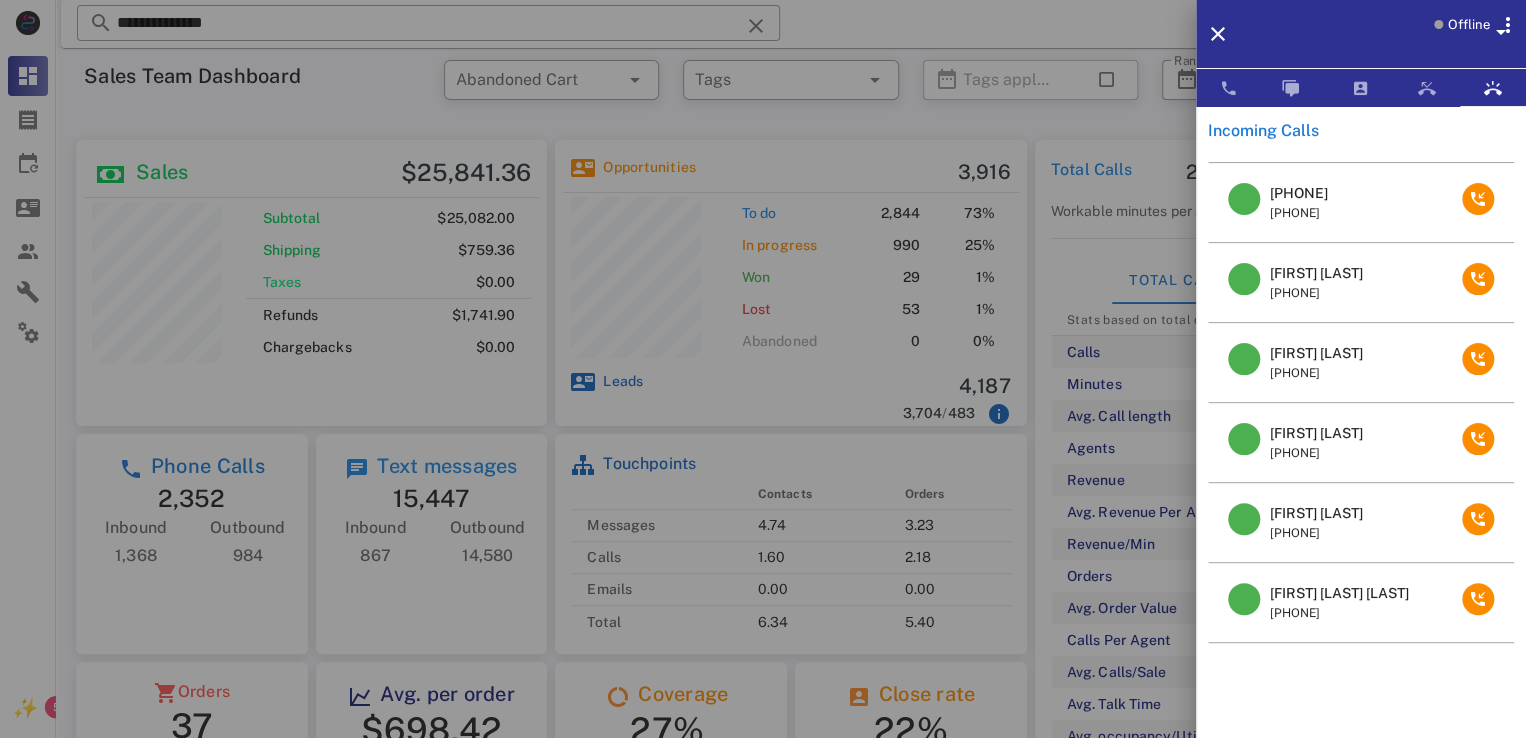 click on "[FIRST] [LAST] [LAST]" at bounding box center [1339, 593] 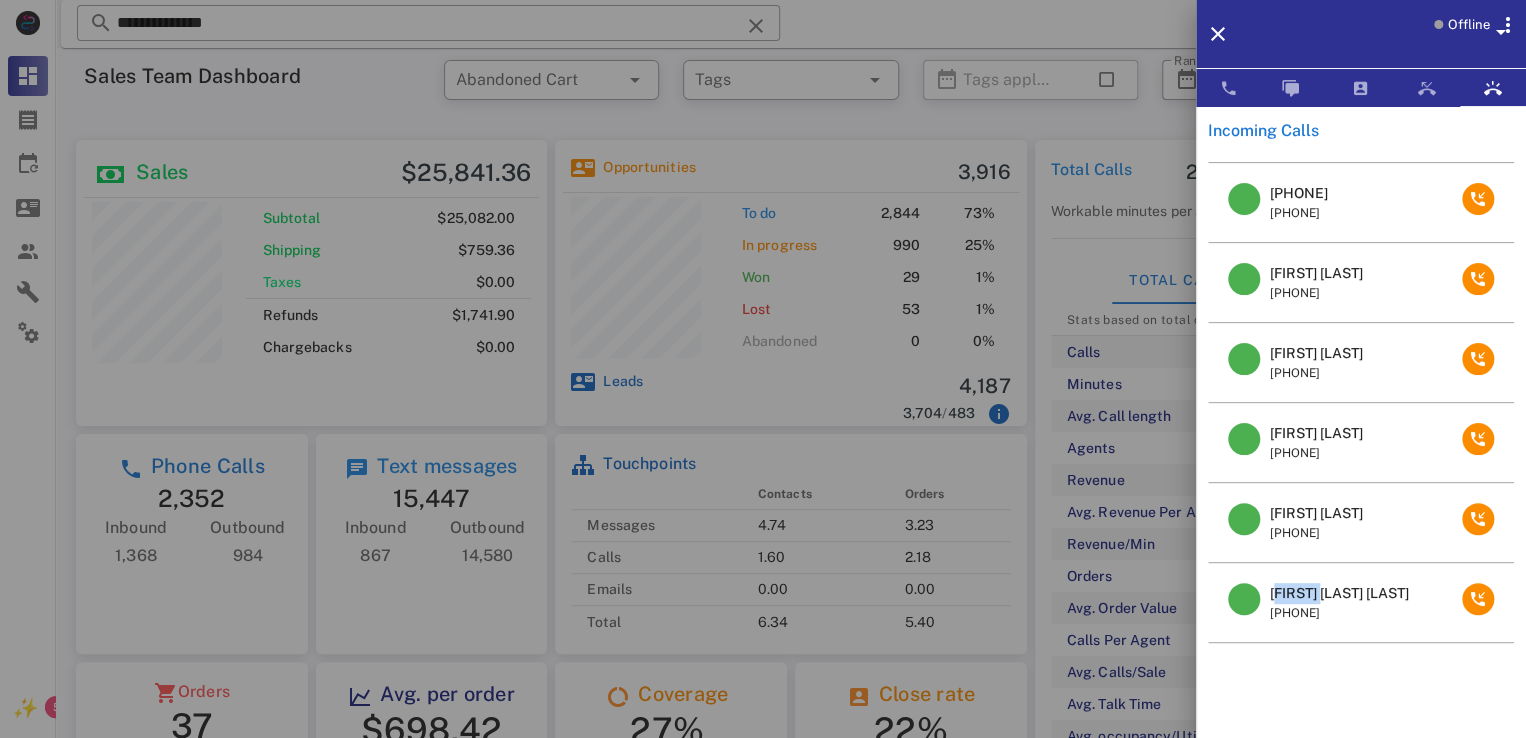 click on "[FIRST] [LAST] [LAST]" at bounding box center (1339, 593) 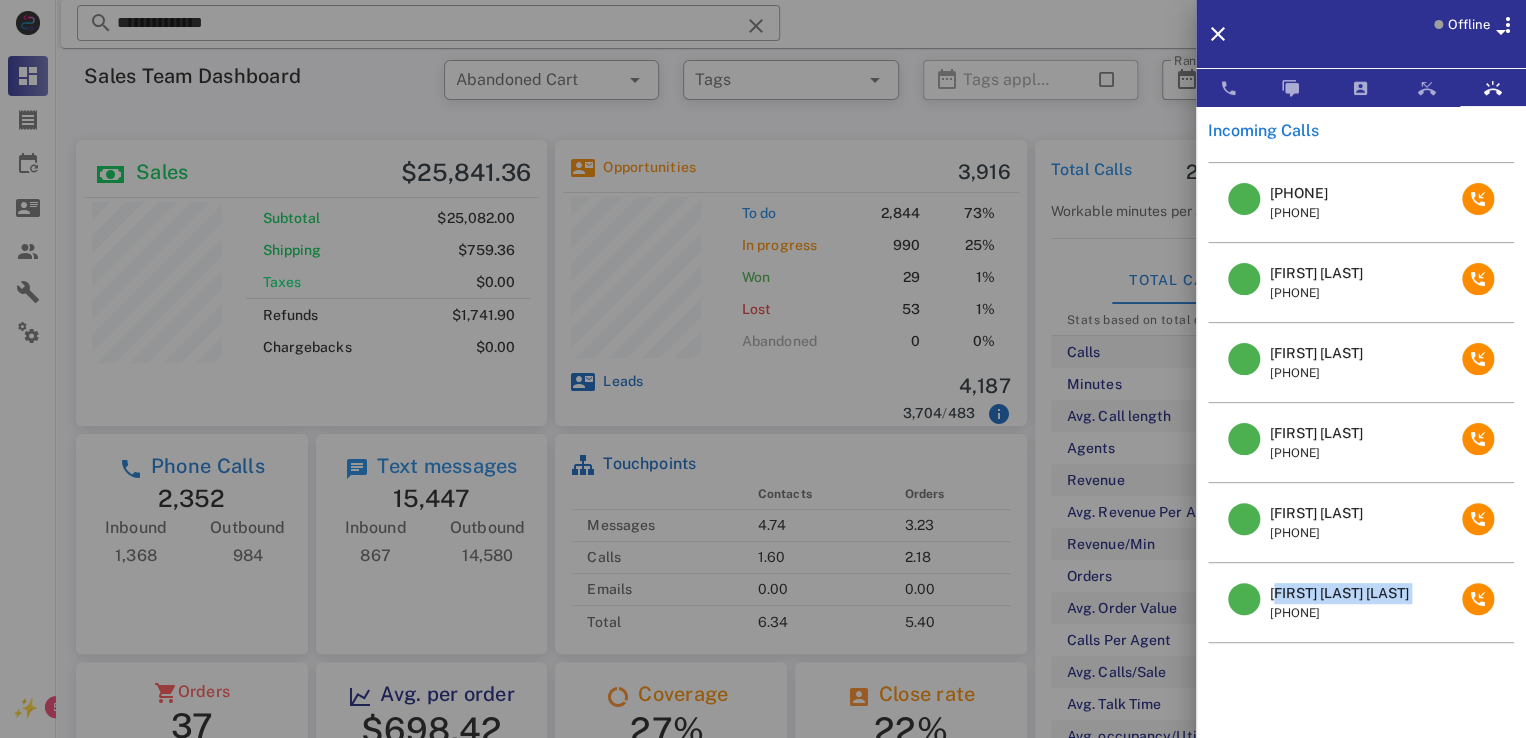 click on "[FIRST] [LAST] [LAST]" at bounding box center [1339, 593] 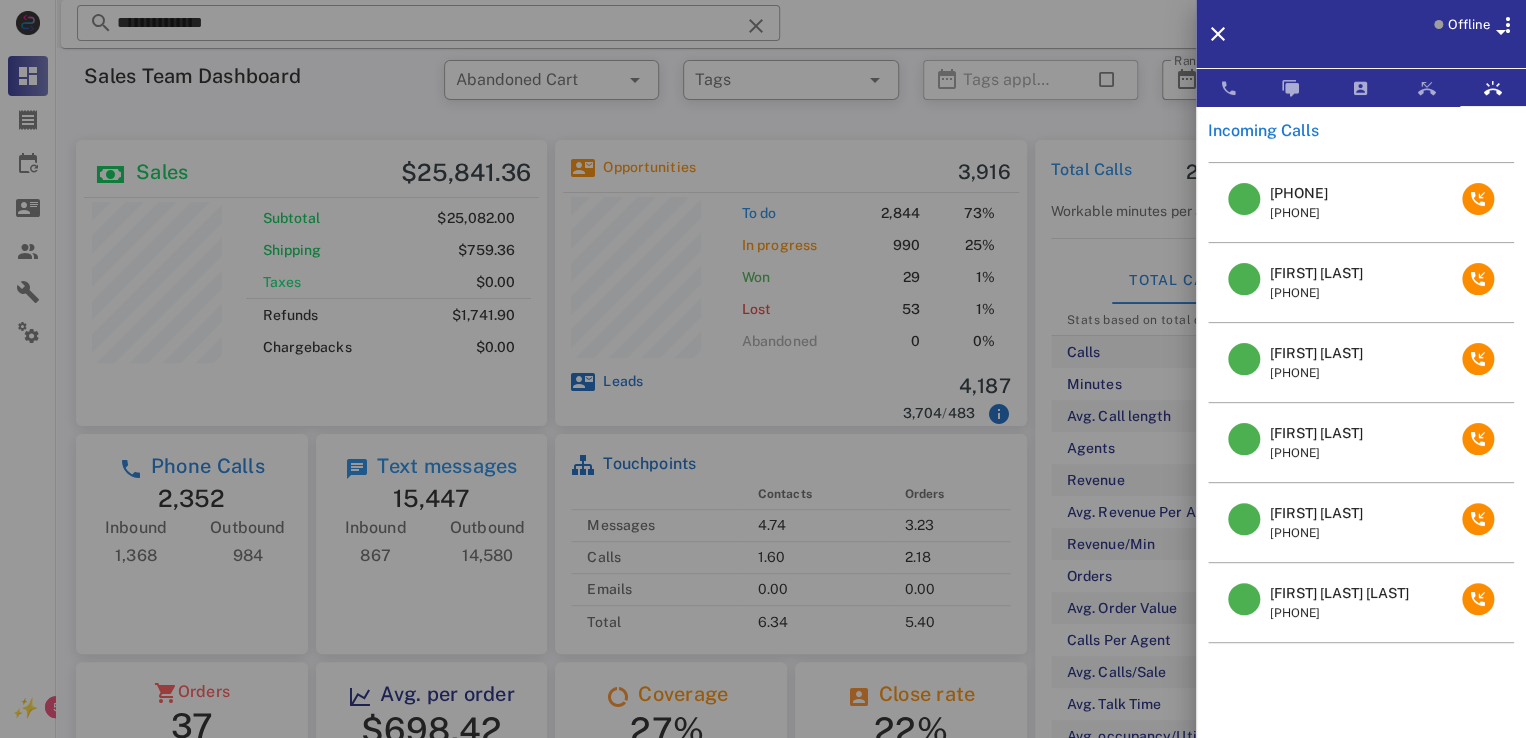 click at bounding box center [763, 369] 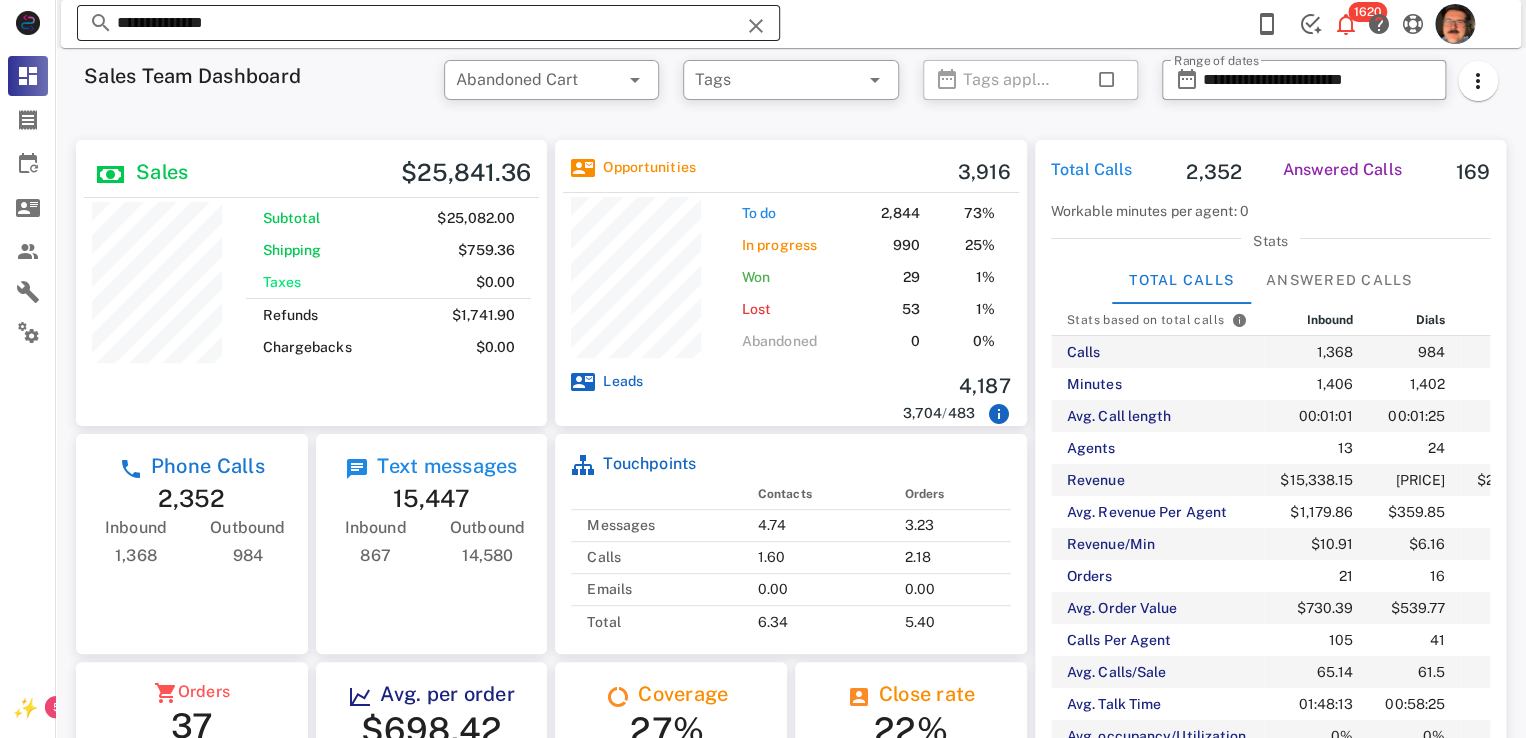 click at bounding box center (756, 26) 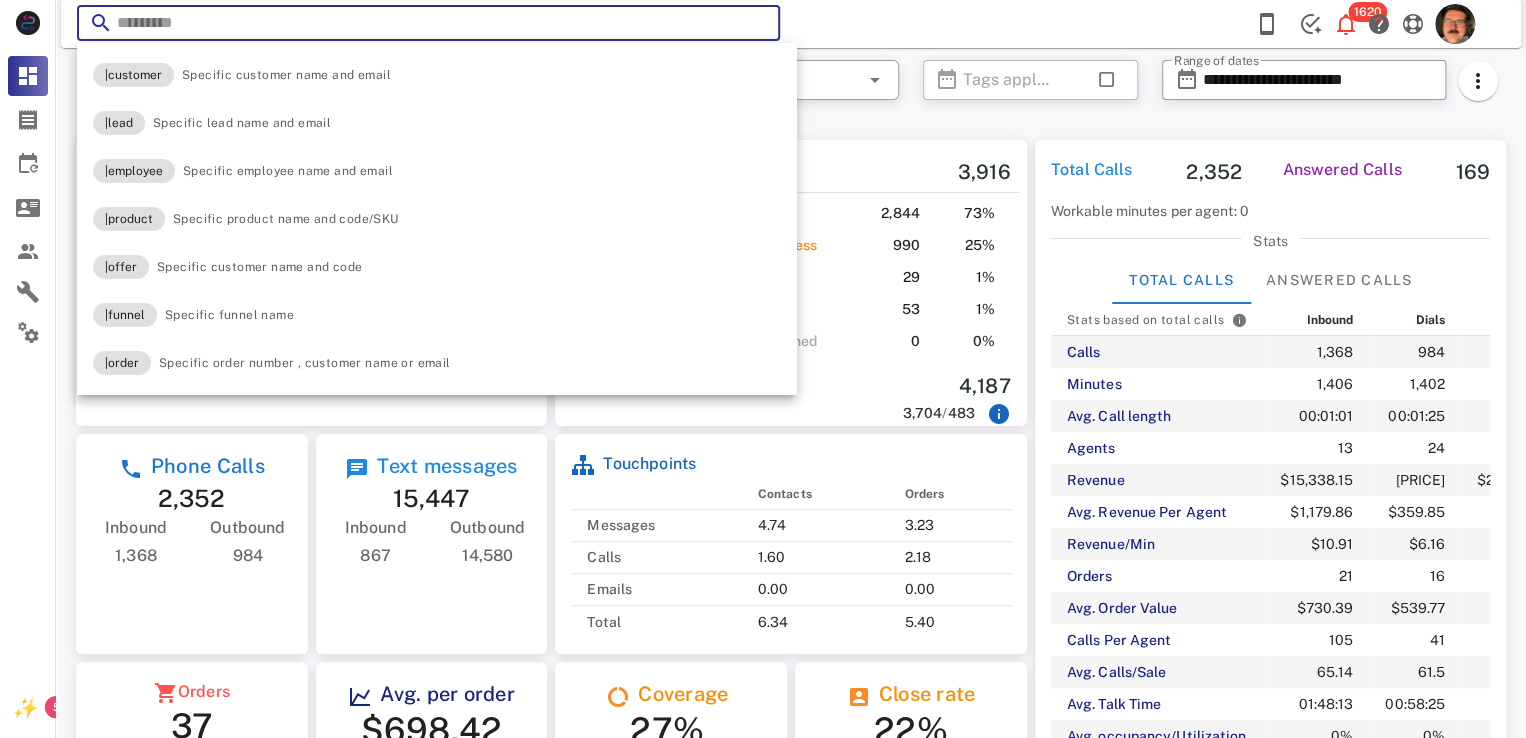 paste on "**********" 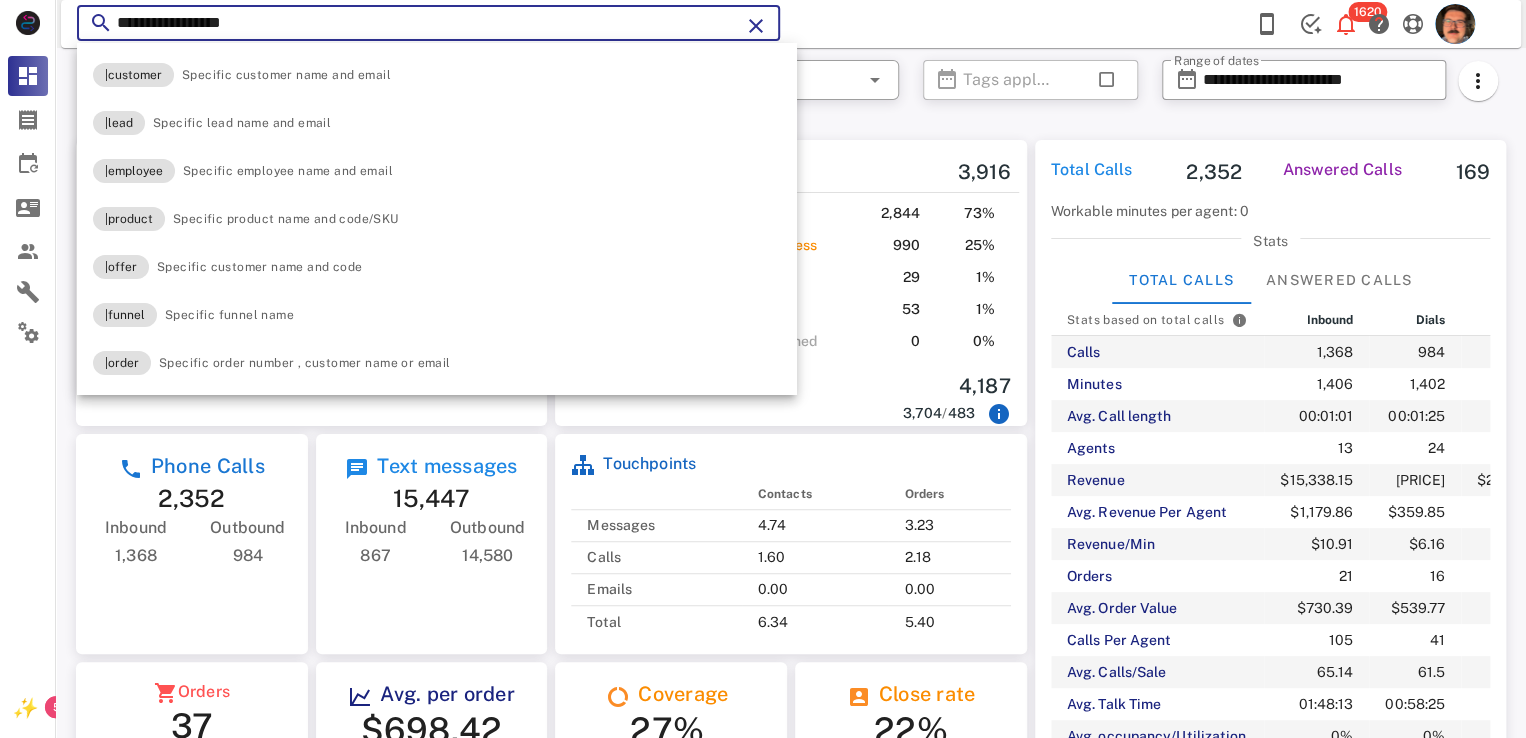 type on "**********" 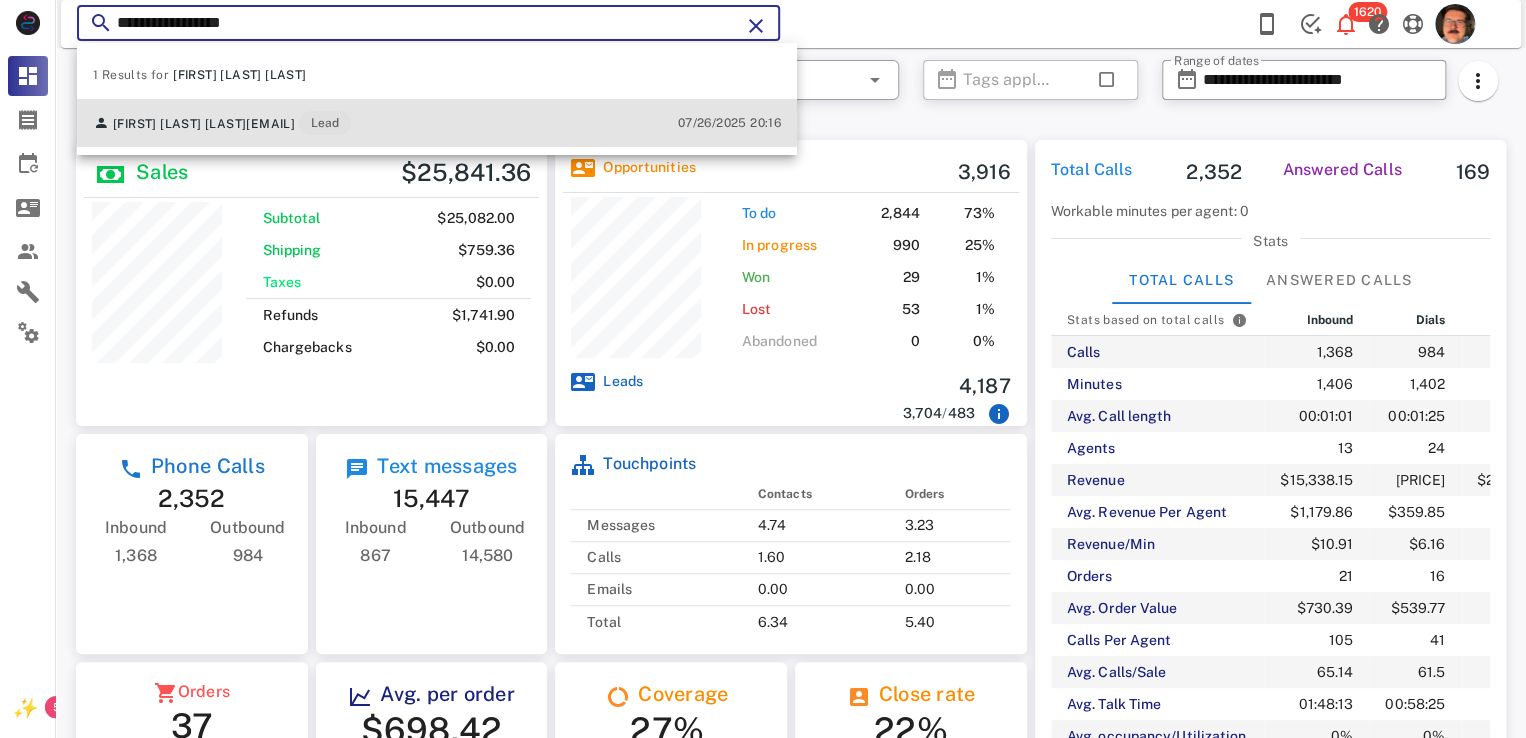 click on "[FIRST] [LAST]   brenda.holder@[example.com]   Lead" at bounding box center (222, 123) 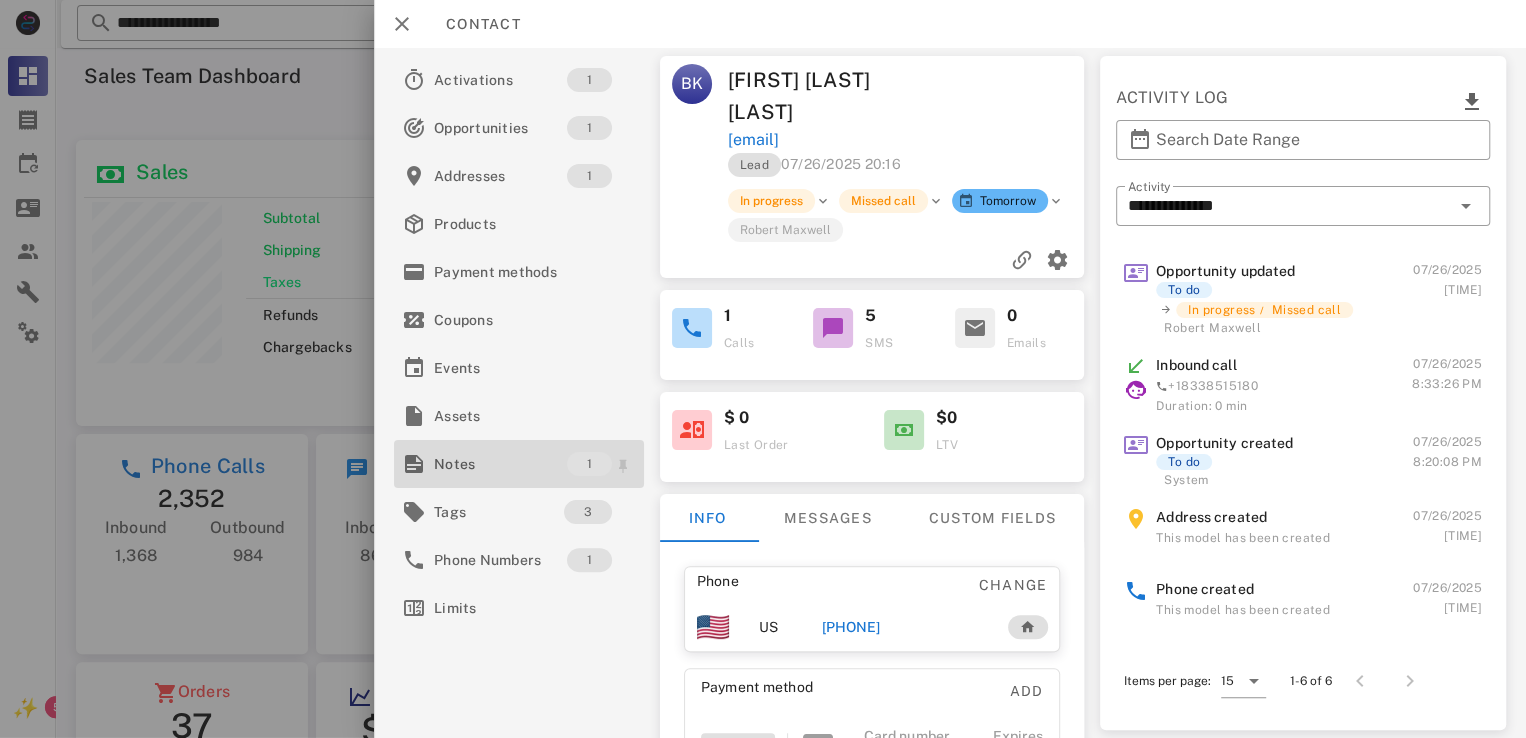 click on "Notes" at bounding box center (500, 464) 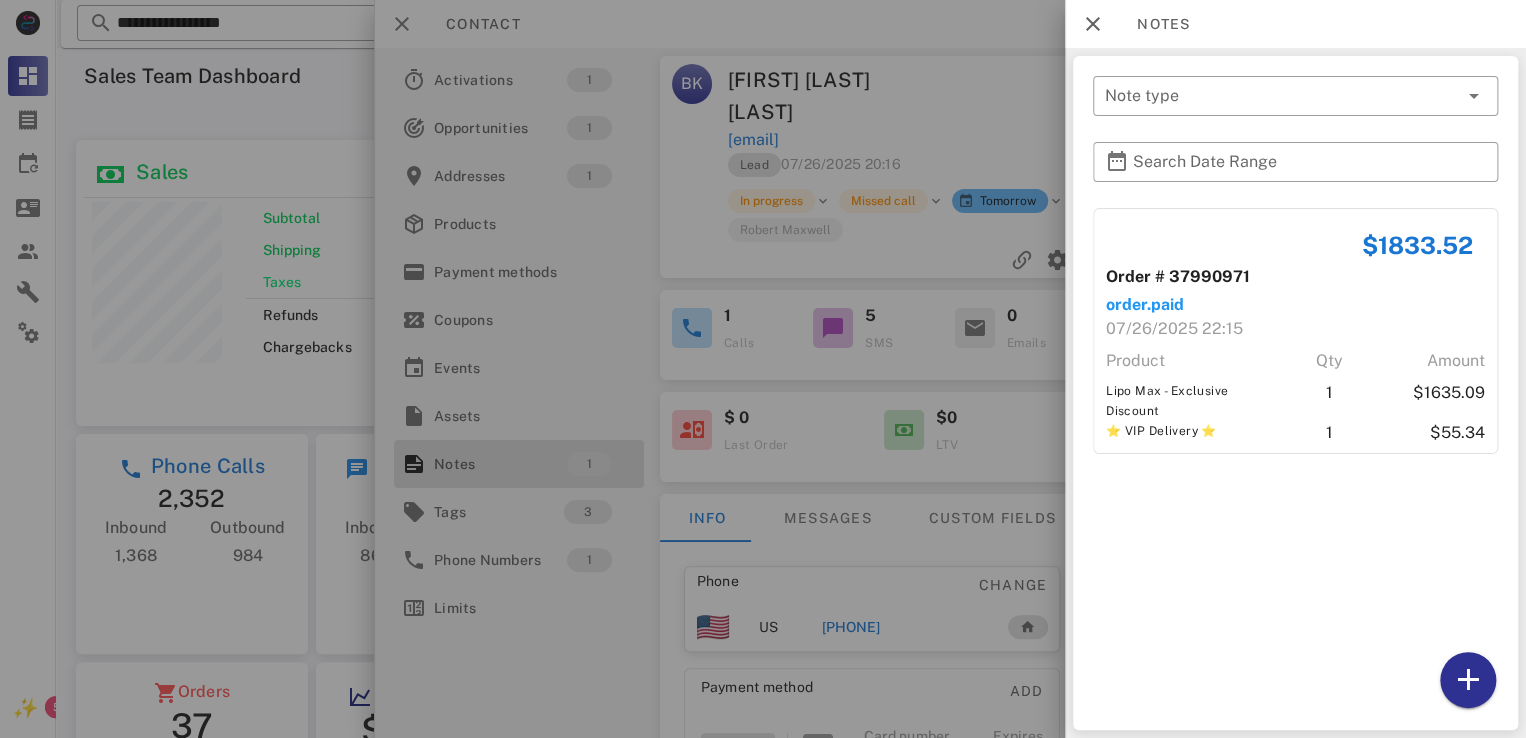 click at bounding box center [763, 369] 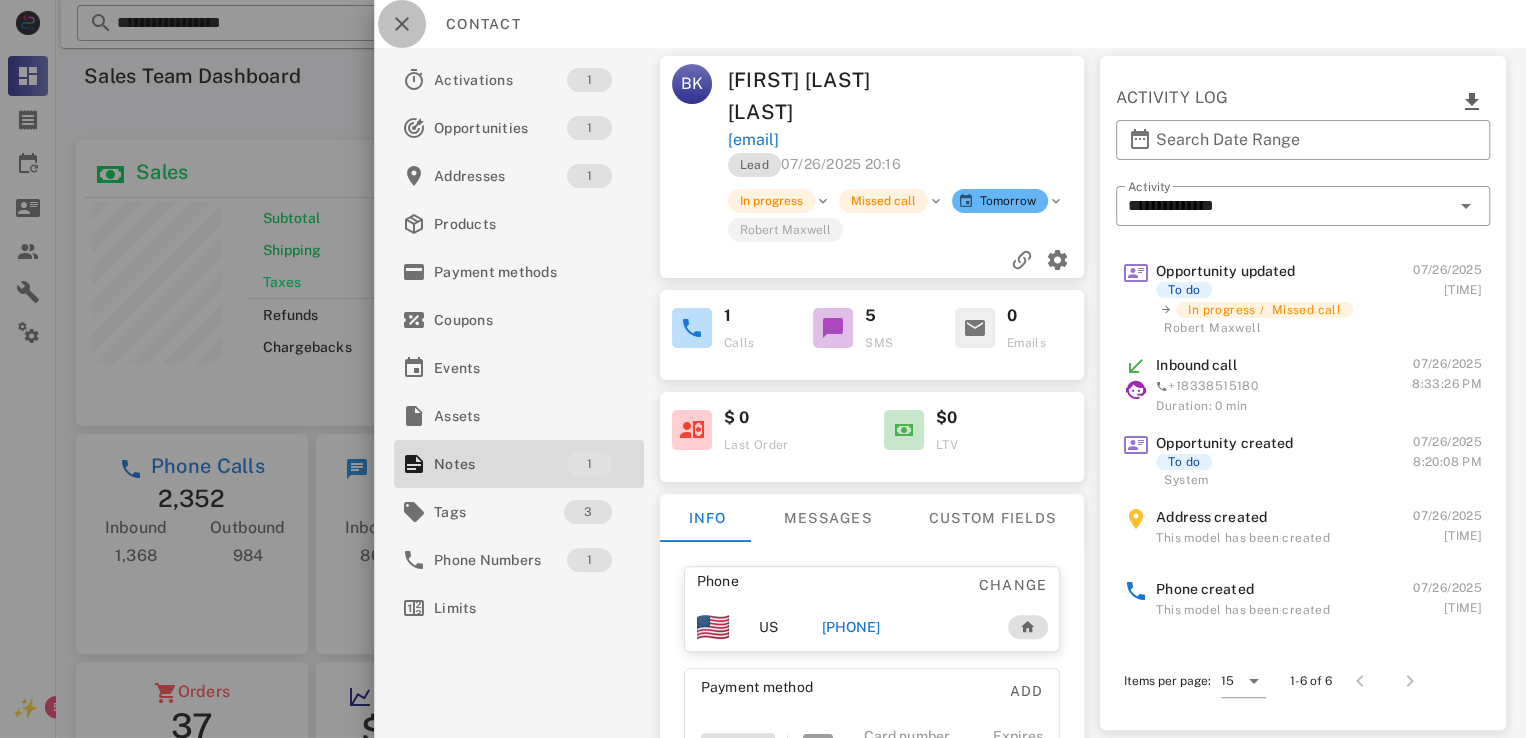 click at bounding box center [402, 24] 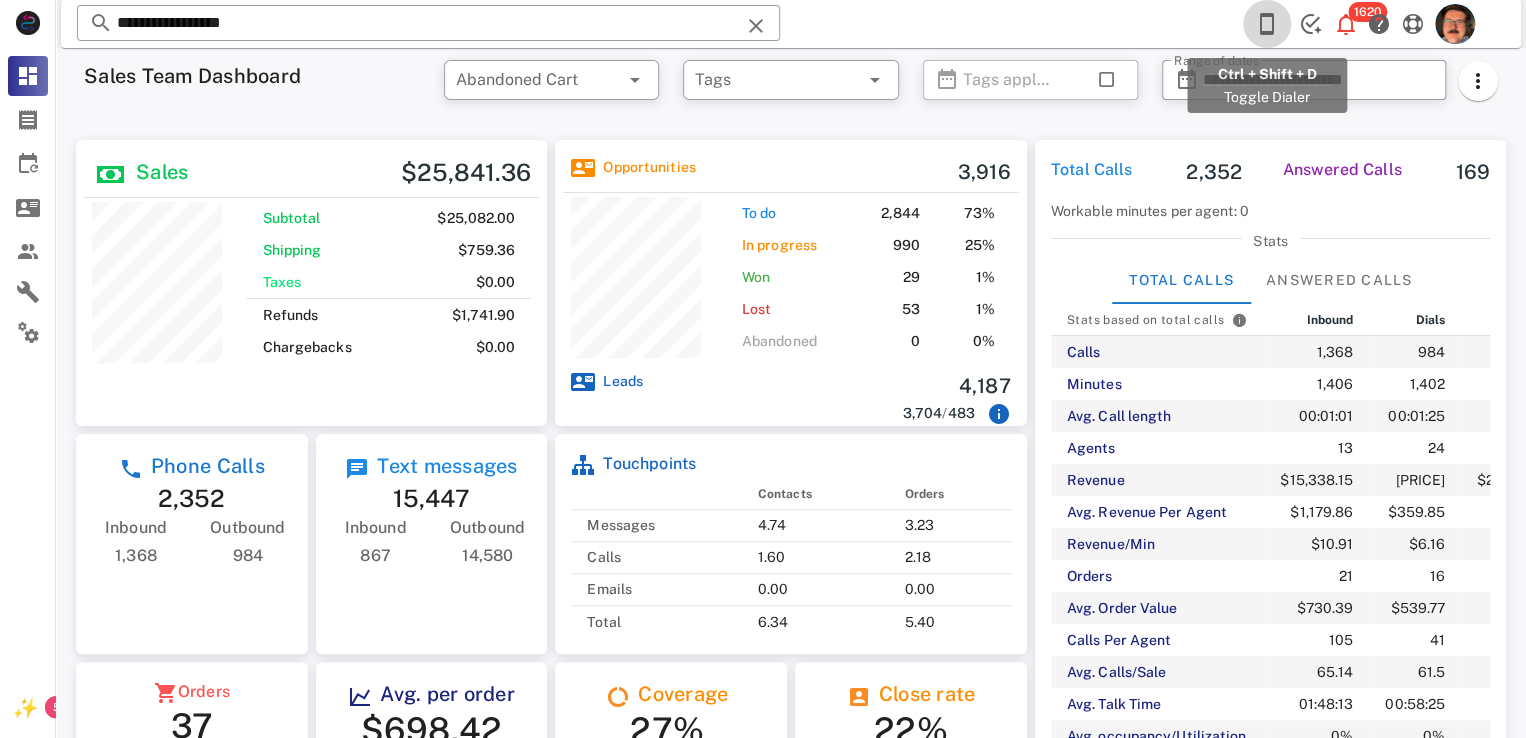 click at bounding box center (1267, 24) 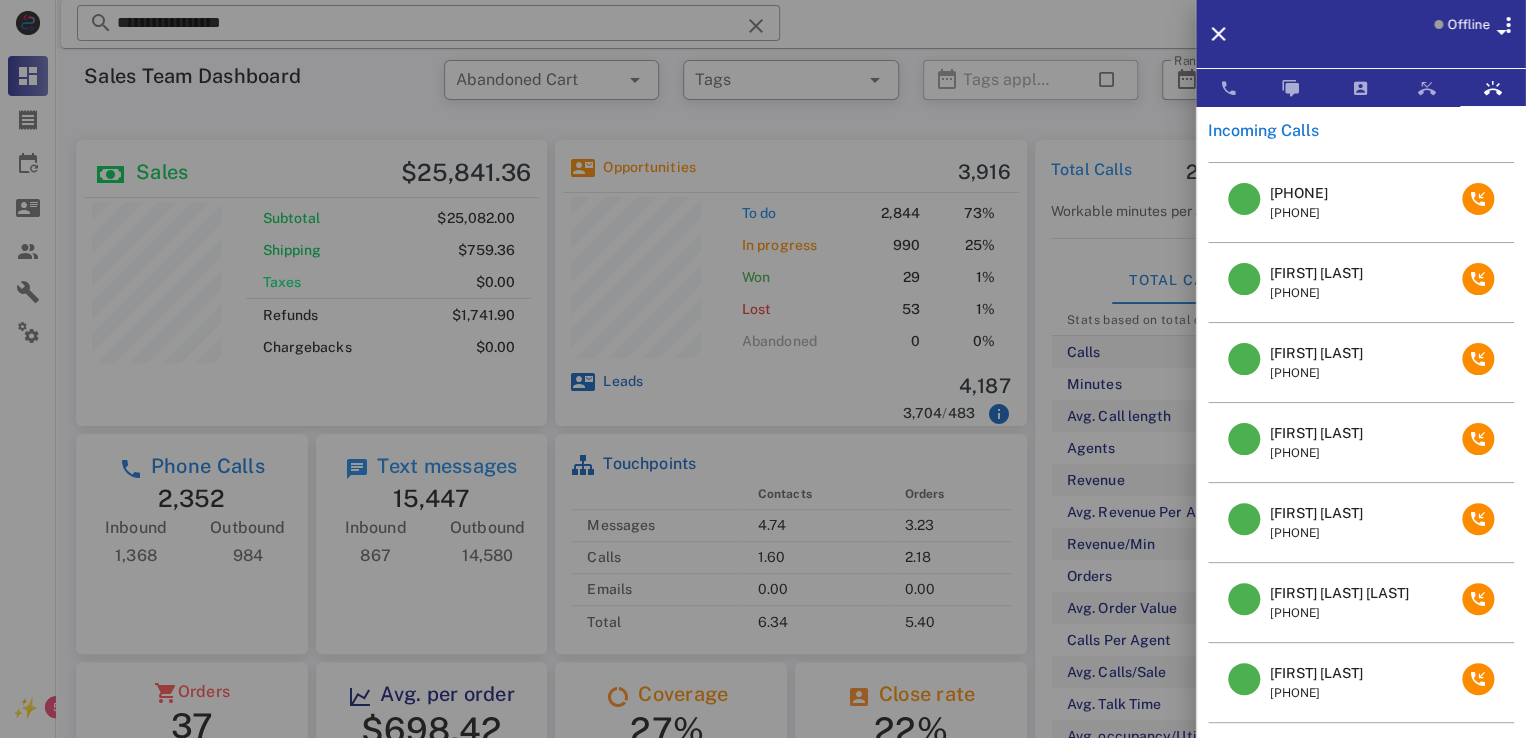 scroll, scrollTop: 380, scrollLeft: 0, axis: vertical 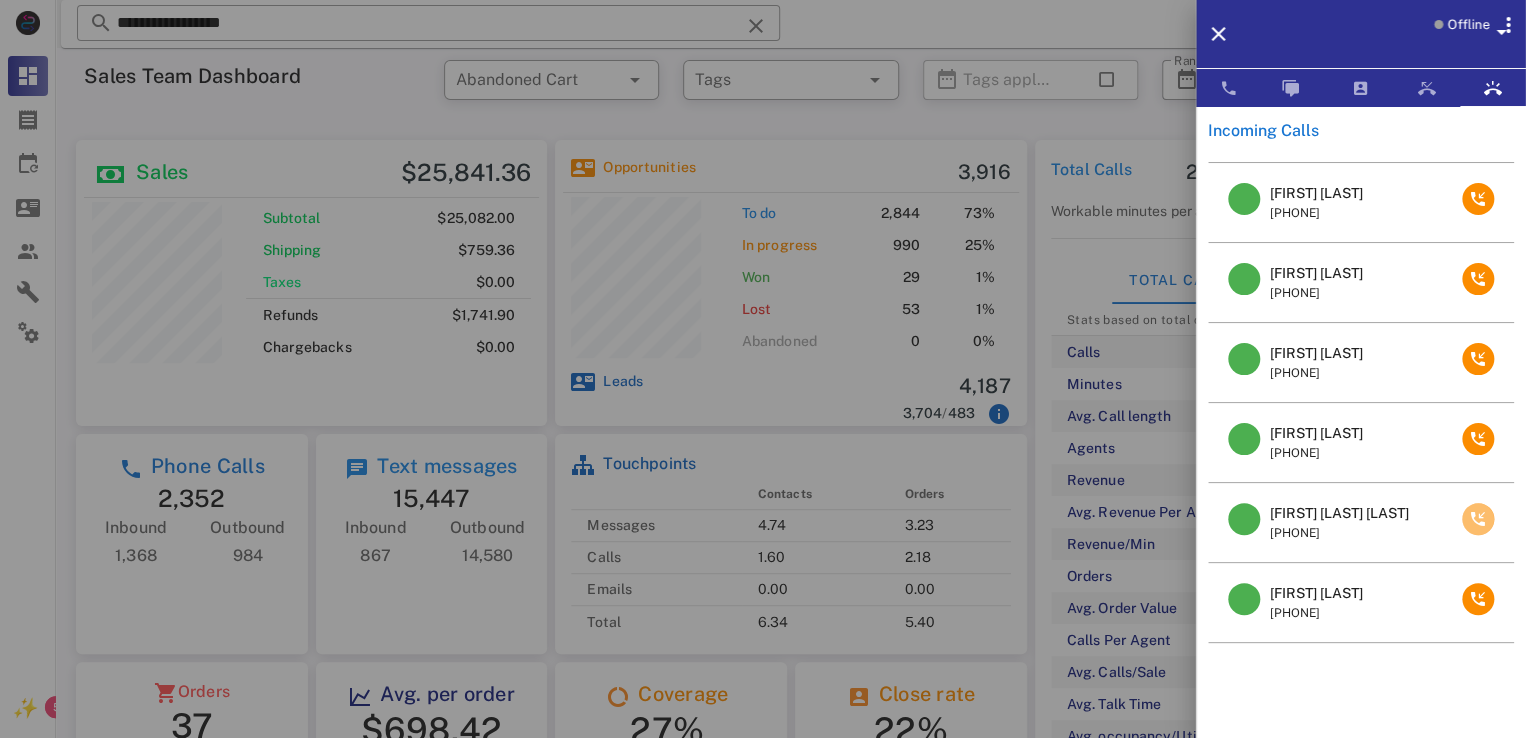 click at bounding box center (1478, 519) 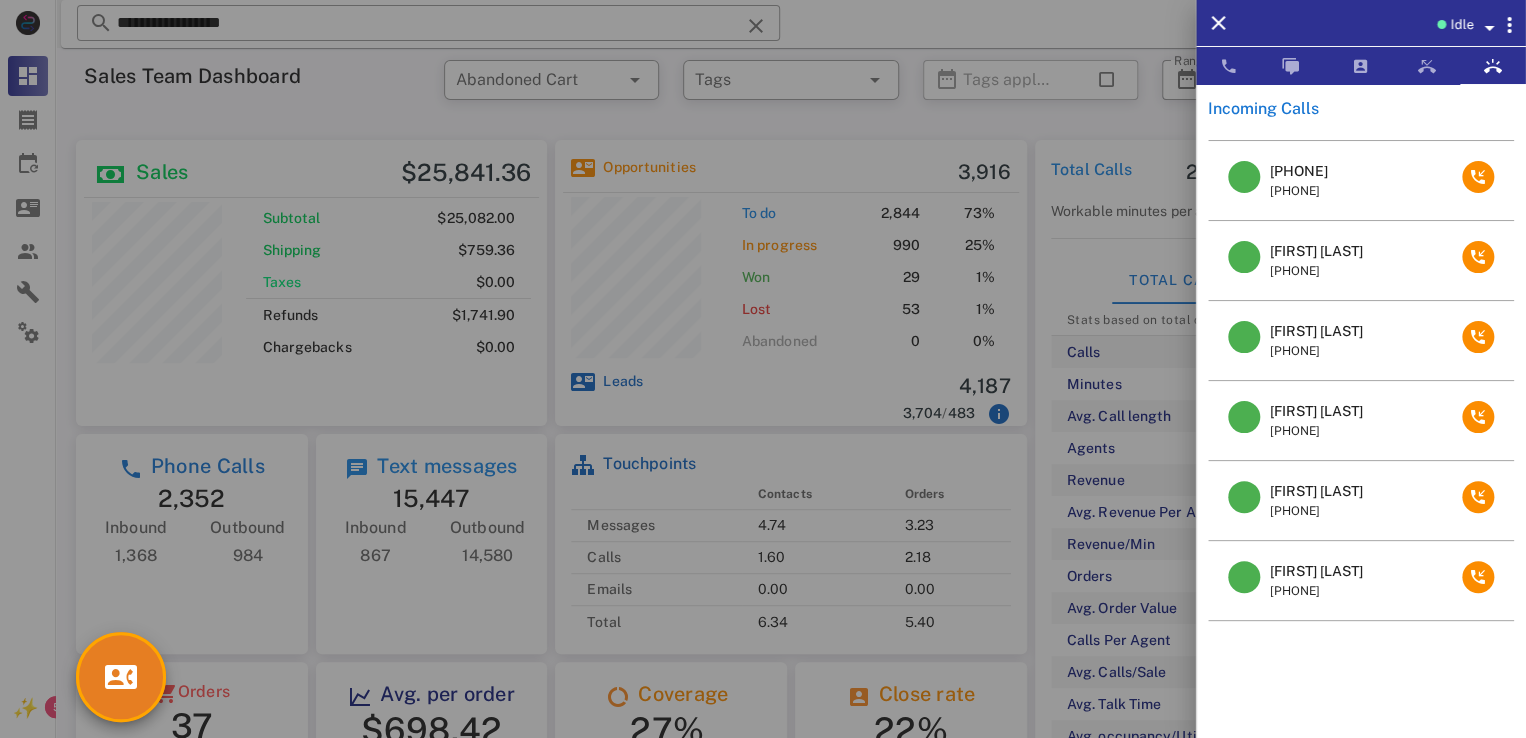 scroll, scrollTop: 380, scrollLeft: 0, axis: vertical 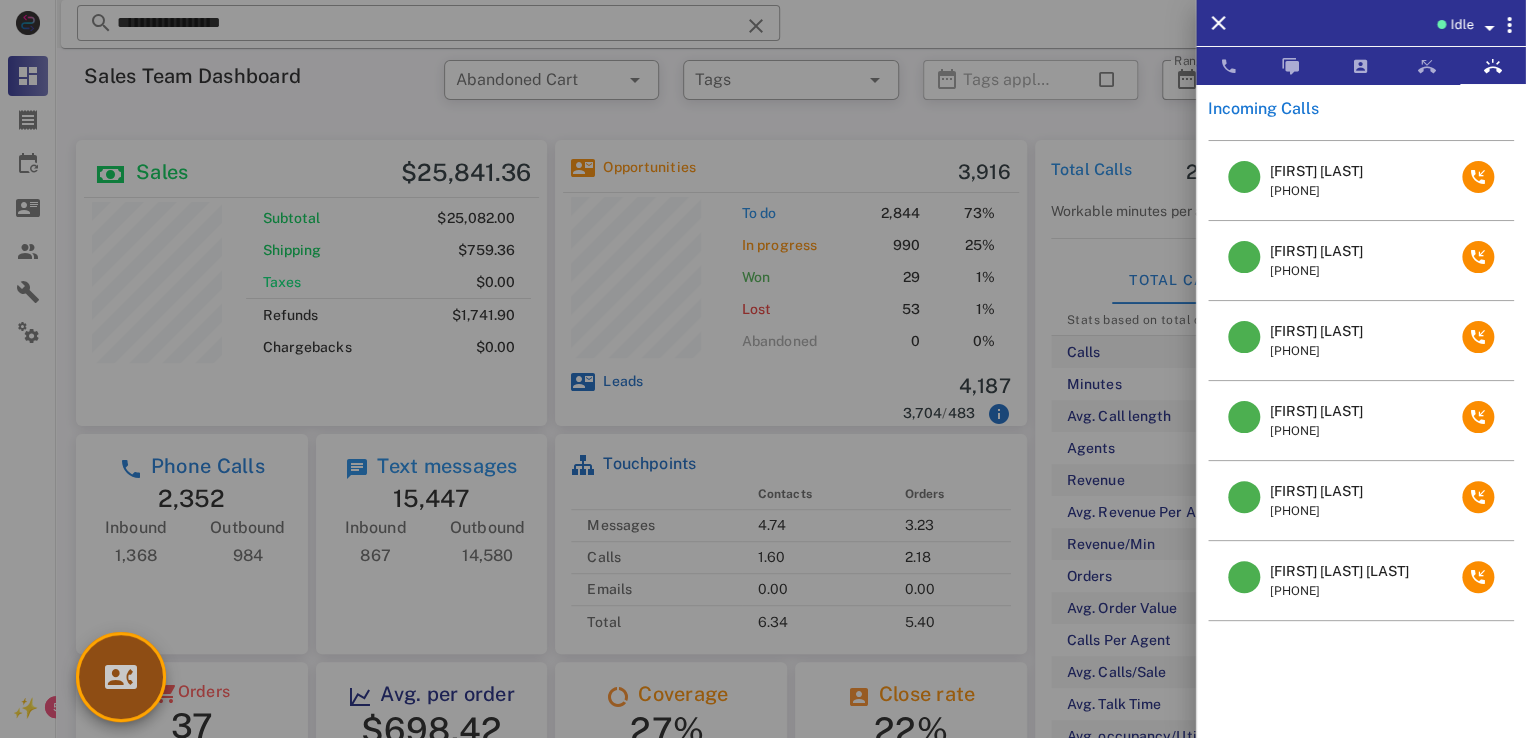 click at bounding box center [121, 677] 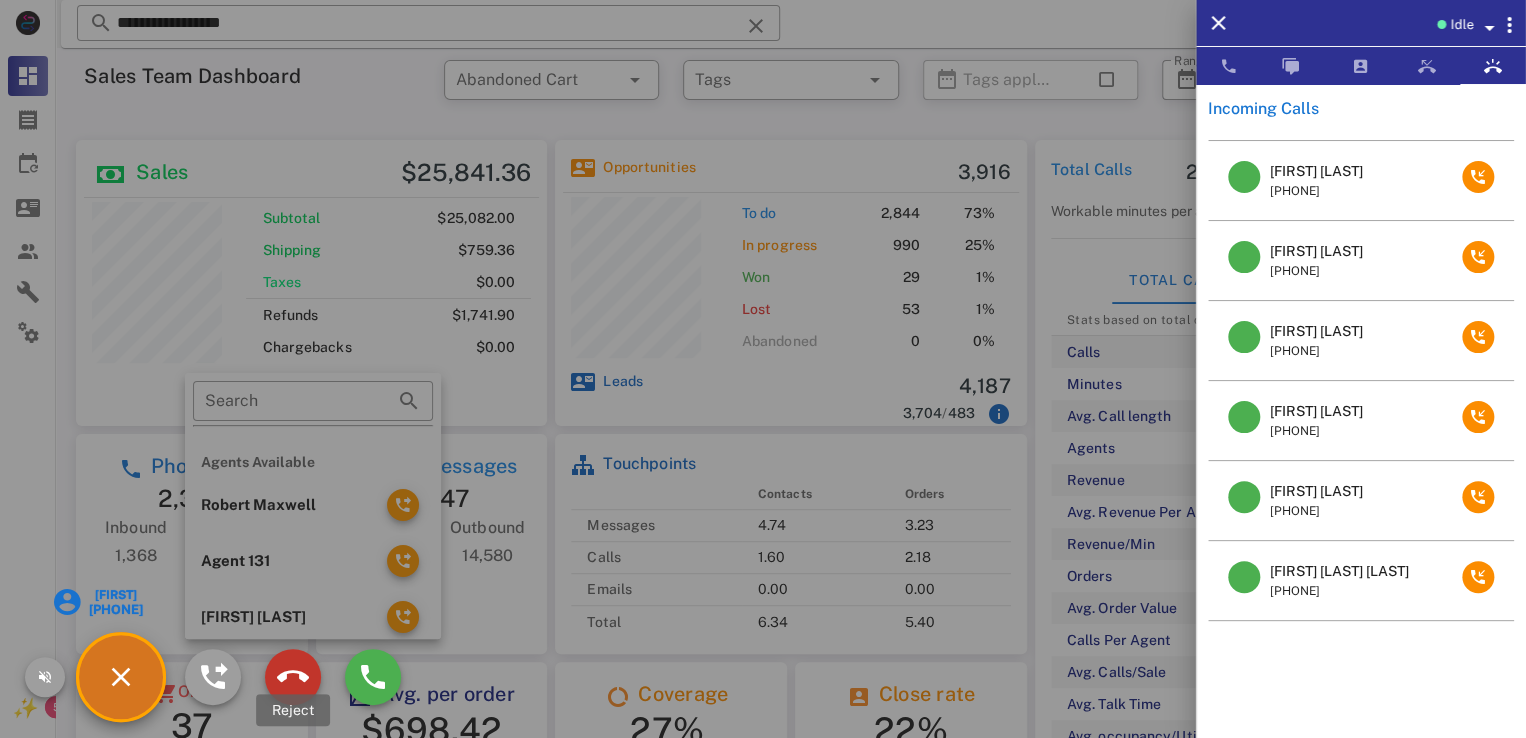 click at bounding box center (293, 677) 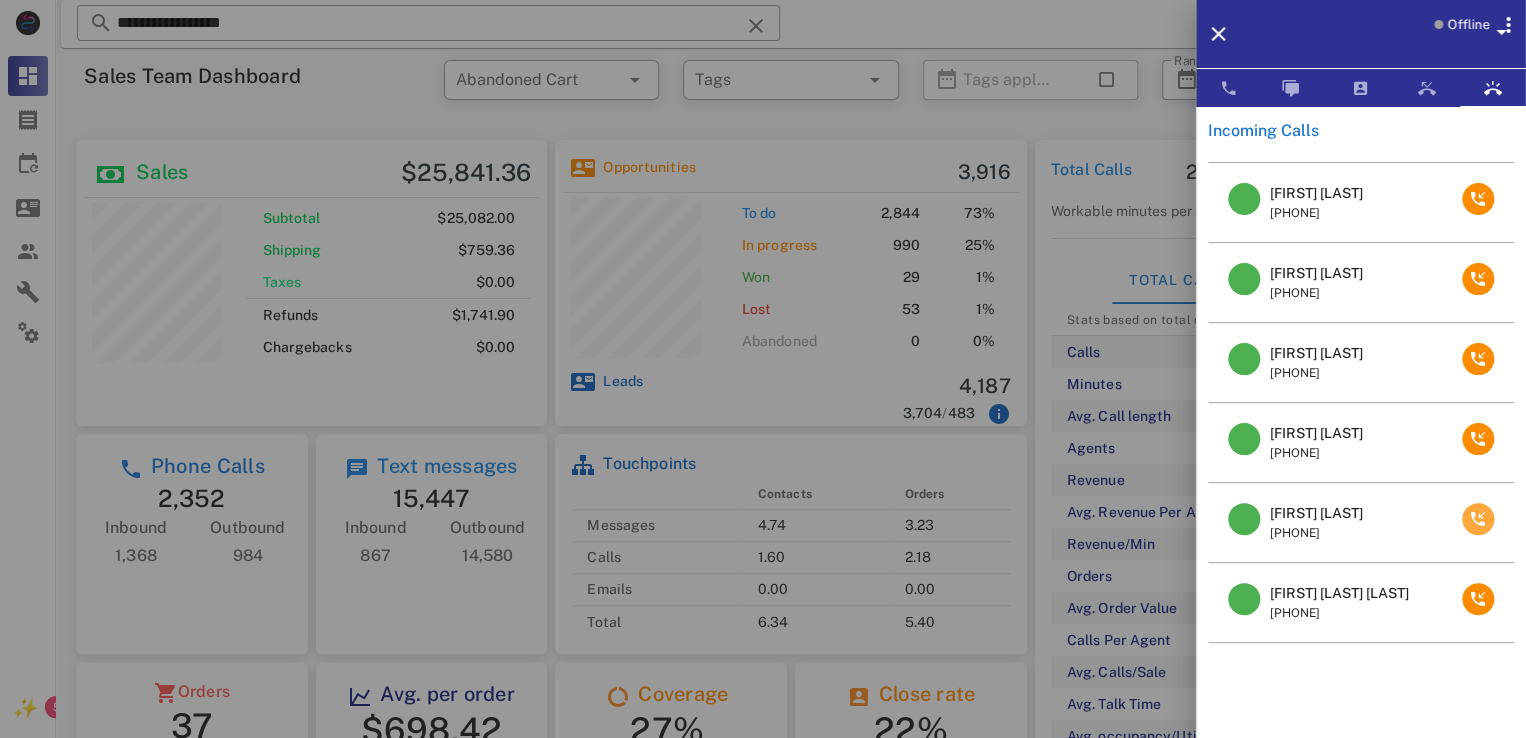 click at bounding box center [1478, 519] 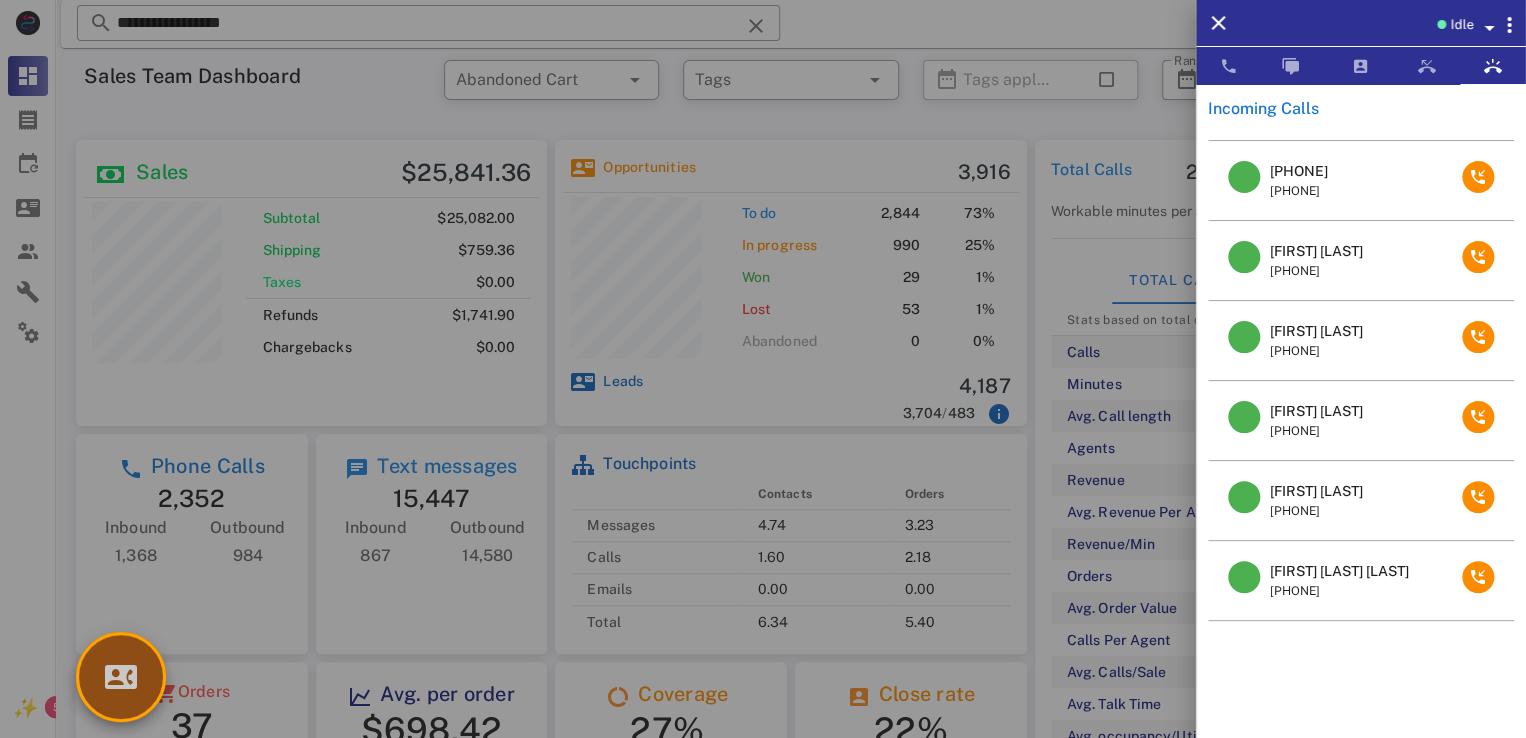 click at bounding box center [121, 677] 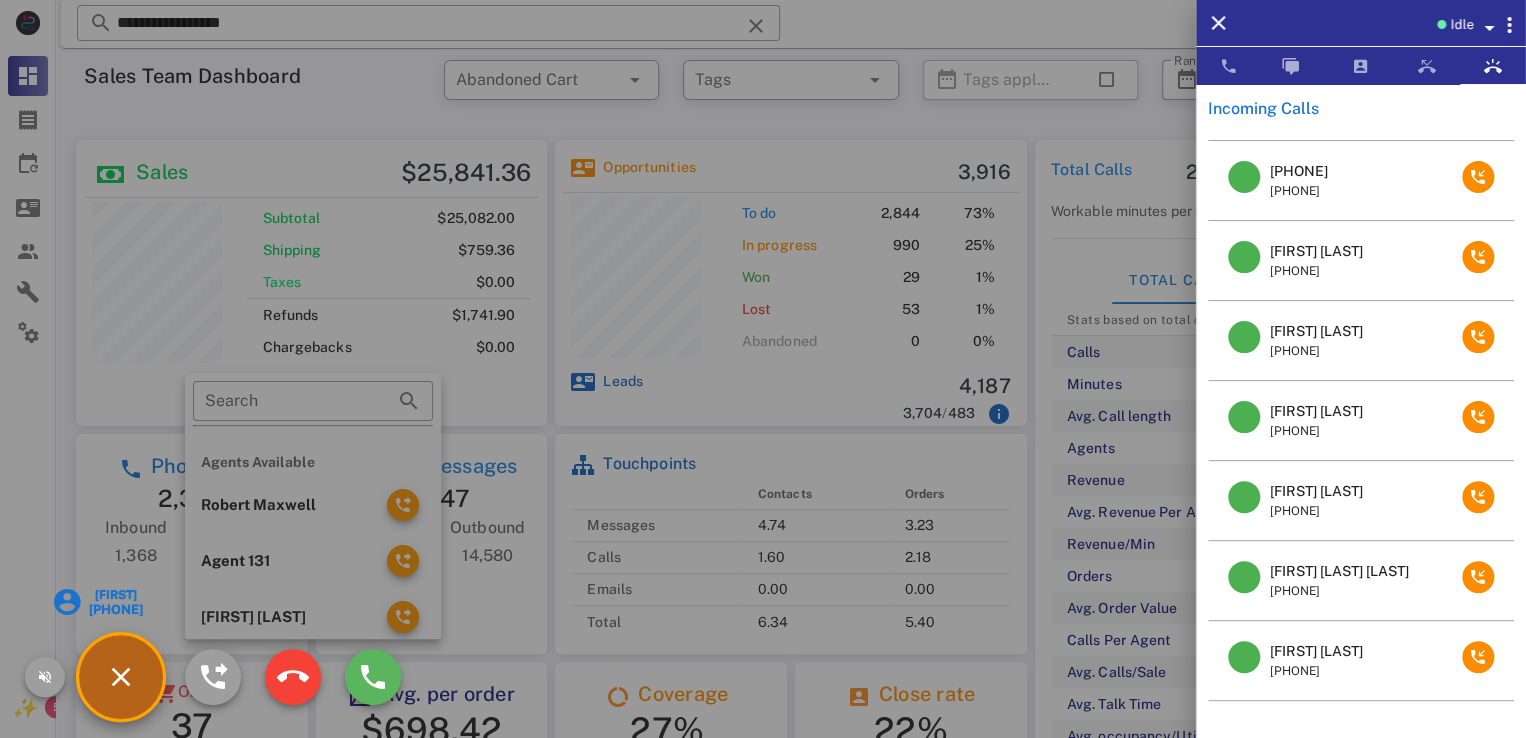 scroll, scrollTop: 380, scrollLeft: 0, axis: vertical 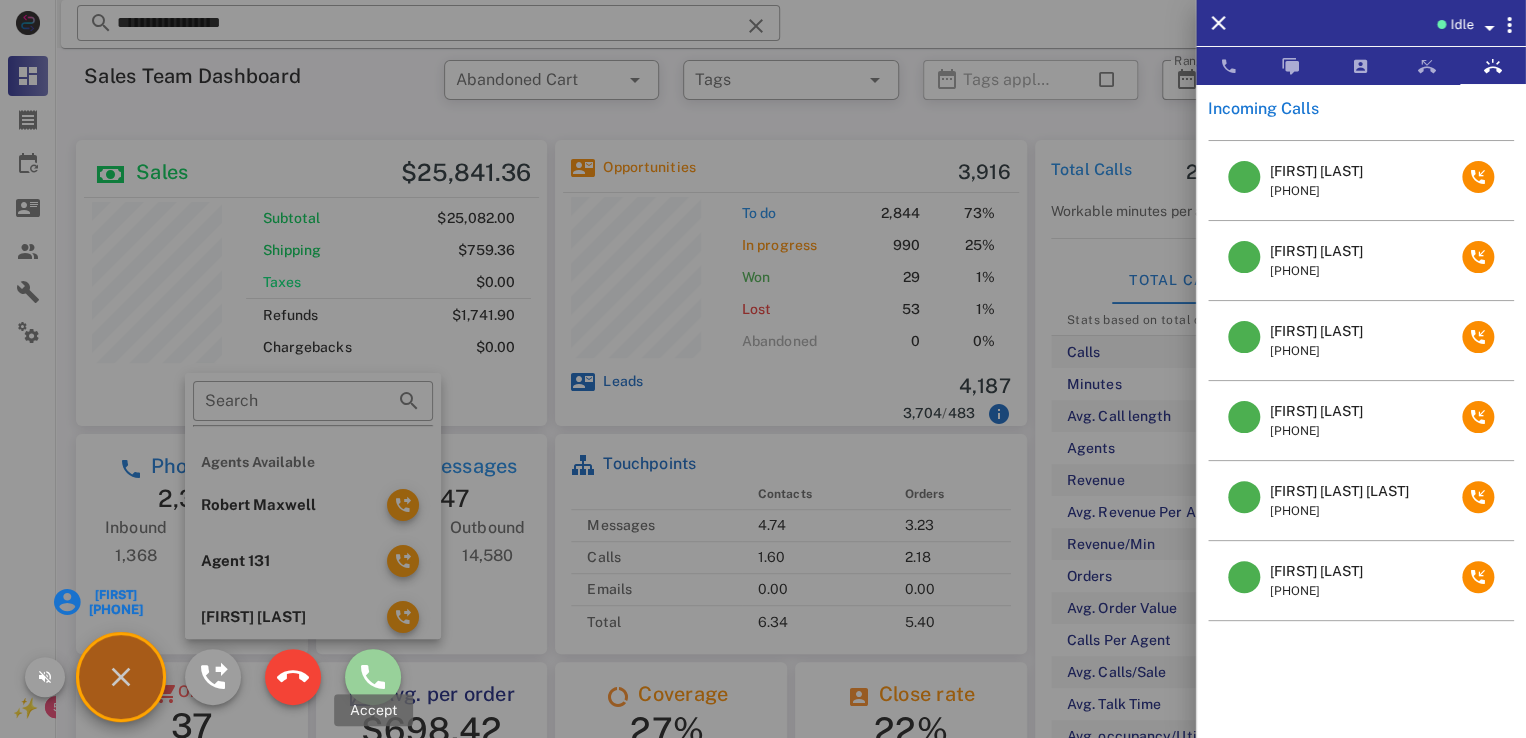 click at bounding box center [373, 677] 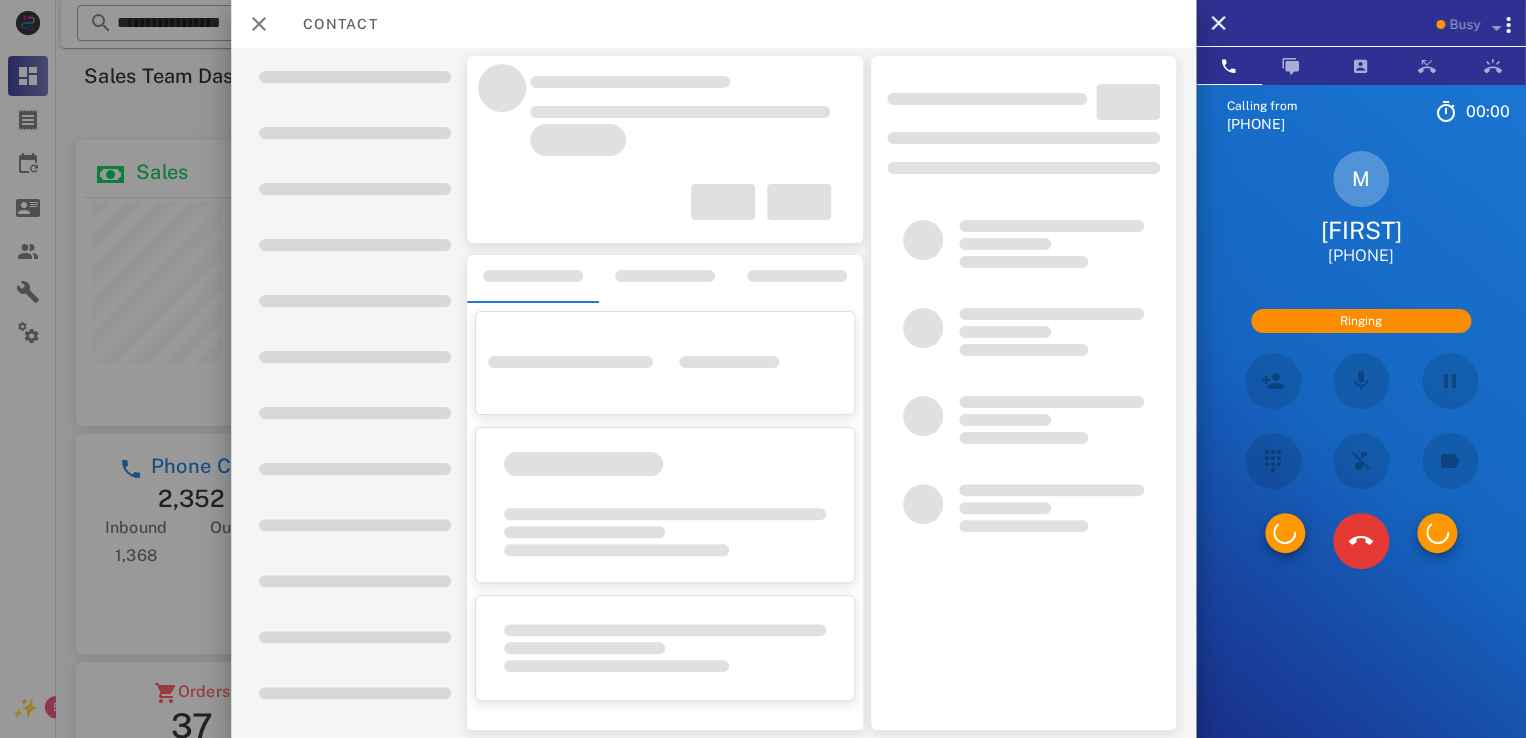 scroll, scrollTop: 300, scrollLeft: 0, axis: vertical 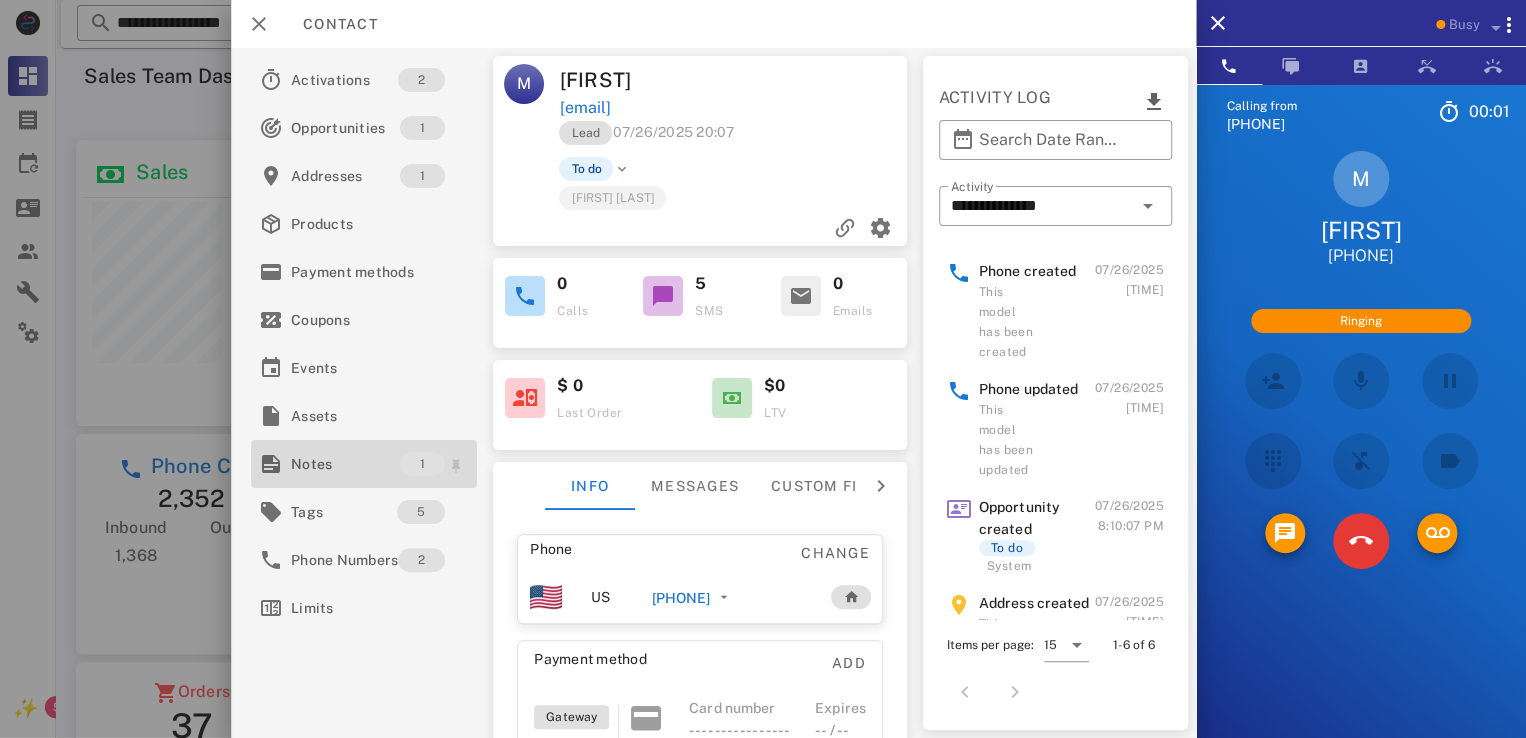 click on "Notes" at bounding box center [345, 464] 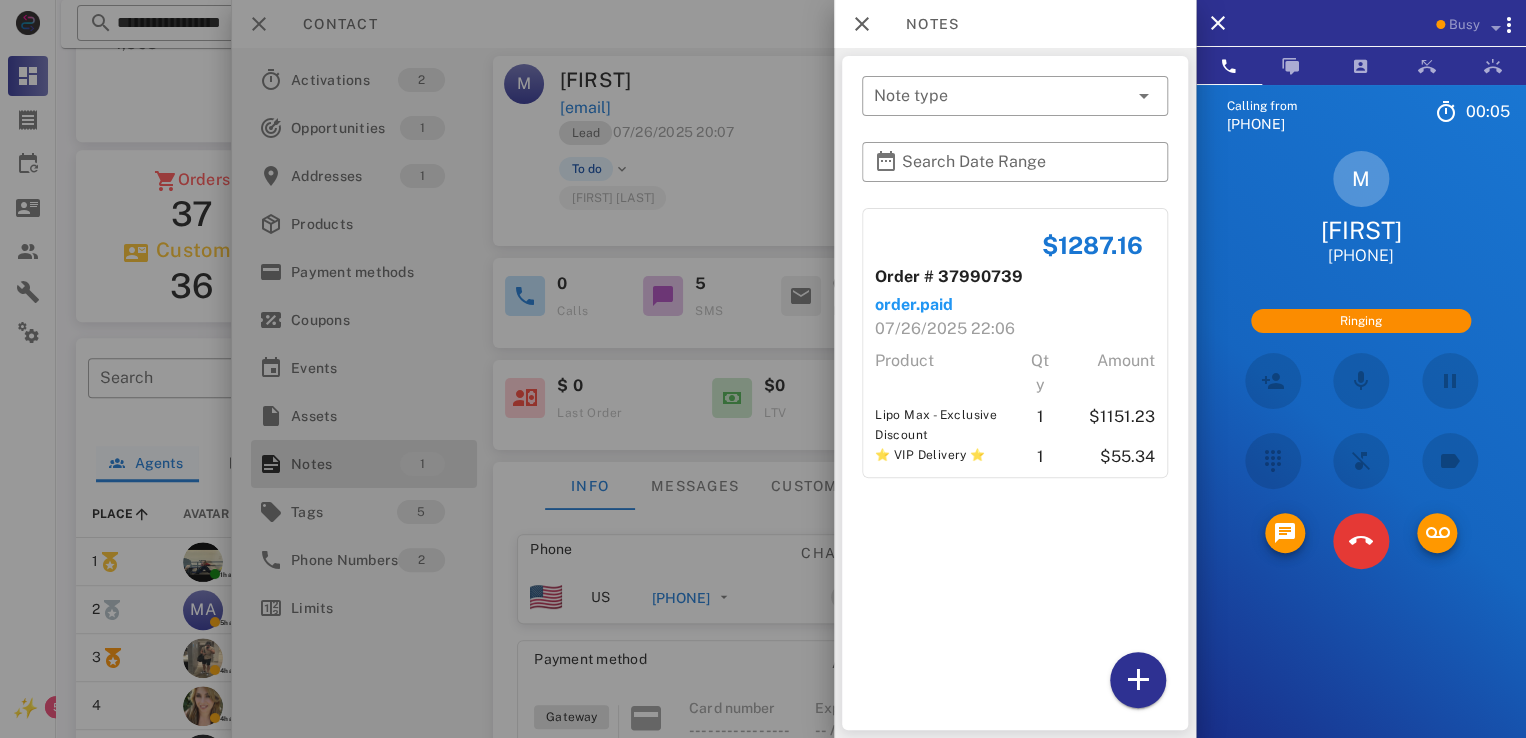 scroll, scrollTop: 515, scrollLeft: 0, axis: vertical 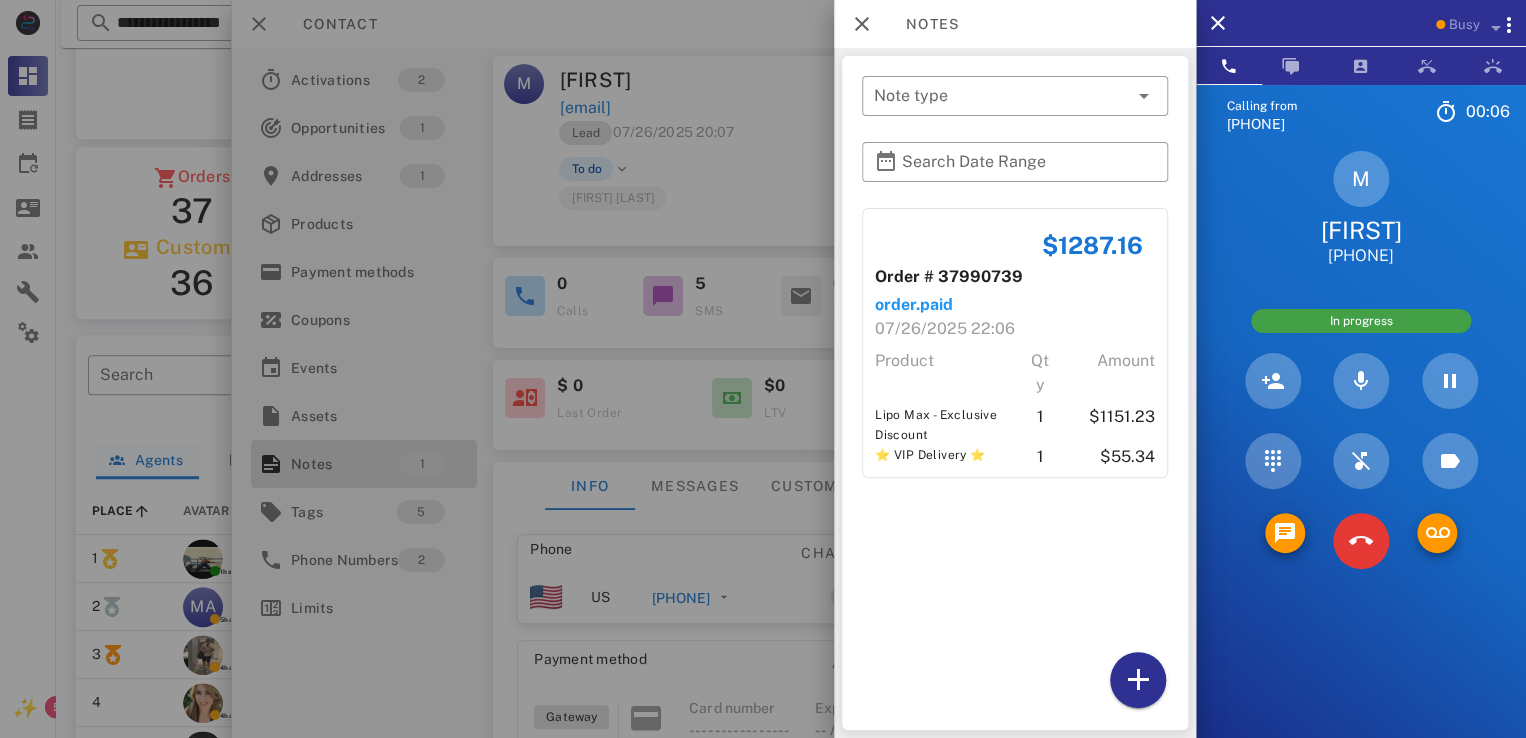click at bounding box center [763, 369] 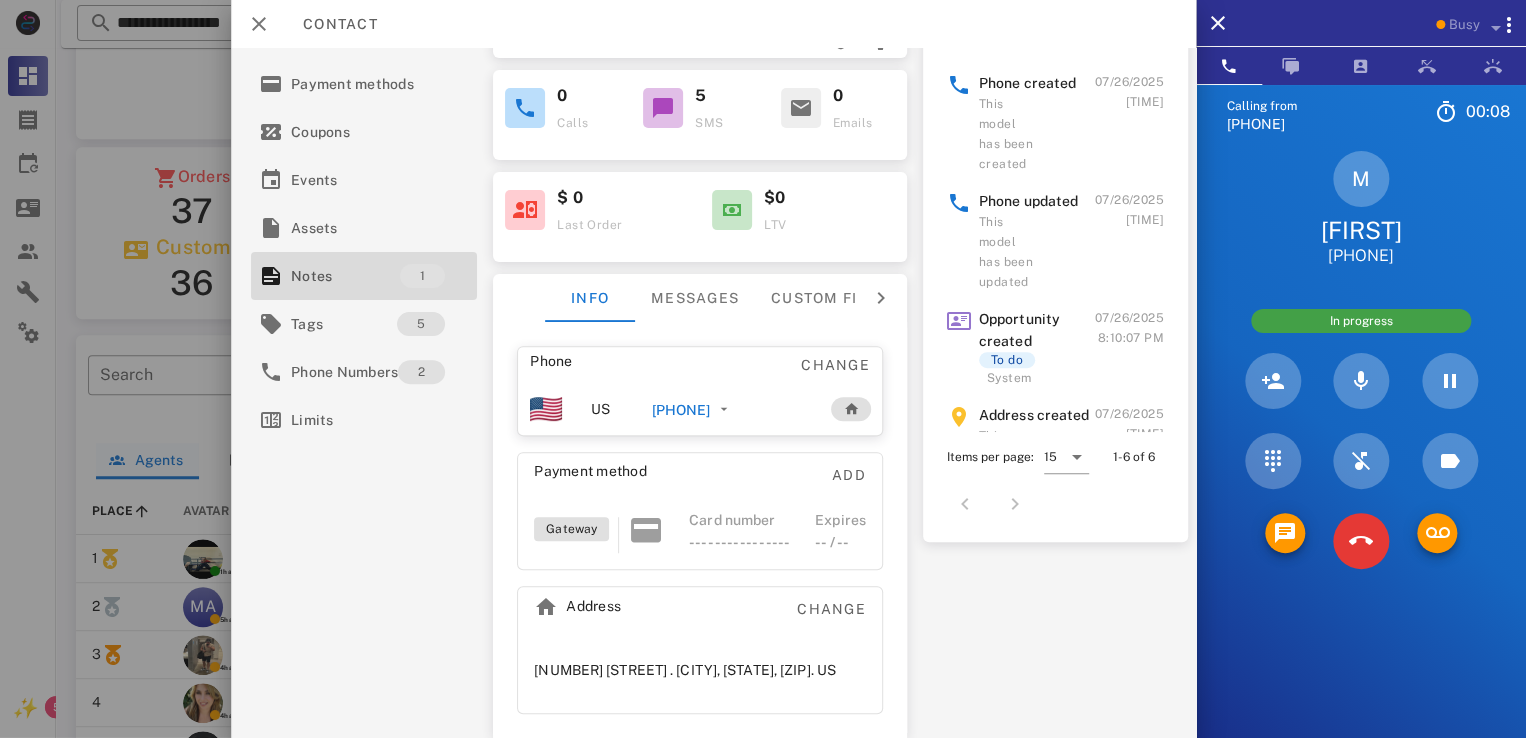 scroll, scrollTop: 0, scrollLeft: 0, axis: both 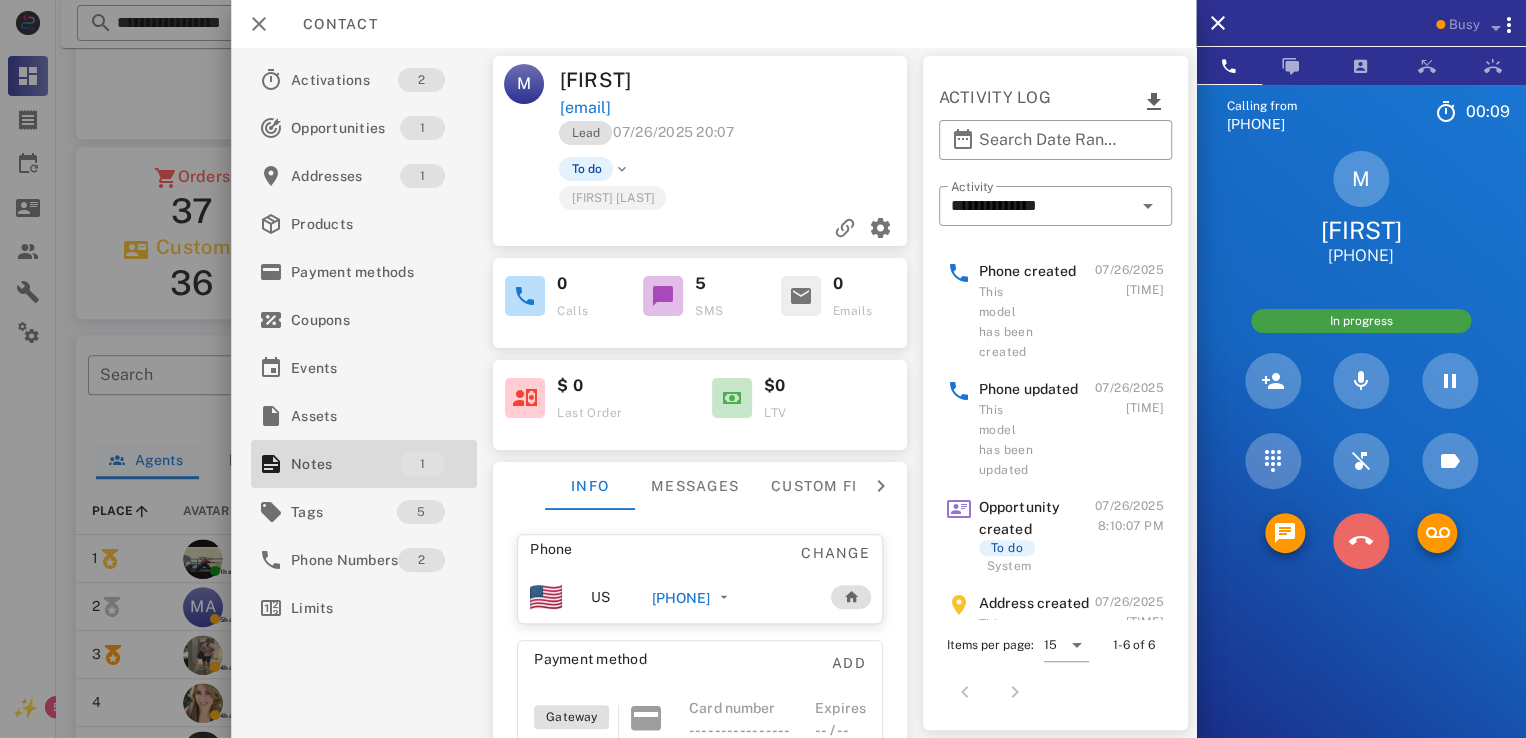 click at bounding box center (1361, 541) 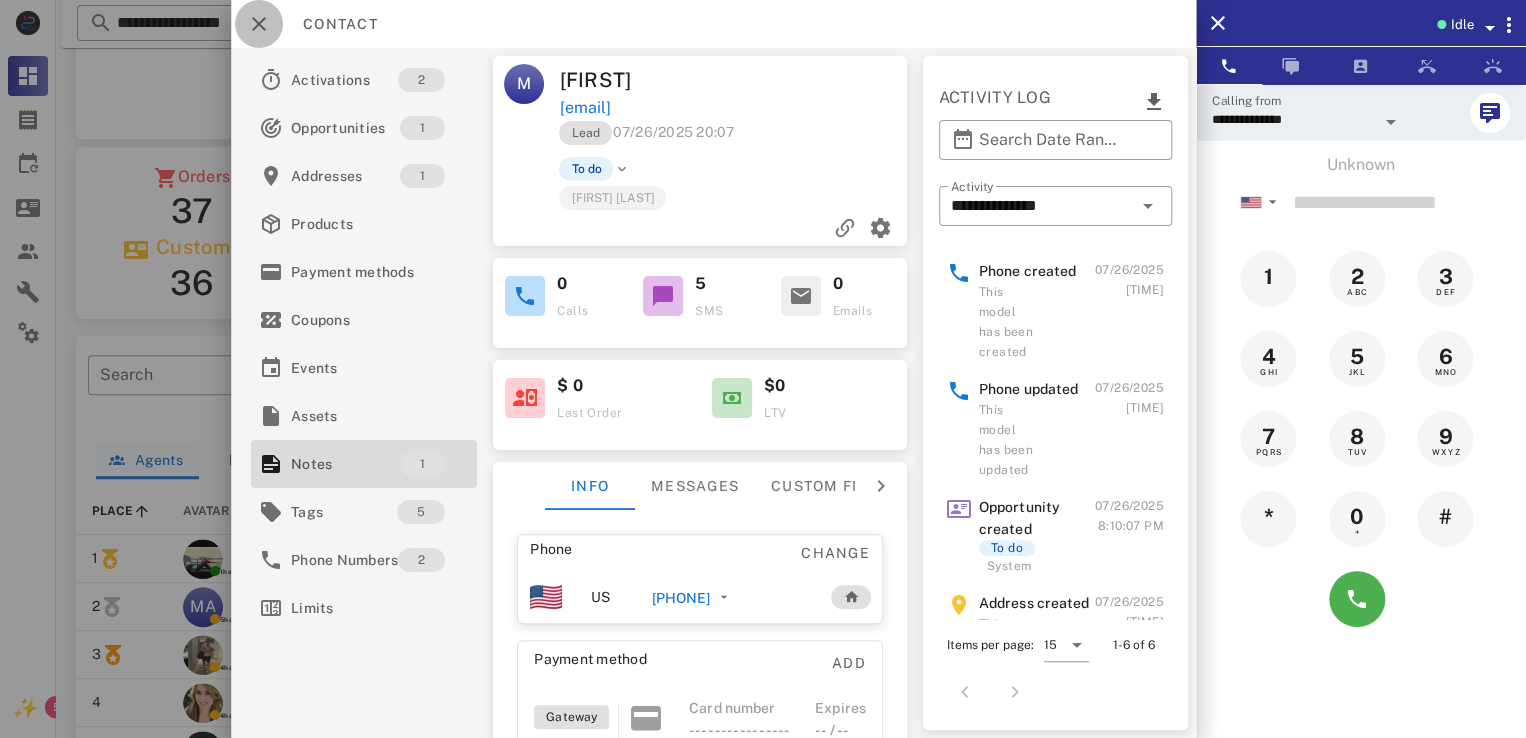 click at bounding box center [259, 24] 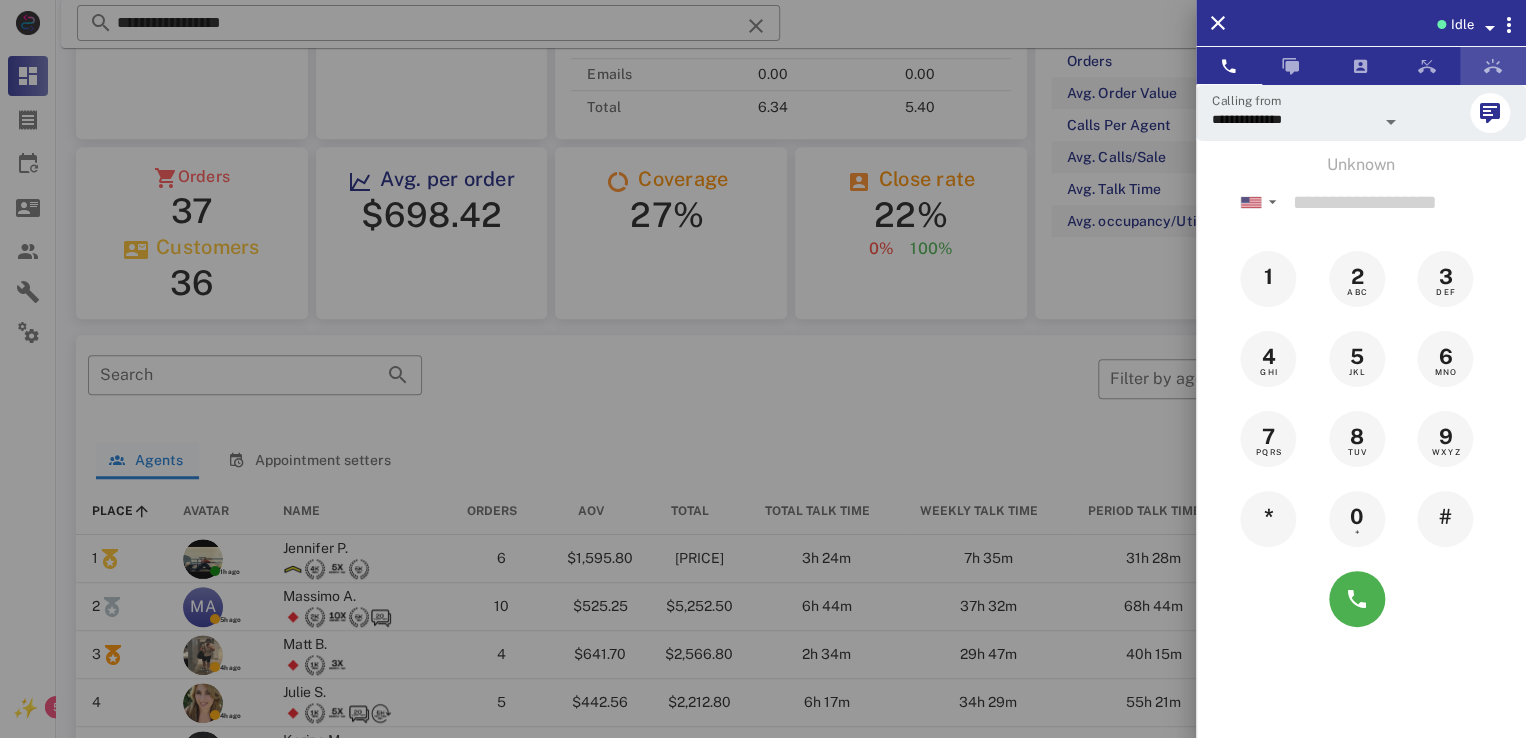 click at bounding box center [1493, 66] 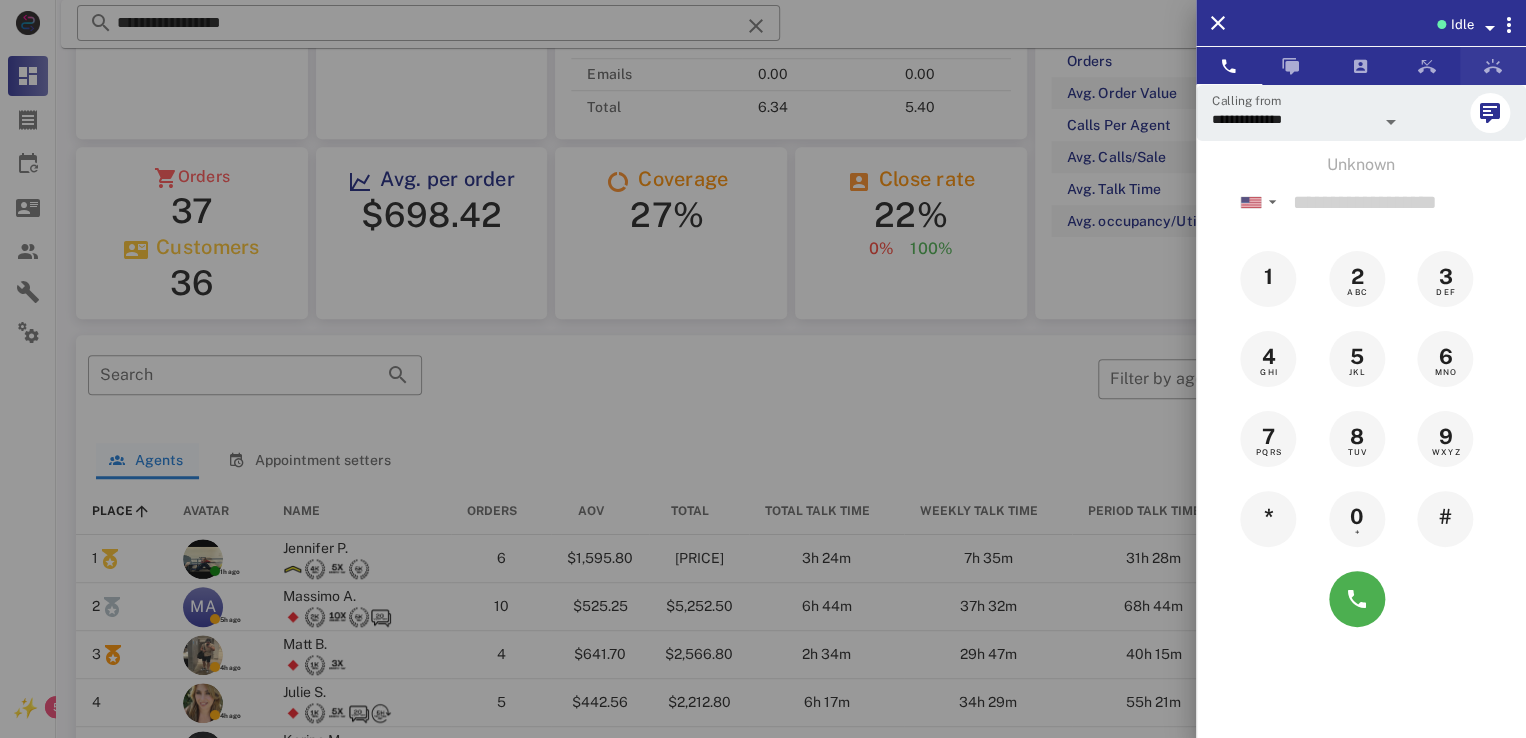 scroll, scrollTop: 220, scrollLeft: 0, axis: vertical 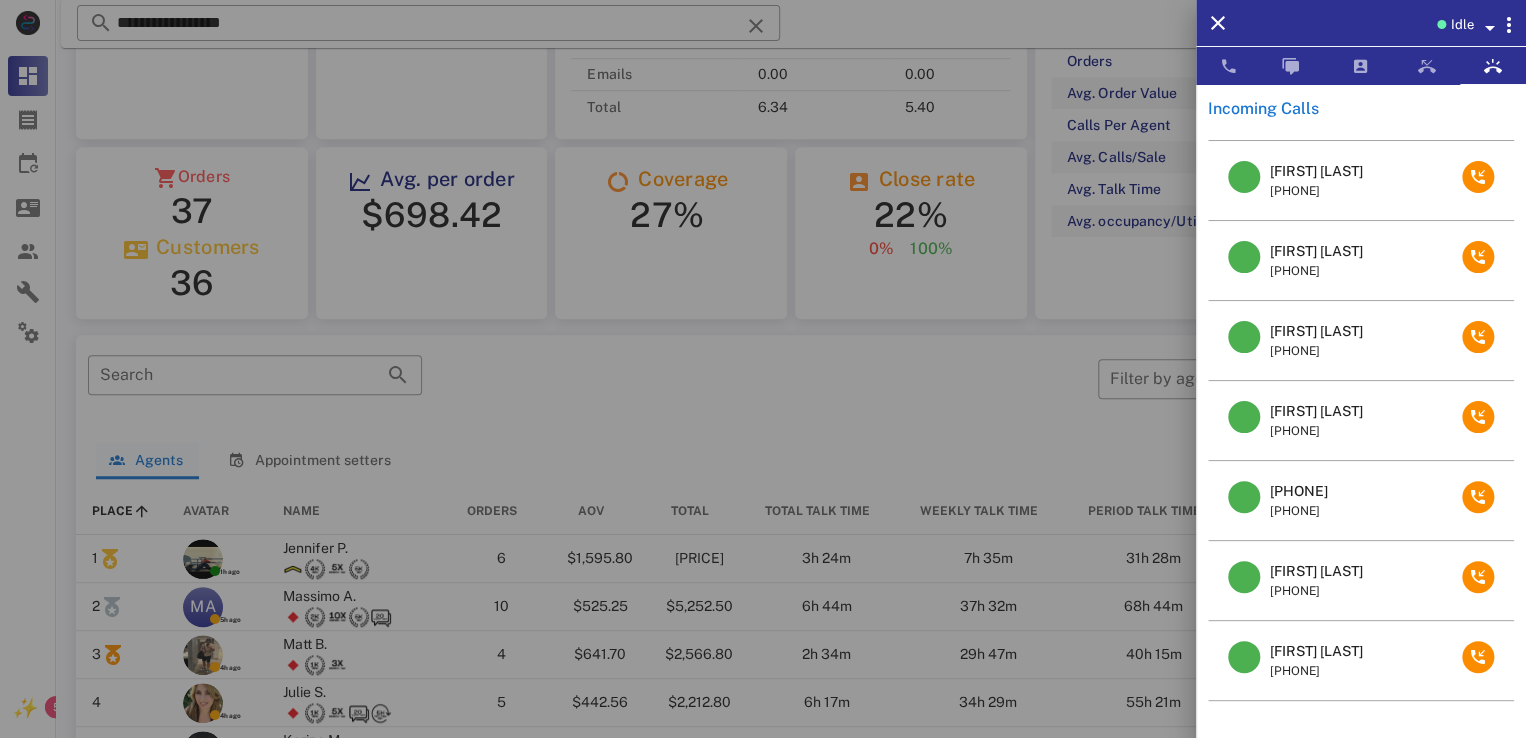 click on "[FIRST] [LAST]   [PHONE]" at bounding box center (1361, 661) 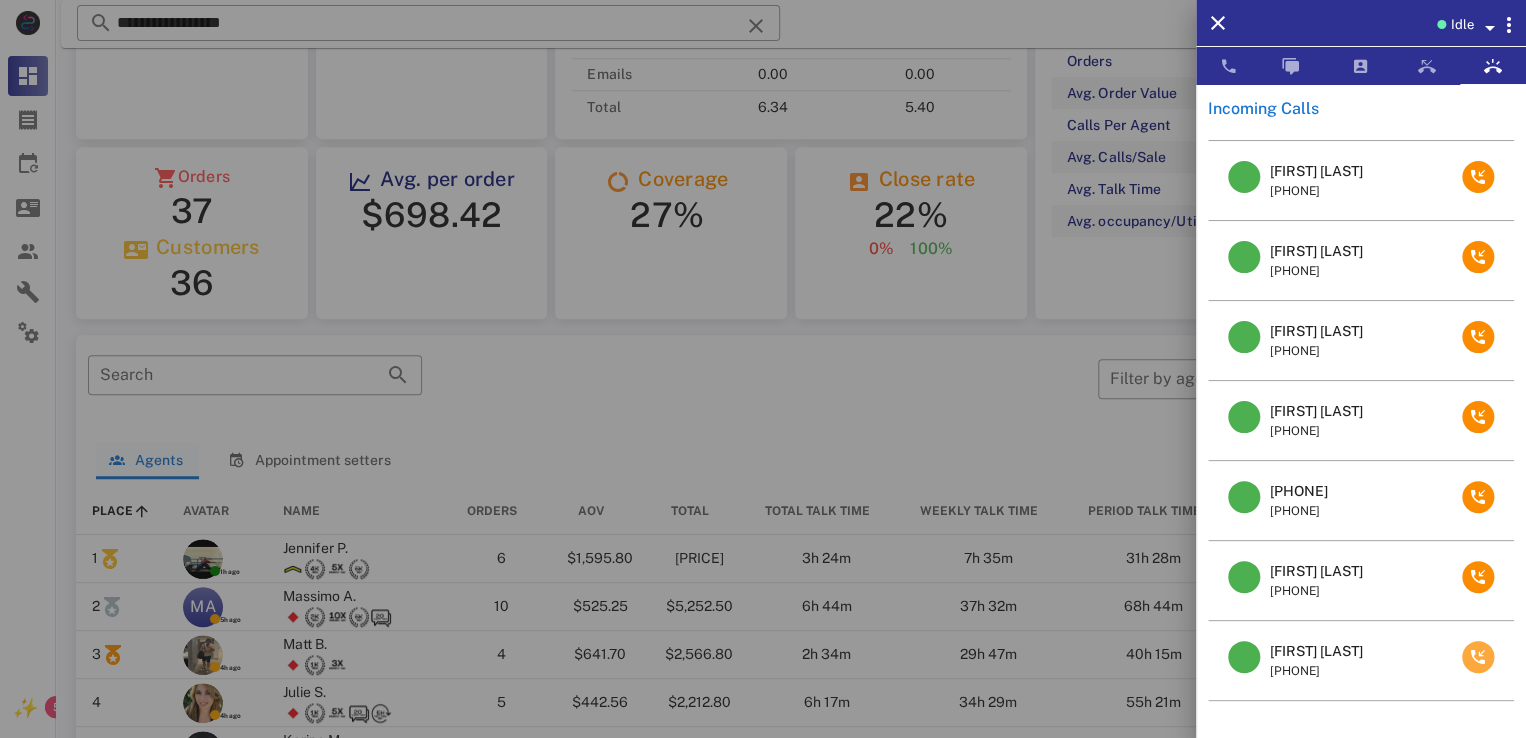 click at bounding box center [1478, 657] 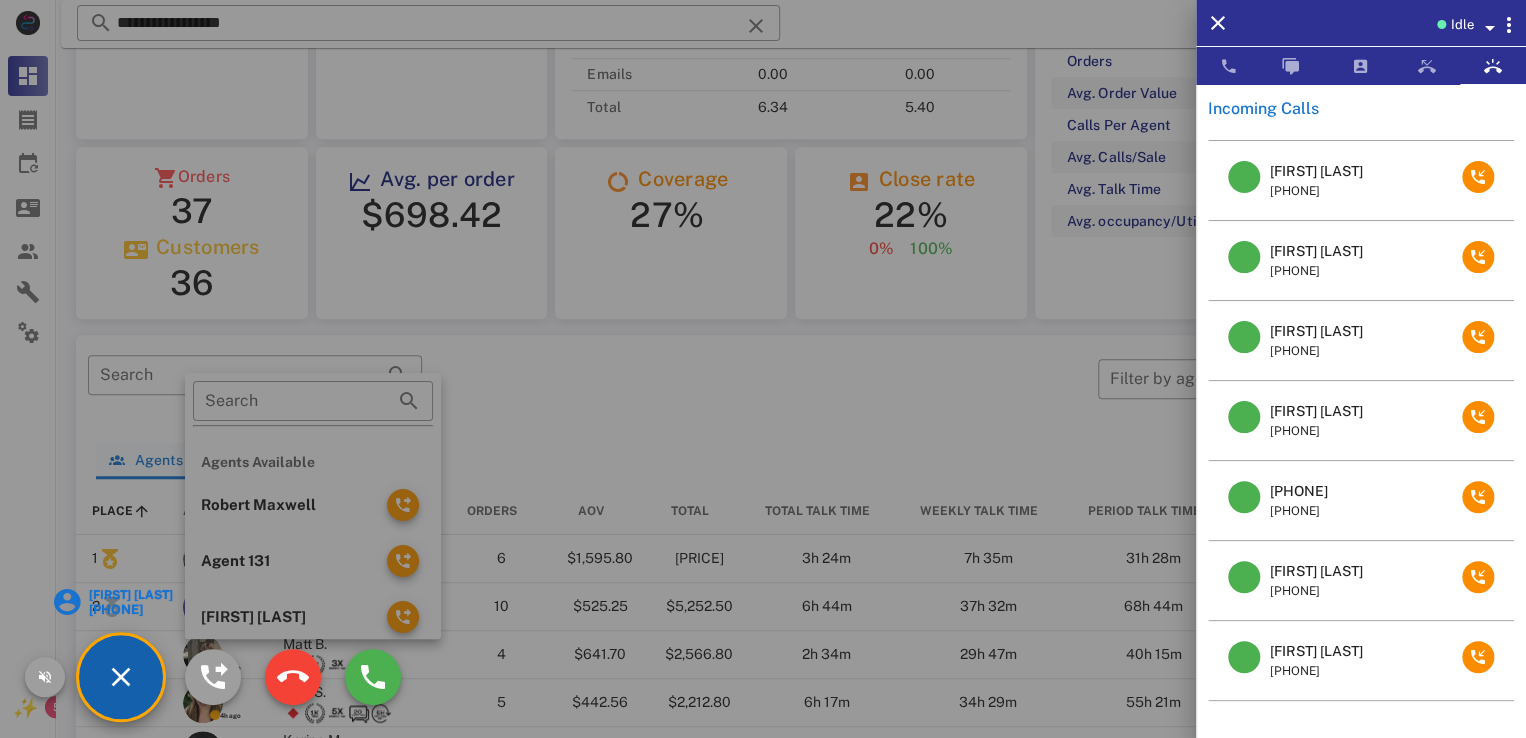 click at bounding box center (763, 369) 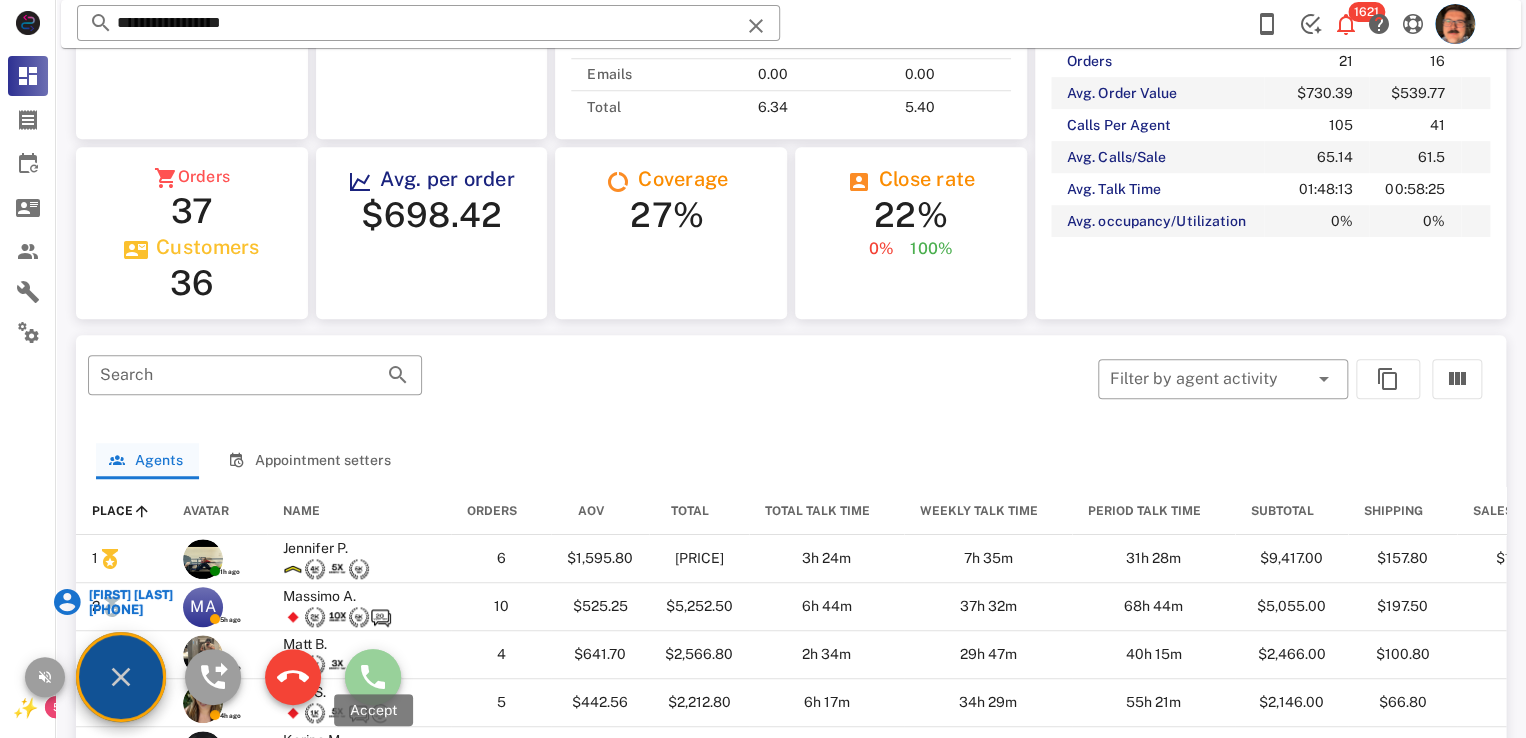 click at bounding box center (373, 677) 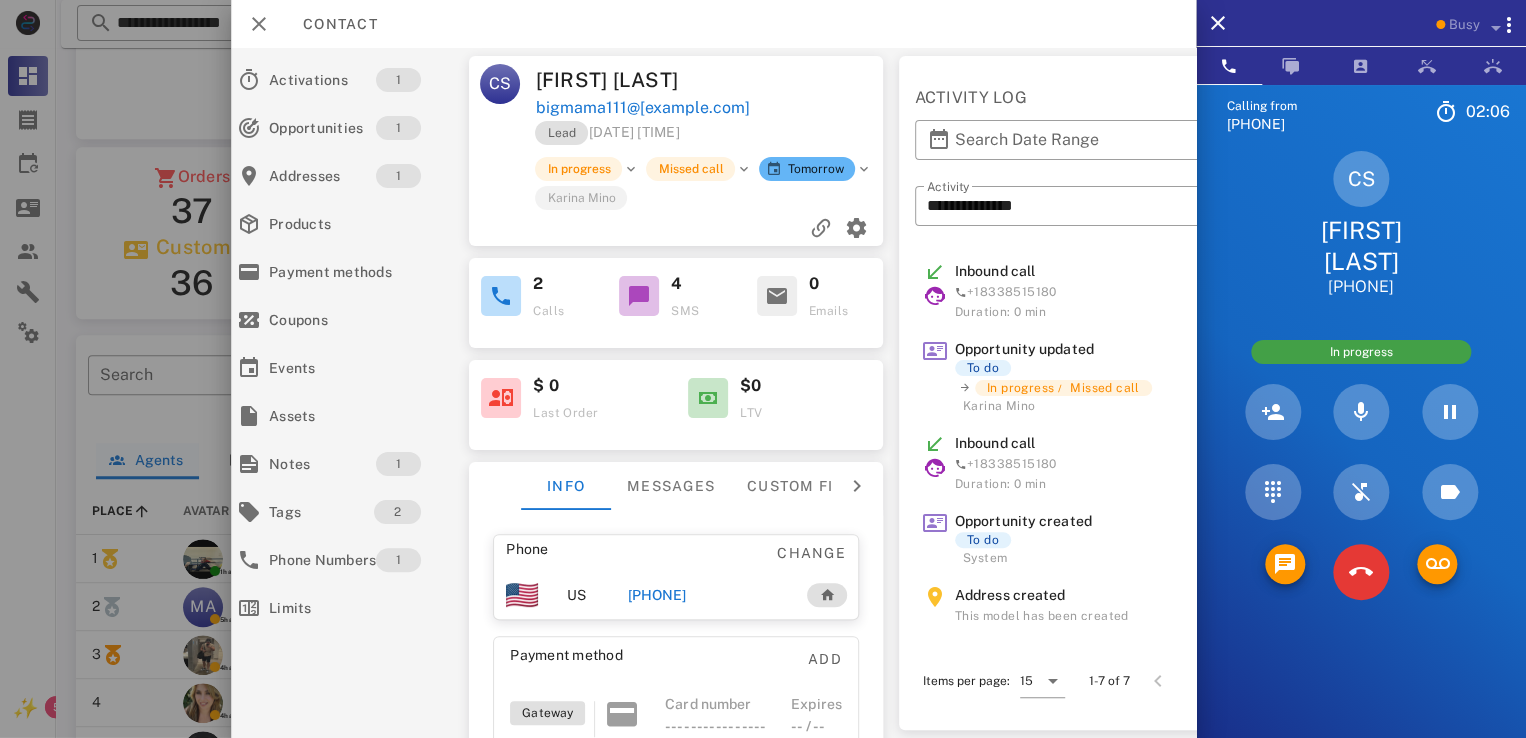 scroll, scrollTop: 0, scrollLeft: 24, axis: horizontal 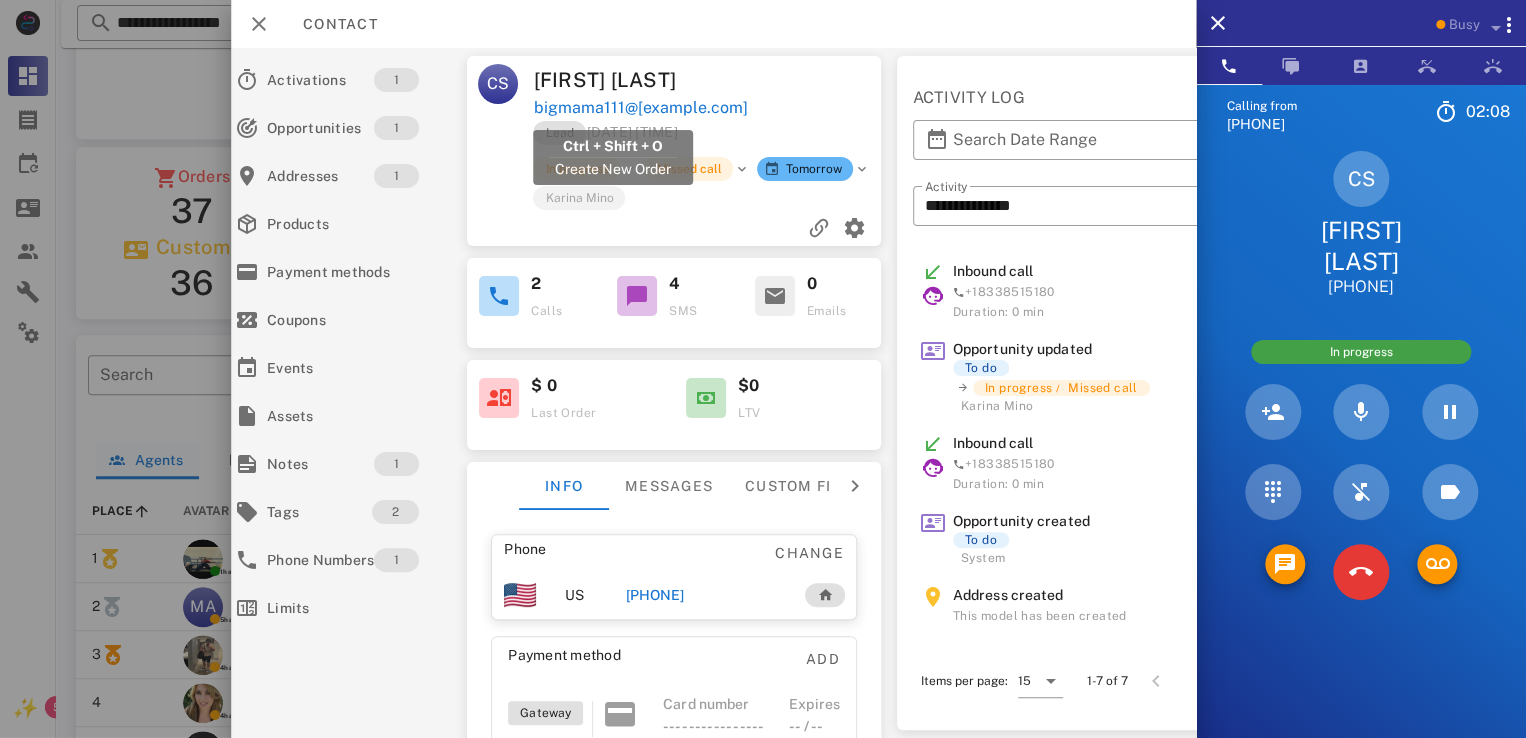 click on "bigmama111@[example.com]" at bounding box center [641, 108] 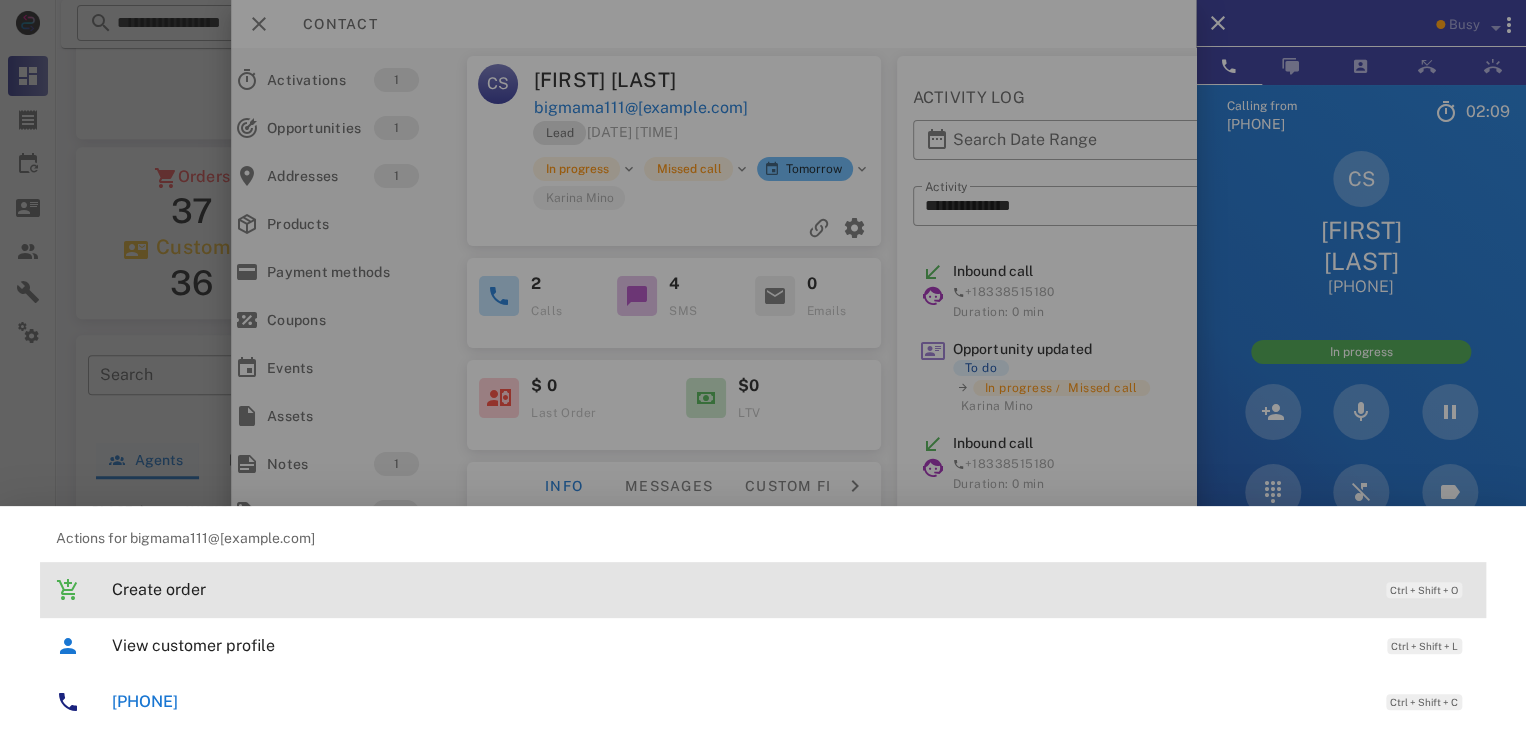 click on "Create order" at bounding box center (739, 589) 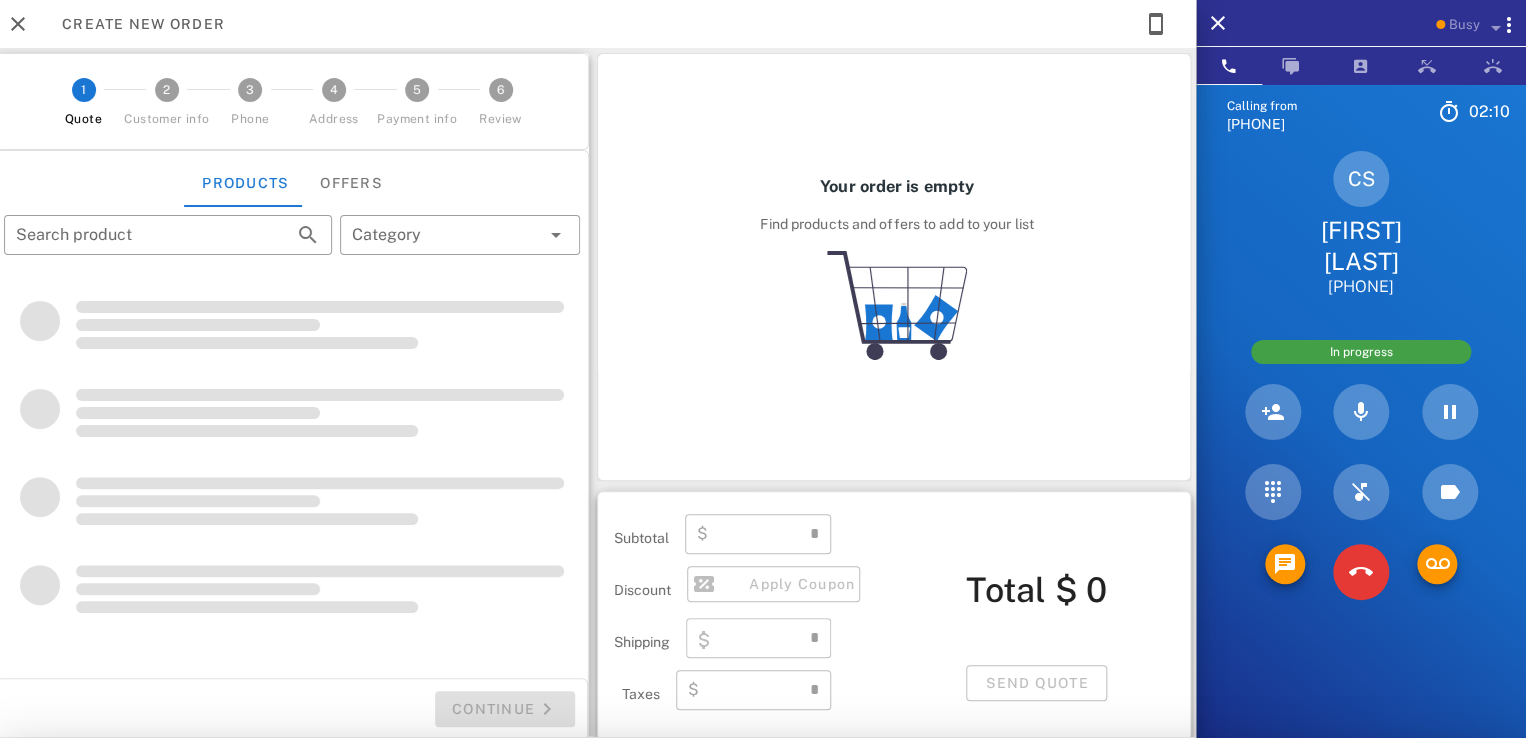 scroll, scrollTop: 0, scrollLeft: 0, axis: both 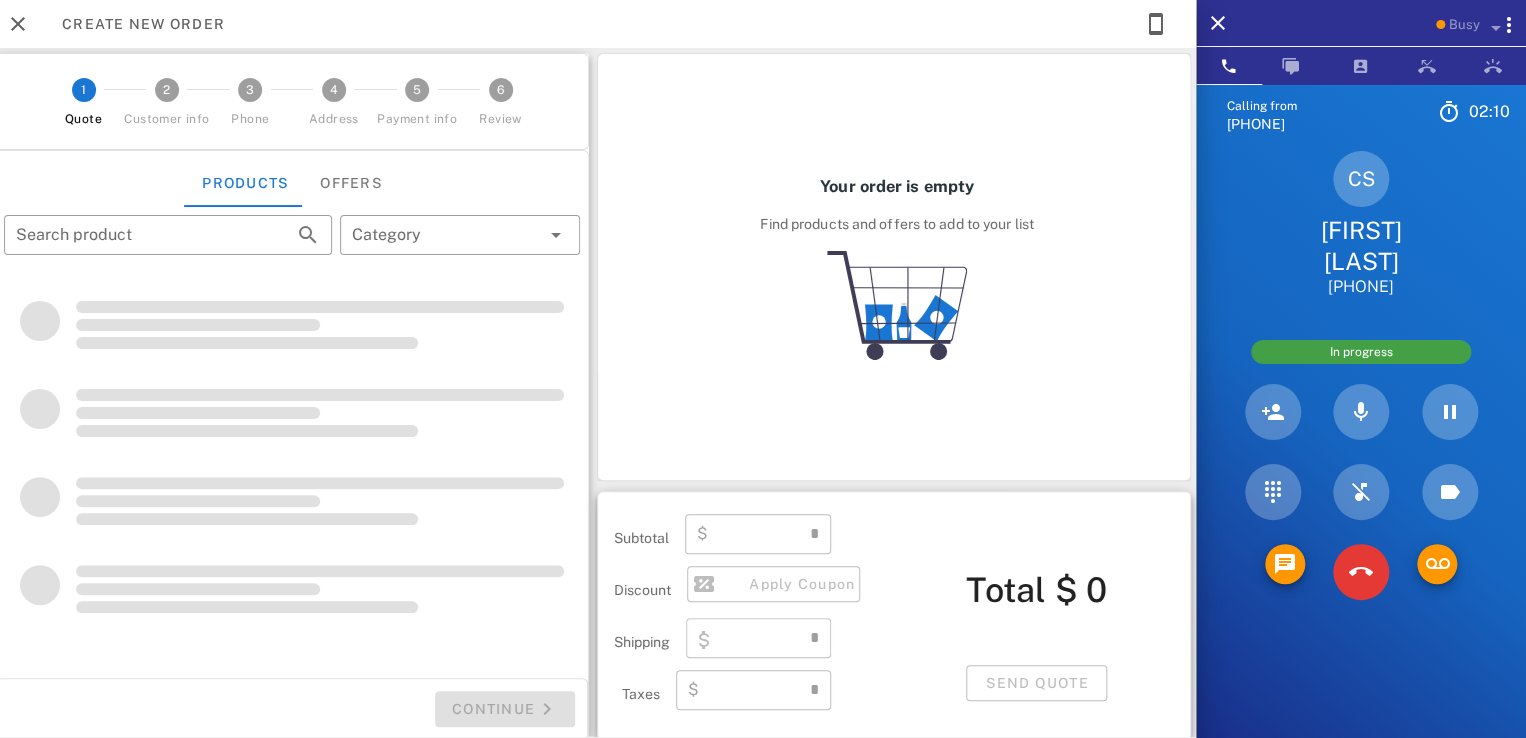 type on "**********" 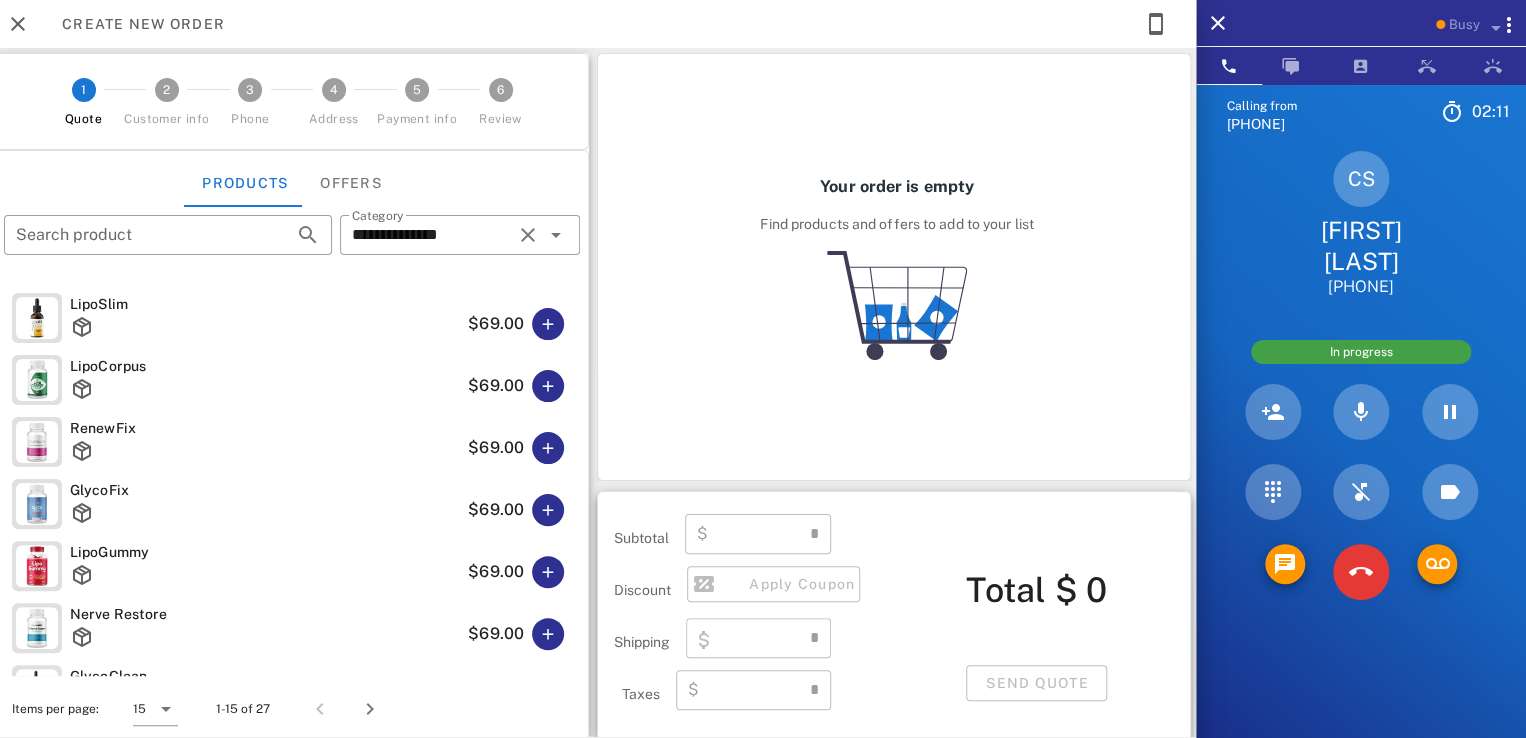 type on "****" 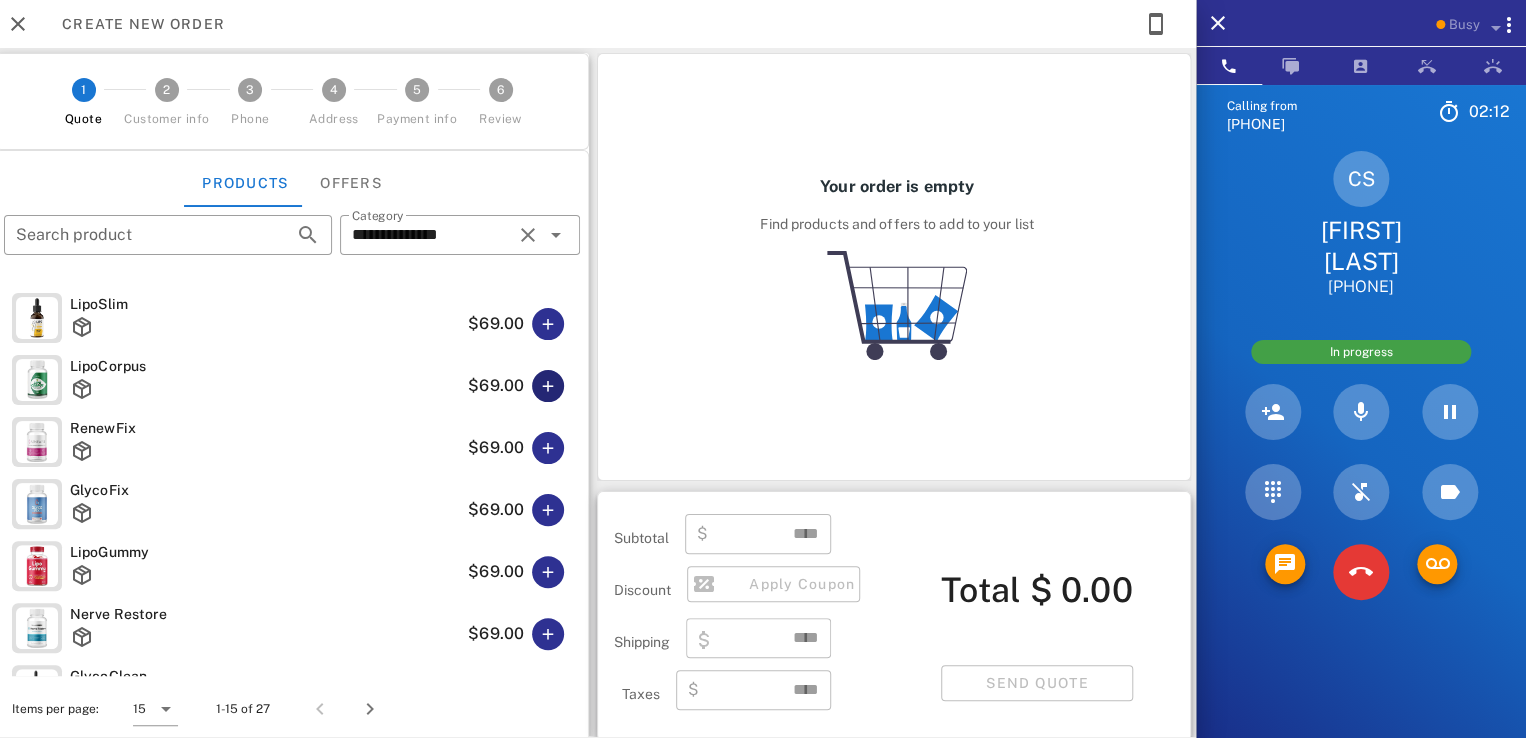 click at bounding box center (548, 386) 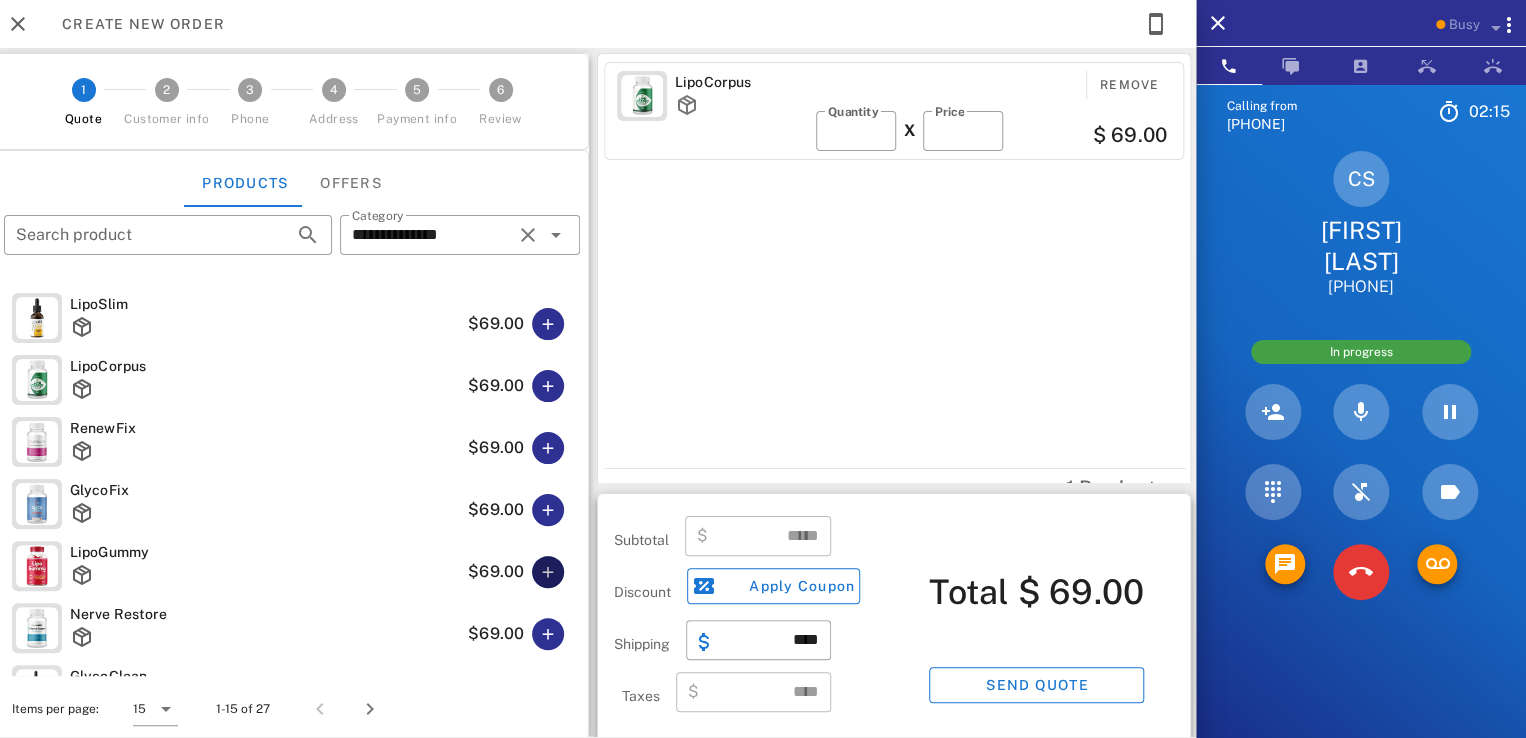 click at bounding box center (548, 572) 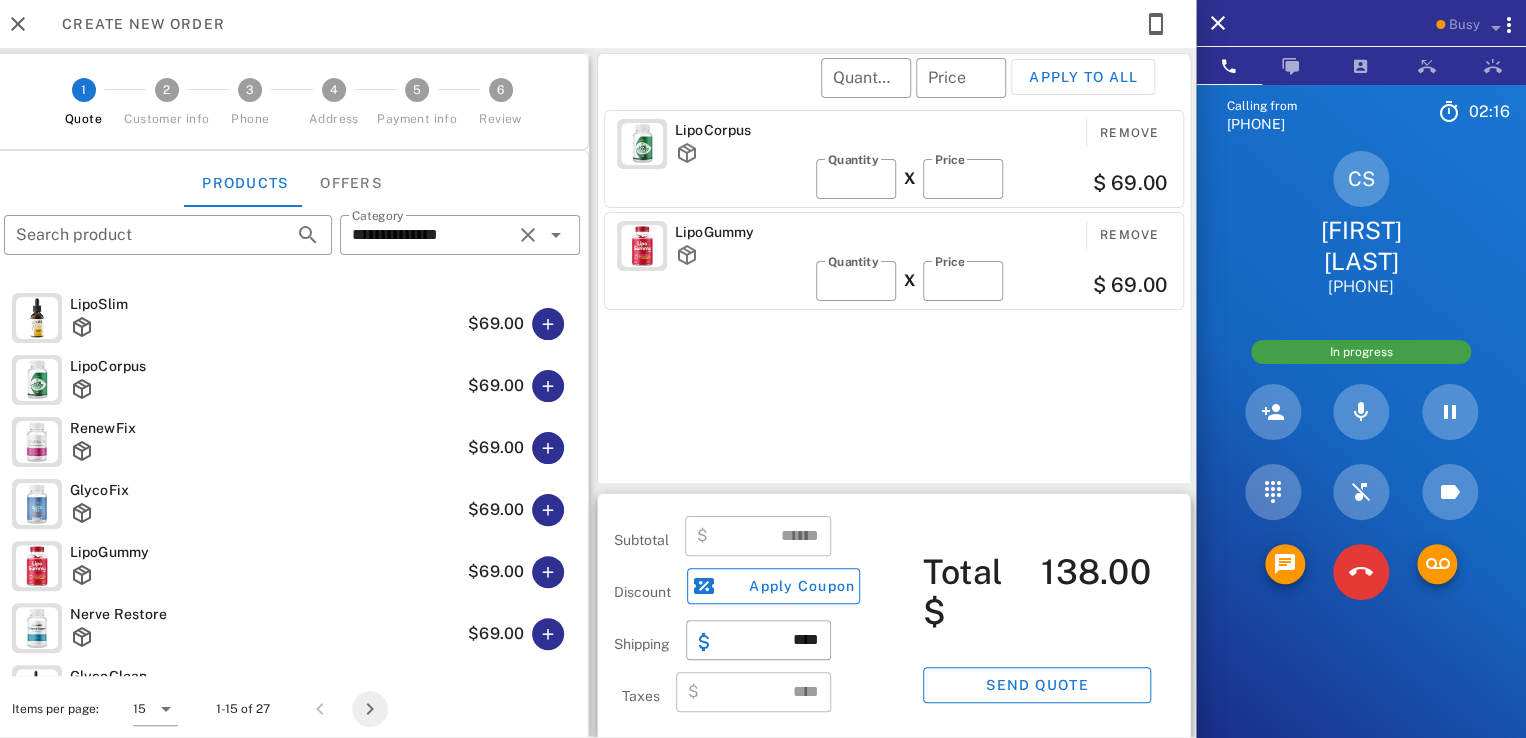 click at bounding box center [370, 709] 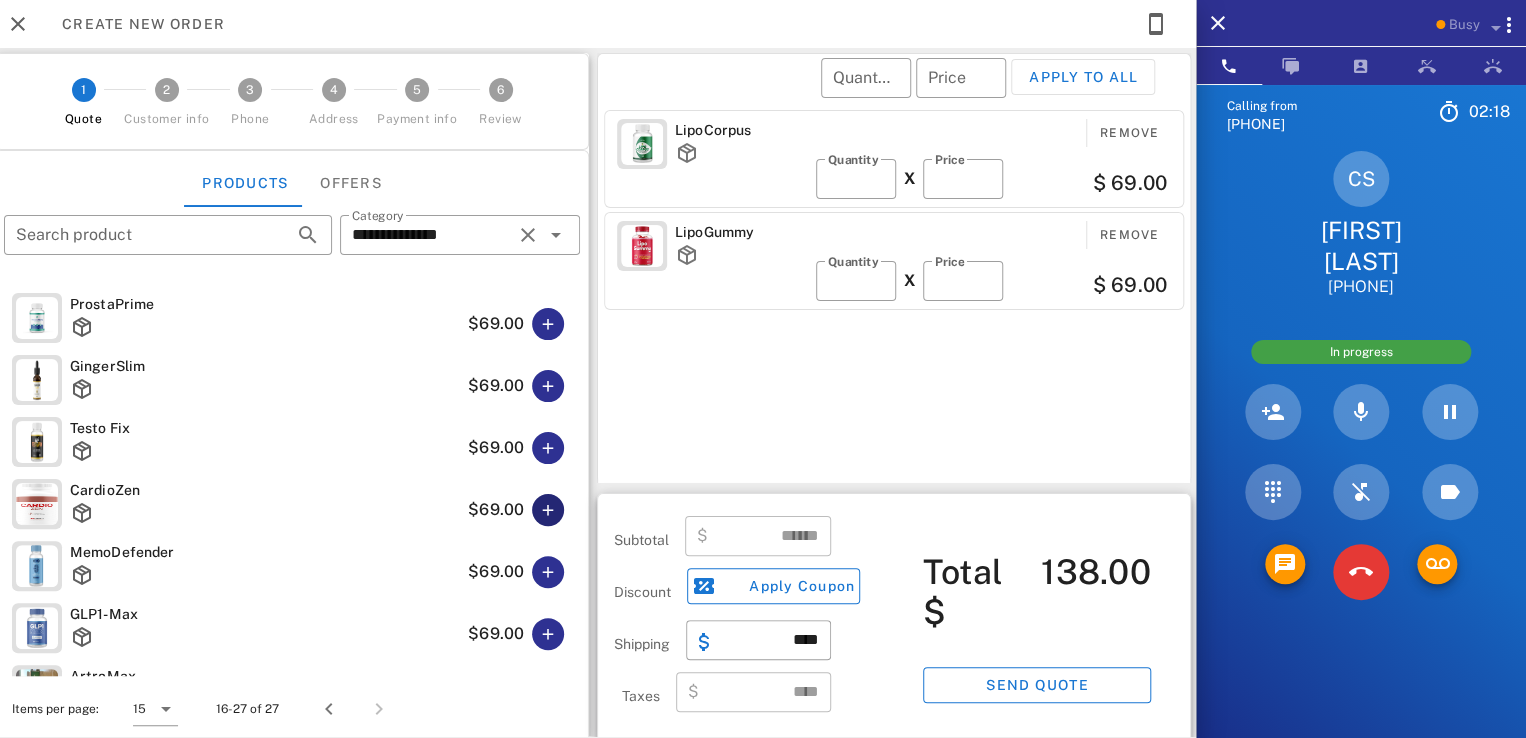click at bounding box center [548, 510] 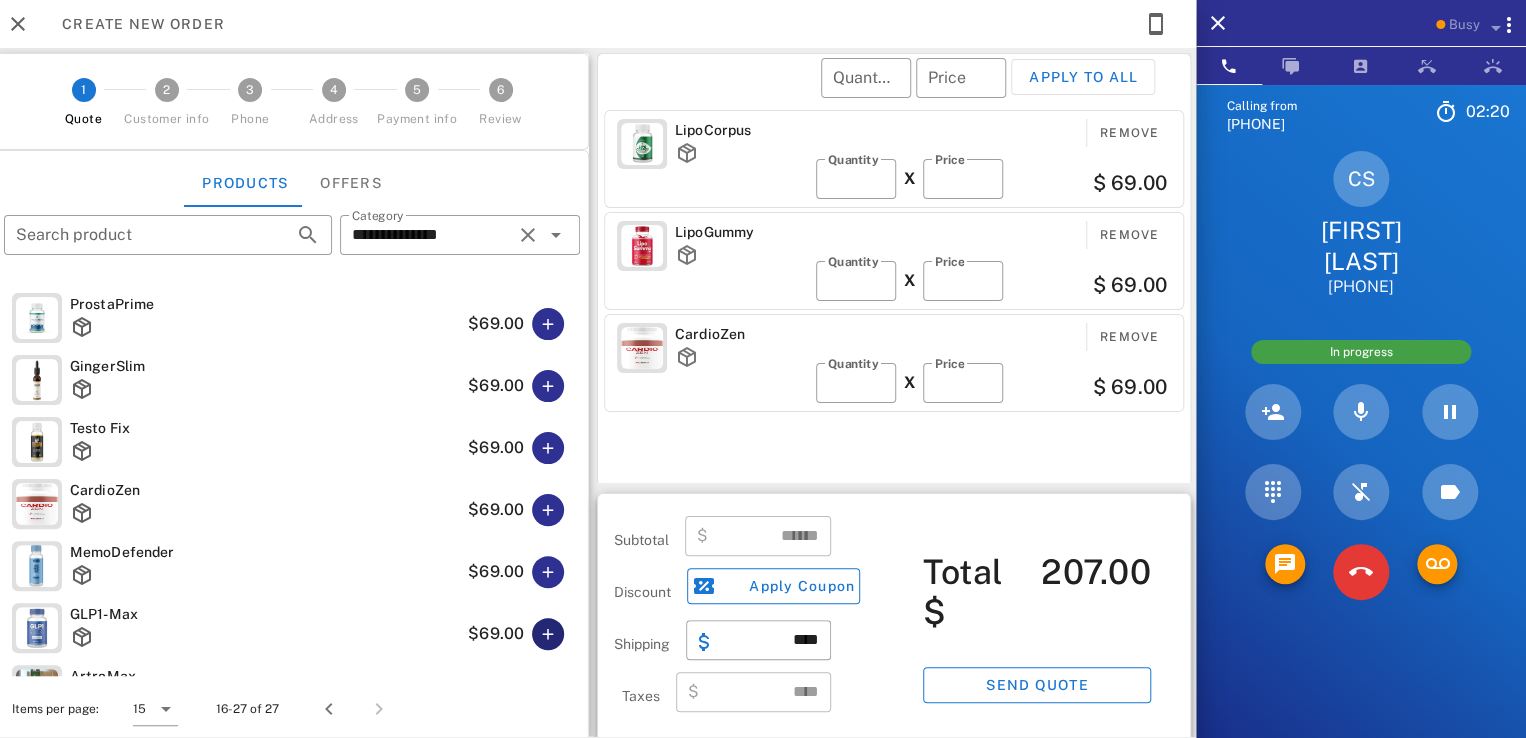 click at bounding box center (548, 634) 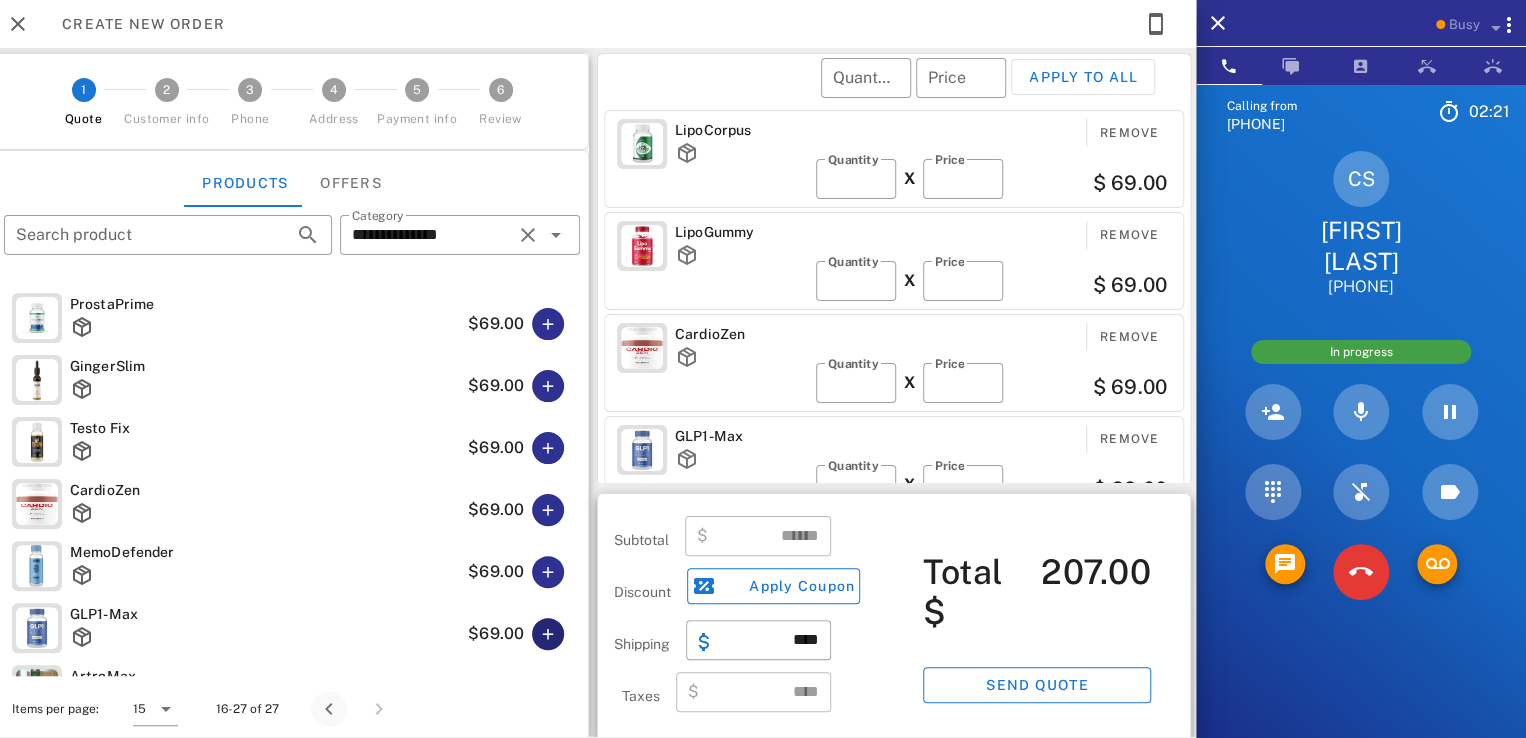 type on "******" 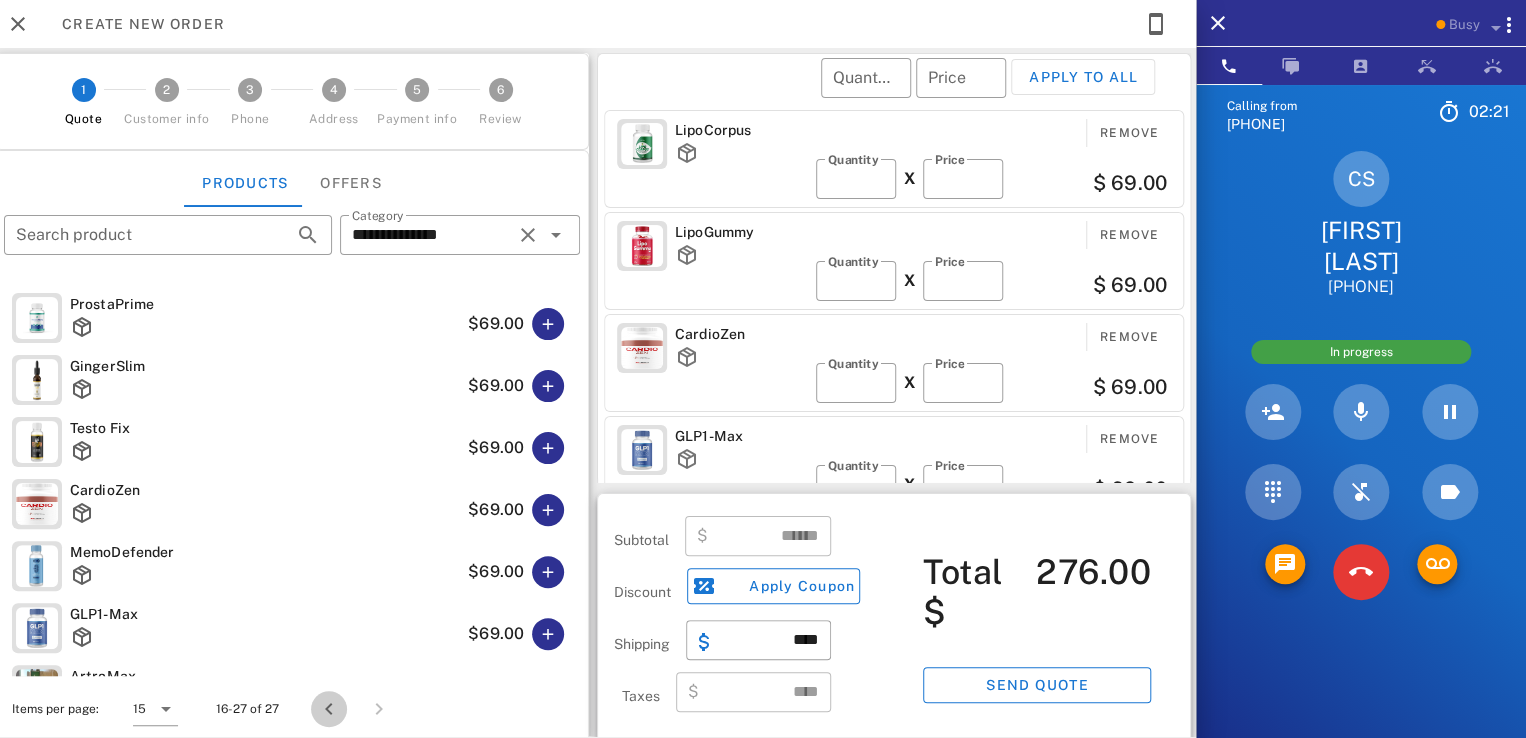 click at bounding box center [329, 709] 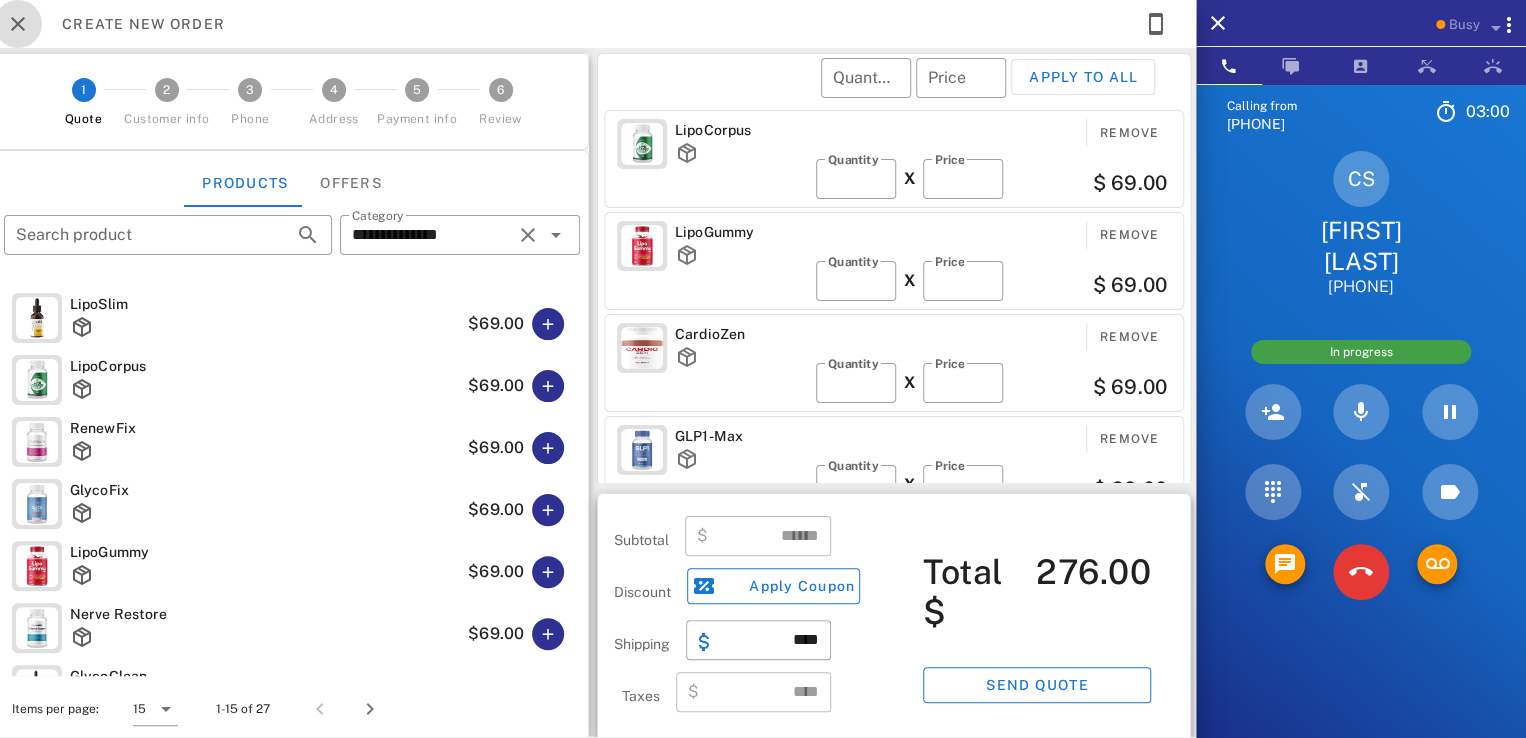 click at bounding box center (18, 24) 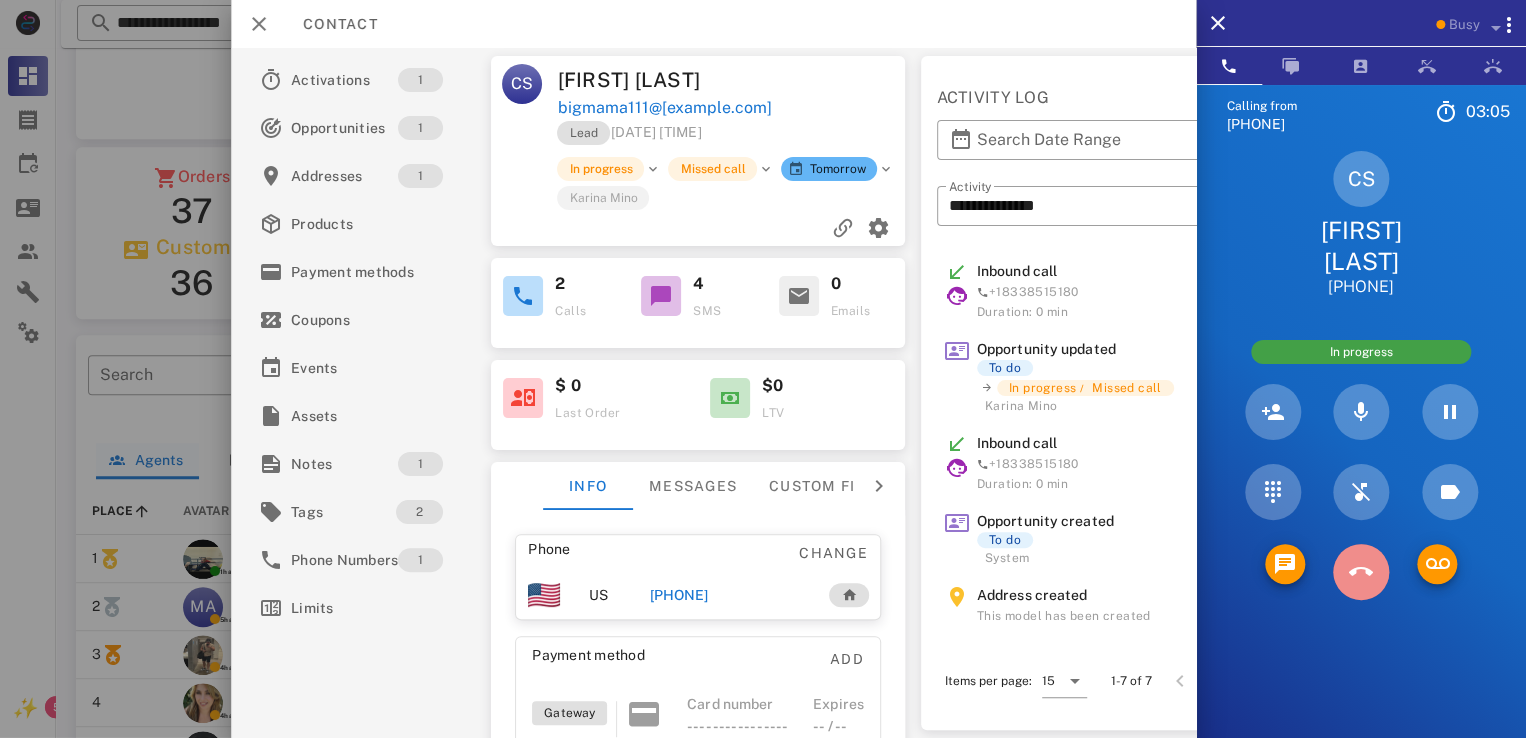 click at bounding box center (1361, 572) 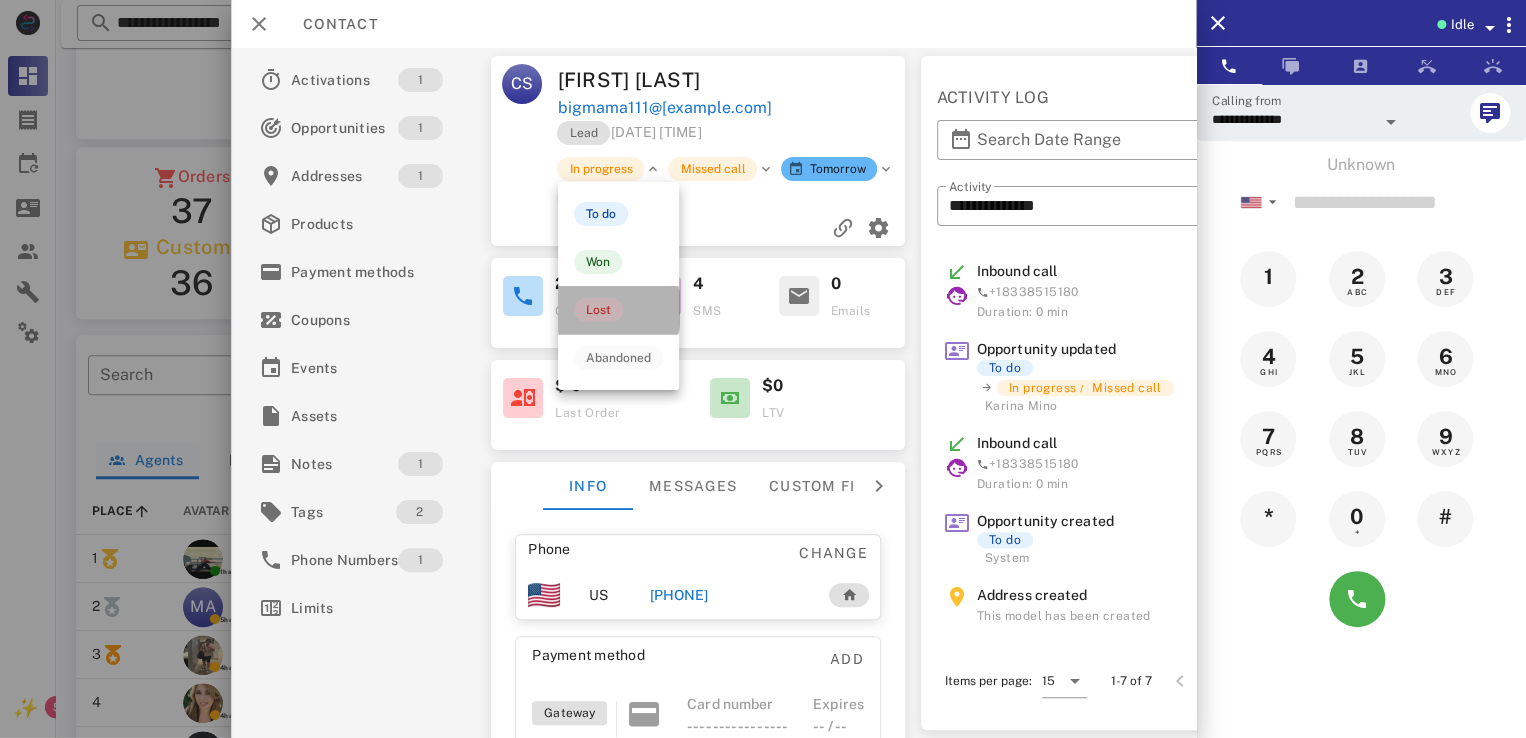 click on "Lost" at bounding box center (598, 310) 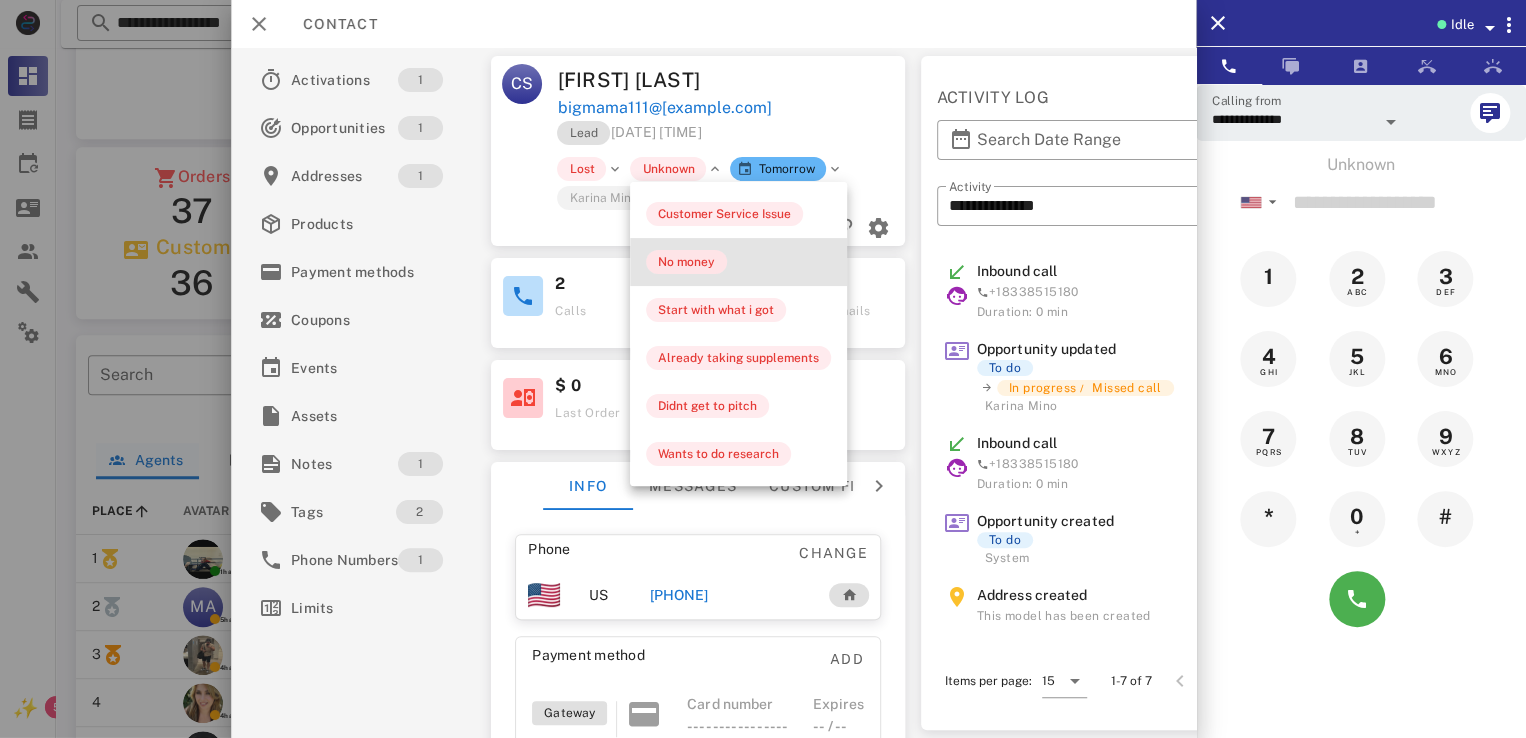 click on "No money" at bounding box center (686, 262) 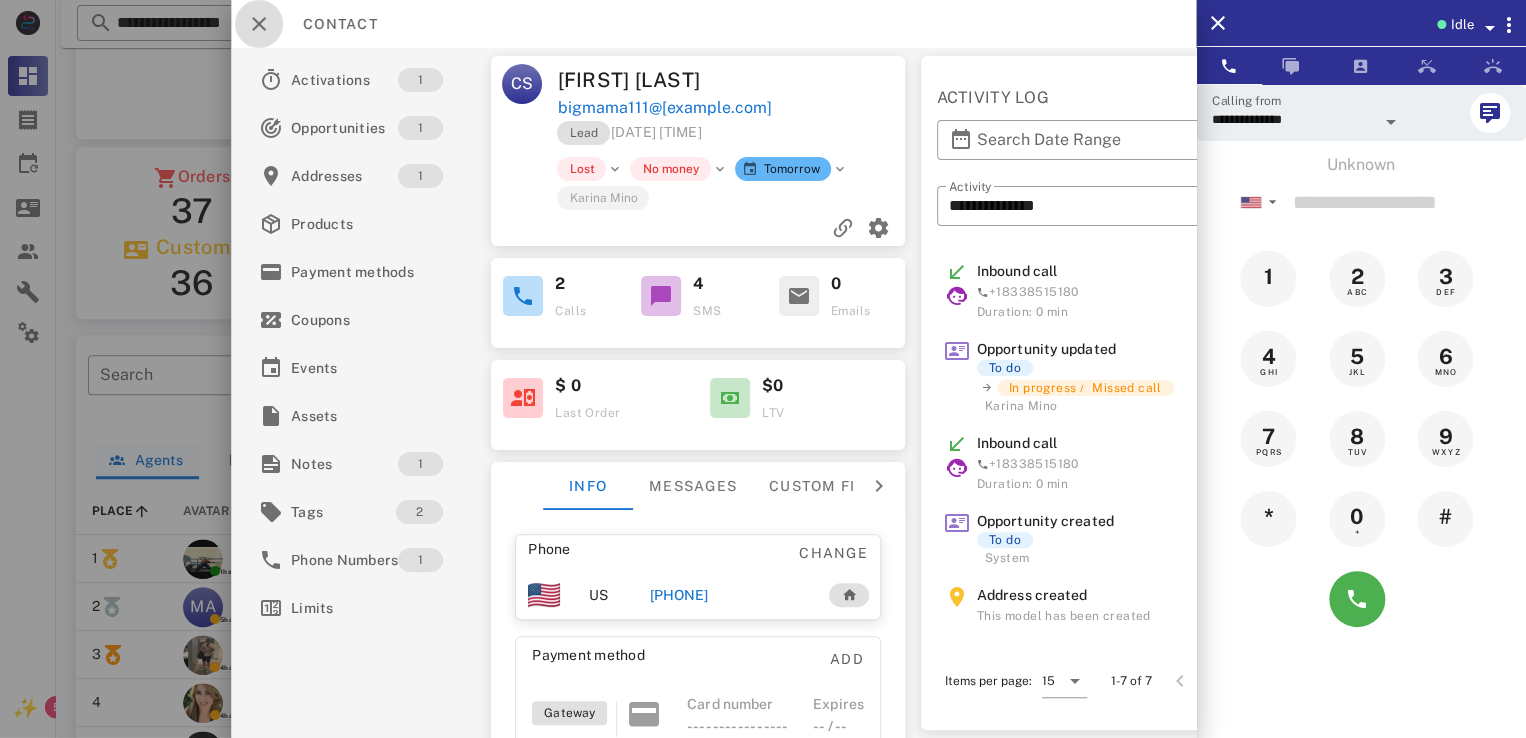 click at bounding box center [259, 24] 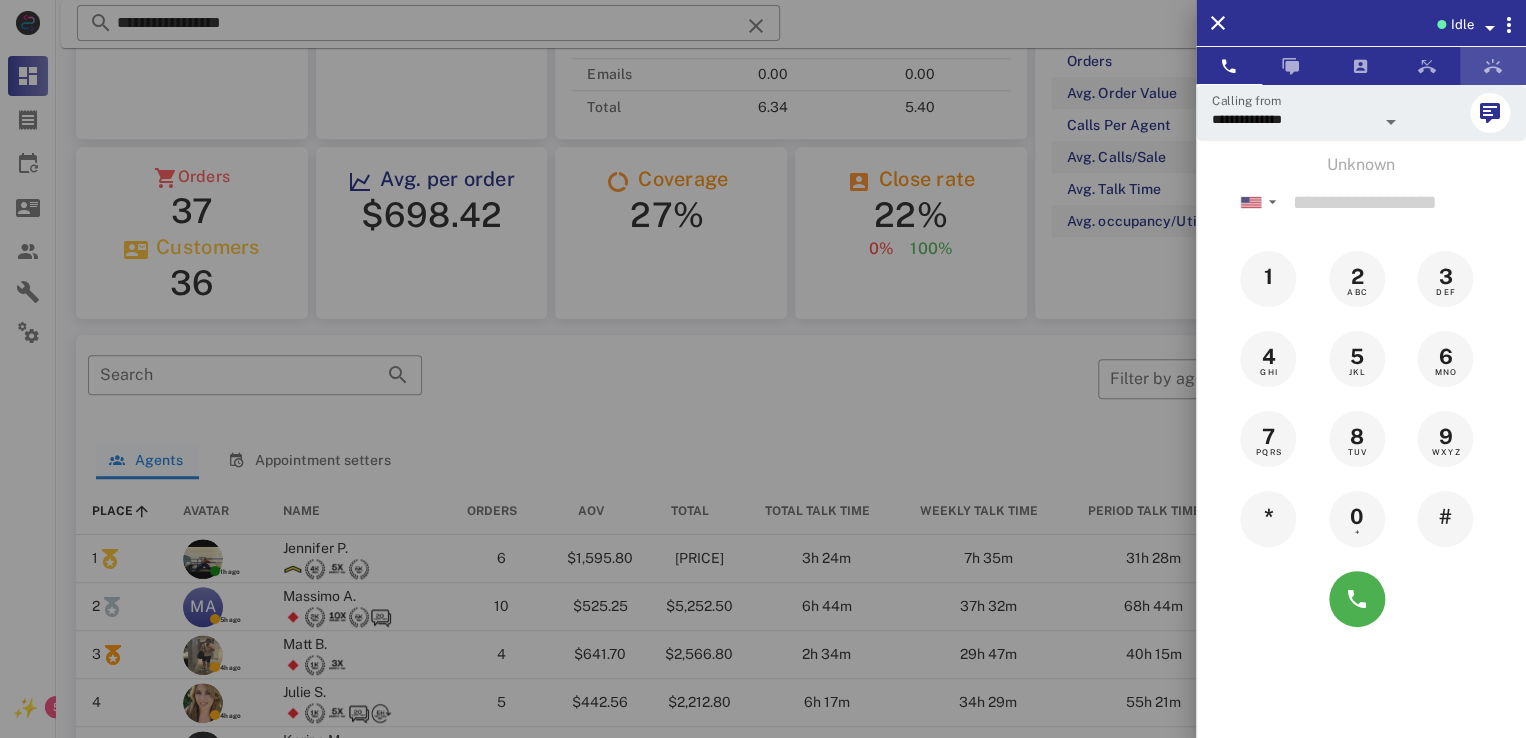 click at bounding box center [1493, 66] 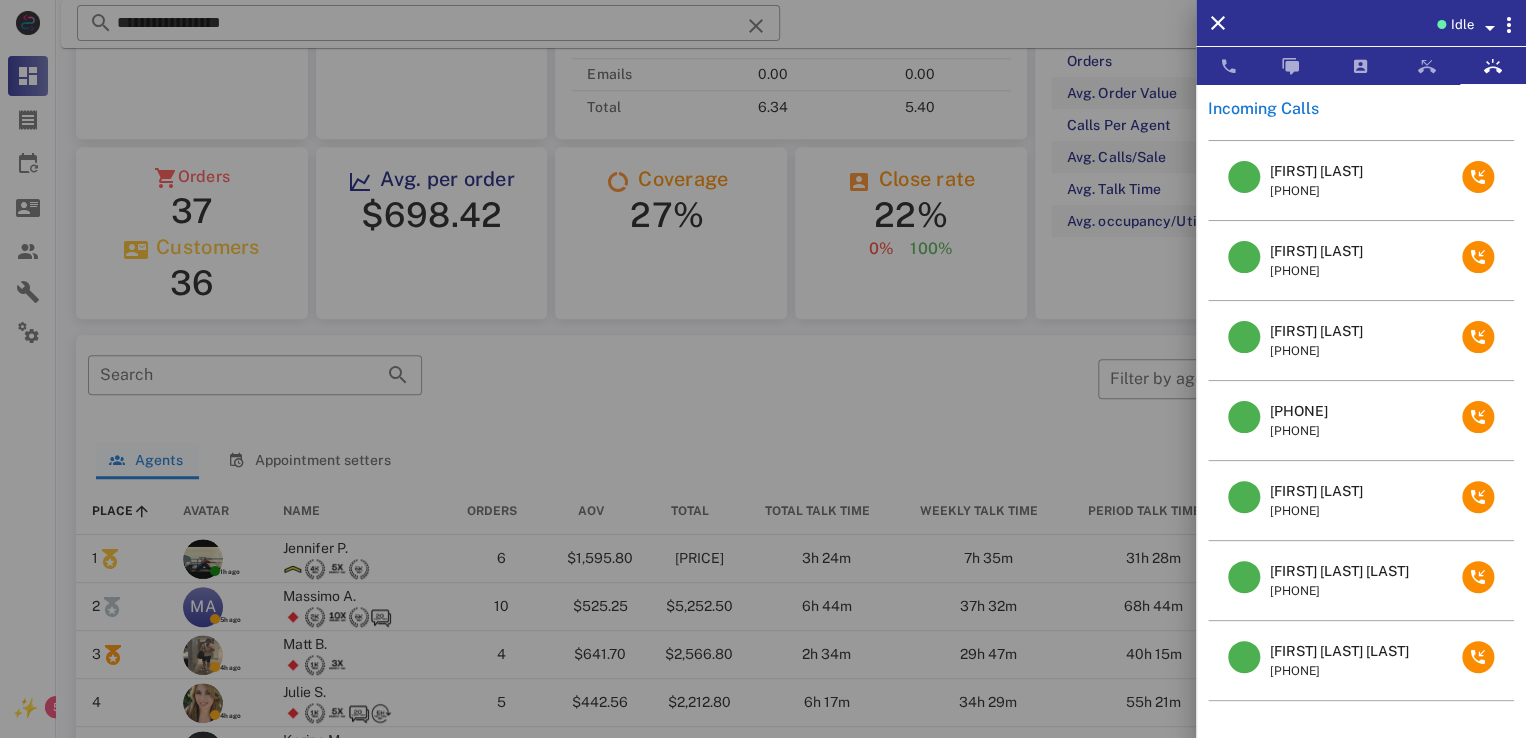 click on "[FIRST] [LAST]" at bounding box center [1316, 491] 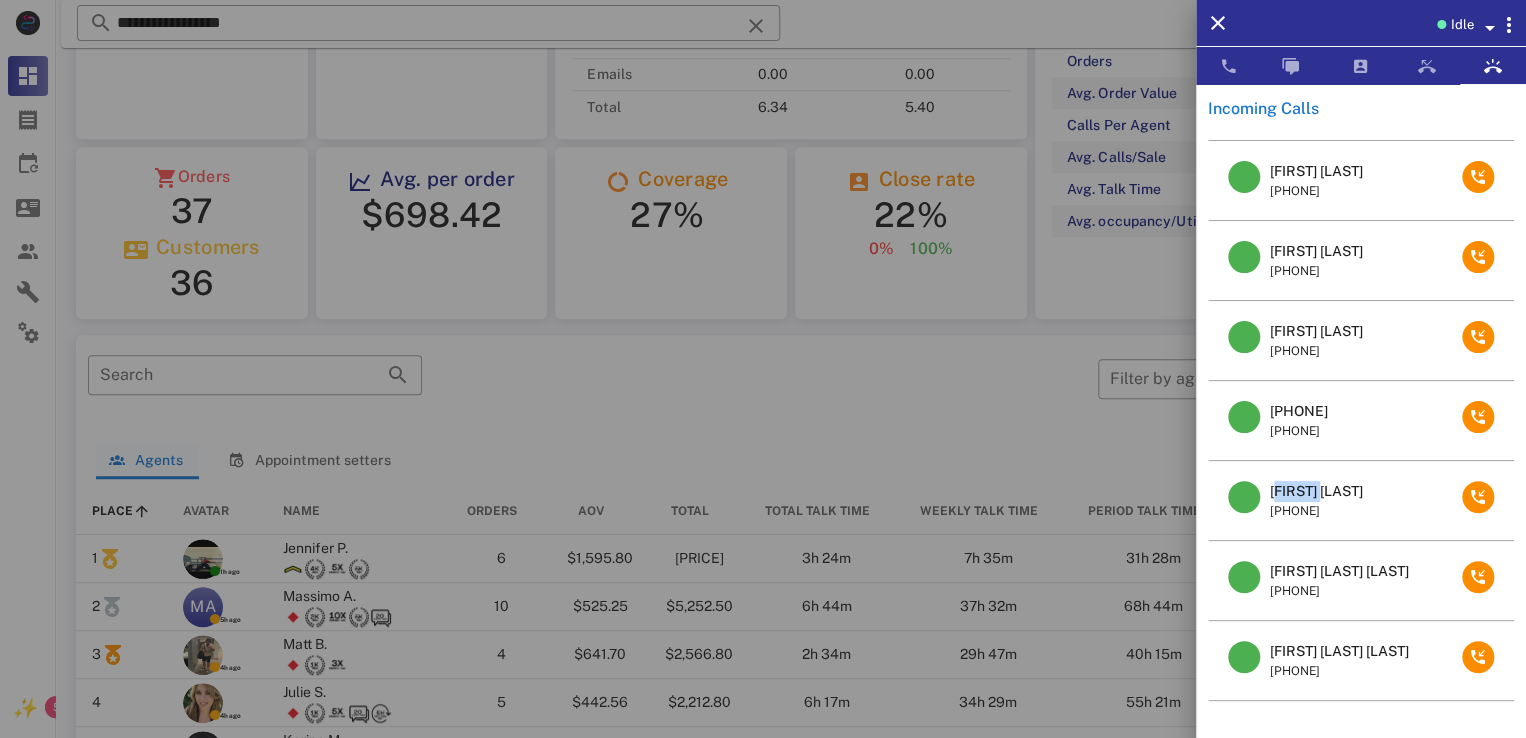click on "[FIRST] [LAST]" at bounding box center [1316, 491] 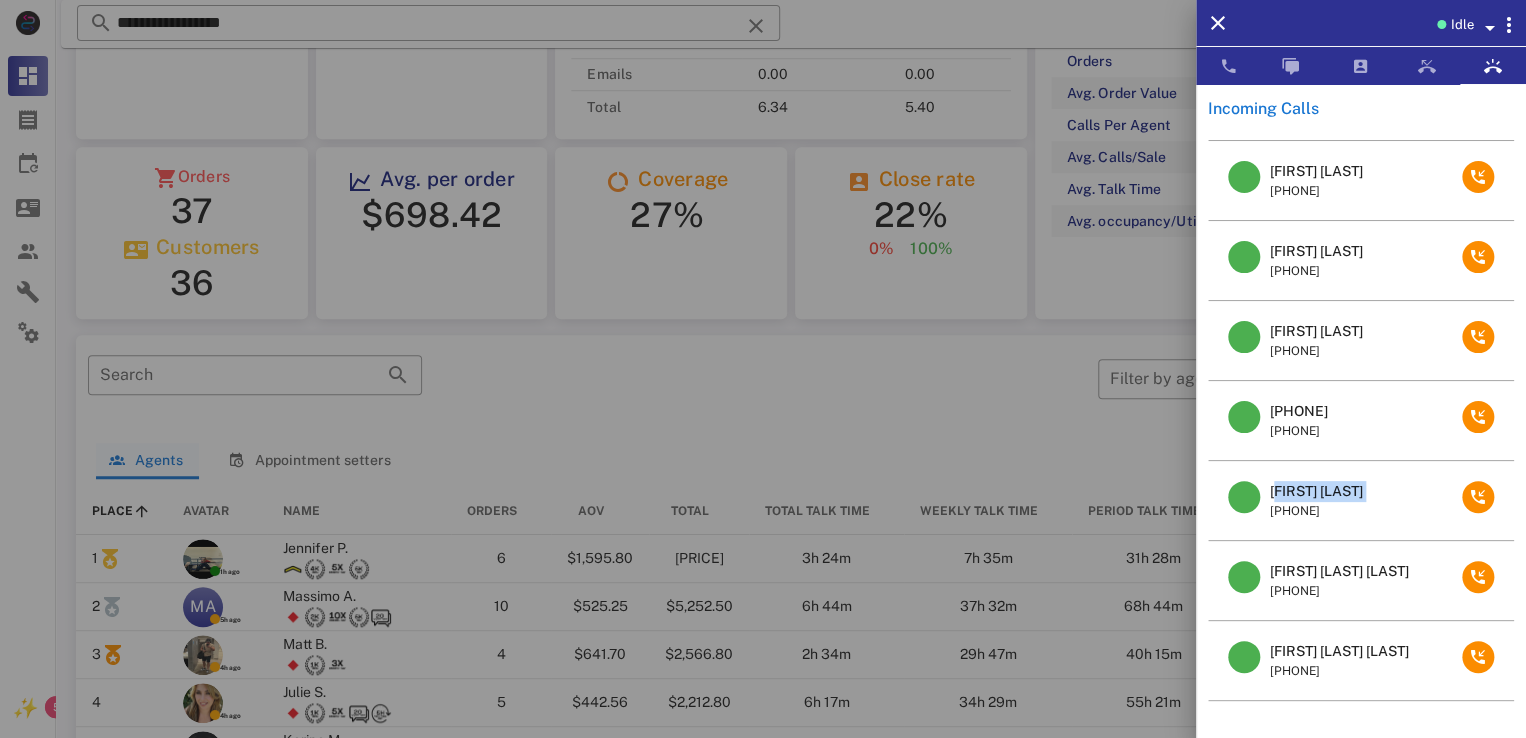 click on "[FIRST] [LAST]" at bounding box center [1316, 491] 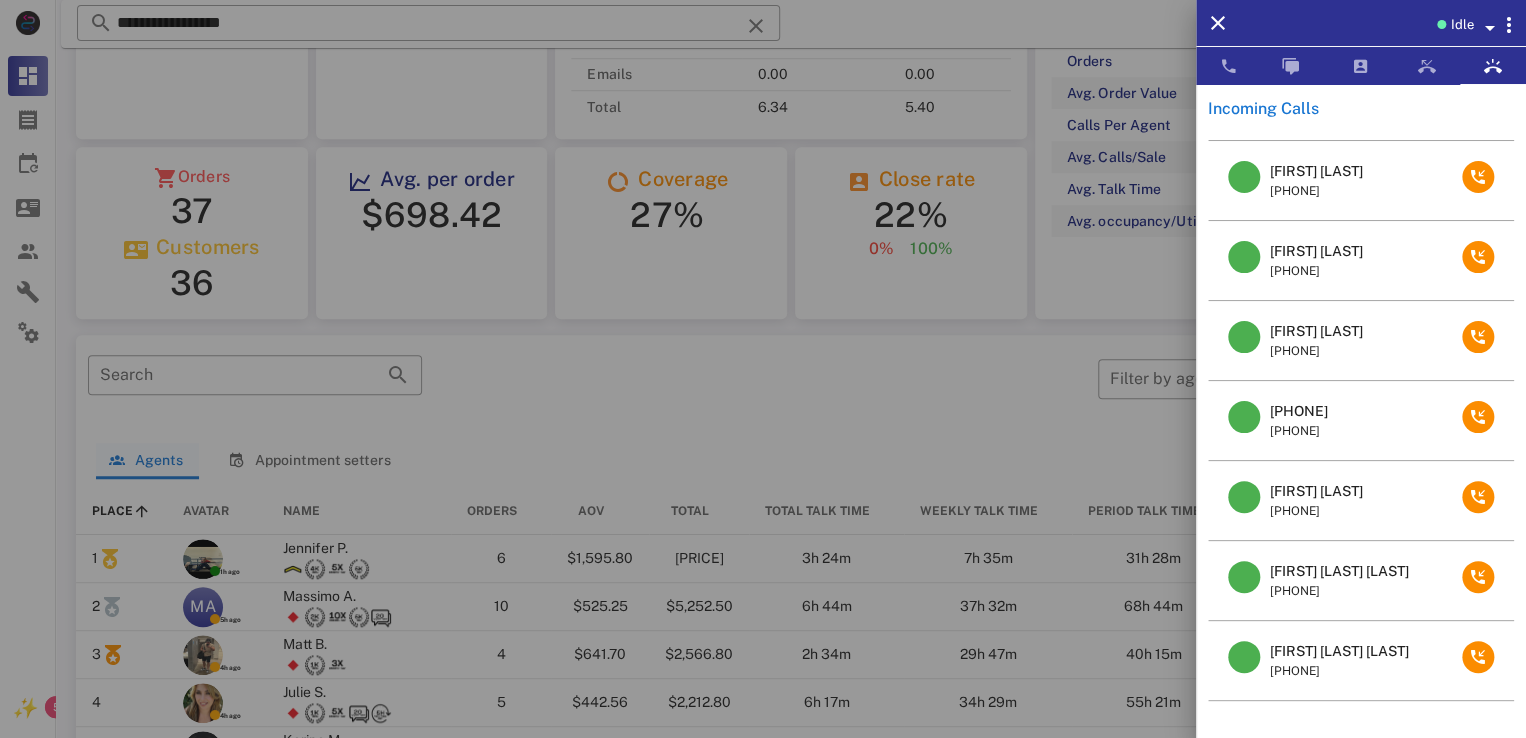 click at bounding box center (763, 369) 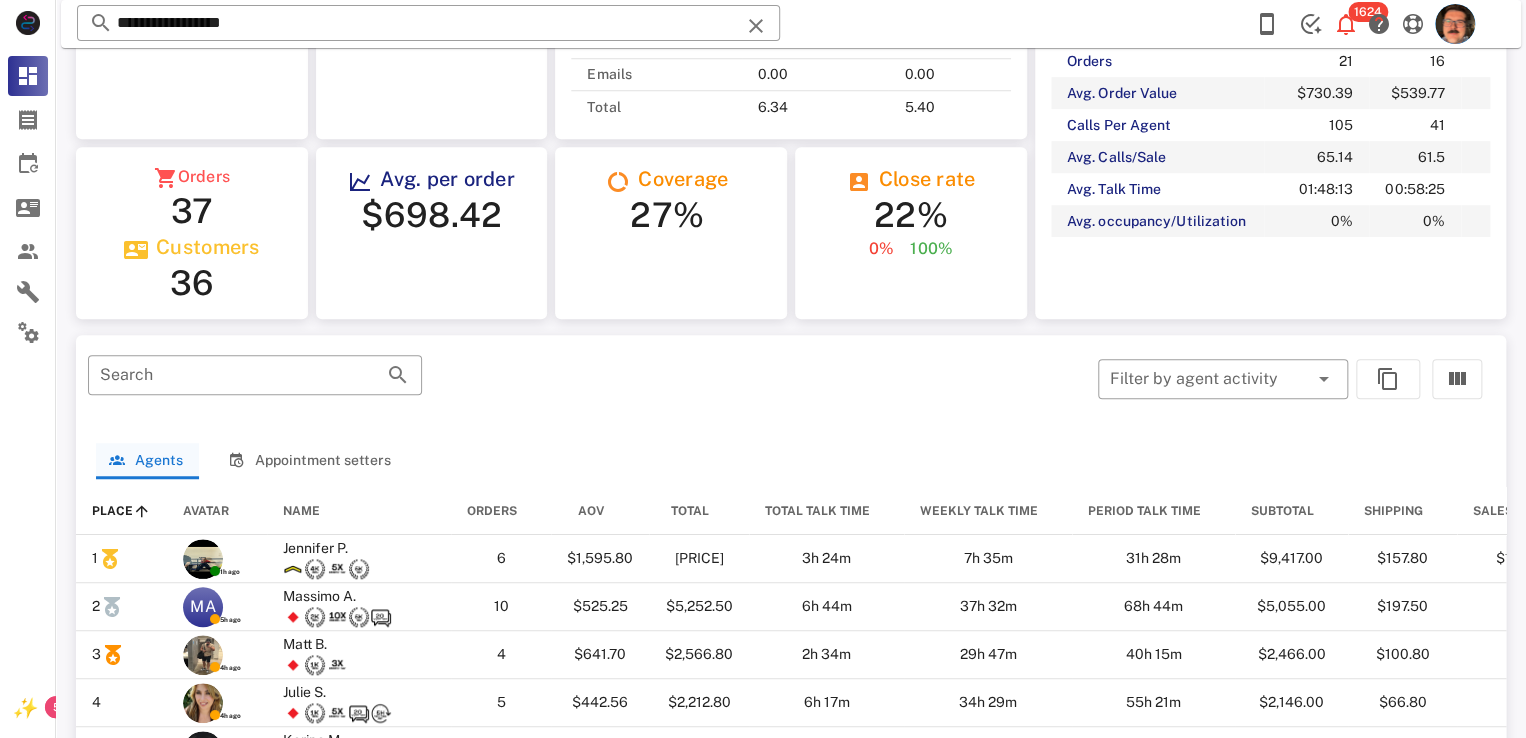 click at bounding box center (756, 26) 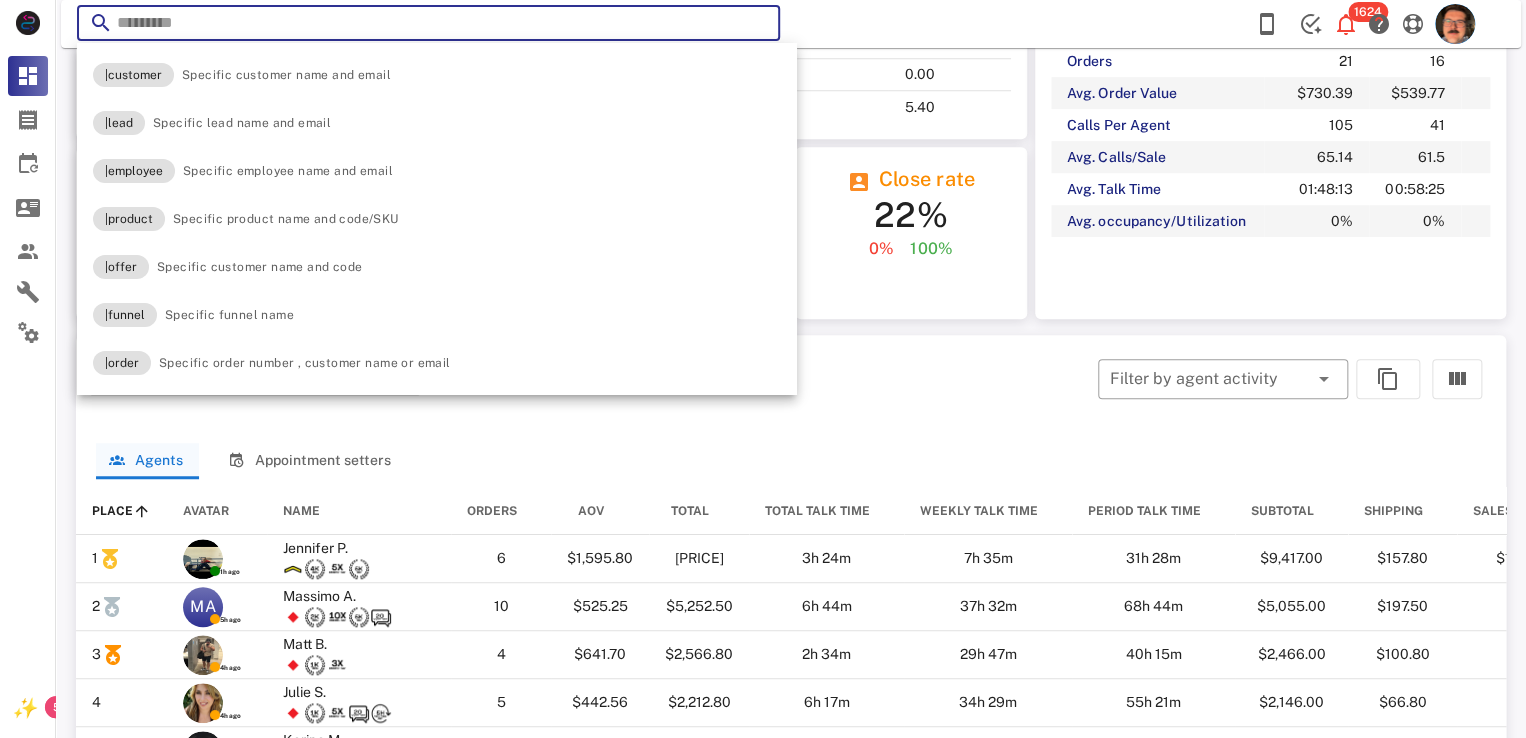scroll, scrollTop: 140, scrollLeft: 0, axis: vertical 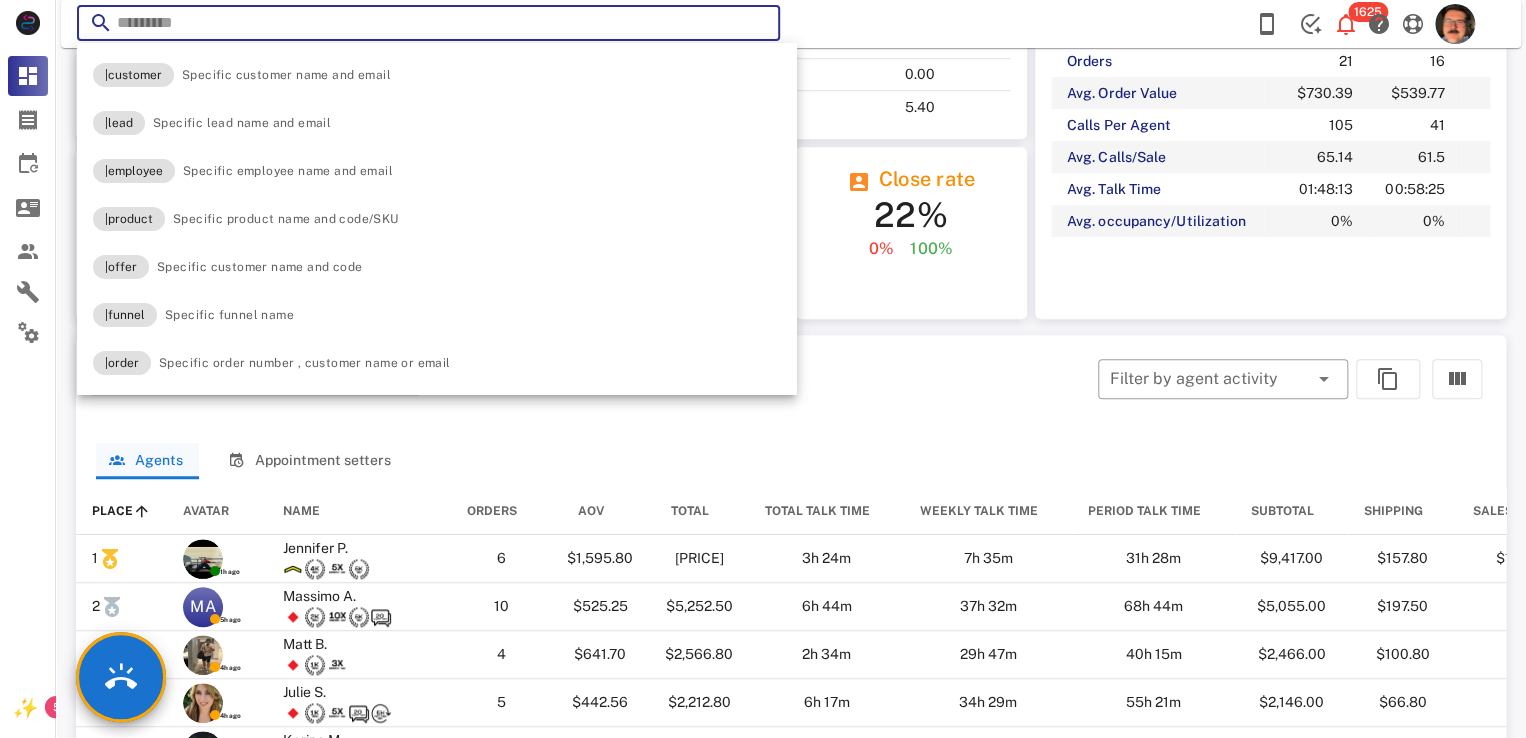 paste on "**********" 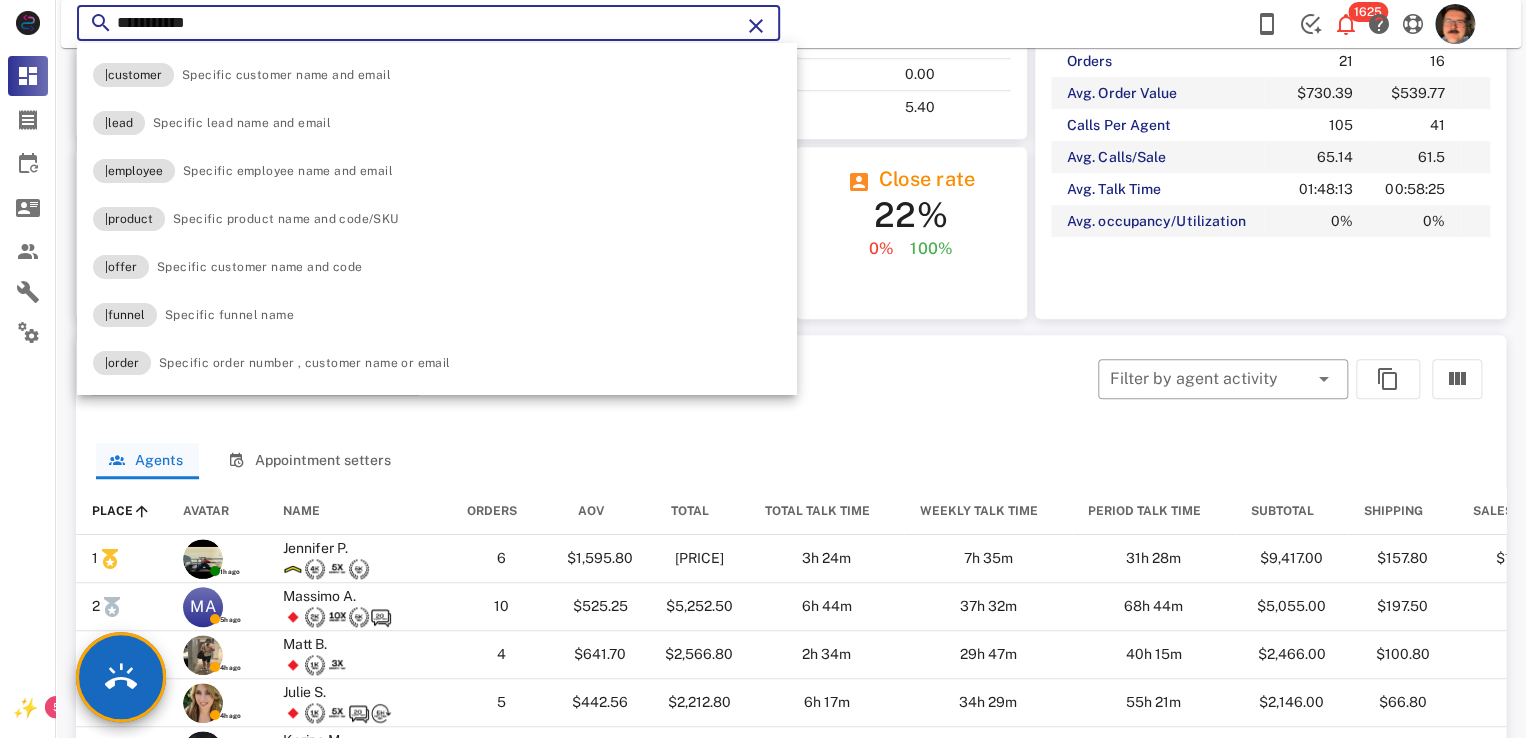 type on "**********" 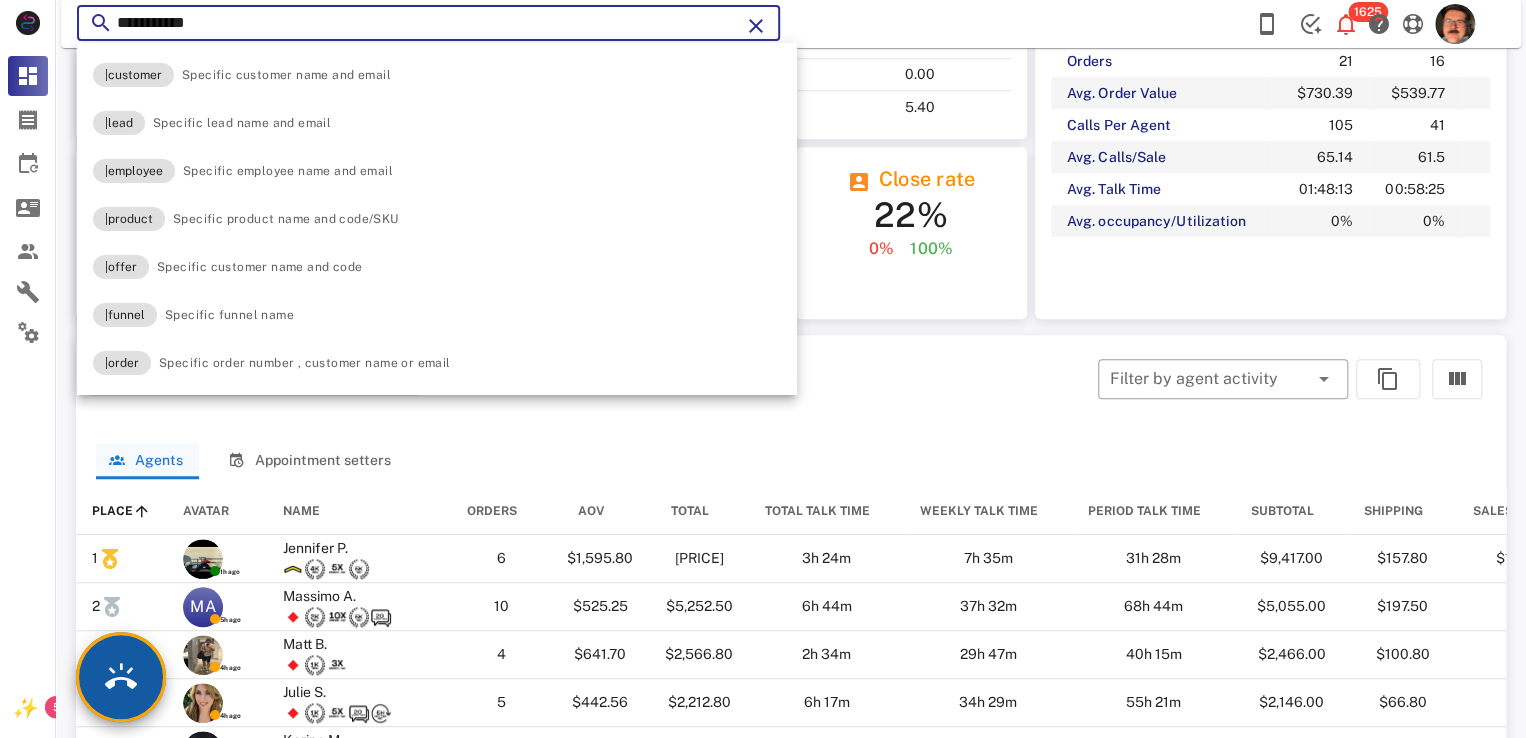 click at bounding box center [121, 677] 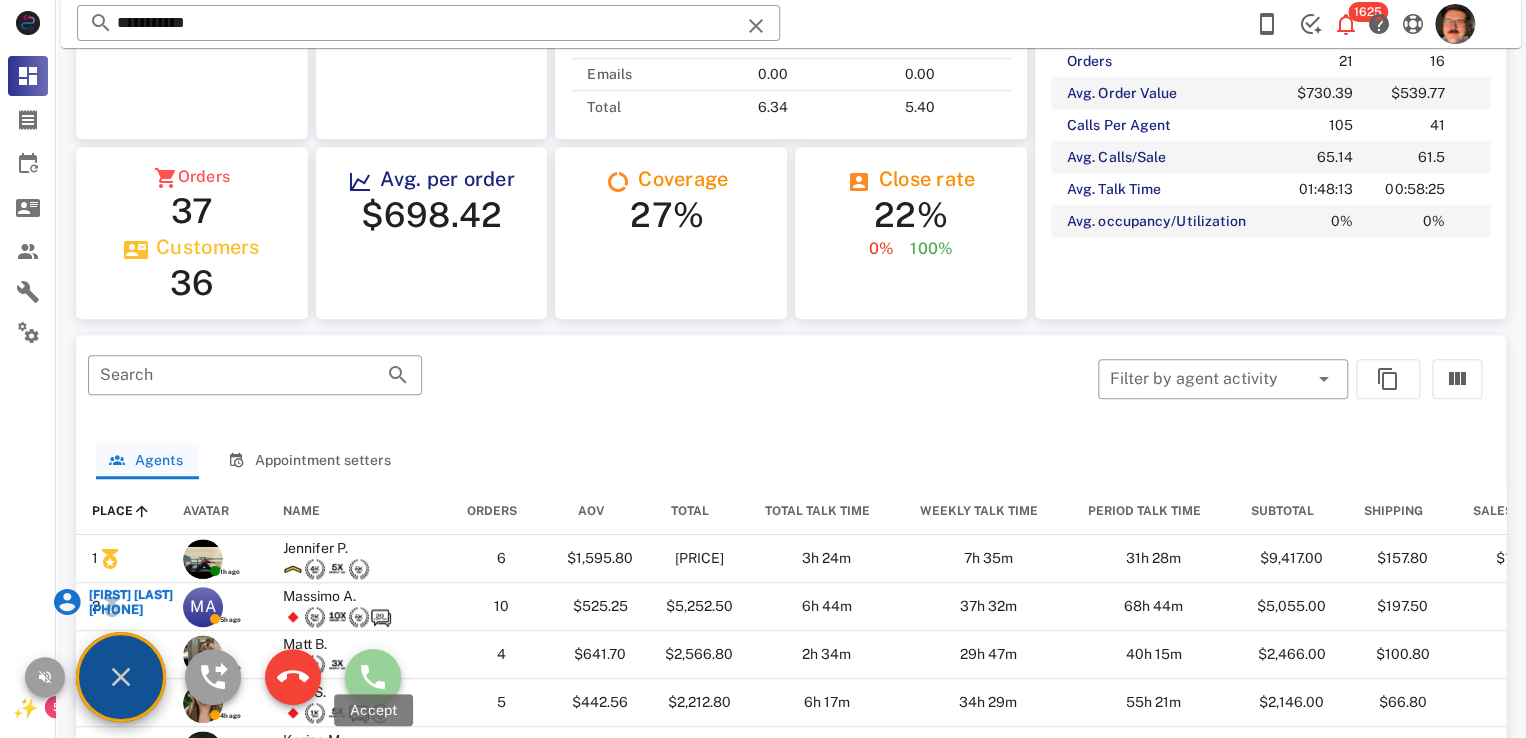 click at bounding box center [373, 677] 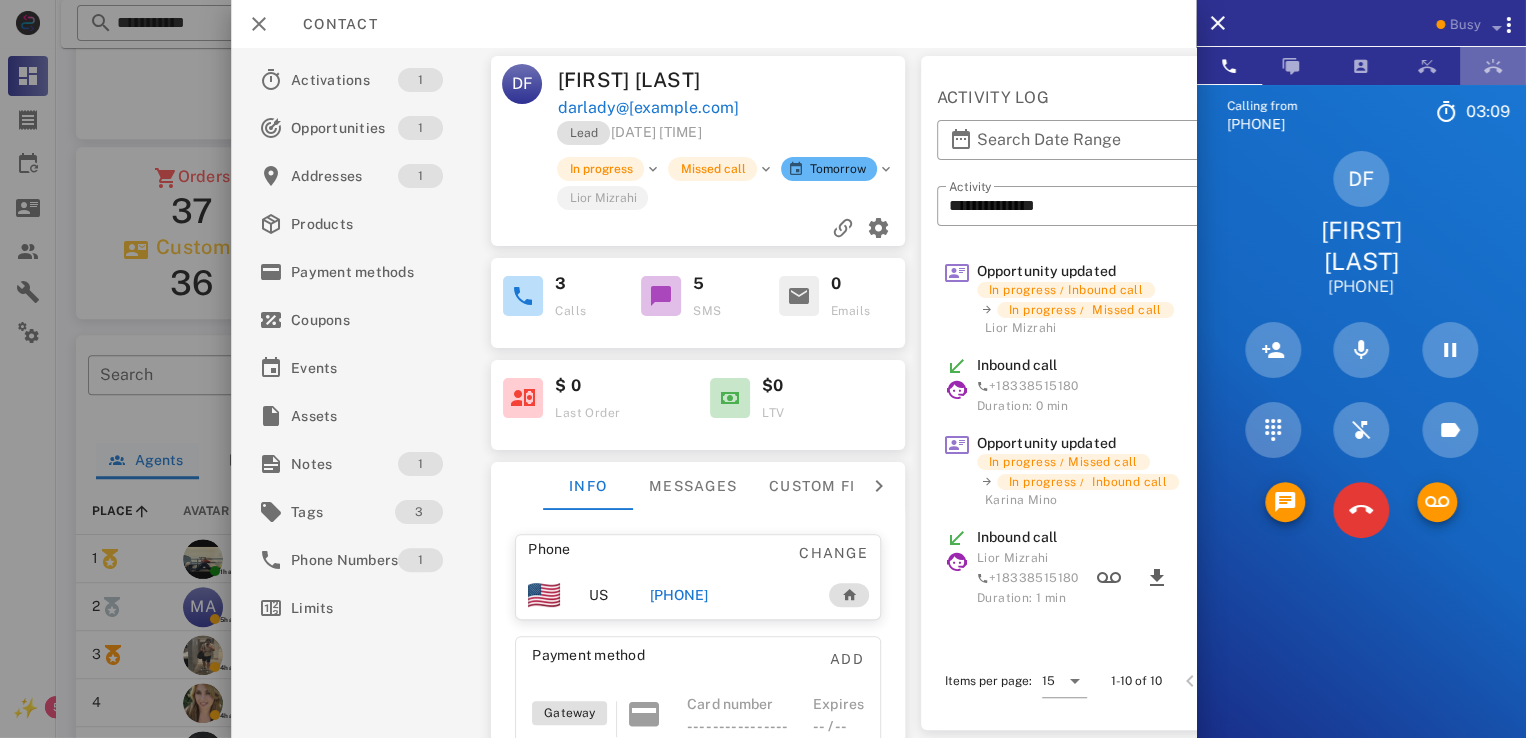 click at bounding box center (1493, 66) 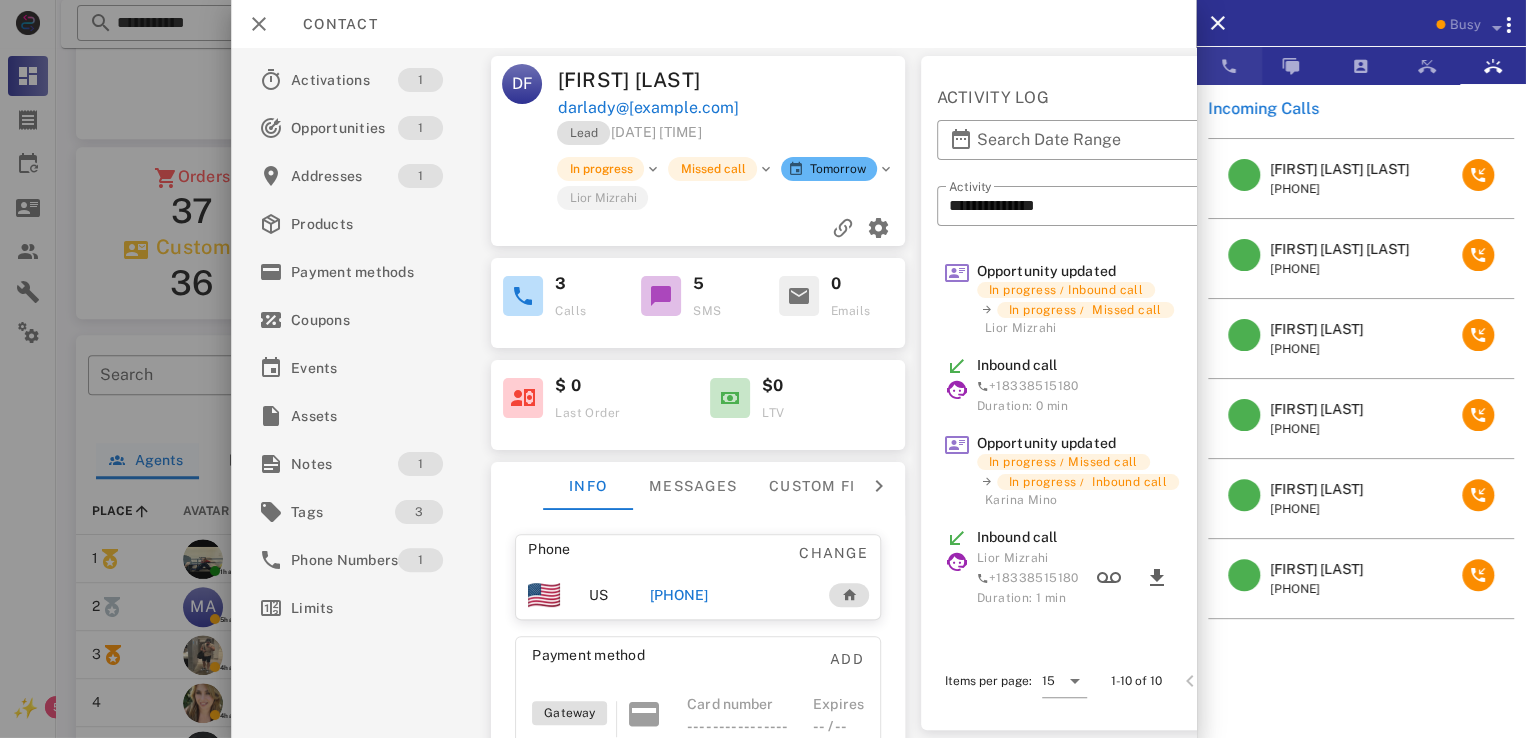 scroll, scrollTop: 380, scrollLeft: 0, axis: vertical 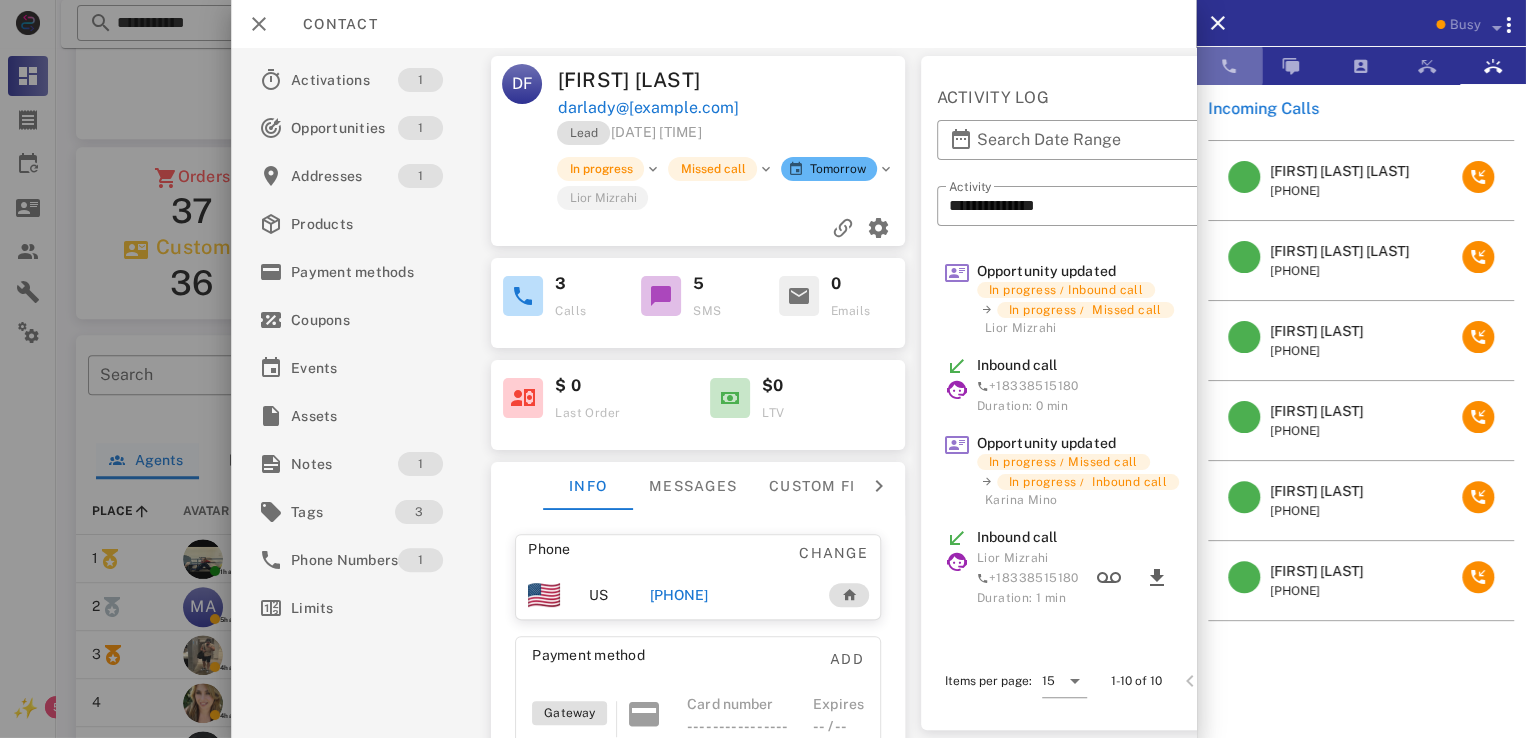 click at bounding box center (1229, 66) 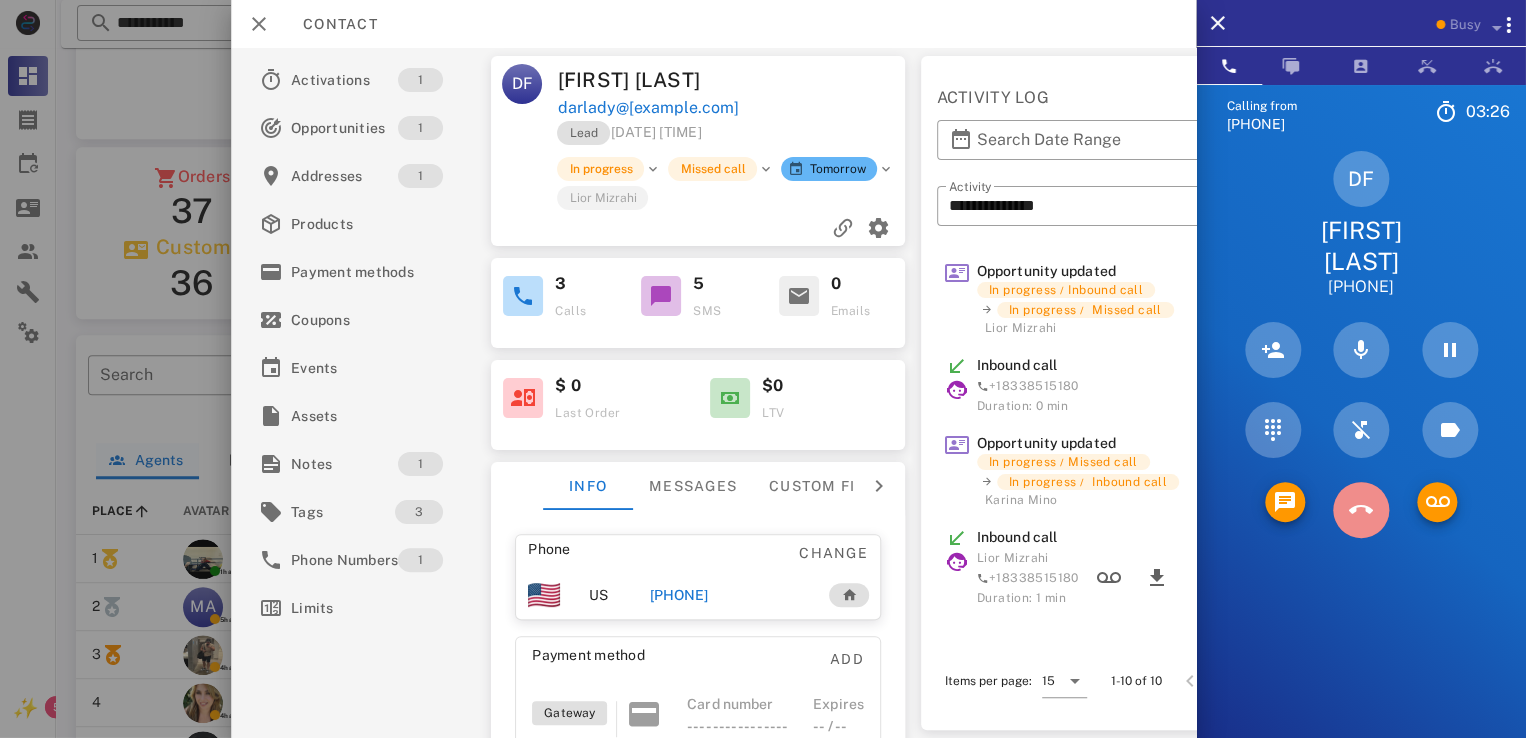 click at bounding box center [1361, 510] 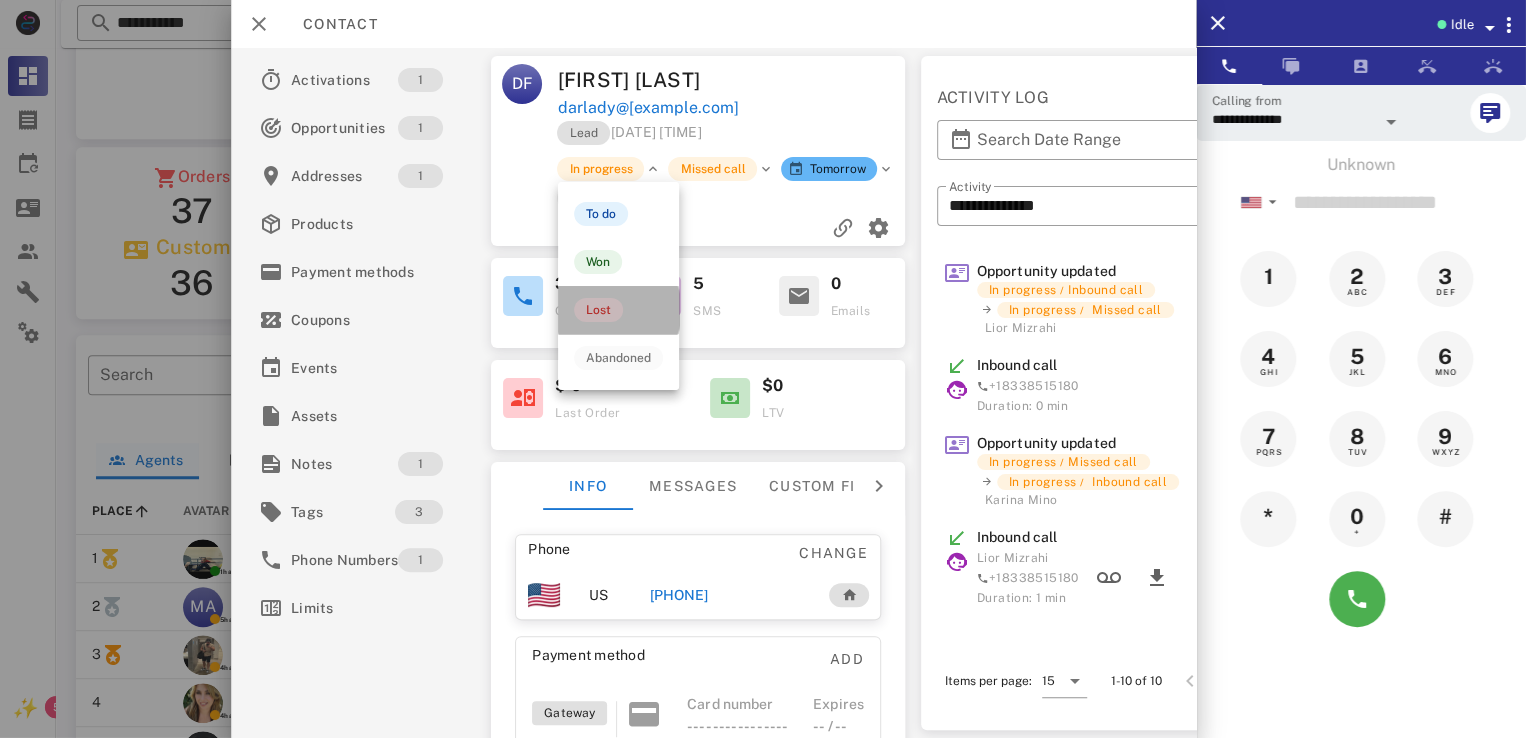 click on "Lost" at bounding box center [618, 310] 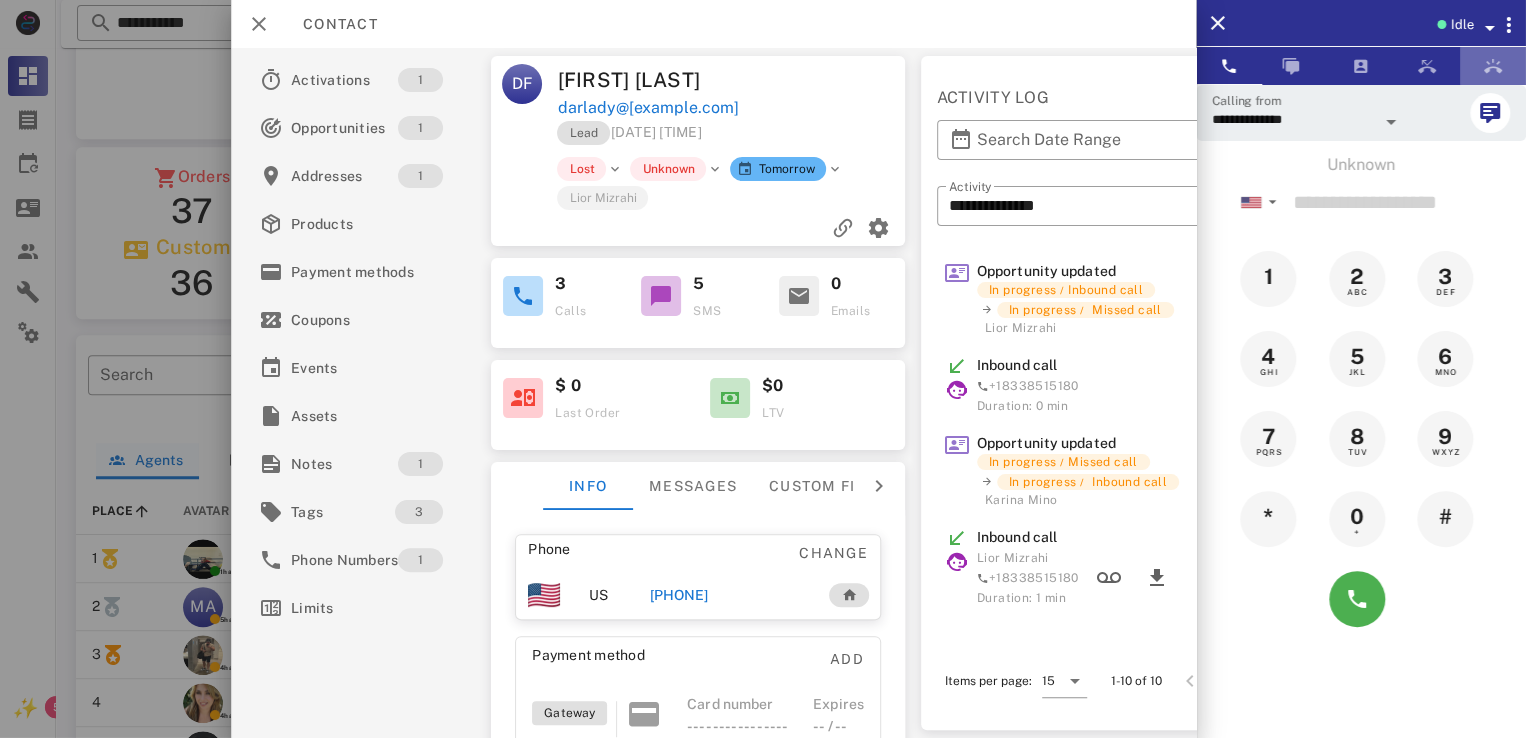 click at bounding box center [1493, 66] 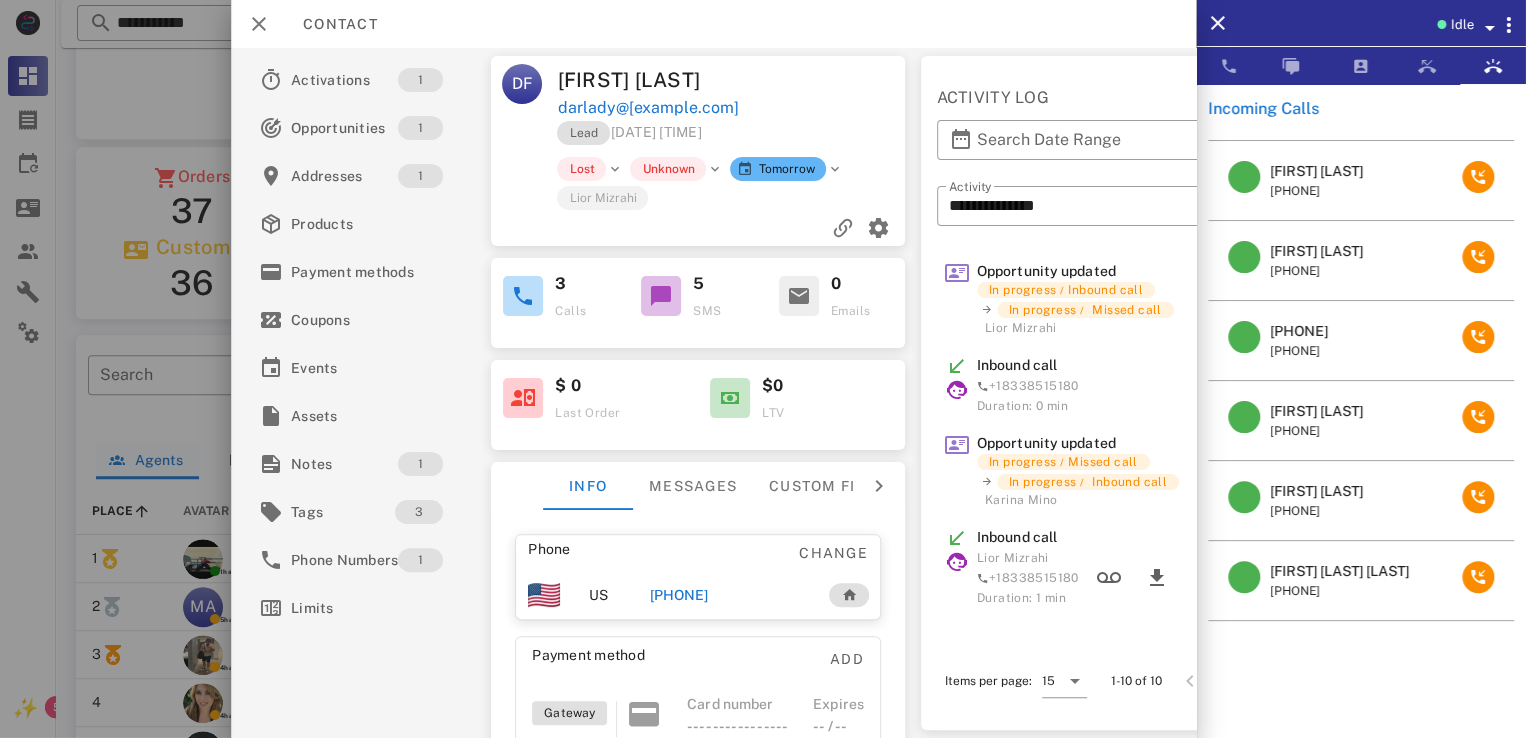 scroll, scrollTop: 140, scrollLeft: 0, axis: vertical 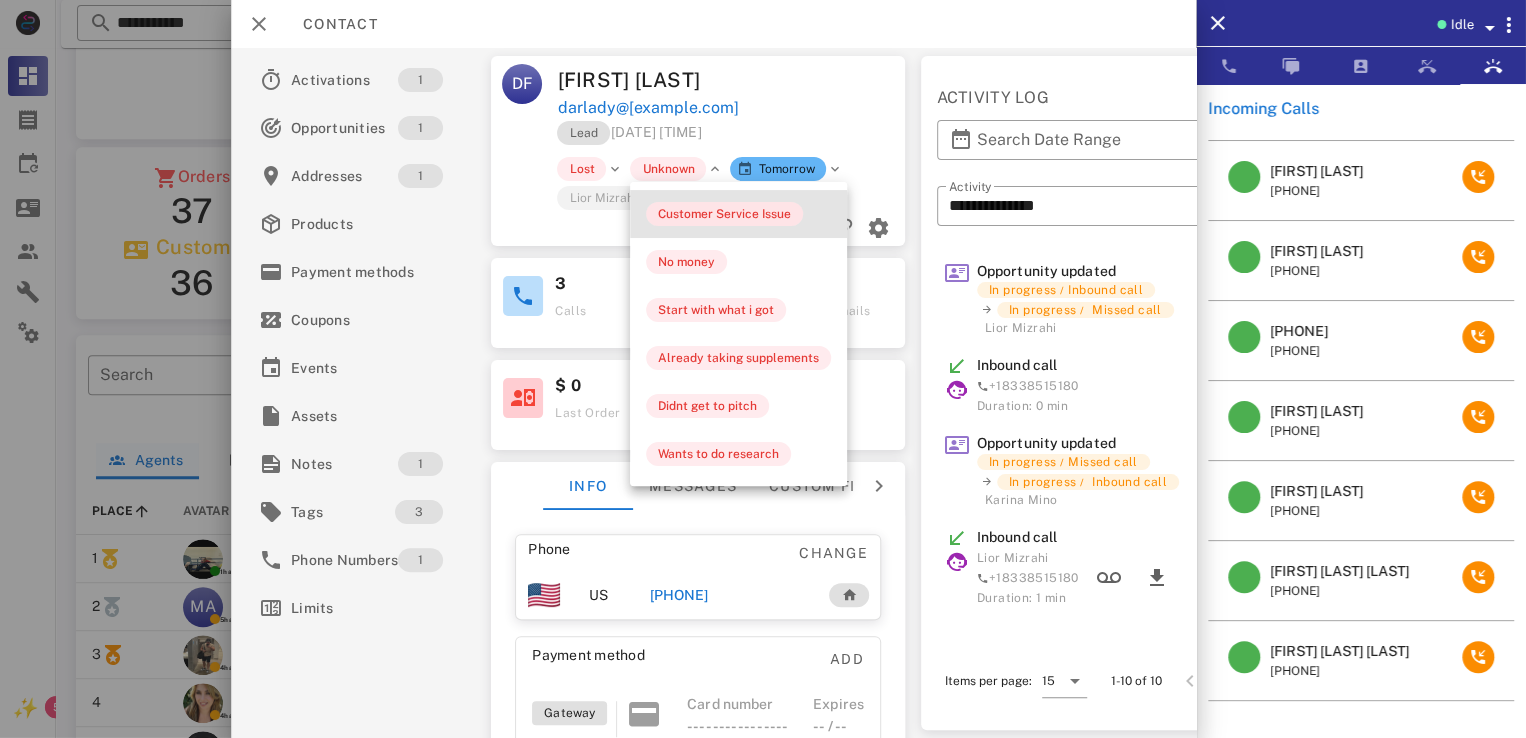 click on "Customer Service Issue" at bounding box center (724, 214) 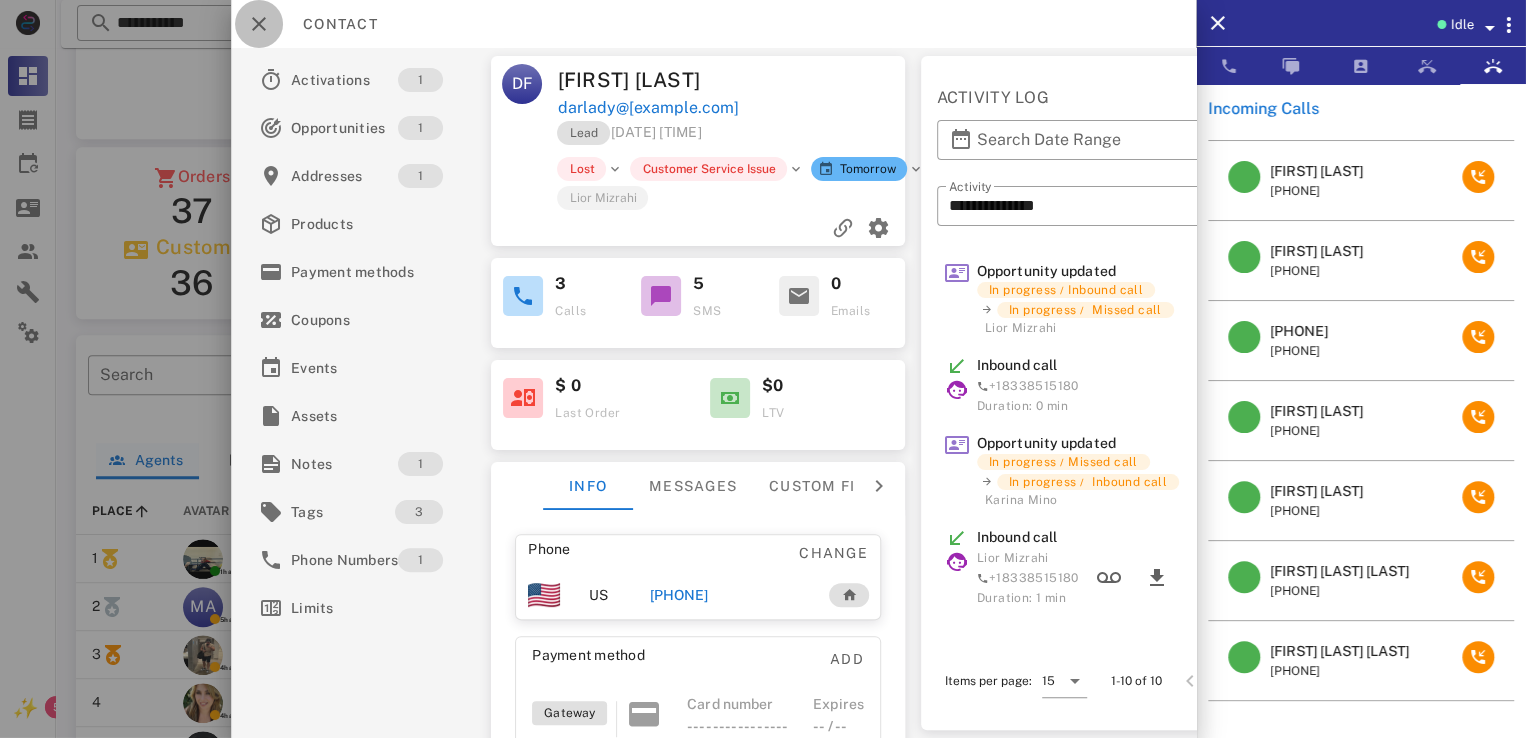 click at bounding box center [259, 24] 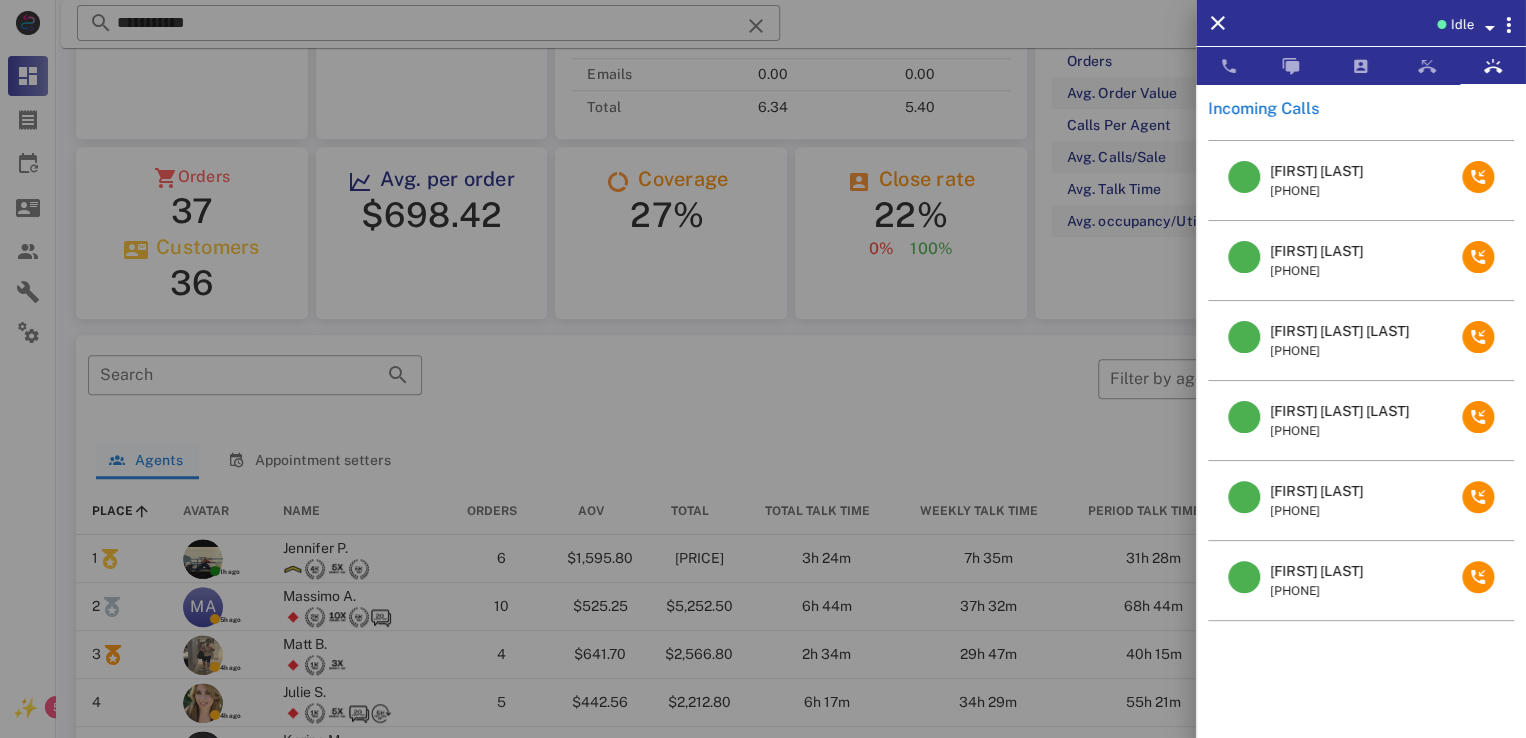 scroll, scrollTop: 300, scrollLeft: 0, axis: vertical 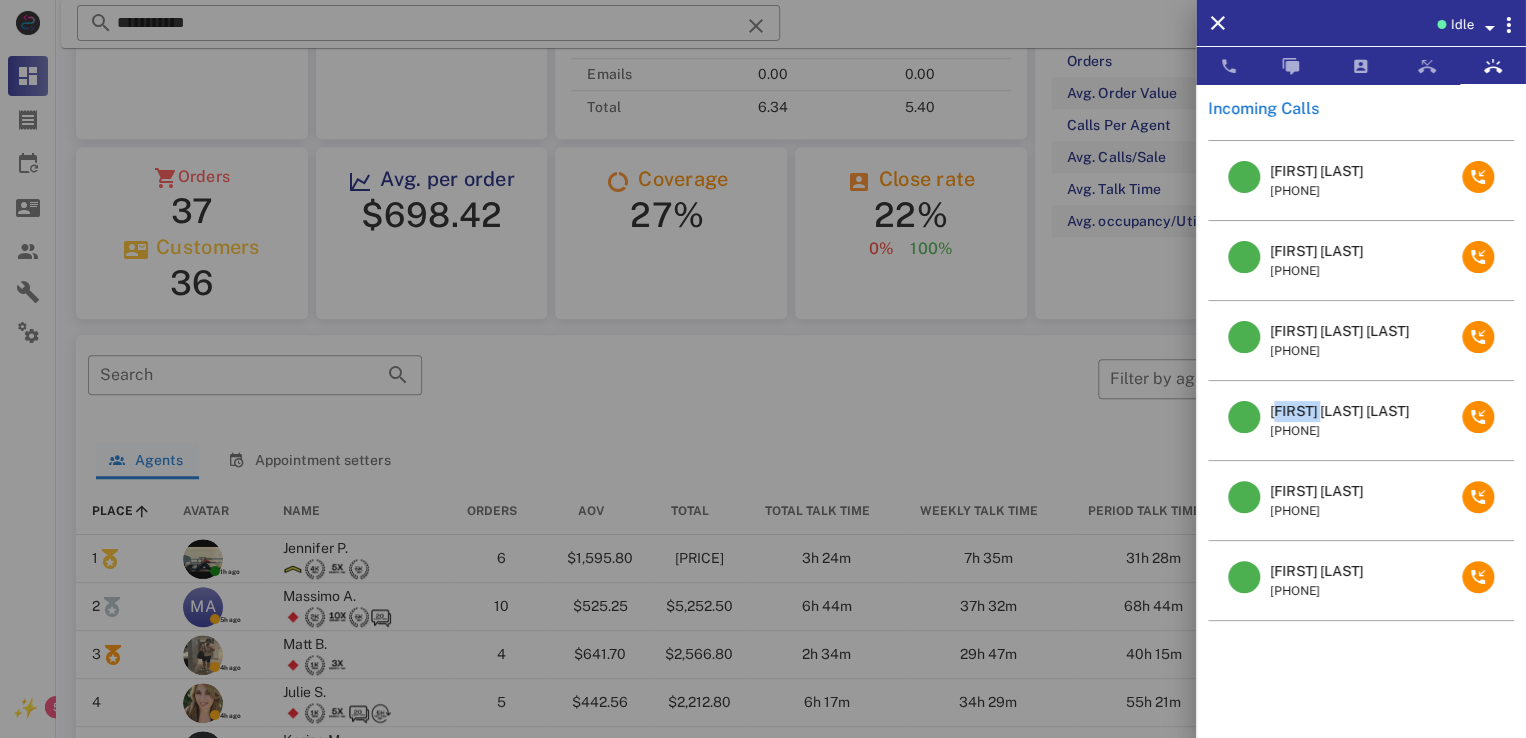 click on "[FIRST] [LAST] [LAST]" at bounding box center (1339, 411) 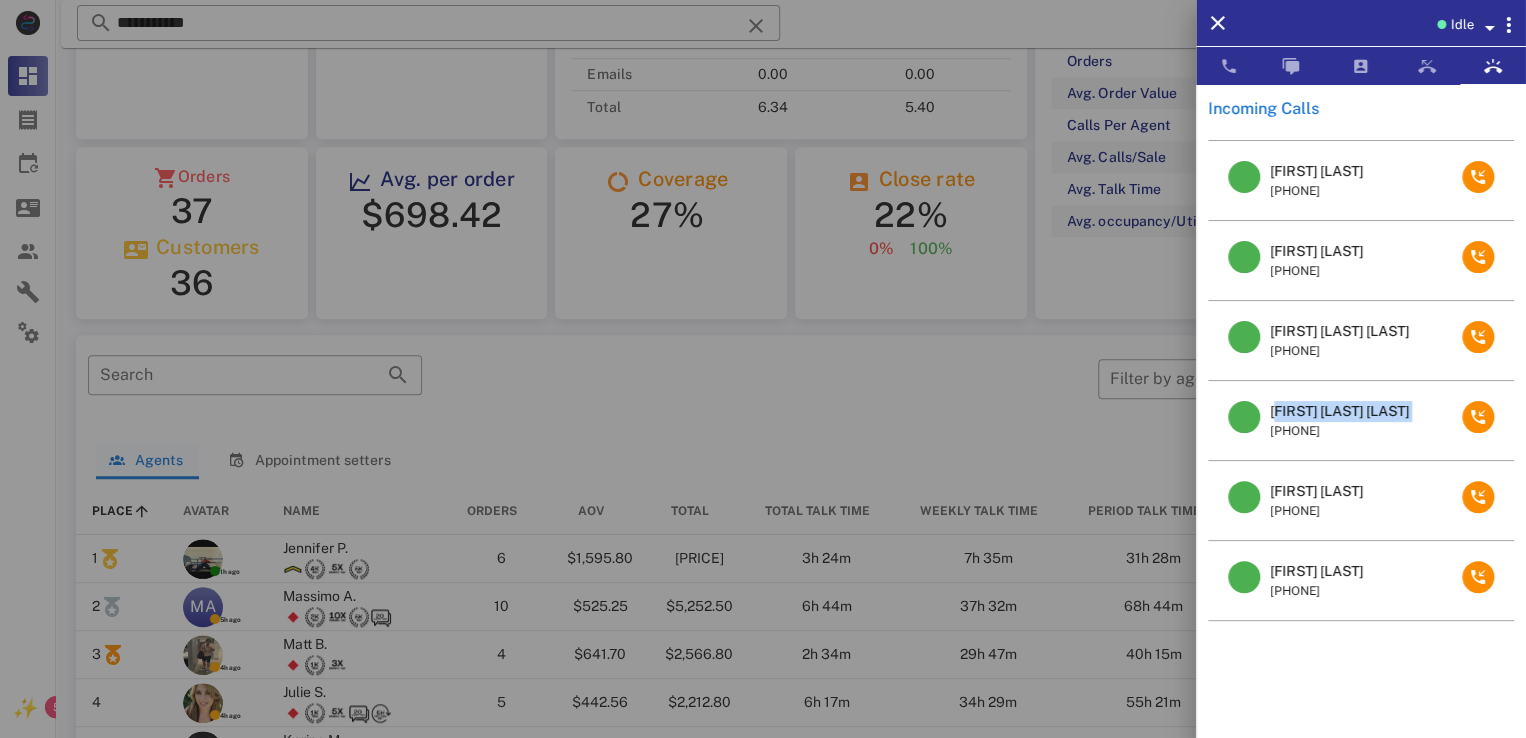 click on "[FIRST] [LAST] [LAST]" at bounding box center [1339, 411] 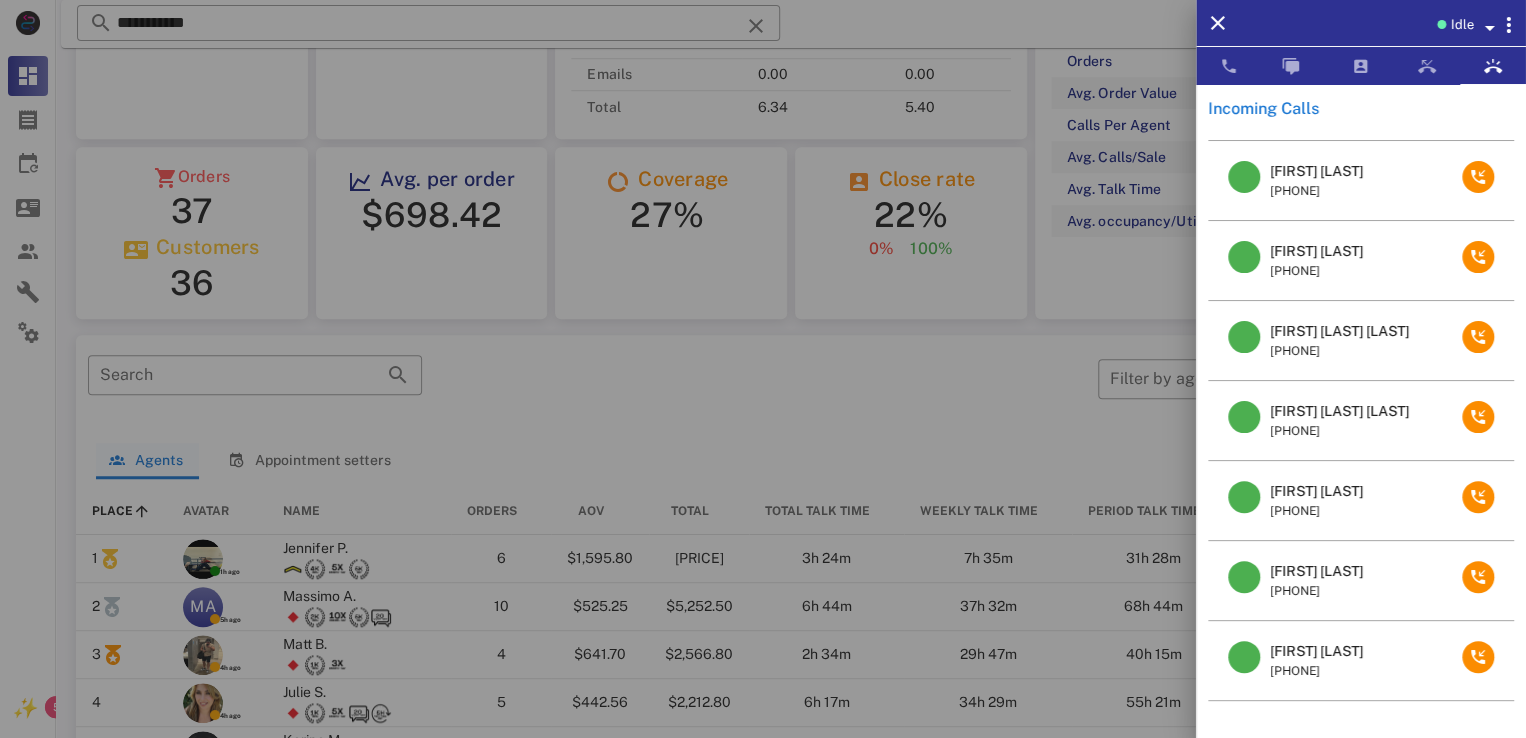 drag, startPoint x: 1276, startPoint y: 405, endPoint x: 1001, endPoint y: 353, distance: 279.8732 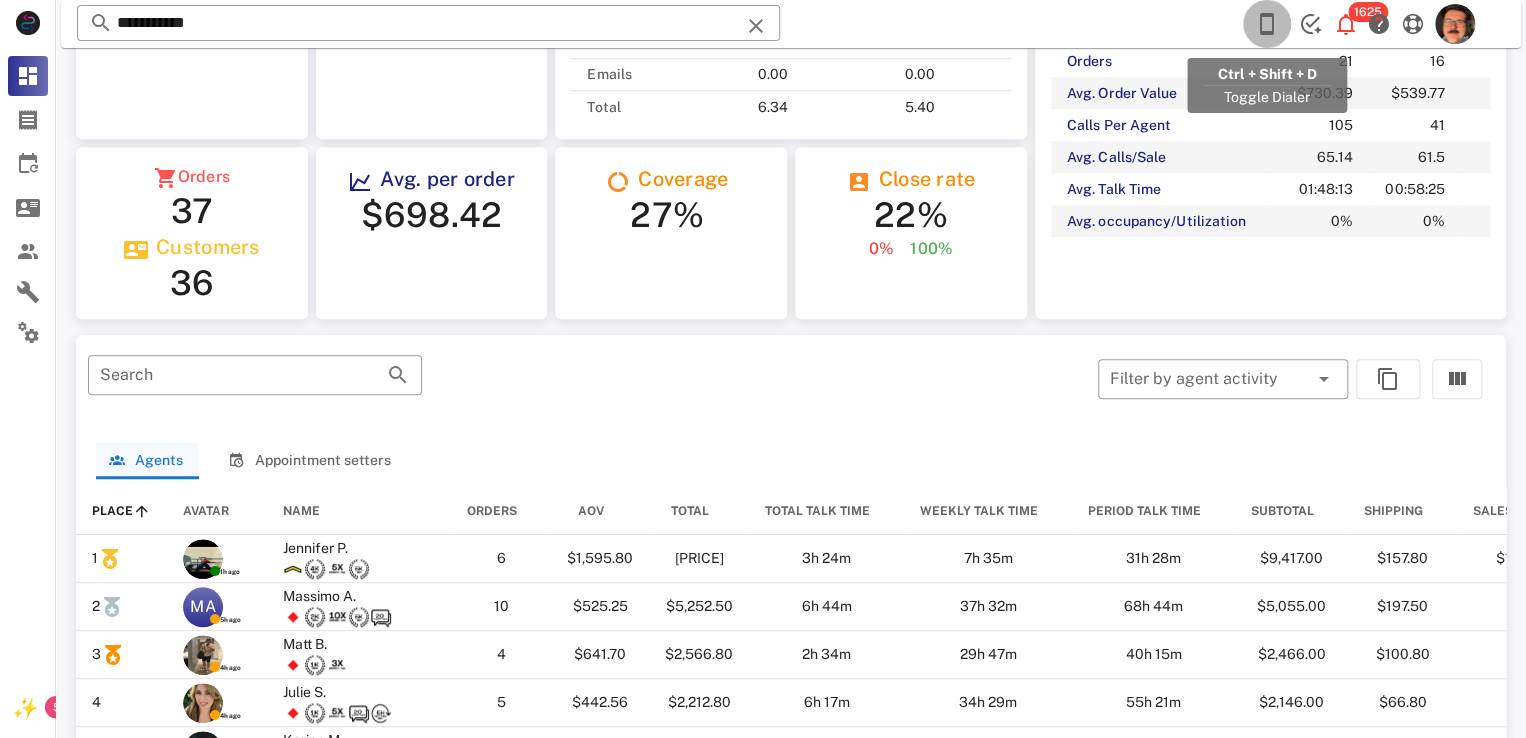 click at bounding box center [1267, 24] 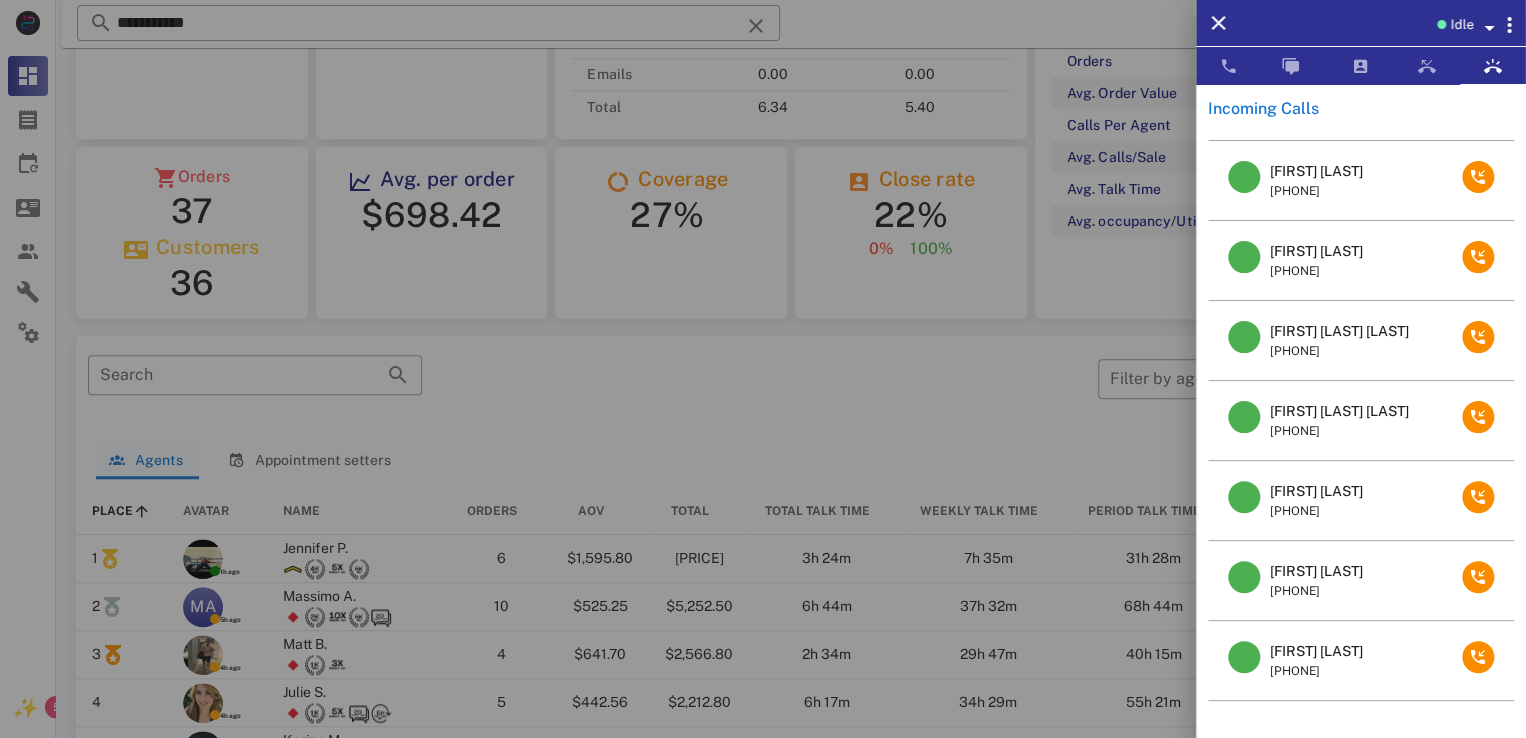 scroll, scrollTop: 220, scrollLeft: 0, axis: vertical 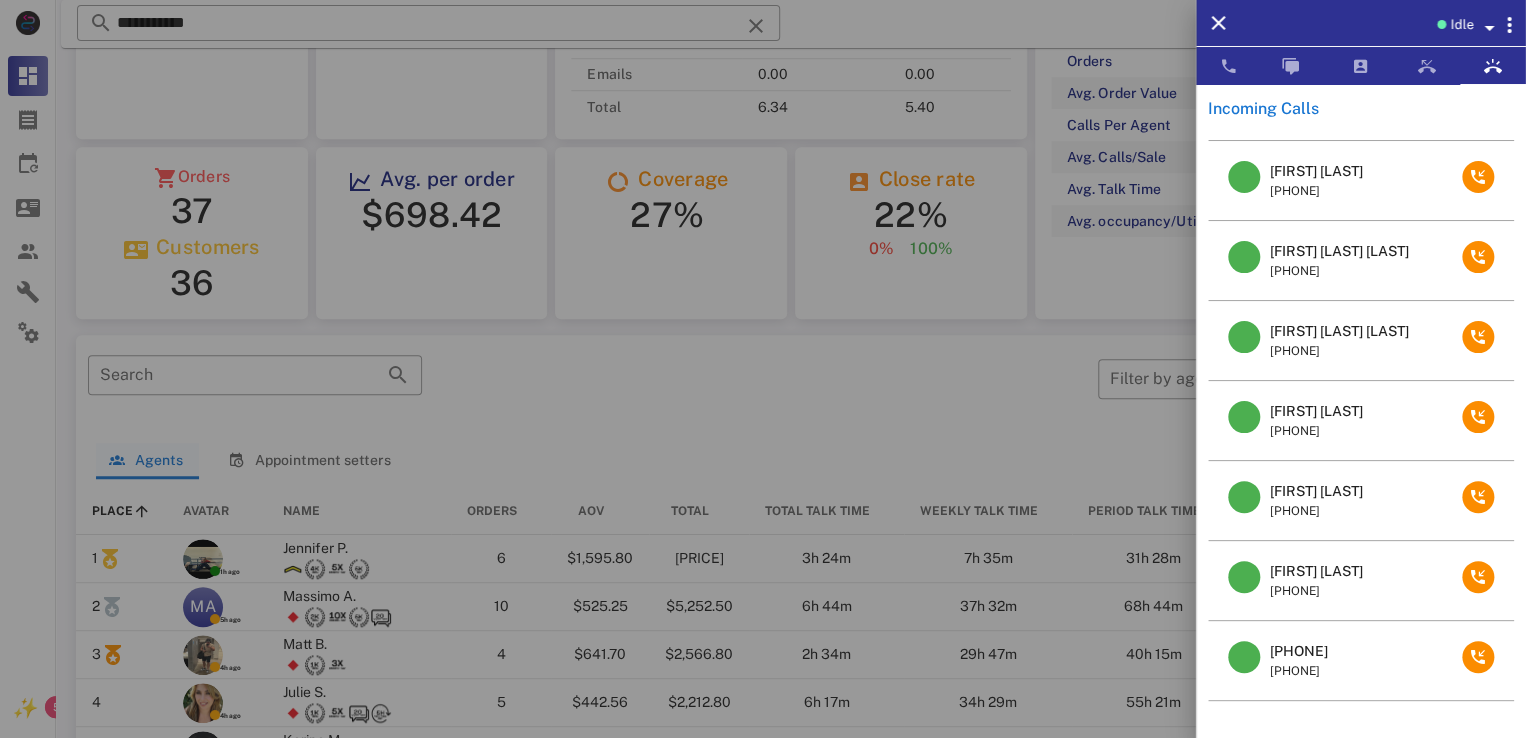 click on "[FIRST] [LAST]" at bounding box center (1316, 571) 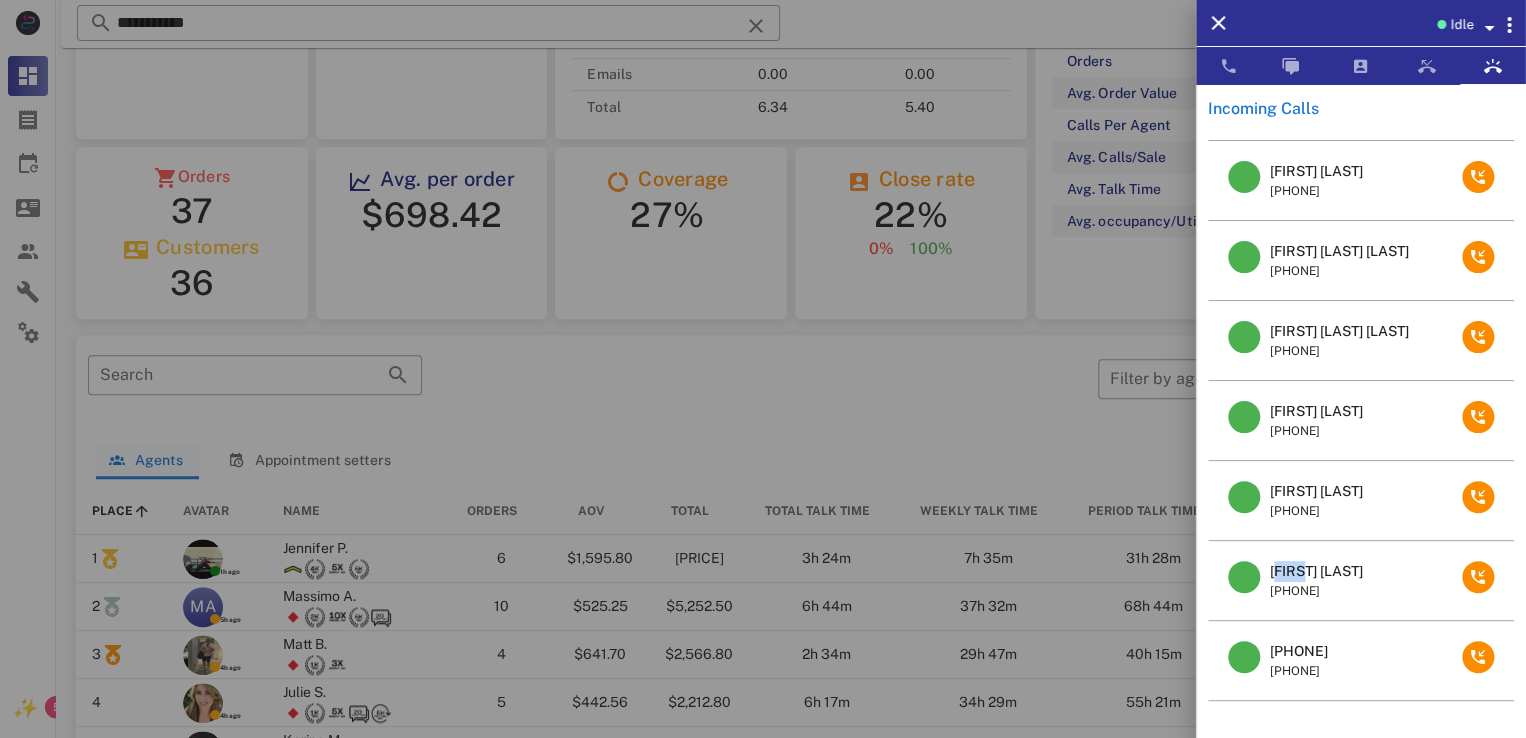 click on "[FIRST] [LAST]" at bounding box center (1316, 571) 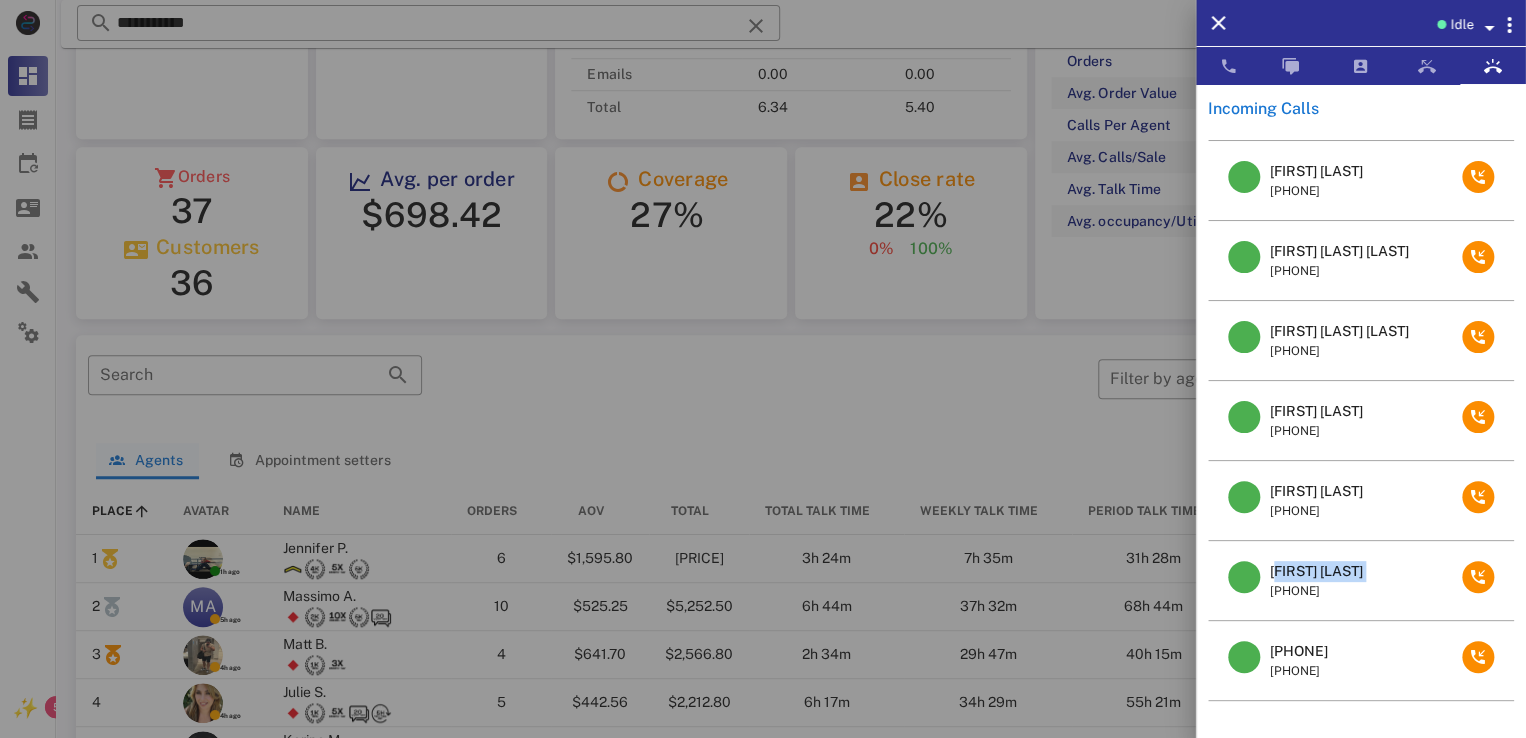 click on "[FIRST] [LAST]" at bounding box center [1316, 571] 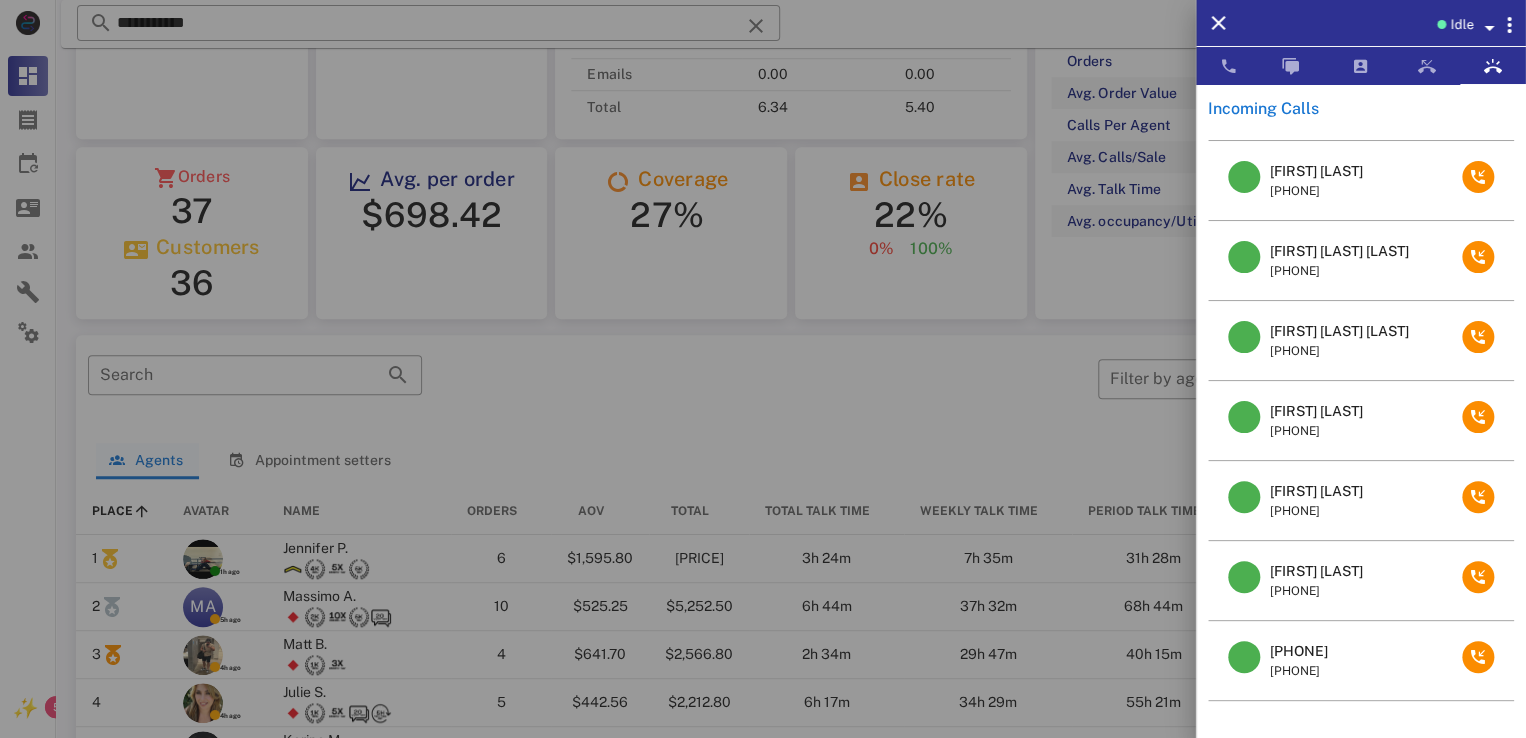click at bounding box center [763, 369] 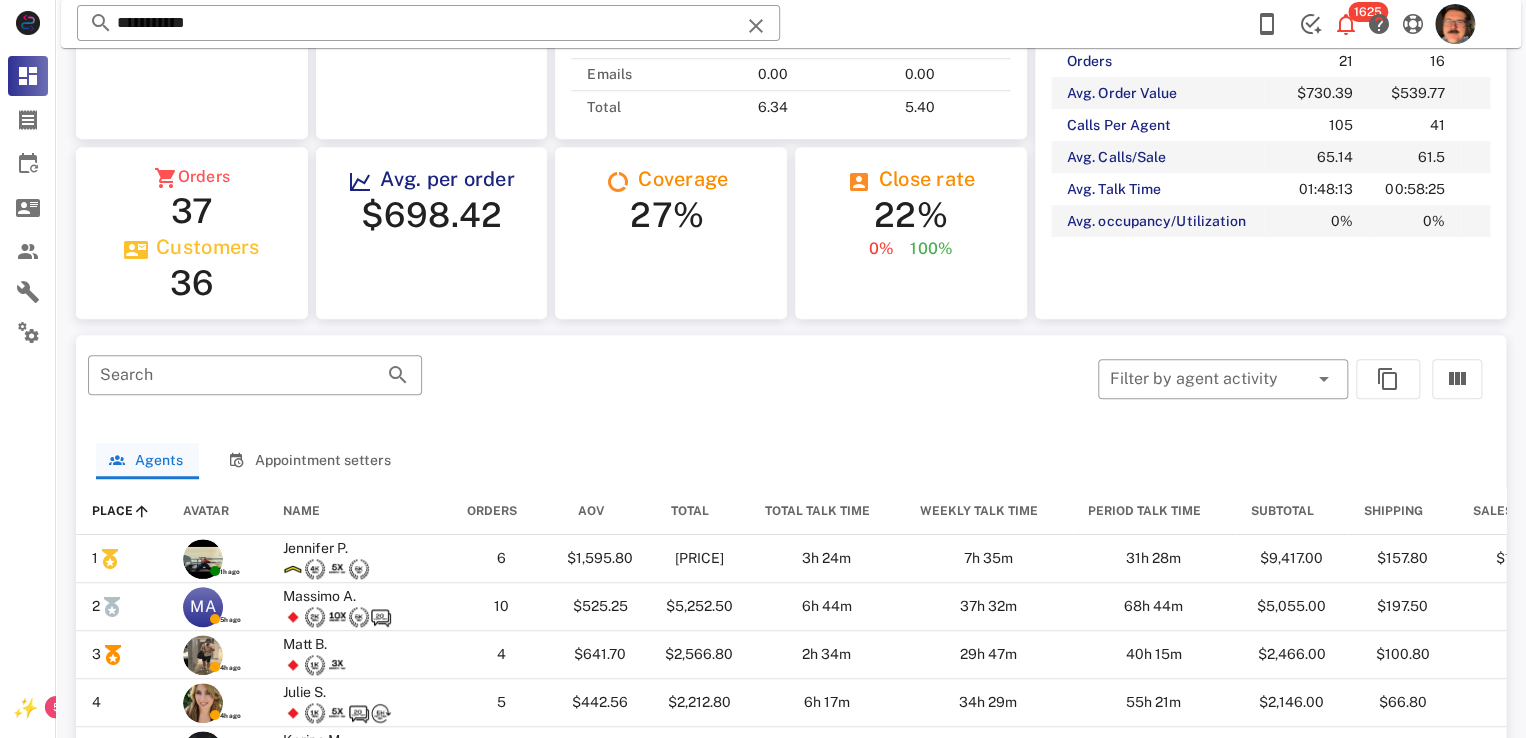 click at bounding box center (756, 26) 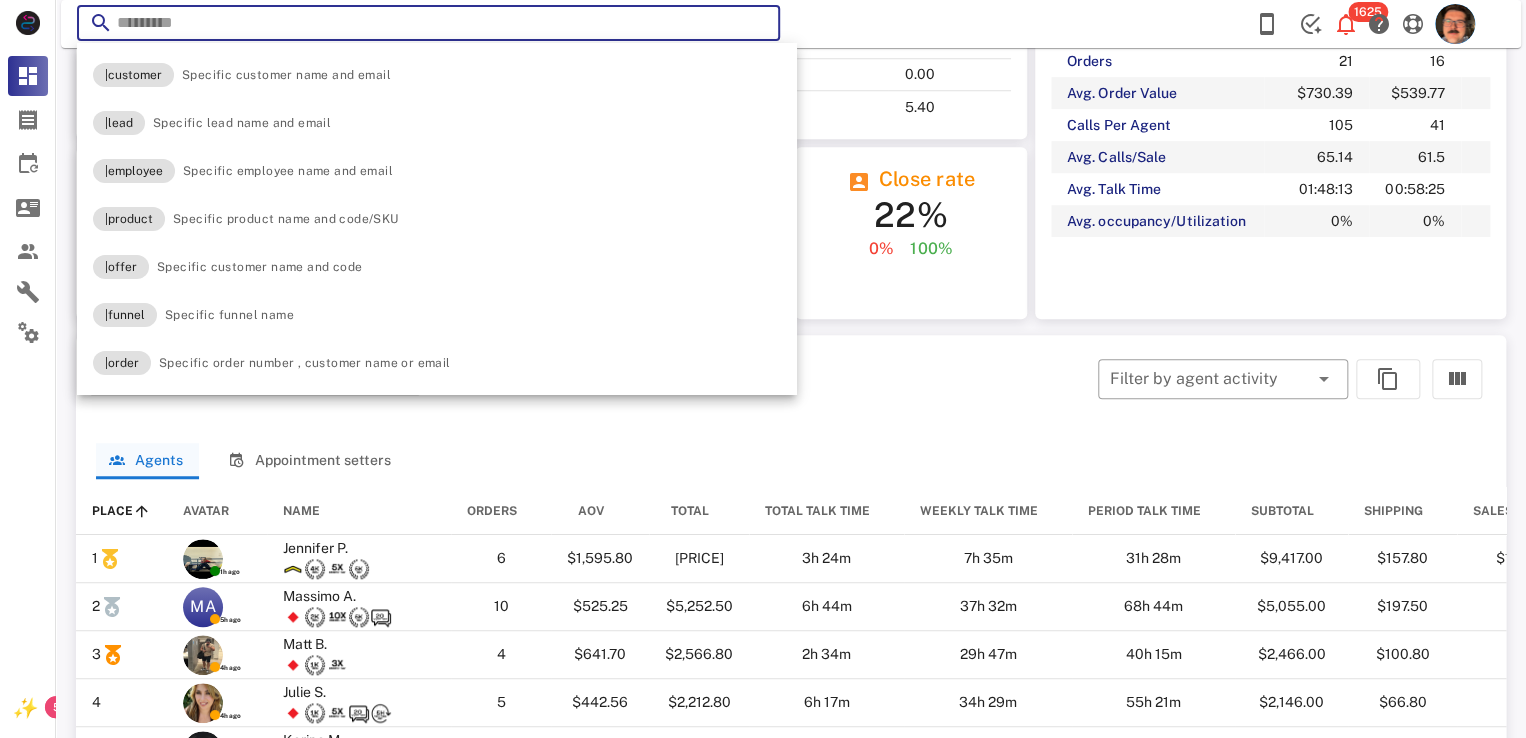 paste on "**********" 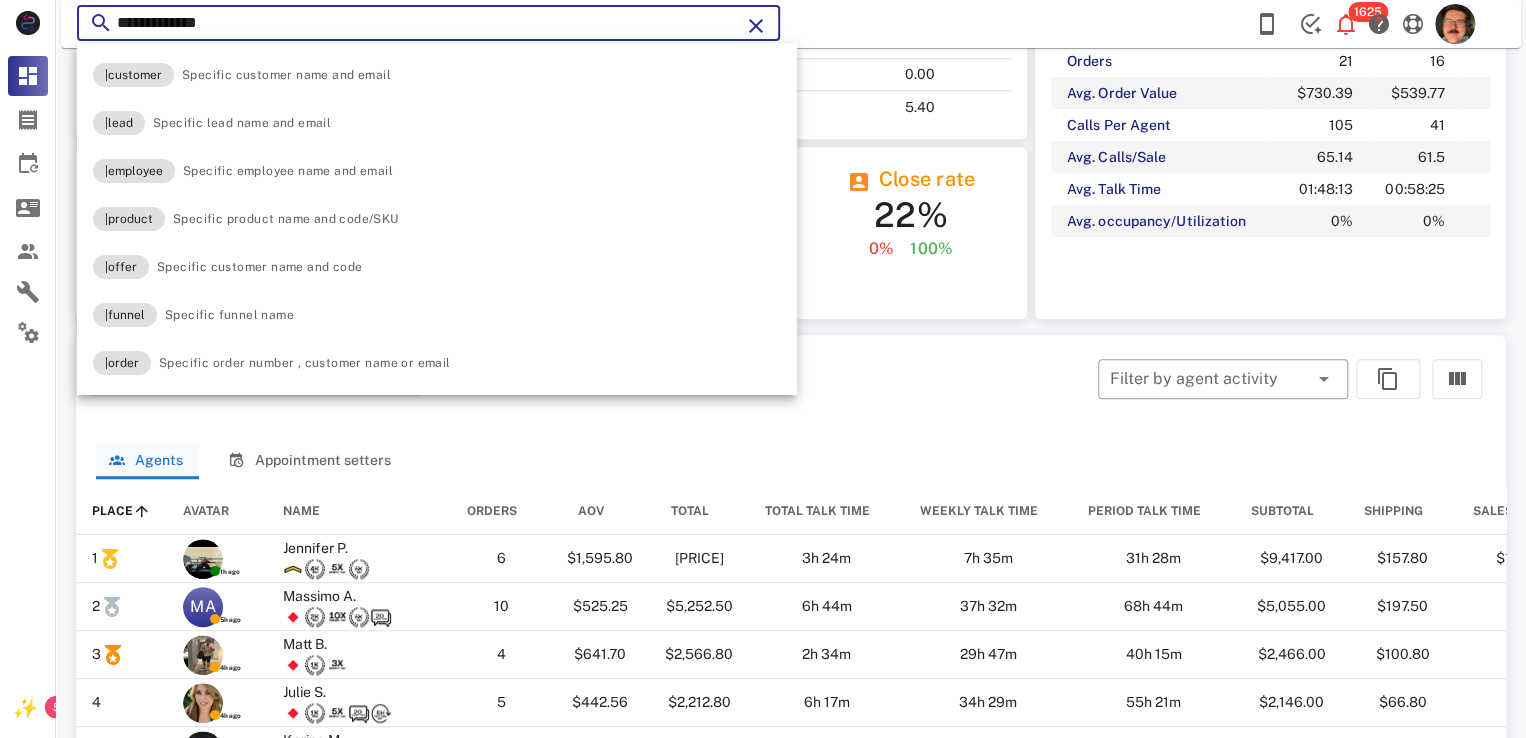type on "**********" 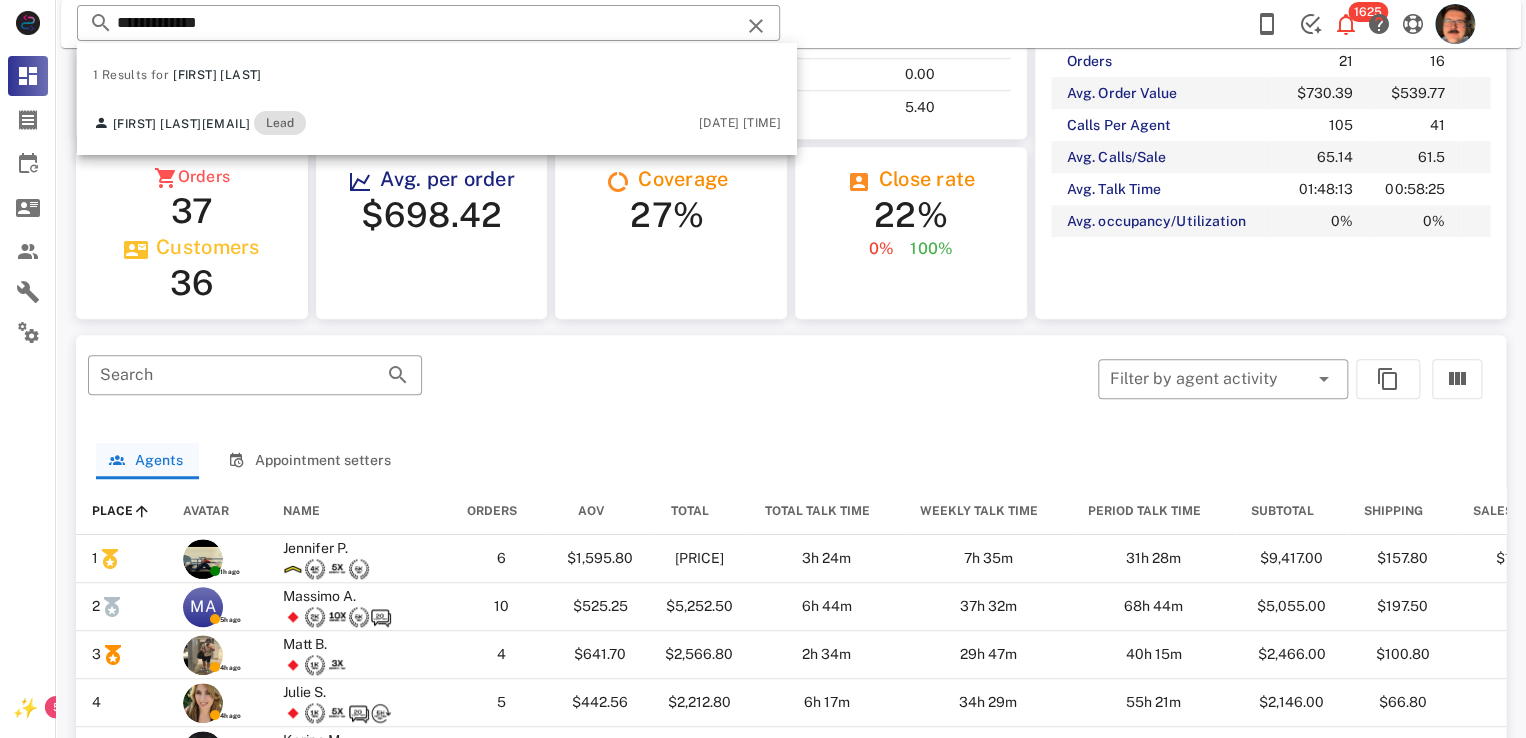 click on "1 Results for    [FIRST] [LAST]   [FIRST] [LAST]   [EMAIL]   Lead   [DATE] [TIME]" at bounding box center [437, 99] 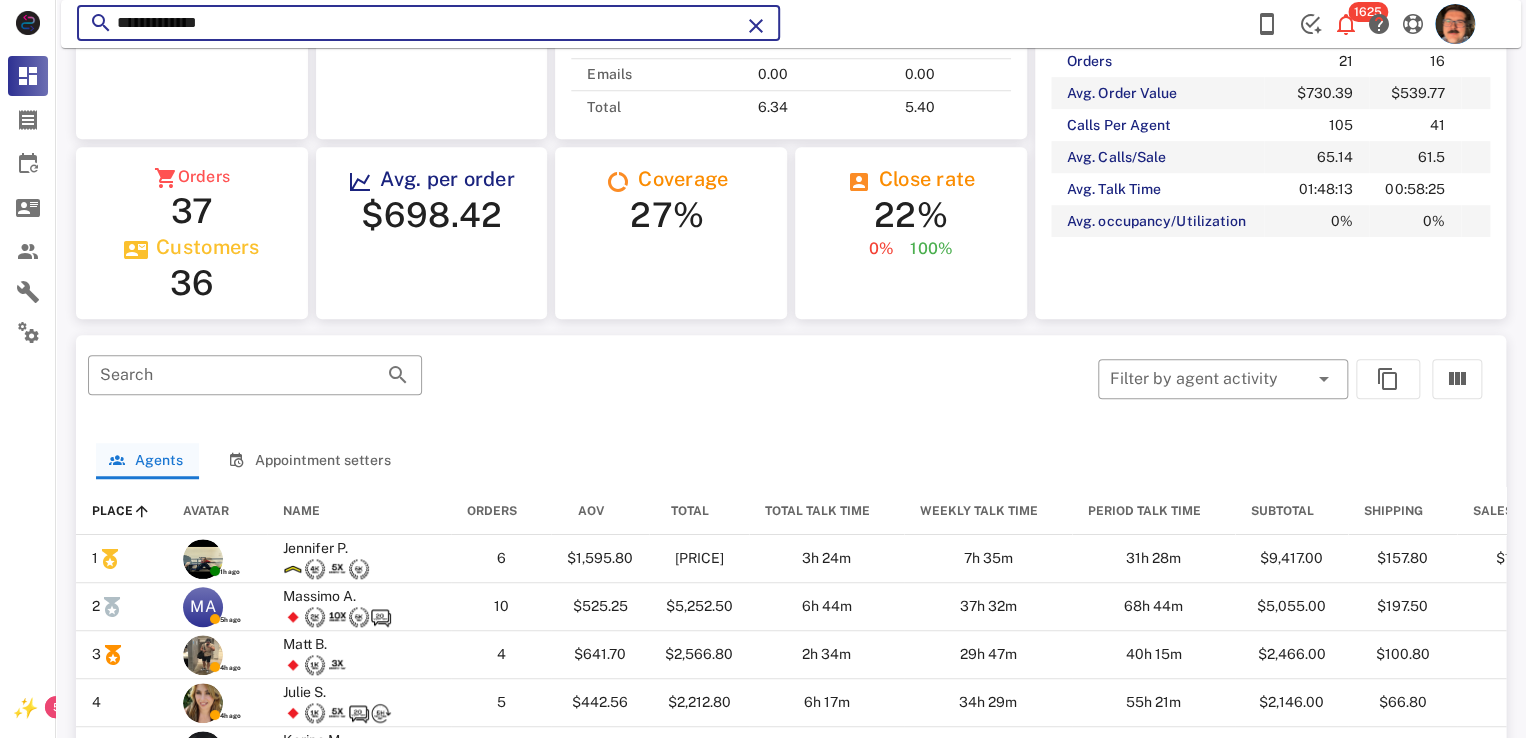 click on "**********" at bounding box center [428, 23] 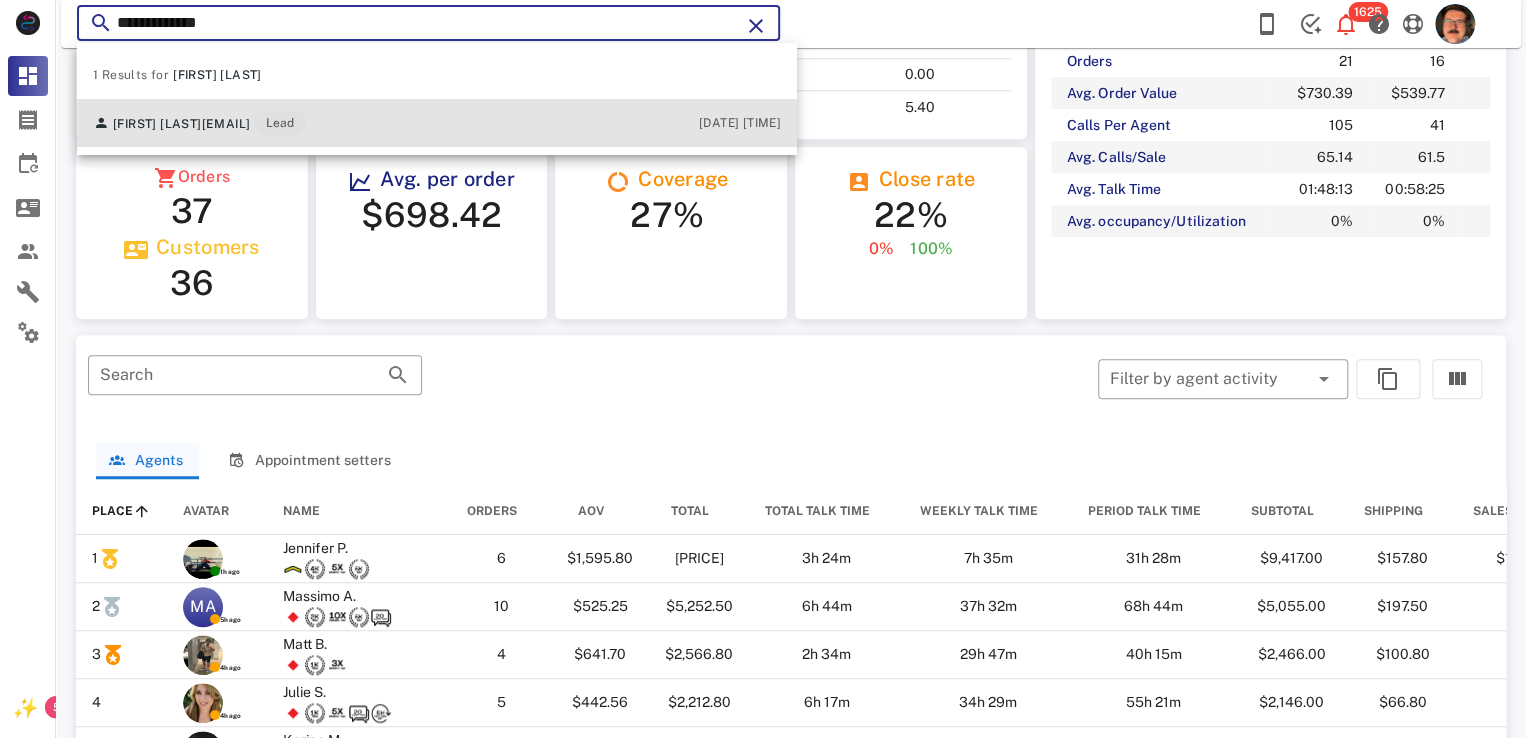 click on "[FIRST] [LAST]   [EMAIL]   Lead" at bounding box center (199, 123) 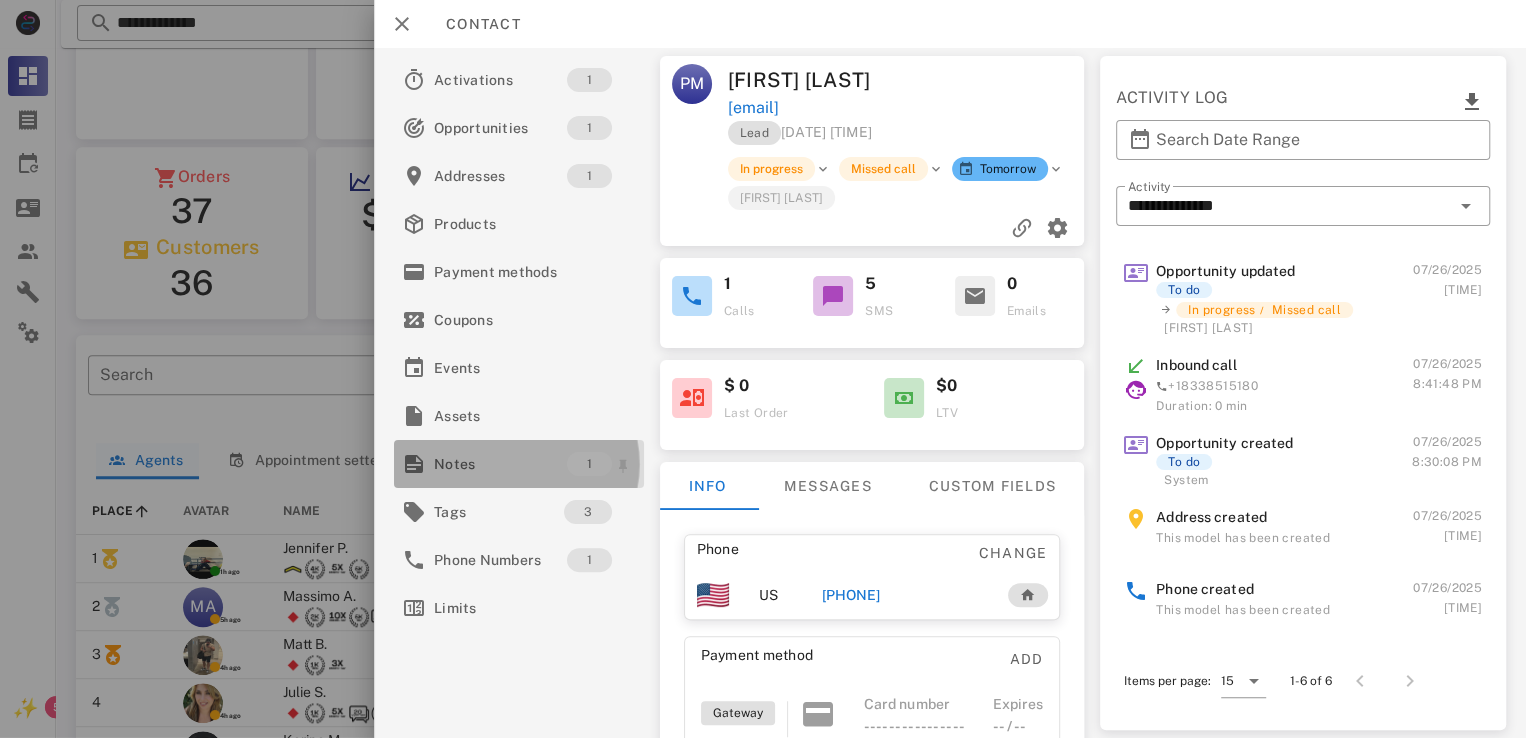 click on "Notes" at bounding box center (500, 464) 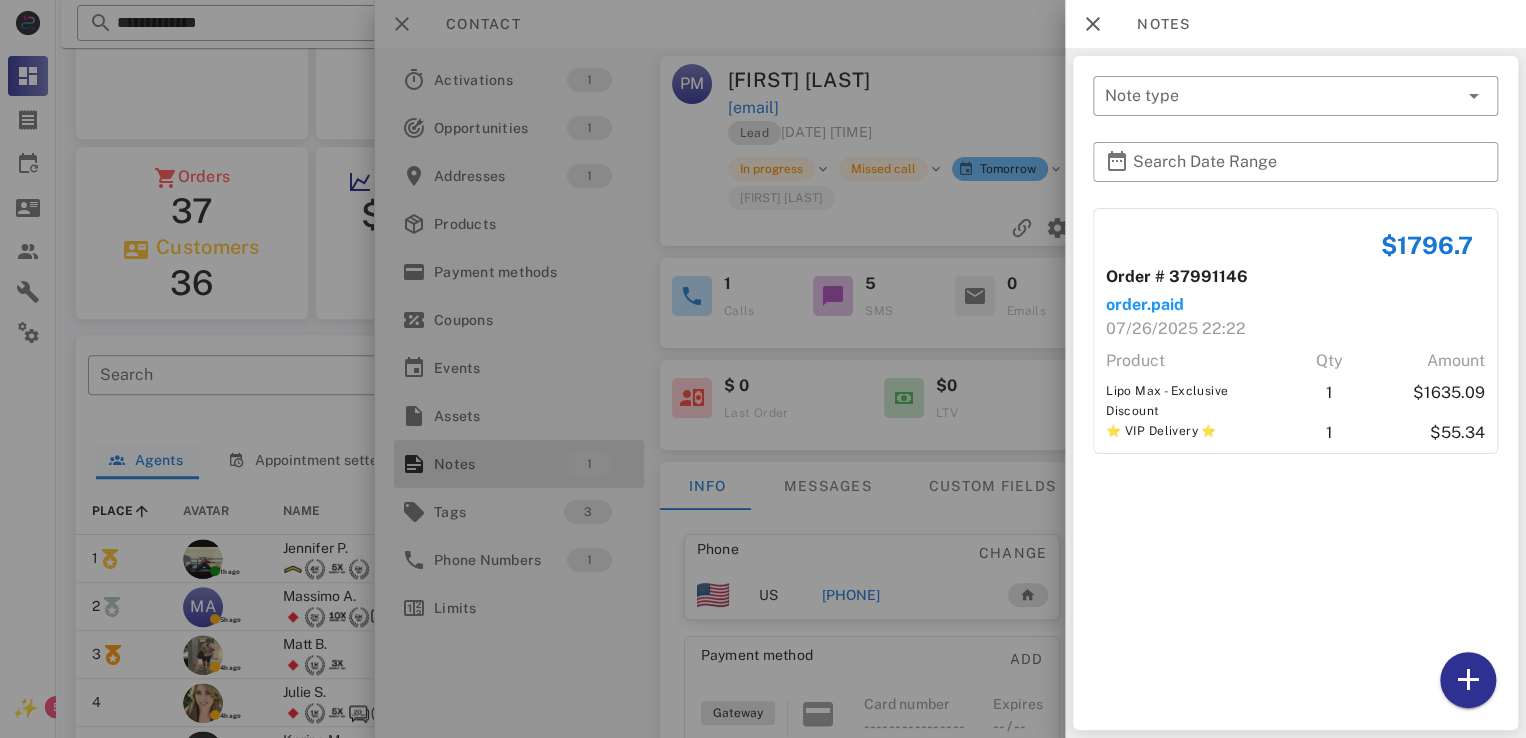 click at bounding box center [763, 369] 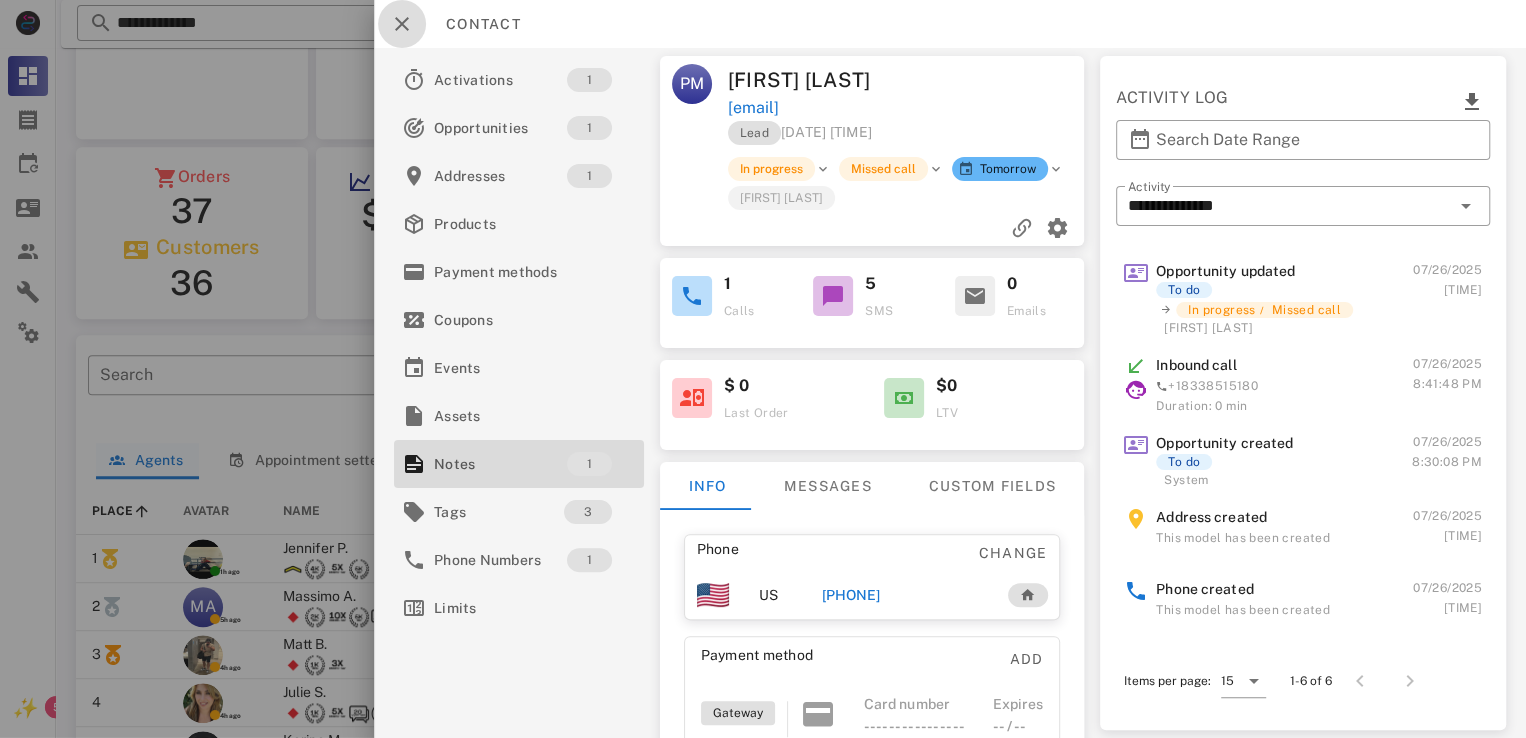 click at bounding box center (402, 24) 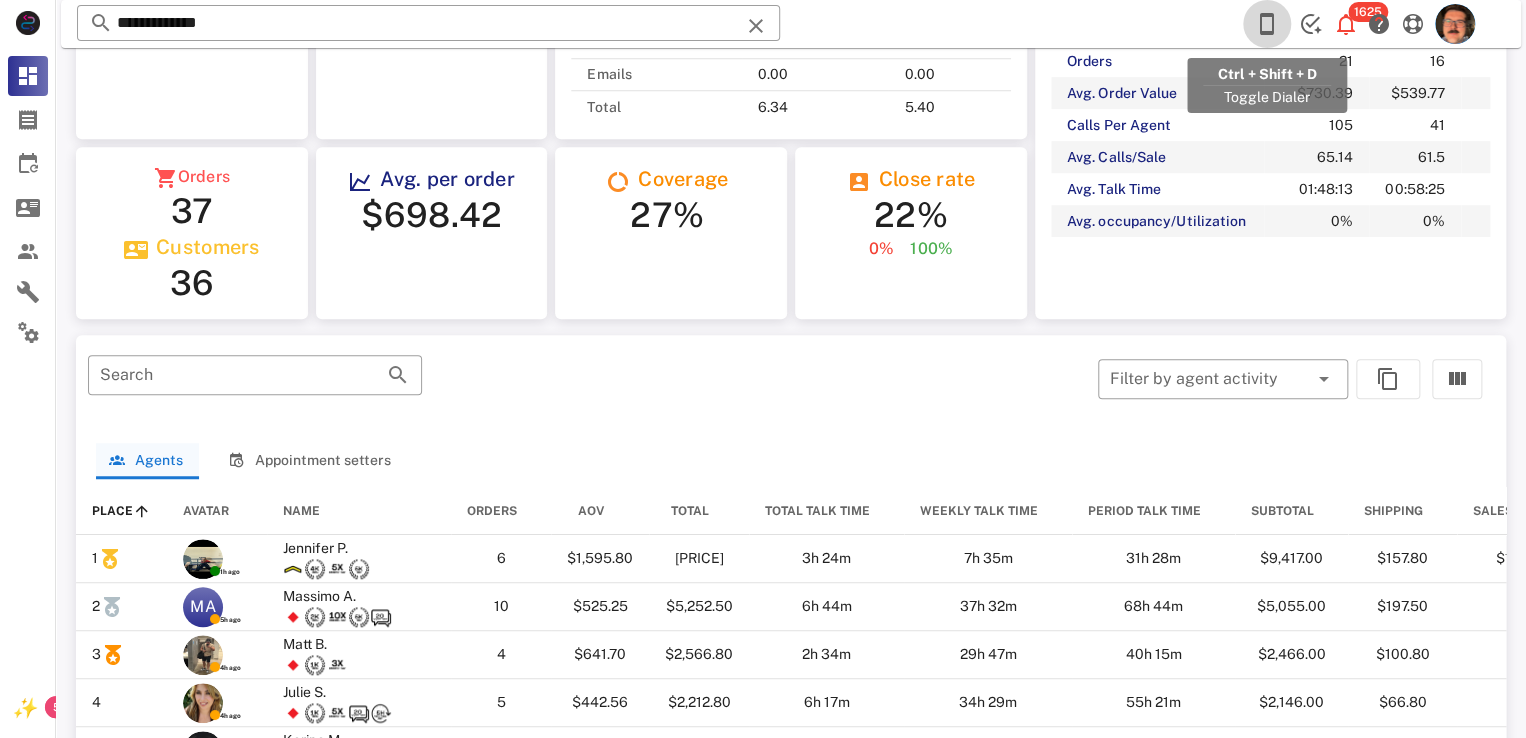 click at bounding box center (1267, 24) 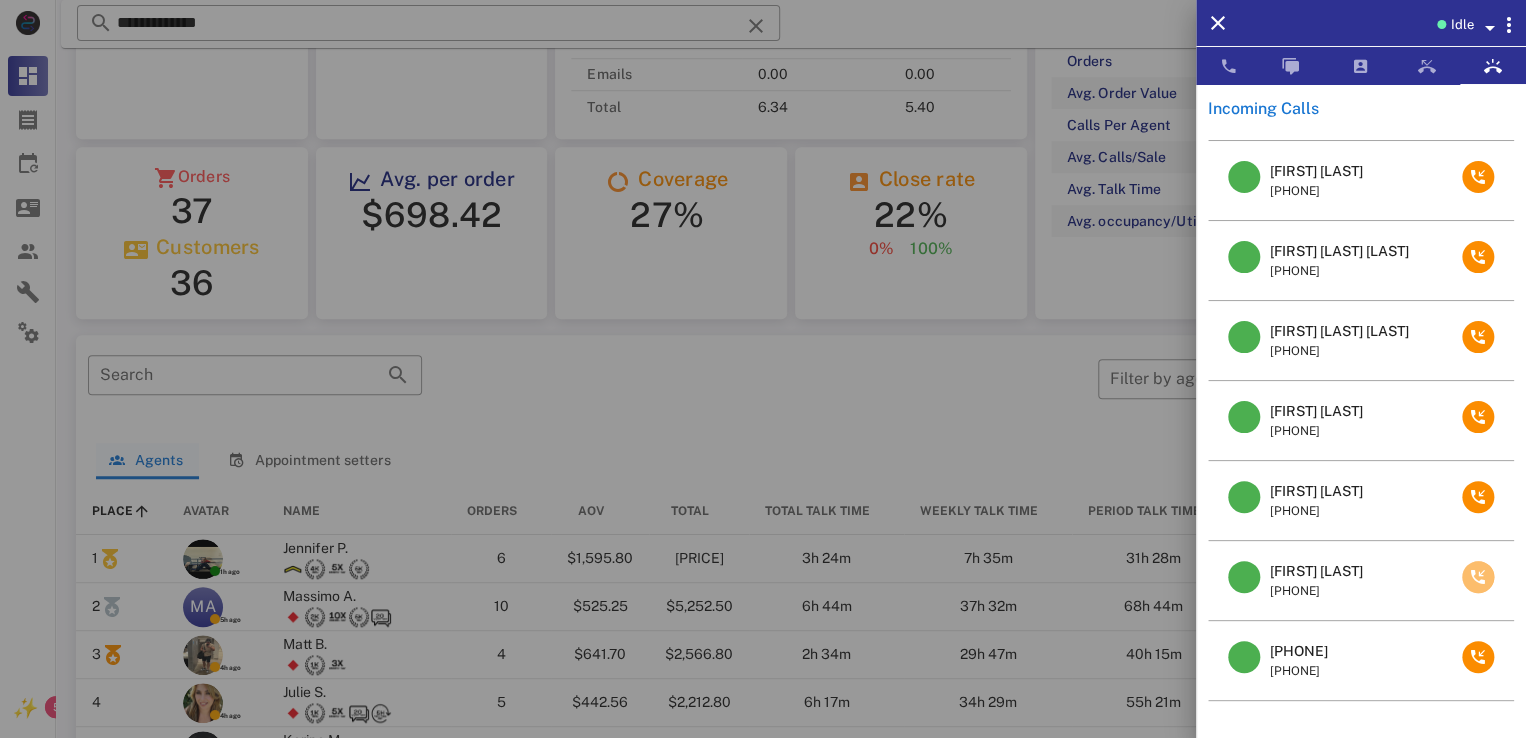 click at bounding box center (1478, 577) 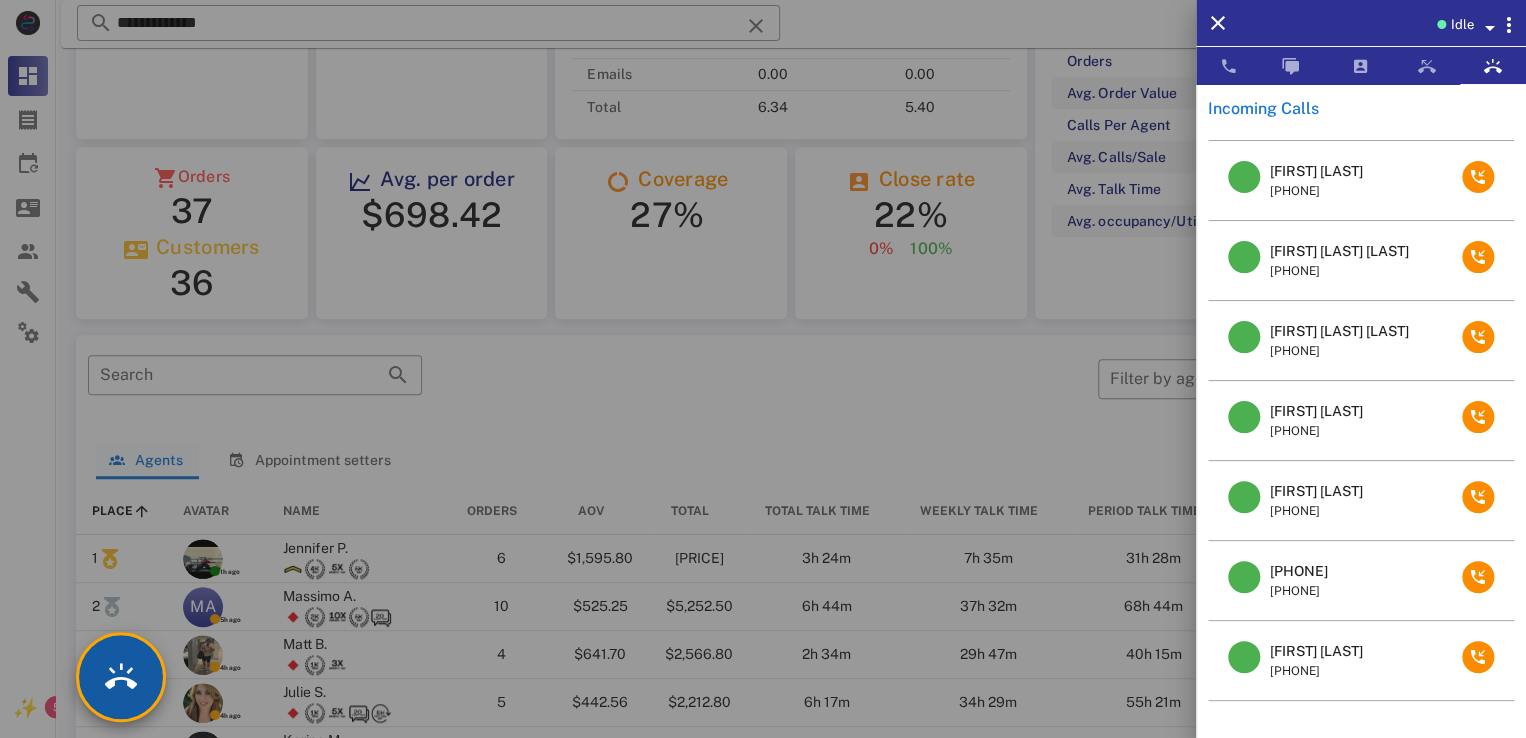 click at bounding box center (121, 677) 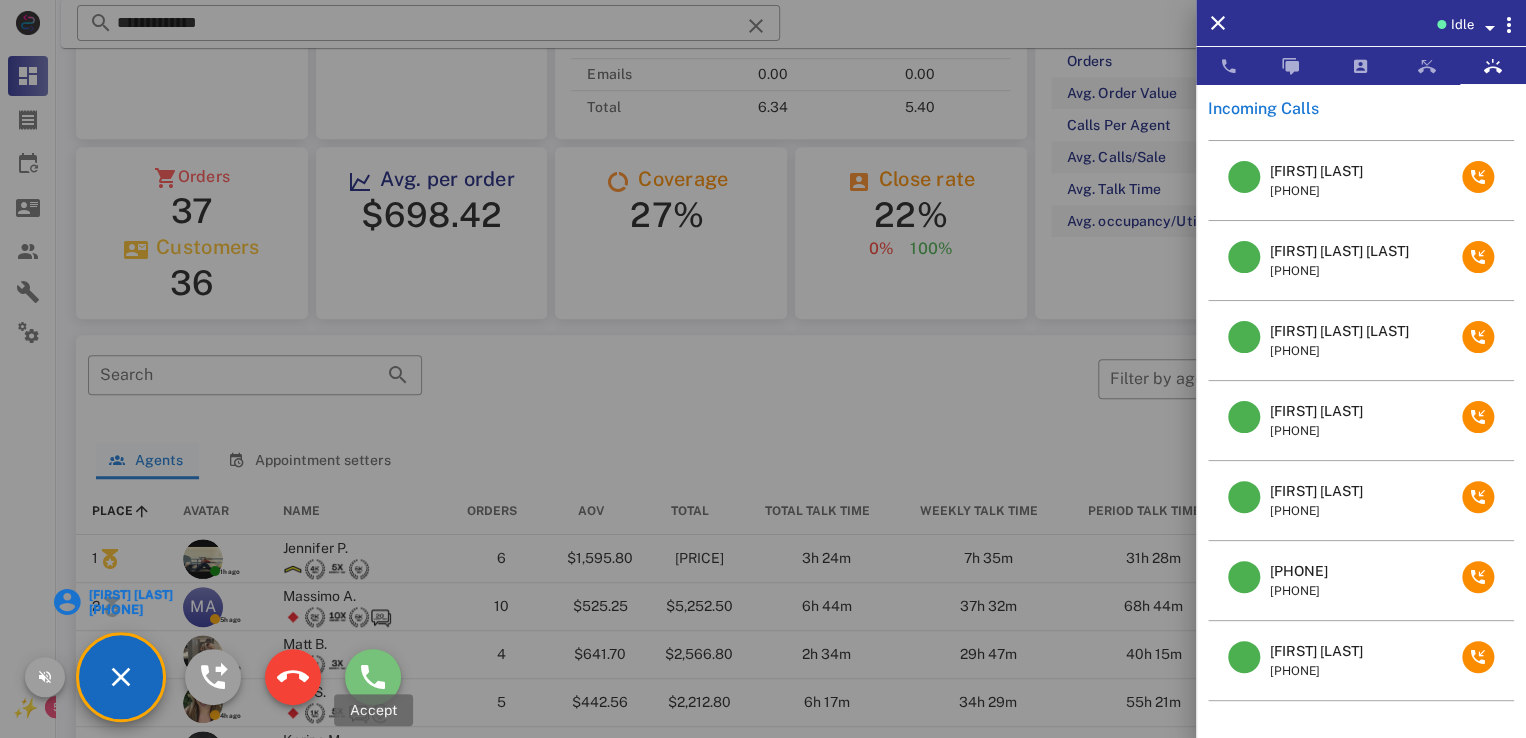 click at bounding box center [373, 677] 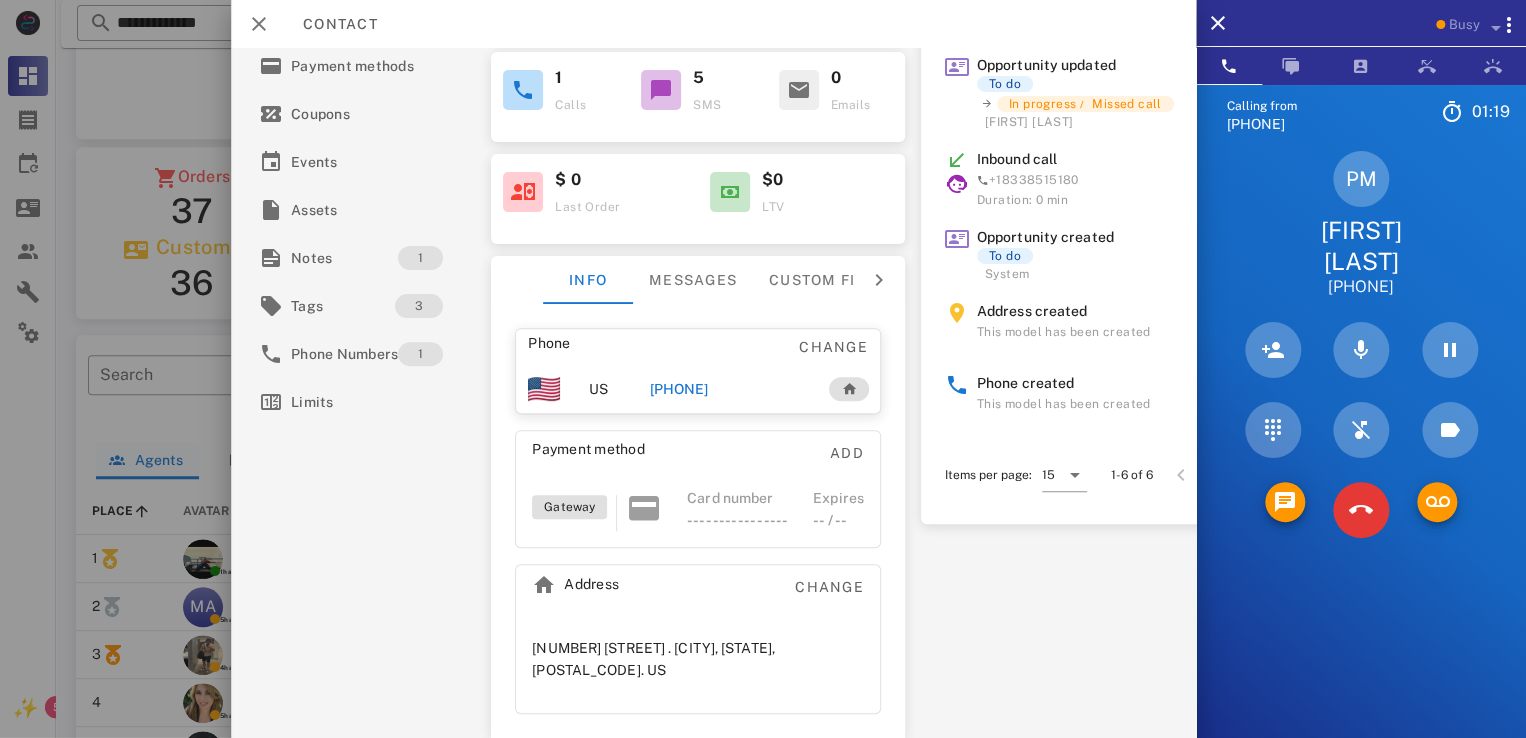 scroll, scrollTop: 0, scrollLeft: 0, axis: both 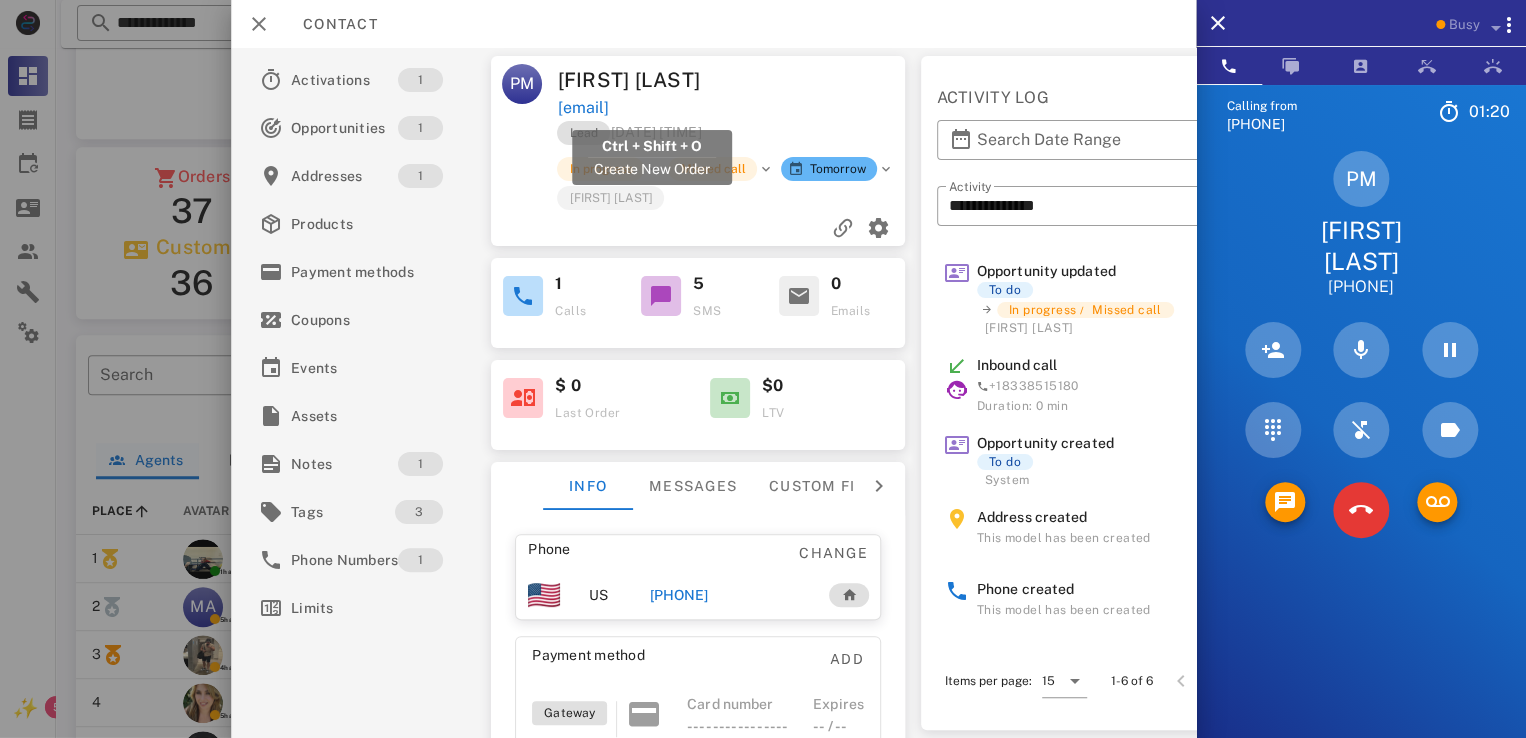 click on "[EMAIL]" at bounding box center [583, 108] 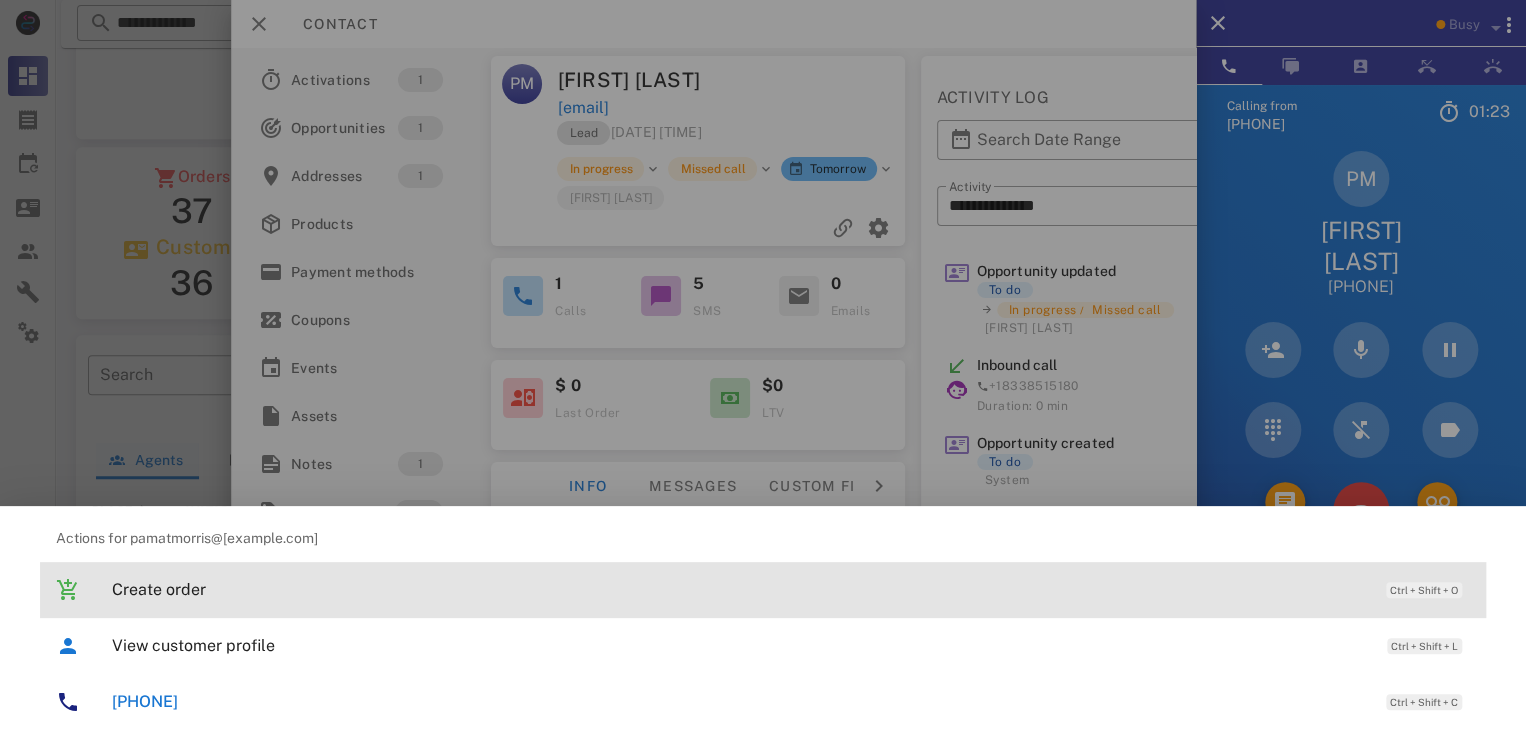 click on "Create order" at bounding box center (739, 589) 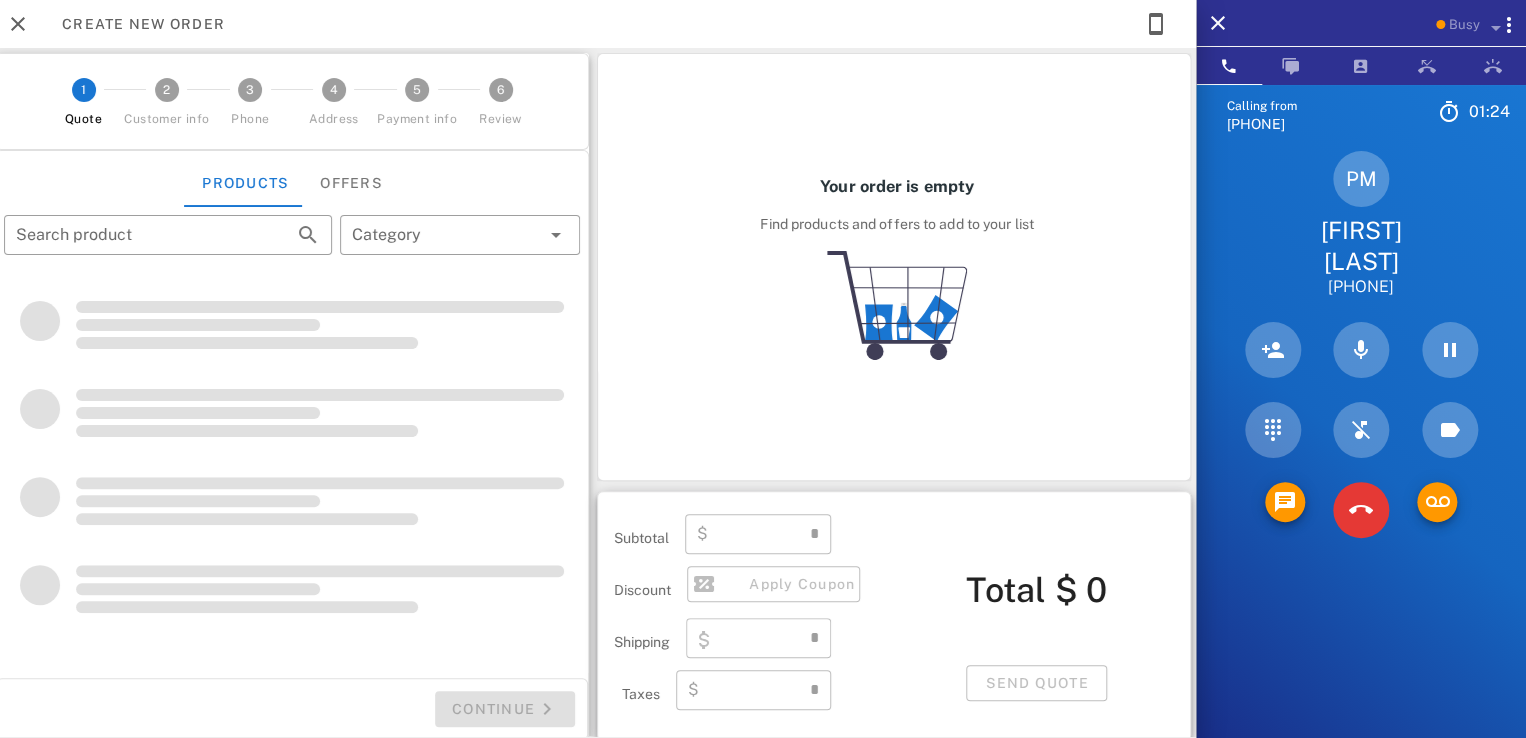 type on "**********" 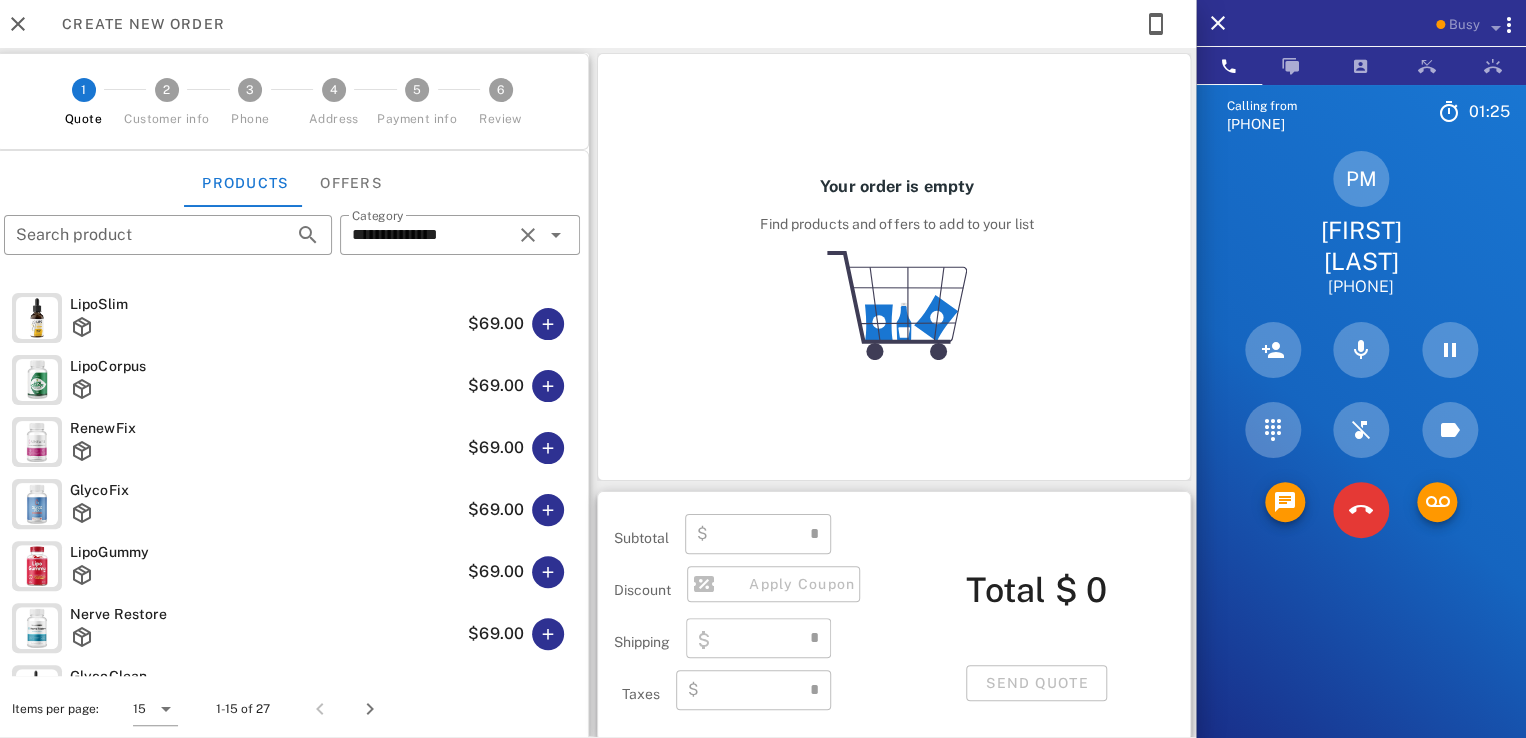 type on "****" 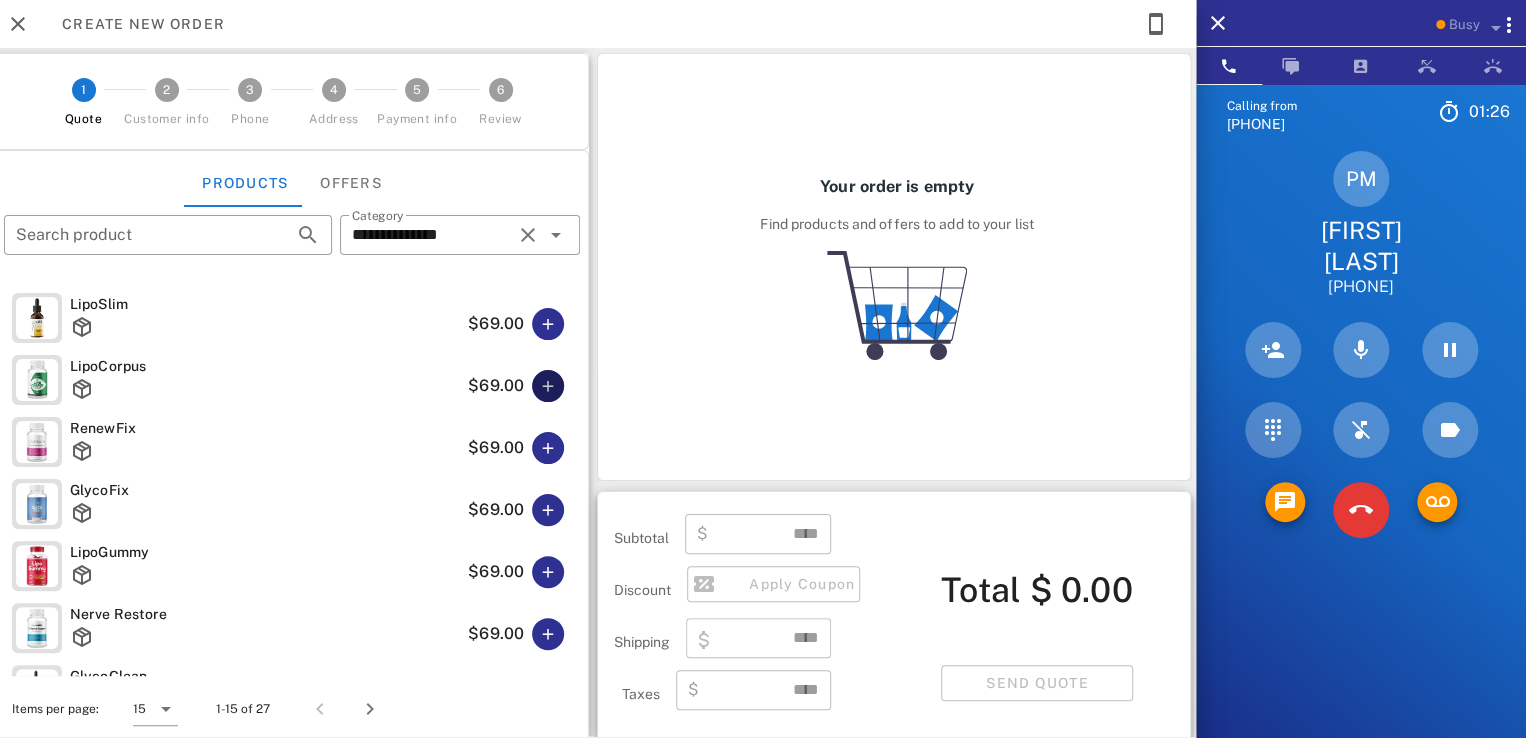 click at bounding box center (548, 386) 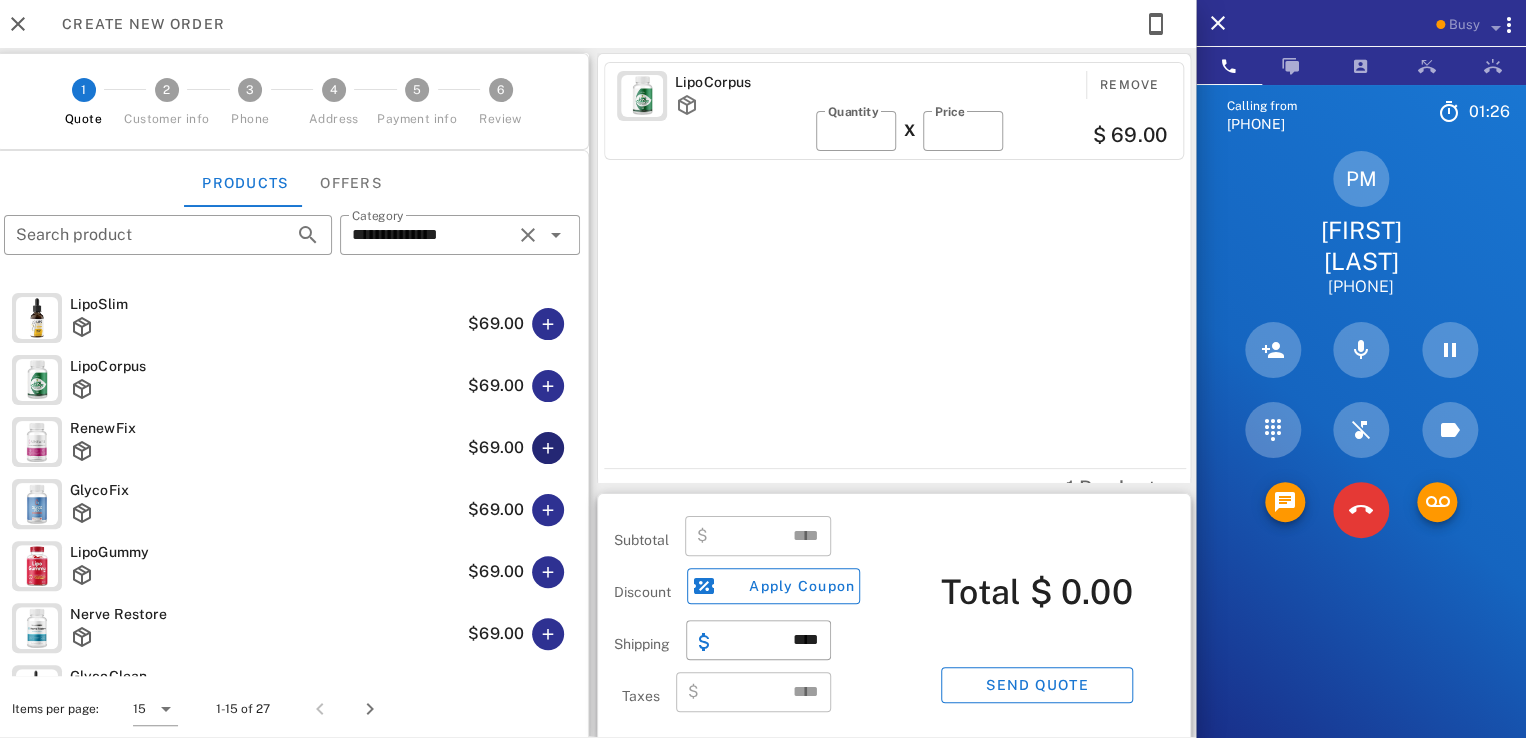 click at bounding box center (548, 448) 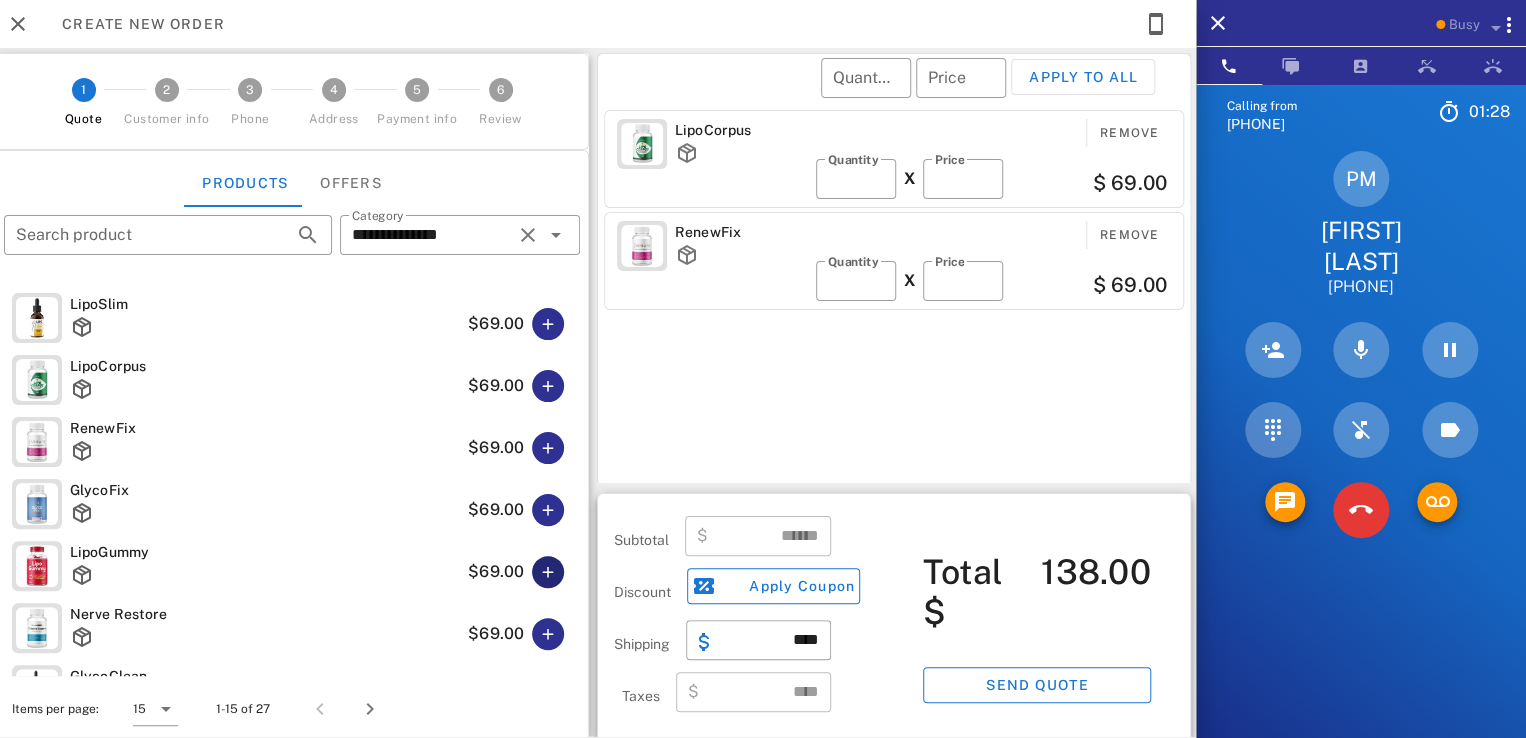 click at bounding box center (548, 572) 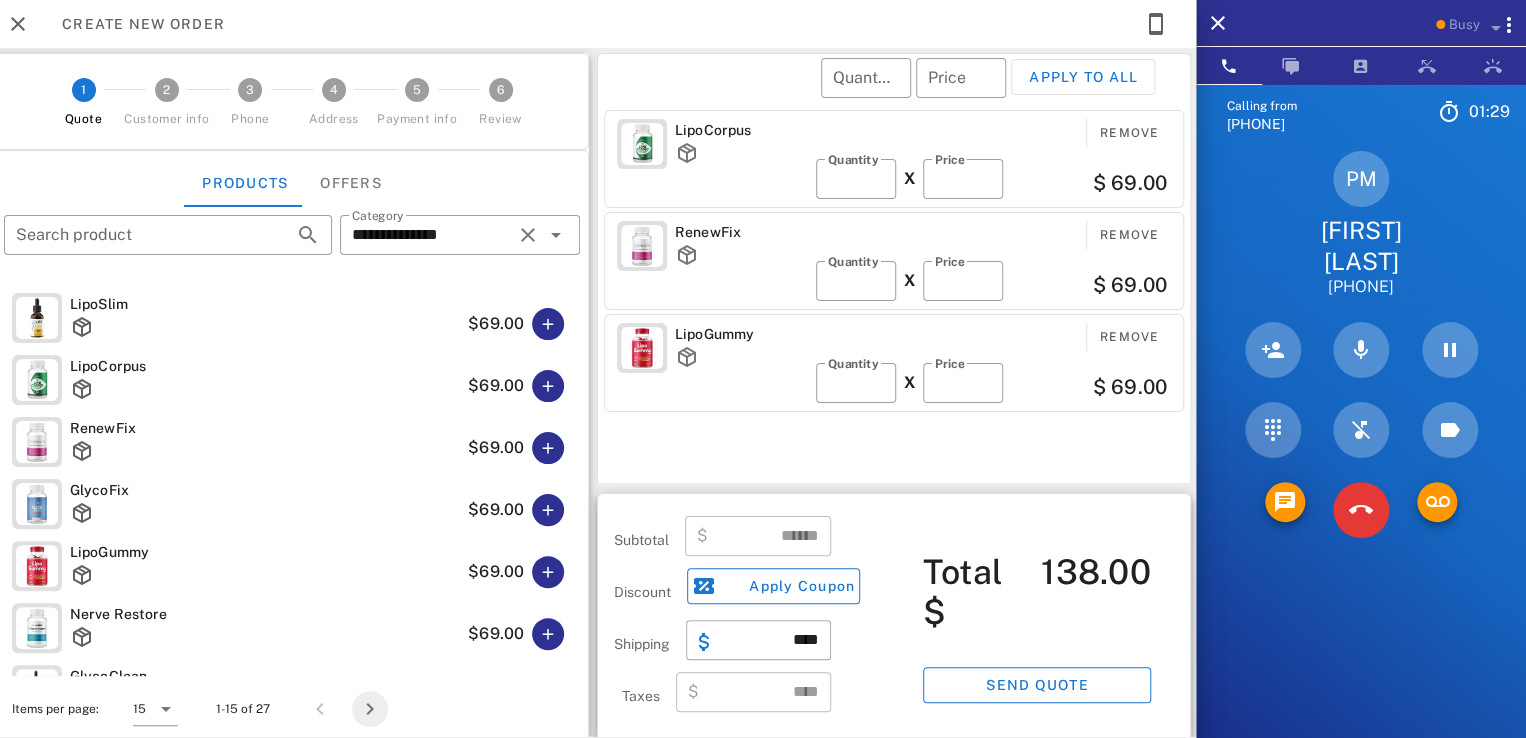 click at bounding box center (370, 709) 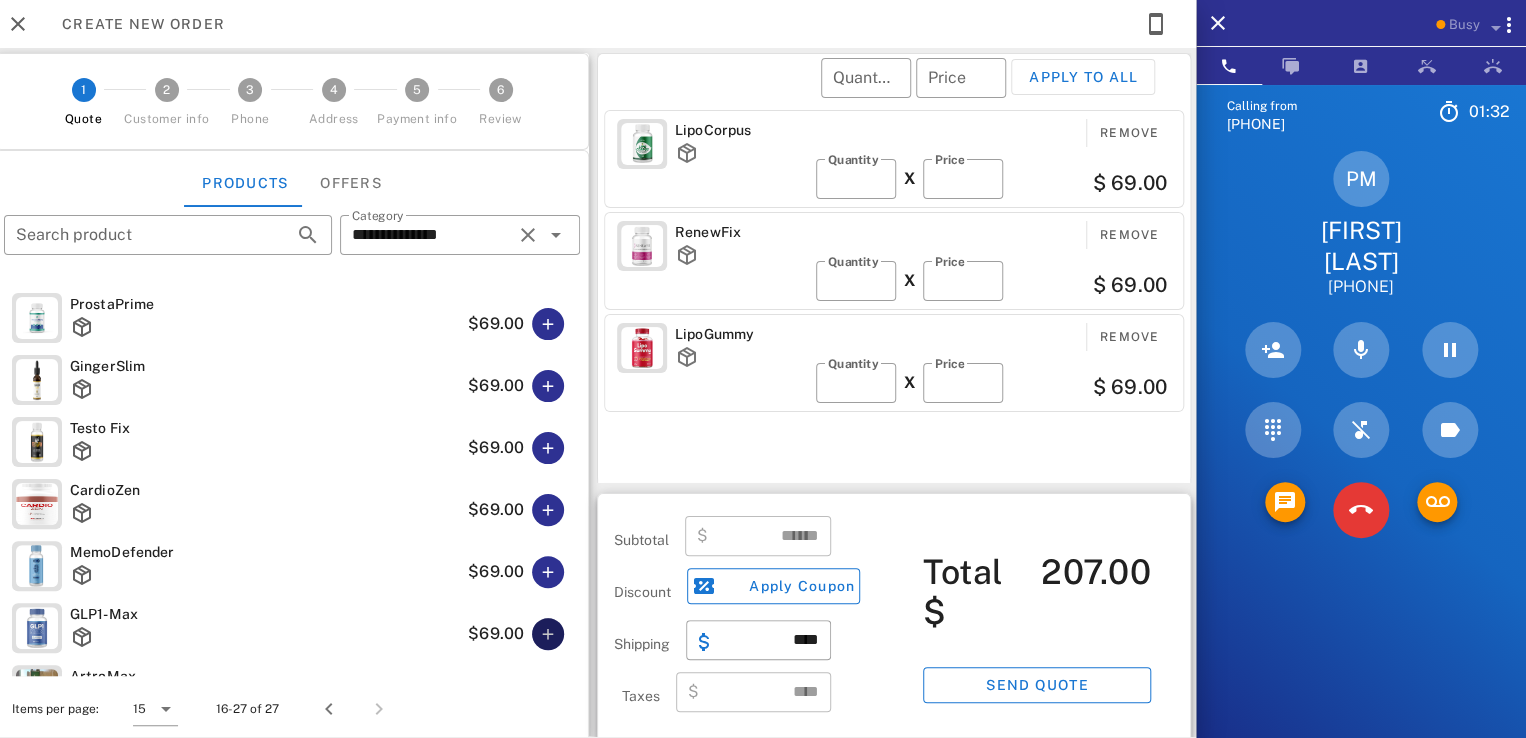 click at bounding box center (548, 634) 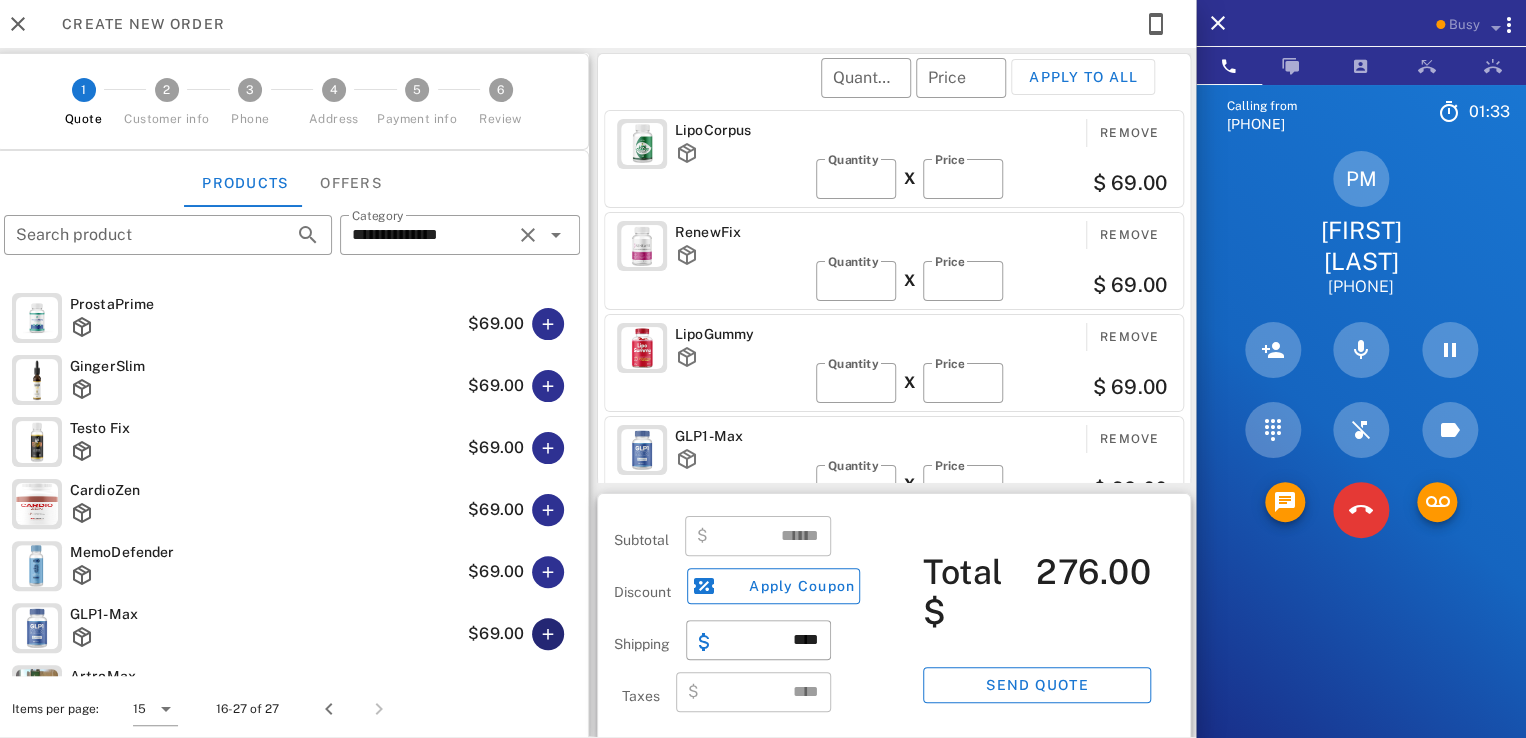 scroll, scrollTop: 4, scrollLeft: 0, axis: vertical 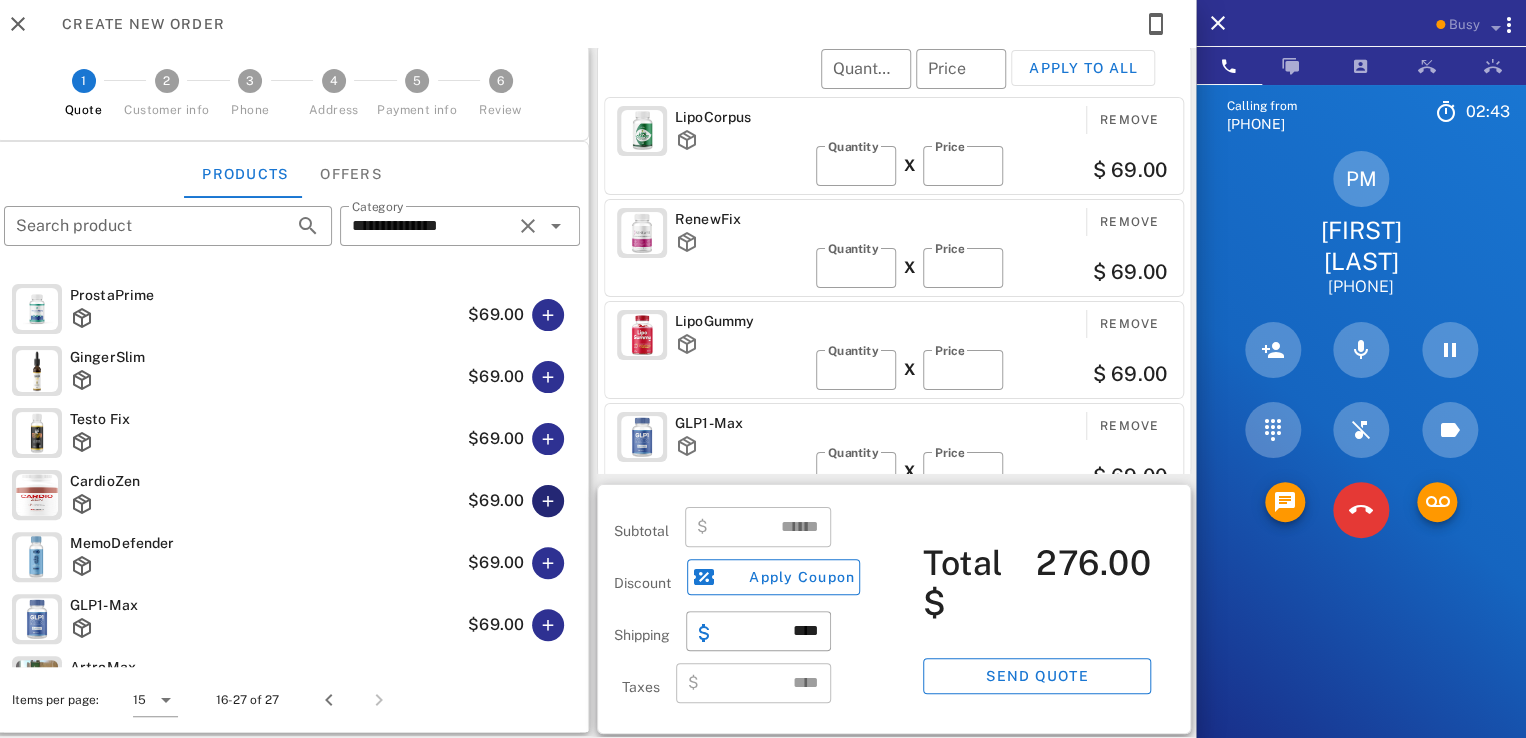 click at bounding box center [548, 501] 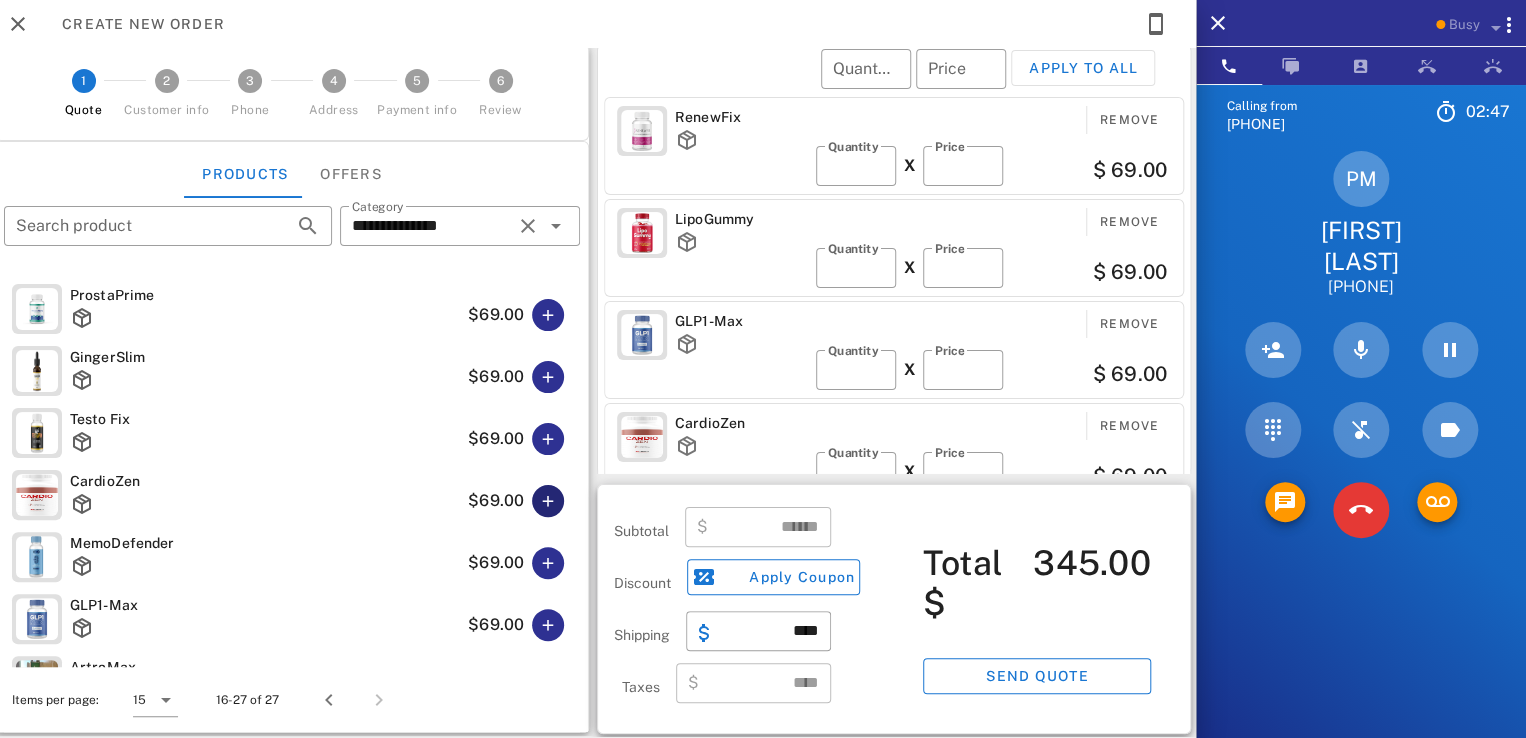 scroll, scrollTop: 0, scrollLeft: 0, axis: both 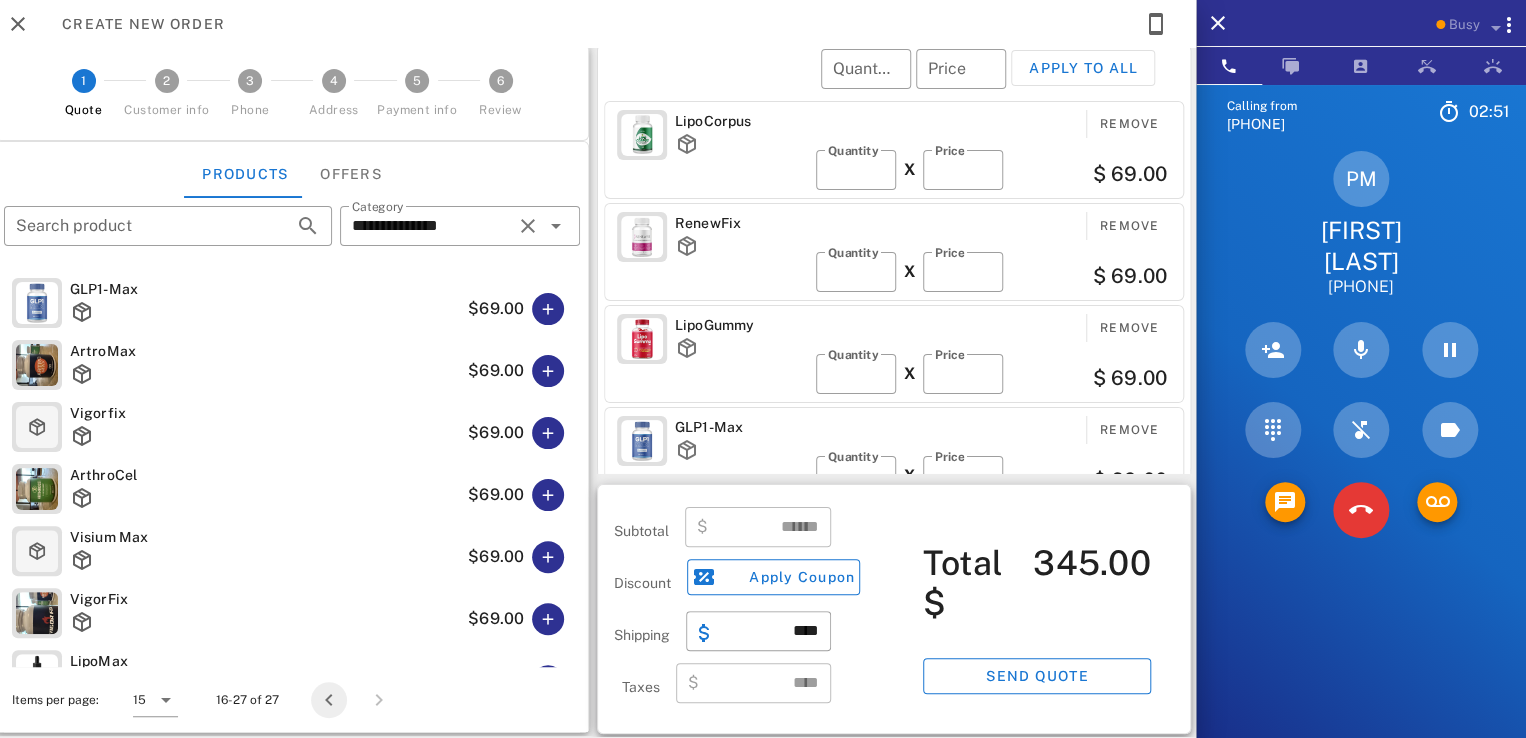 click at bounding box center (329, 700) 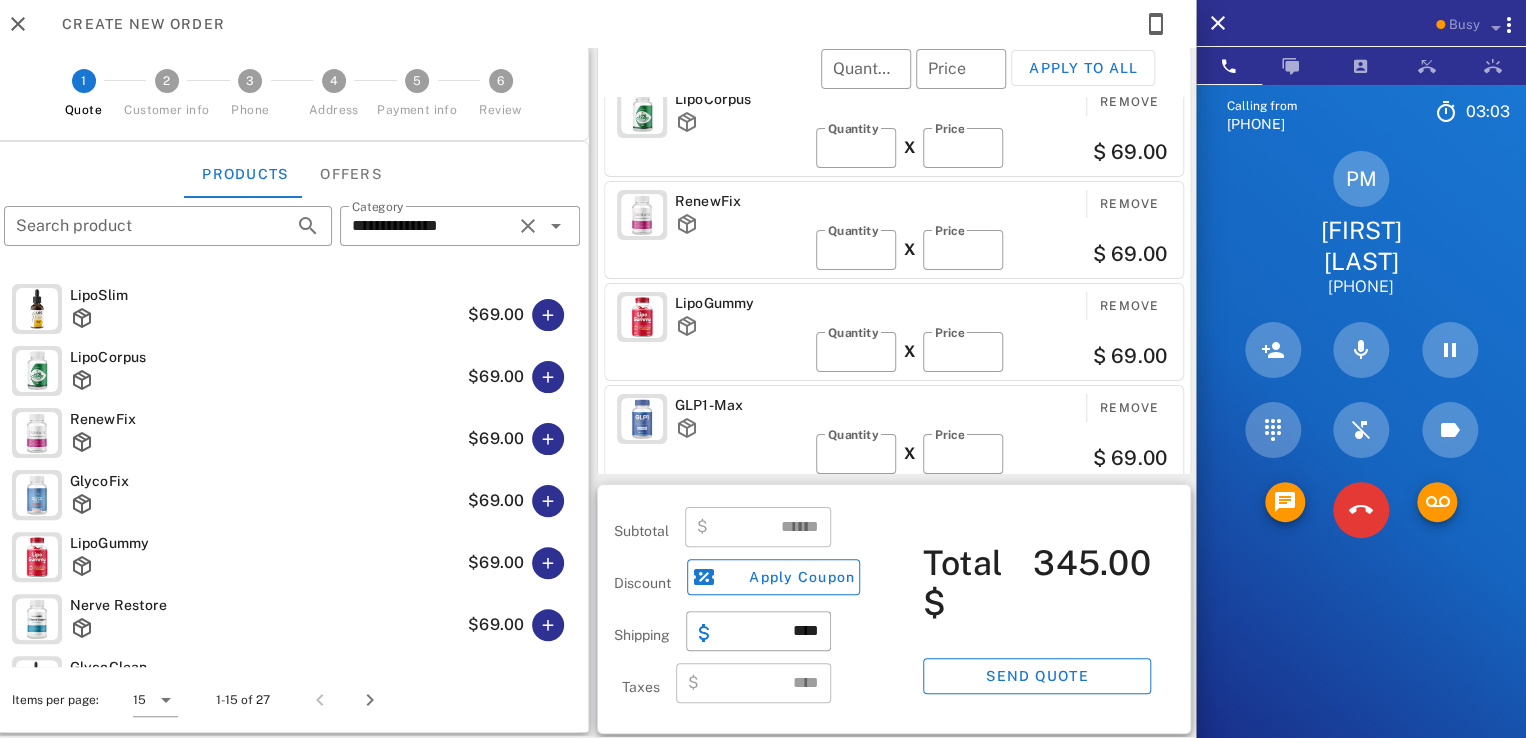 scroll, scrollTop: 0, scrollLeft: 0, axis: both 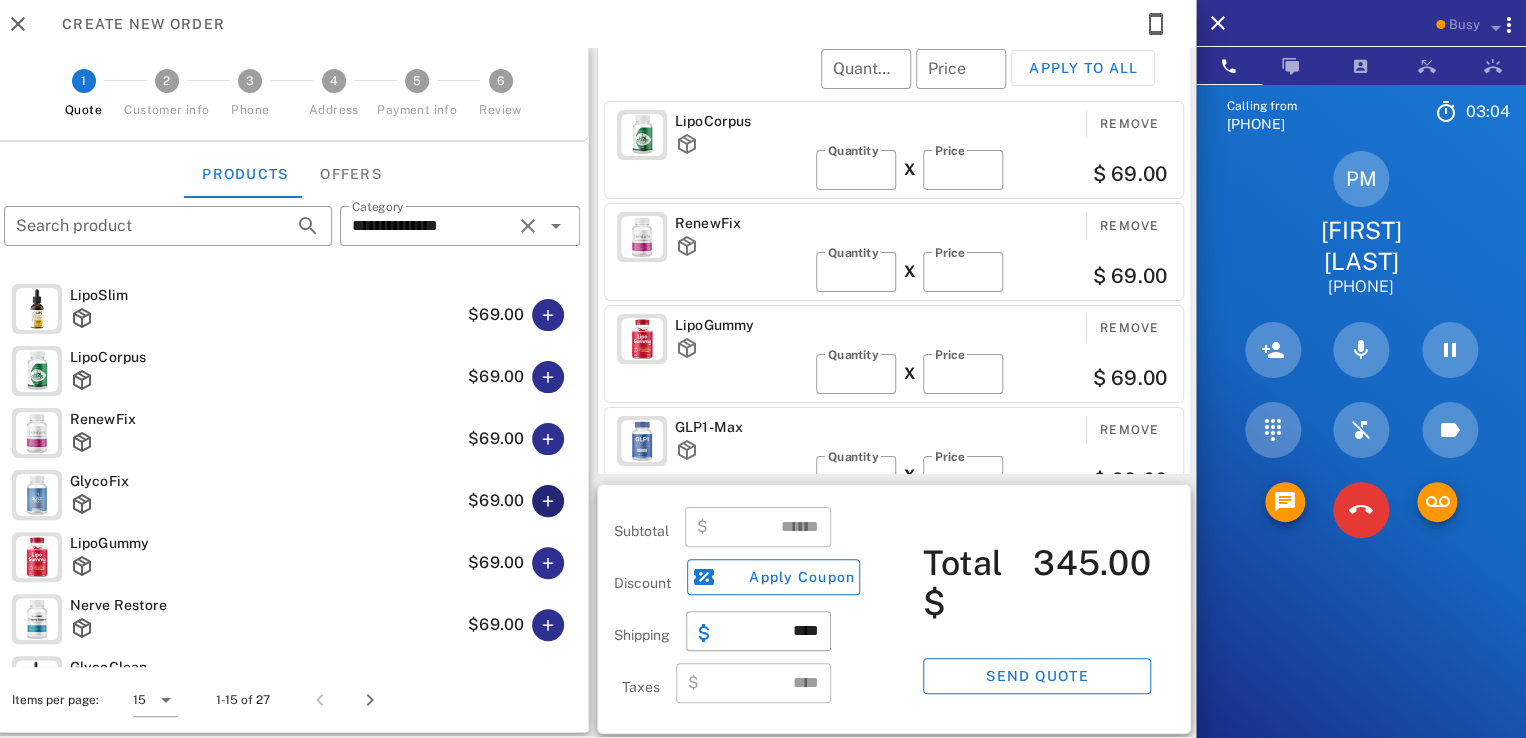 click at bounding box center (548, 501) 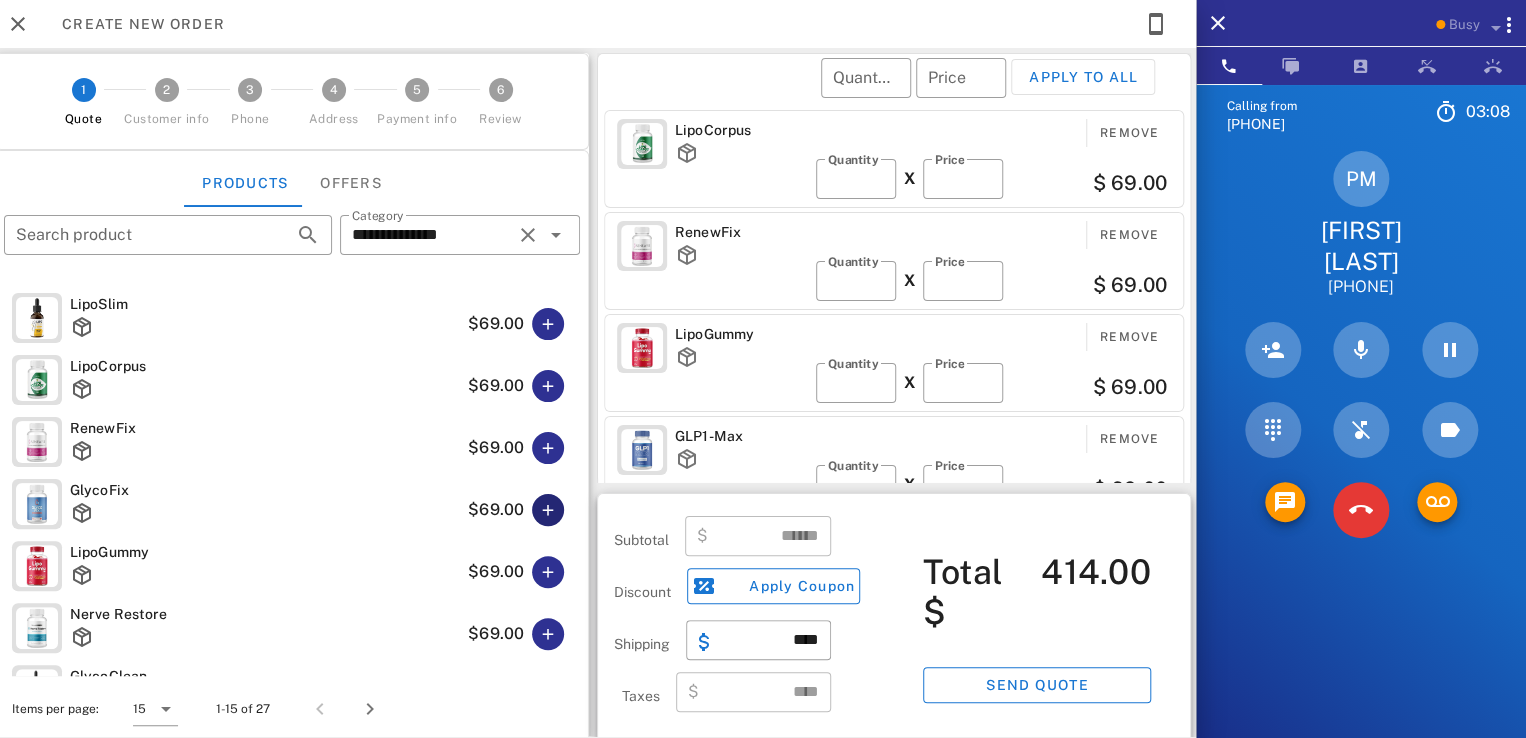 scroll, scrollTop: 0, scrollLeft: 0, axis: both 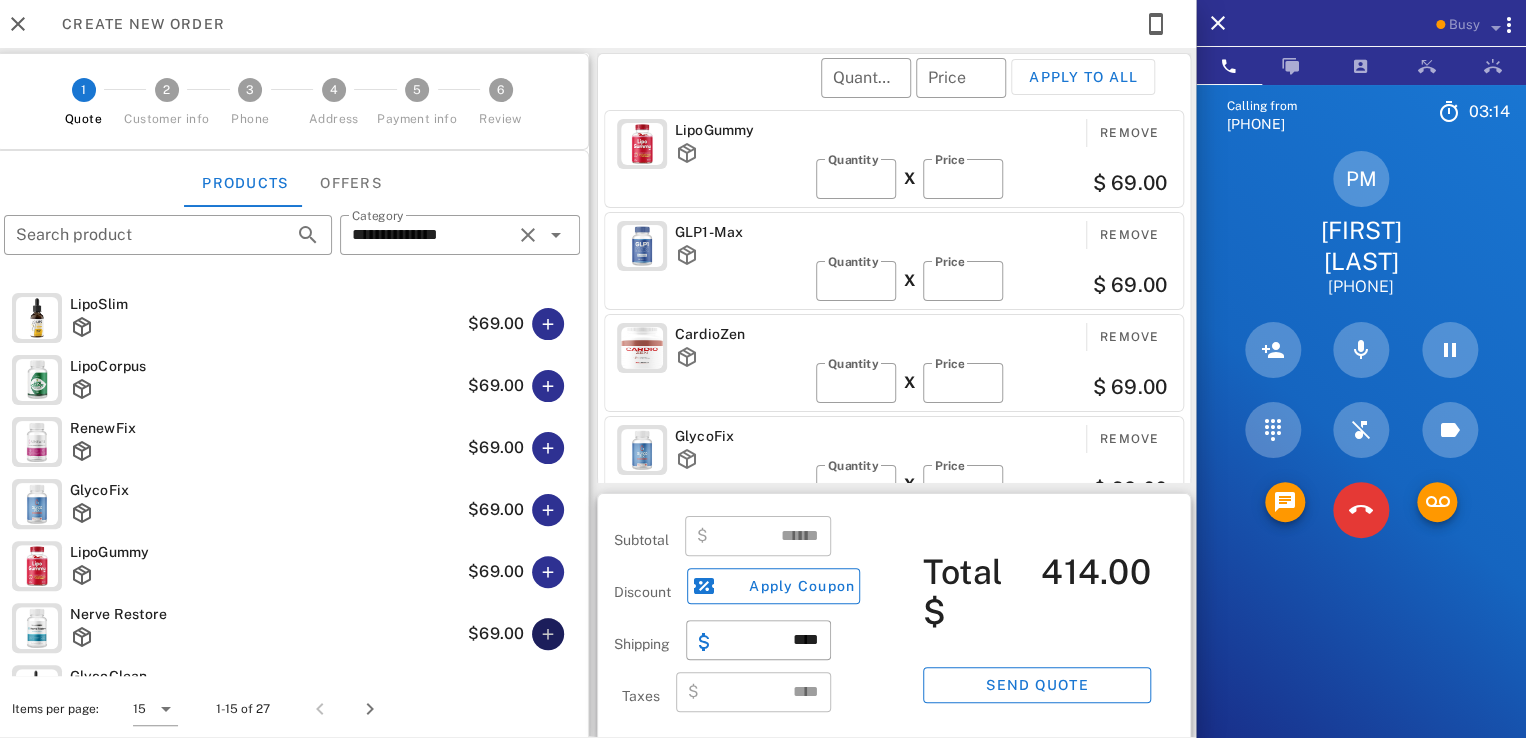 click at bounding box center [548, 634] 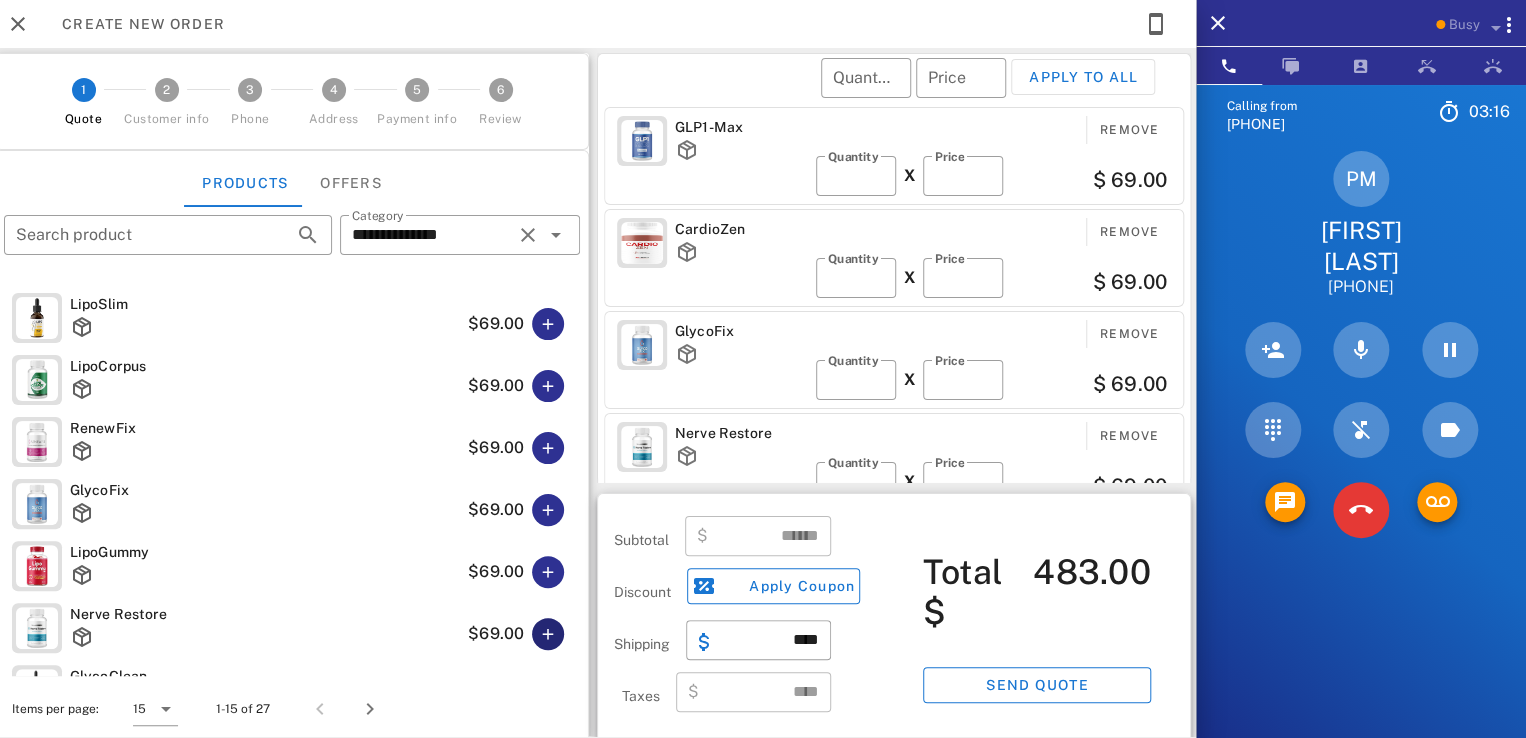 scroll, scrollTop: 308, scrollLeft: 0, axis: vertical 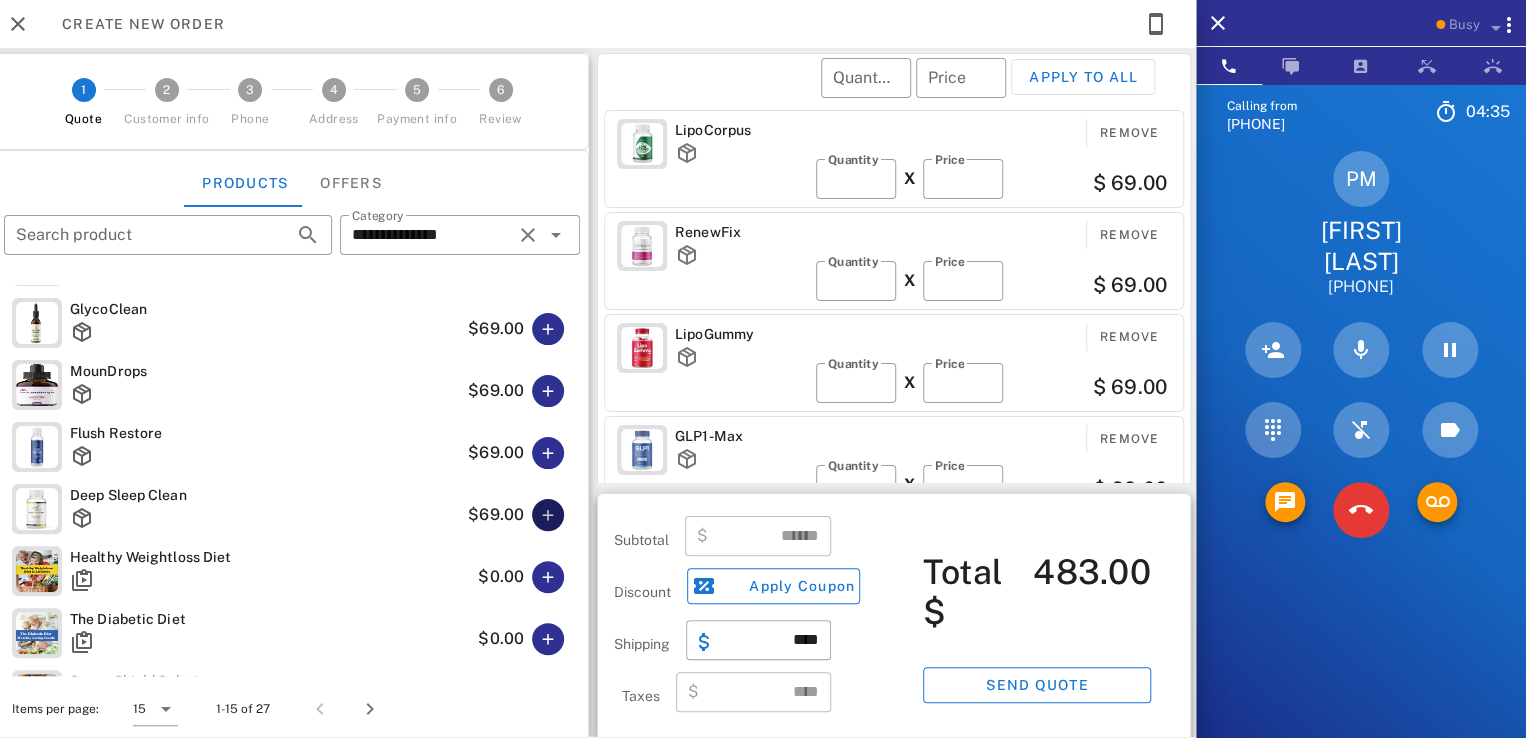 click at bounding box center (548, 515) 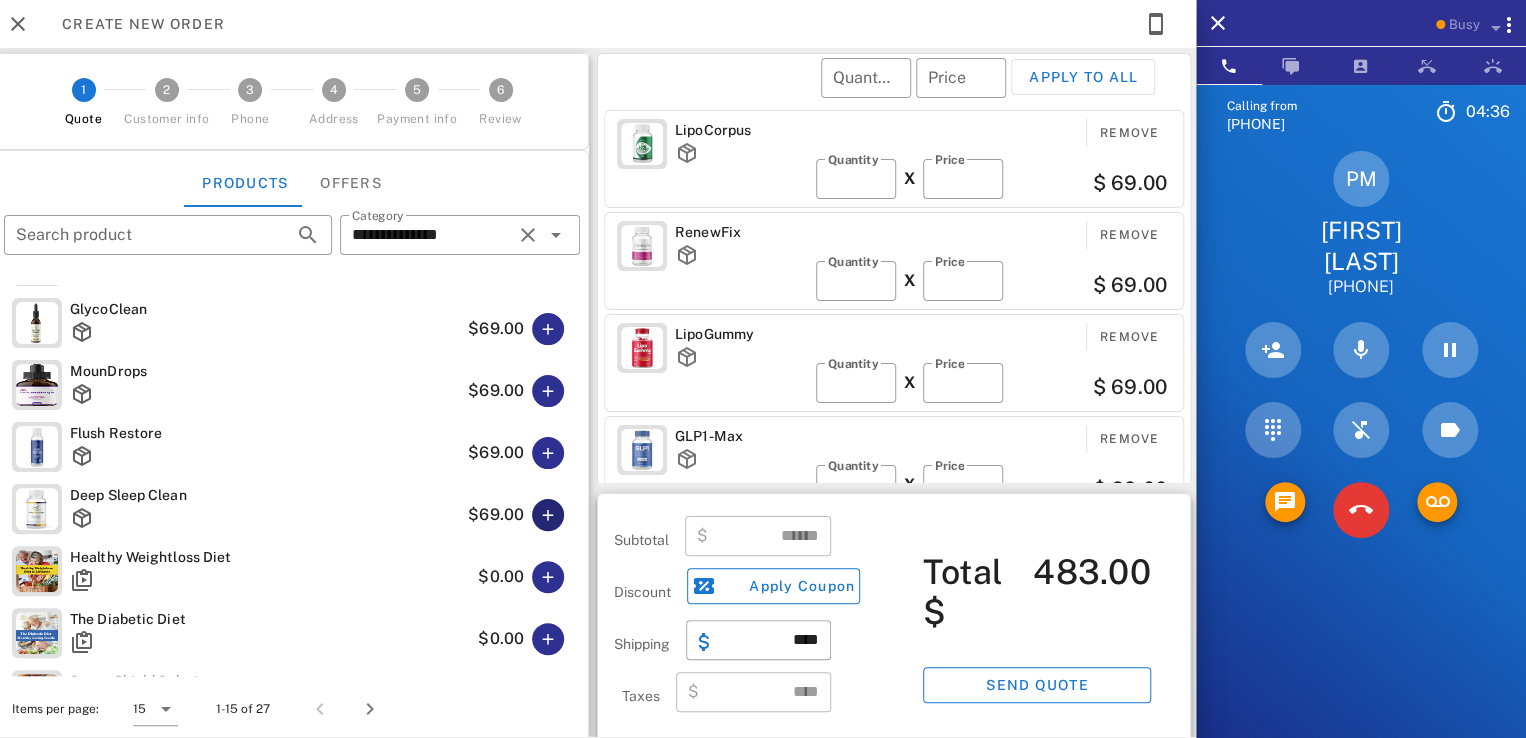 scroll, scrollTop: 0, scrollLeft: 0, axis: both 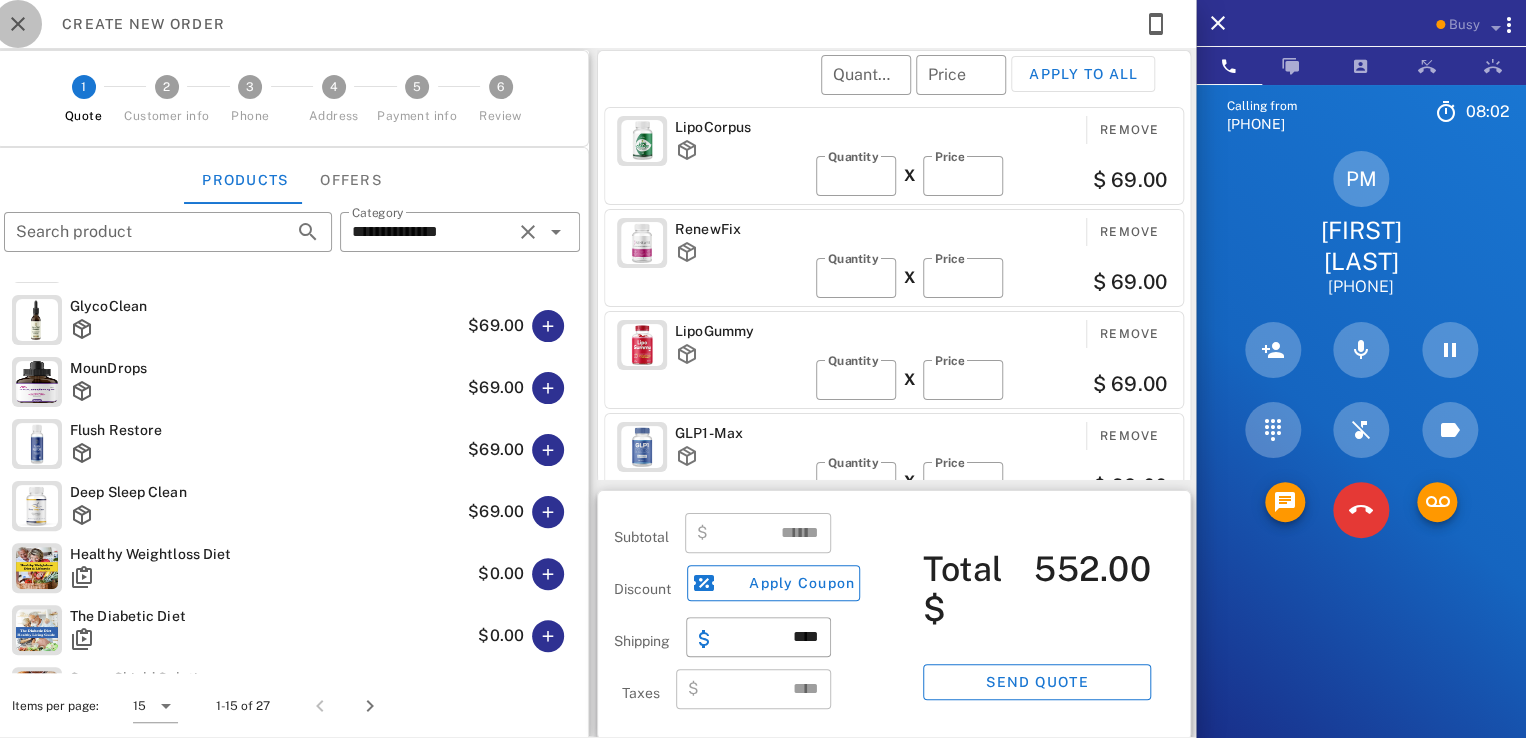click at bounding box center (18, 24) 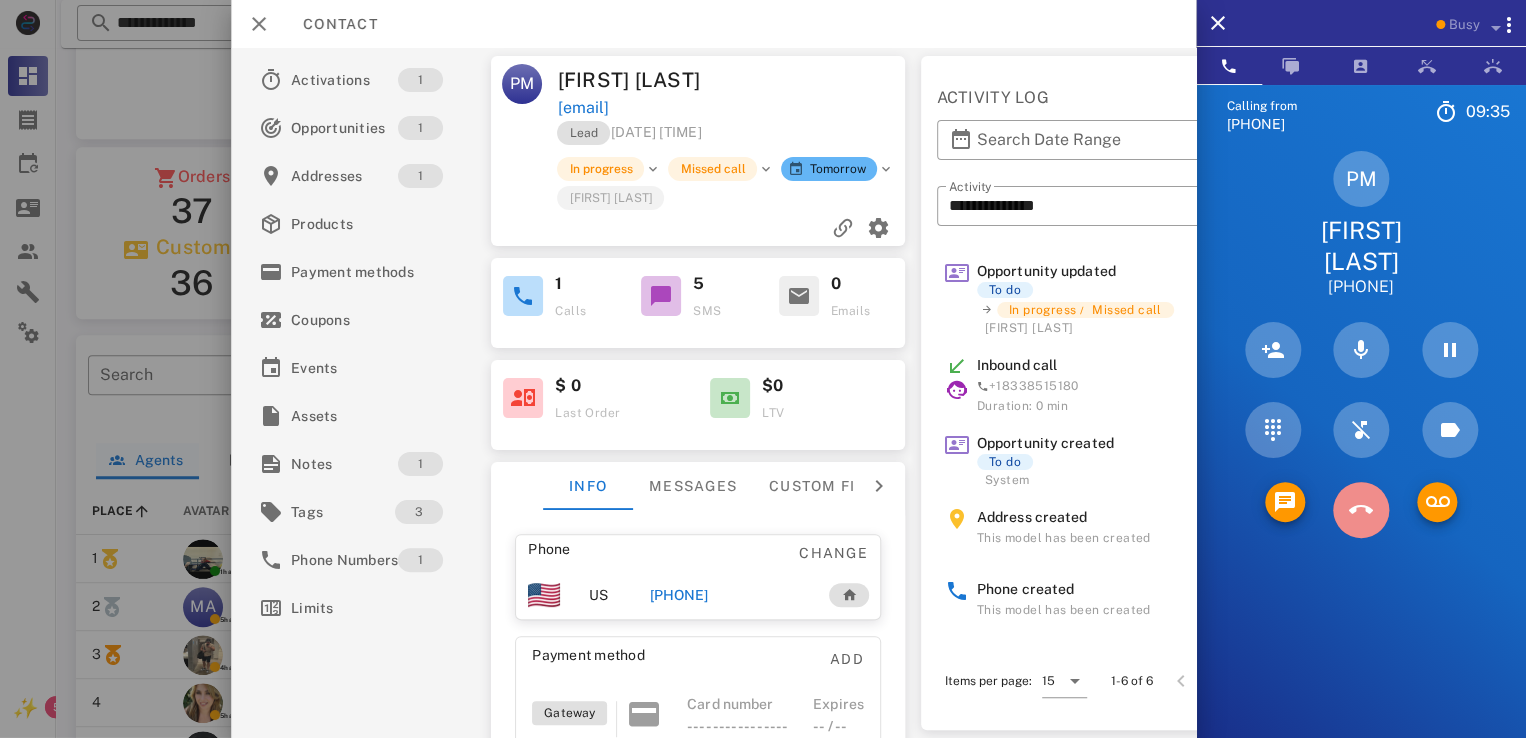 click at bounding box center (1361, 510) 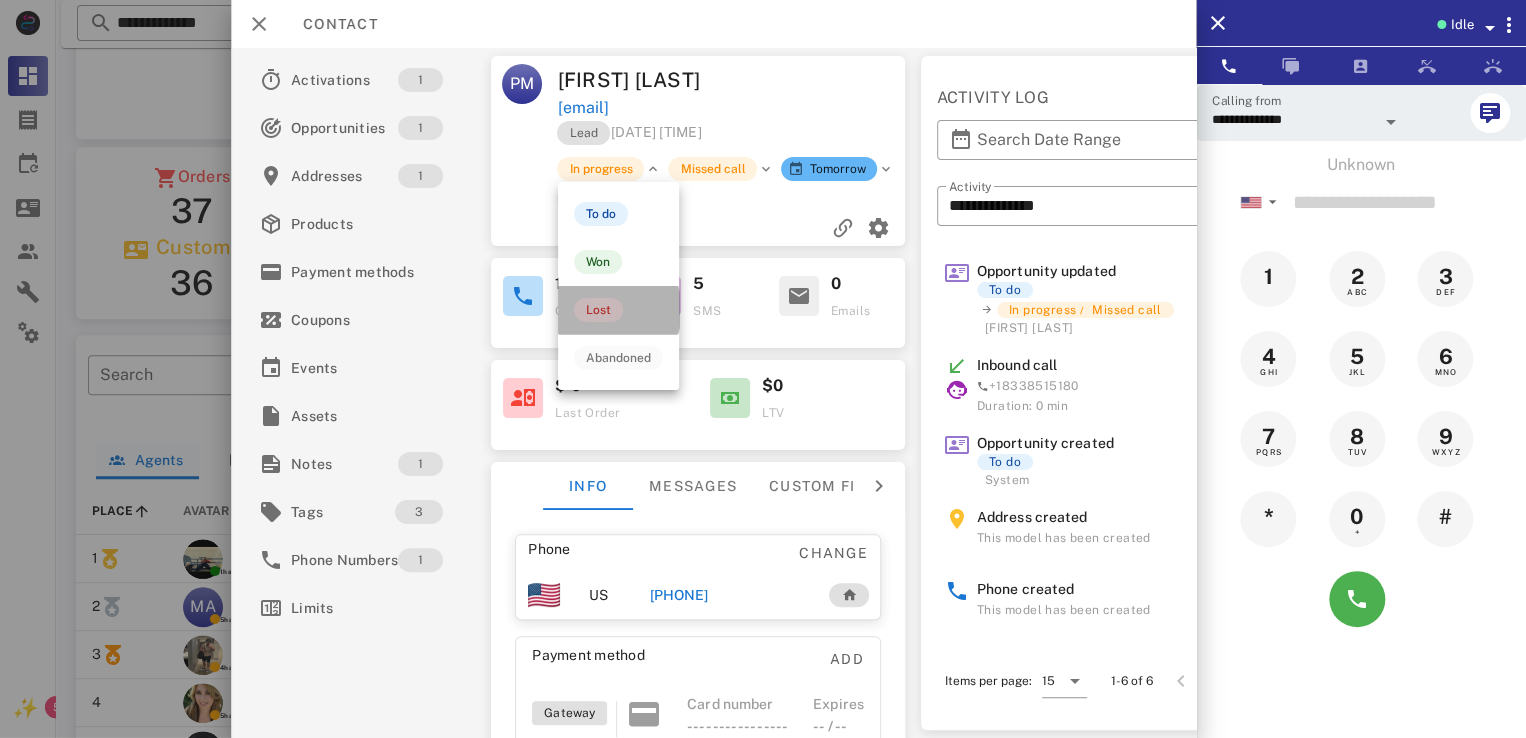 click on "Lost" at bounding box center [618, 310] 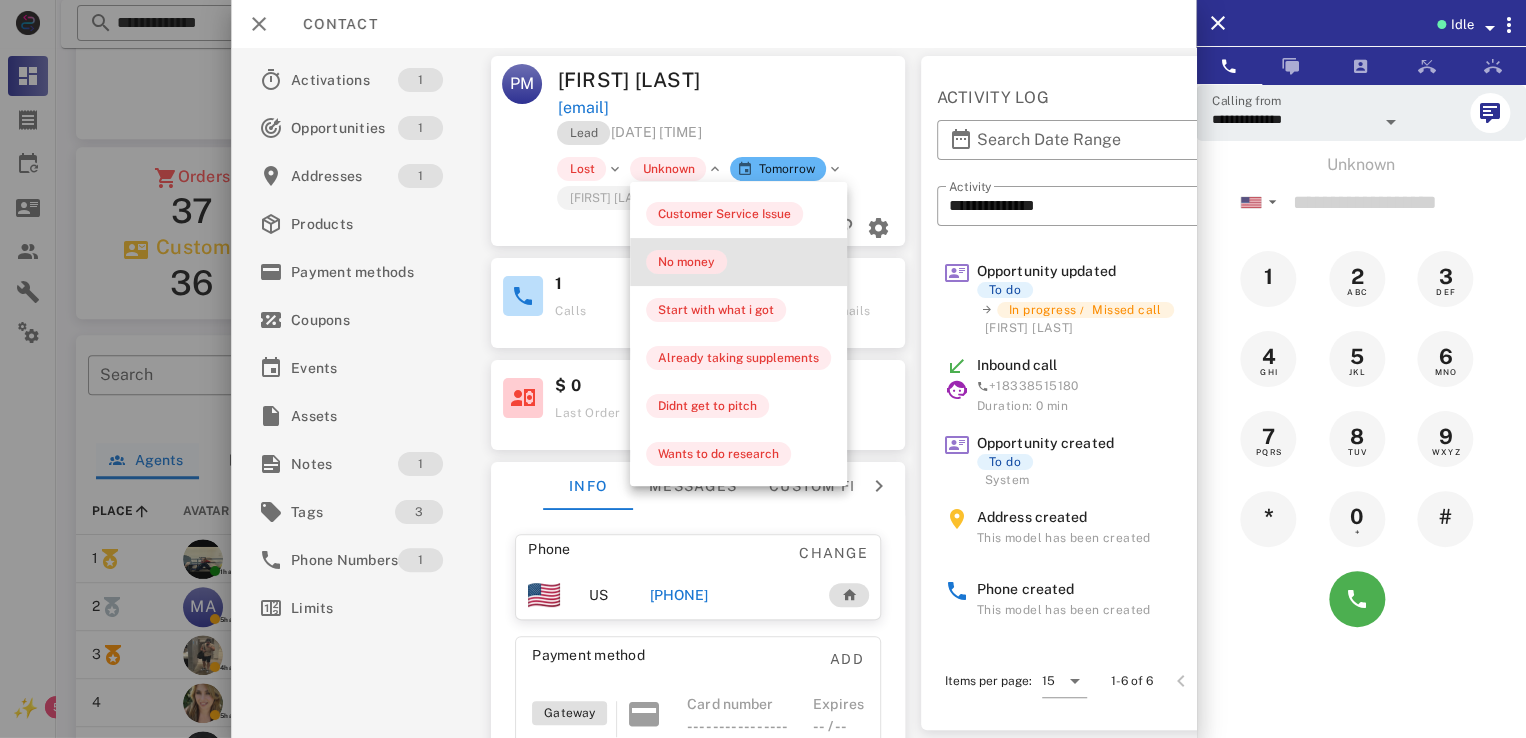 click on "No money" at bounding box center [686, 262] 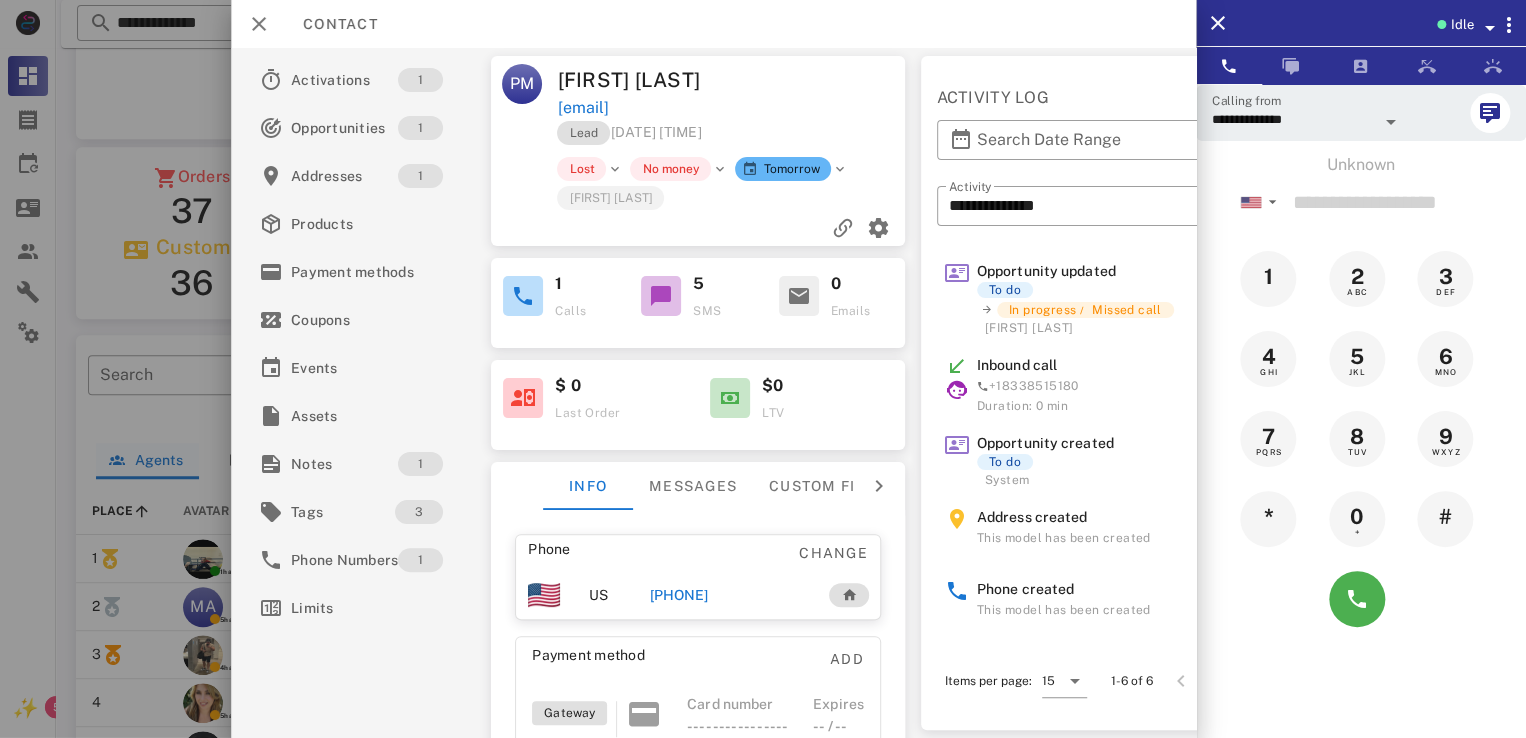 click at bounding box center [231, 369] 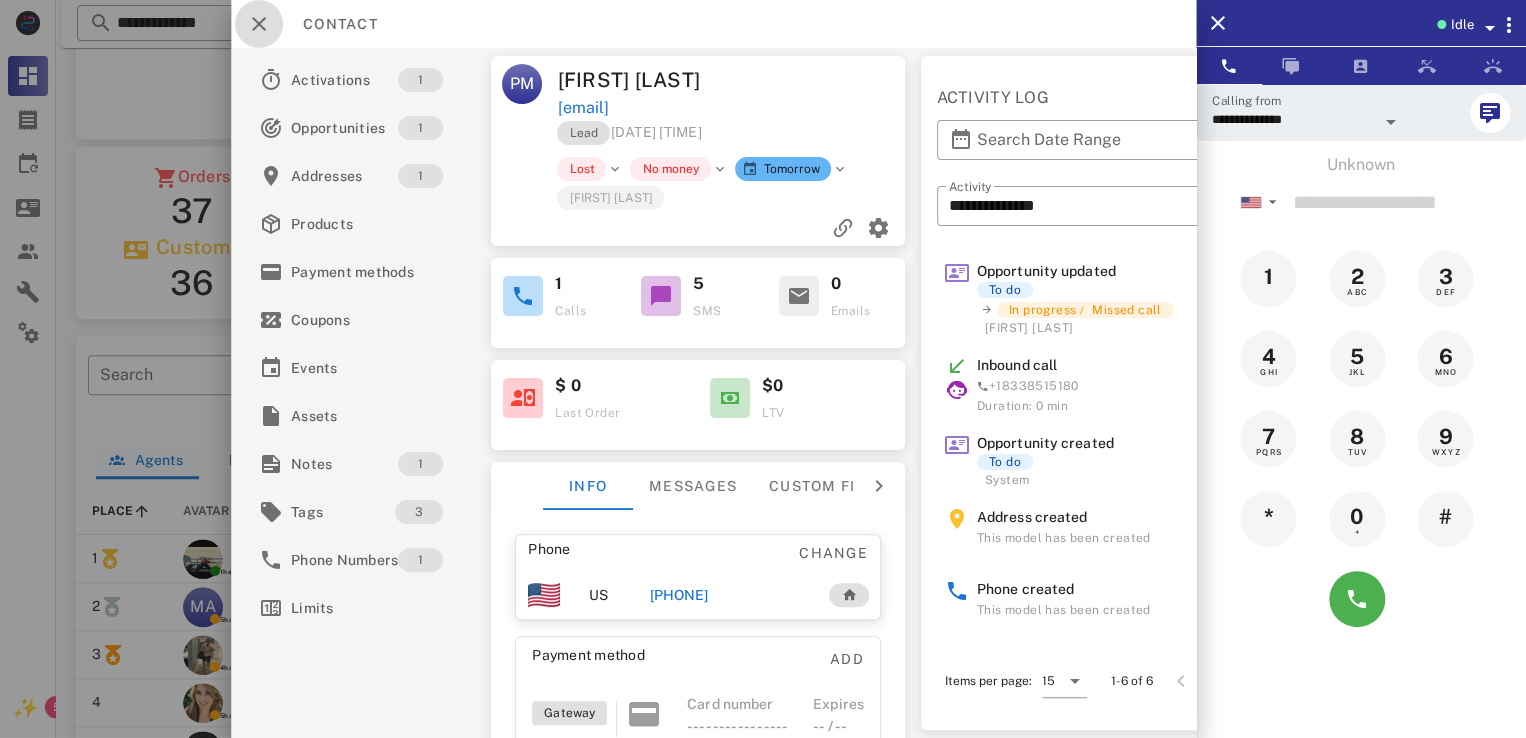 click at bounding box center (259, 24) 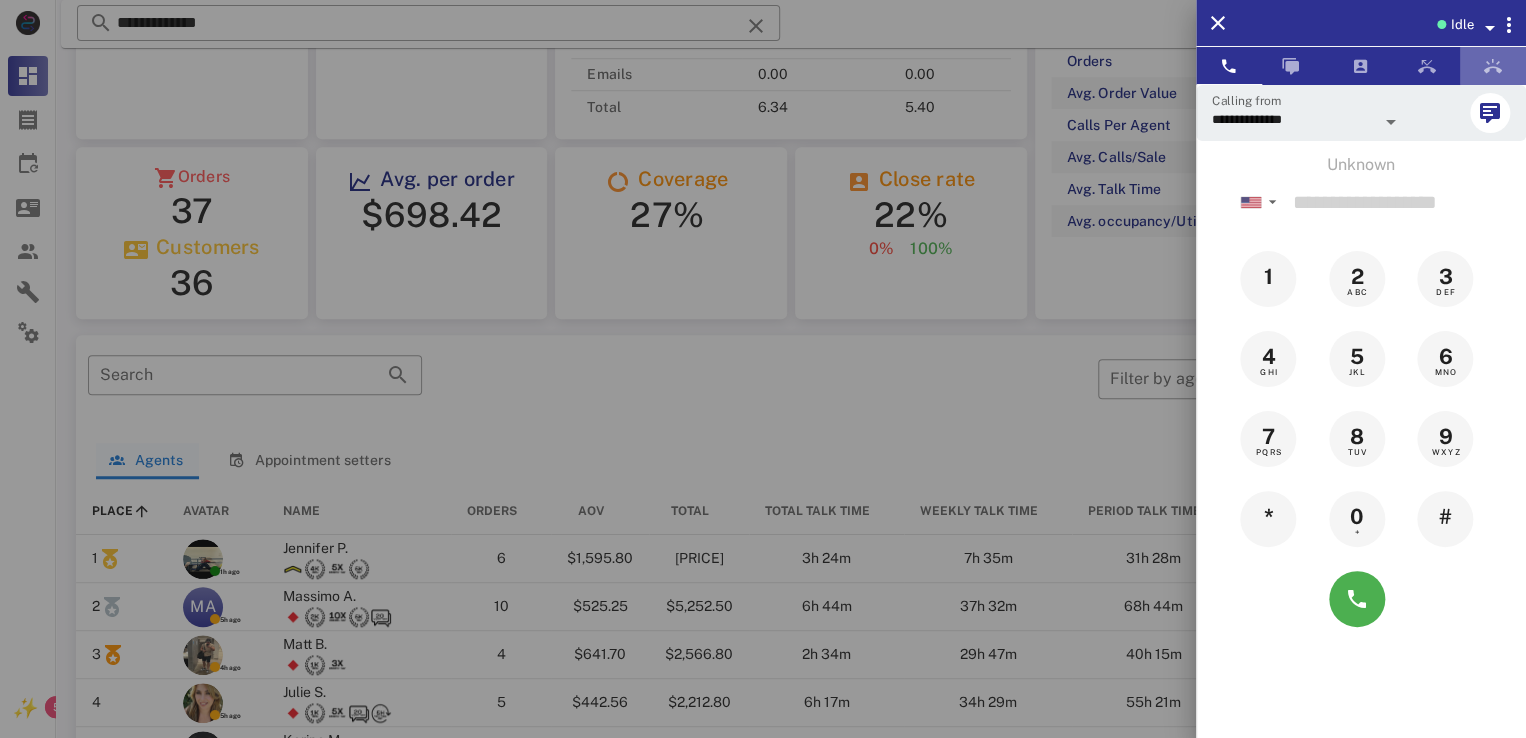 click at bounding box center [1493, 66] 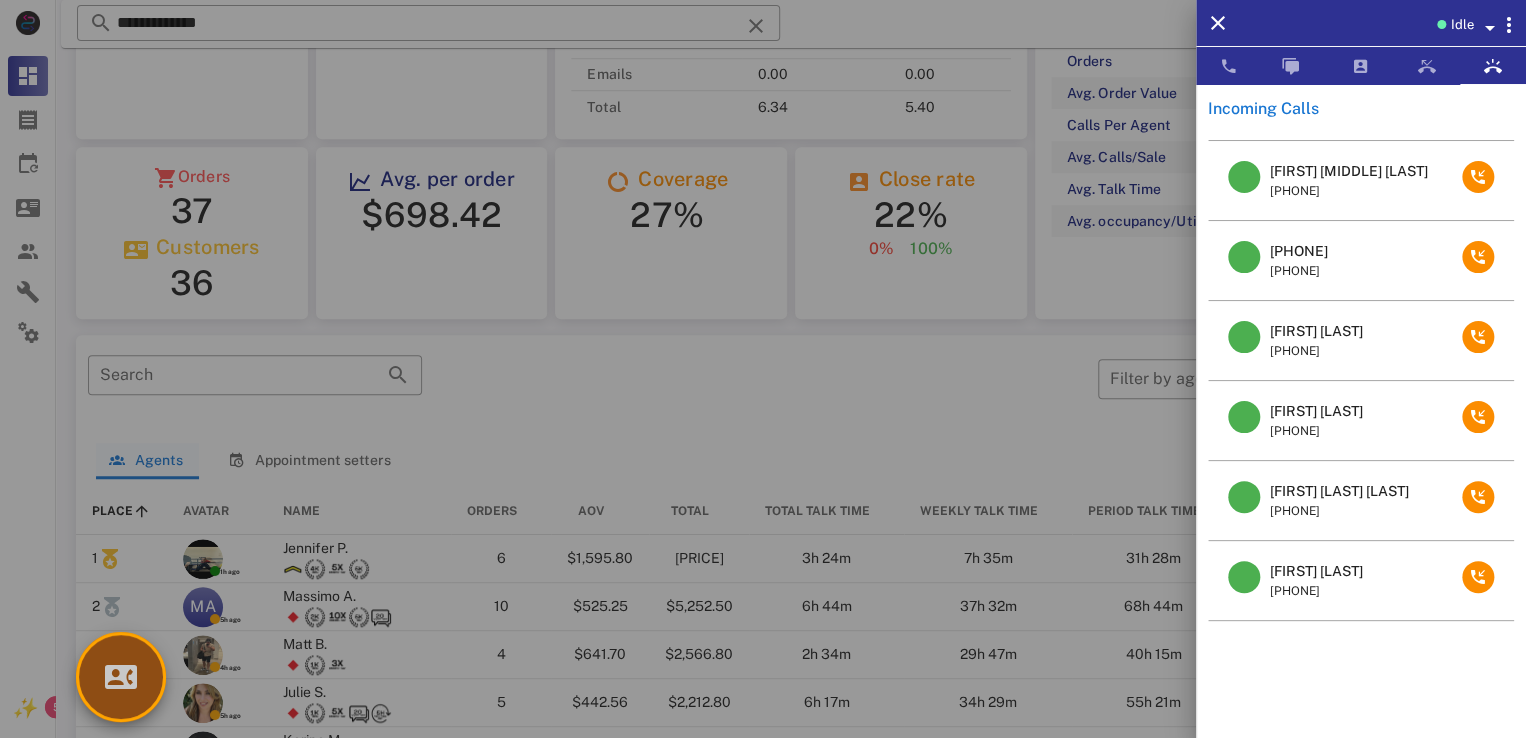 click on "**********" at bounding box center (791, 287) 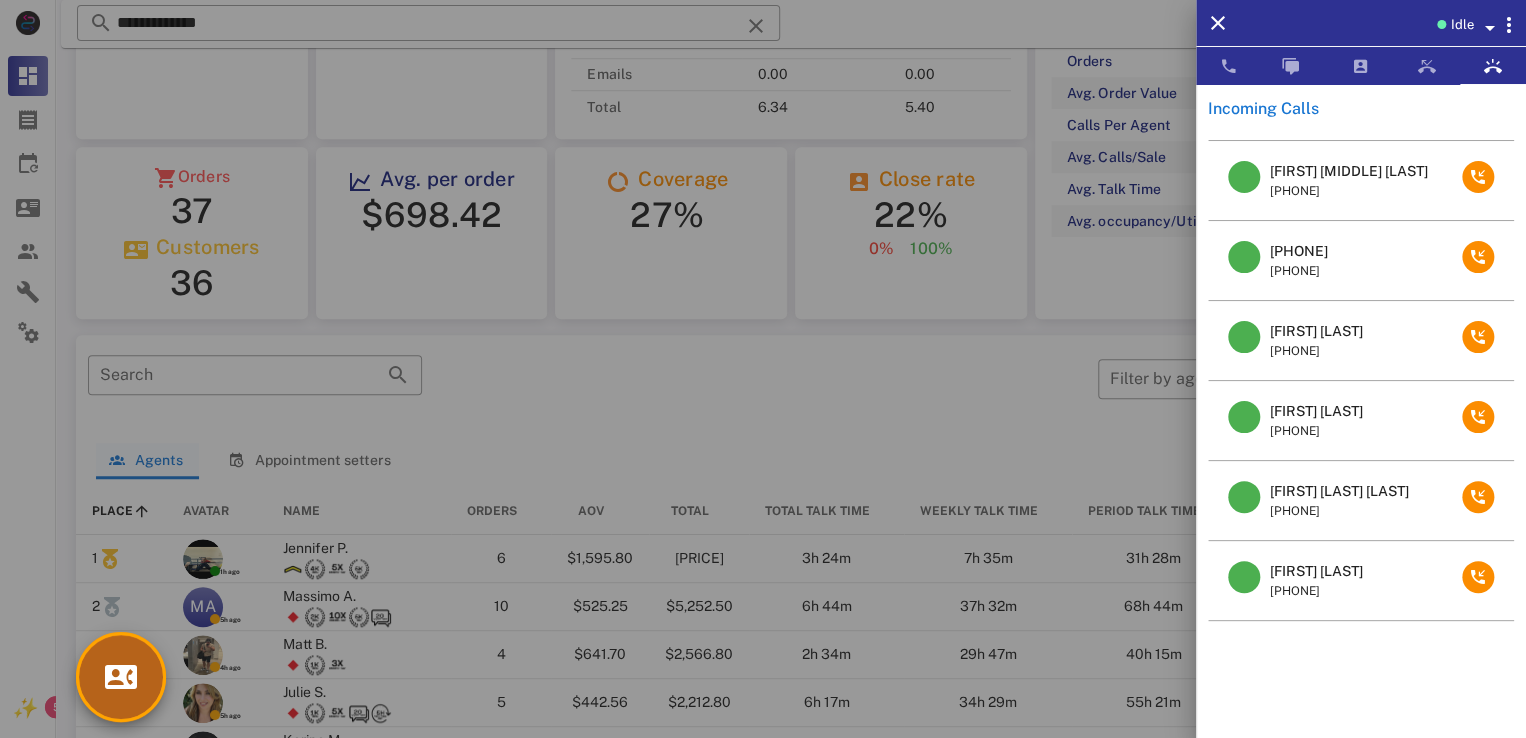 click at bounding box center [121, 677] 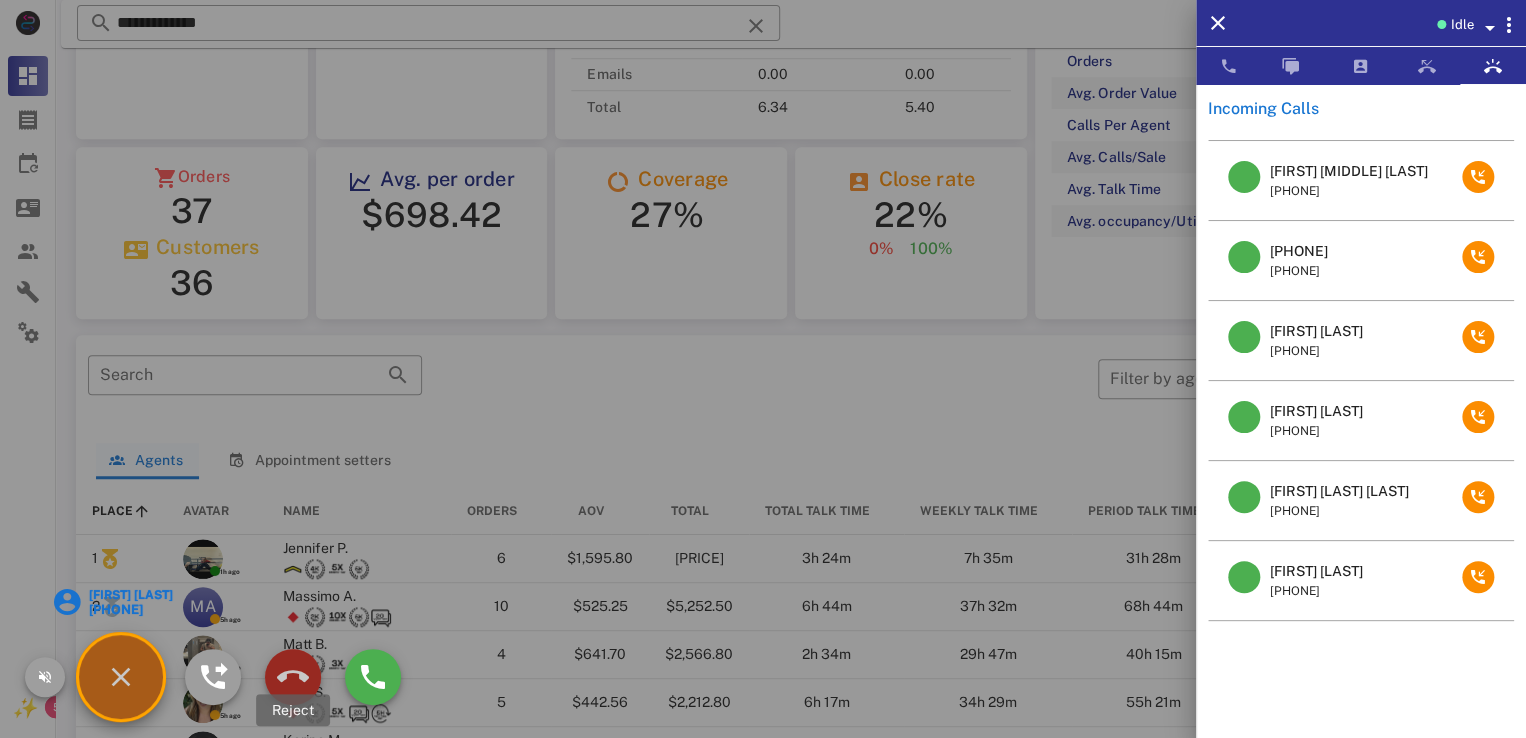 click at bounding box center (293, 677) 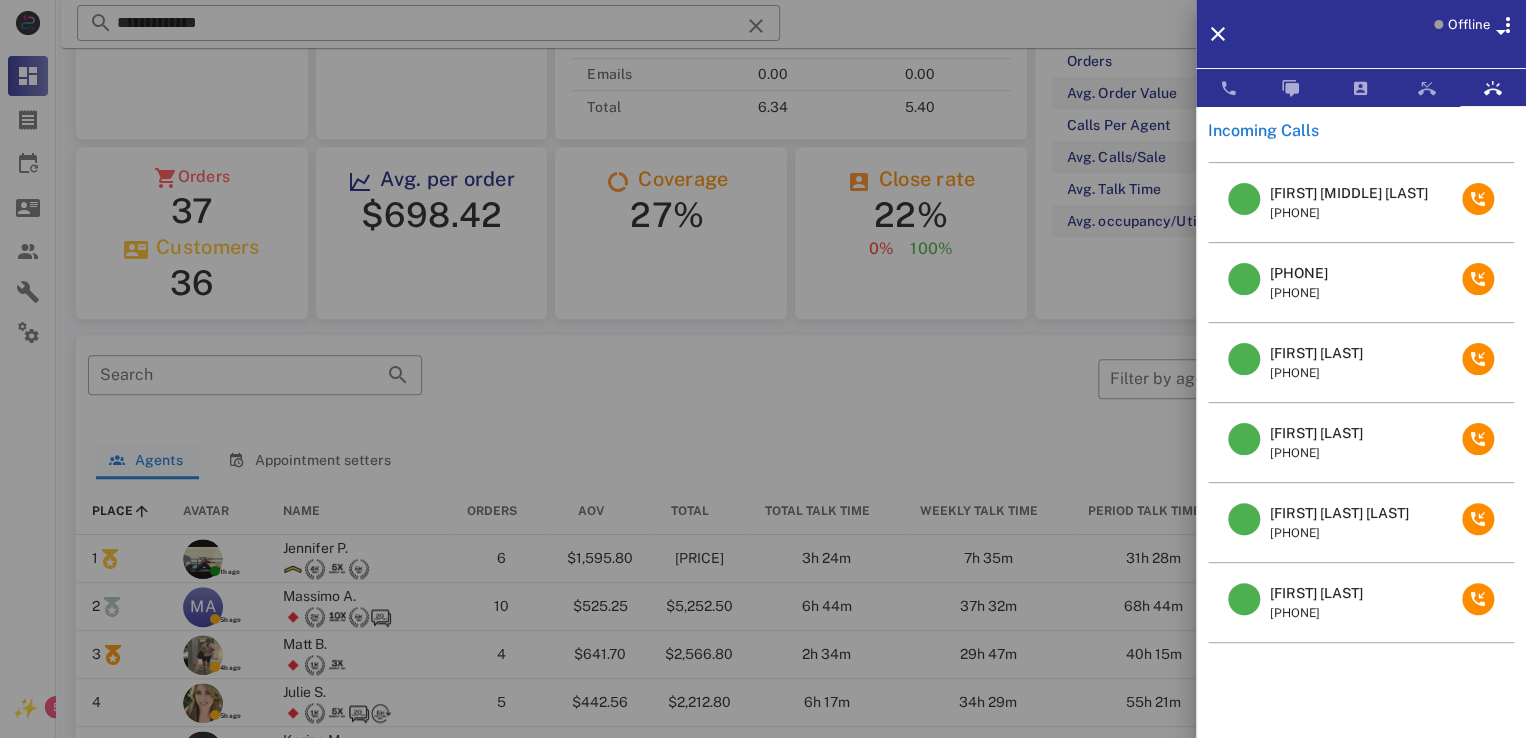 click on "[FIRST] [LAST]" at bounding box center [1316, 593] 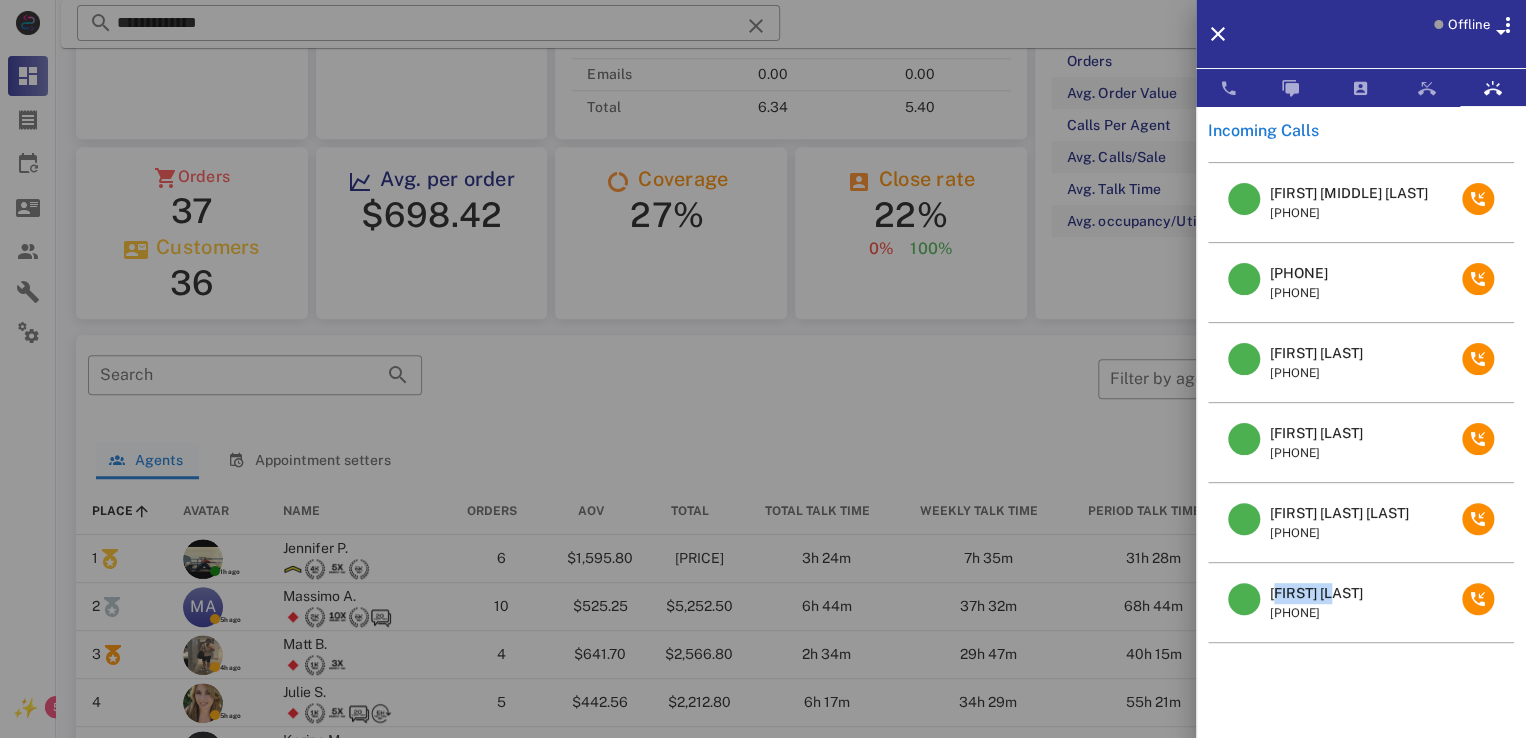 click on "[FIRST] [LAST]" at bounding box center (1316, 593) 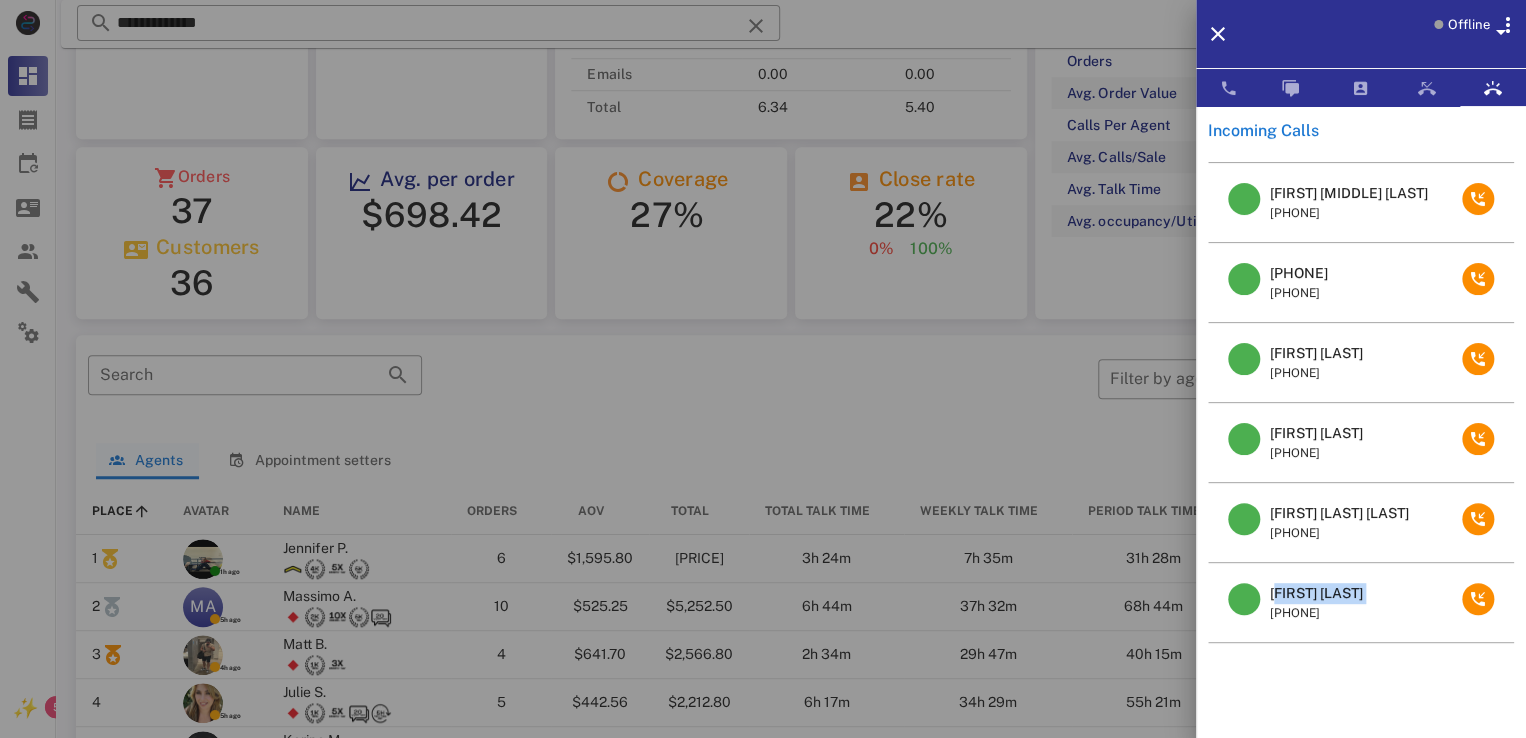 click on "[FIRST] [LAST]" at bounding box center [1316, 593] 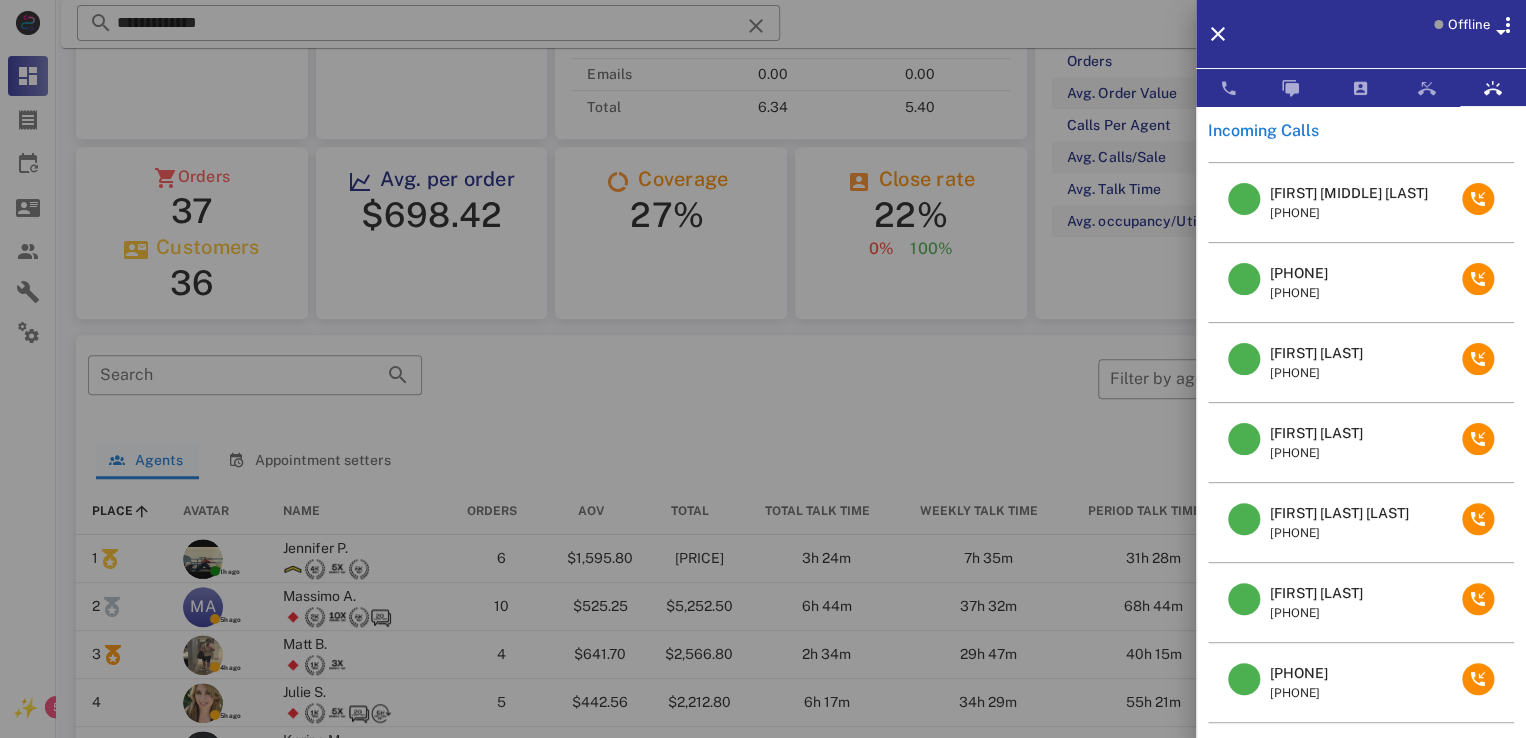 click at bounding box center (763, 369) 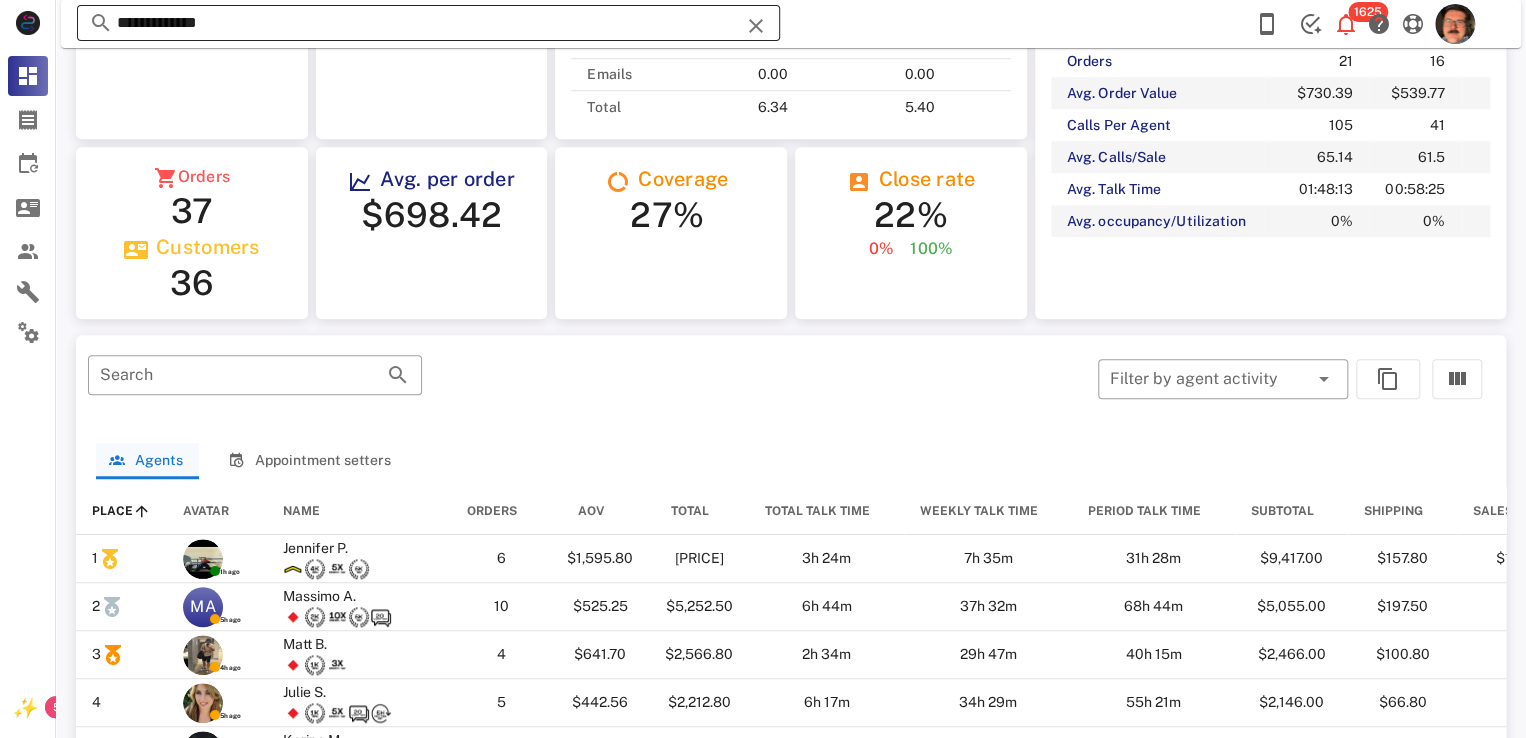 click on "**********" at bounding box center [428, 23] 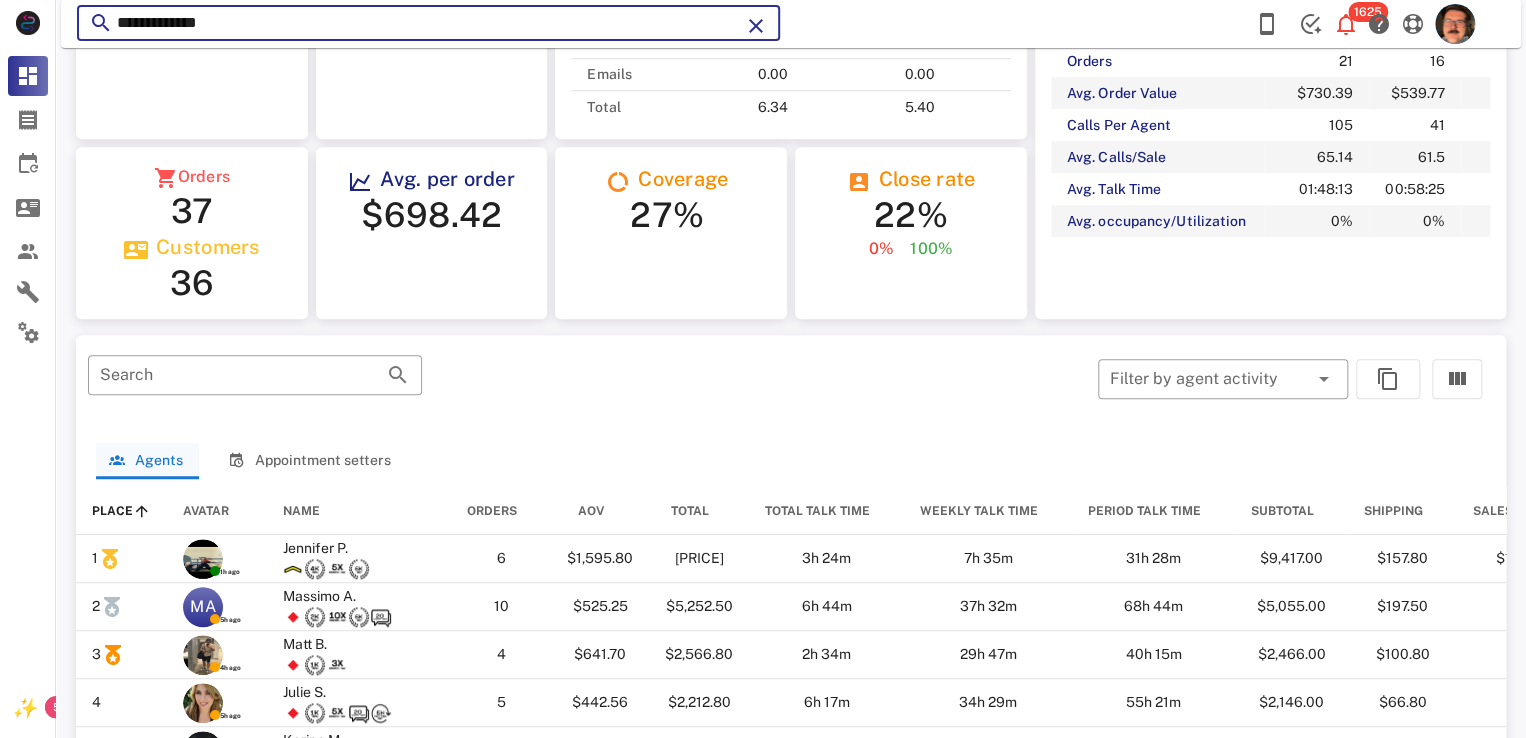 click at bounding box center (756, 26) 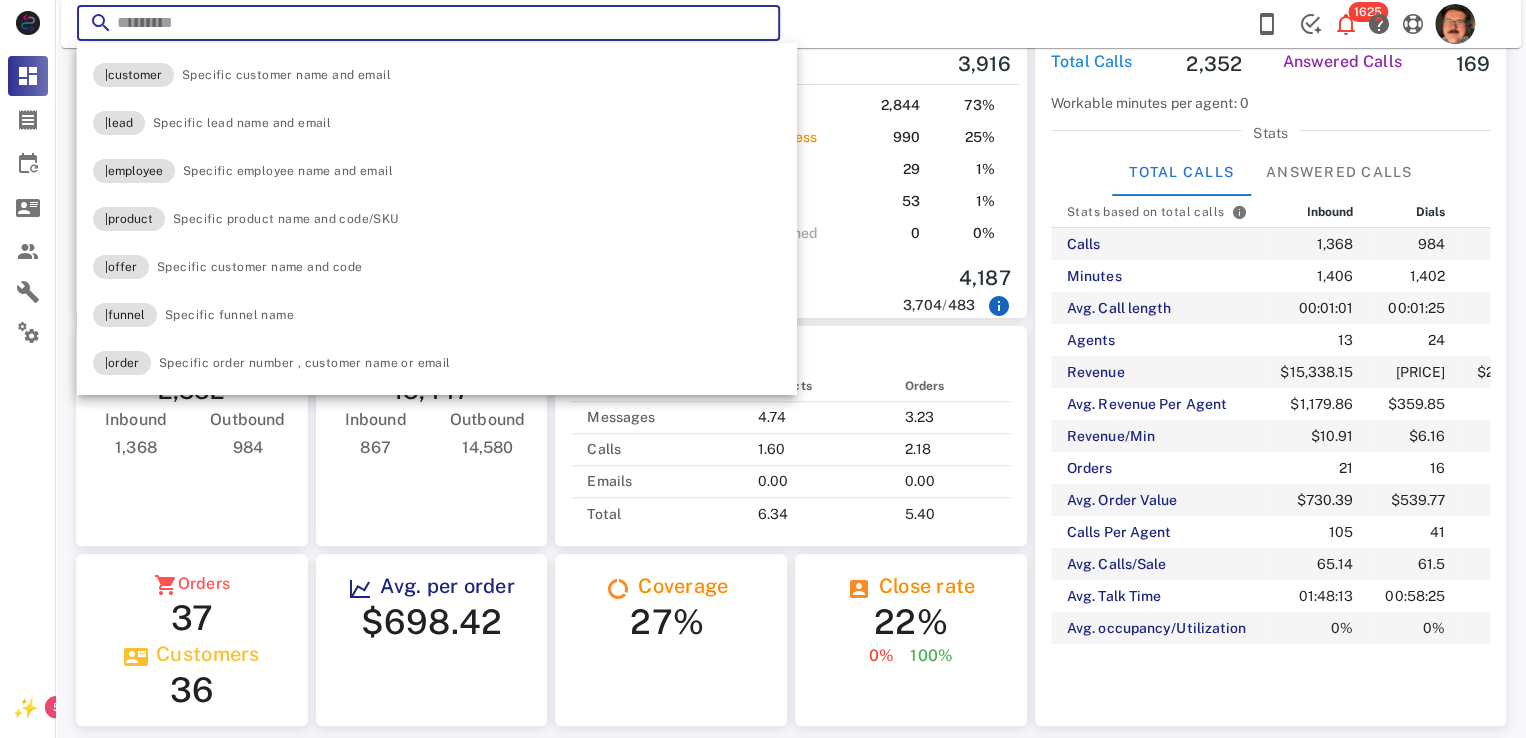 scroll, scrollTop: 0, scrollLeft: 0, axis: both 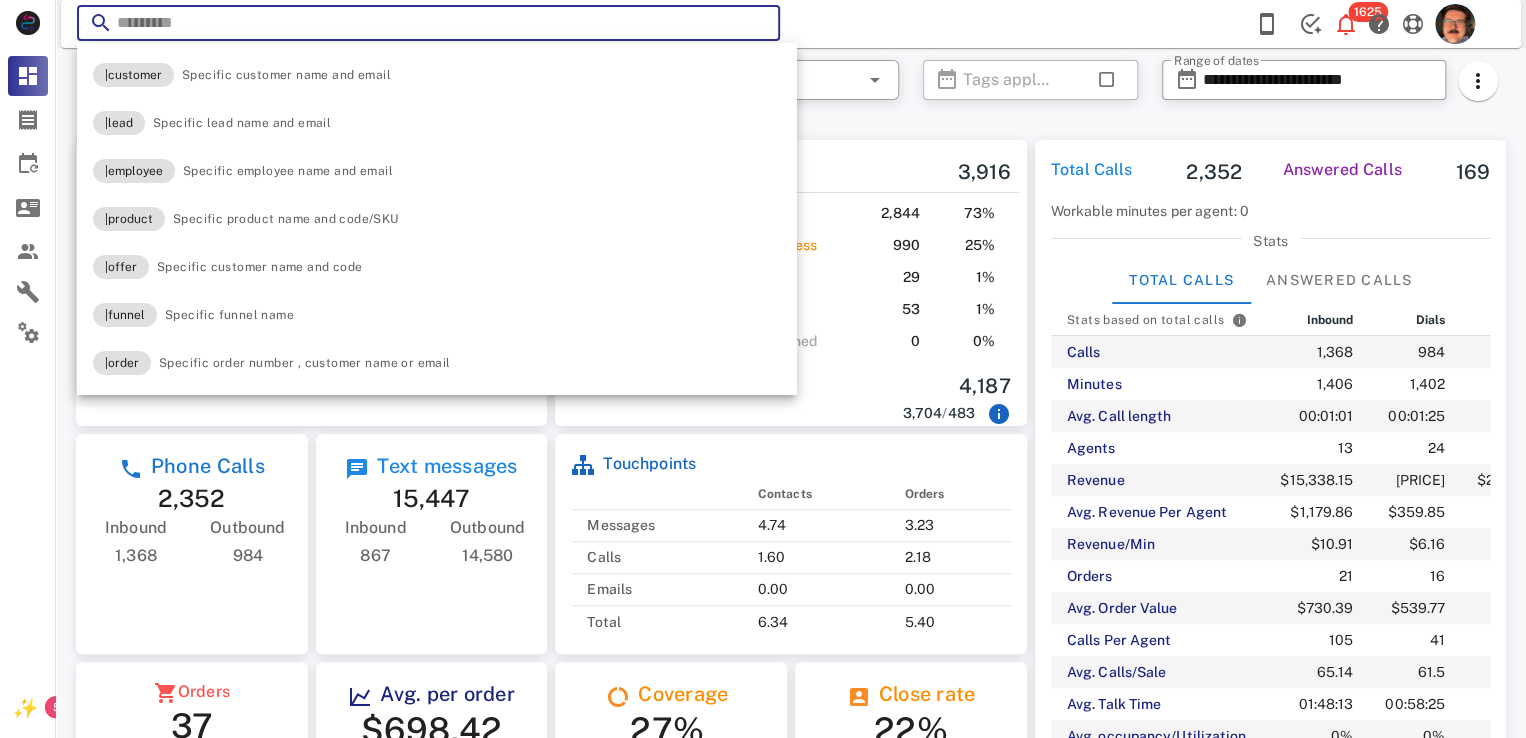 click on "**********" at bounding box center [1330, 86] 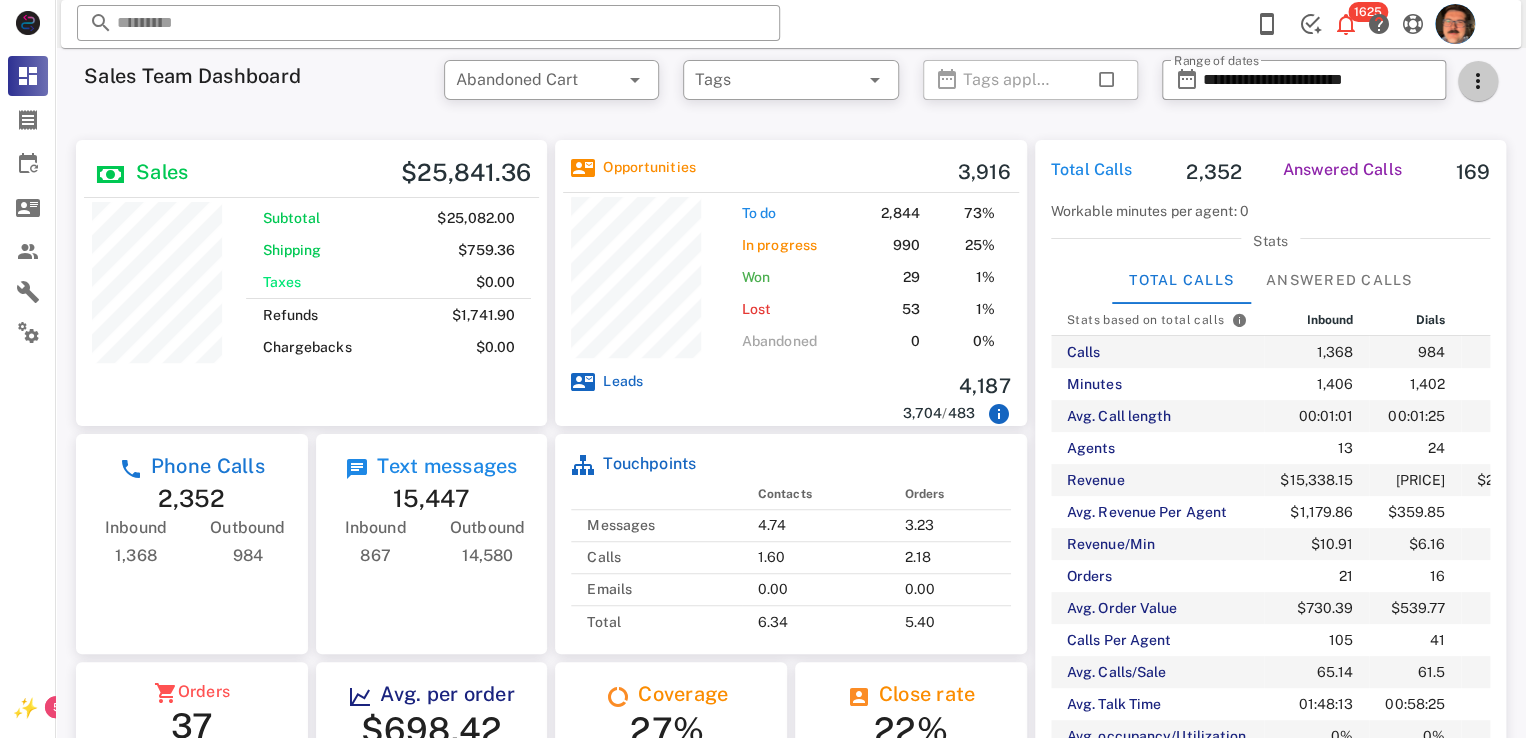 click at bounding box center (1478, 81) 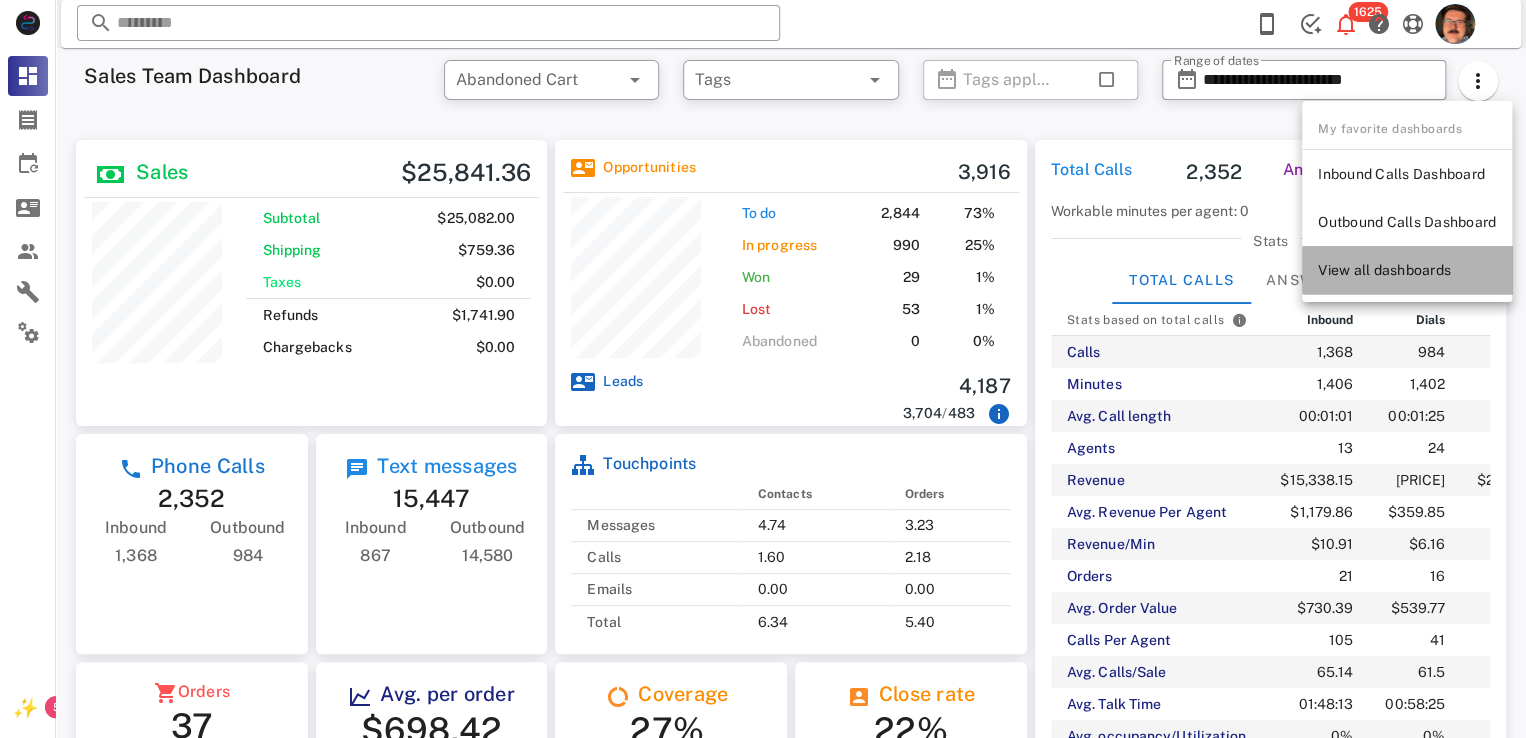click on "View all dashboards" at bounding box center (1407, 270) 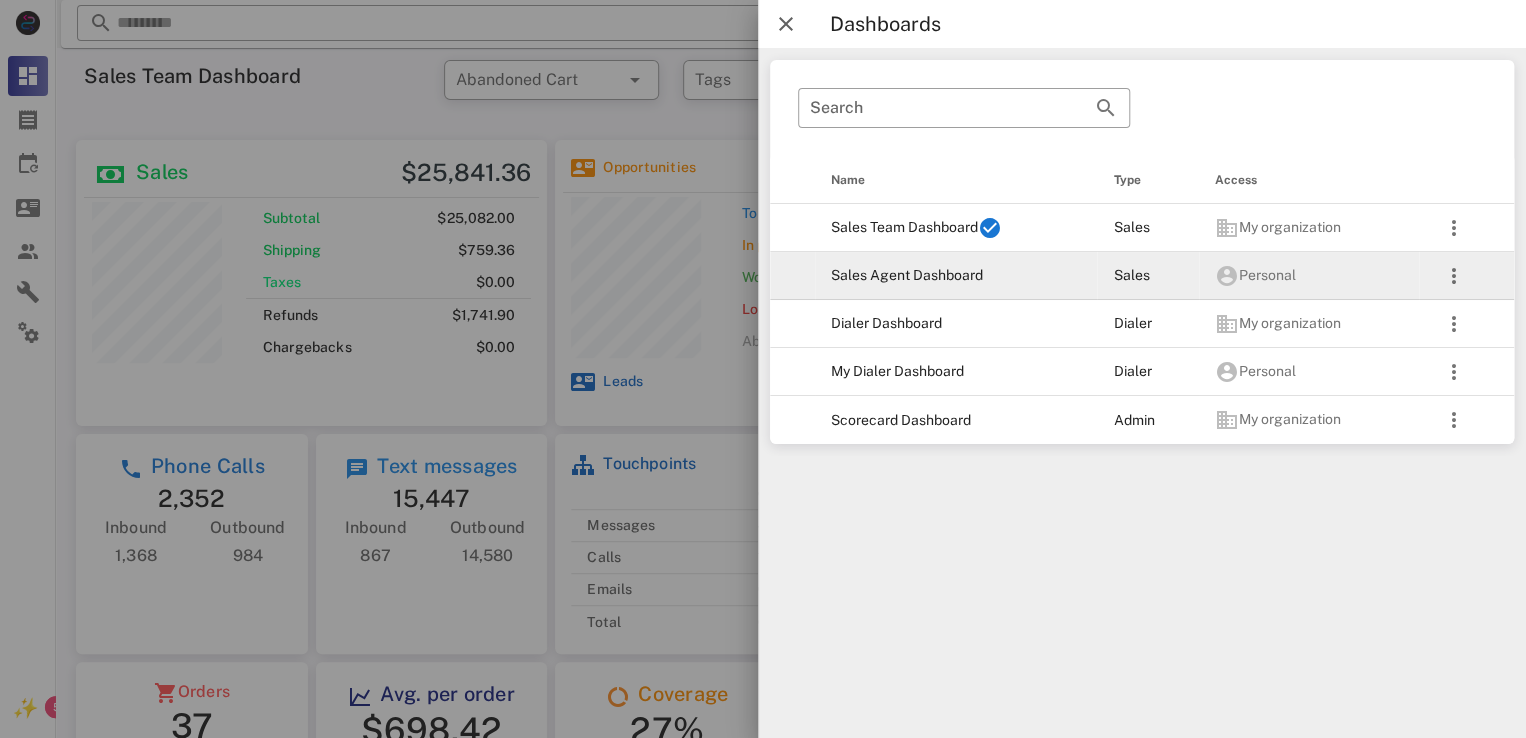 click on "Sales Agent Dashboard" at bounding box center (956, 276) 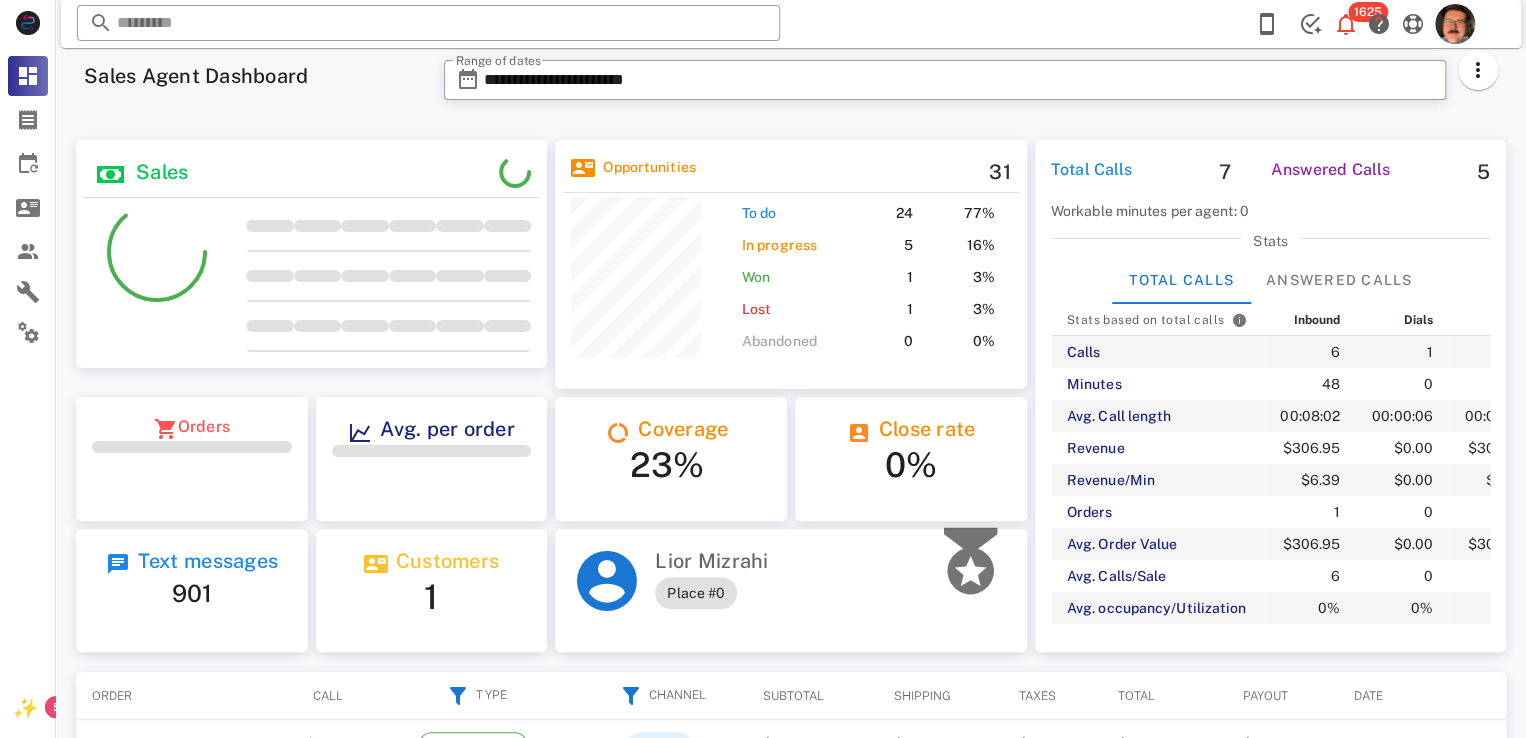 scroll, scrollTop: 999737, scrollLeft: 999528, axis: both 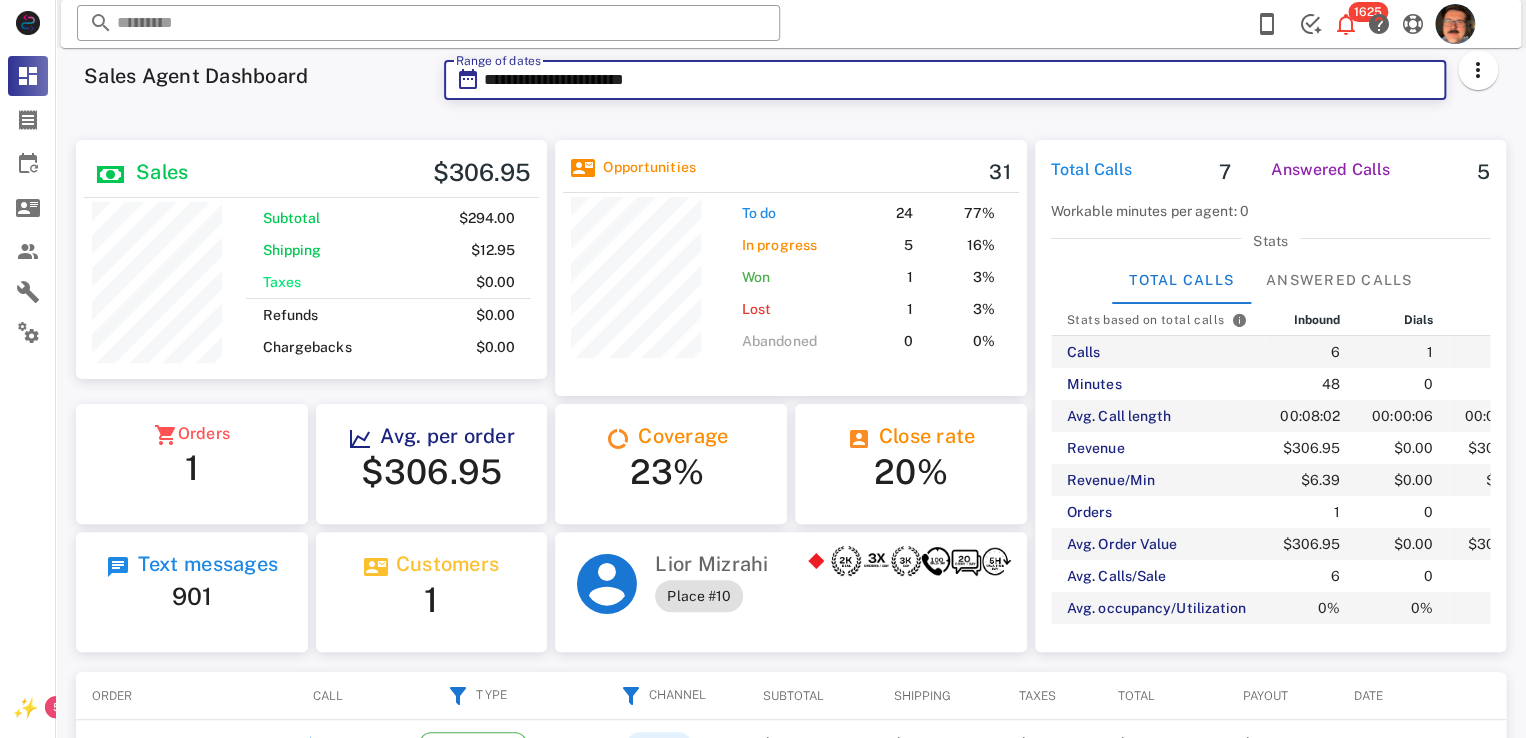 click on "**********" at bounding box center [959, 80] 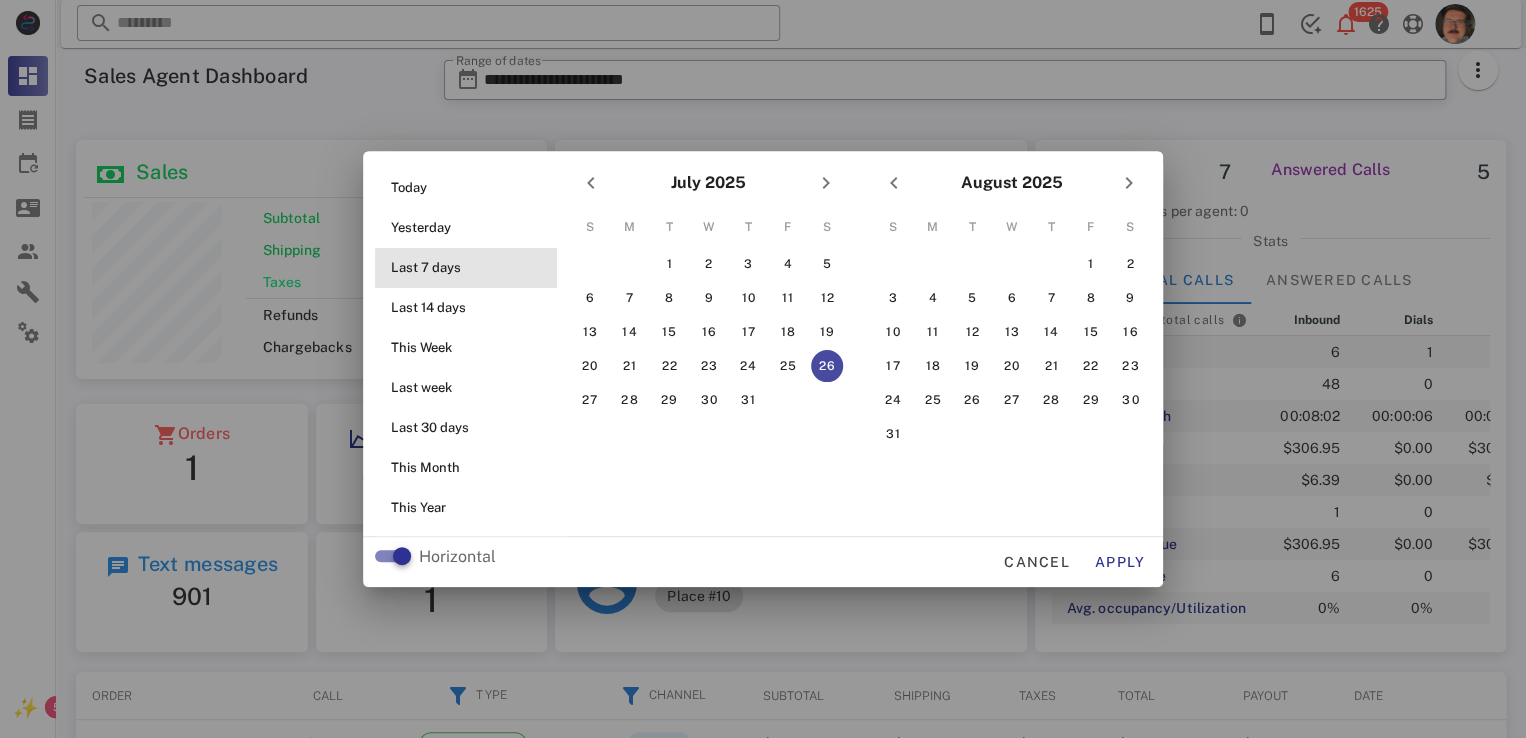 click on "Last 7 days" at bounding box center (472, 268) 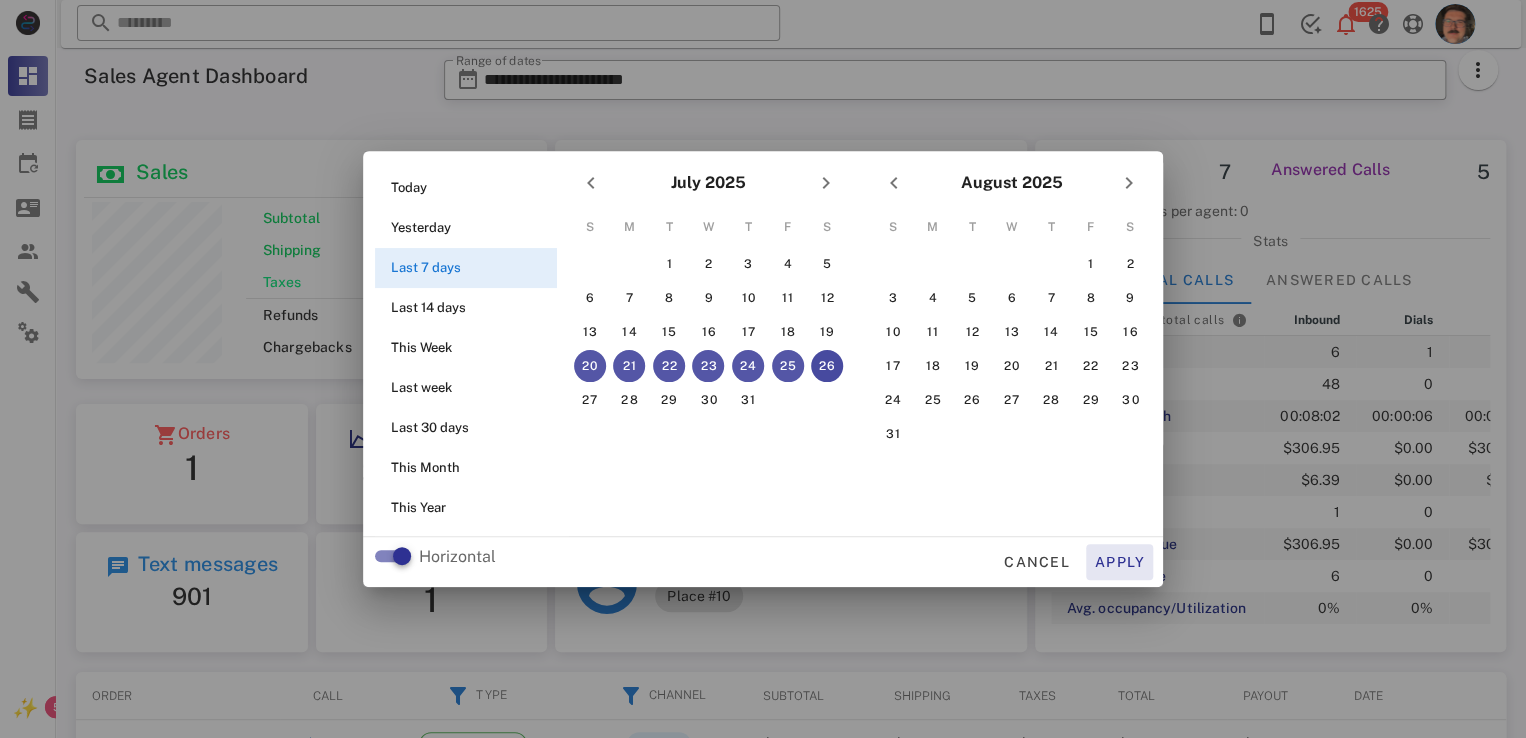 click on "Apply" at bounding box center (1120, 562) 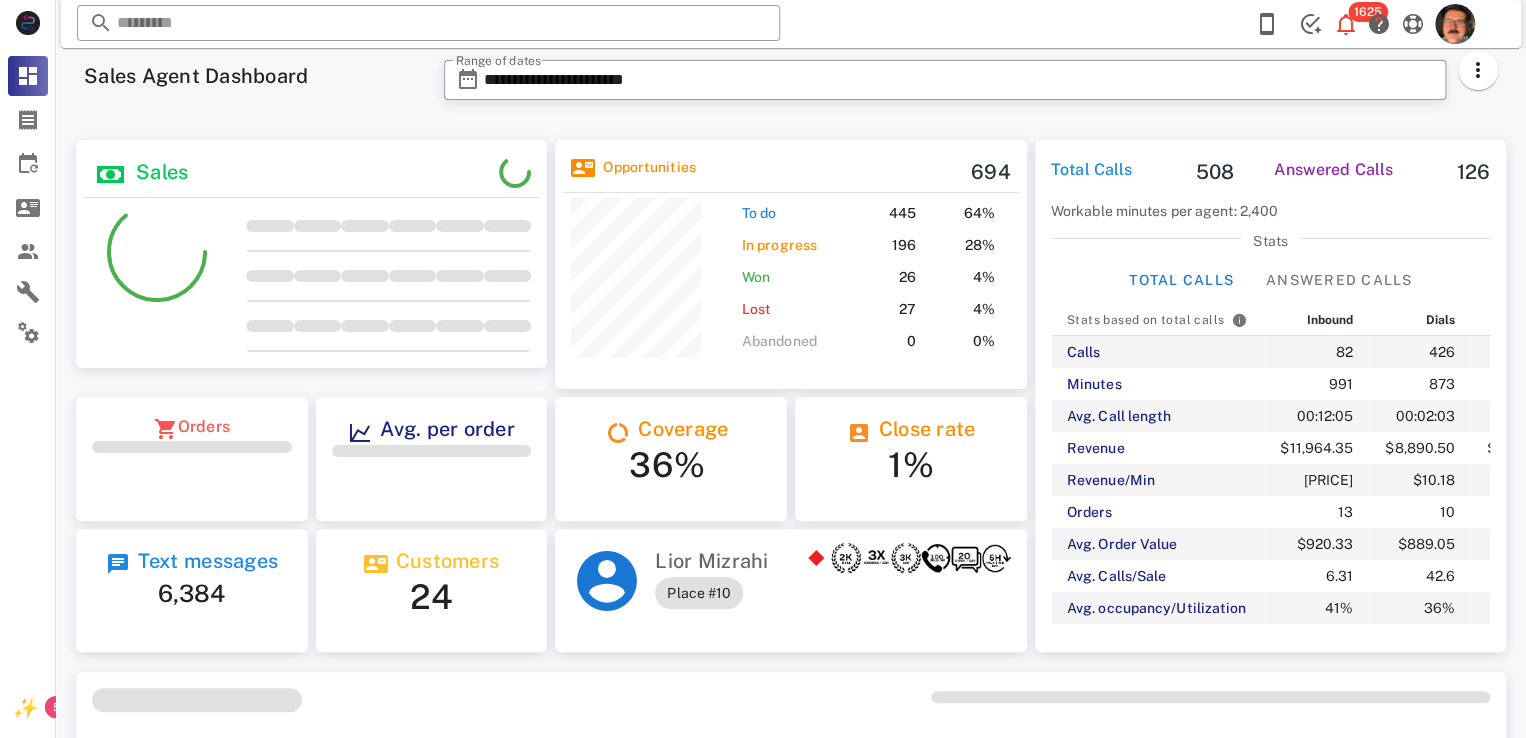 scroll, scrollTop: 999744, scrollLeft: 999528, axis: both 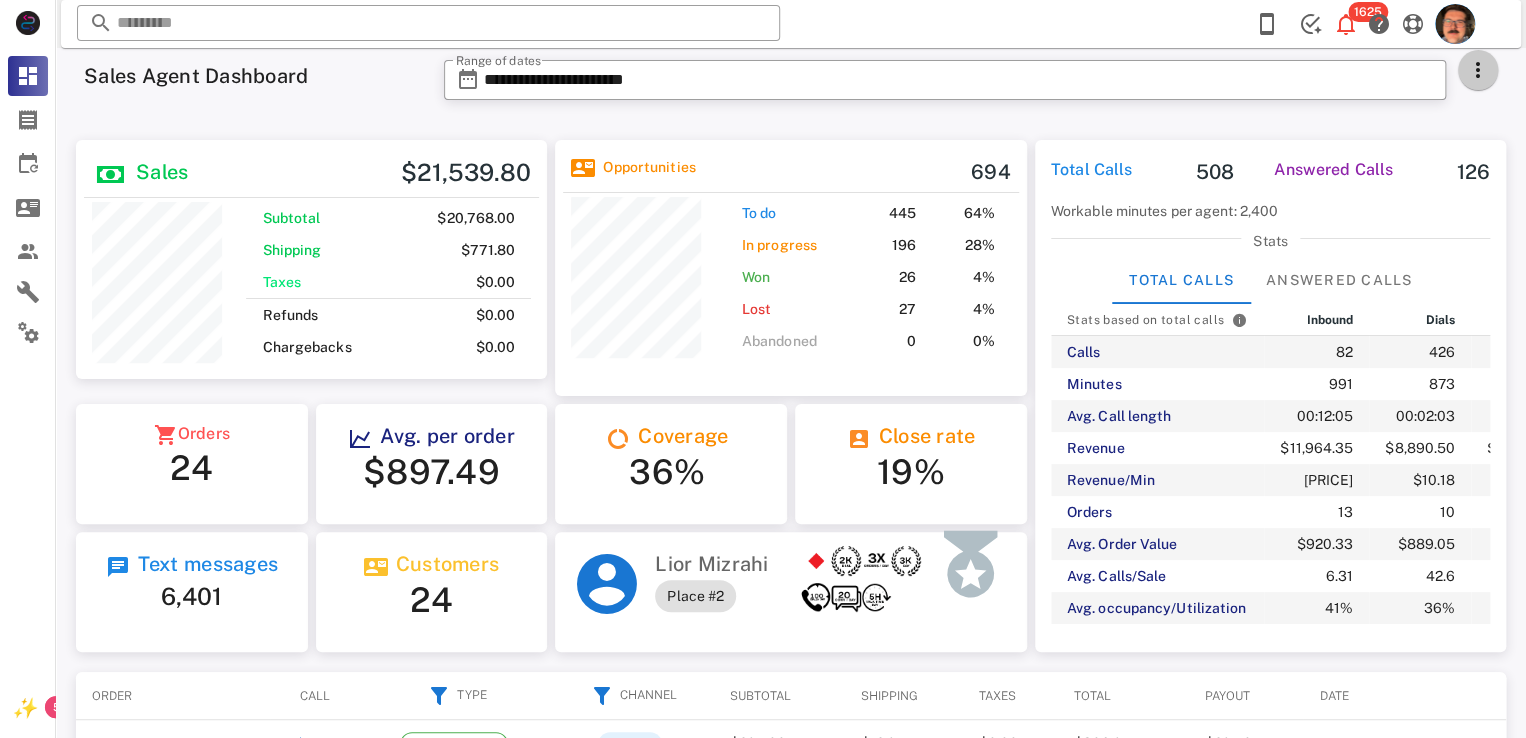 click at bounding box center (1478, 70) 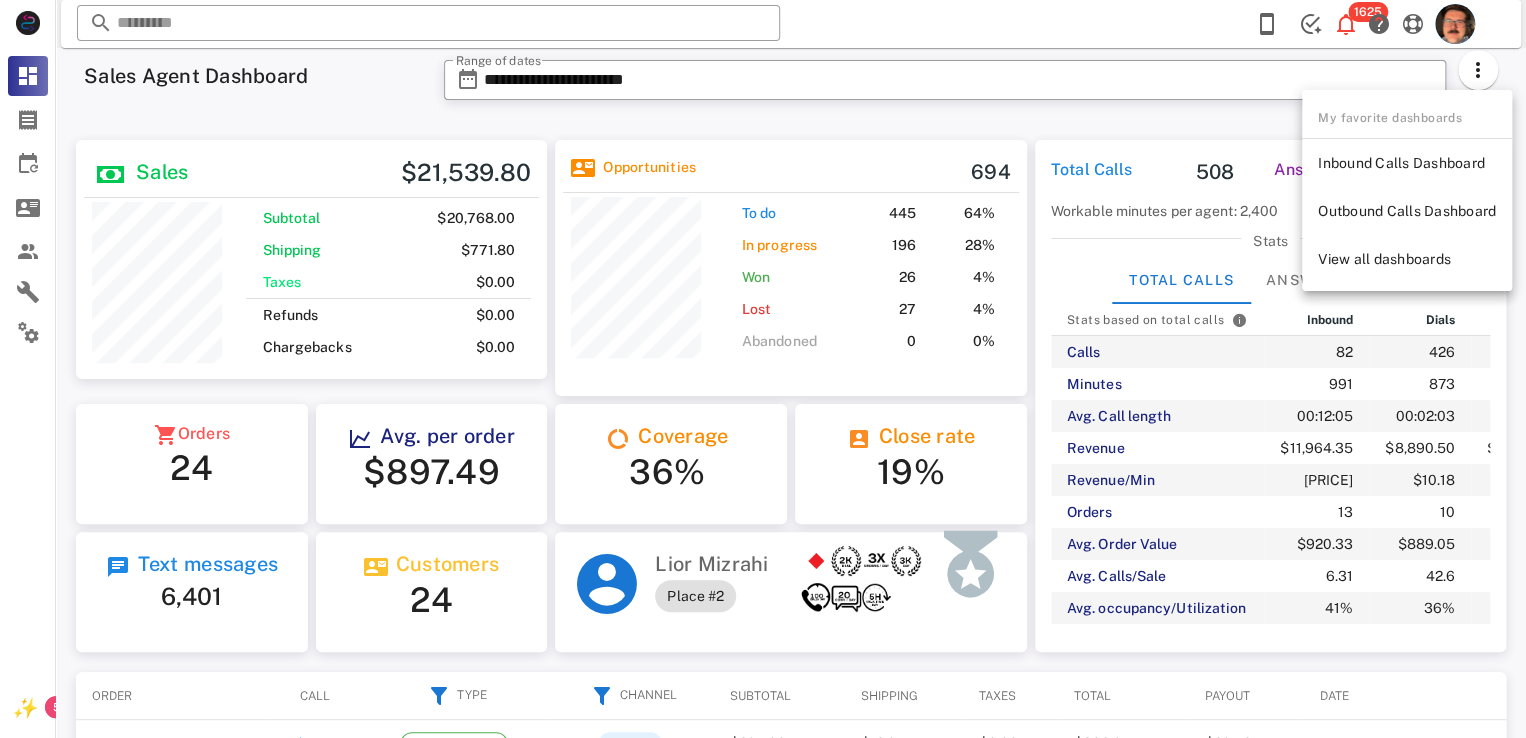 click on "Opportunities  694   To do  445 64%  In progress  196 28%  Won  26 4%  Lost  27 4%  Abandoned  0 0%" at bounding box center [790, 255] 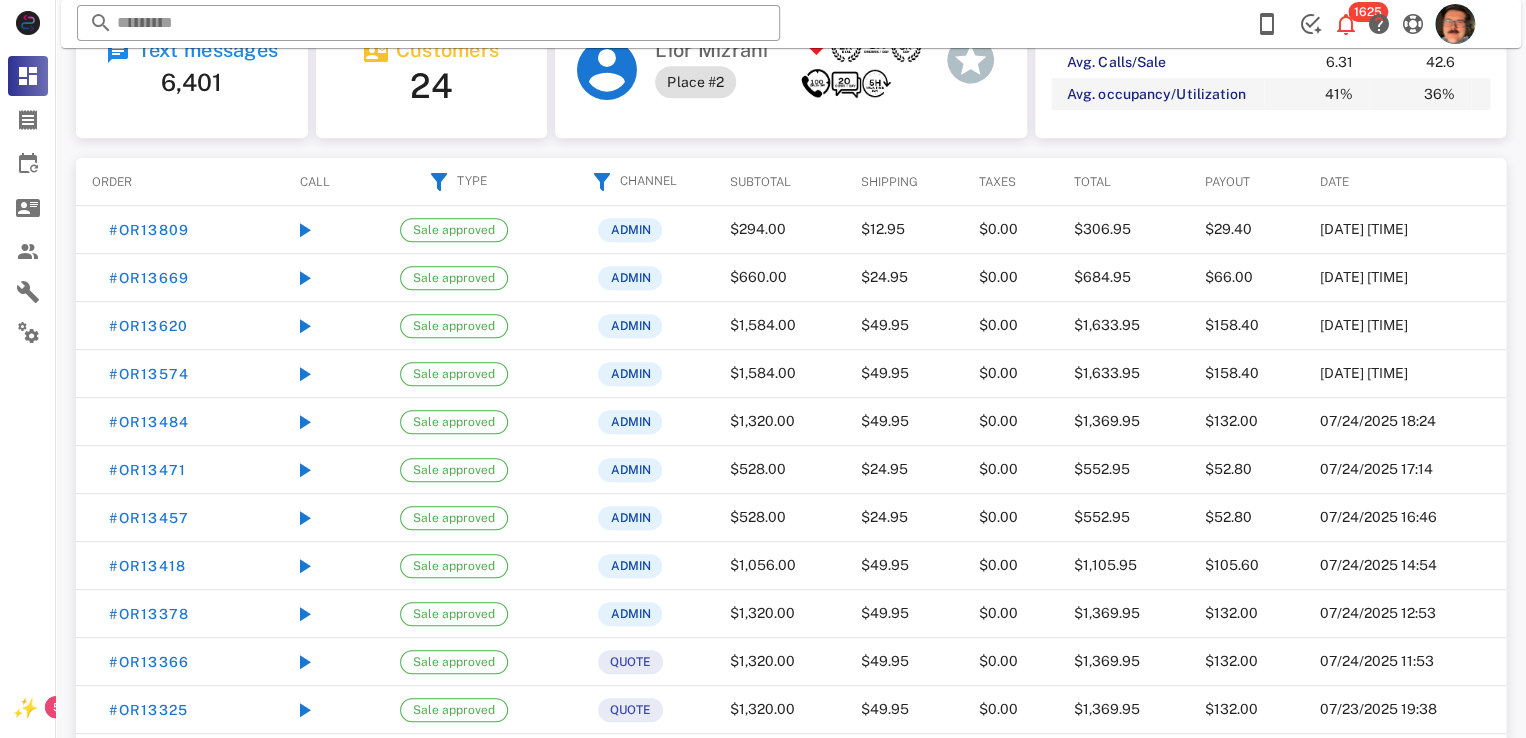 scroll, scrollTop: 0, scrollLeft: 0, axis: both 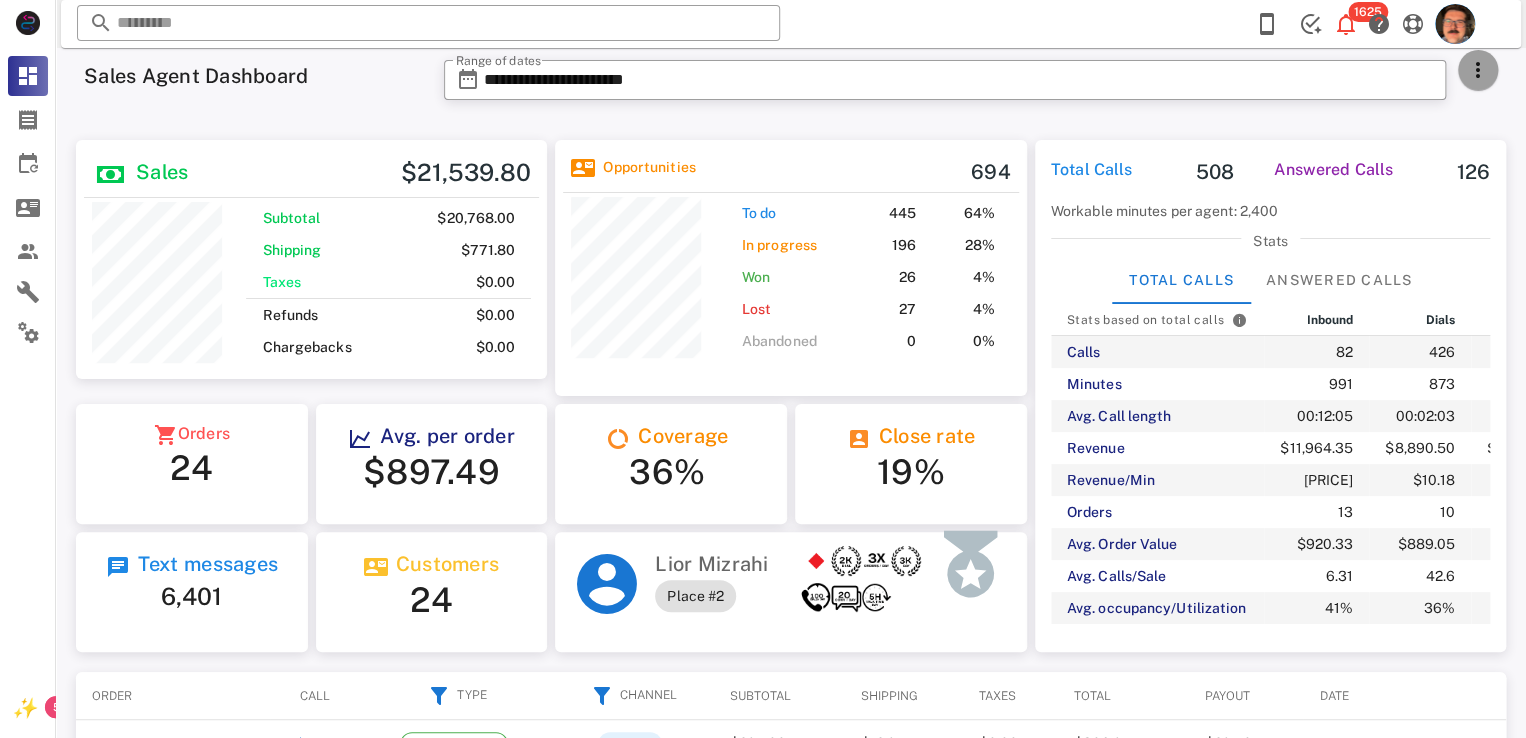 click at bounding box center [1478, 70] 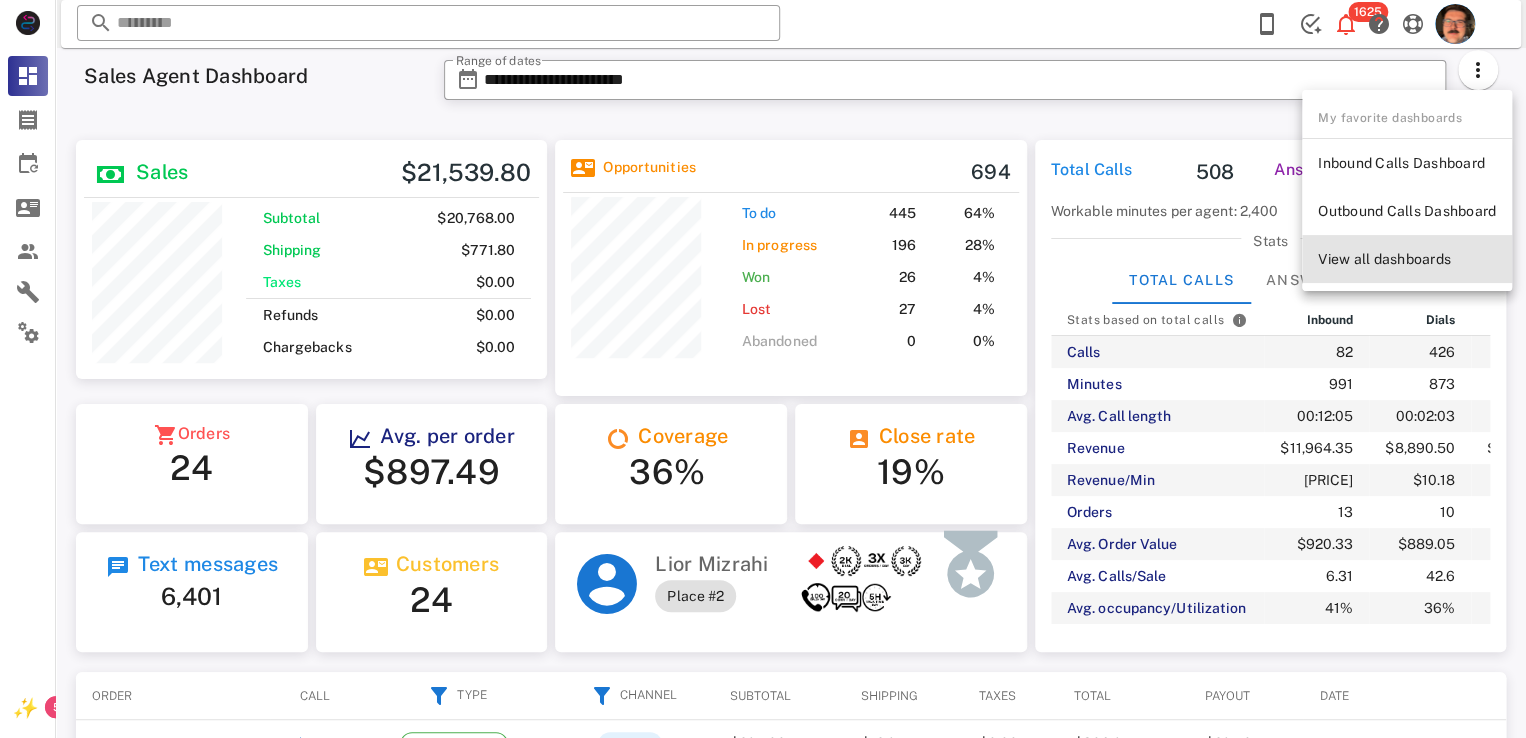 click on "View all dashboards" at bounding box center (1407, 259) 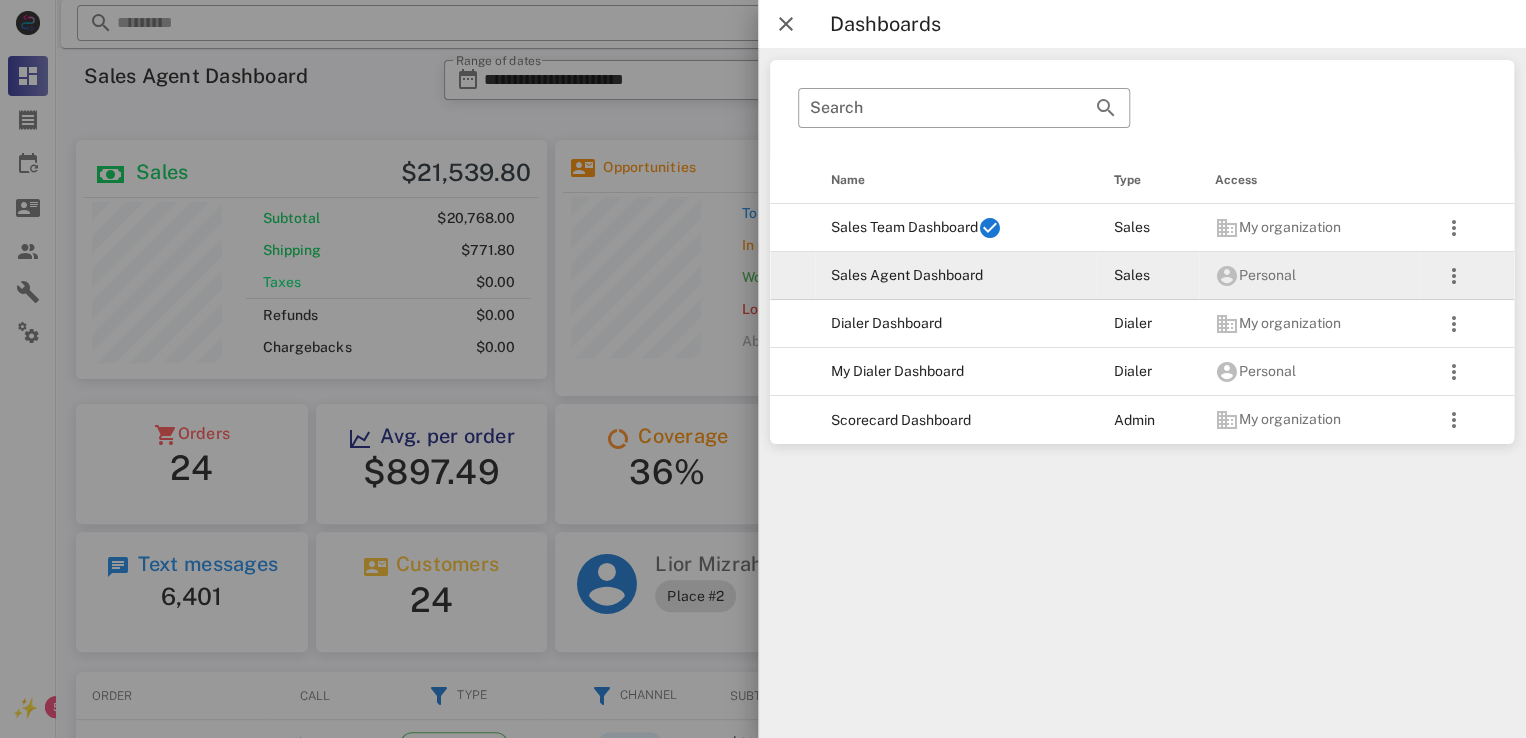 click on "Sales Agent Dashboard" at bounding box center (956, 276) 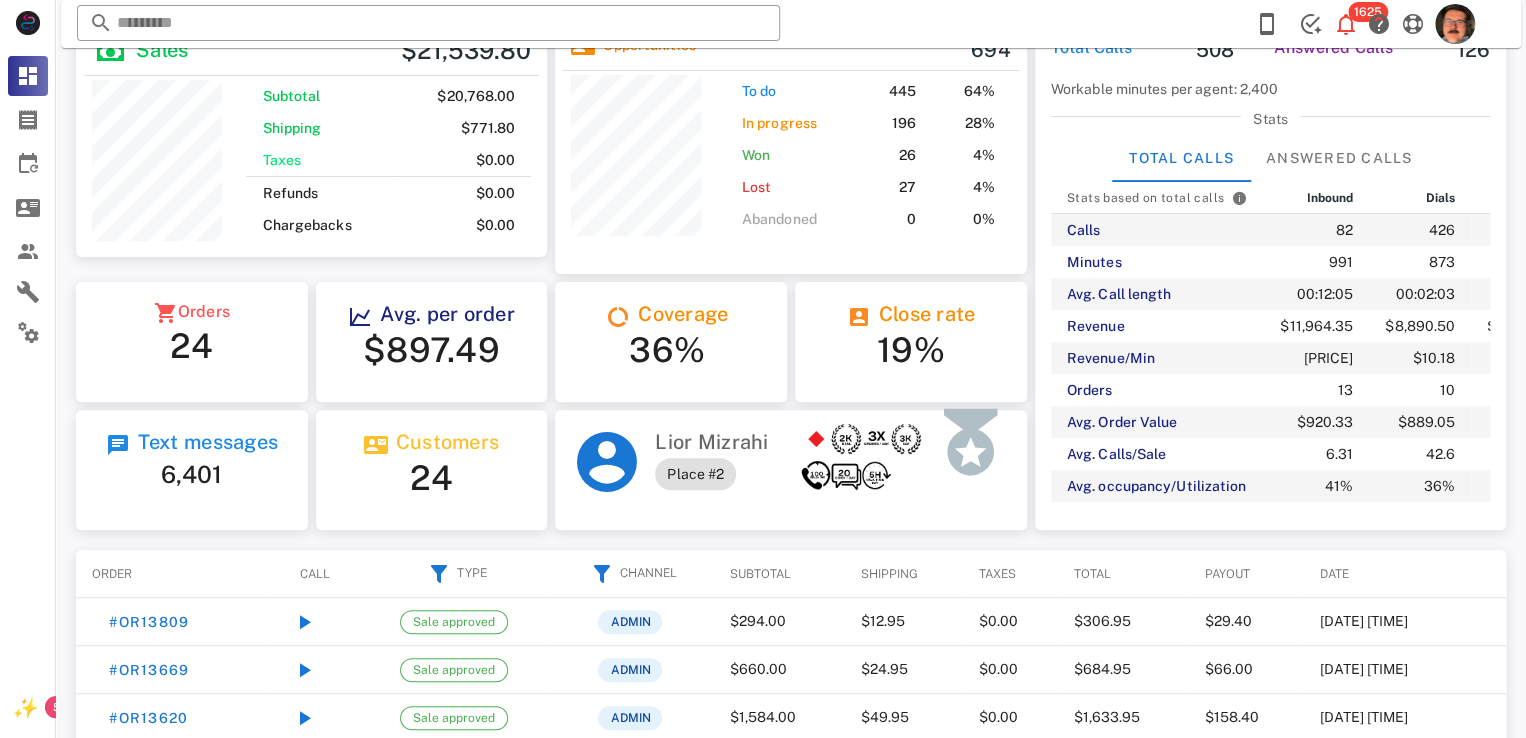 scroll, scrollTop: 0, scrollLeft: 0, axis: both 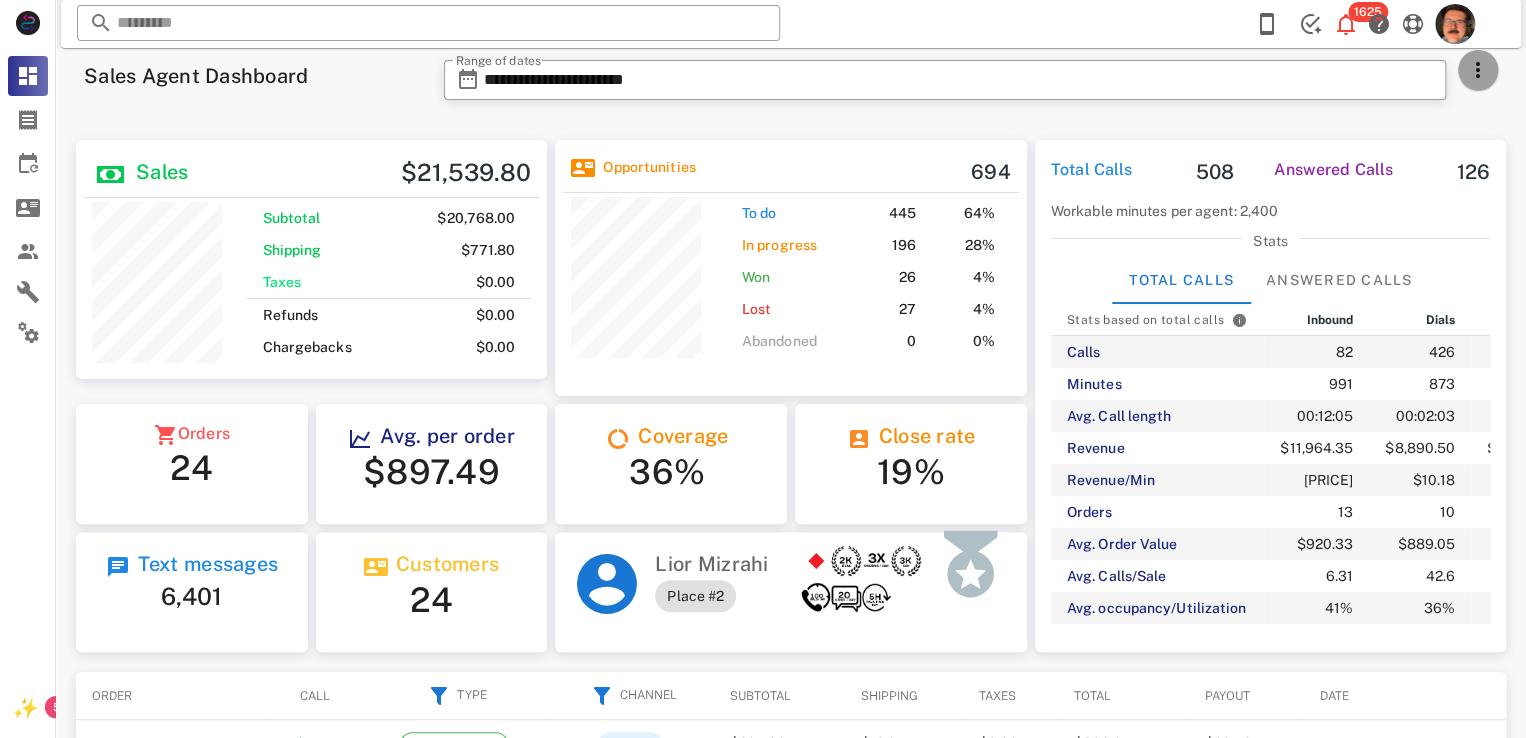 click at bounding box center (1478, 70) 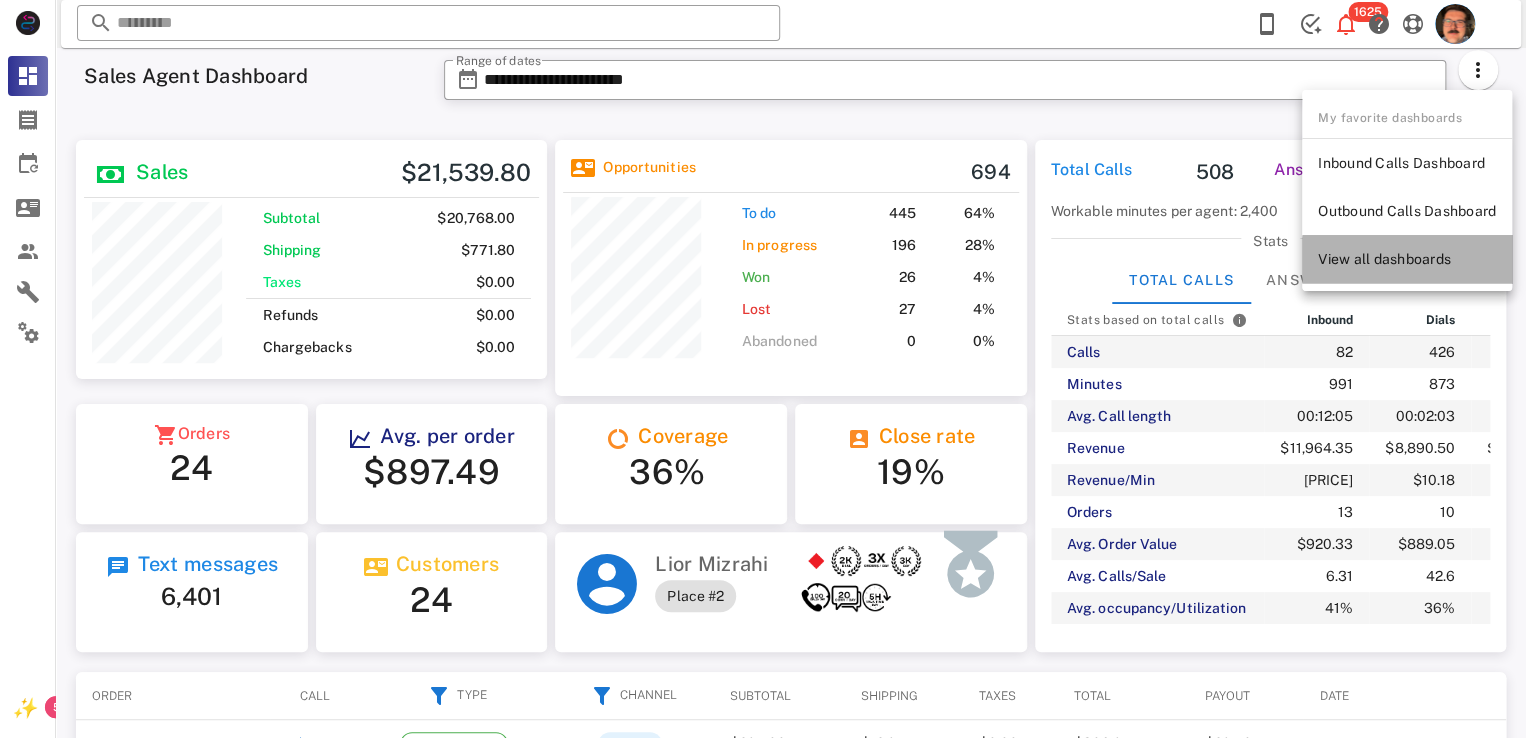 click on "View all dashboards" at bounding box center [1407, 259] 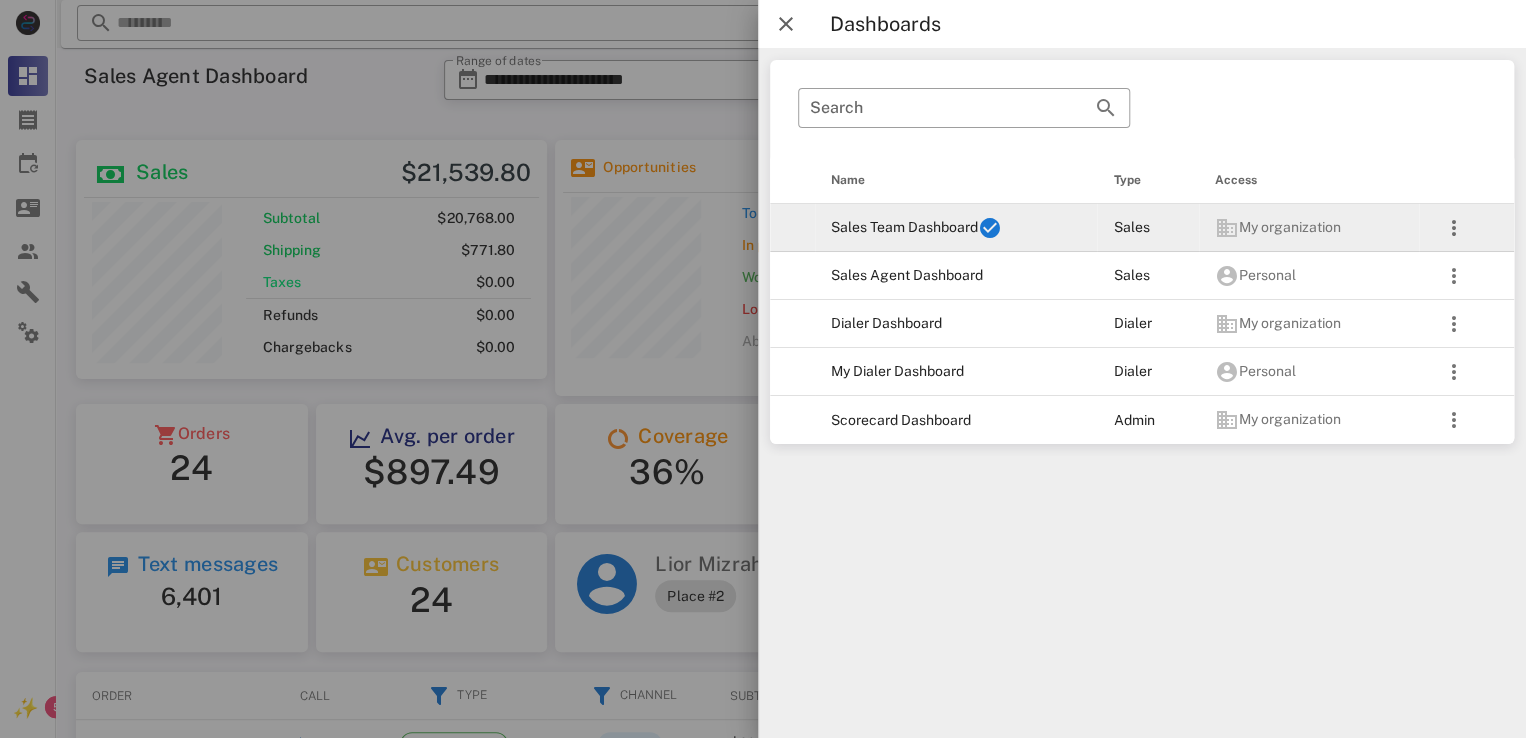 click on "Sales Team Dashboard" at bounding box center [956, 228] 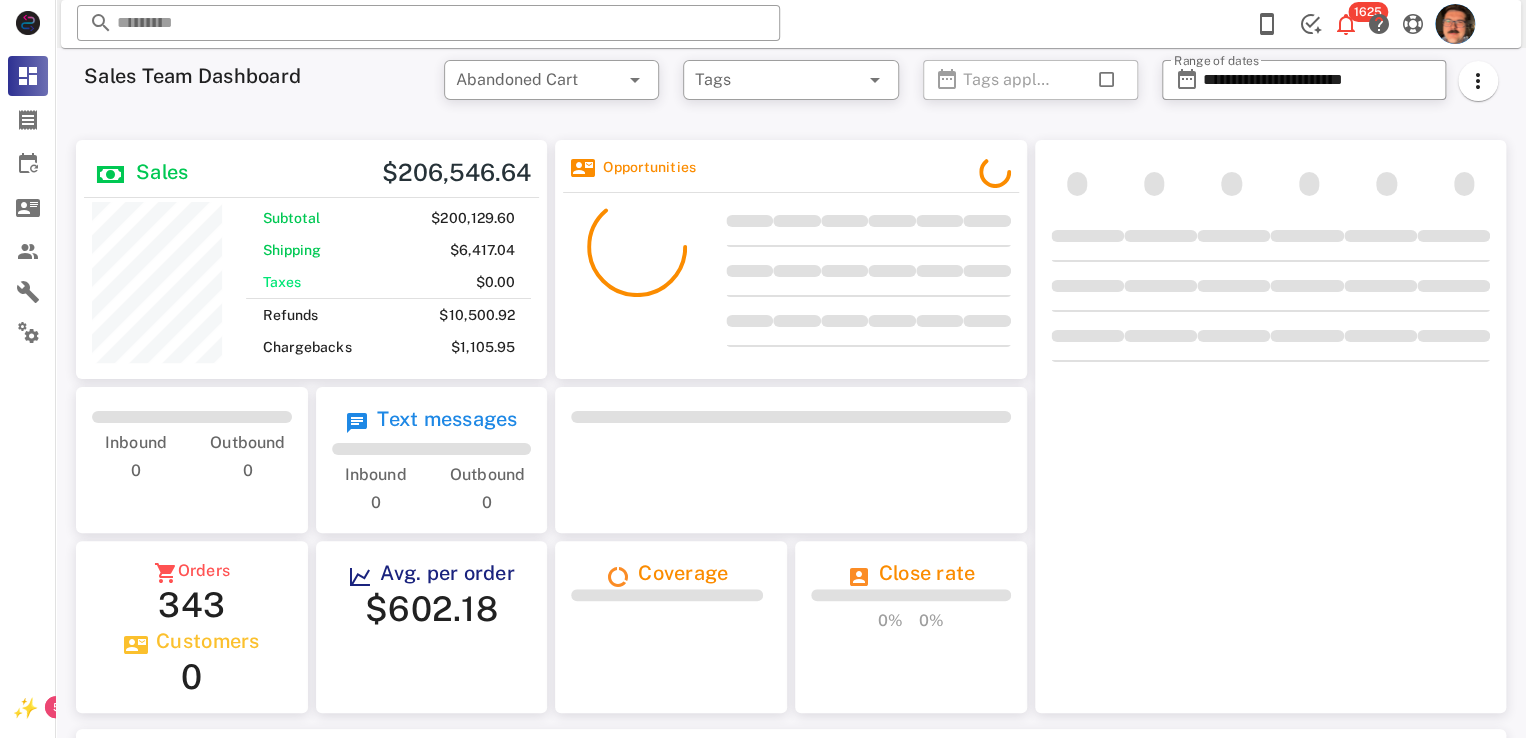 scroll, scrollTop: 999760, scrollLeft: 999528, axis: both 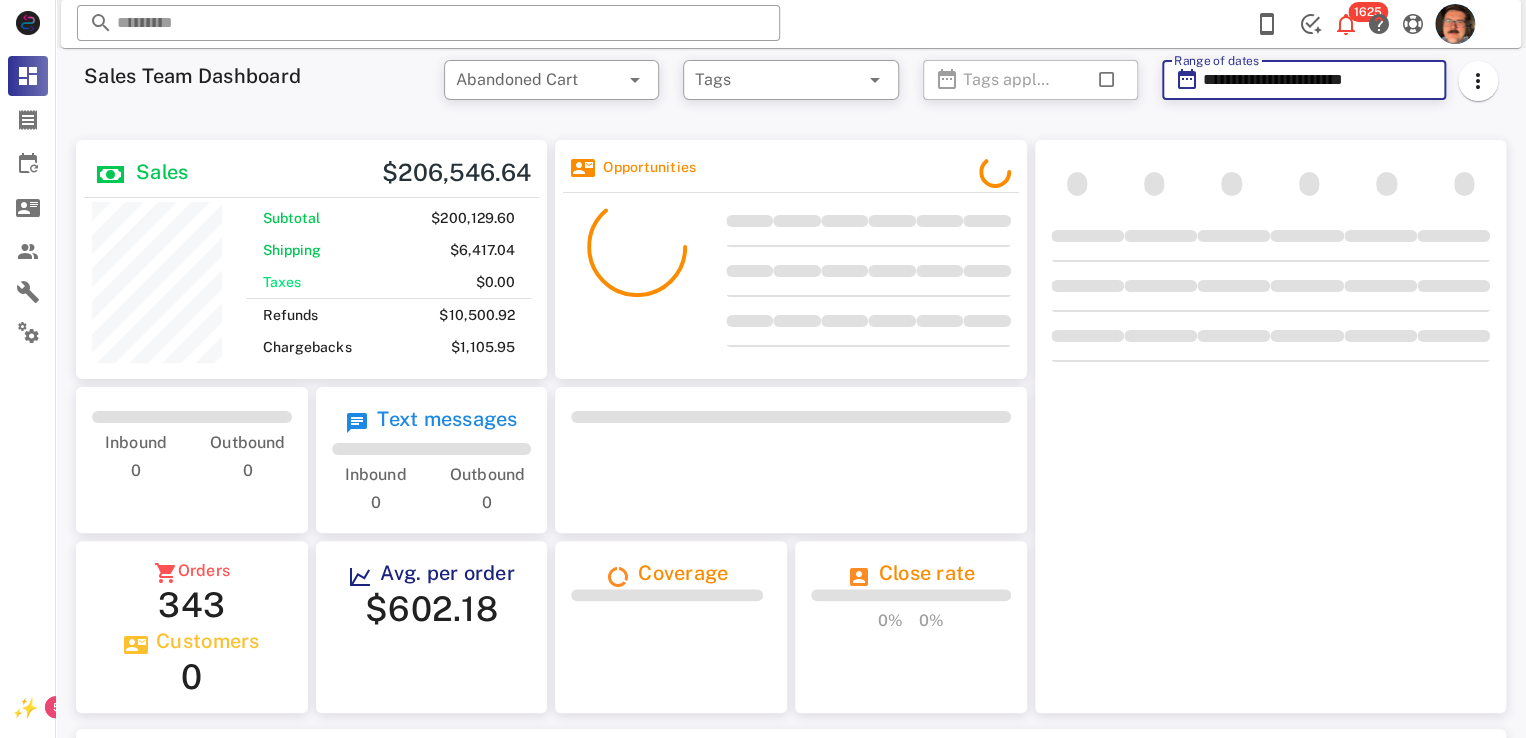 click on "**********" at bounding box center (1318, 80) 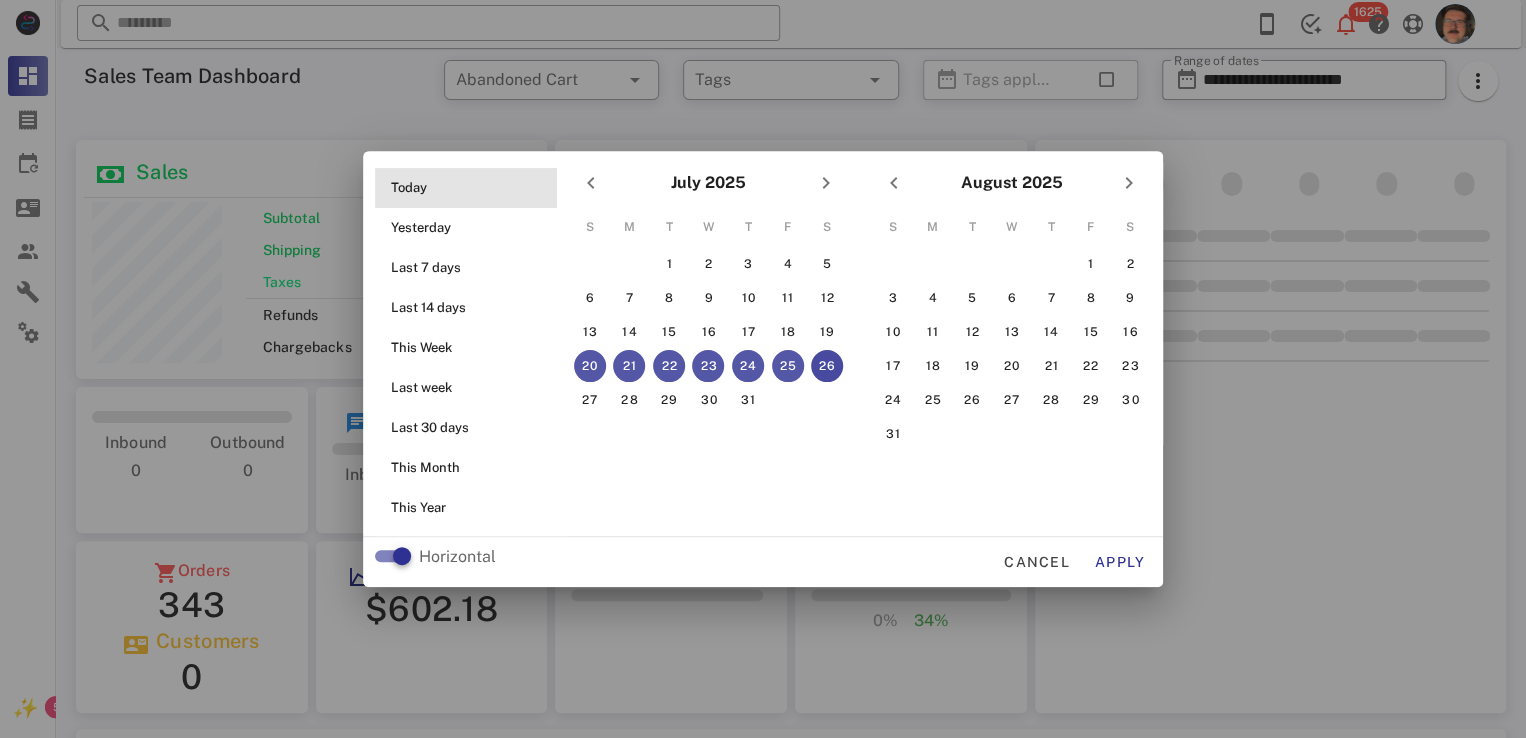 click on "Today" at bounding box center (472, 188) 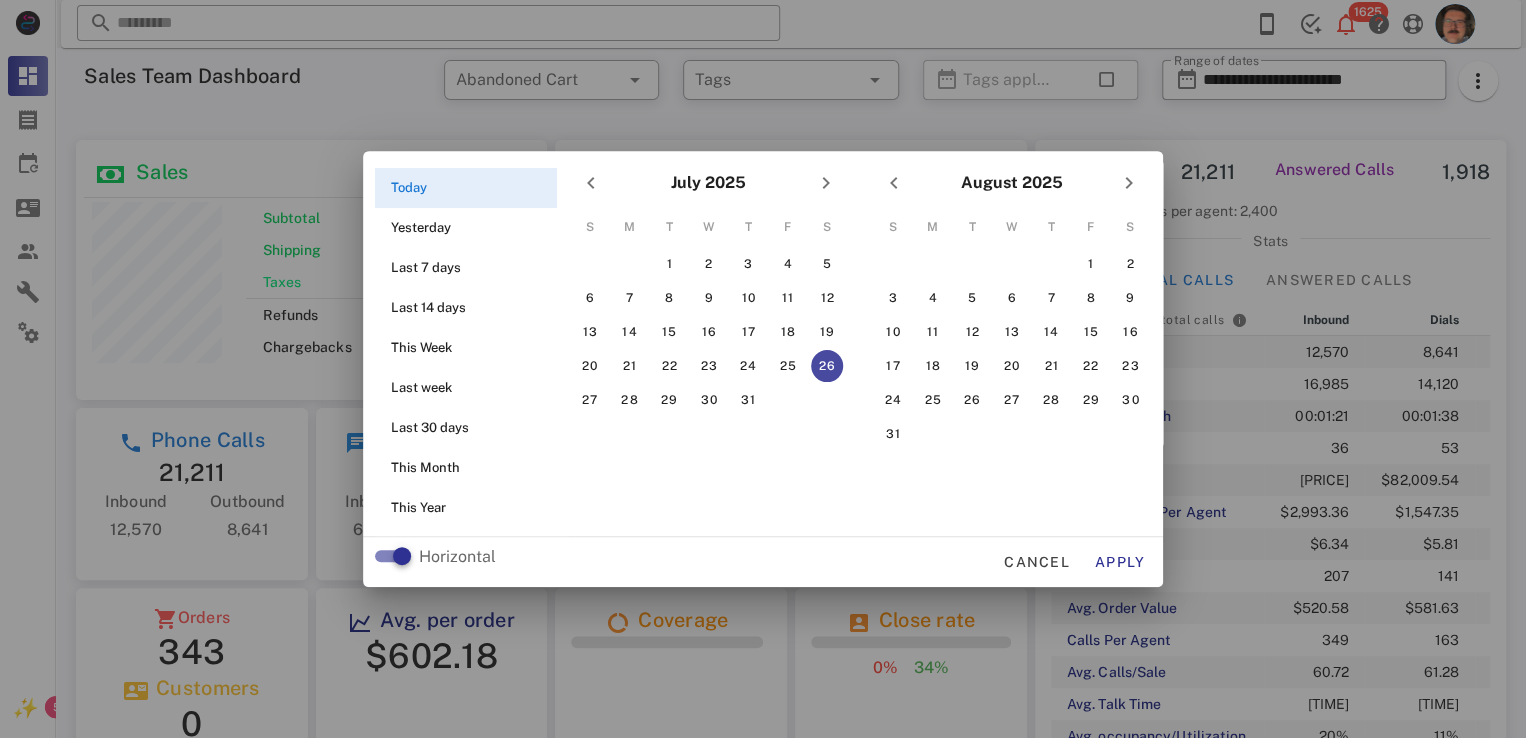 scroll, scrollTop: 999733, scrollLeft: 999528, axis: both 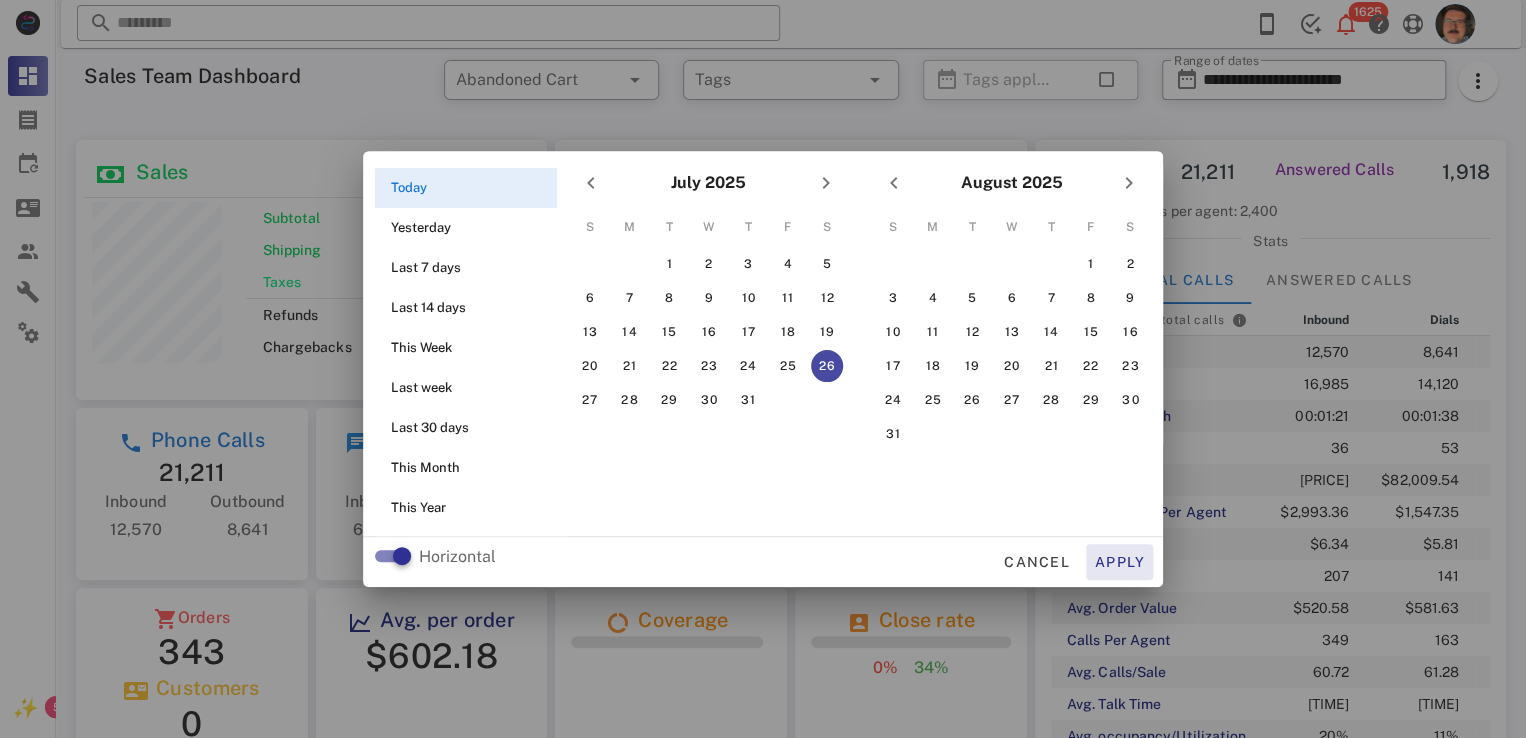 click on "Apply" at bounding box center [1120, 562] 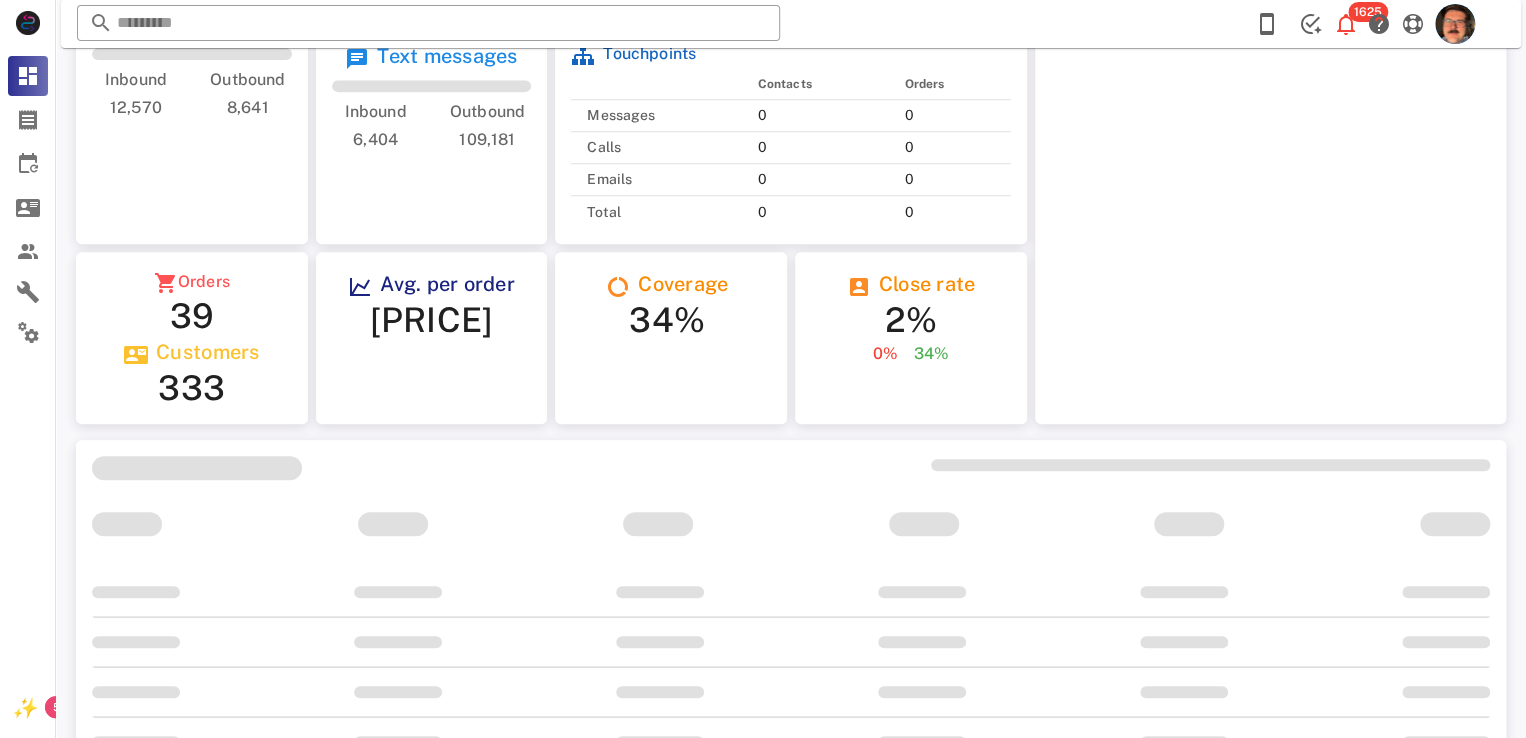 scroll, scrollTop: 628, scrollLeft: 0, axis: vertical 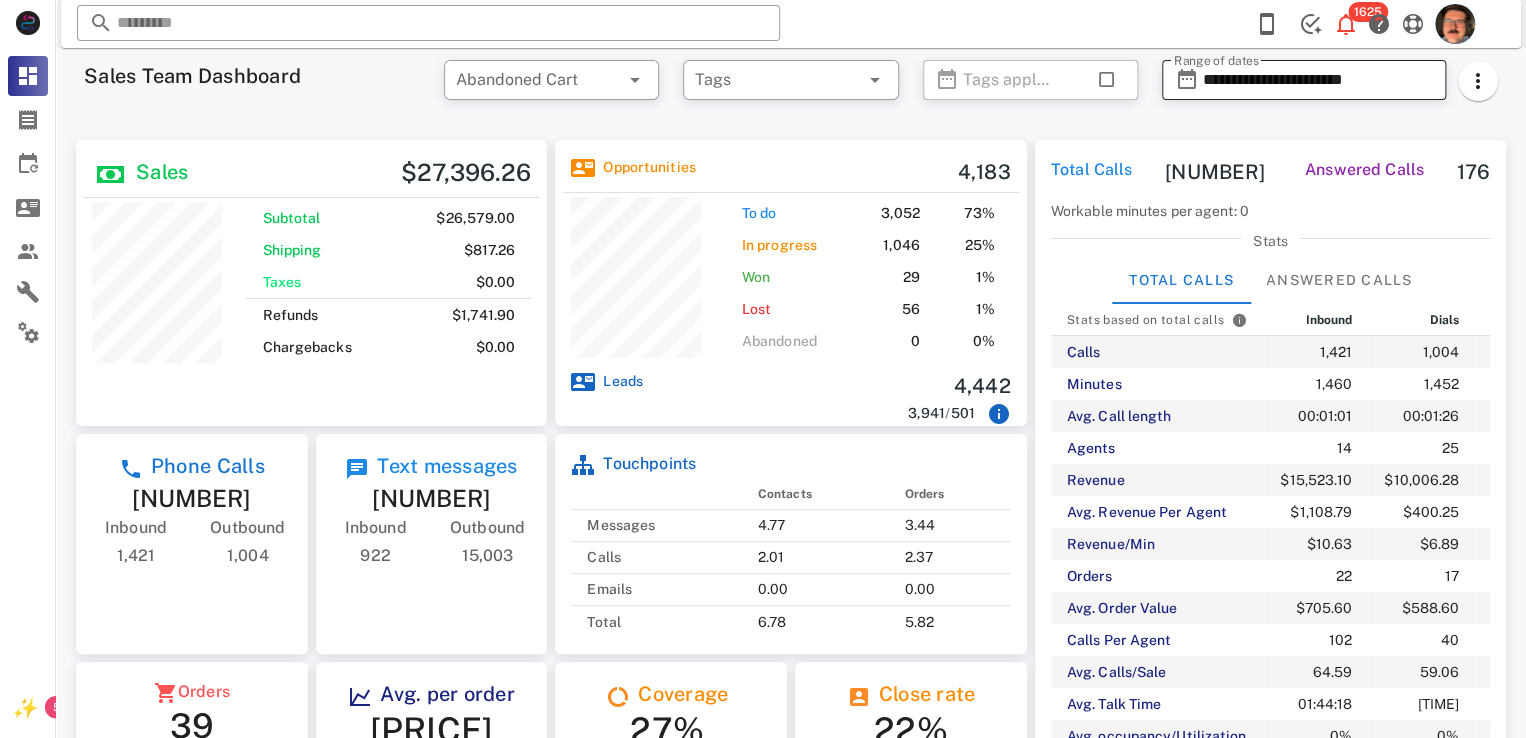 click on "**********" at bounding box center [1318, 80] 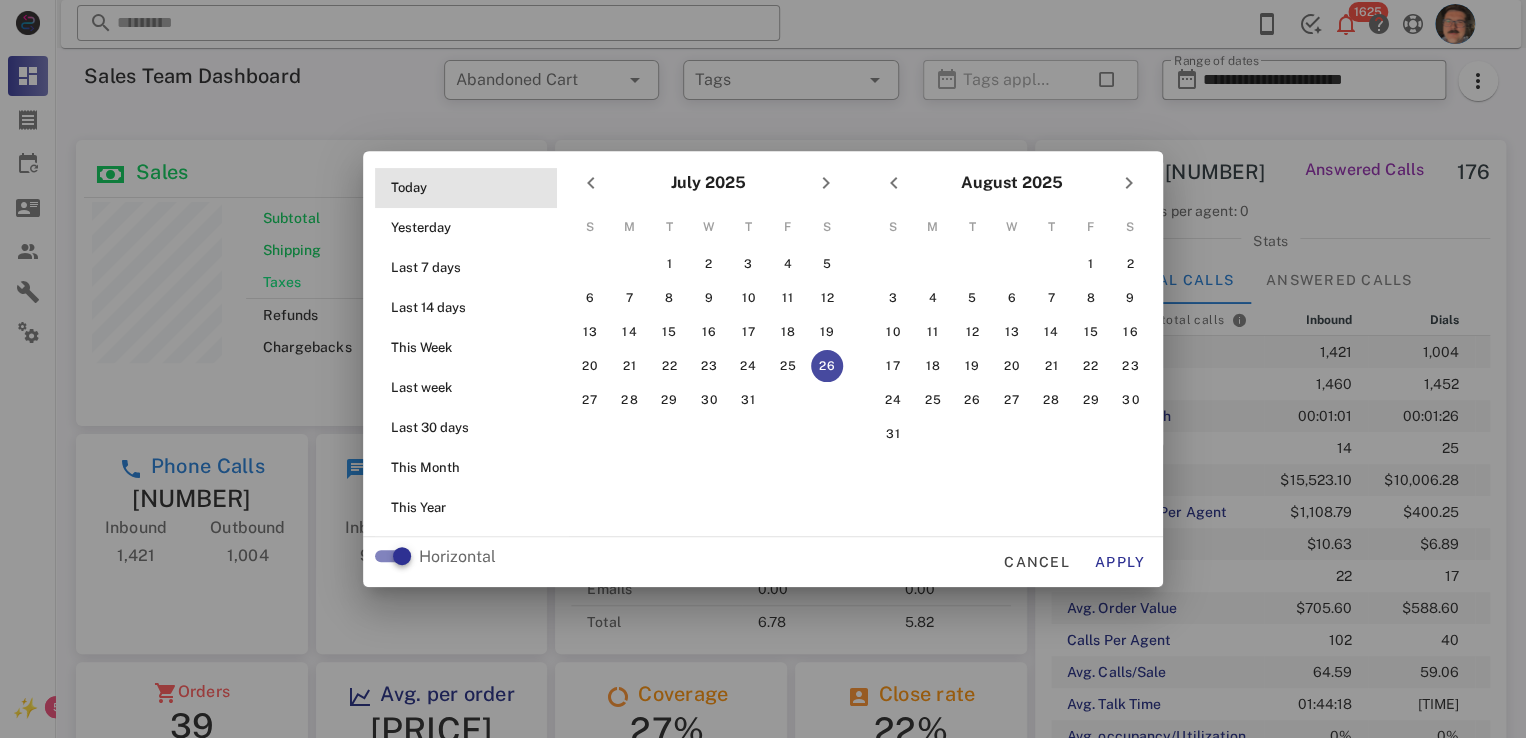 click on "Today" at bounding box center [472, 188] 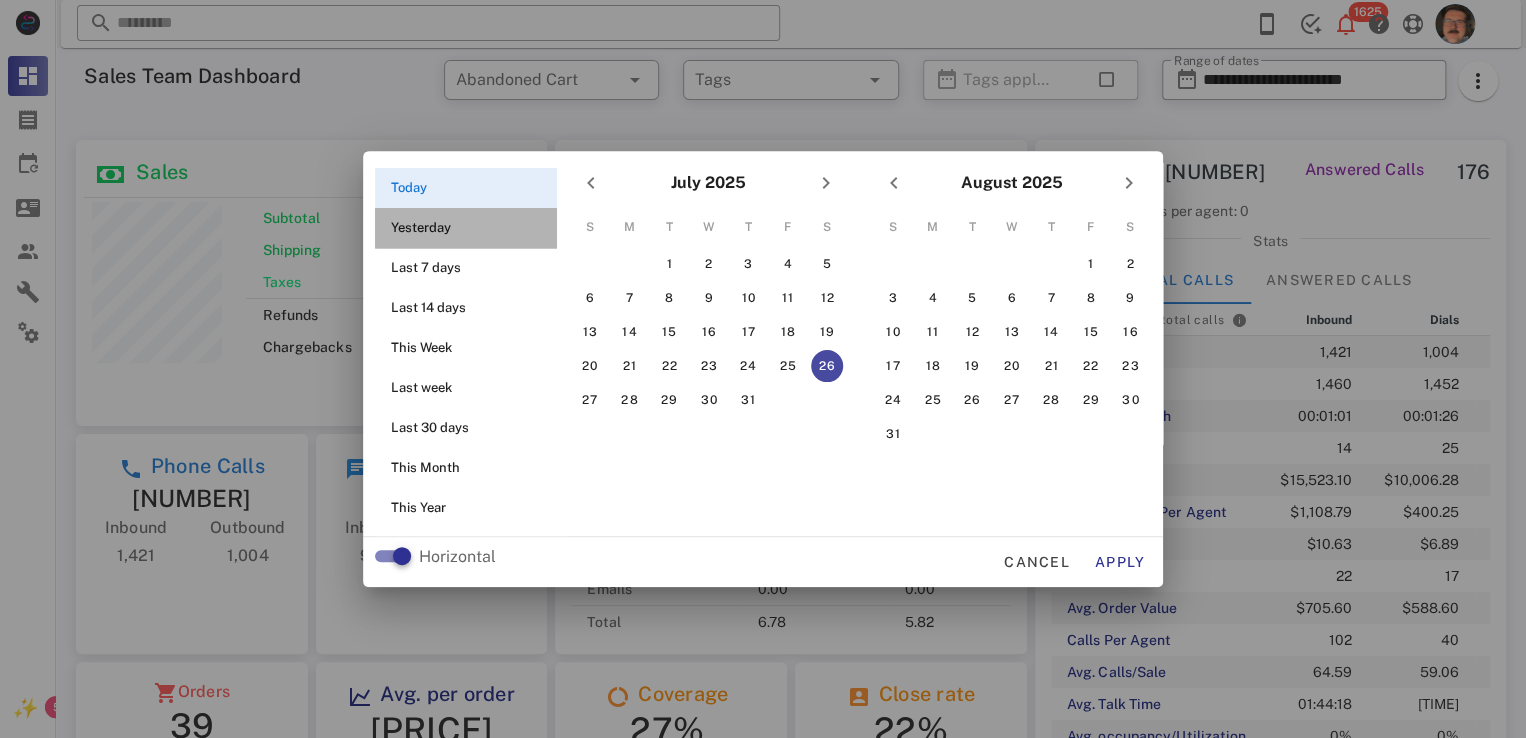 click on "Yesterday" at bounding box center [472, 228] 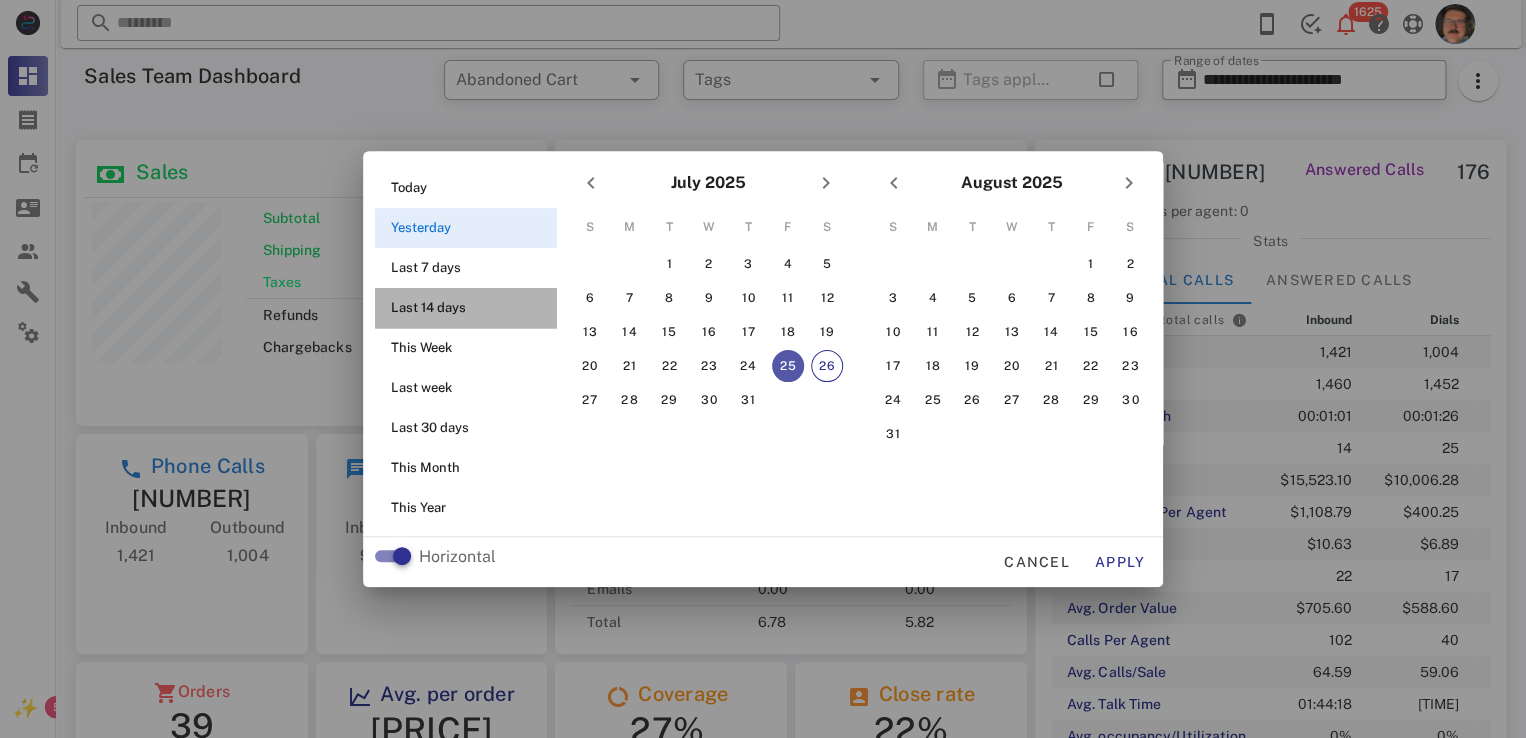 click on "Last 14 days" at bounding box center (472, 308) 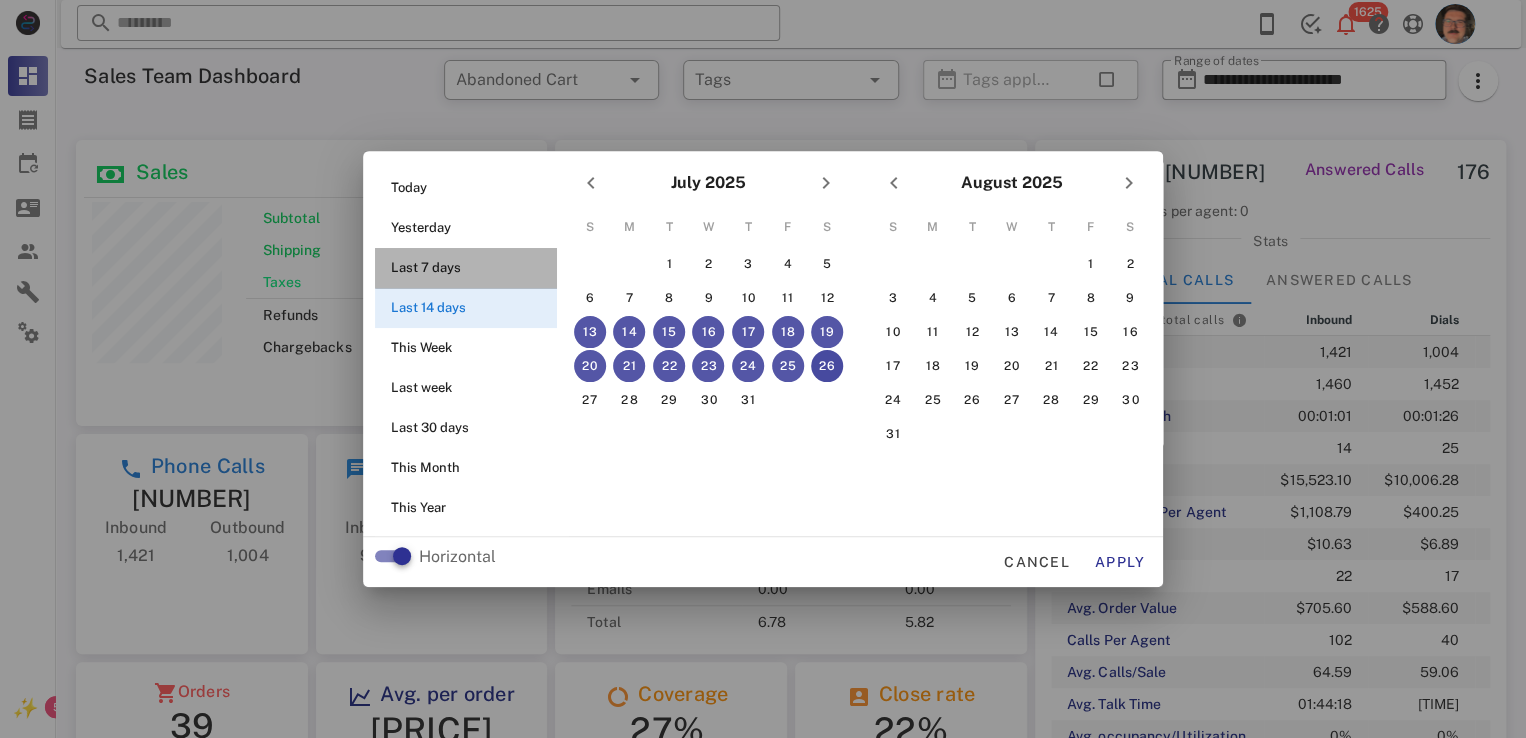 click on "Last 7 days" at bounding box center (472, 268) 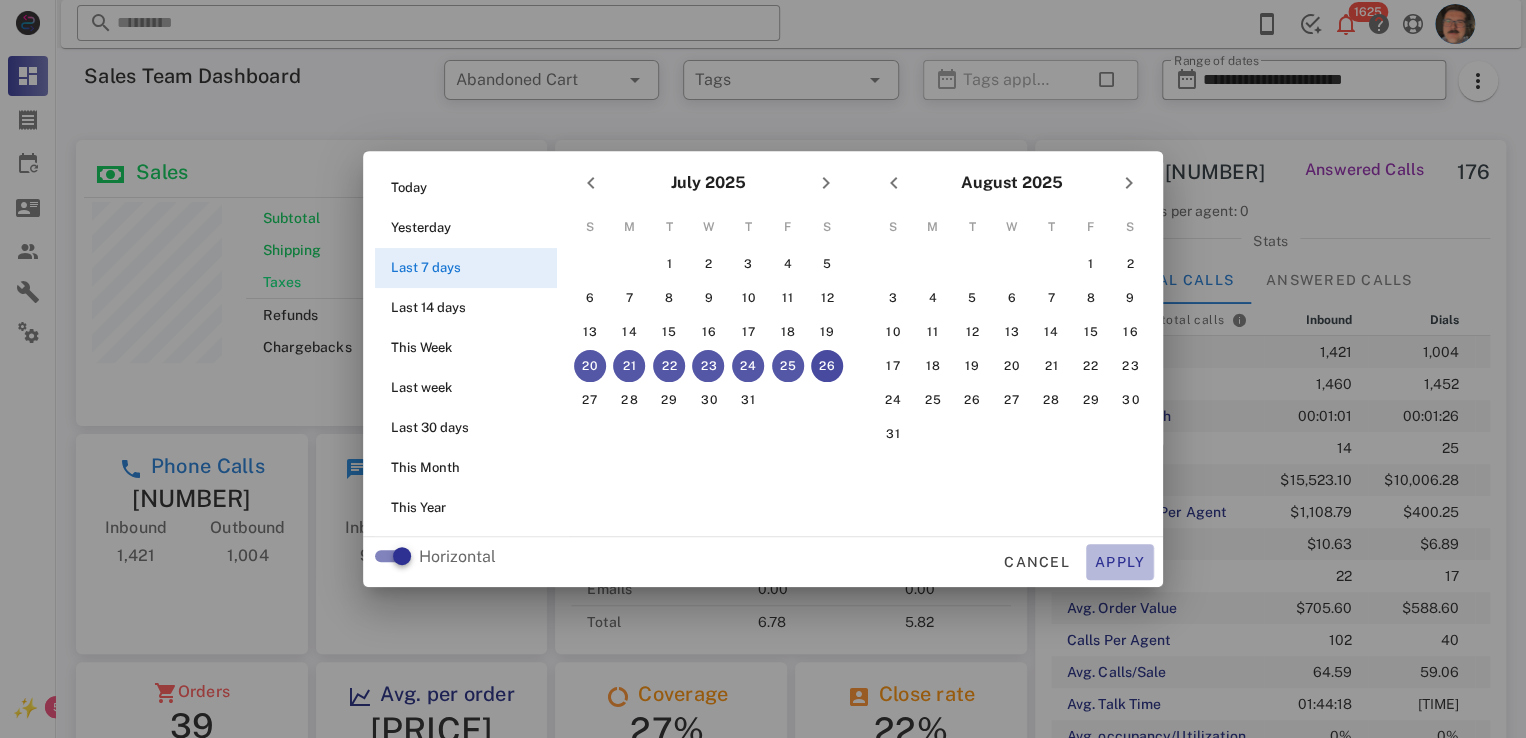 click on "Apply" at bounding box center (1120, 562) 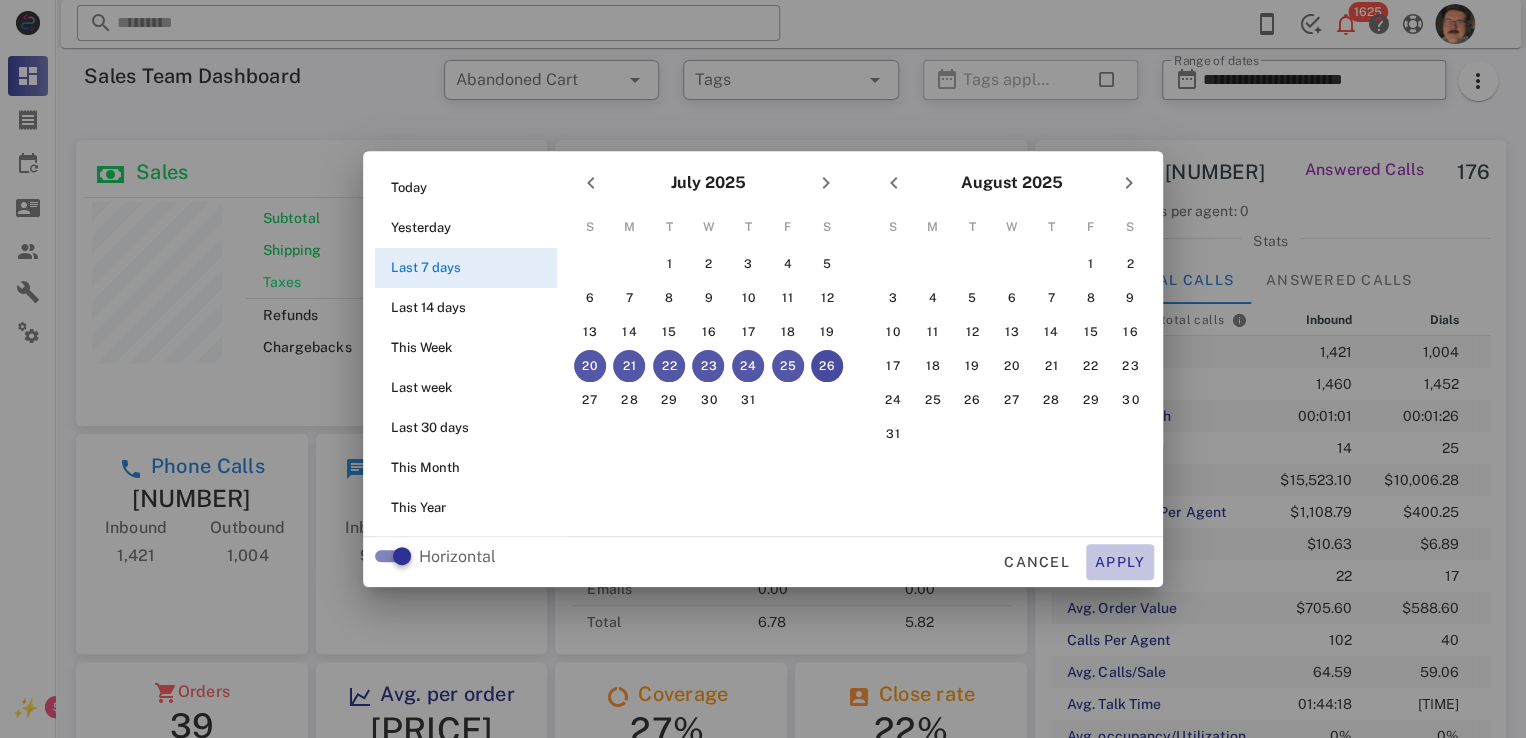 type on "**********" 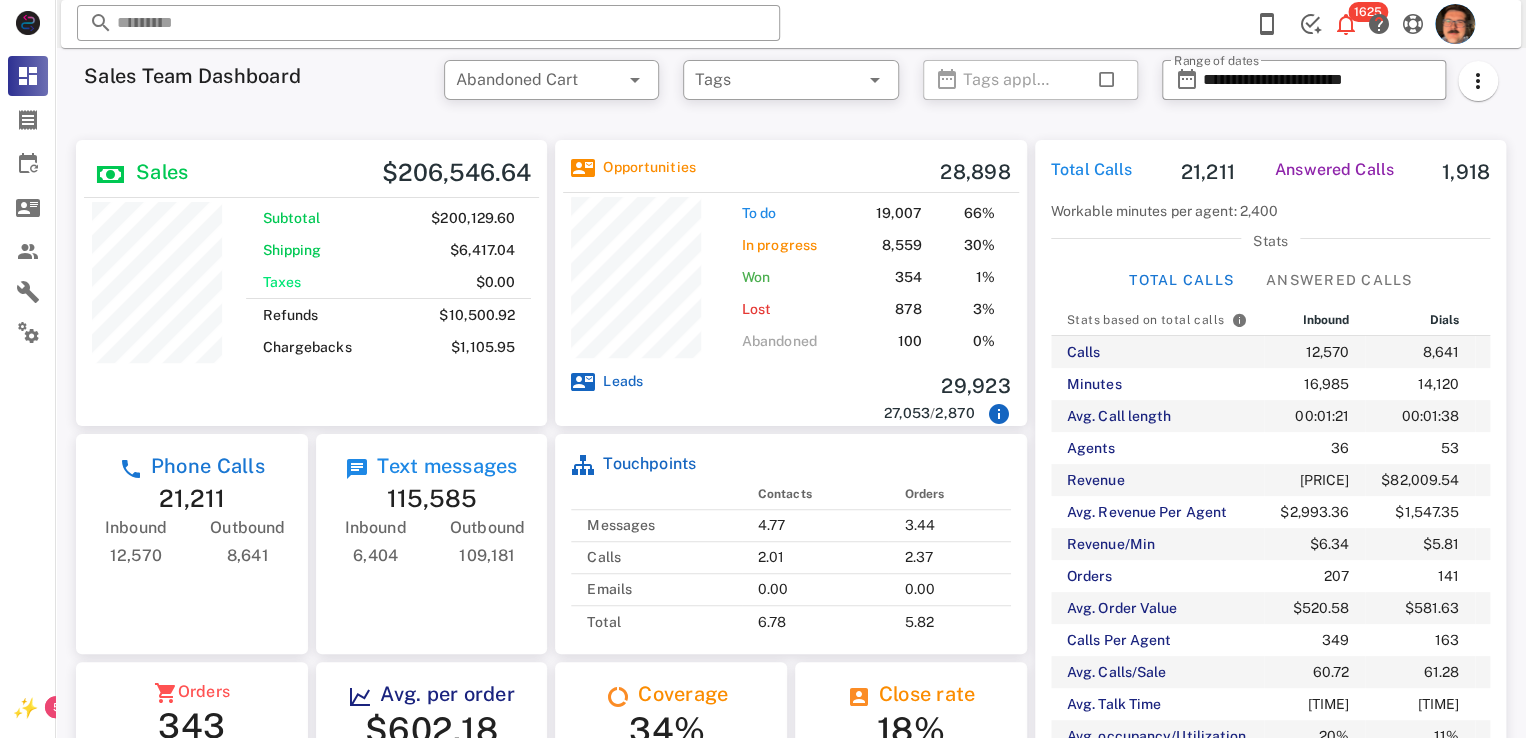 scroll, scrollTop: 999714, scrollLeft: 999528, axis: both 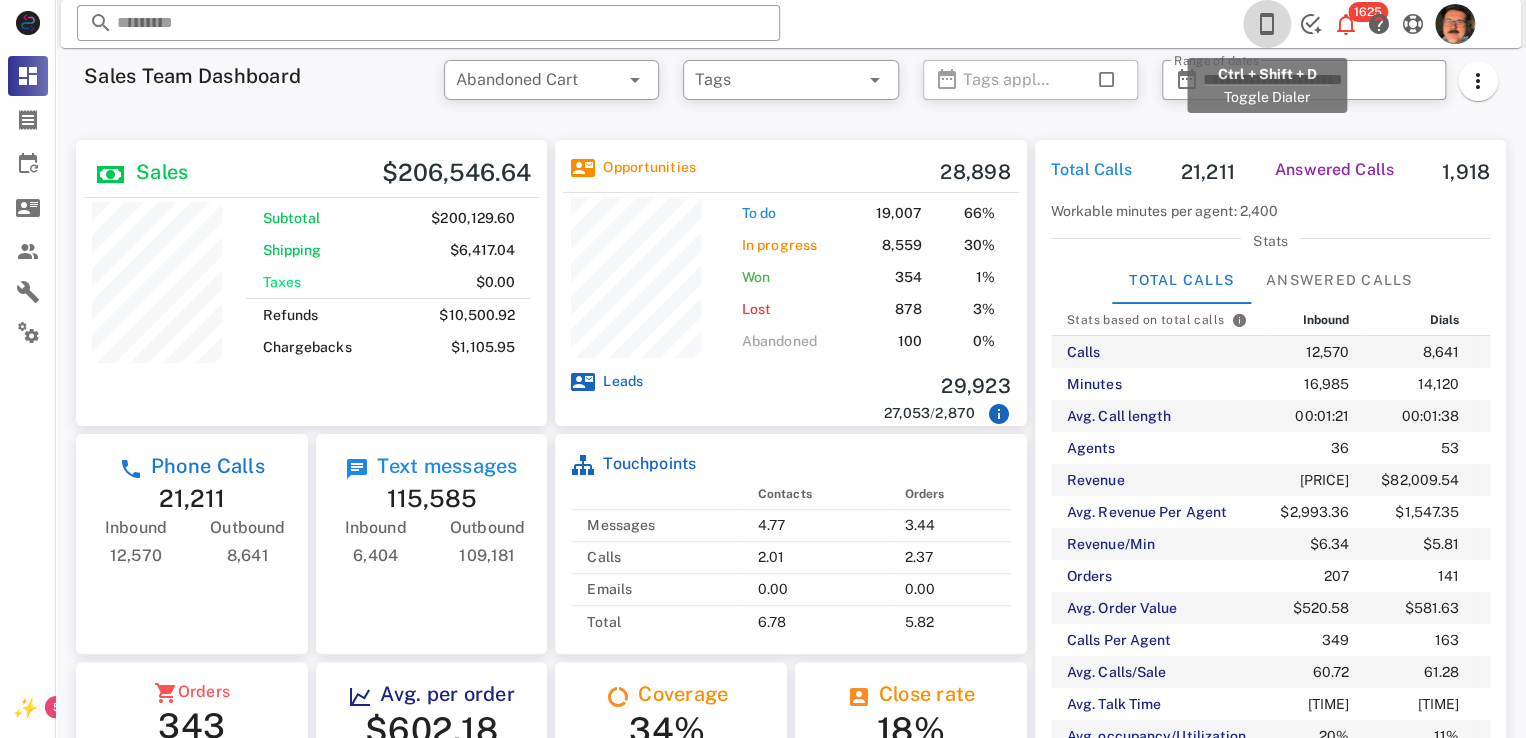 click at bounding box center [1267, 24] 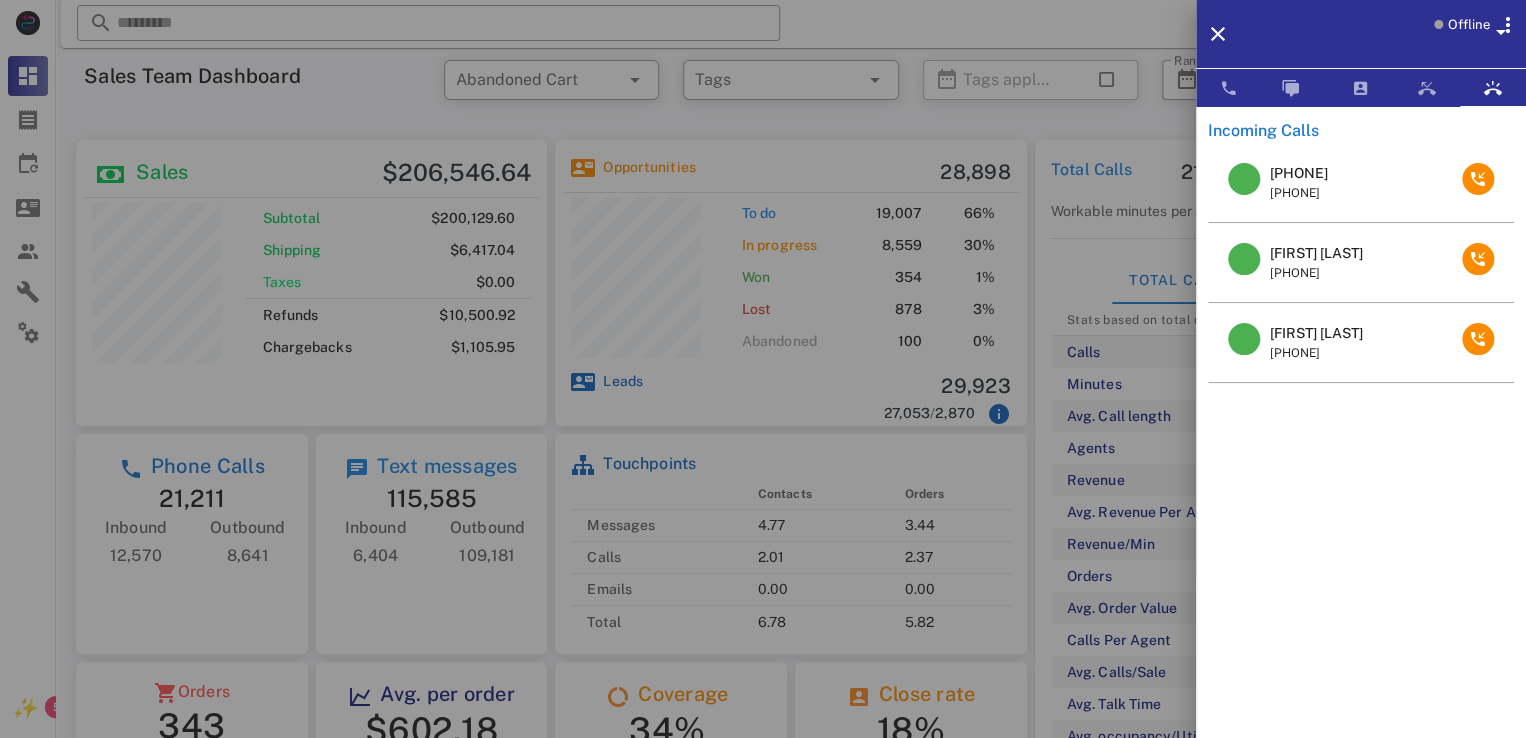click on "[FIRST] [LAST]" at bounding box center [1316, 253] 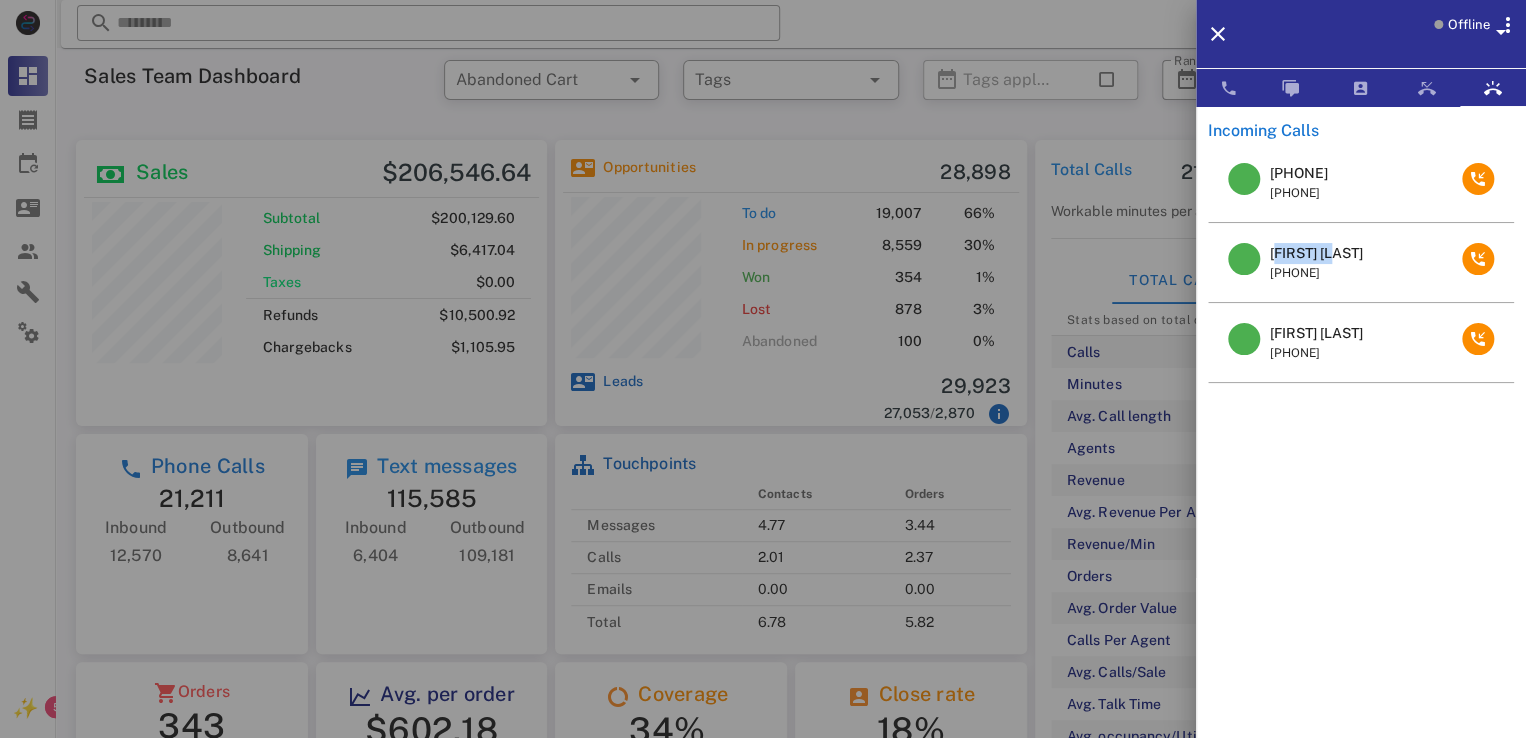 click on "[FIRST] [LAST]" at bounding box center (1316, 253) 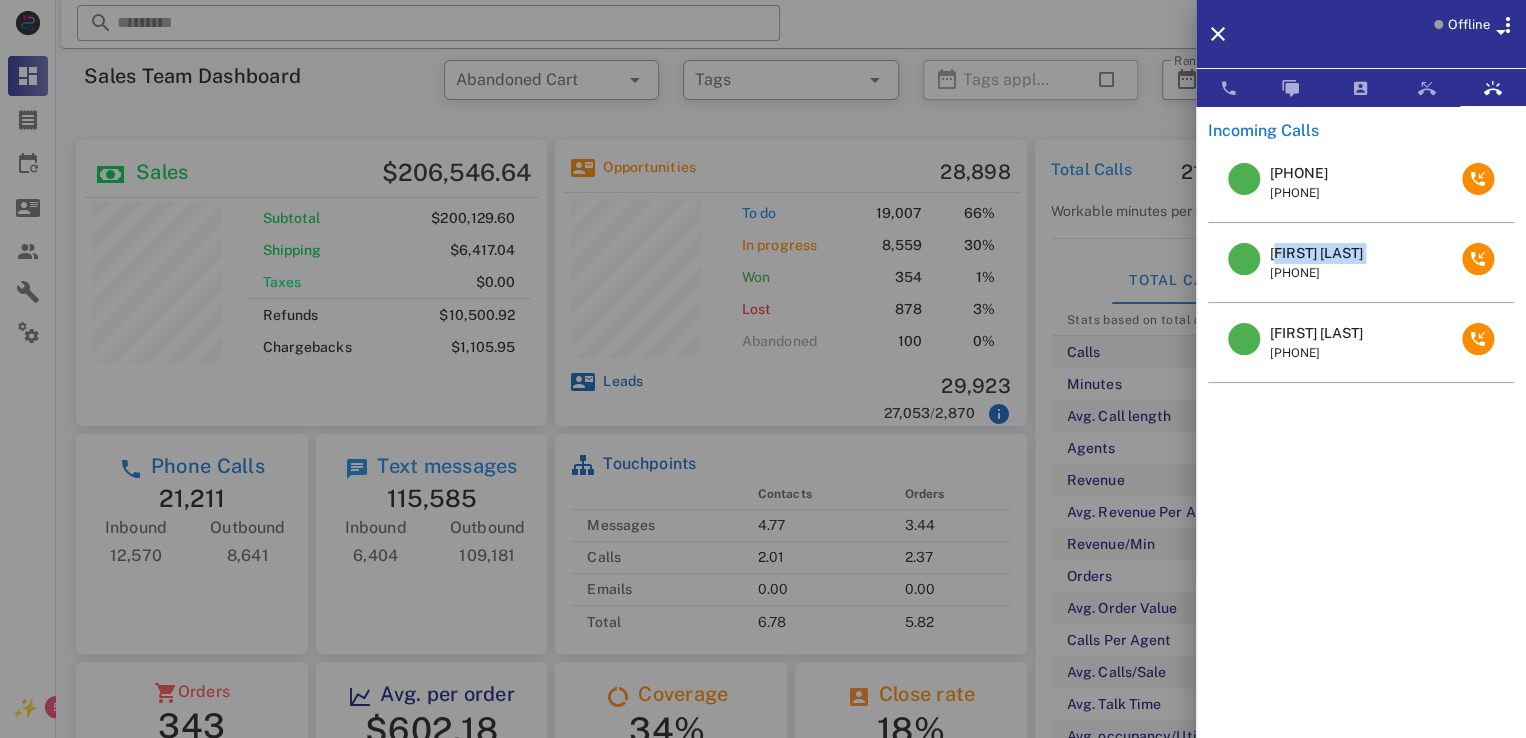 click on "[FIRST] [LAST]" at bounding box center [1316, 253] 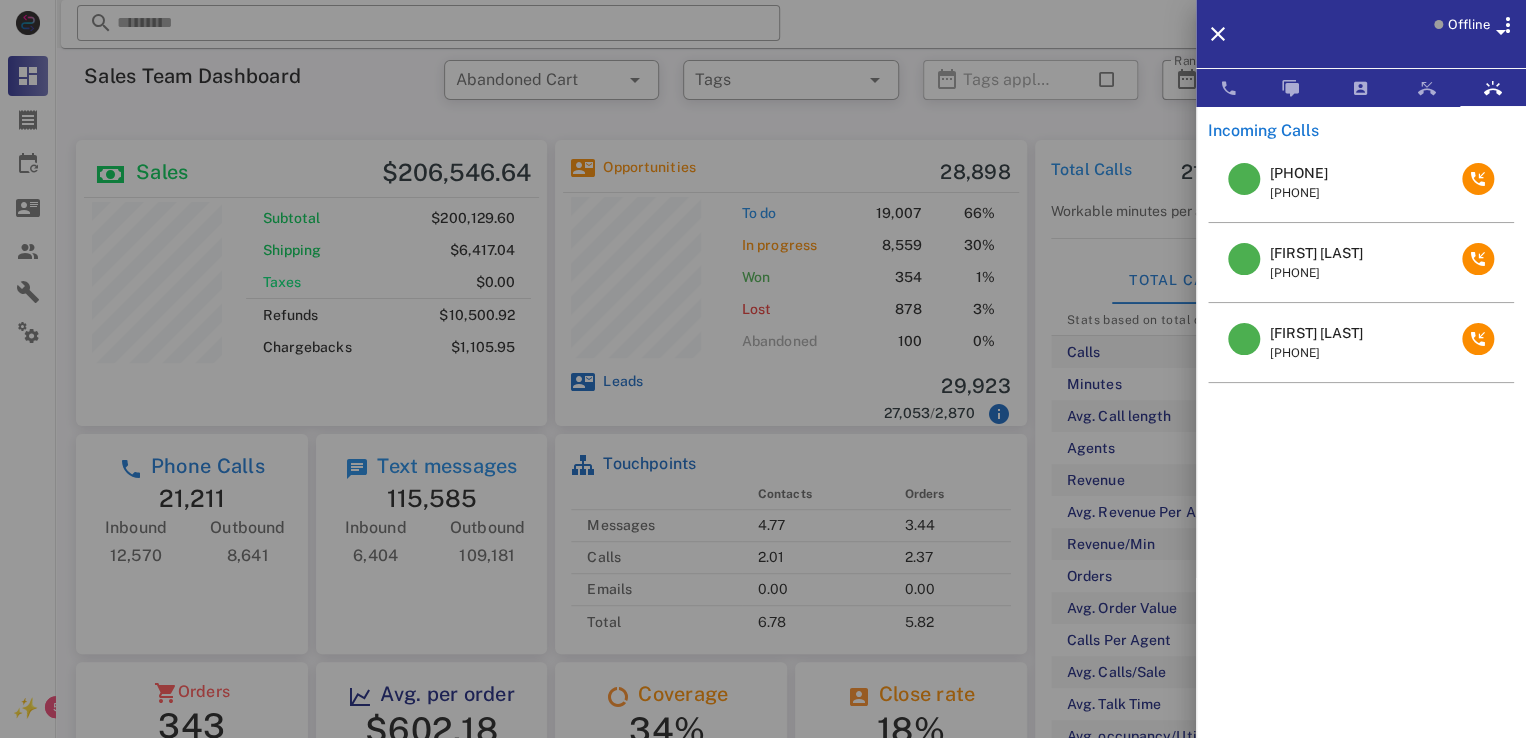 click at bounding box center [763, 369] 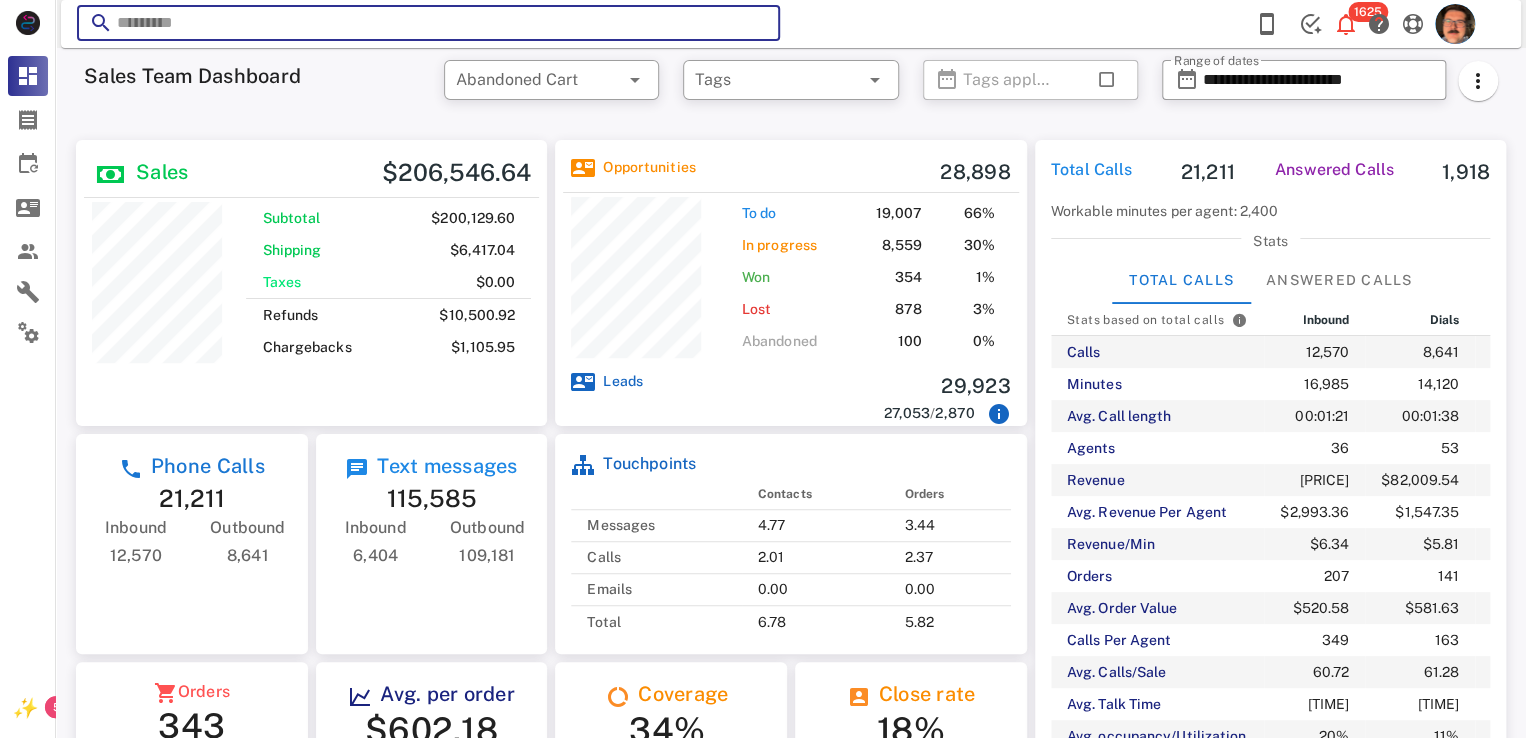 click at bounding box center (428, 23) 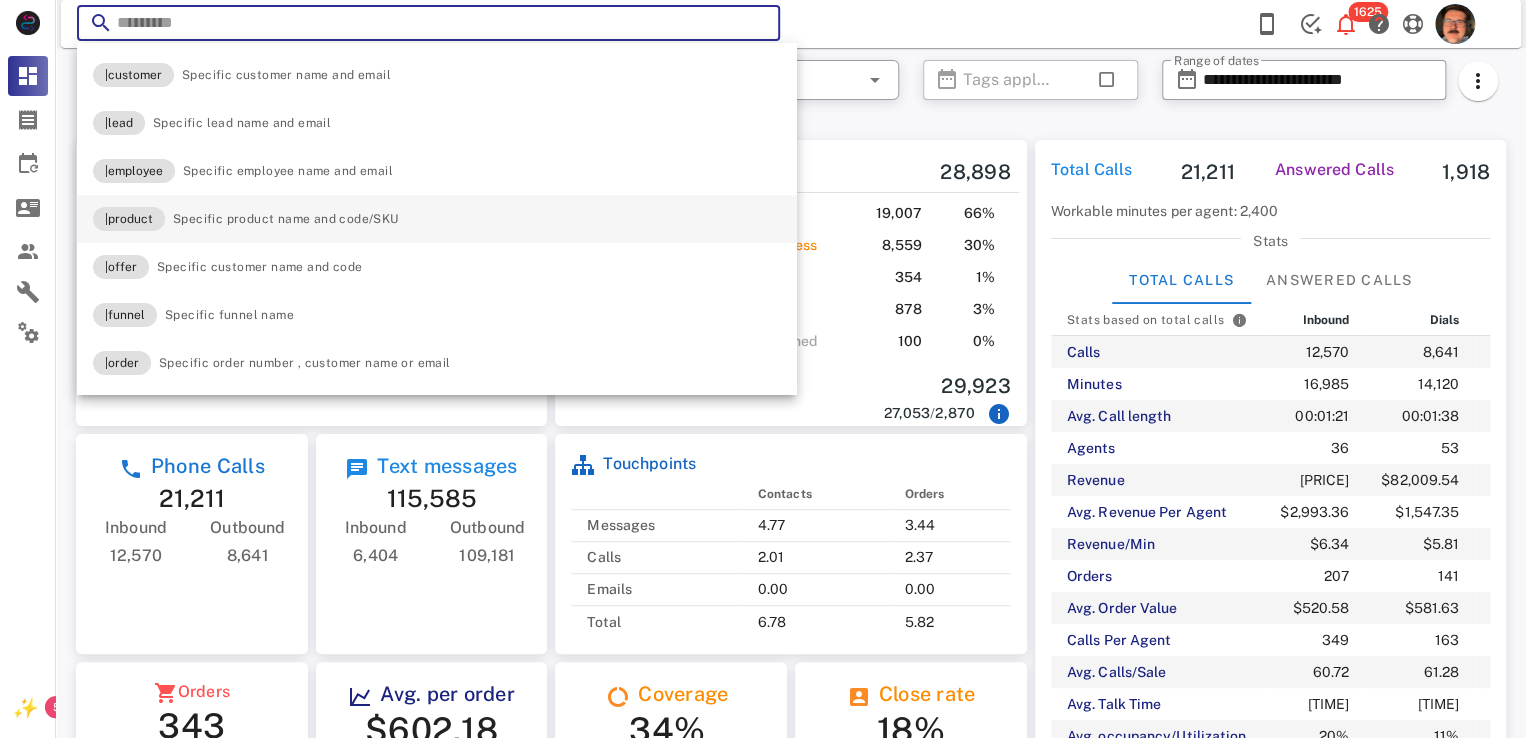 paste on "**********" 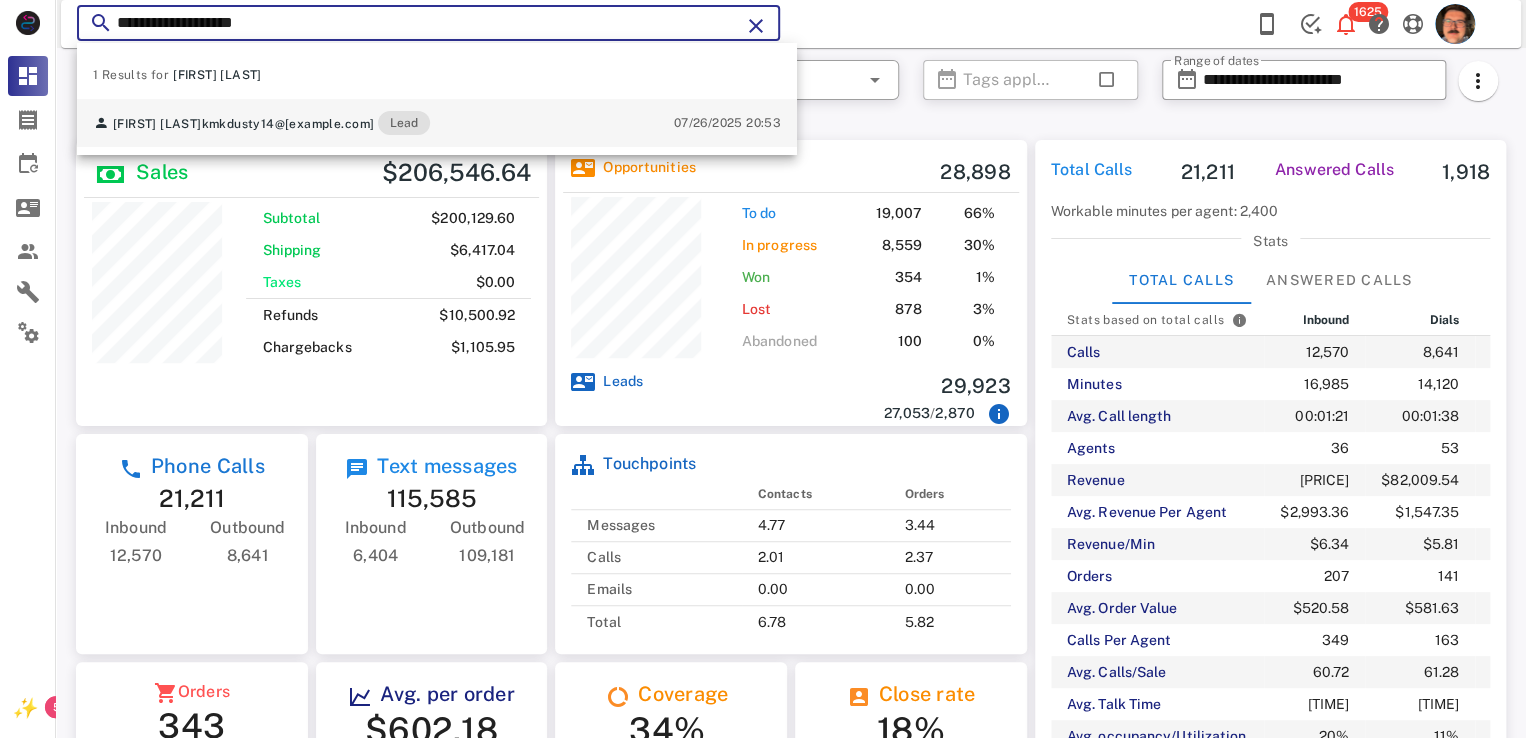 type on "**********" 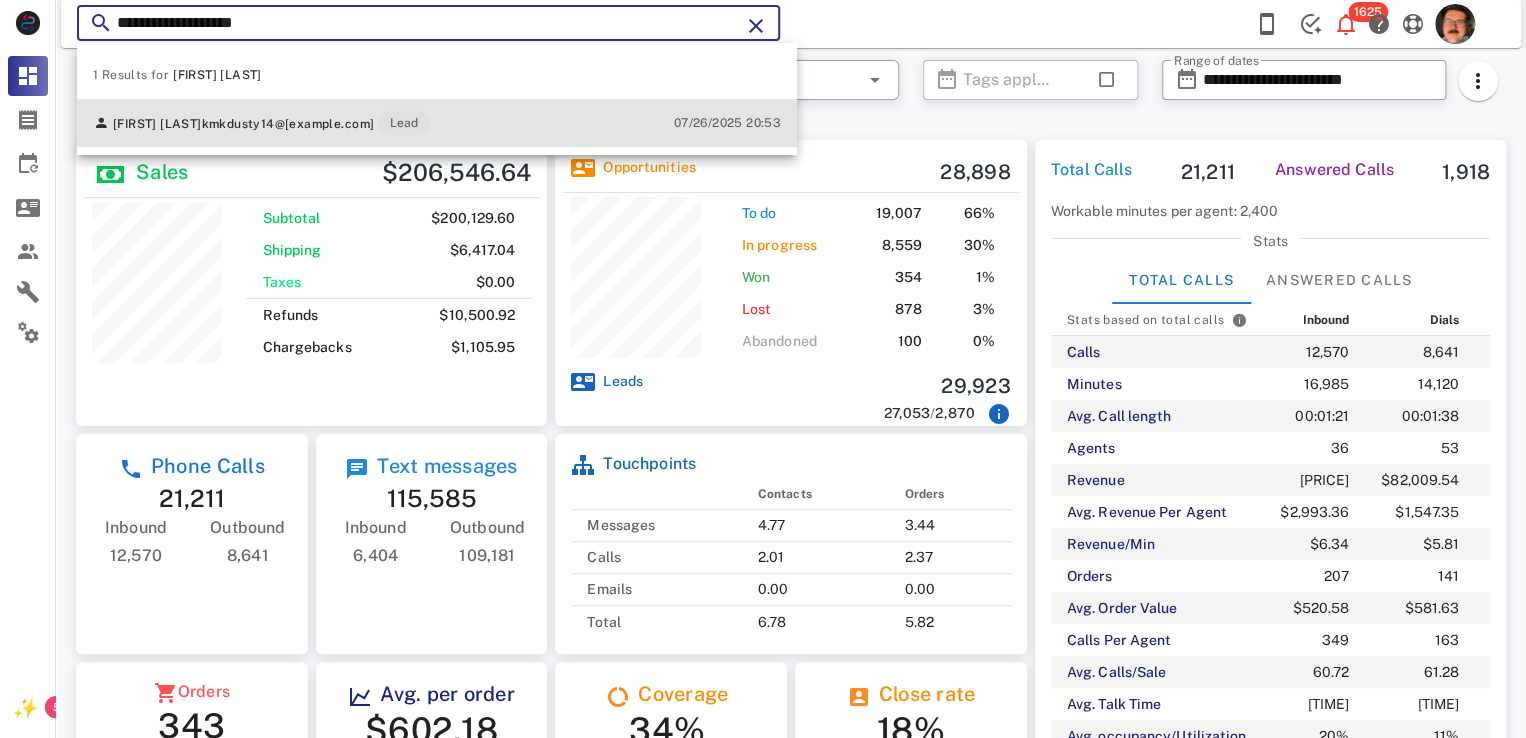click on "kmkdusty14@[example.com]" at bounding box center (288, 124) 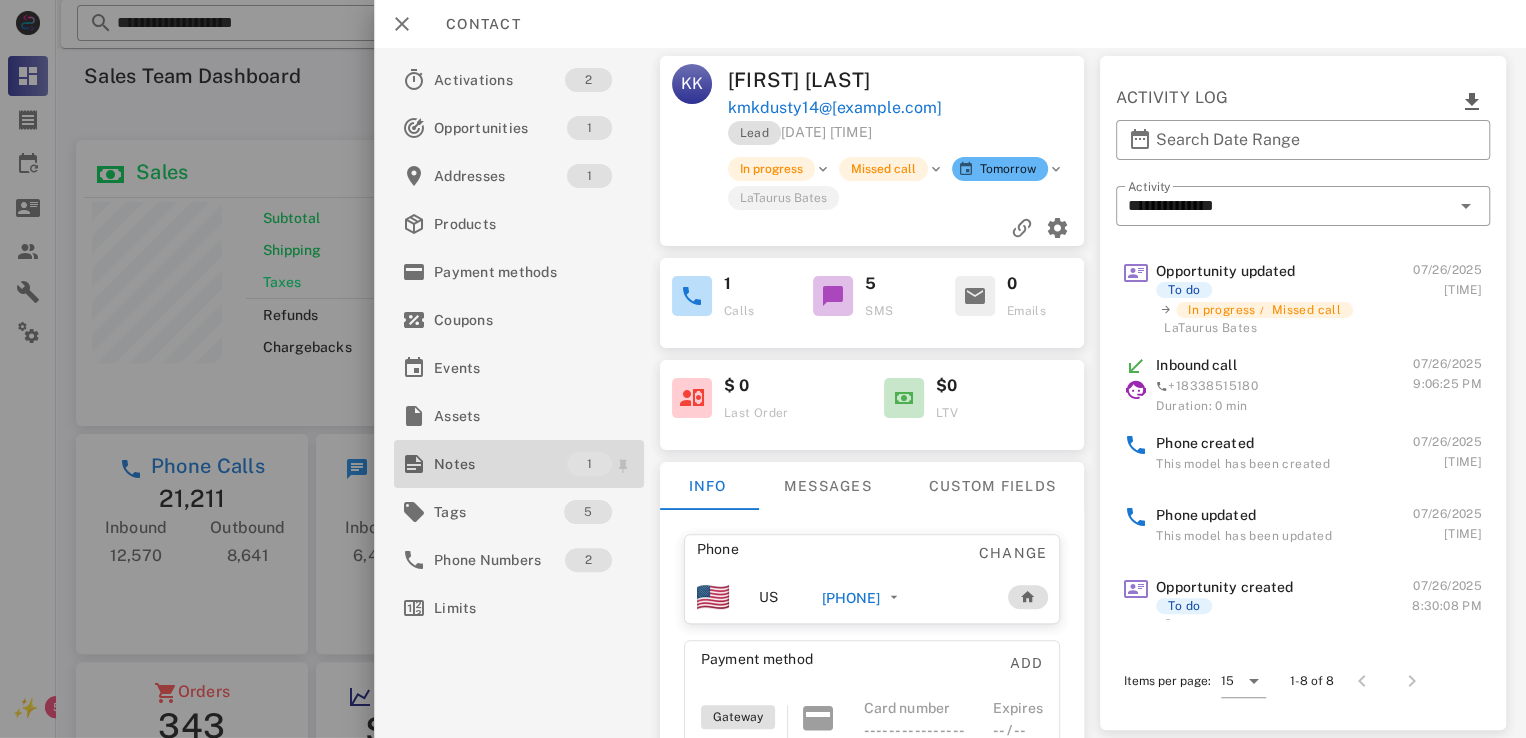 click on "Notes  1" at bounding box center (519, 464) 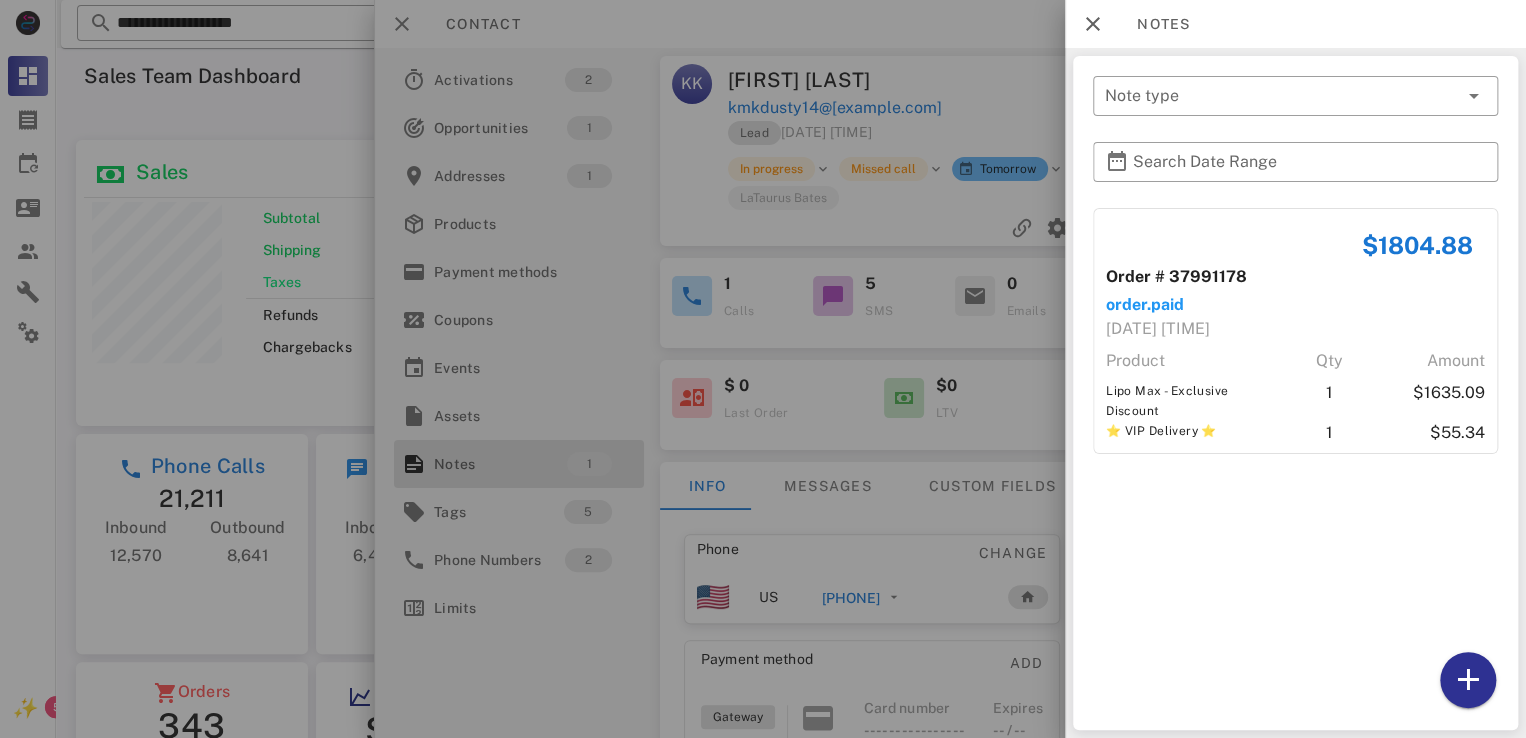click at bounding box center [763, 369] 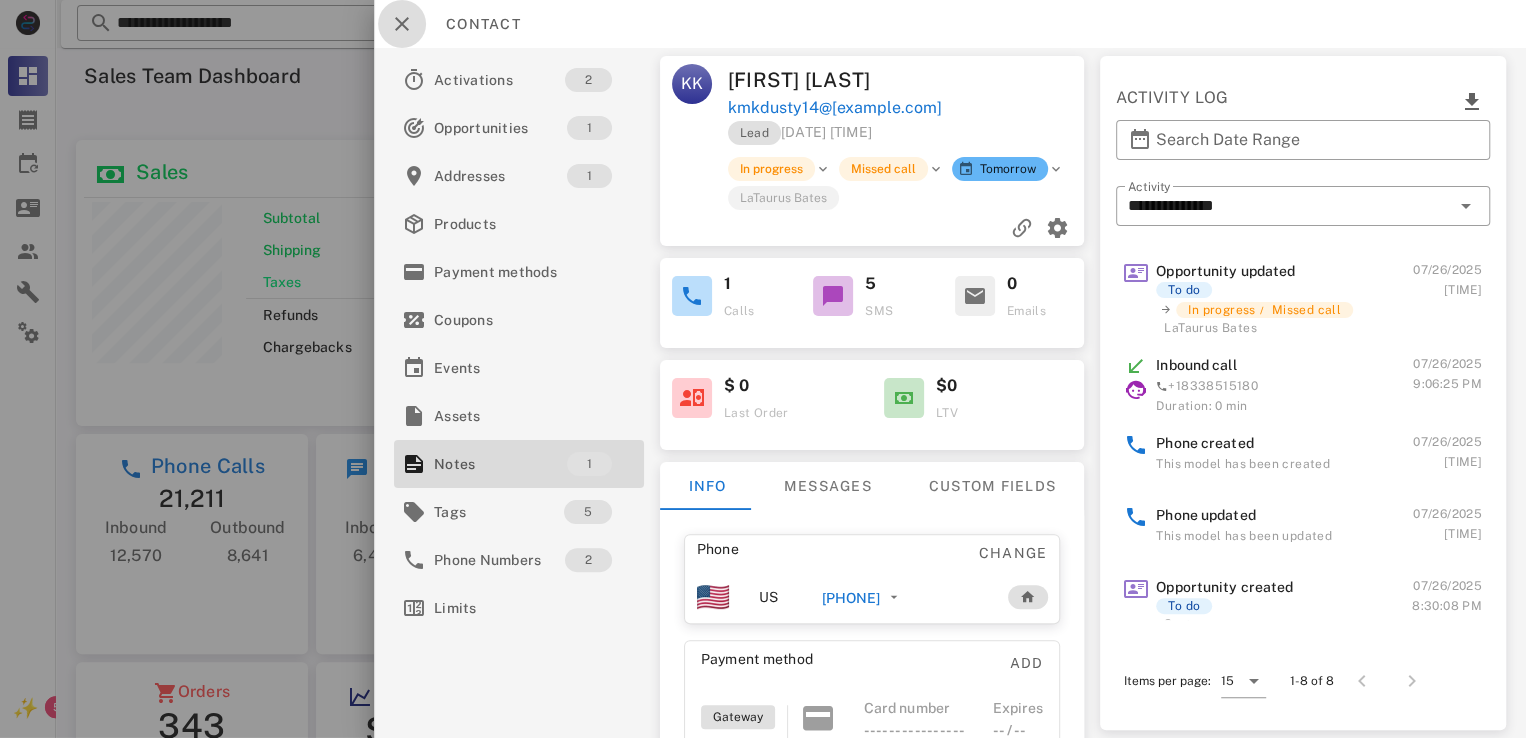 click at bounding box center (402, 24) 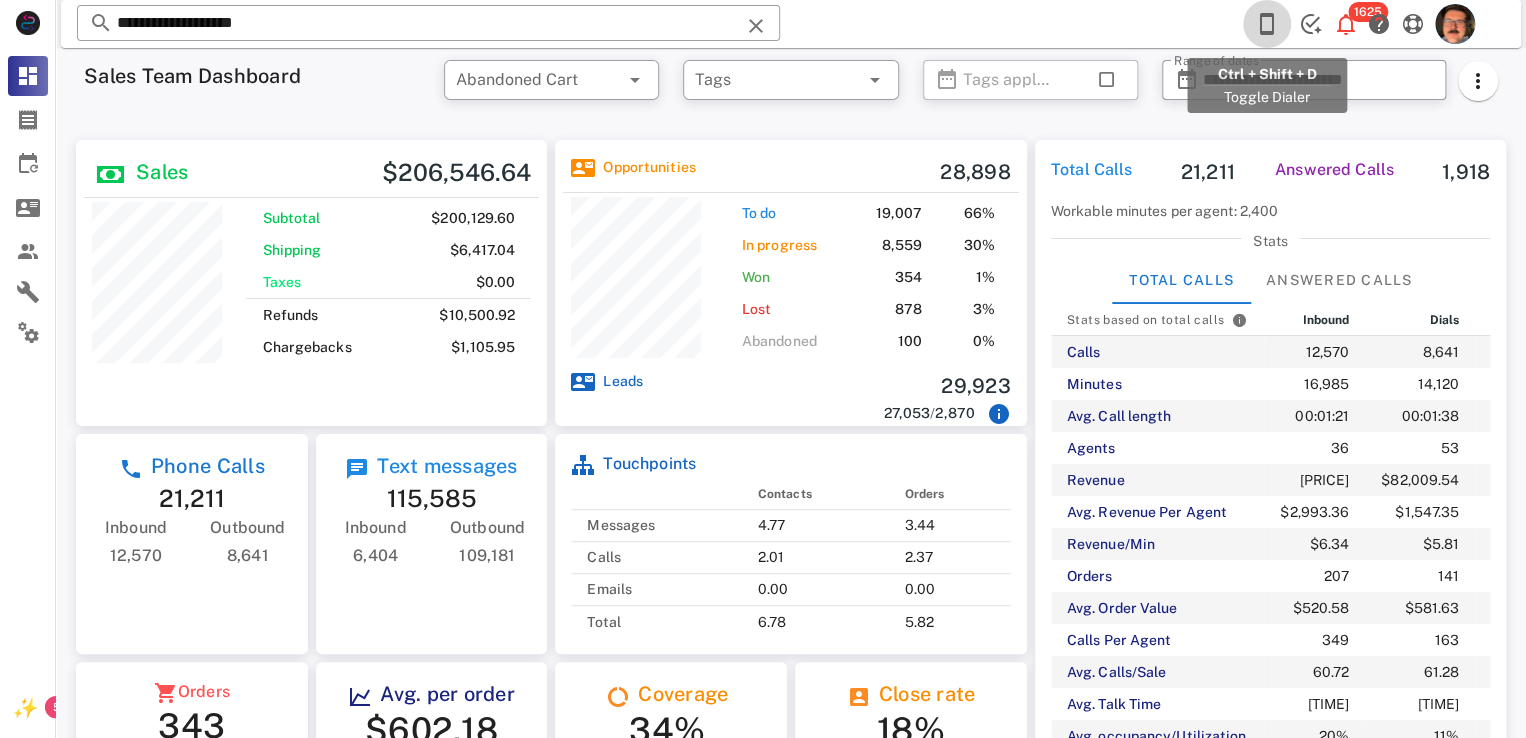 click at bounding box center (1267, 24) 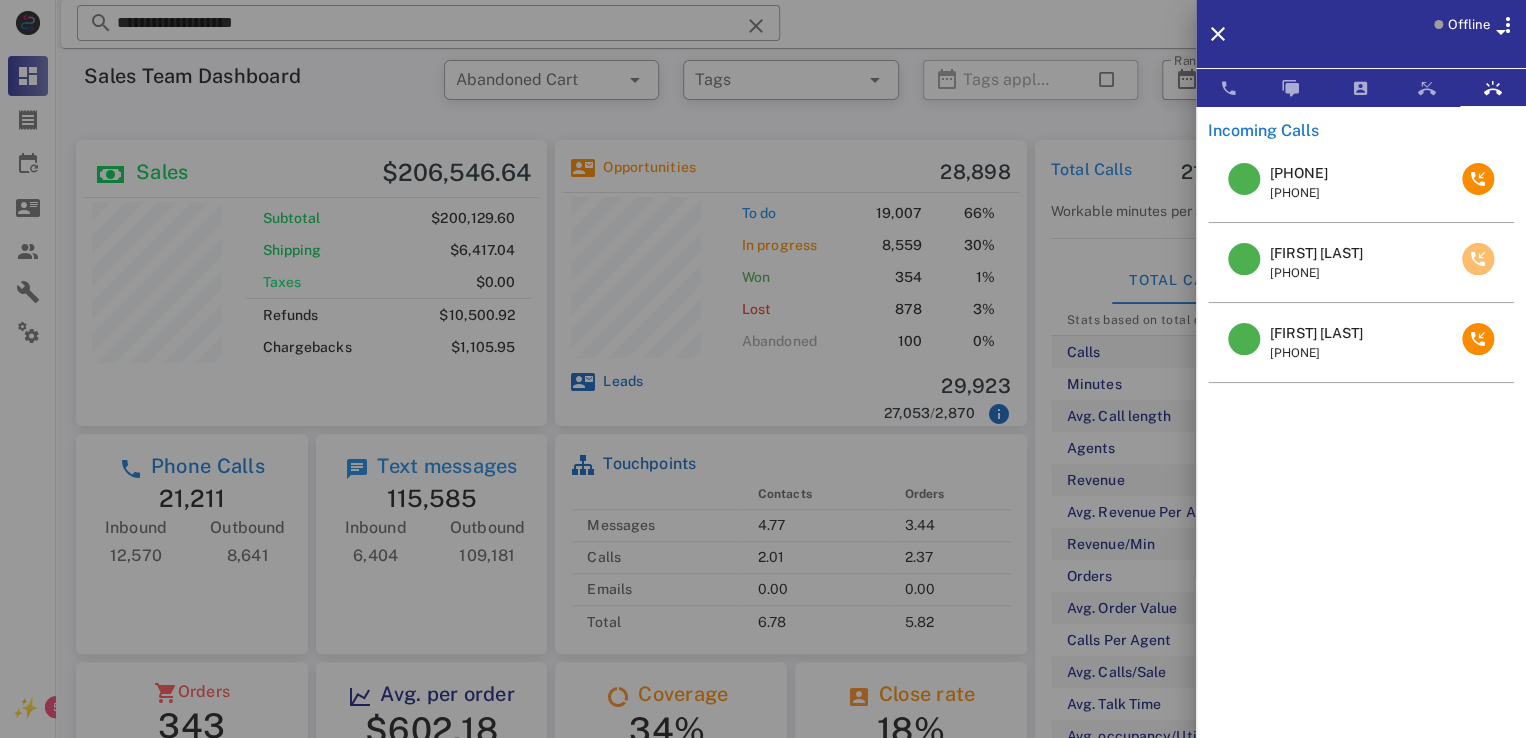 click at bounding box center (1478, 259) 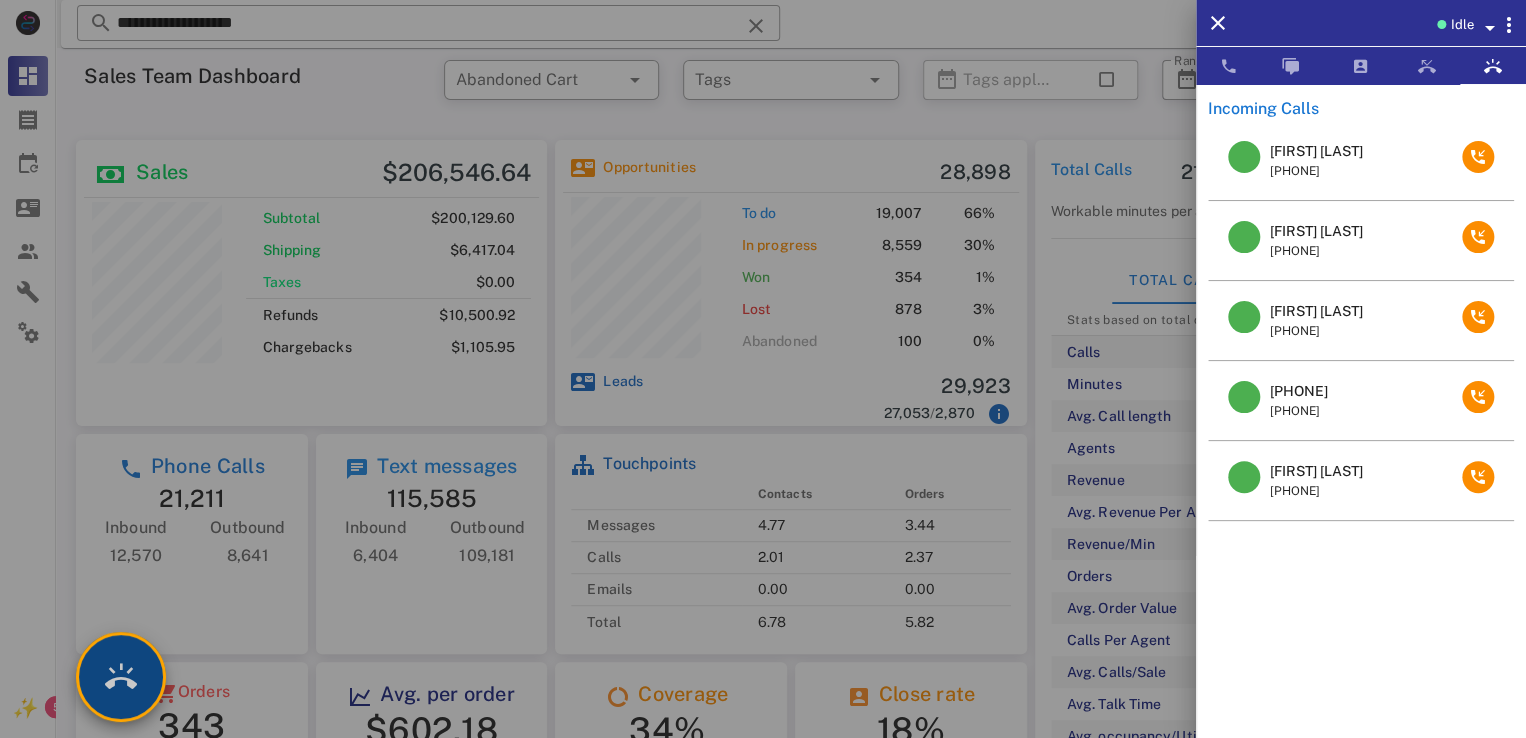 click at bounding box center [121, 677] 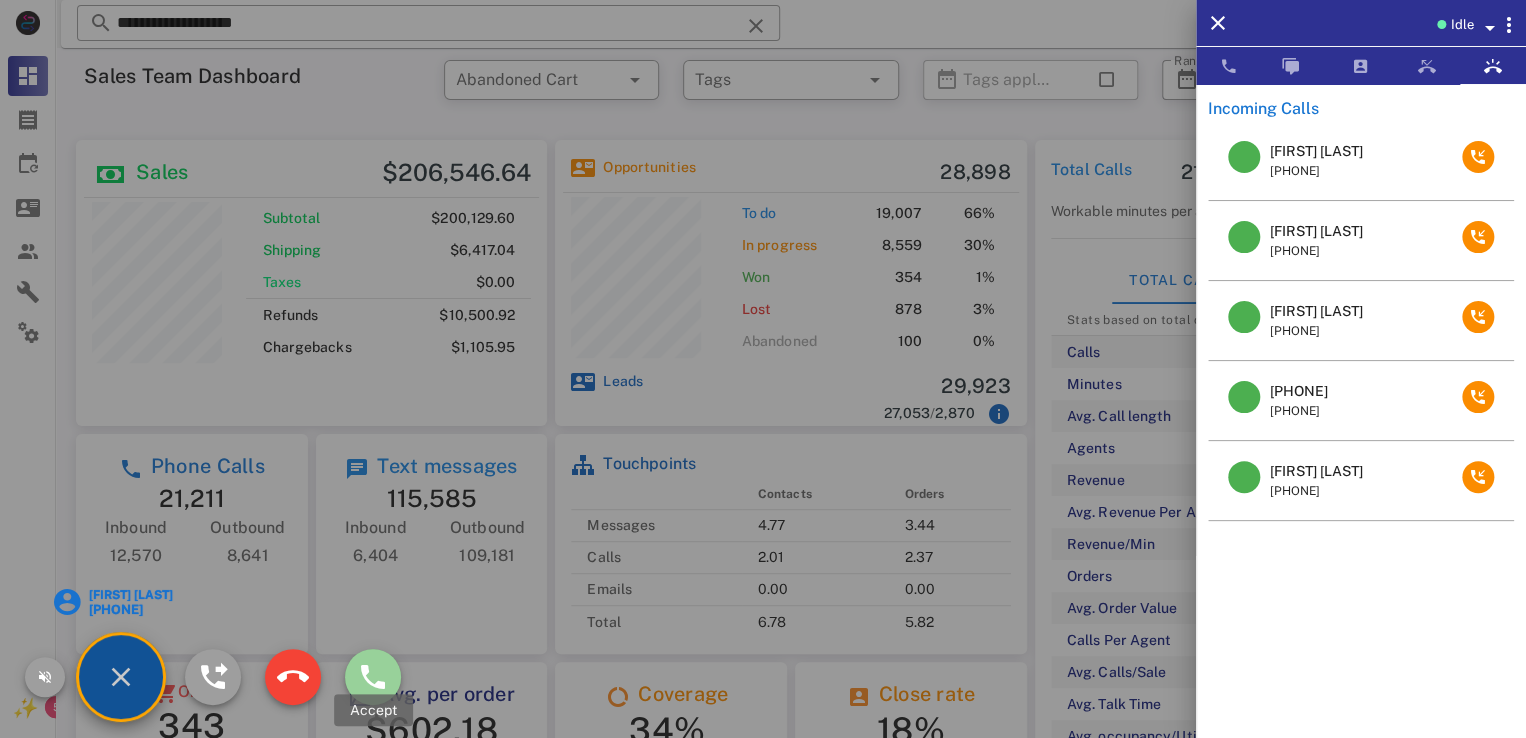 click at bounding box center [373, 677] 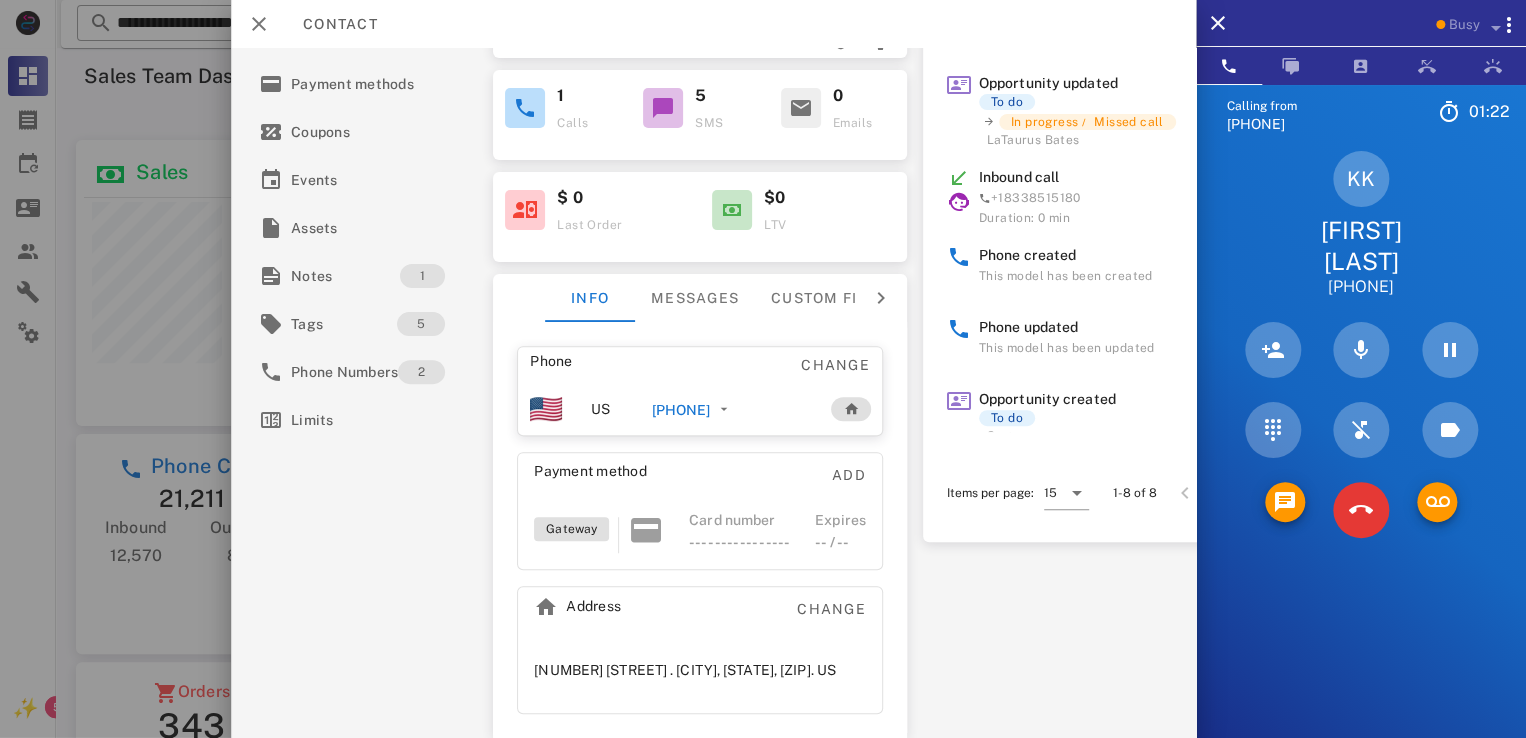 scroll, scrollTop: 0, scrollLeft: 0, axis: both 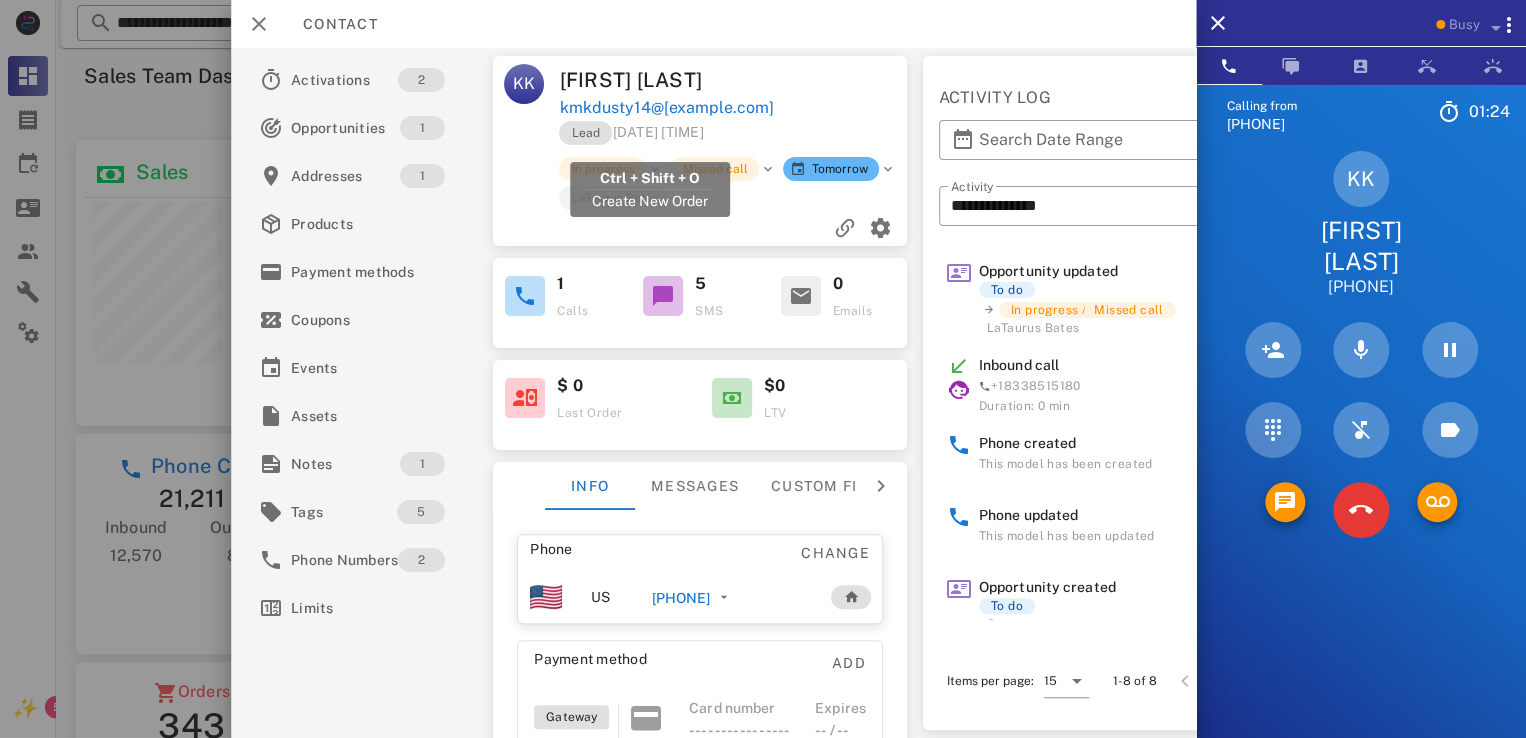 click on "kmkdusty14@[example.com]" at bounding box center [667, 108] 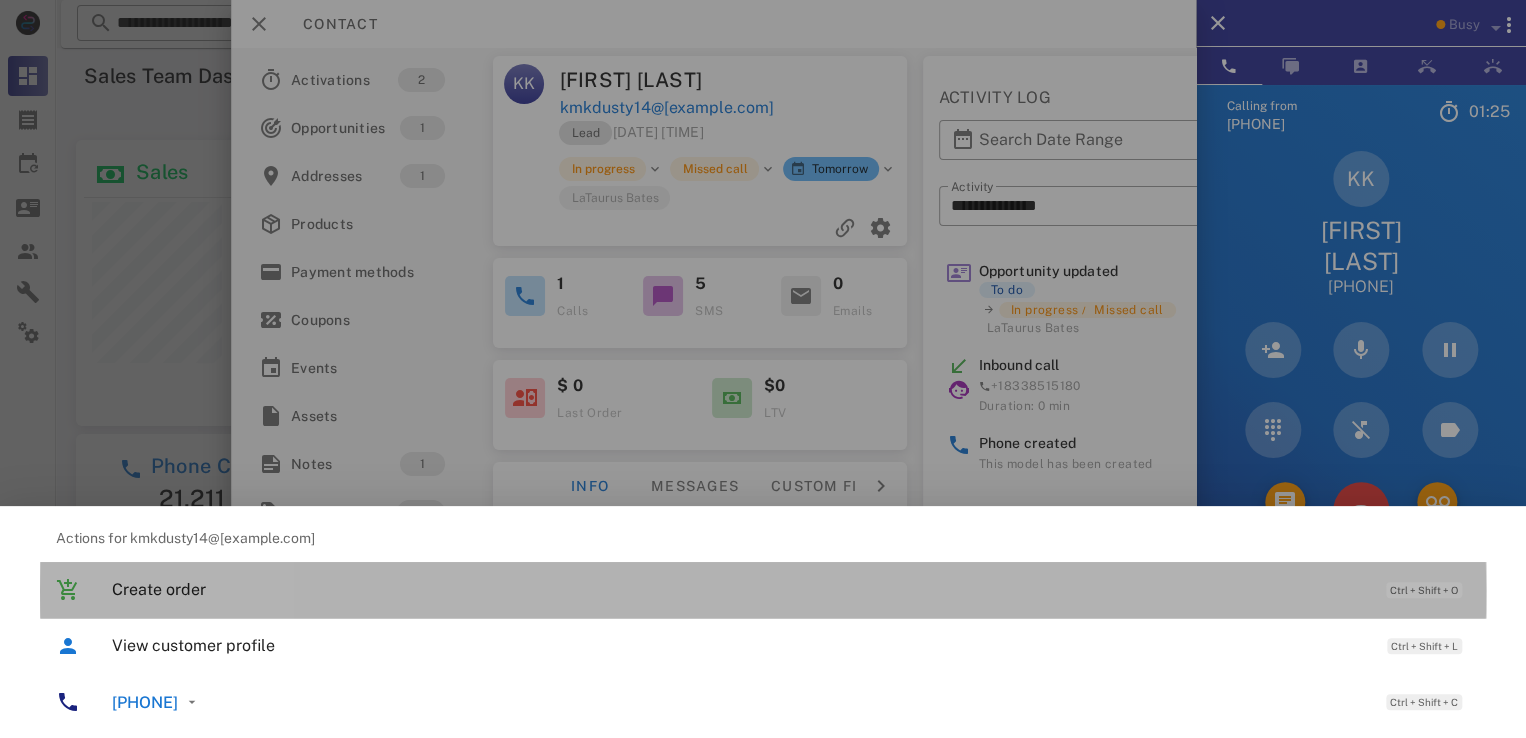 click on "Create order Ctrl + Shift + O" at bounding box center [791, 589] 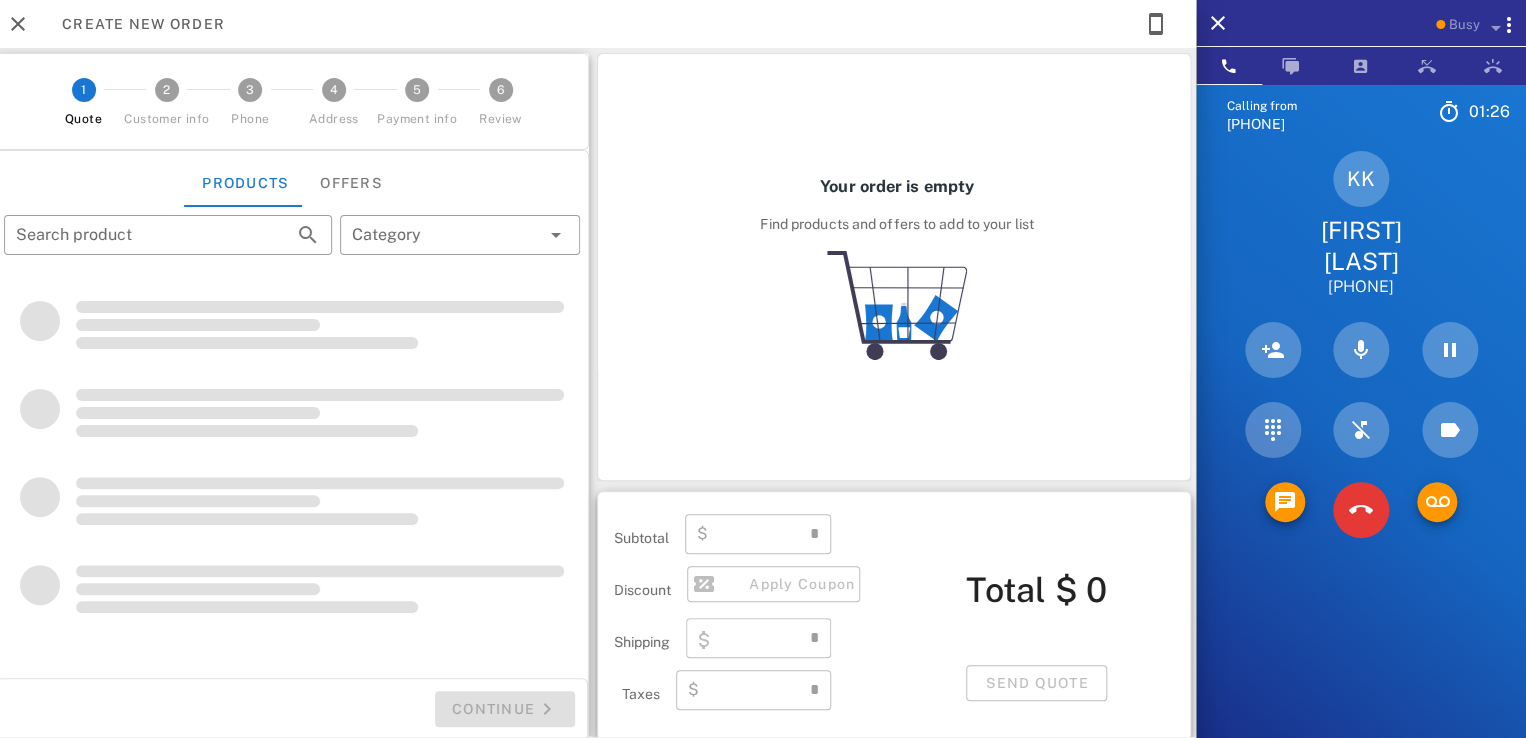 type on "**********" 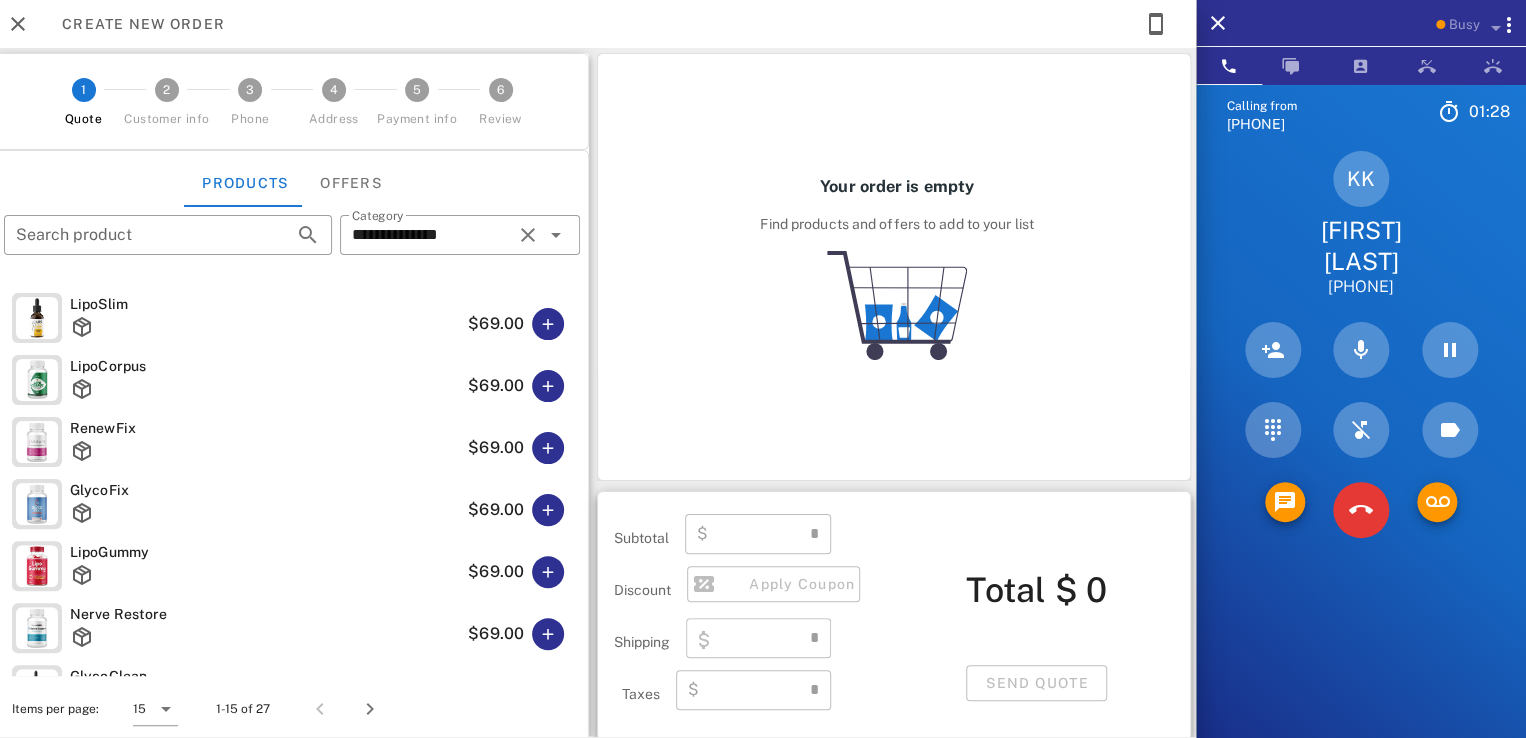 type on "****" 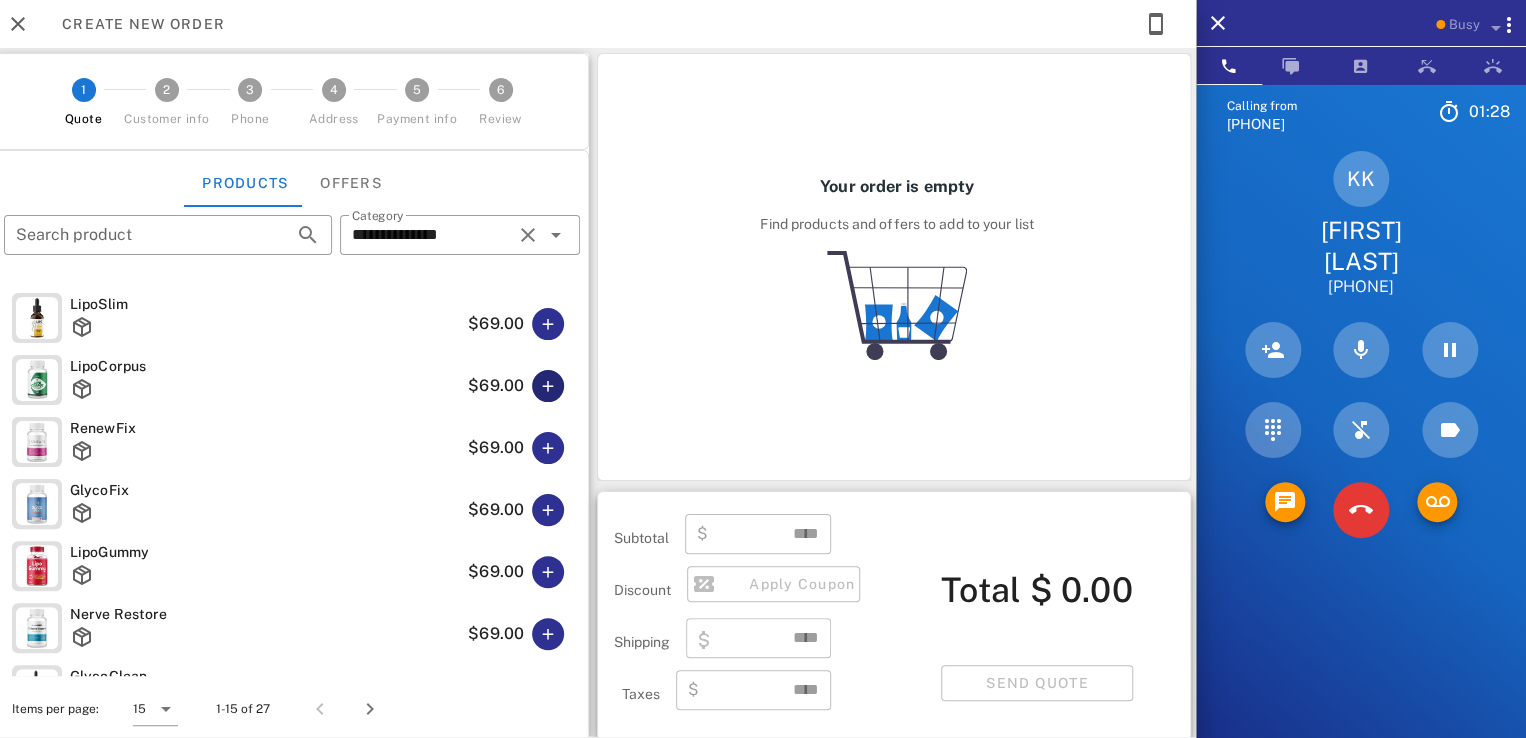 click at bounding box center (548, 386) 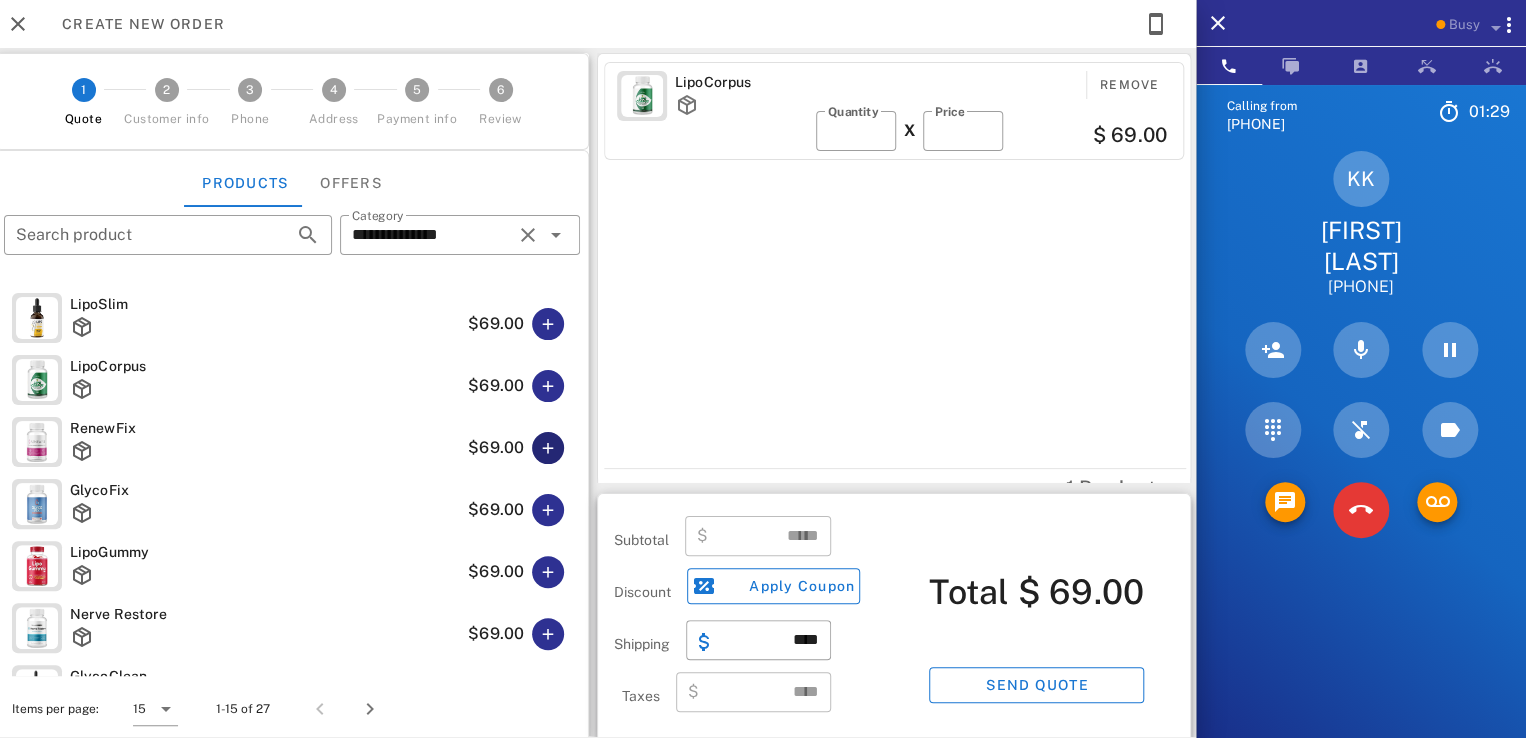 click at bounding box center (548, 448) 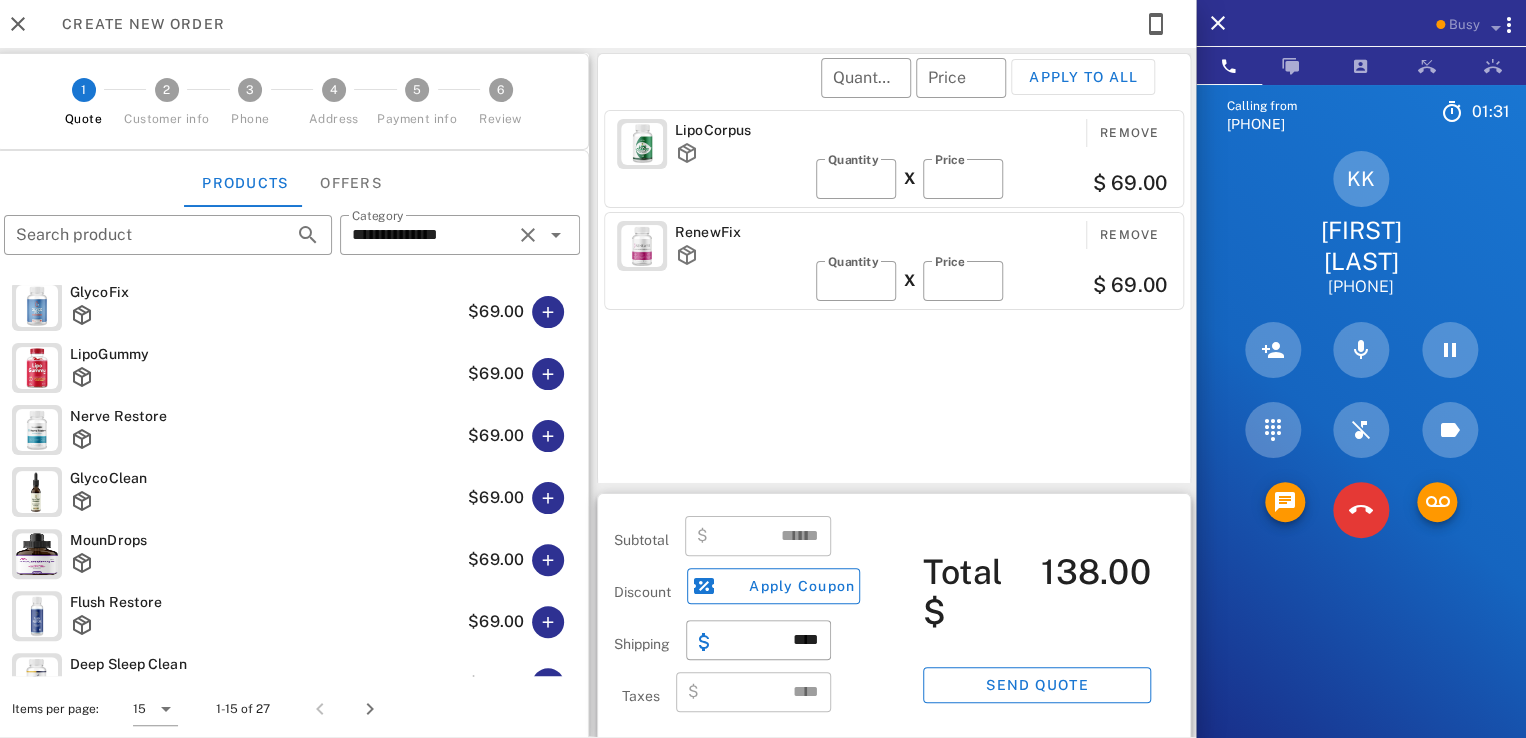 scroll, scrollTop: 199, scrollLeft: 0, axis: vertical 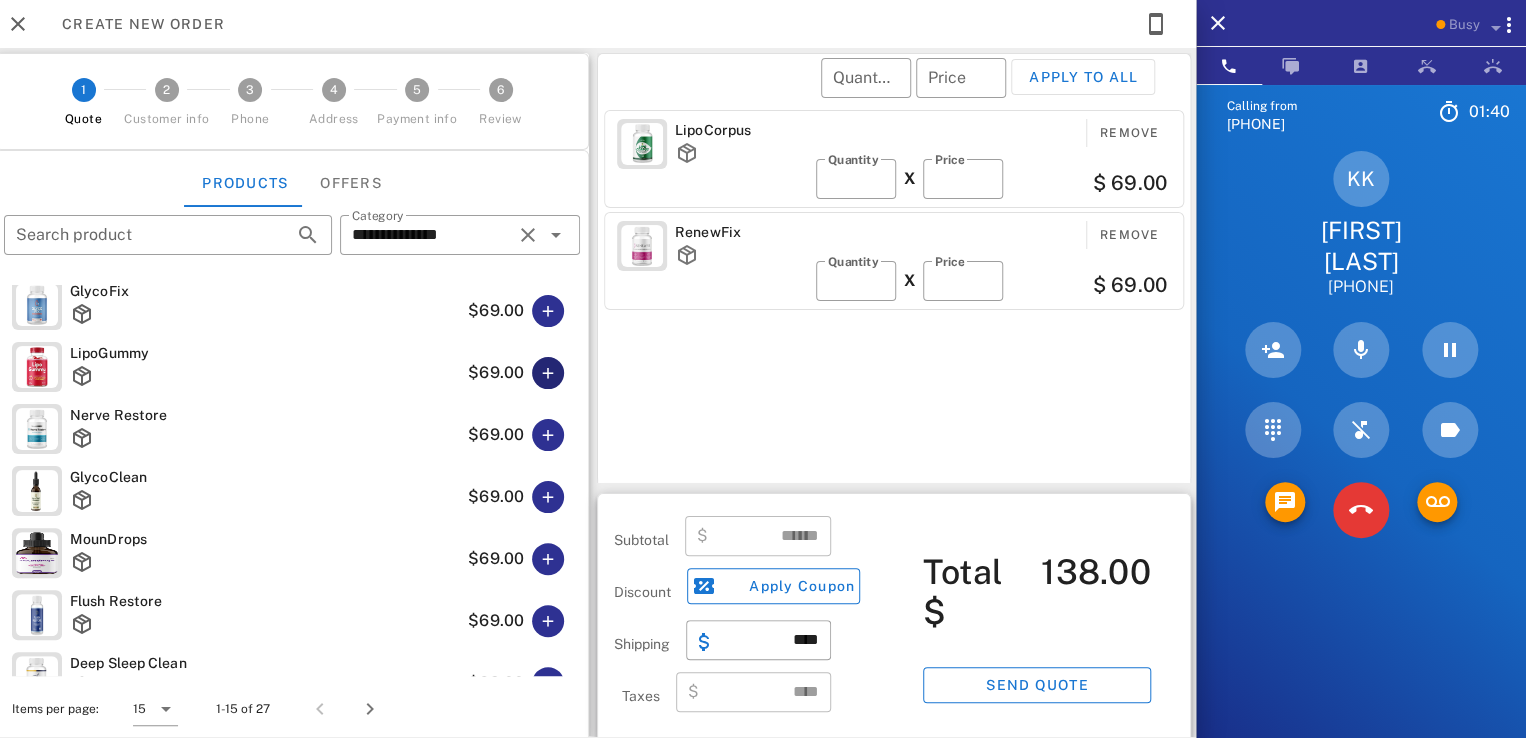 click at bounding box center [548, 373] 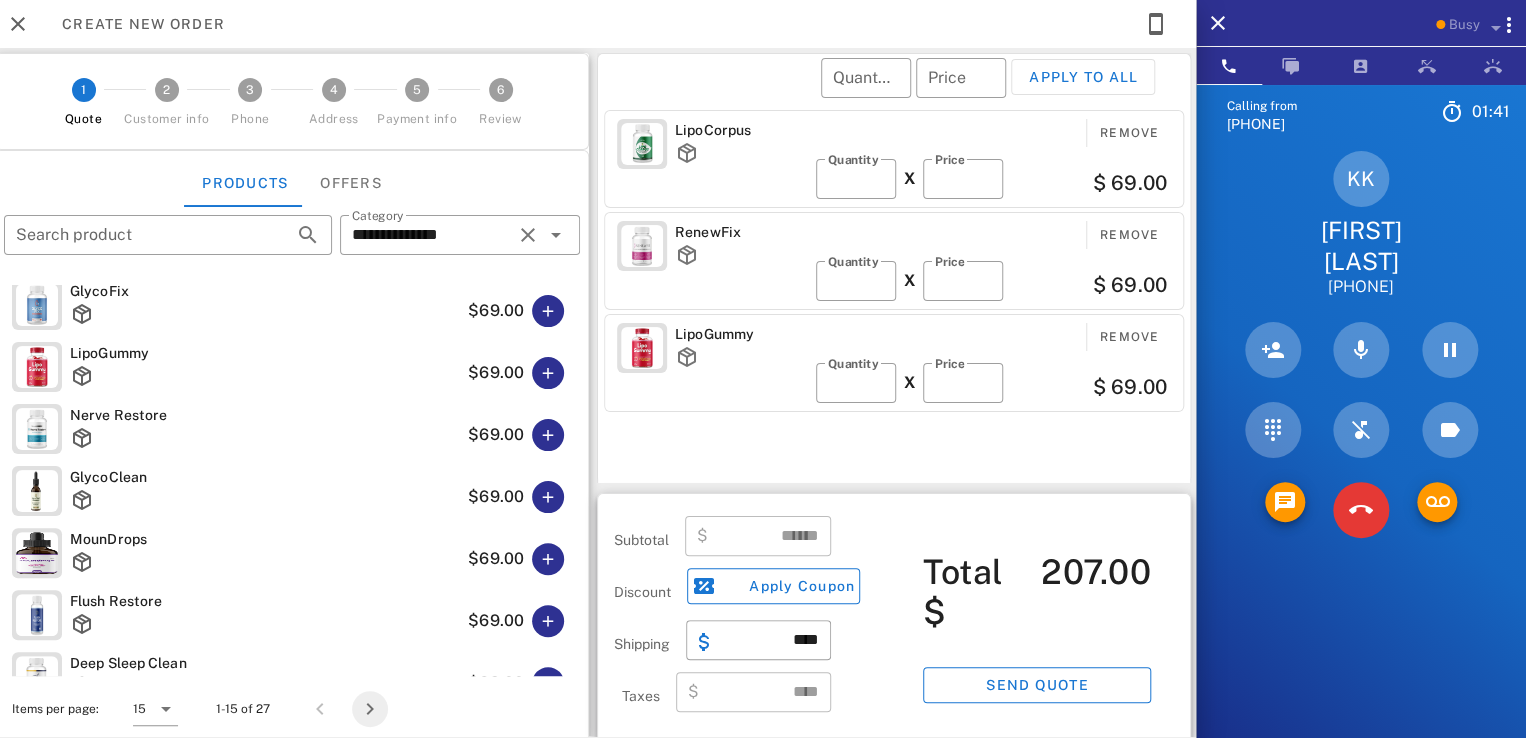click at bounding box center [370, 709] 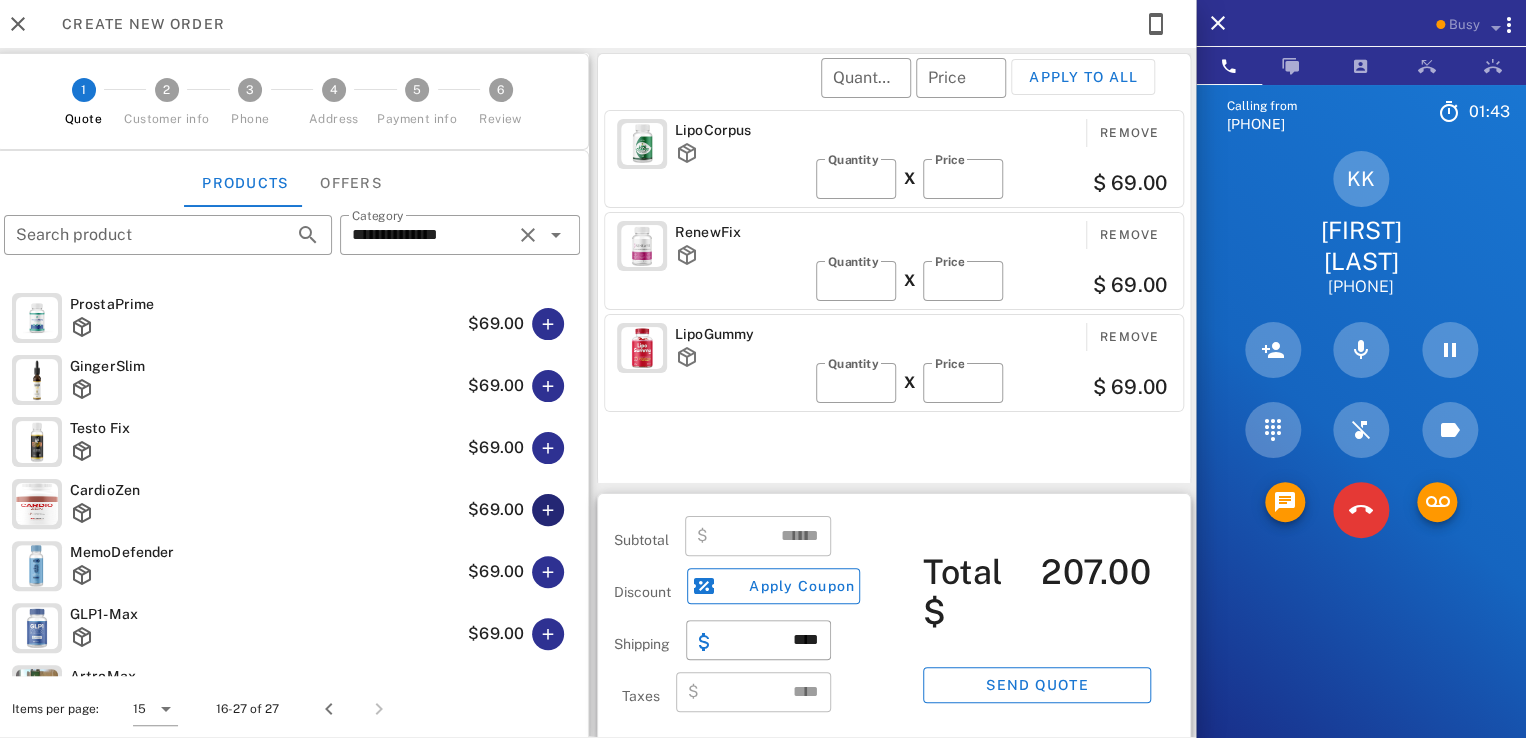 click at bounding box center (548, 510) 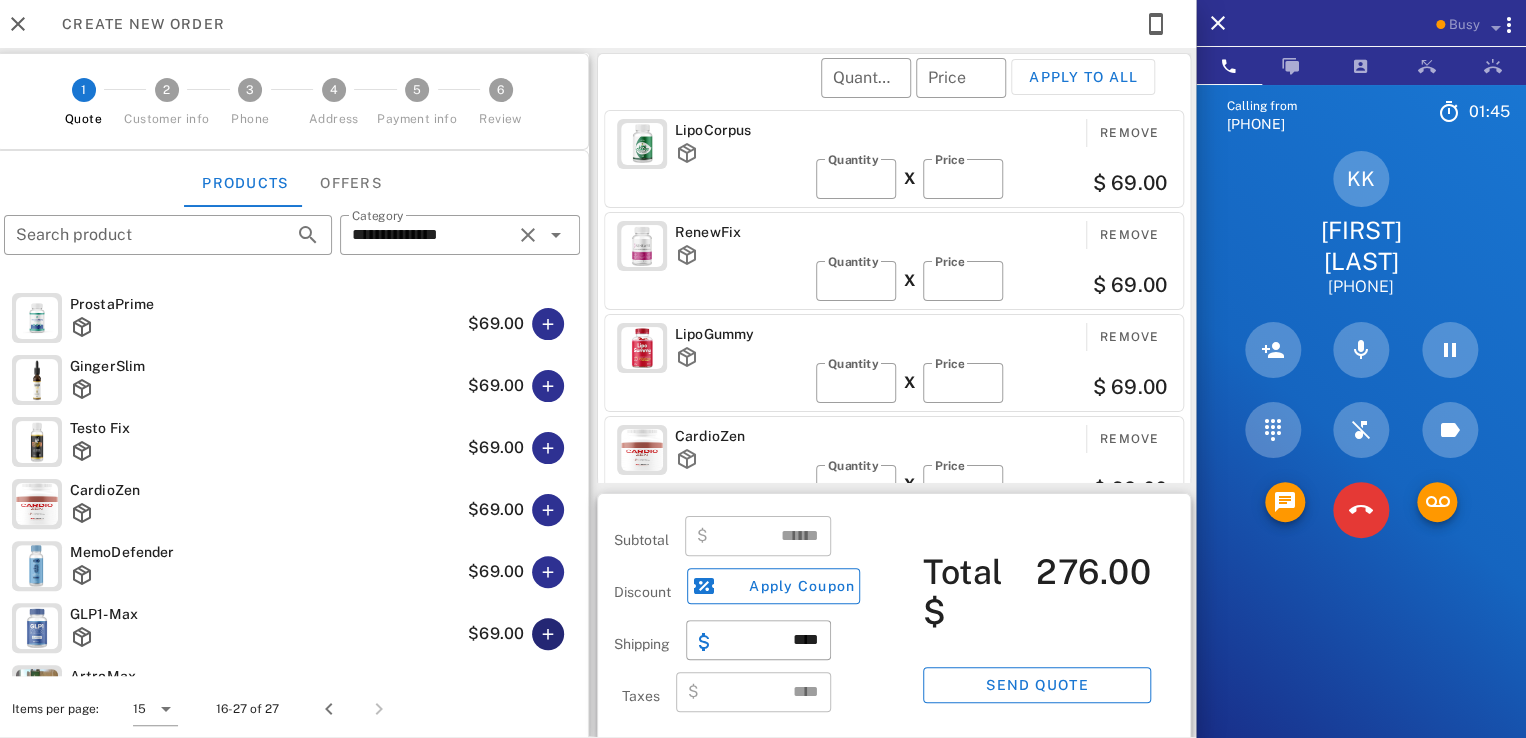 click at bounding box center [548, 634] 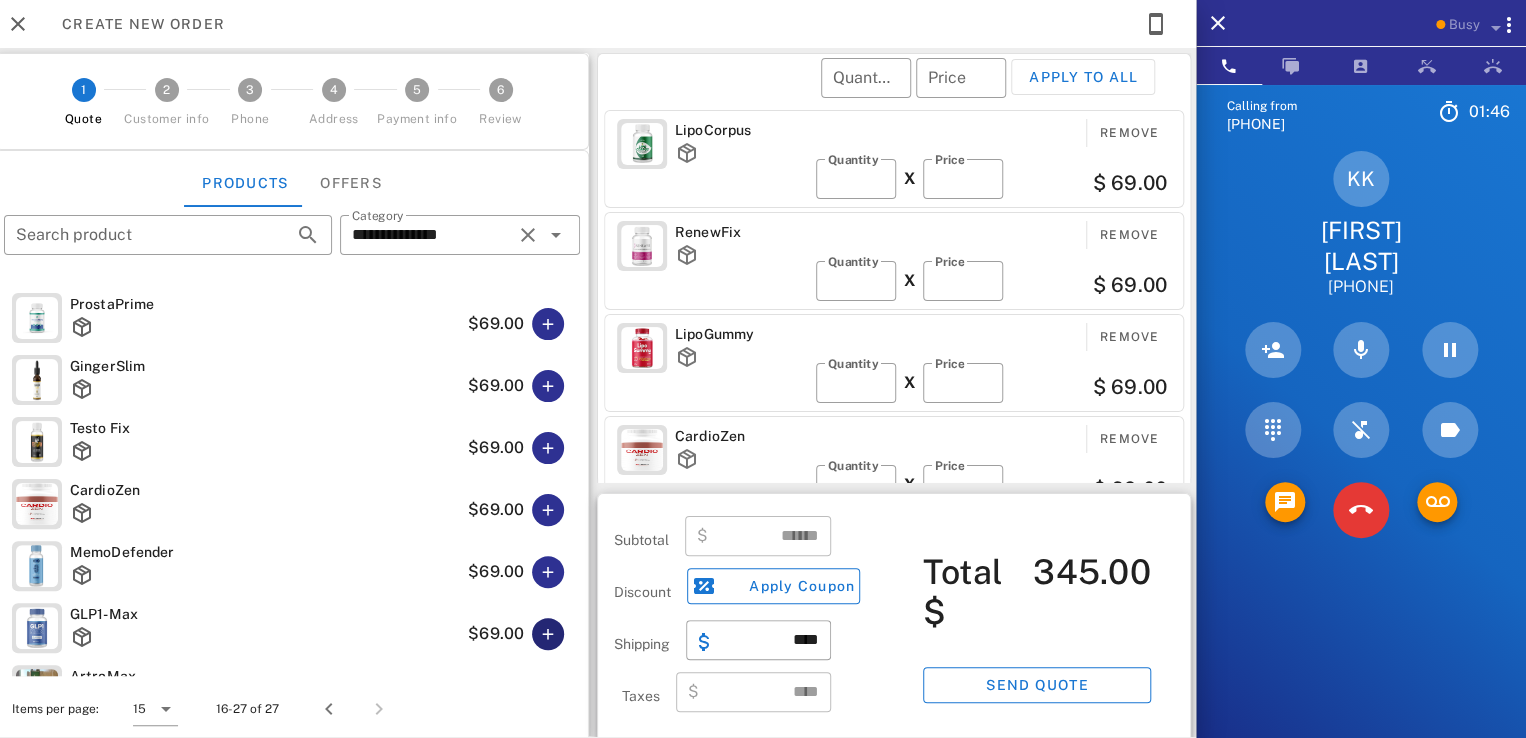 scroll, scrollTop: 4, scrollLeft: 0, axis: vertical 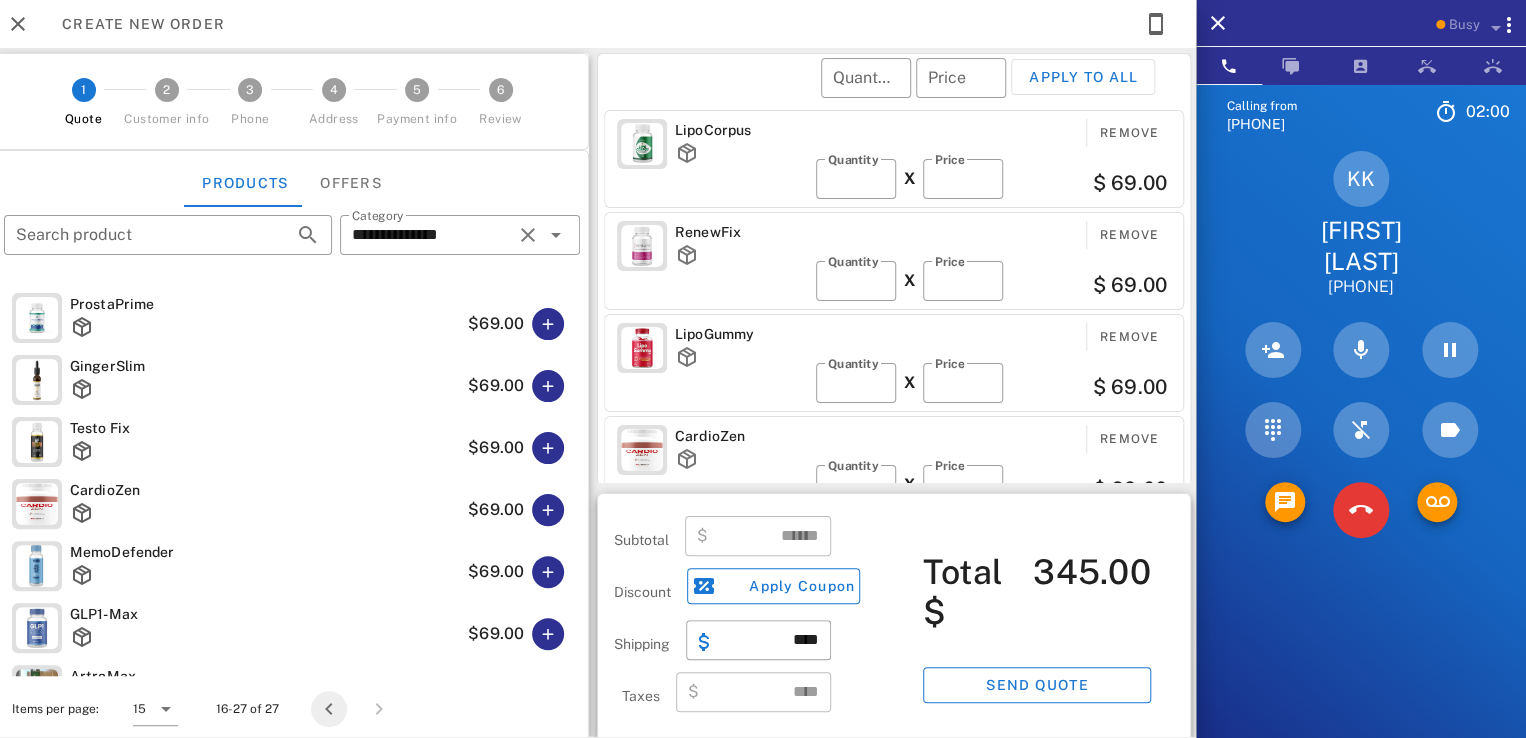 click at bounding box center (329, 709) 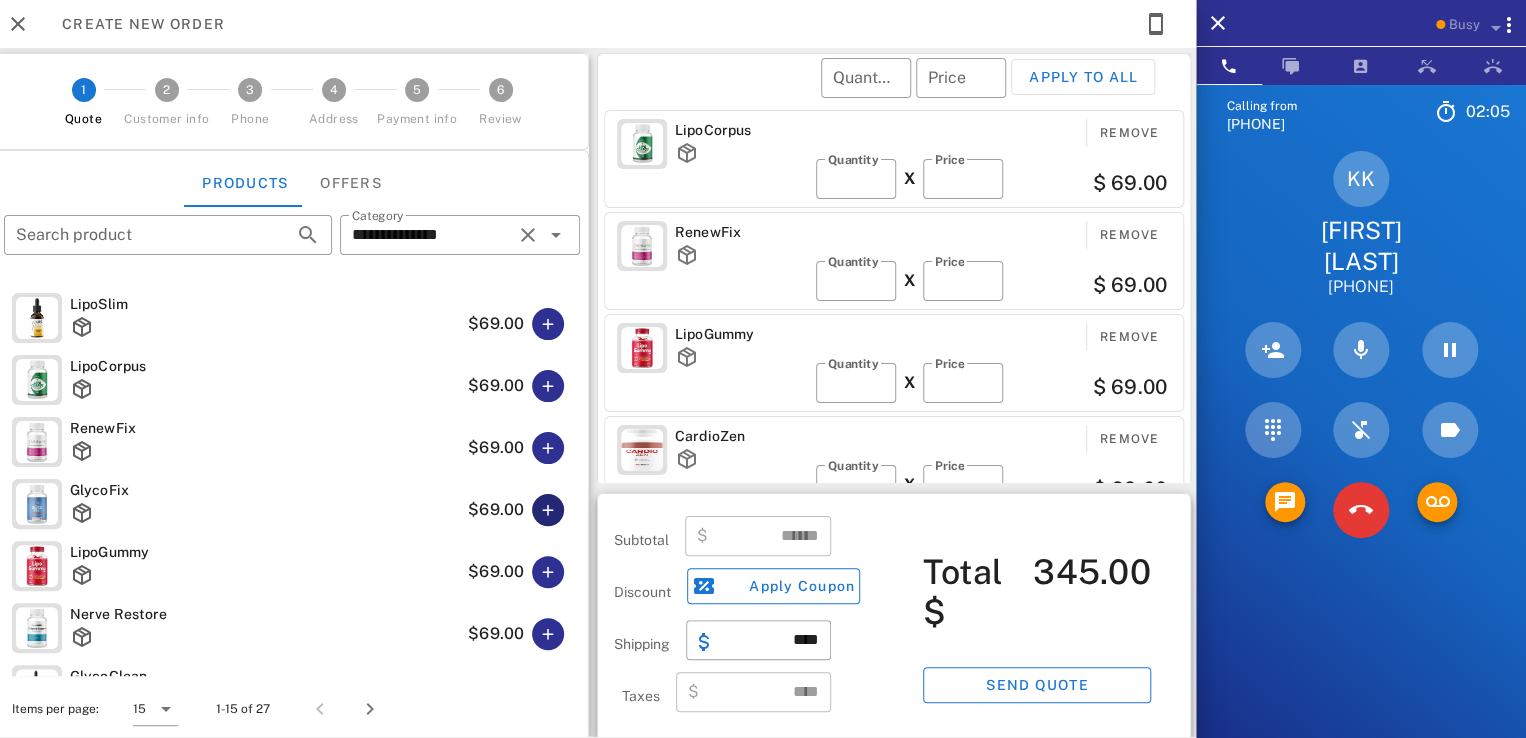 click at bounding box center [548, 510] 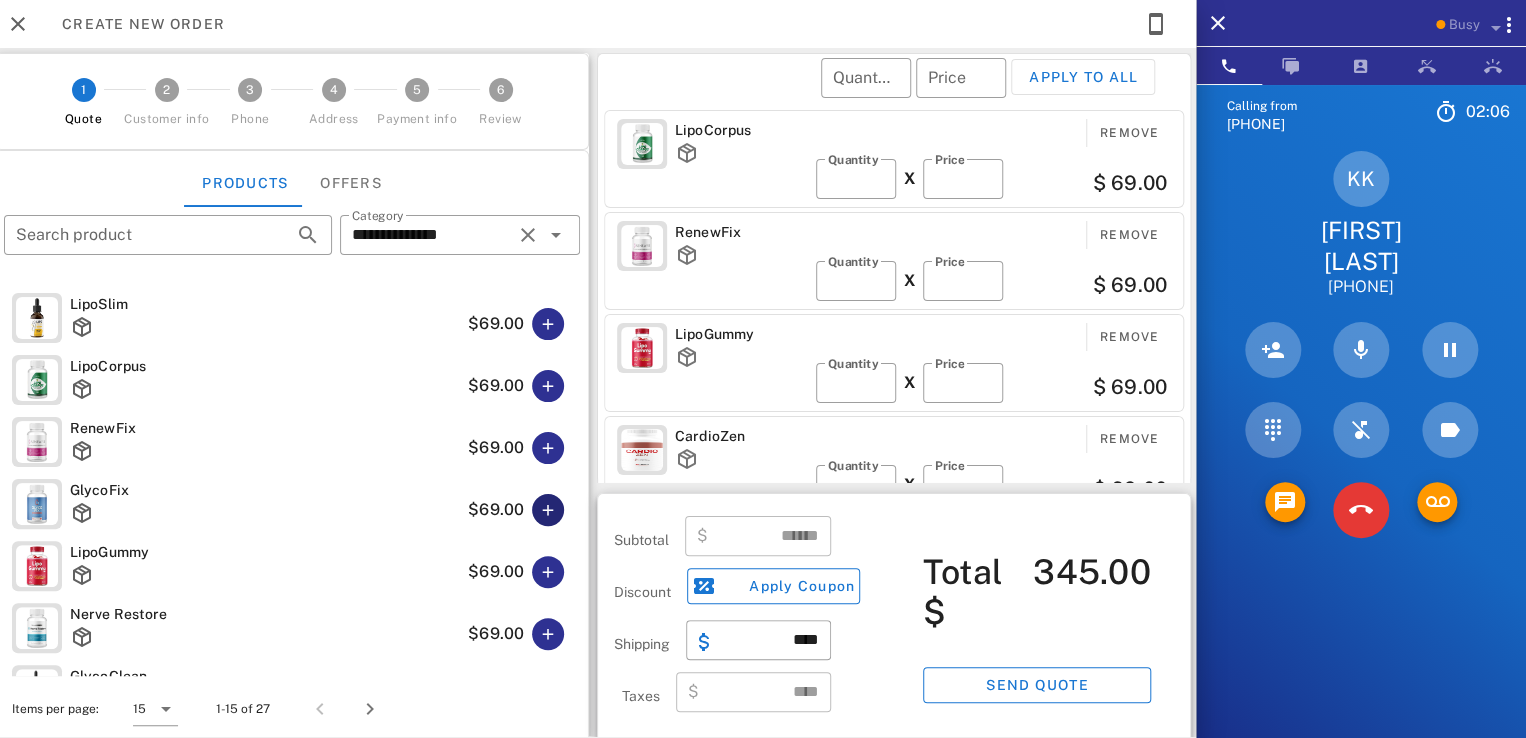 type on "******" 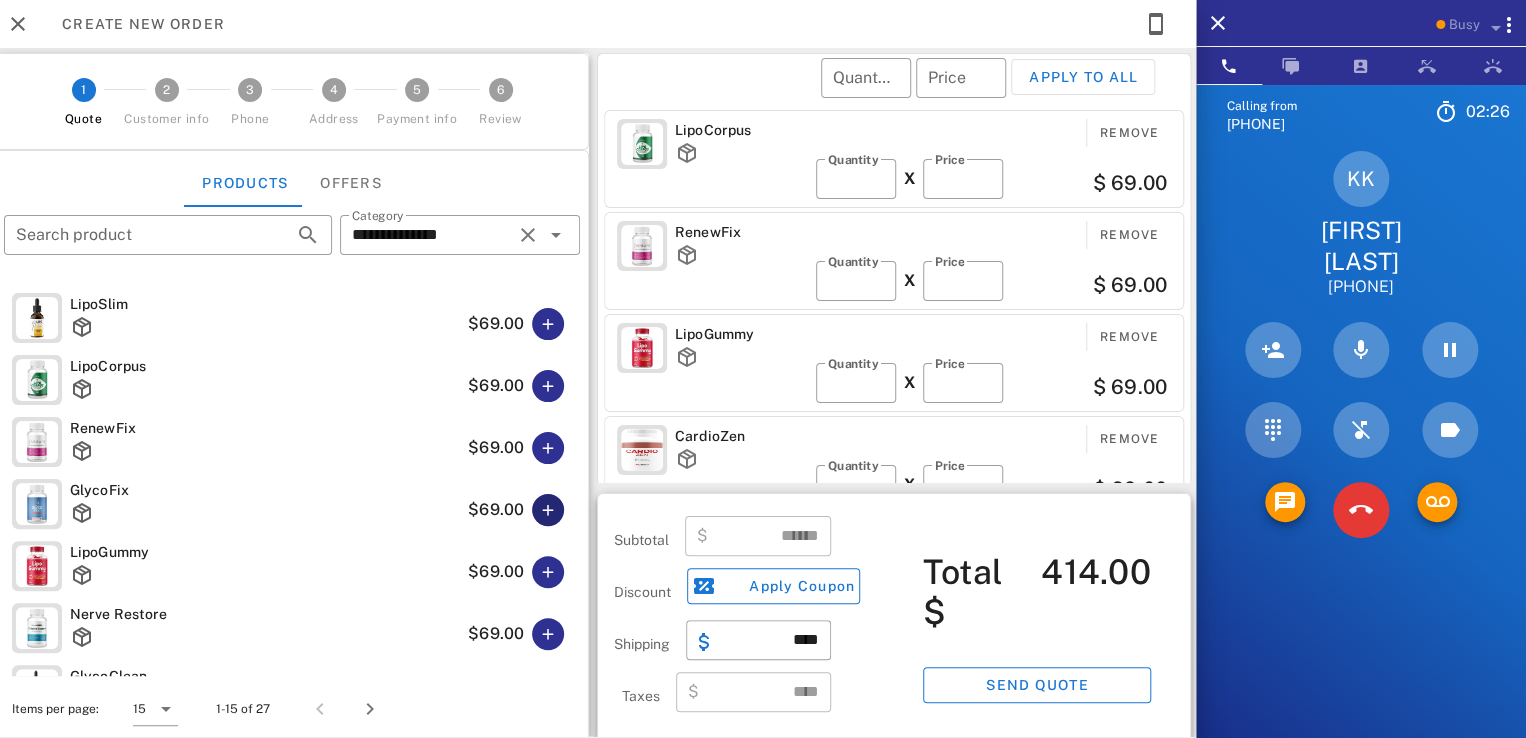 scroll, scrollTop: 0, scrollLeft: 0, axis: both 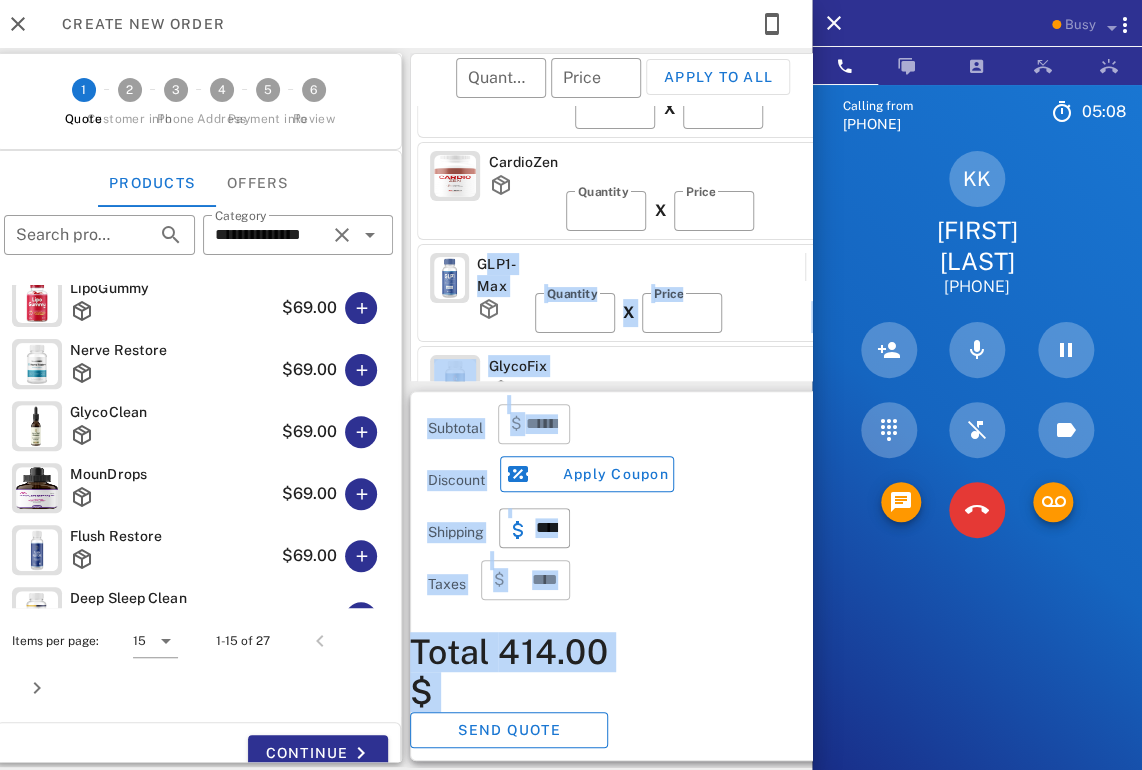 drag, startPoint x: 496, startPoint y: 256, endPoint x: 1276, endPoint y: 340, distance: 784.51 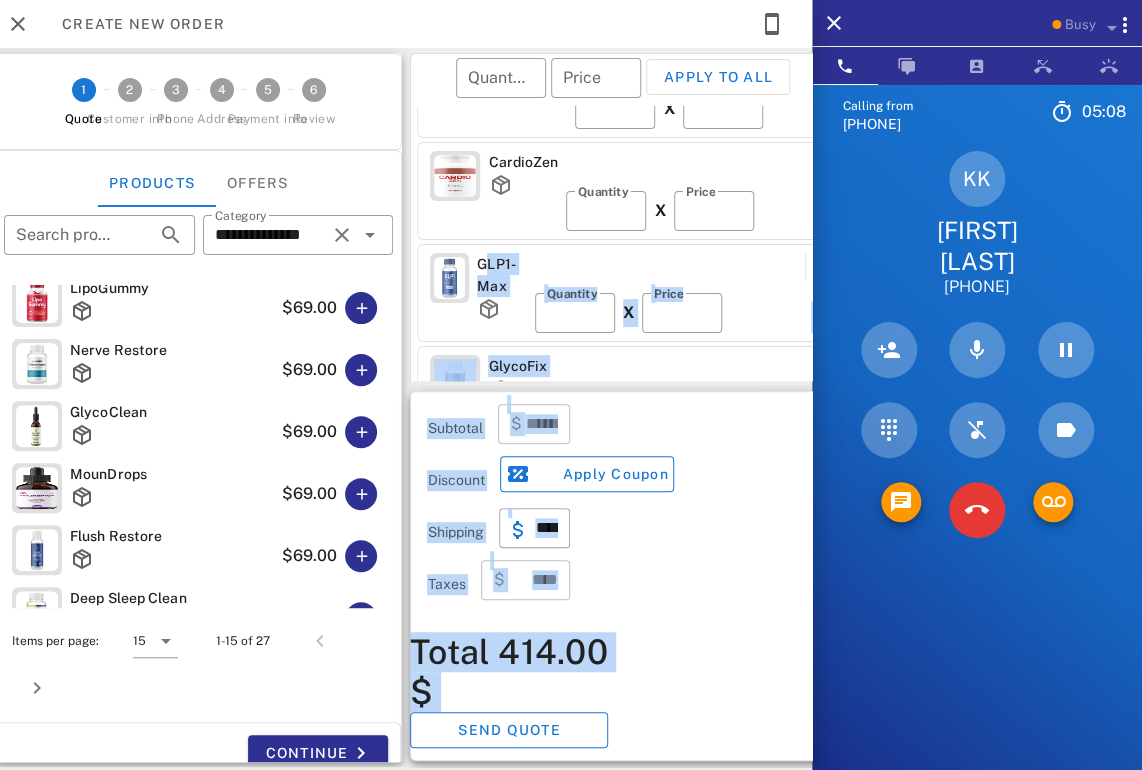 click on "Busy  Calling from [PHONE] [TIME]  Unknown      ▼     Australia
+61
Canada
+1
Guam
+1671
Mexico (México)
+52
New Zealand
+64
United Kingdom
+44
United States
+1
1 2 ABC 3 DEF 4 GHI 5 JKL 6 MNO 7 PQRS 8 TUV 9 WXYZ * 0 + #  KK   [FIRST] [LAST]  [PHONE] Directory ​  A1  Agent 131  Idle   AA  [FIRST] [LAST]  Idle   BC  [FIRST] [LAST]  Idle   DT  [FIRST] [LAST]  Idle   JP  [FIRST] [LAST]  Busy   RM  [FIRST] [LAST]  Busy   KW  [FIRST] [LAST]  Offline   ML  [FIRST] [LAST]  Offline   LM  [FIRST] [LAST]  Offline   KM  [FIRST] [LAST]  Offline   LC  Logicall Customer Support  Offline   MB  [FIRST] [LAST]  Offline   JR  [FIRST] [LAST]  Offline   AD  Accounting Dept  Offline   A1  Agent 101  Offline   A1  Agent 105  Offline   A1  Agent 112  Offline   A1  Agent 125  Offline   A1  agent 126  Offline   A1  Agent 128  Offline   A1  Agent 129  Offline   A1" at bounding box center [571, 825] 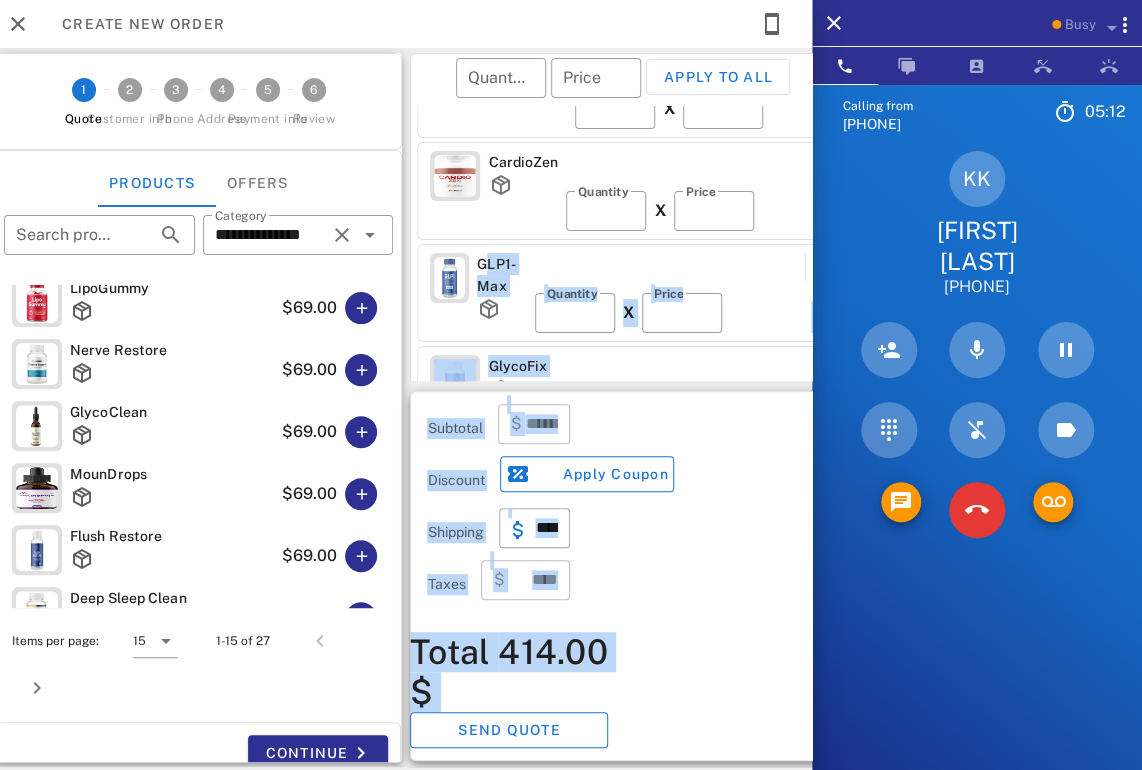 click on "Remove" at bounding box center [712, 267] 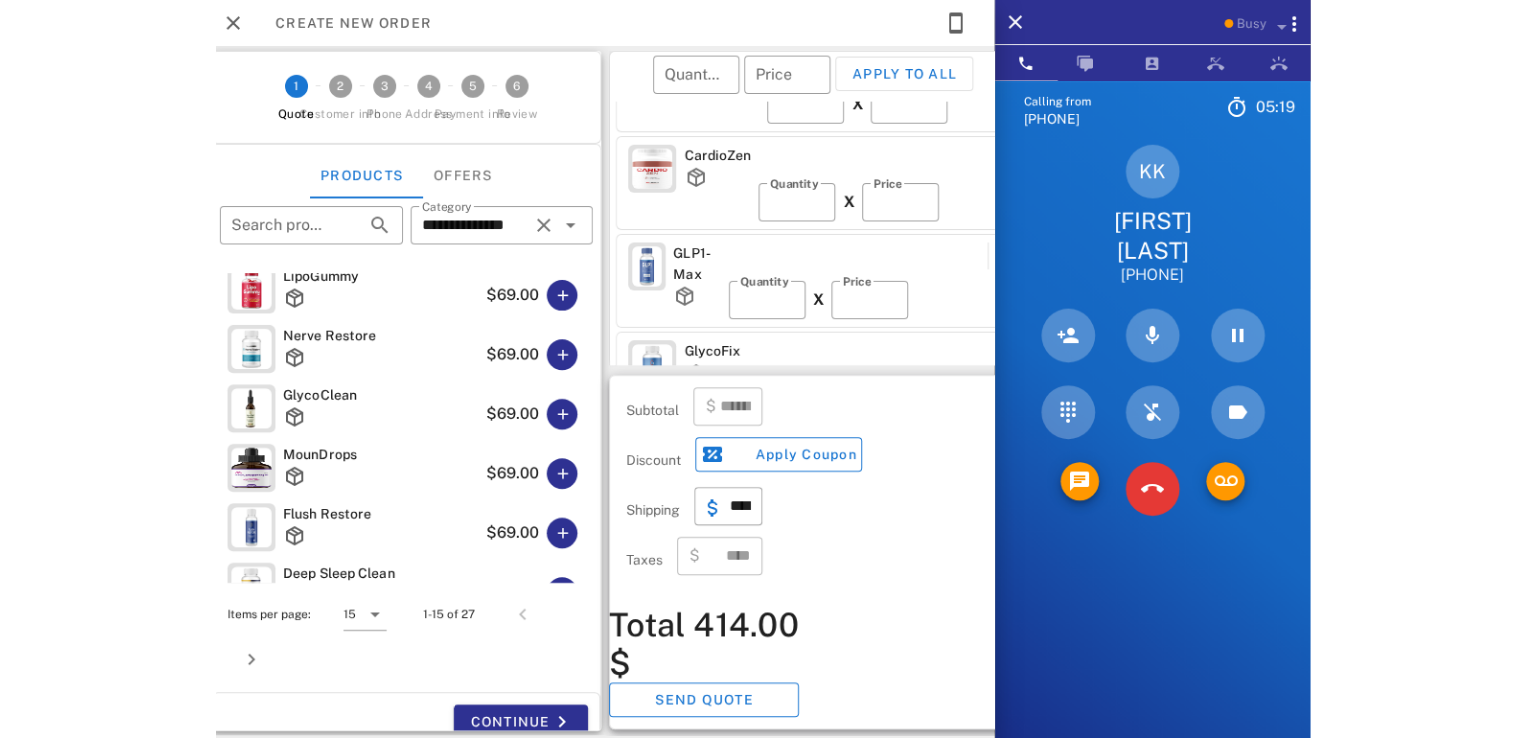 scroll, scrollTop: 273, scrollLeft: 0, axis: vertical 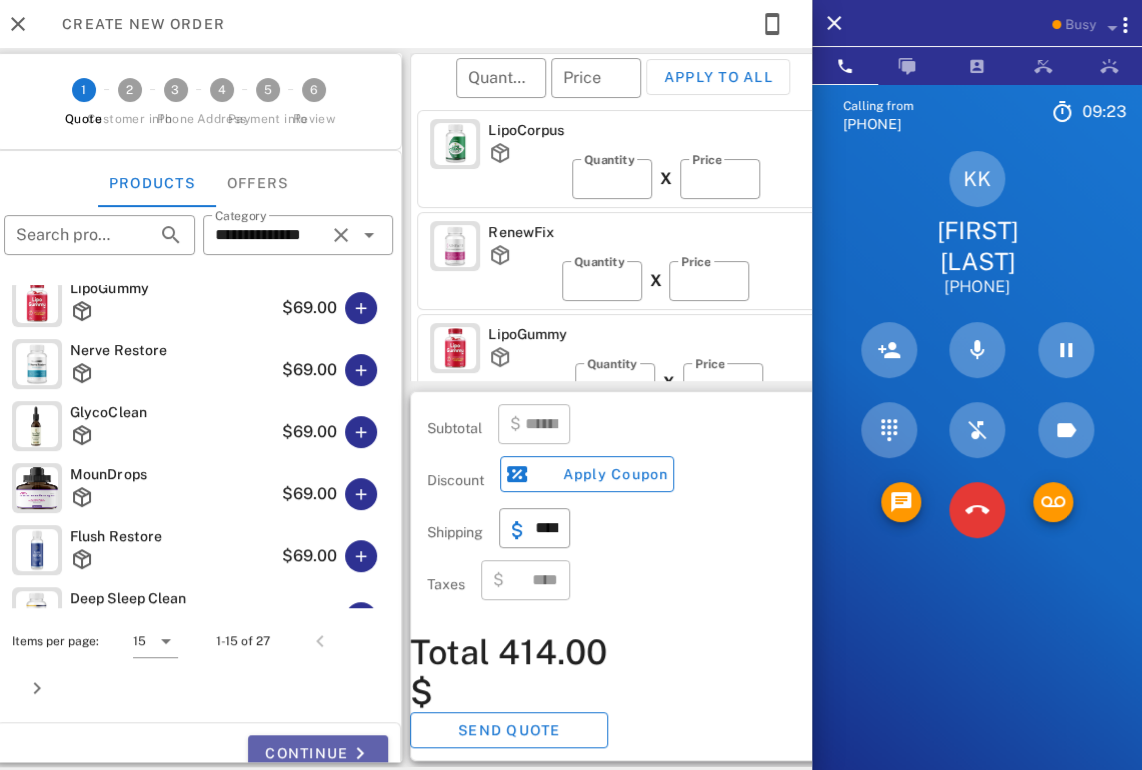 click on "Continue" at bounding box center (318, 753) 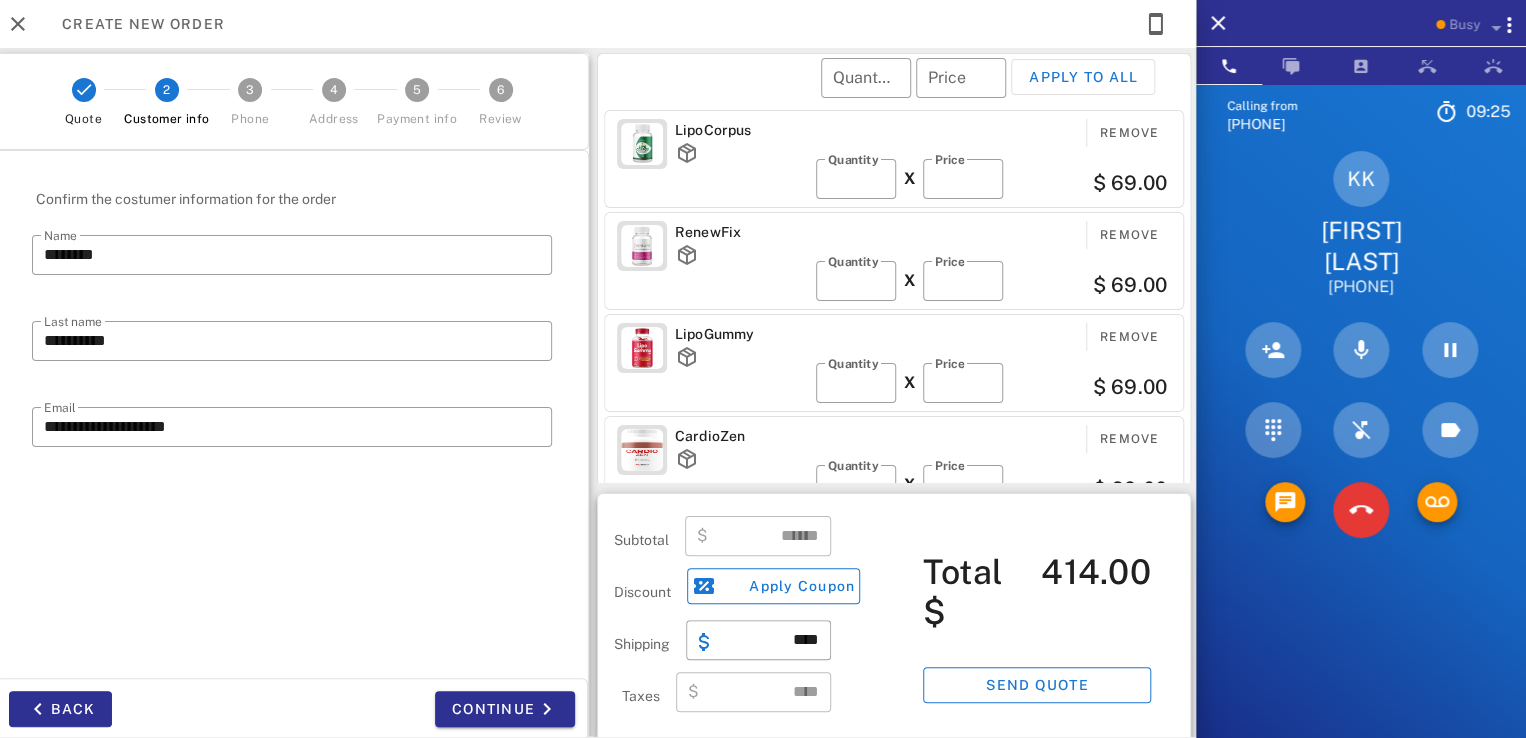 scroll, scrollTop: 999714, scrollLeft: 999528, axis: both 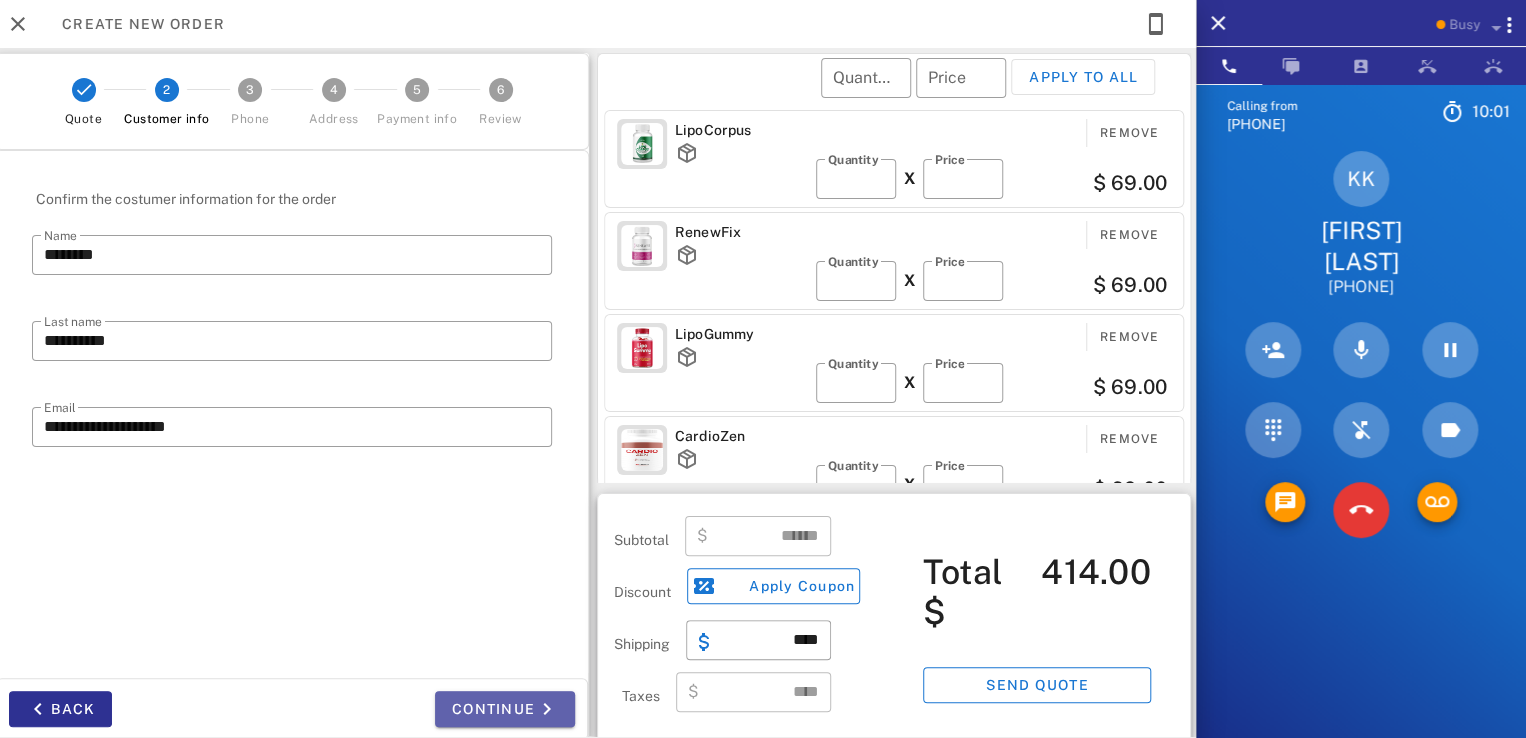click on "Continue" at bounding box center (505, 709) 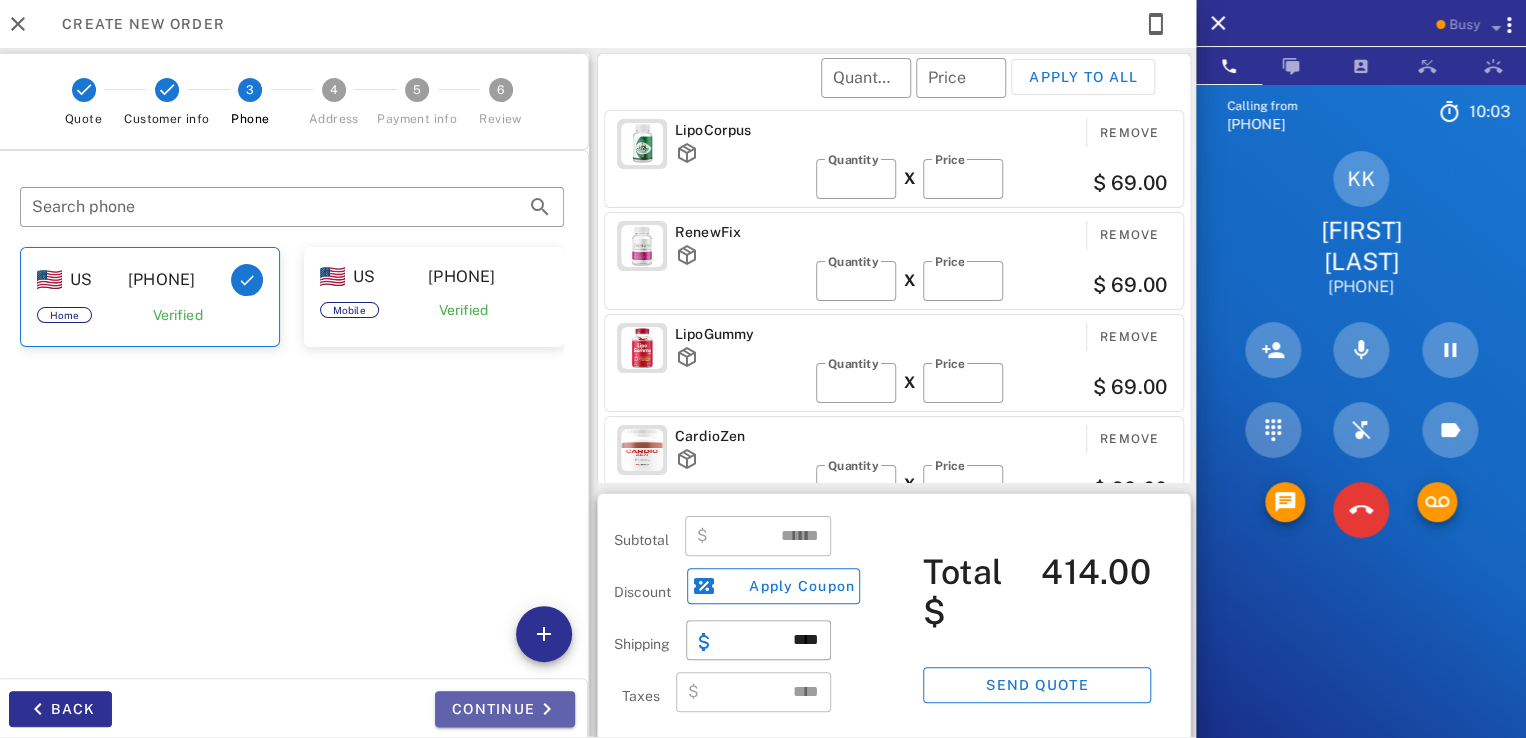 click on "Continue" at bounding box center (505, 709) 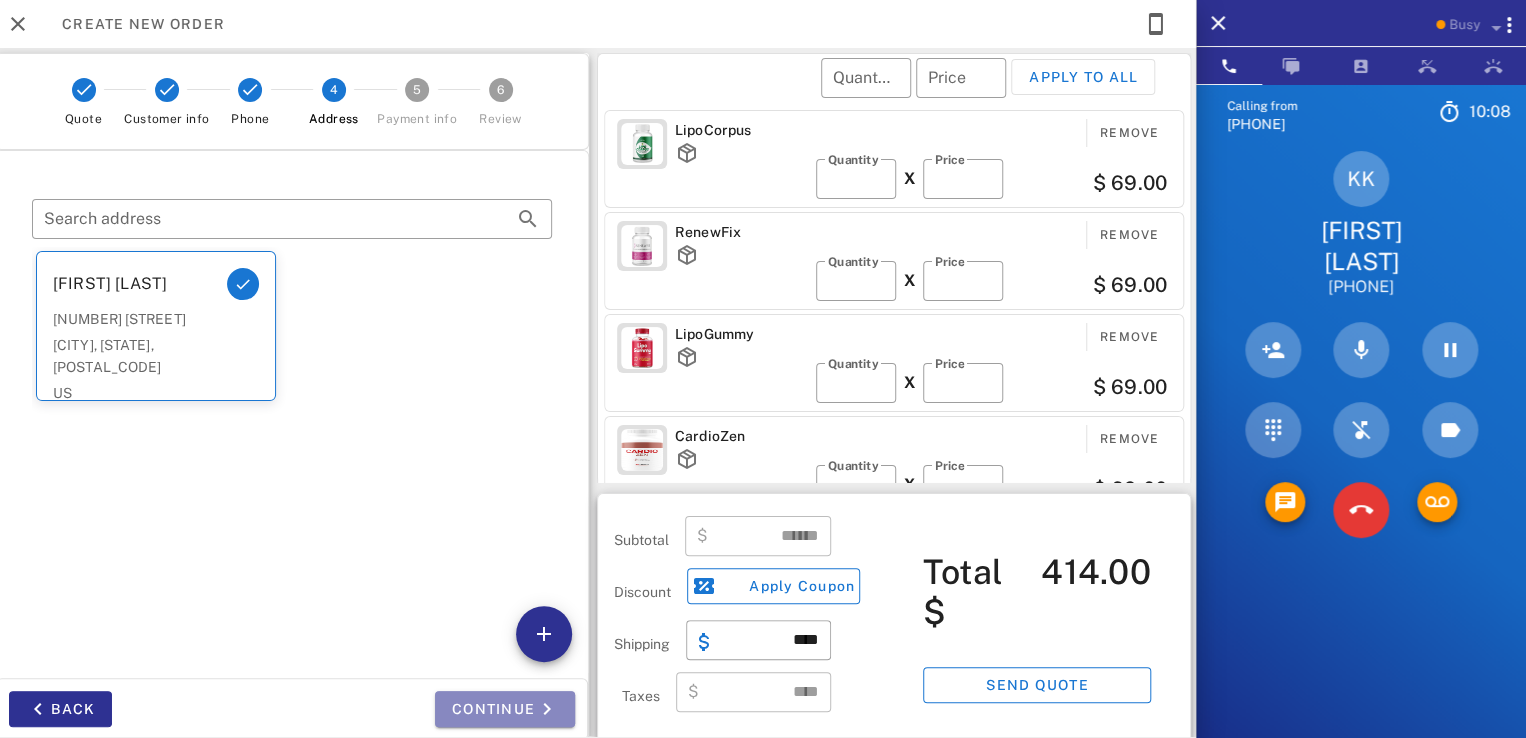 click on "Continue" at bounding box center [505, 709] 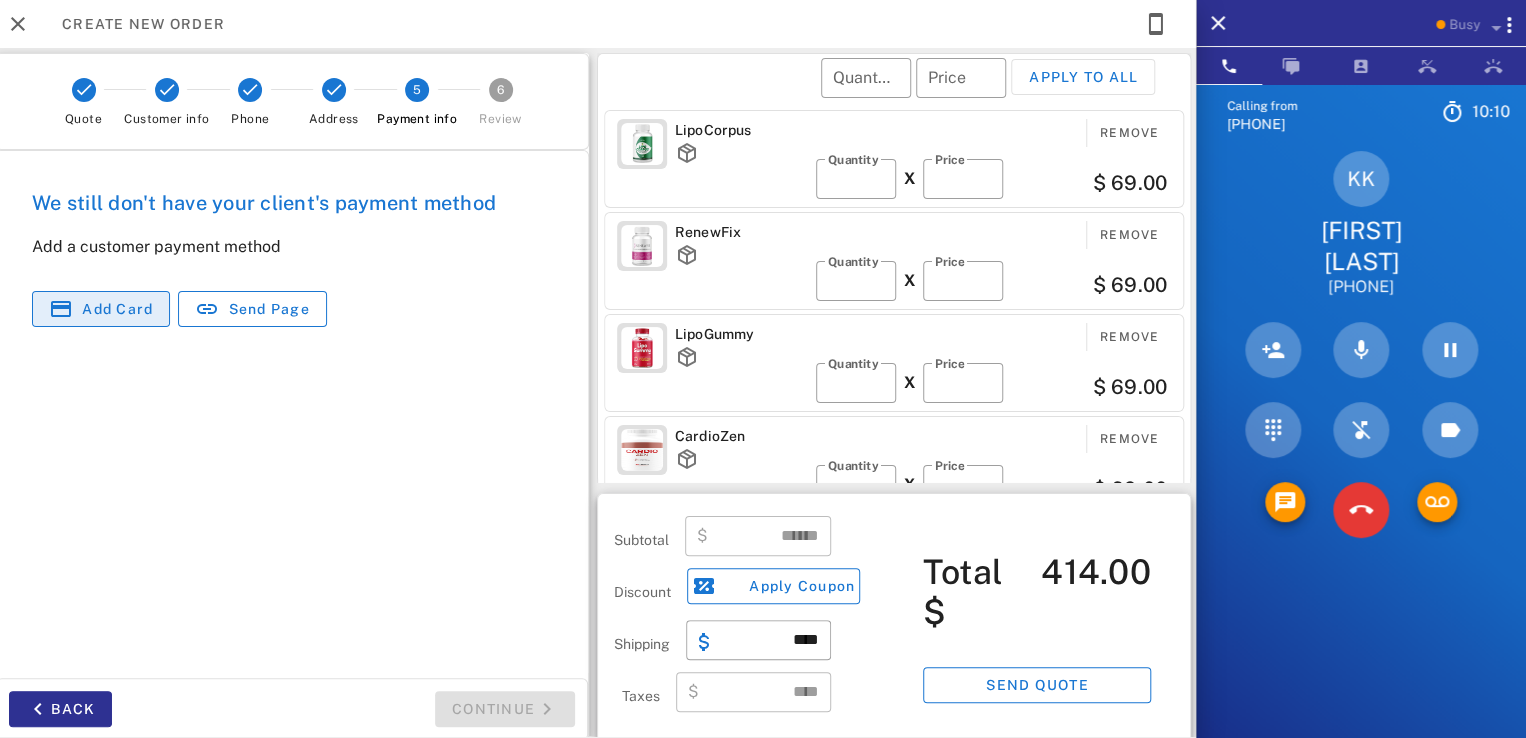 click on "Add card" at bounding box center [117, 309] 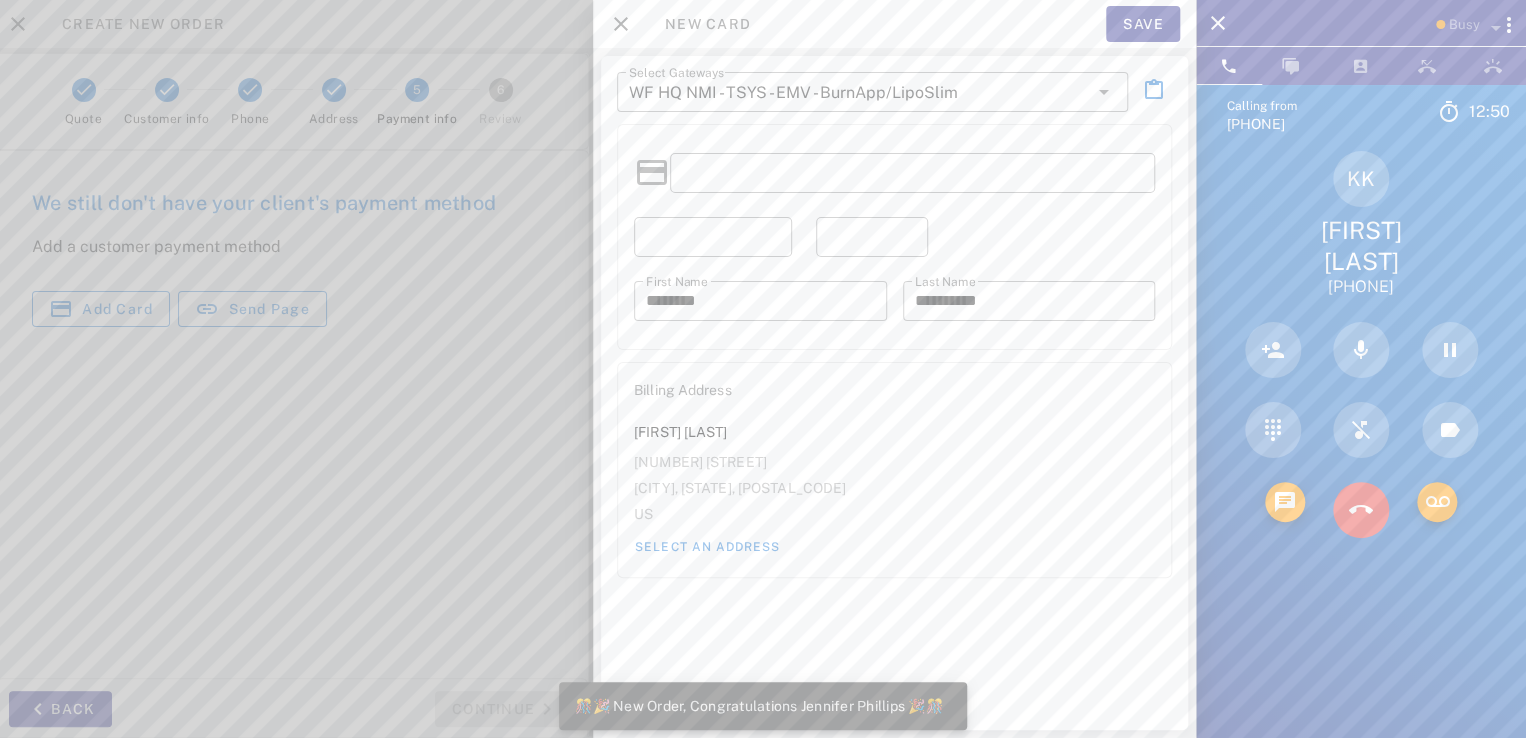 scroll, scrollTop: 999724, scrollLeft: 999528, axis: both 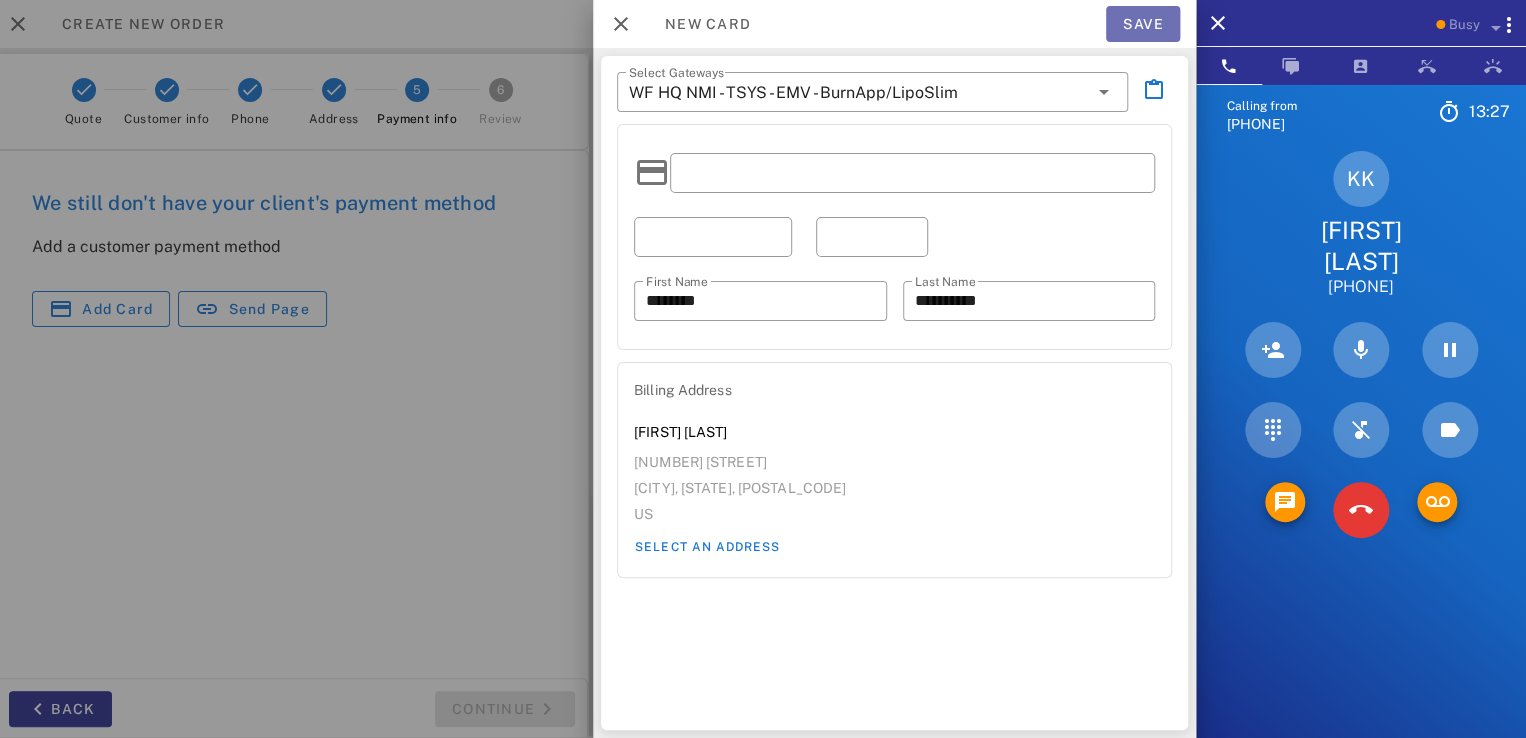 click on "Save" at bounding box center (1143, 24) 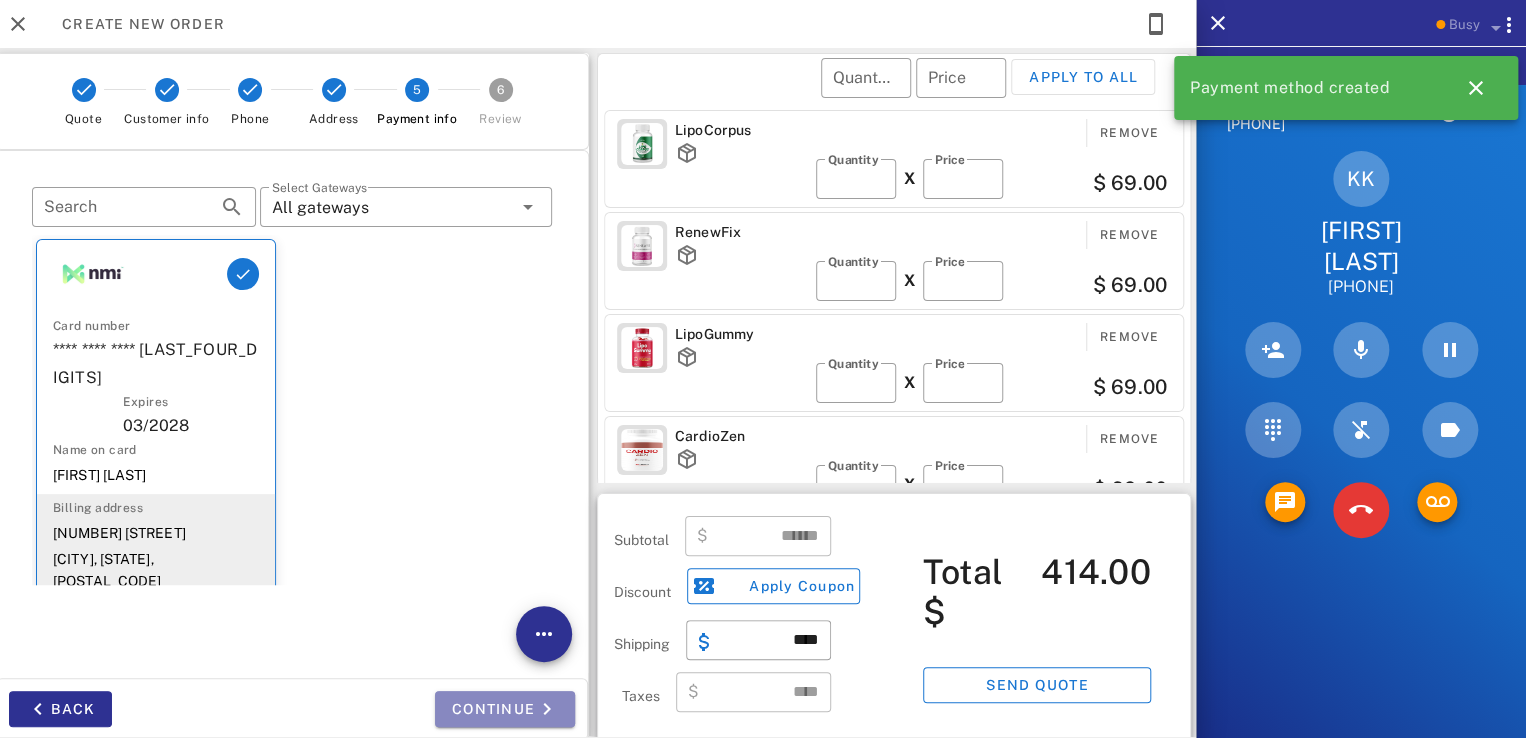 click on "Continue" at bounding box center (505, 709) 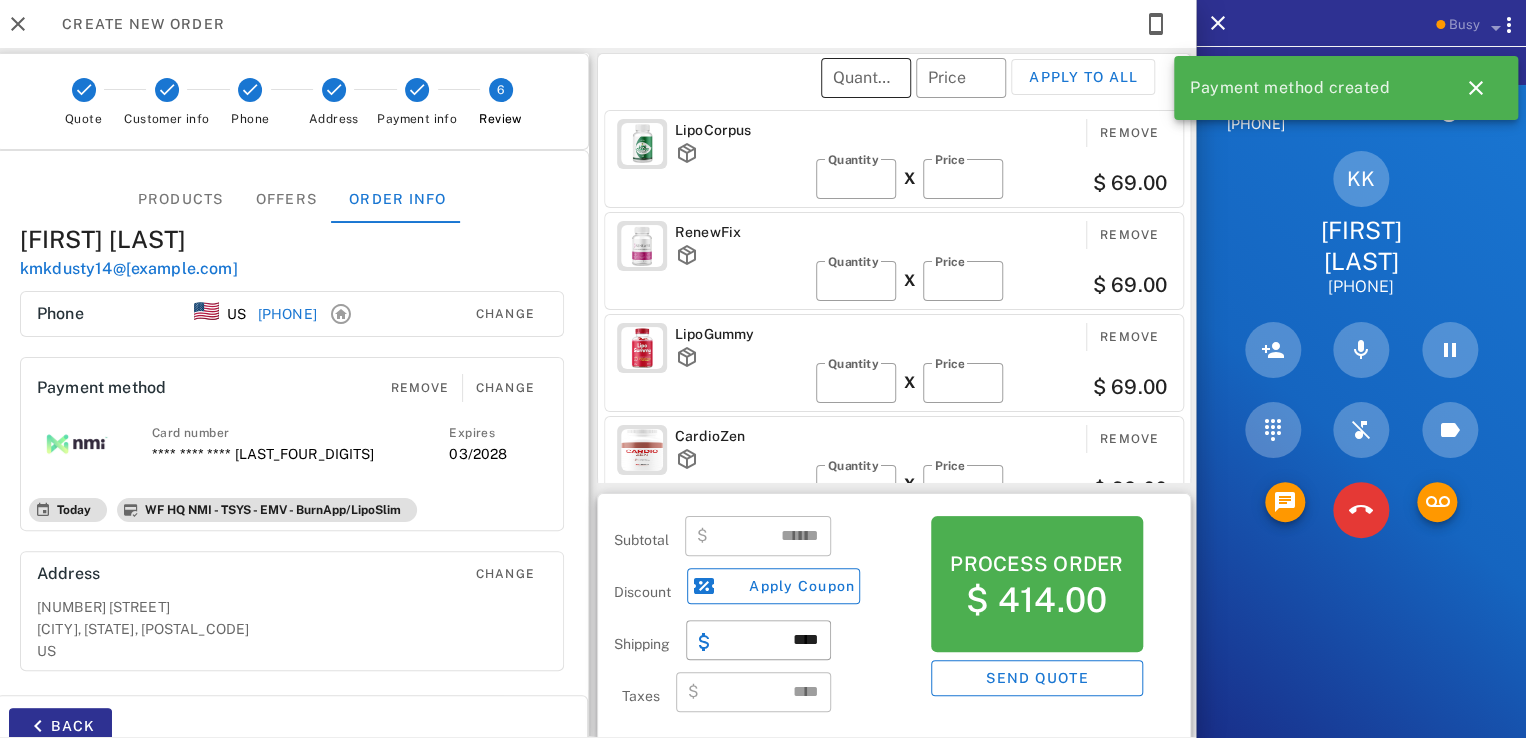 click on "Quantity" at bounding box center [866, 78] 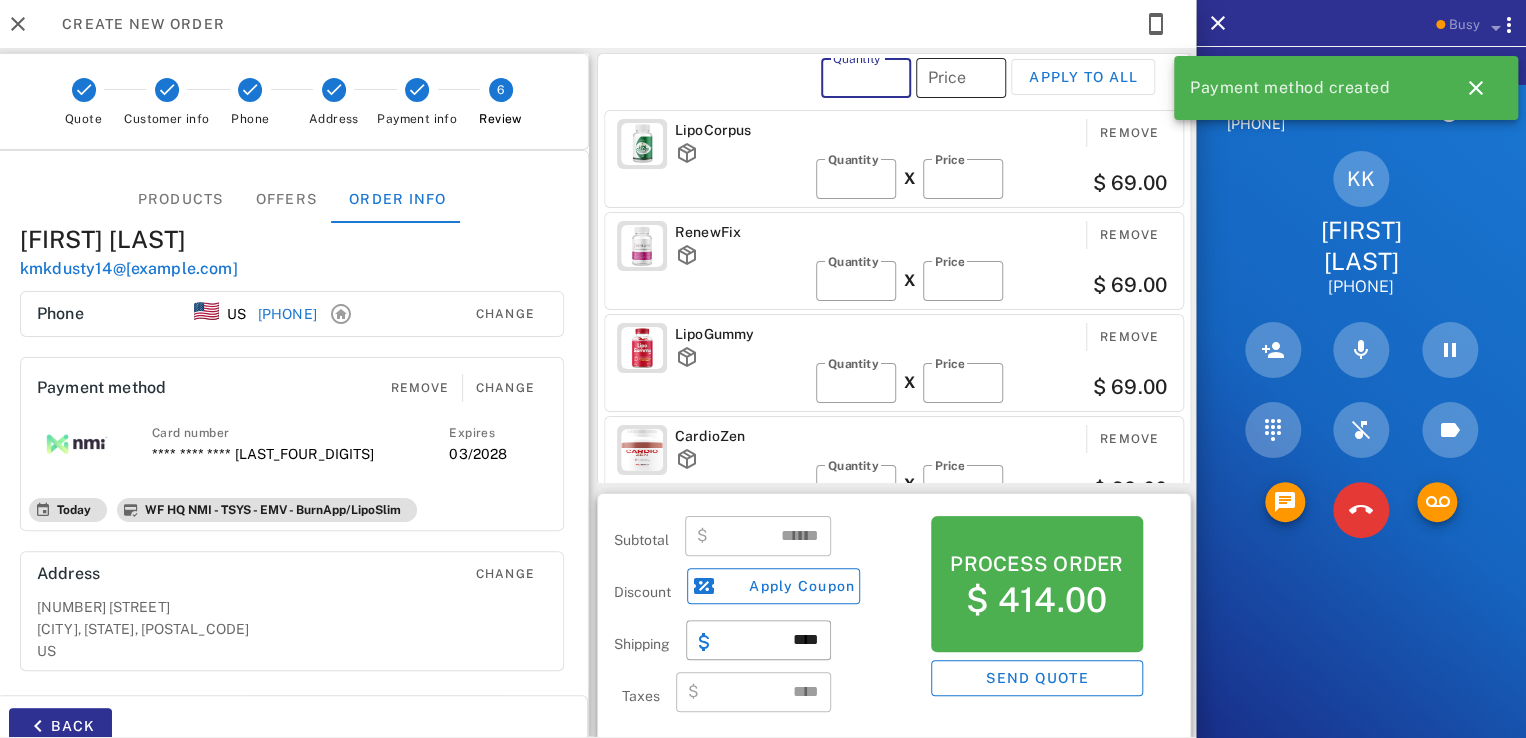 type on "*" 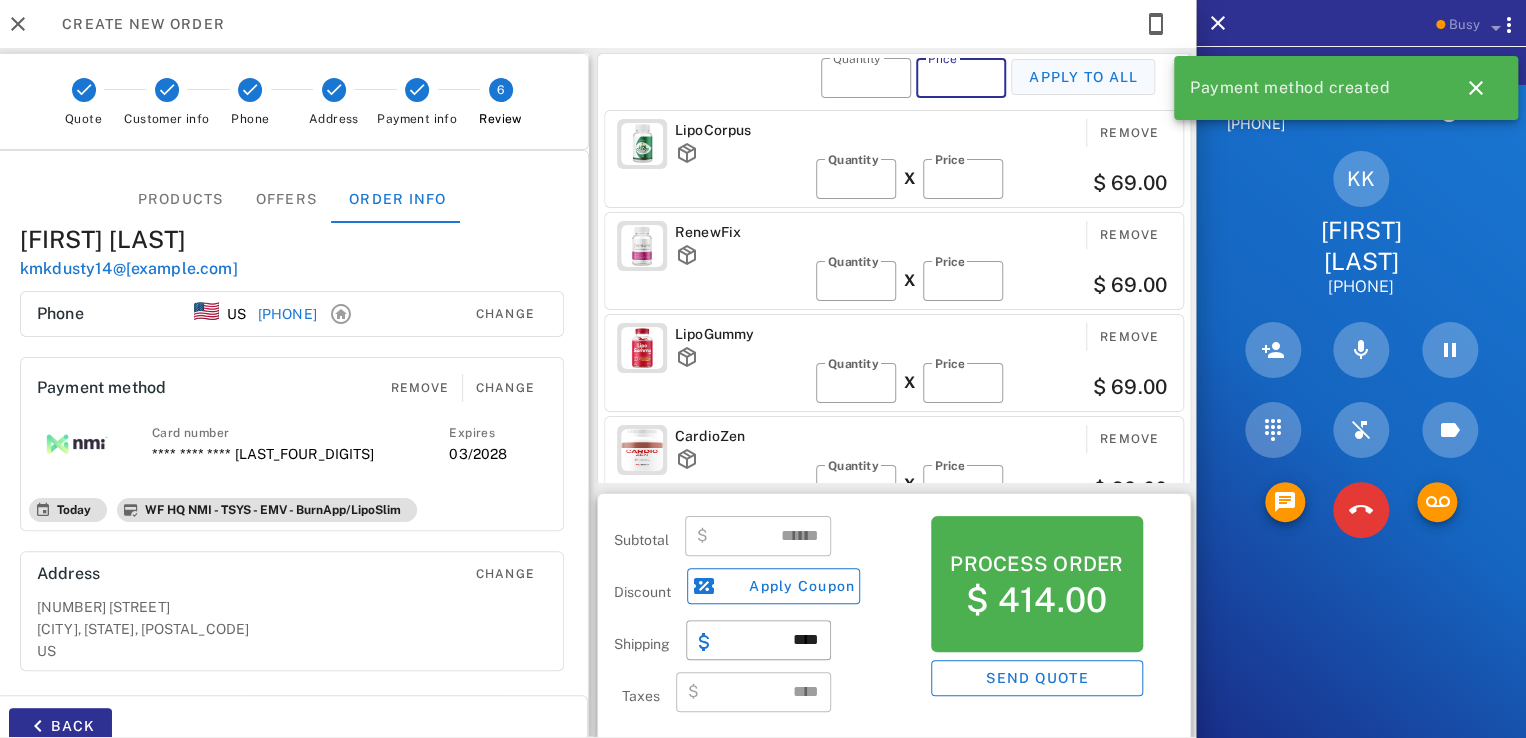 type on "**" 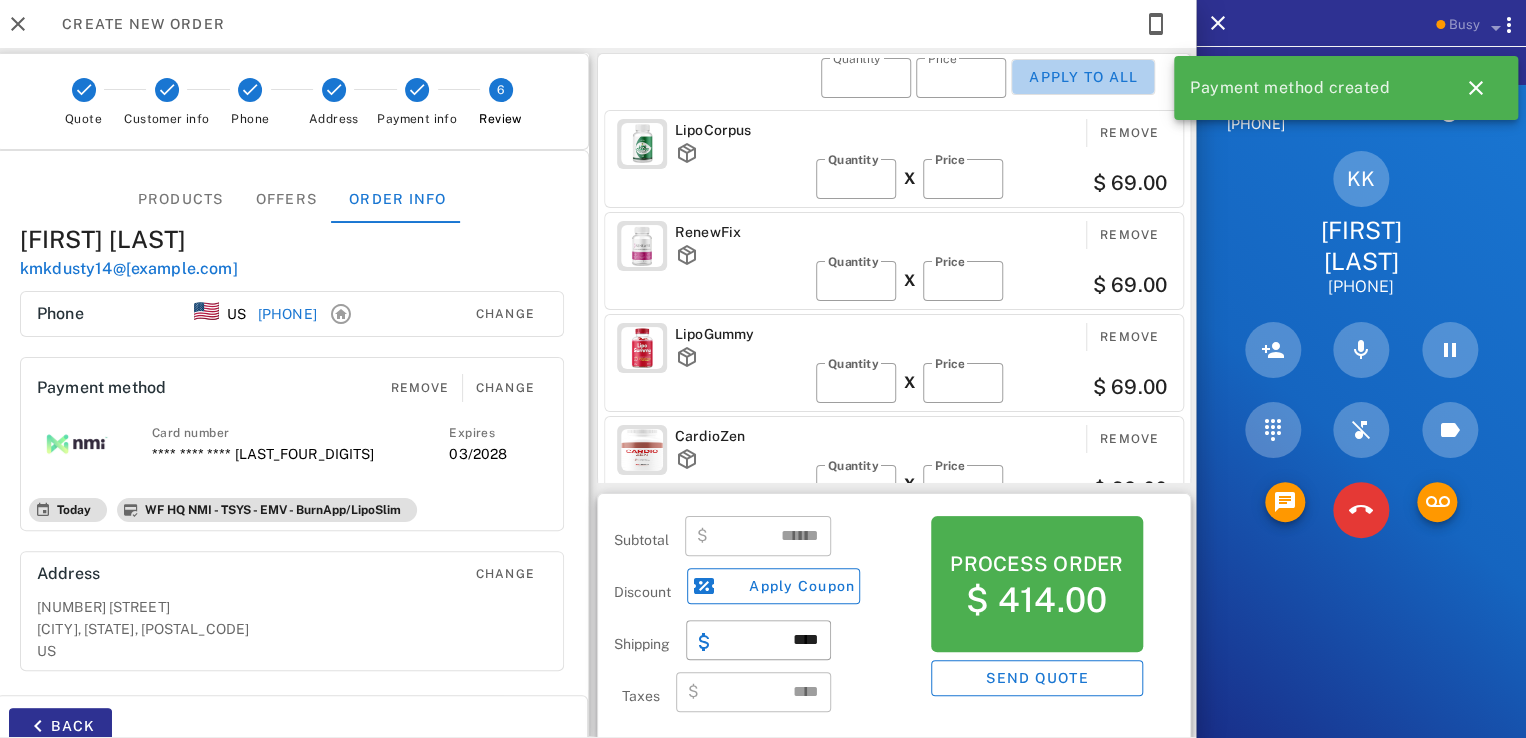 click on "Apply to all" at bounding box center (1083, 77) 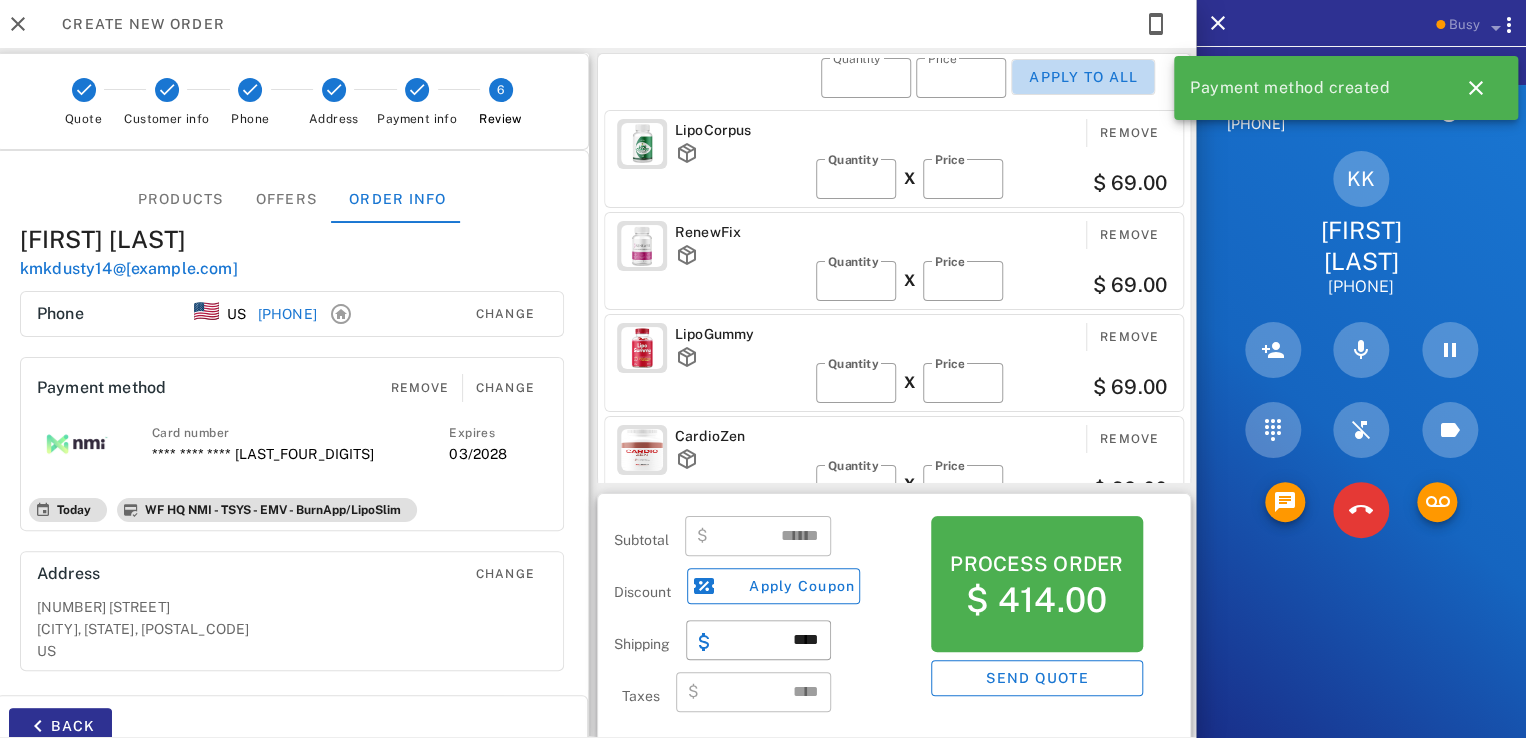 type on "*" 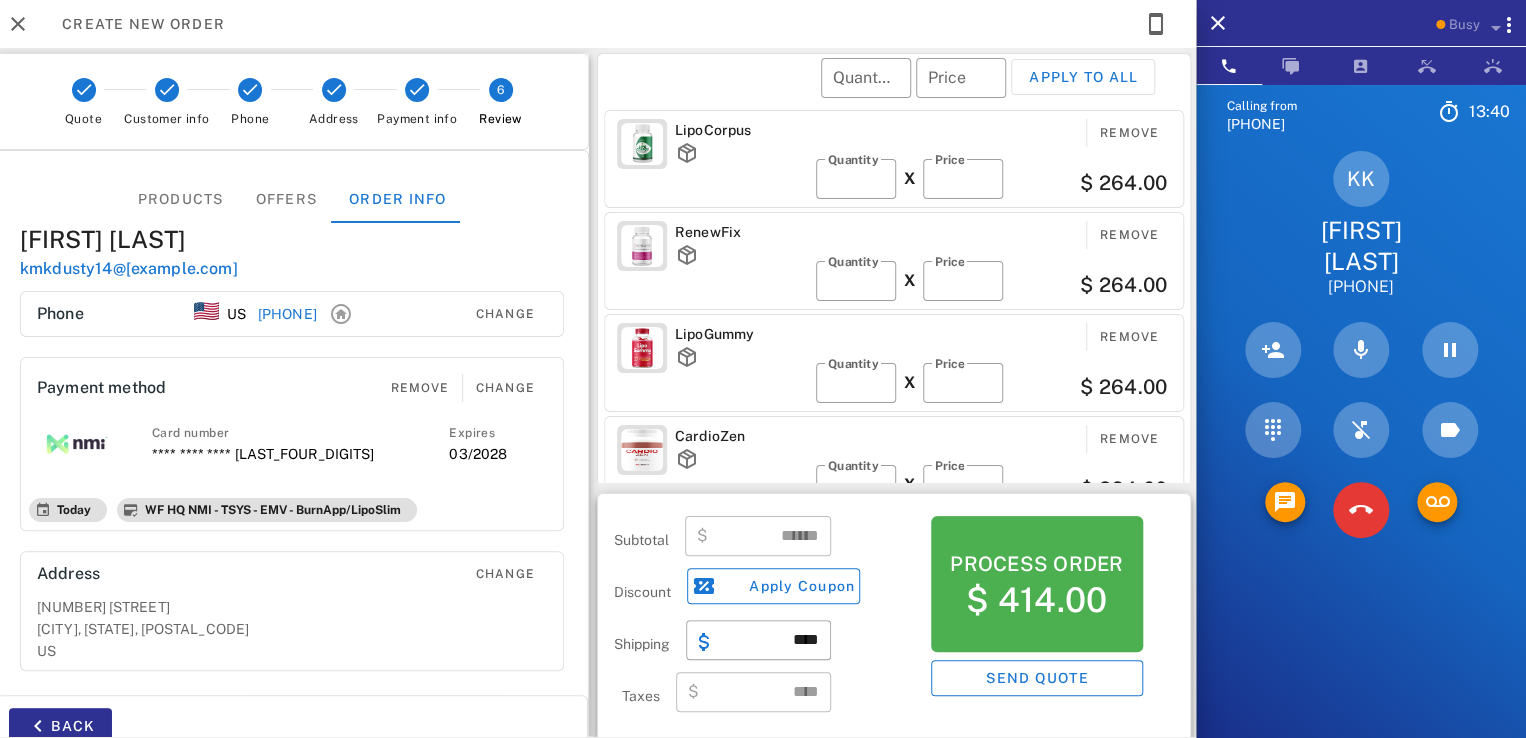 type on "*******" 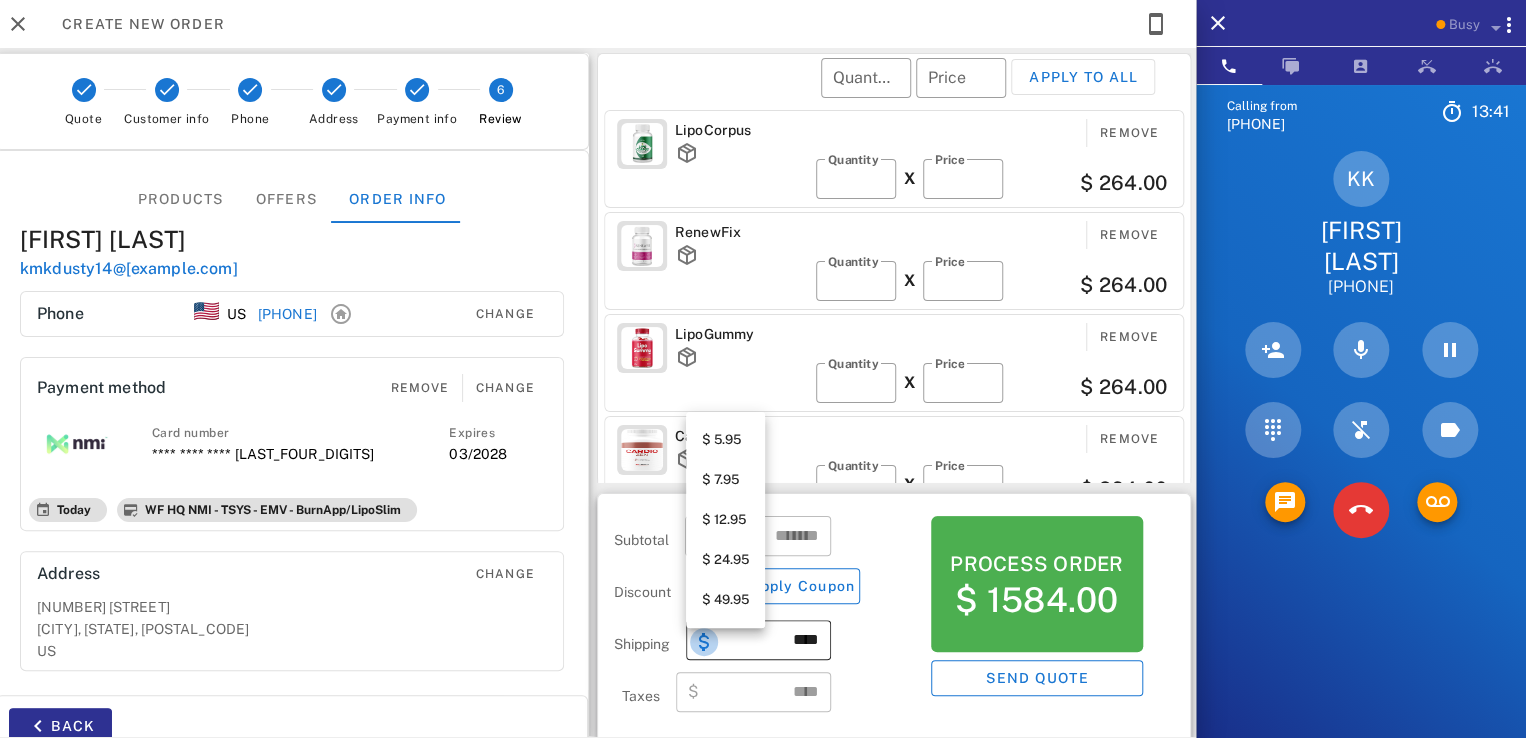 click at bounding box center (704, 642) 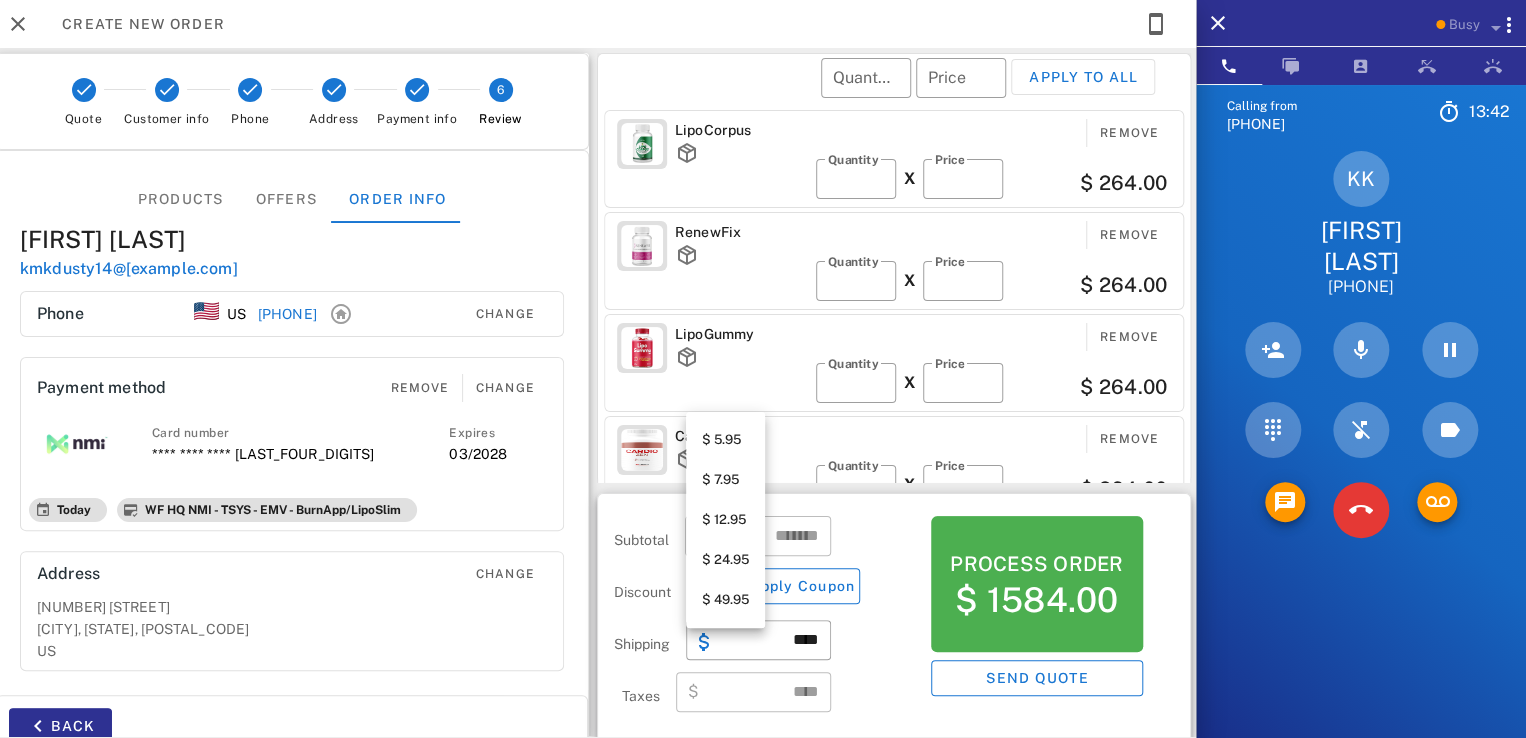 click on "$ 49.95" at bounding box center [725, 600] 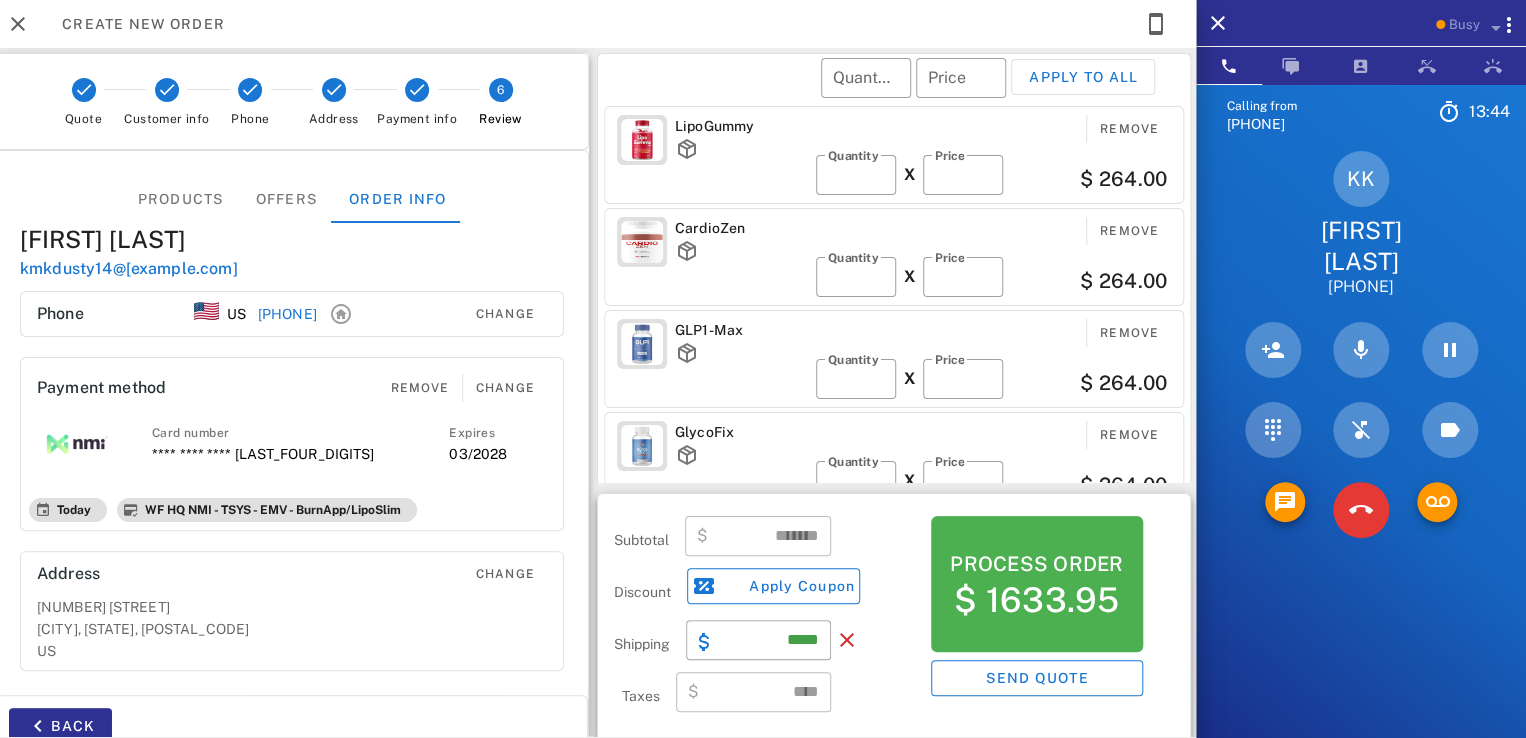scroll, scrollTop: 0, scrollLeft: 0, axis: both 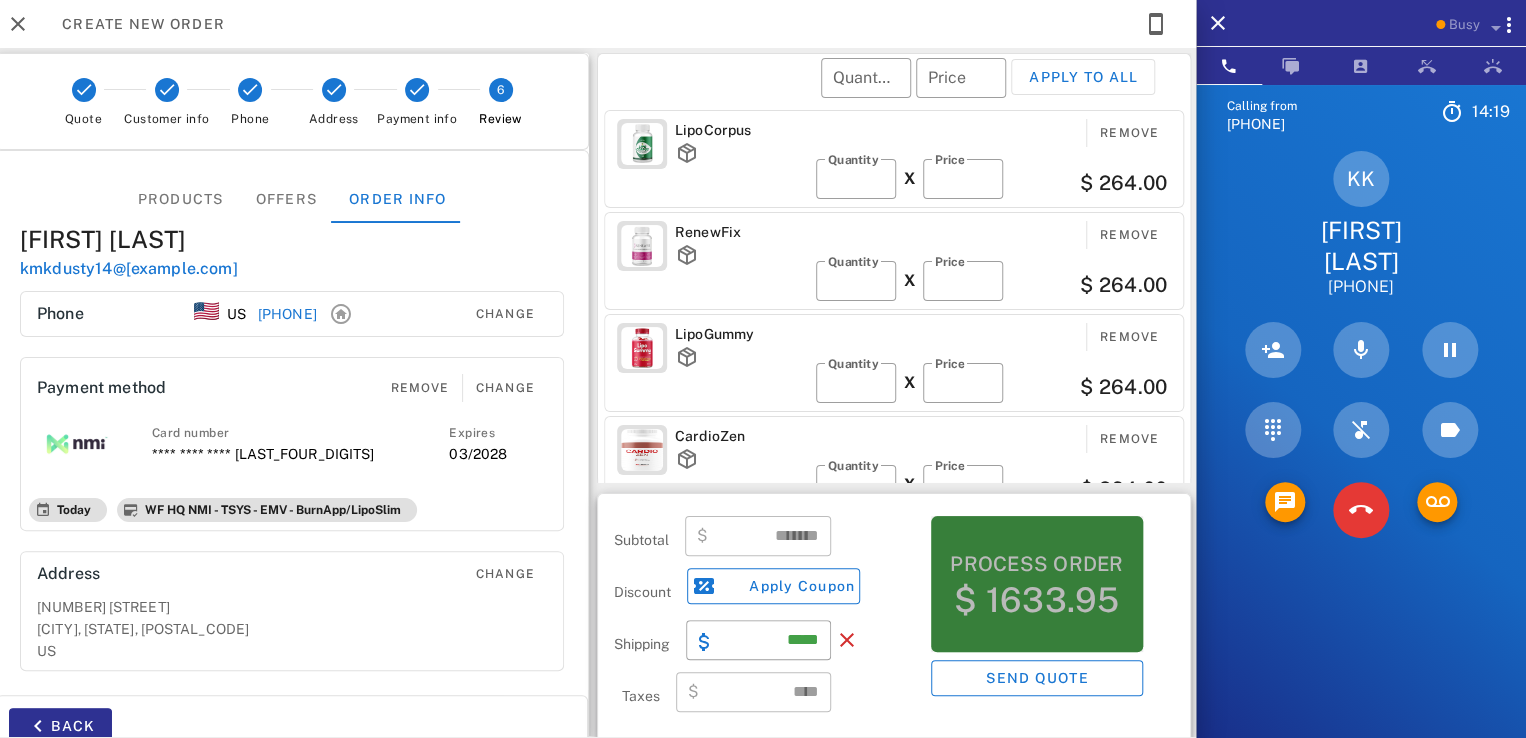 click on "$ 1633.95" at bounding box center (1036, 600) 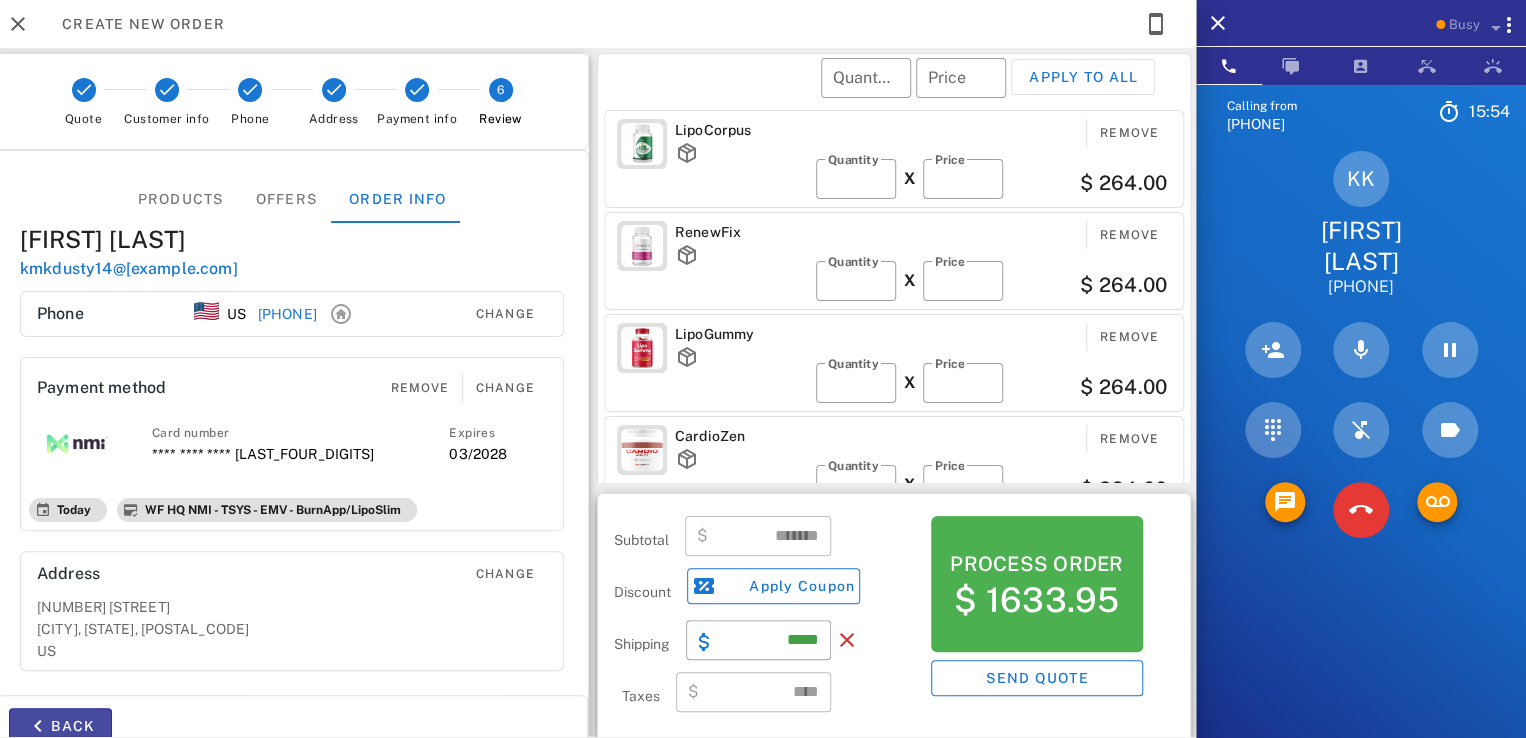 click on "Back" at bounding box center (60, 726) 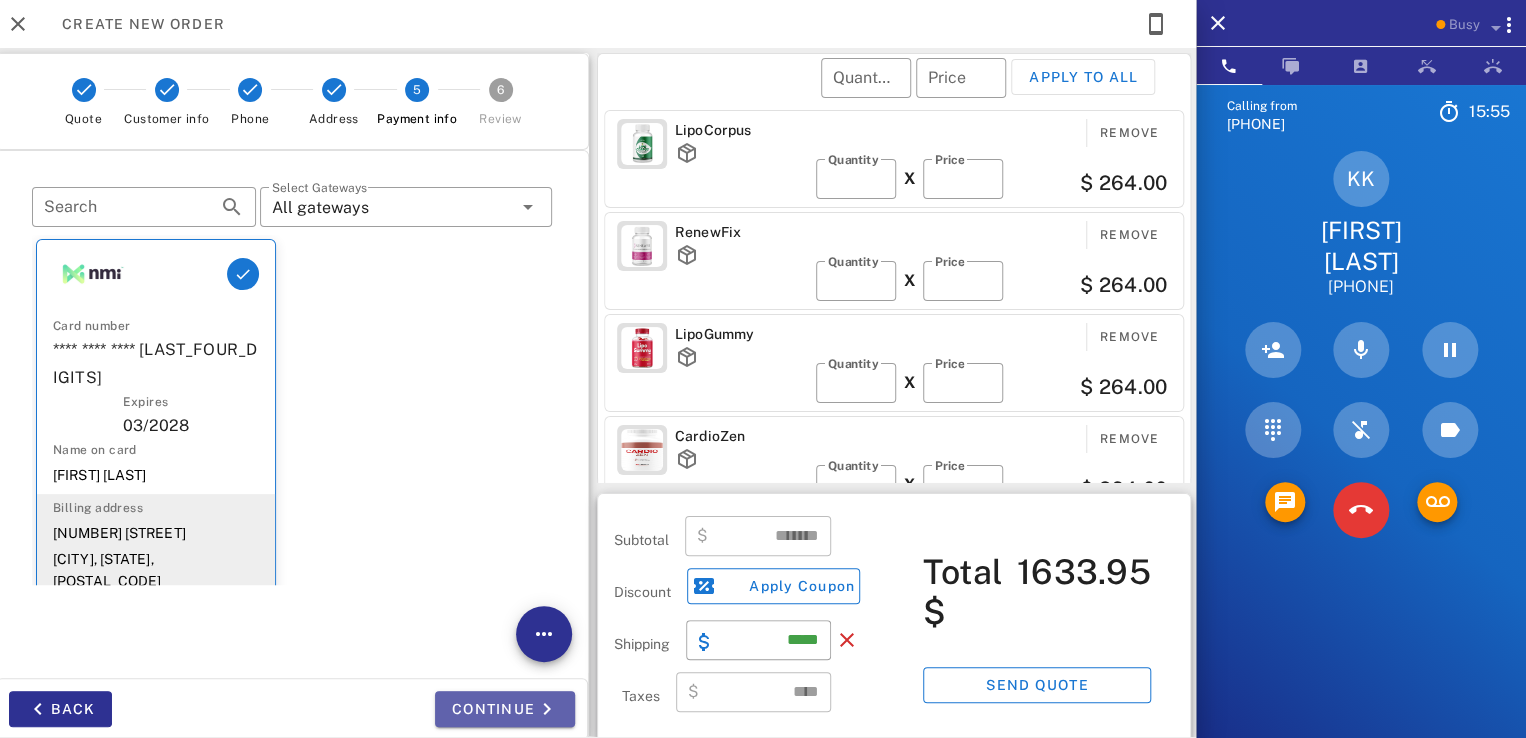 click on "Continue" at bounding box center [505, 709] 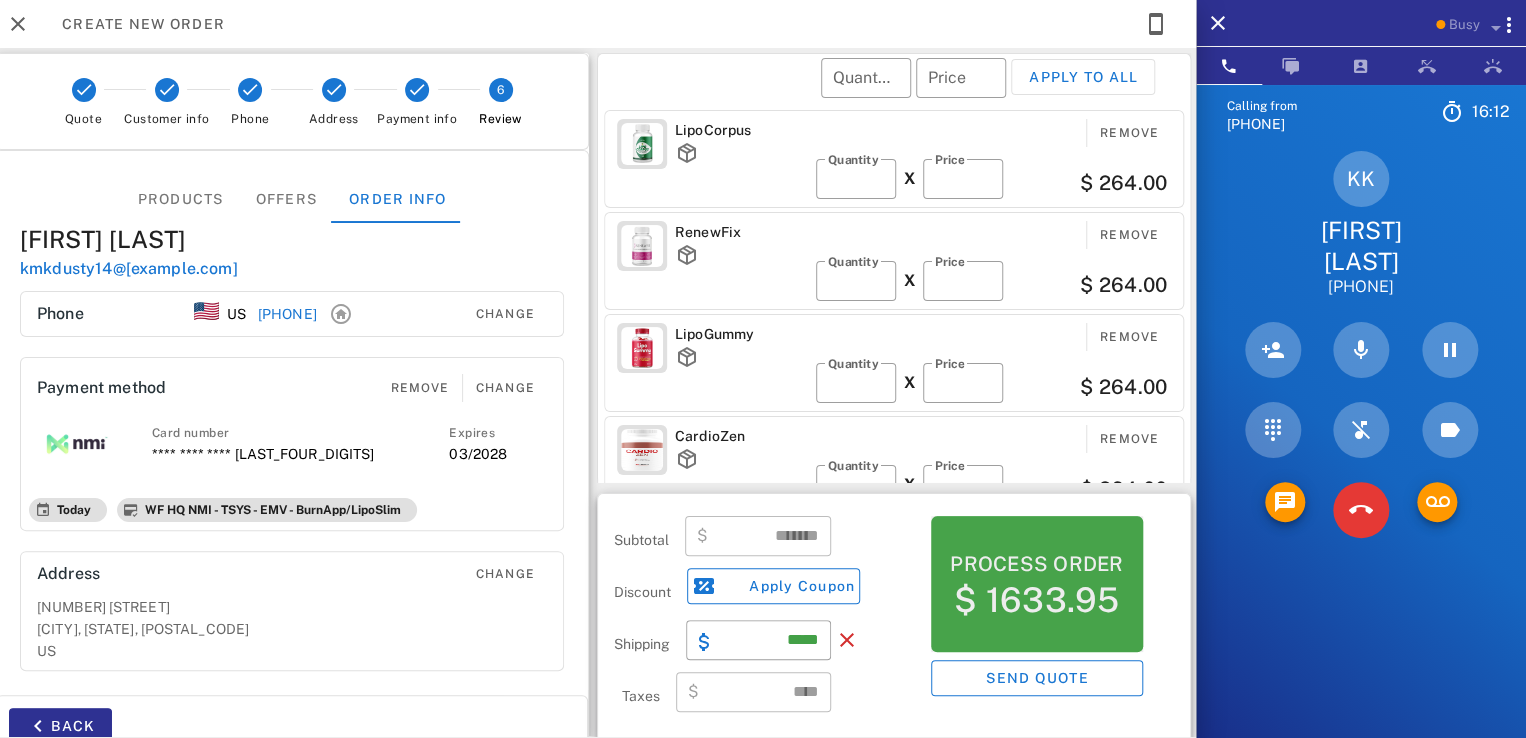 click on "$ 1633.95" at bounding box center (1036, 600) 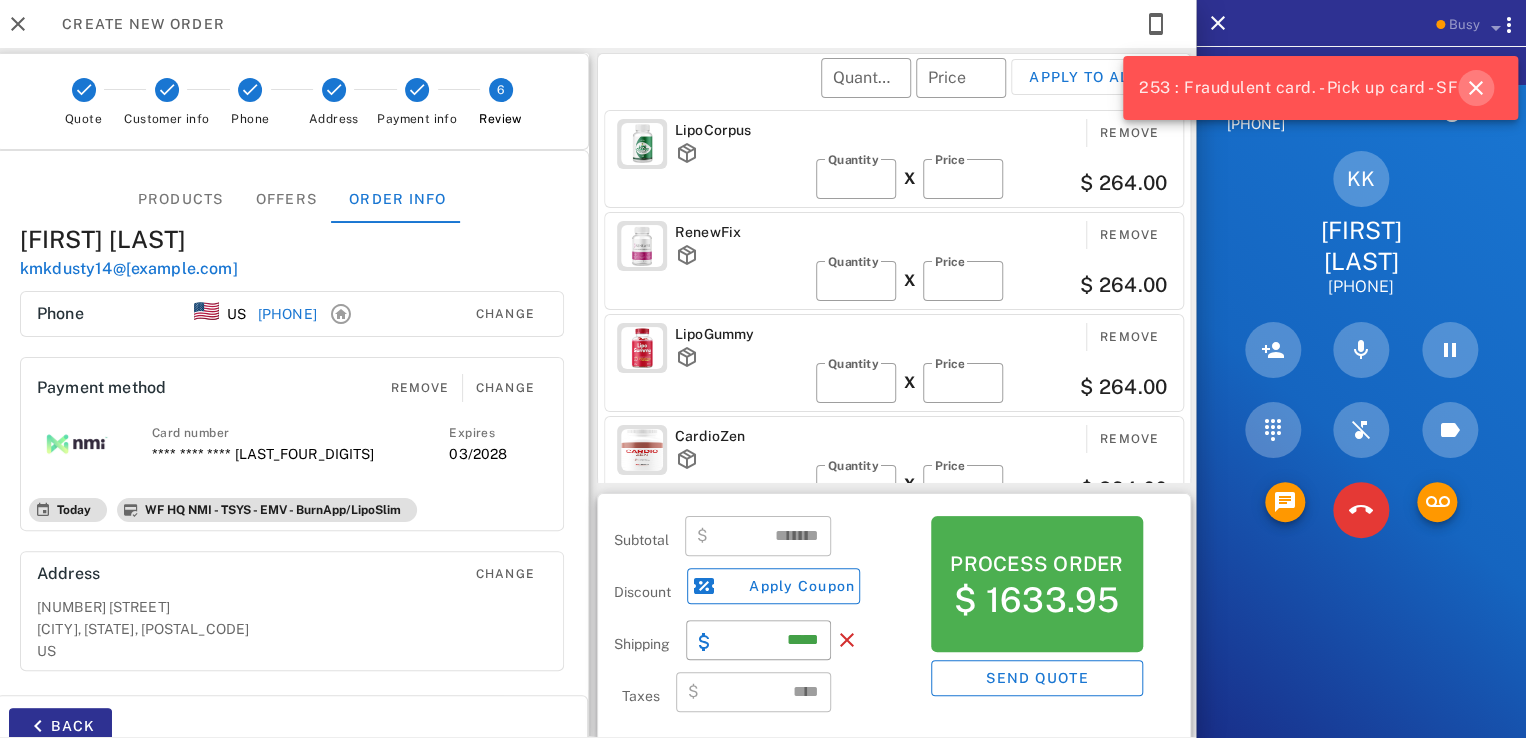 click at bounding box center (1476, 88) 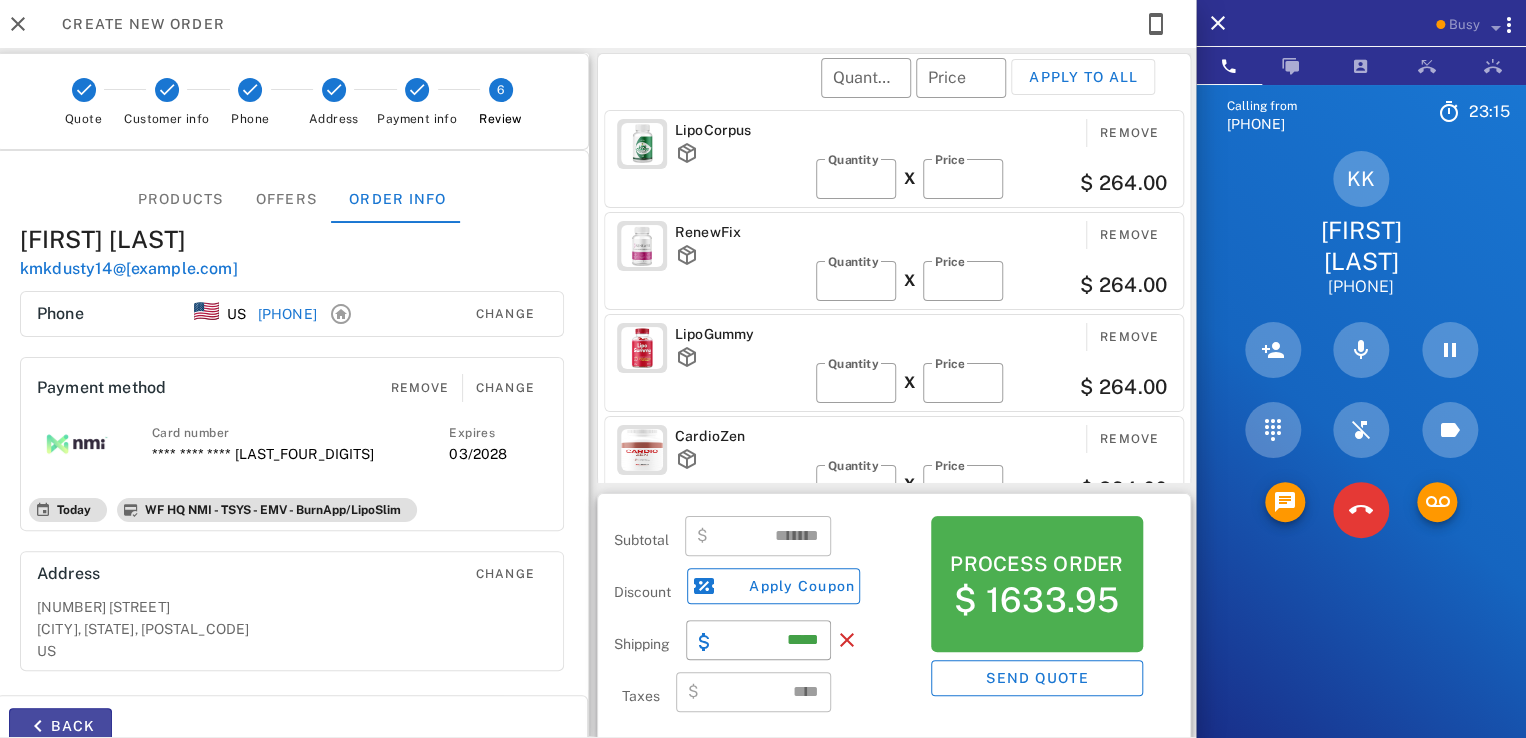 click on "Back" at bounding box center [60, 726] 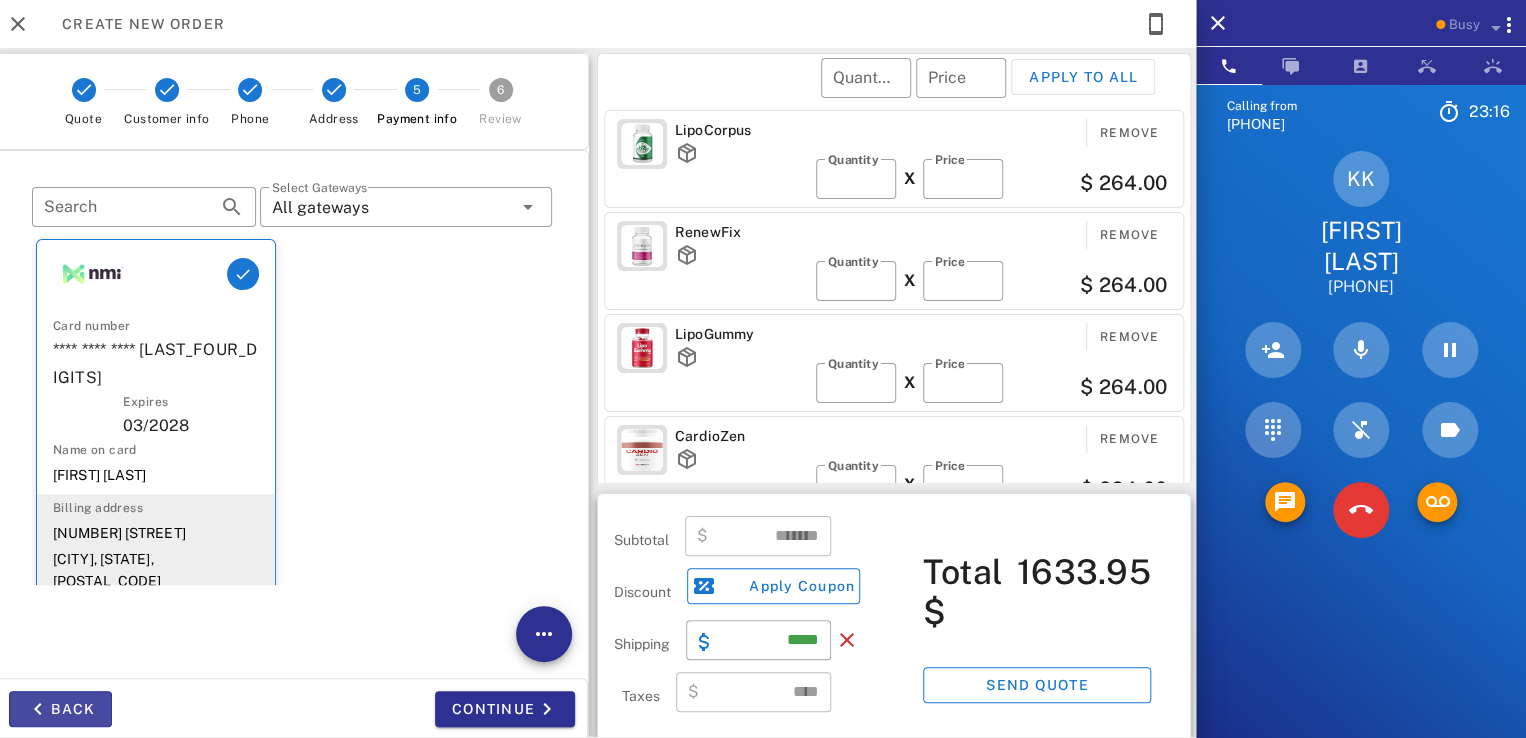 click on "Back" at bounding box center (60, 709) 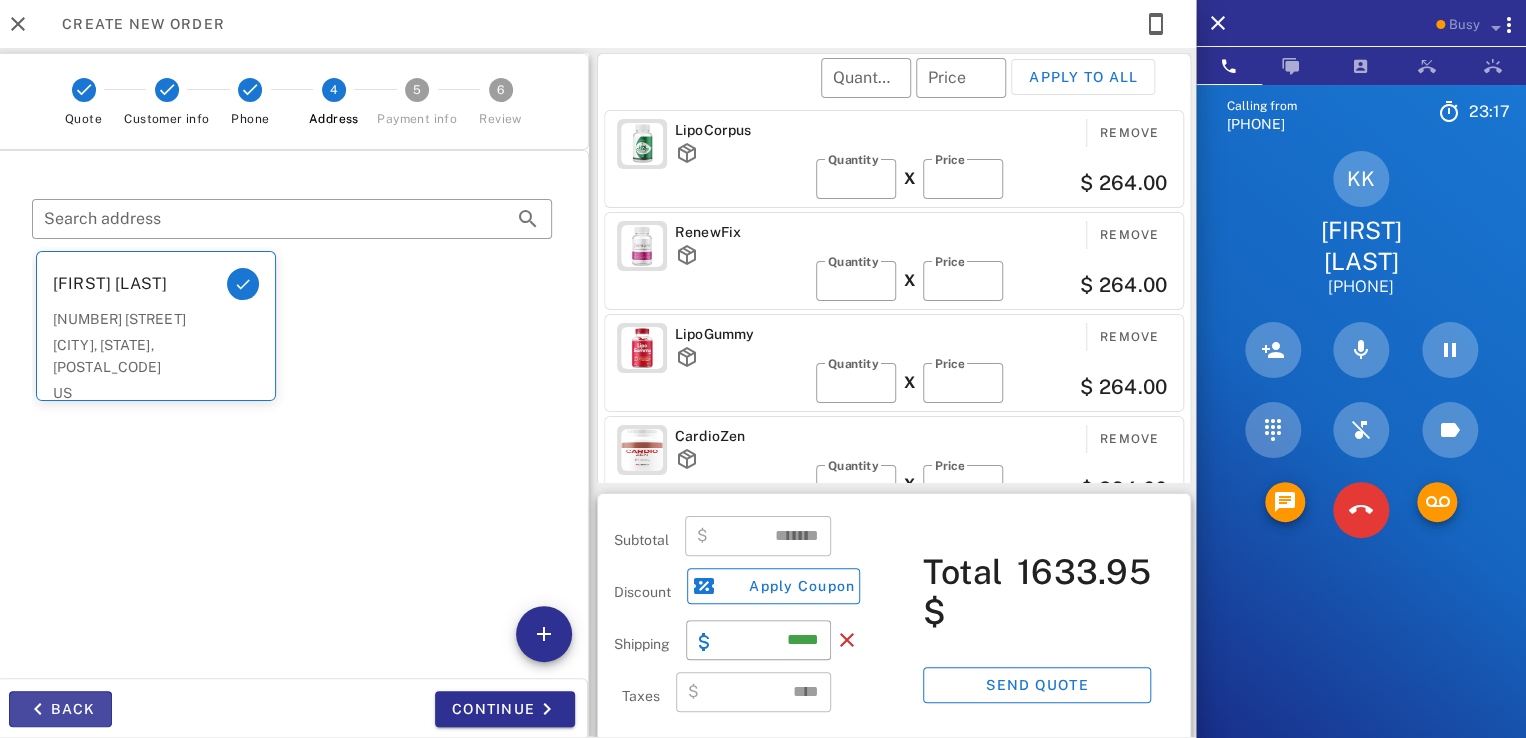 click on "Back" at bounding box center (60, 709) 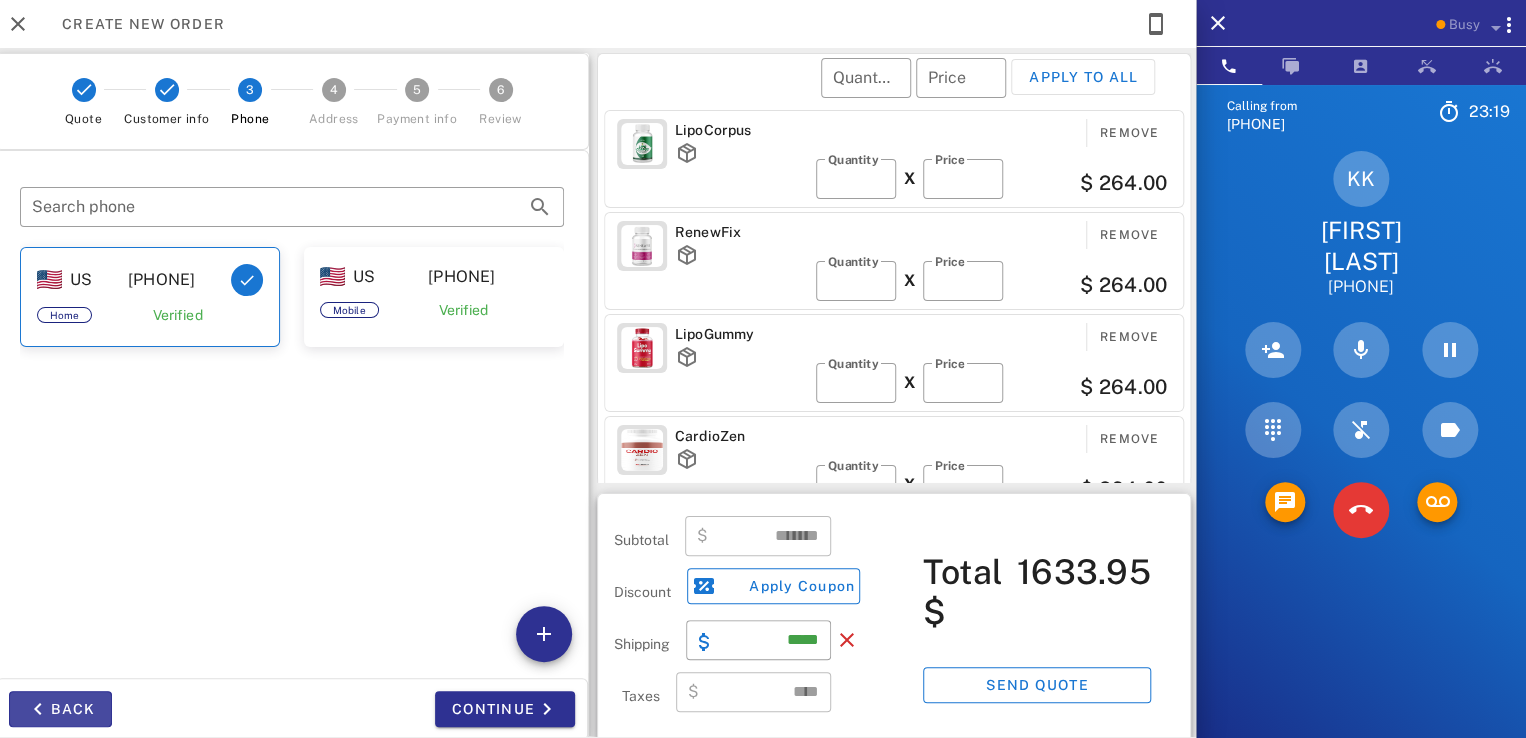 click on "Back" at bounding box center (60, 709) 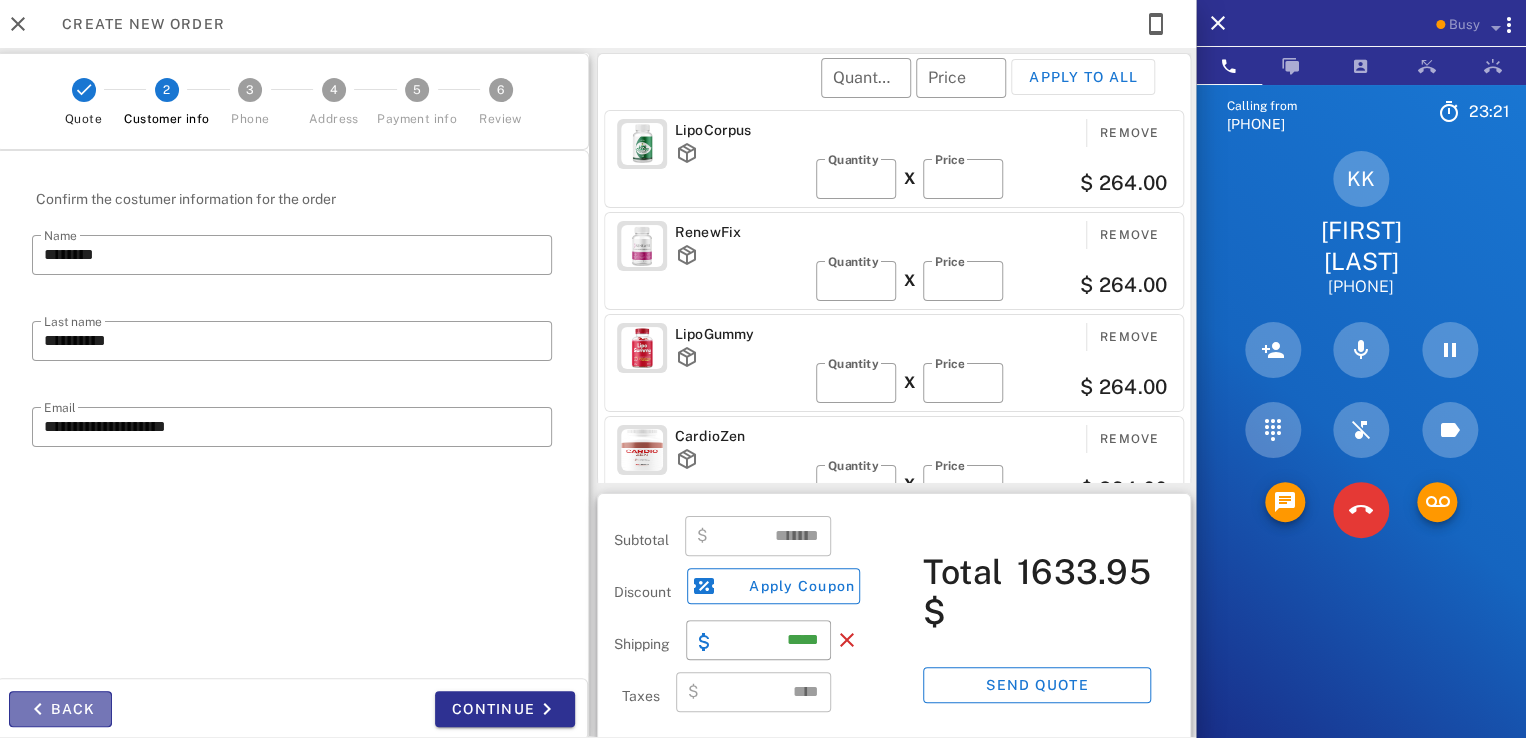 click on "Back" at bounding box center [60, 709] 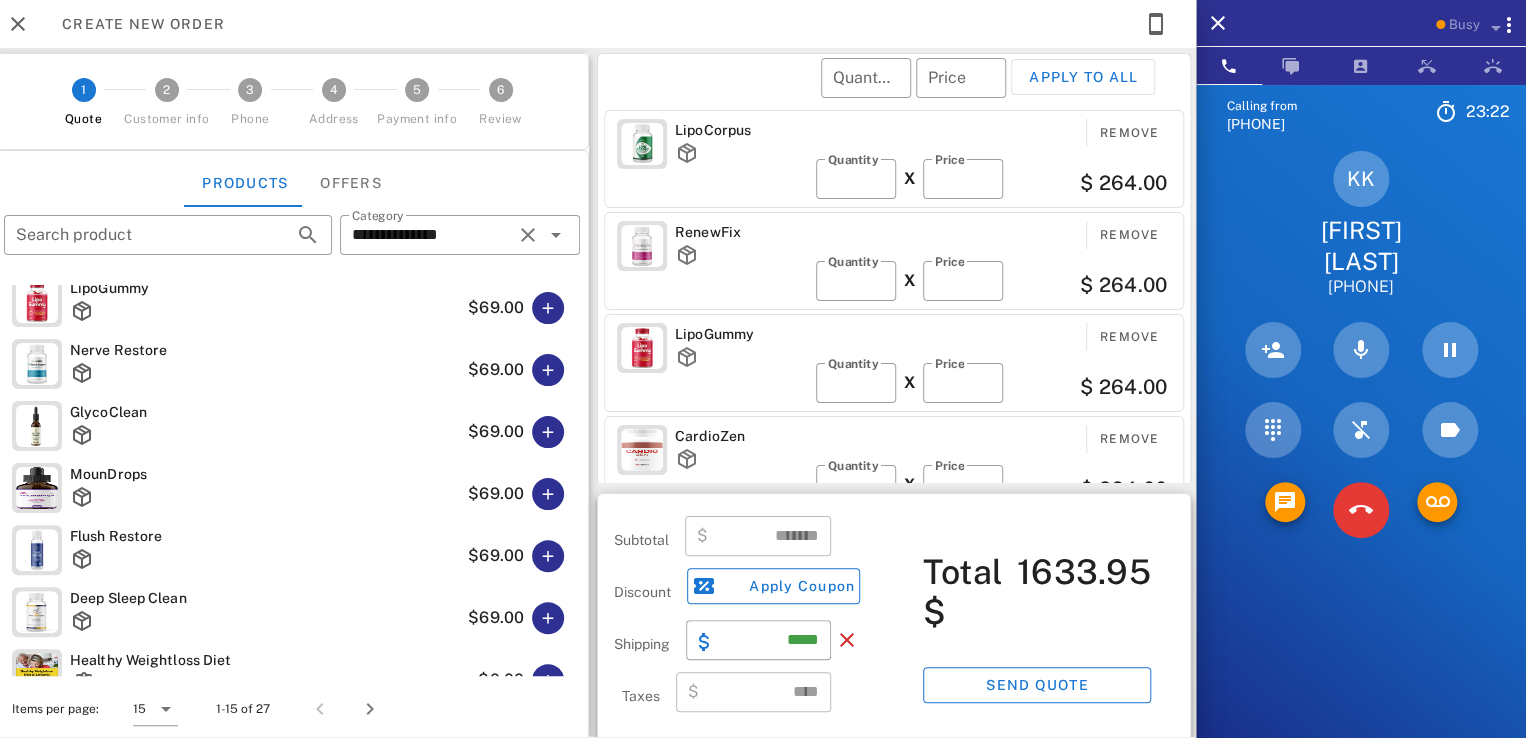 scroll, scrollTop: 555, scrollLeft: 0, axis: vertical 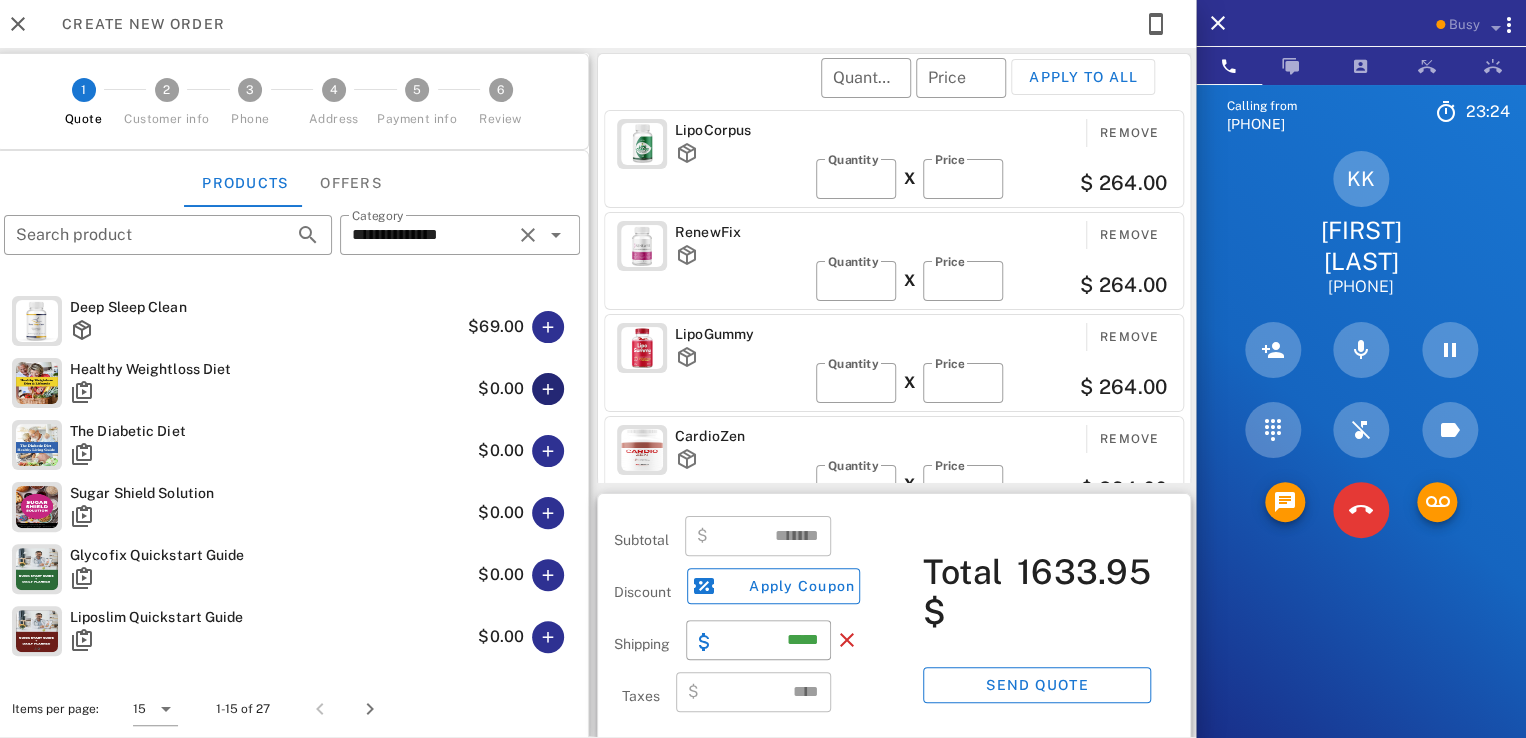 click at bounding box center [548, 389] 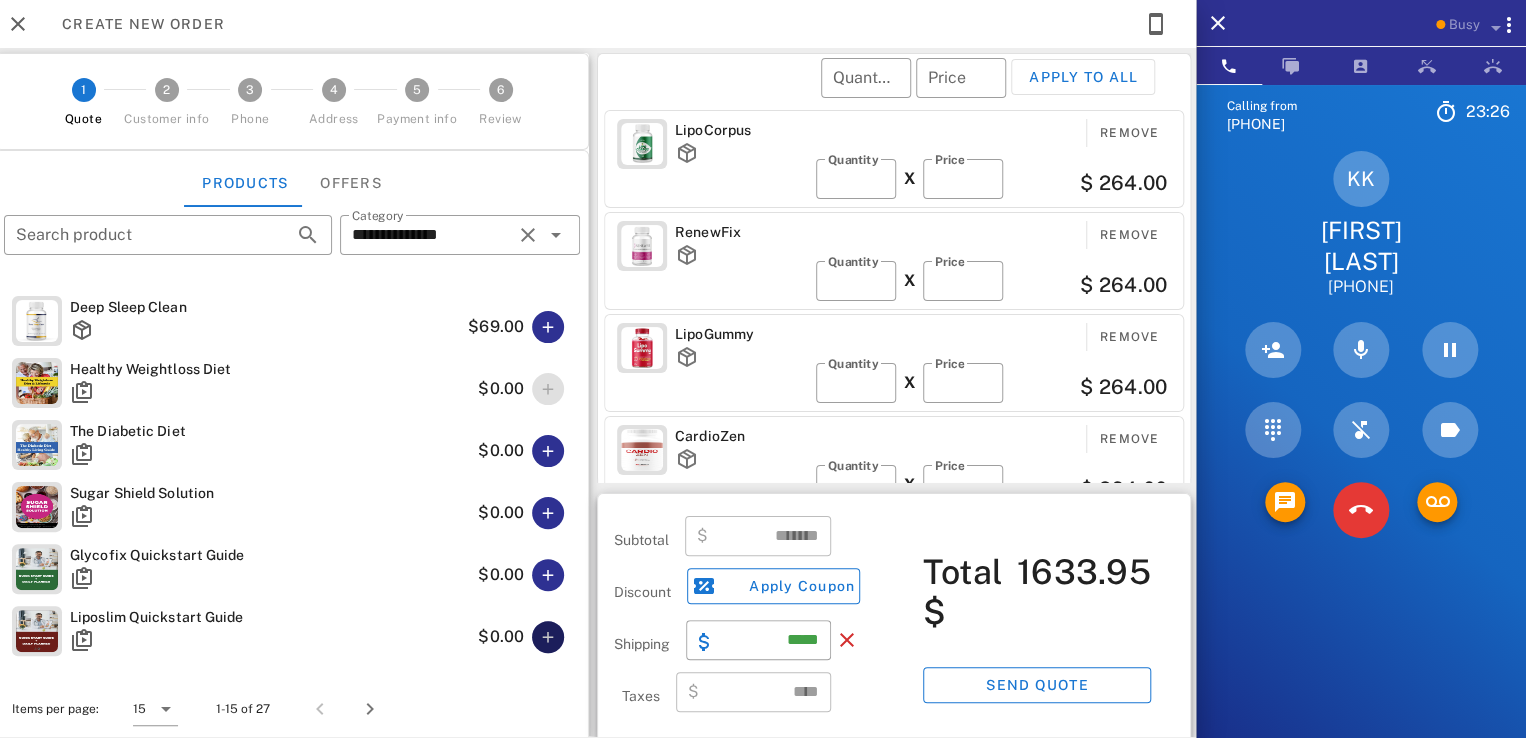 click at bounding box center [548, 637] 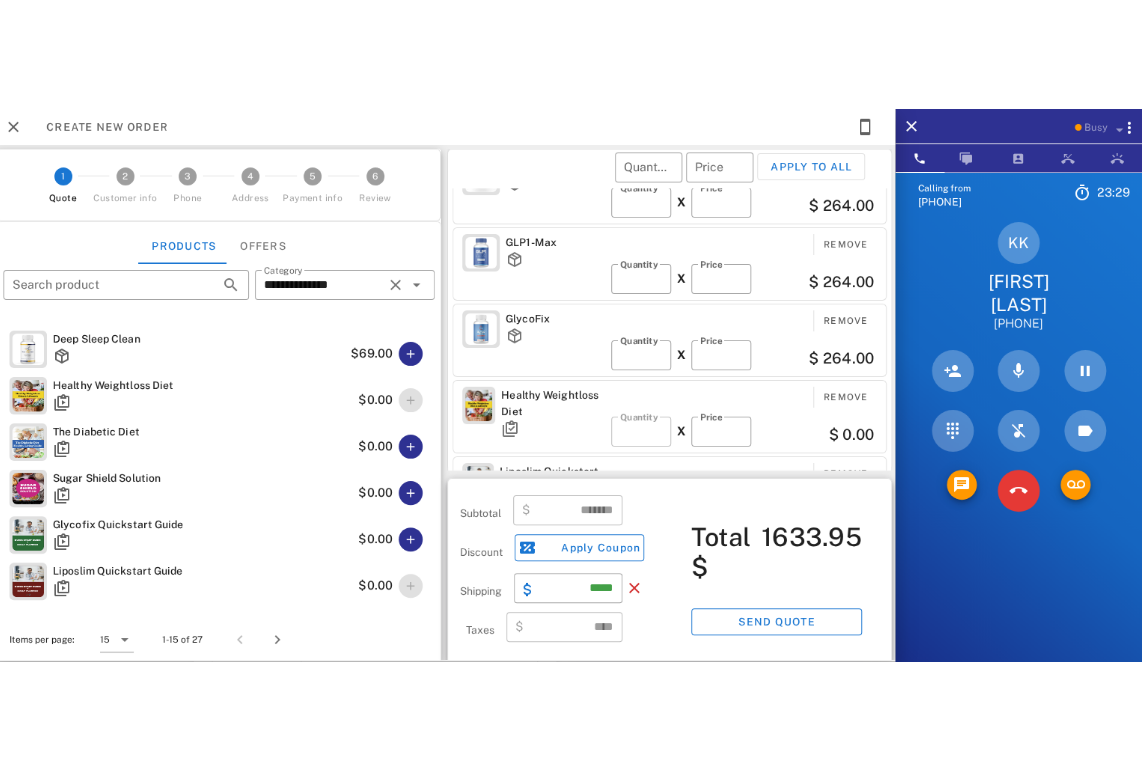 scroll, scrollTop: 412, scrollLeft: 0, axis: vertical 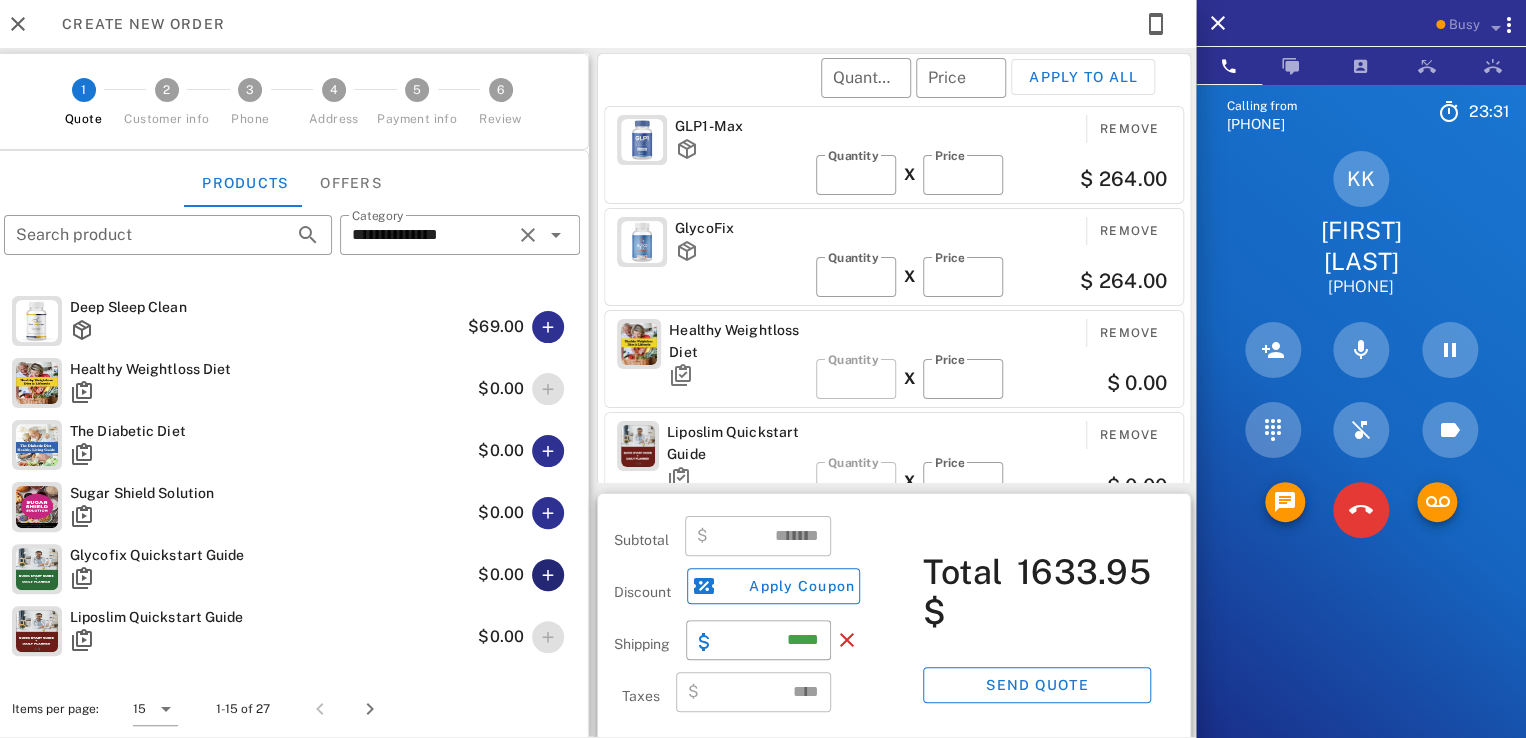 click at bounding box center [548, 575] 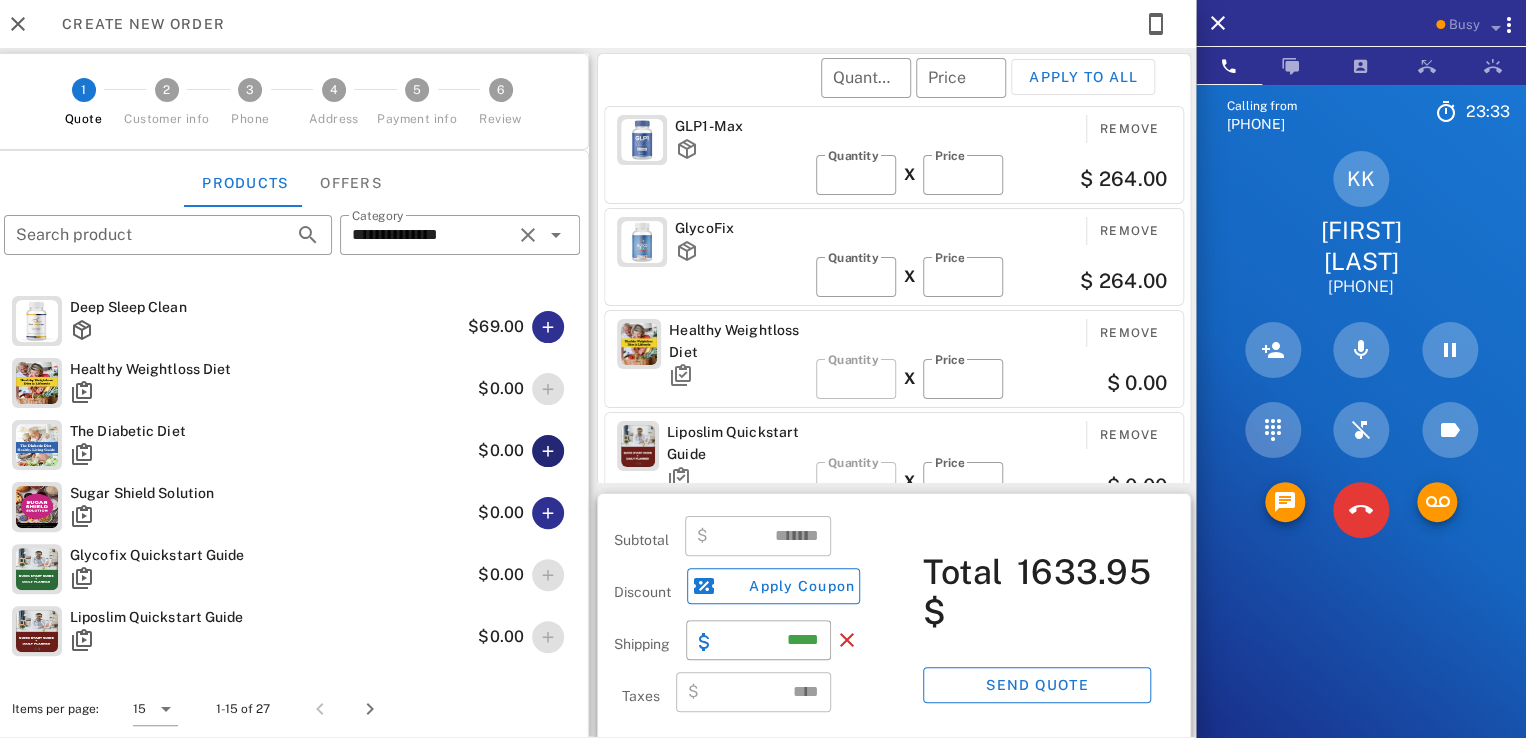 click at bounding box center (548, 451) 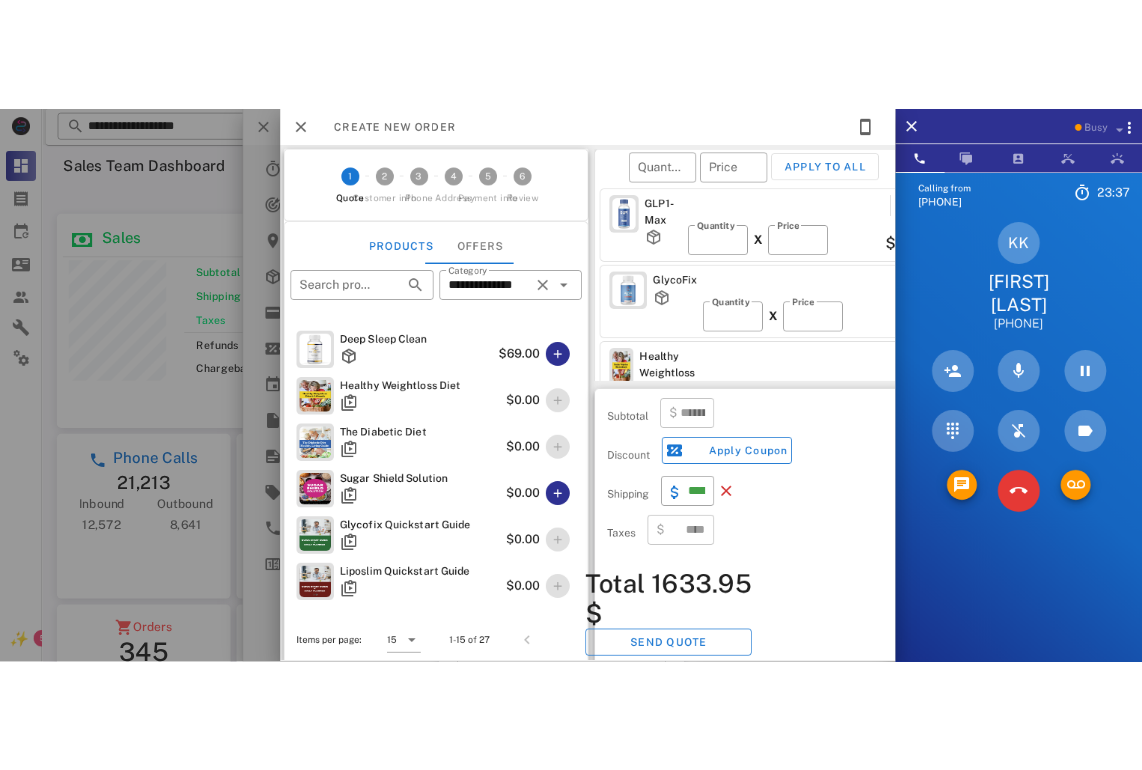 scroll, scrollTop: 999704, scrollLeft: 999656, axis: both 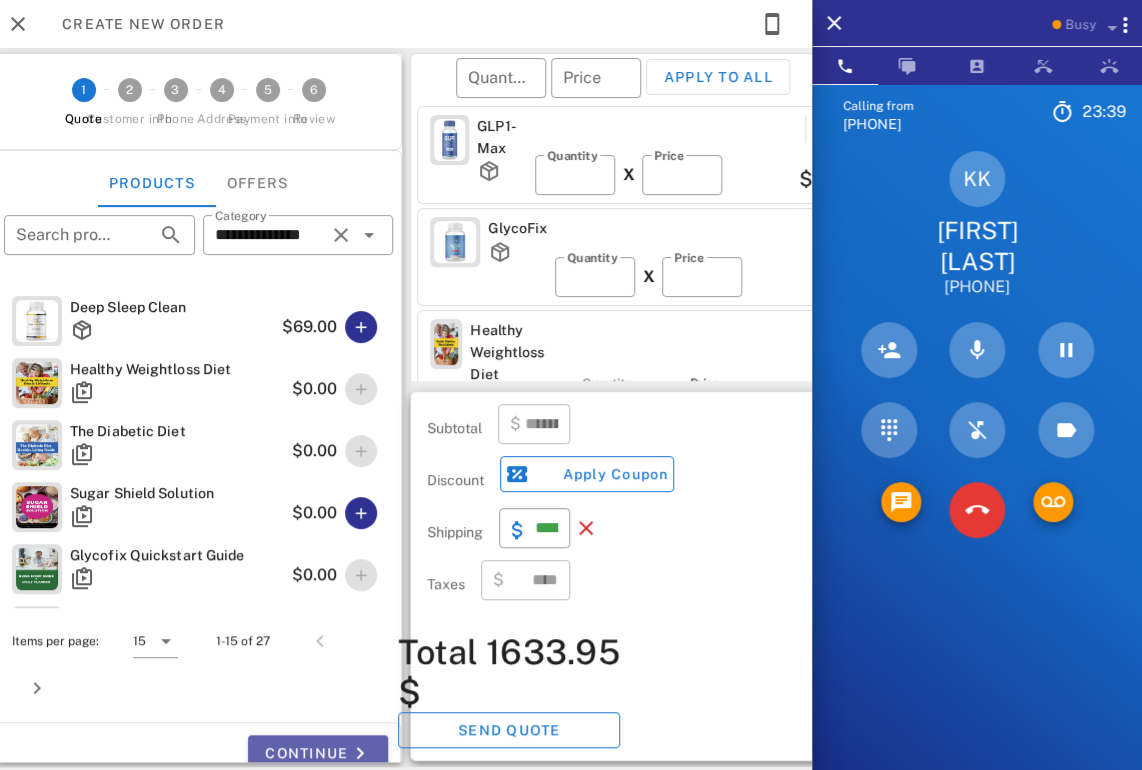 click on "Continue" at bounding box center [318, 753] 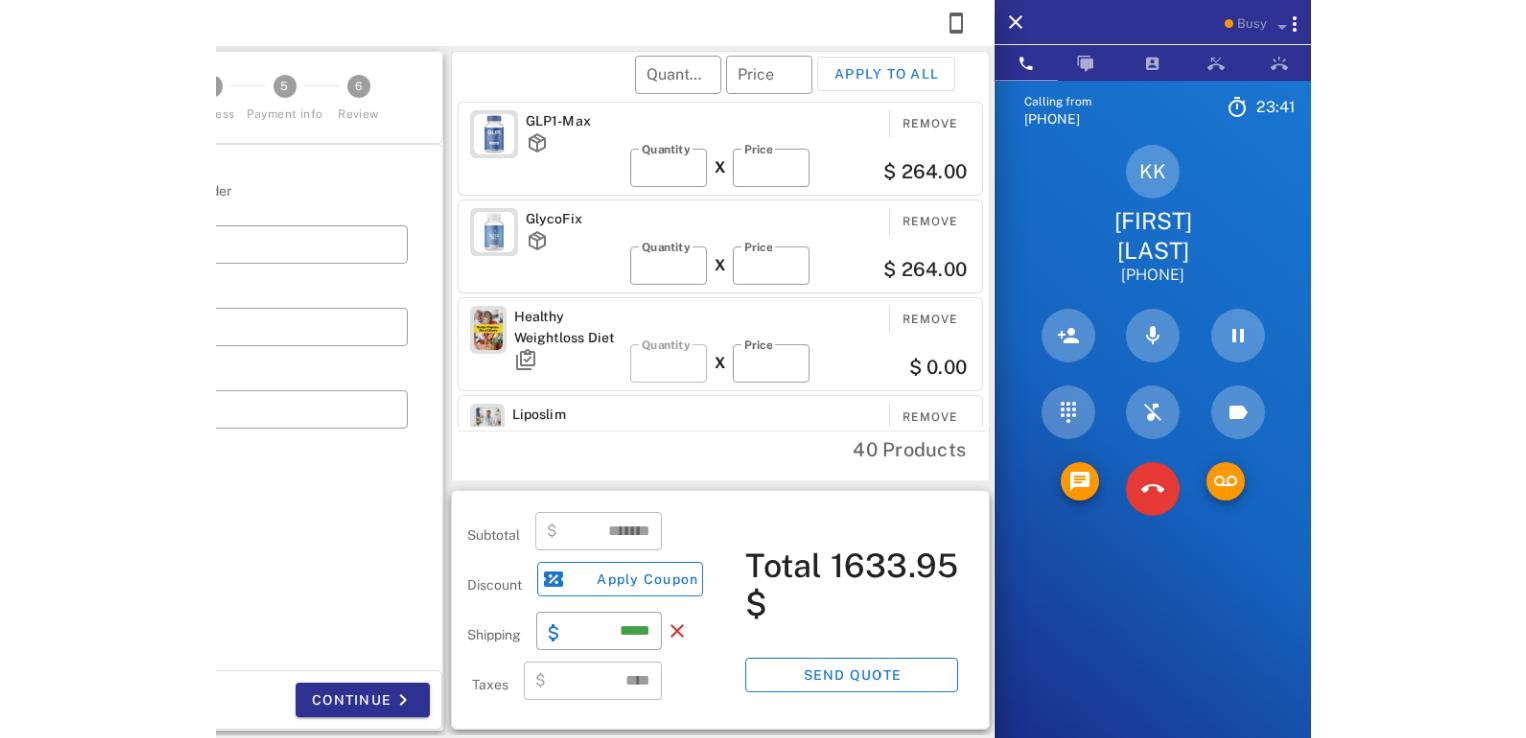 scroll, scrollTop: 999714, scrollLeft: 999528, axis: both 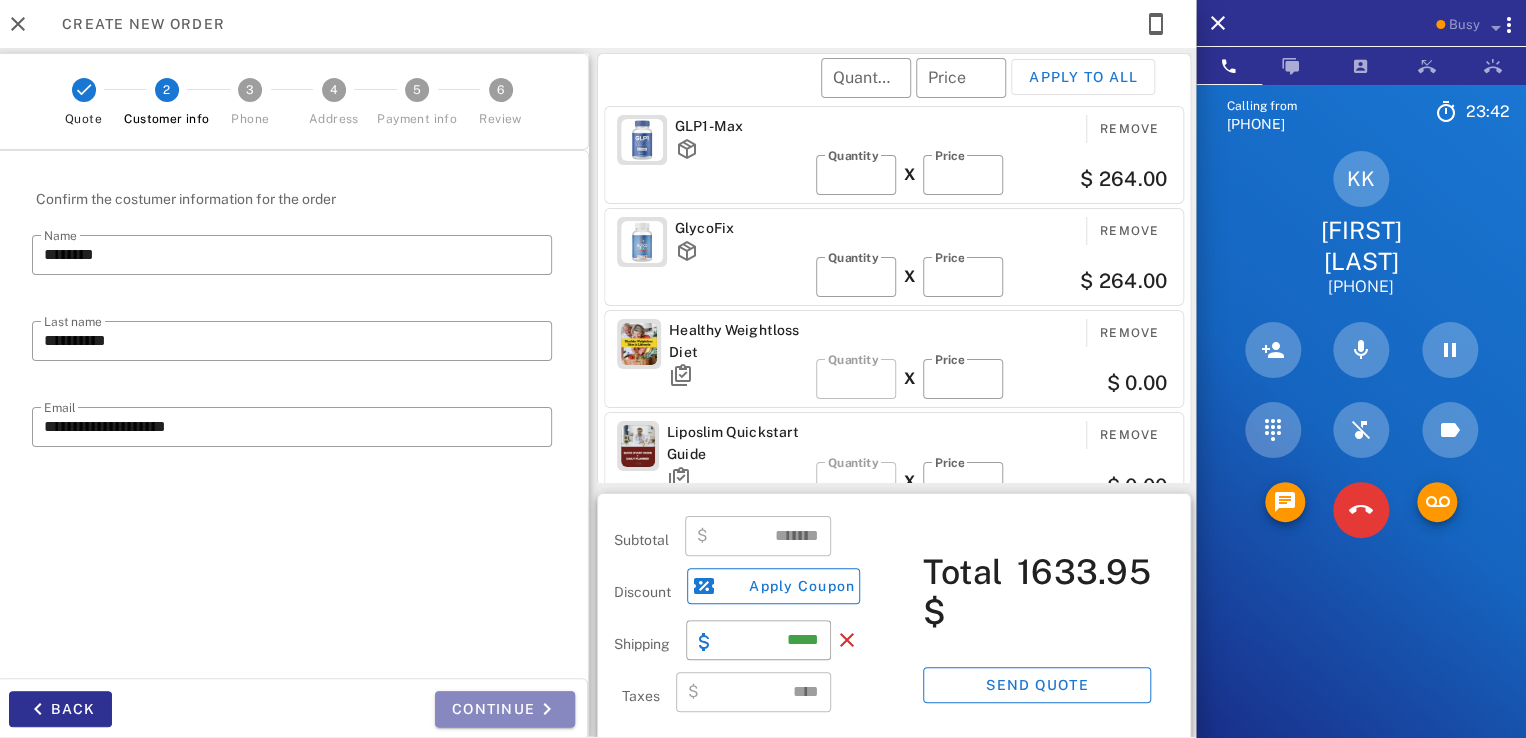 click on "Continue" at bounding box center [505, 709] 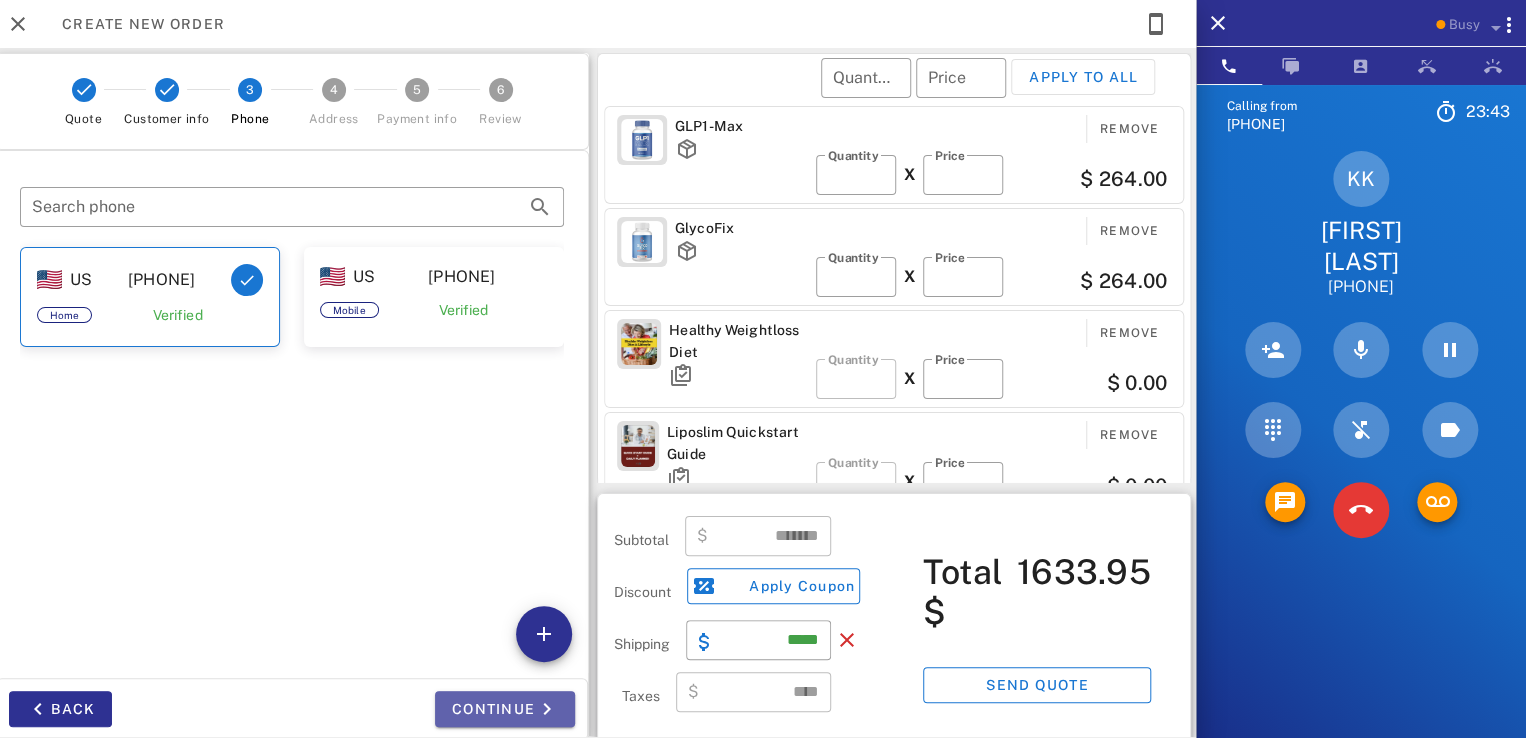 click on "Continue" at bounding box center (505, 709) 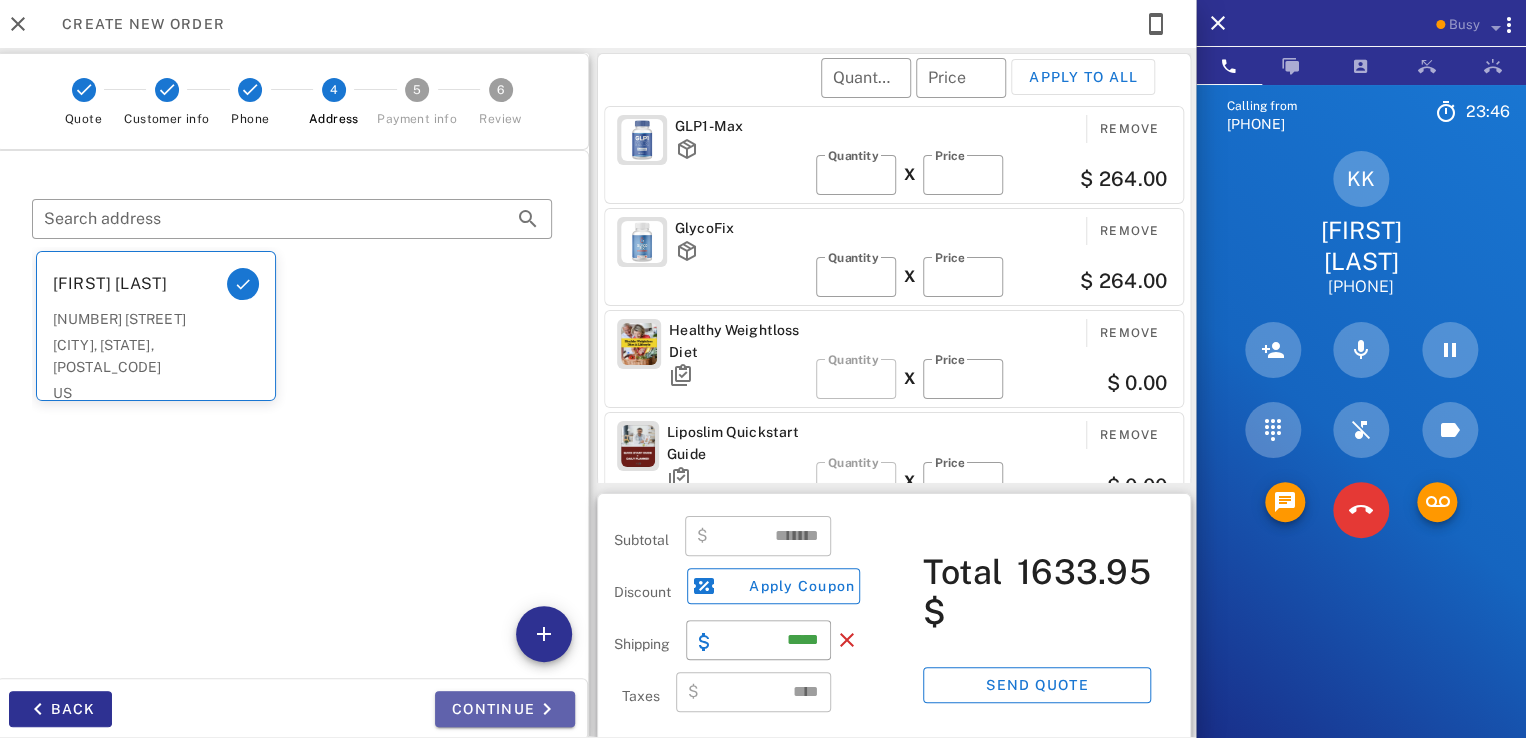 click on "Continue" at bounding box center (505, 709) 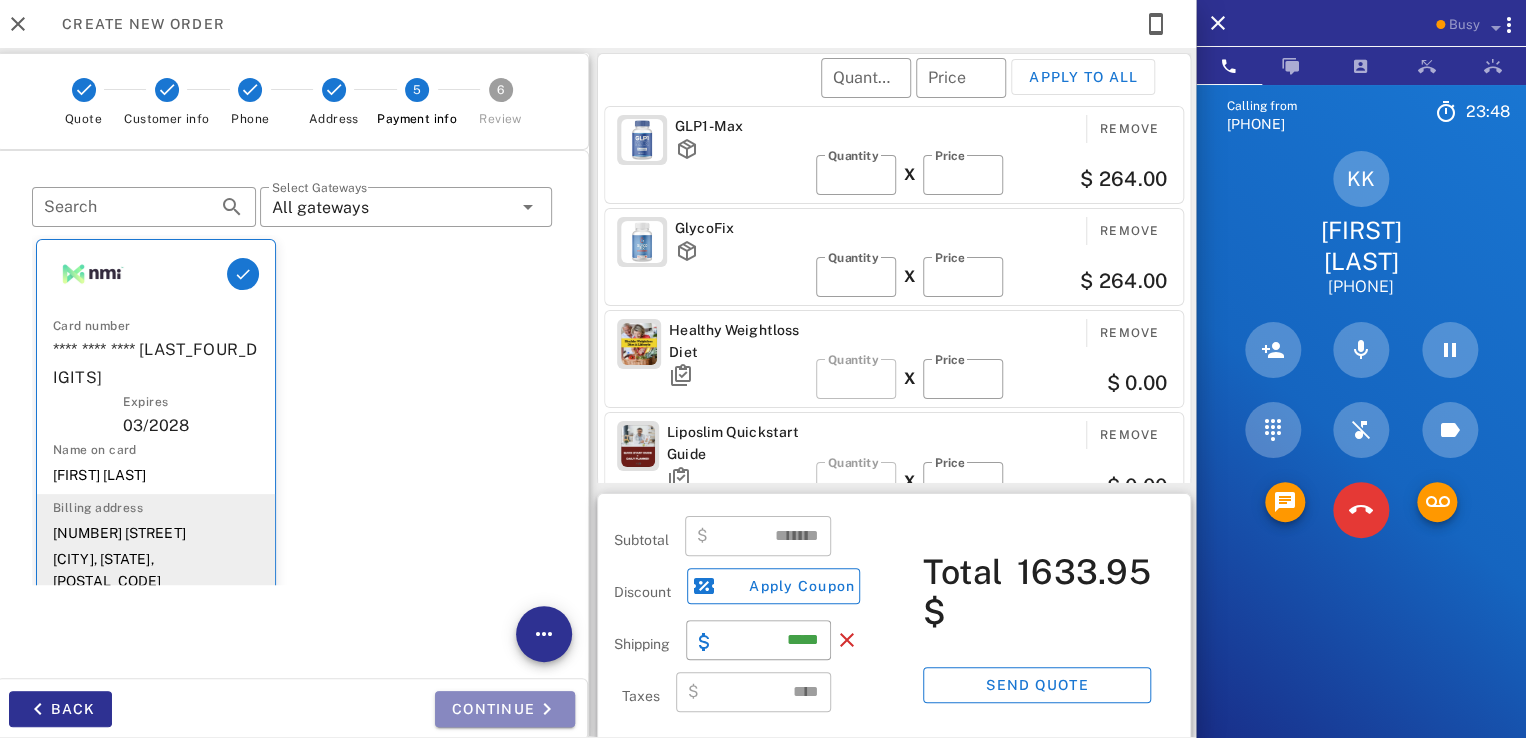 click on "Continue" at bounding box center (505, 709) 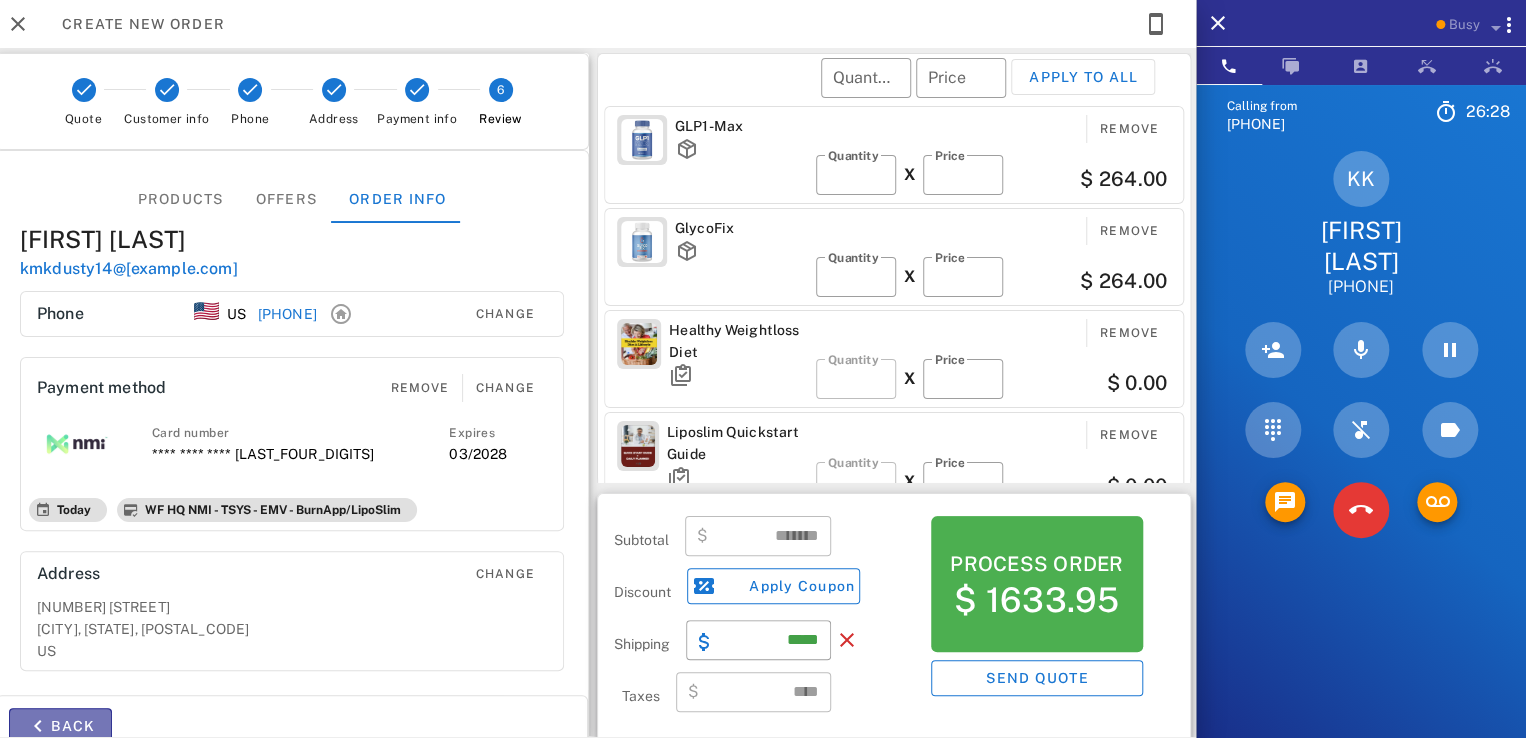 click on "Back" at bounding box center (60, 726) 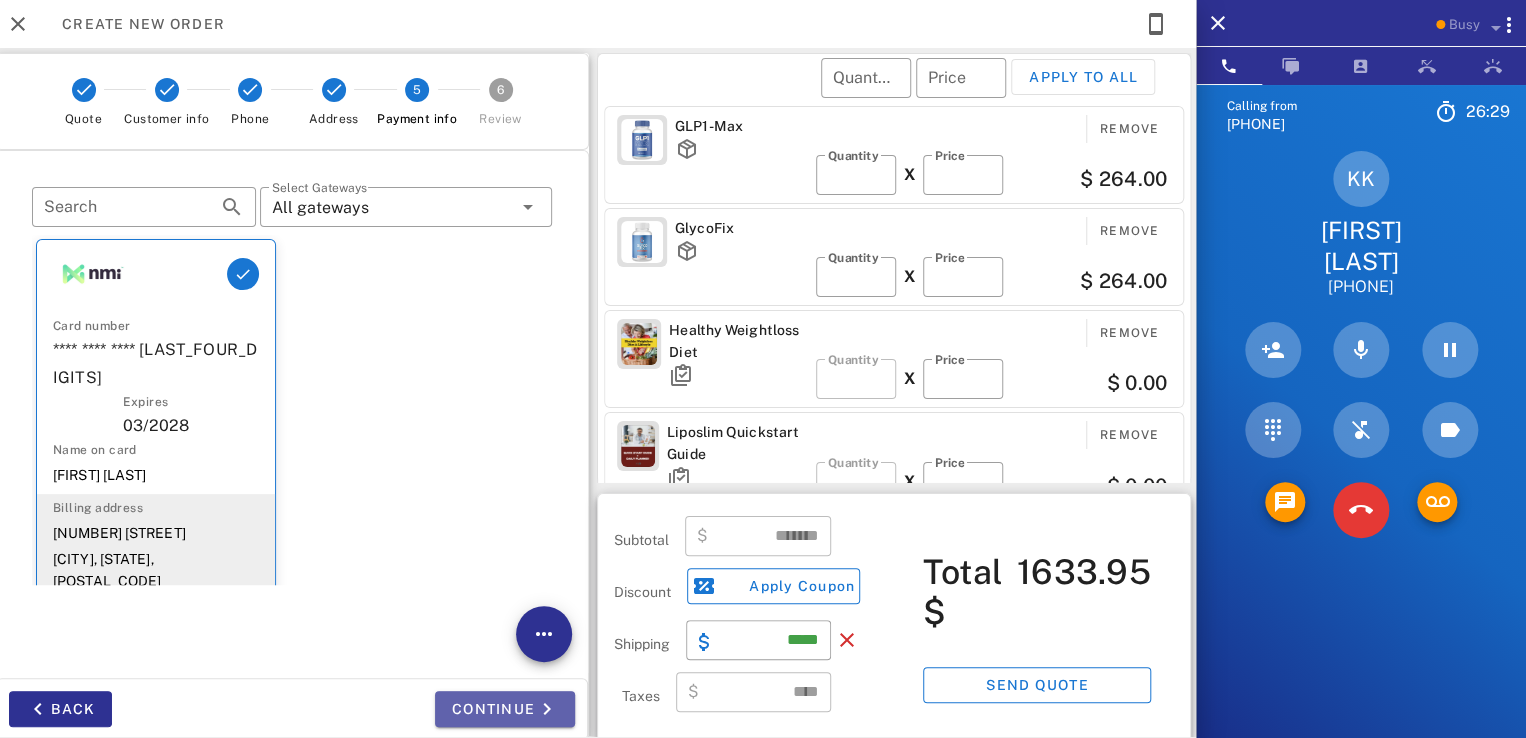 click on "Continue" at bounding box center (505, 709) 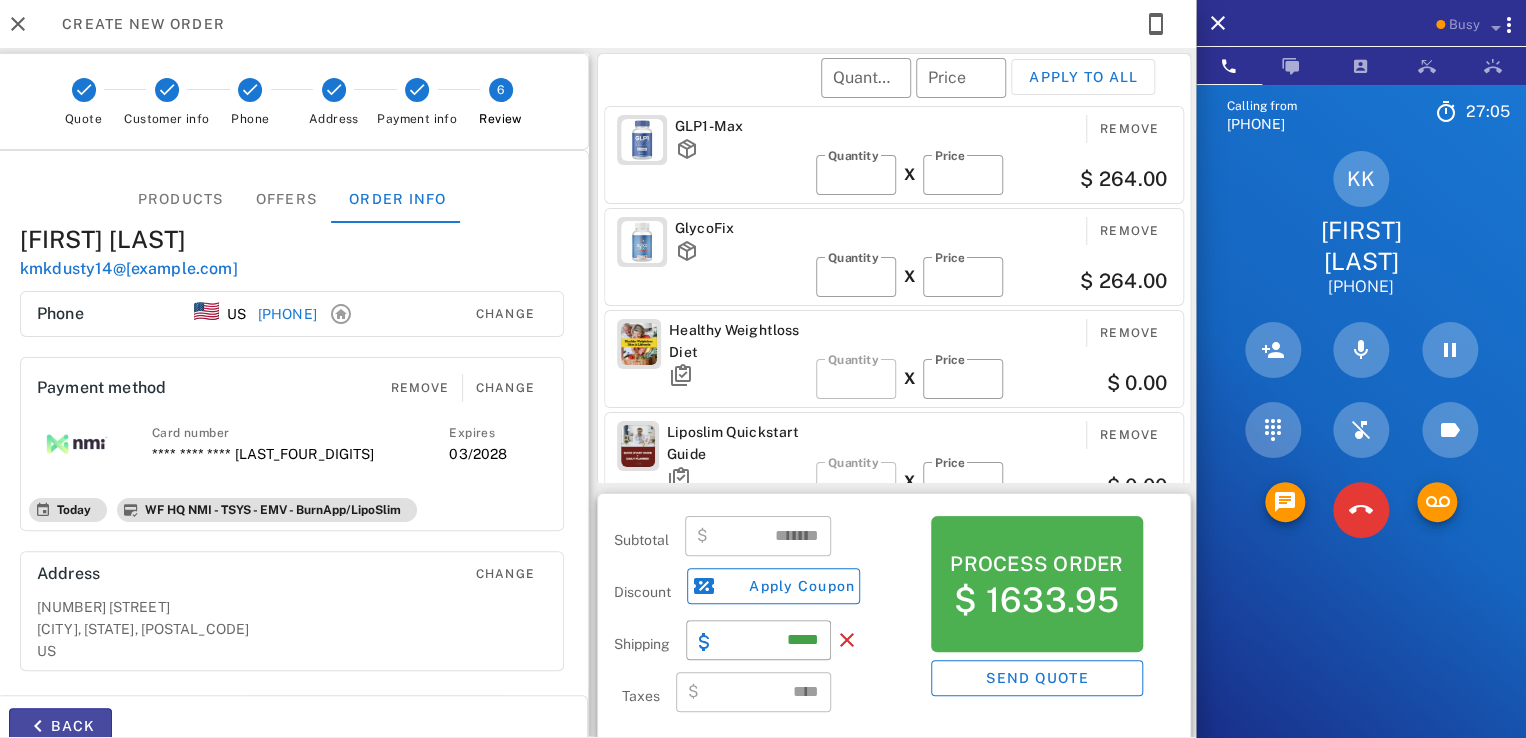 click on "Back" at bounding box center (60, 726) 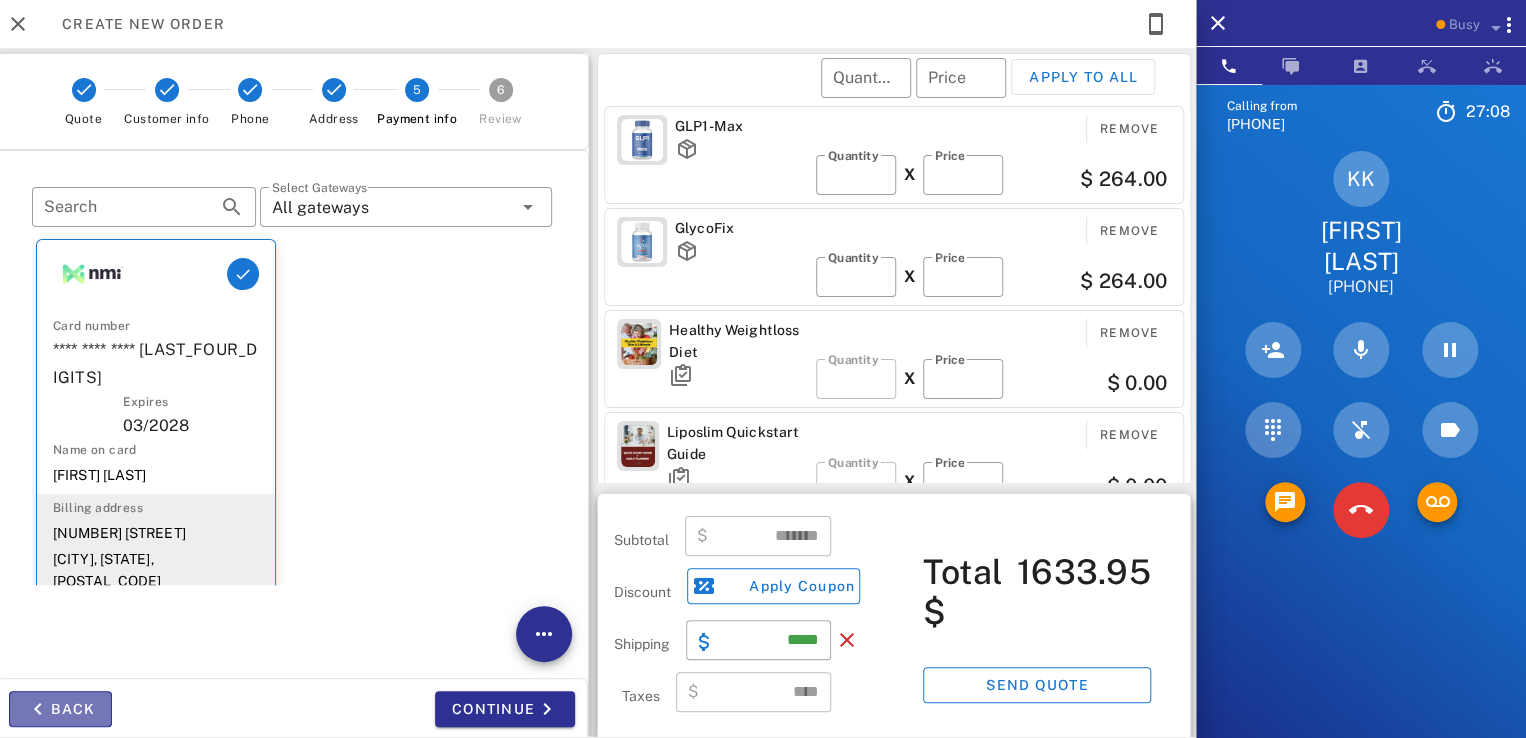 click on "Back" at bounding box center [60, 709] 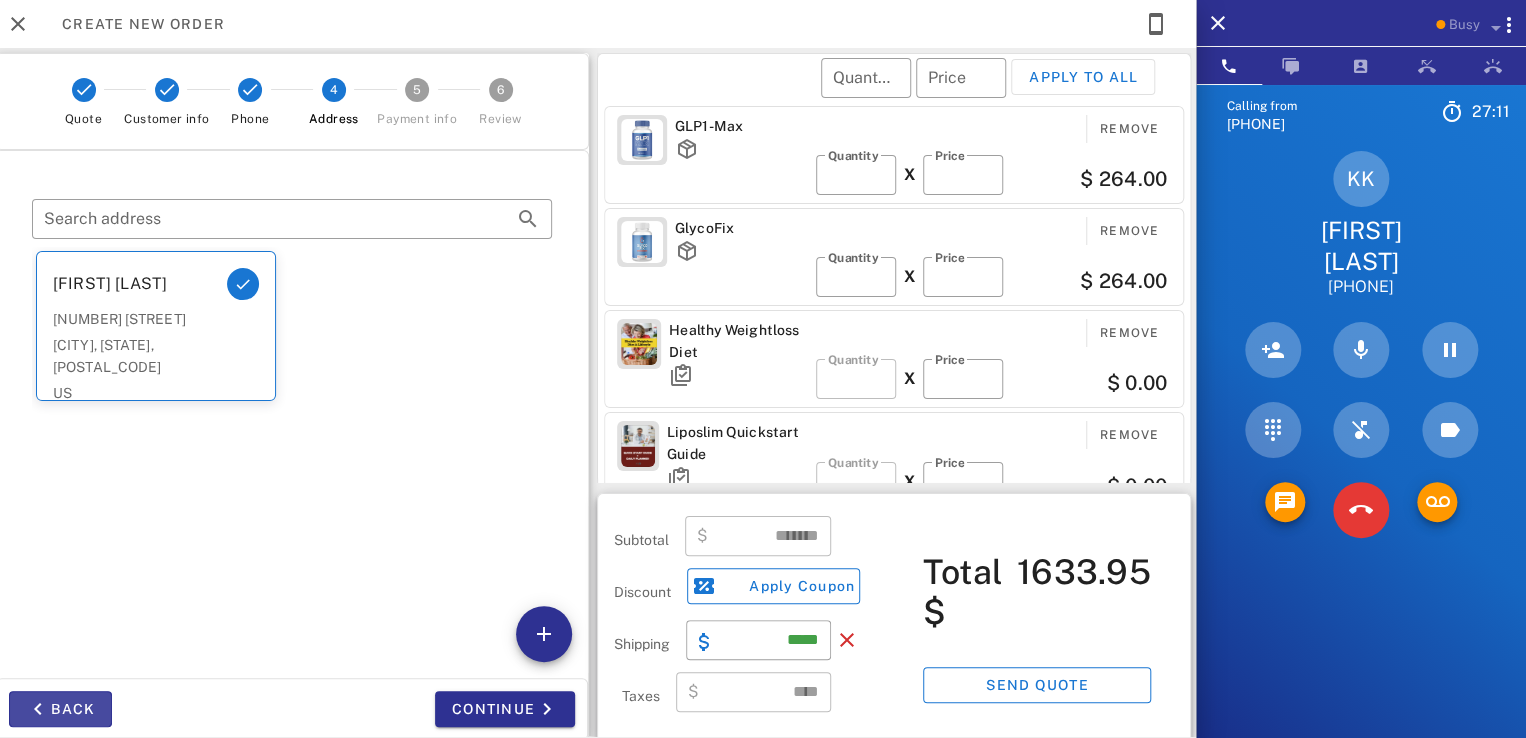 click on "Back" at bounding box center [60, 709] 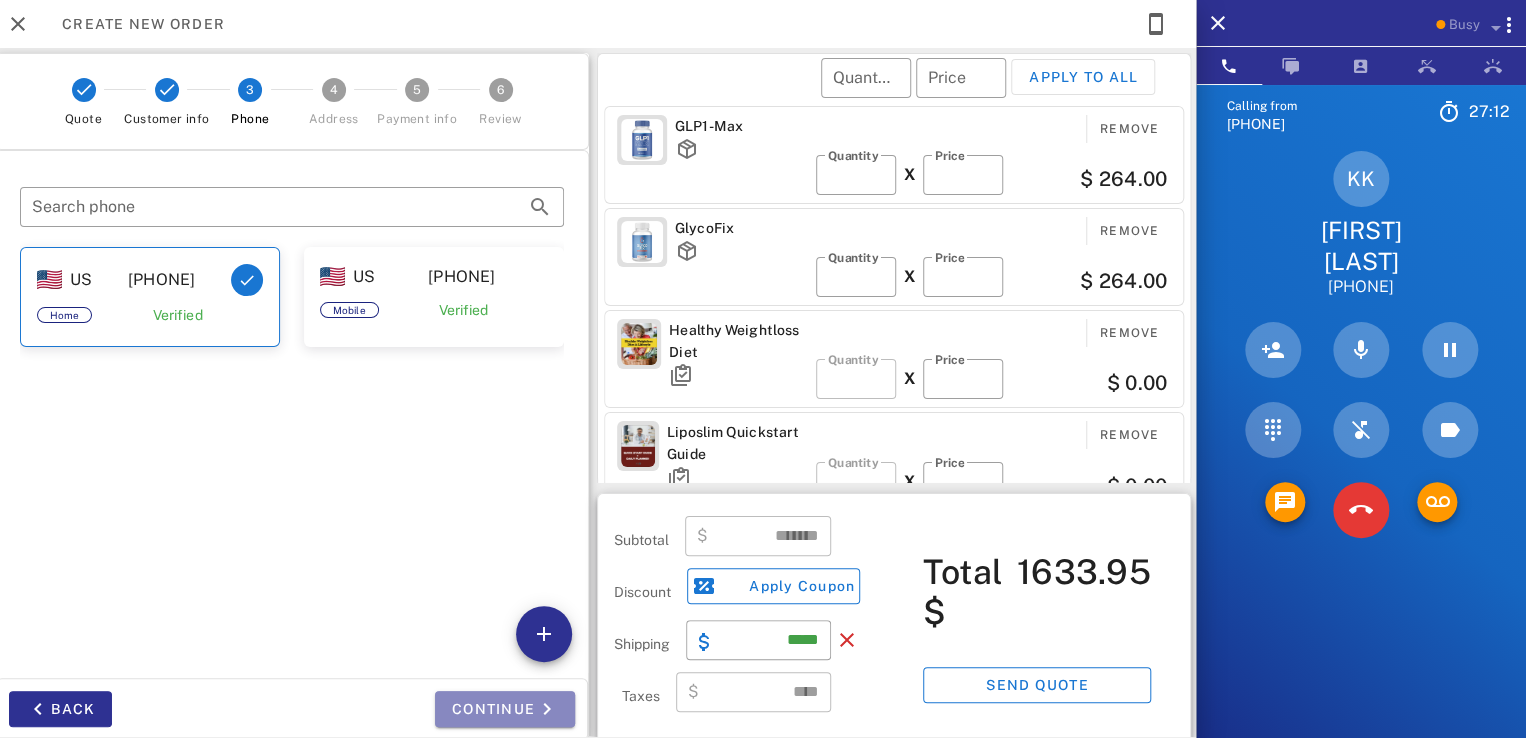 click on "Continue" at bounding box center [505, 709] 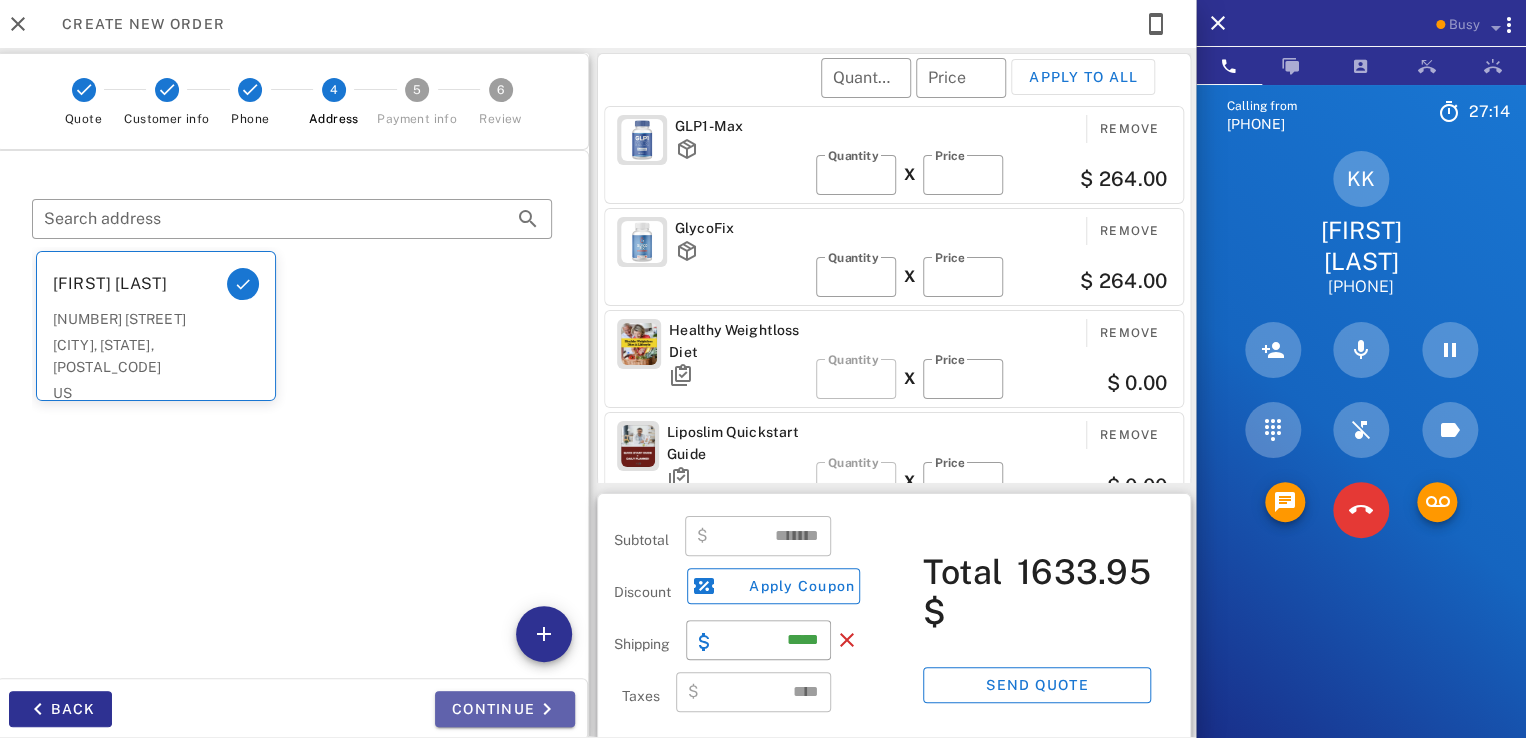 click on "Continue" at bounding box center (505, 709) 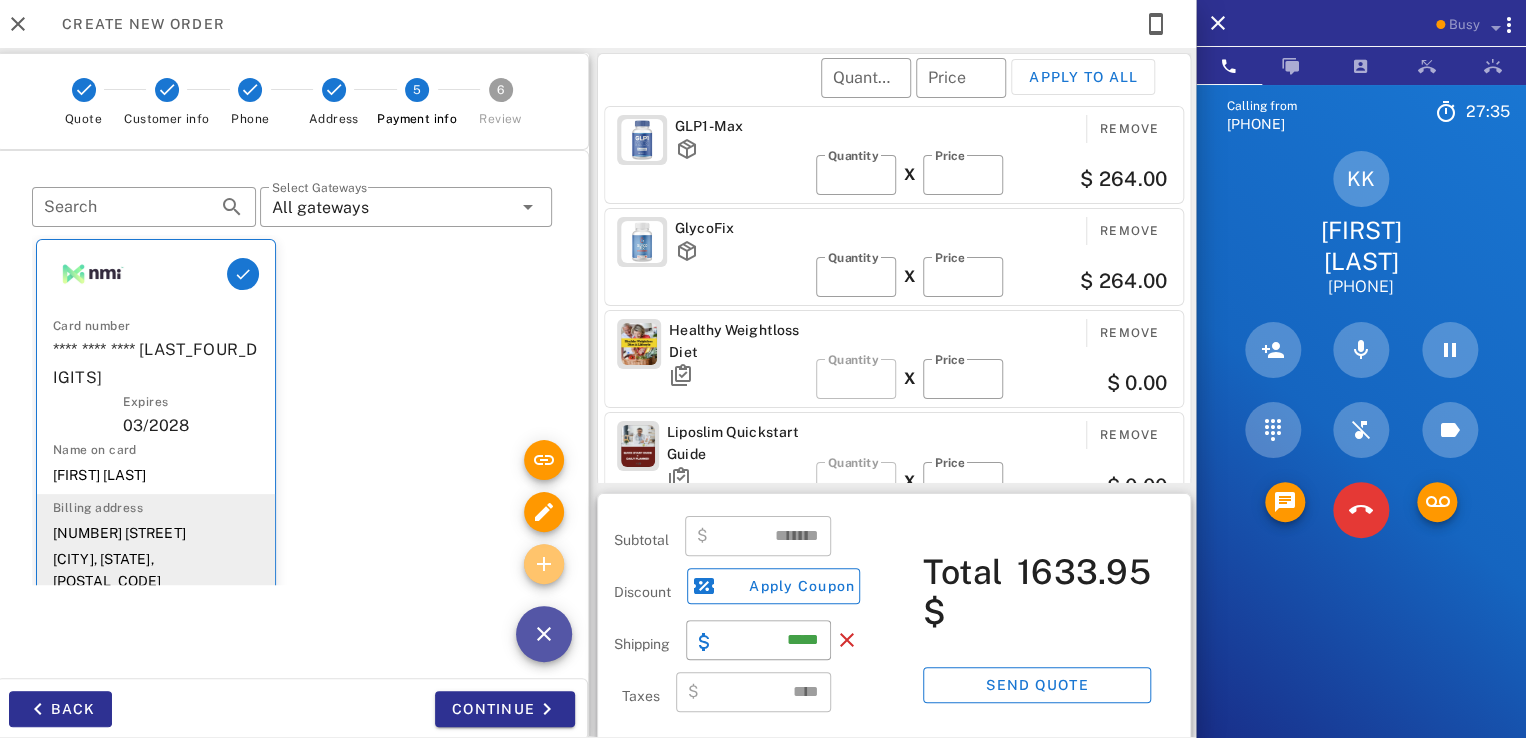 click at bounding box center [544, 564] 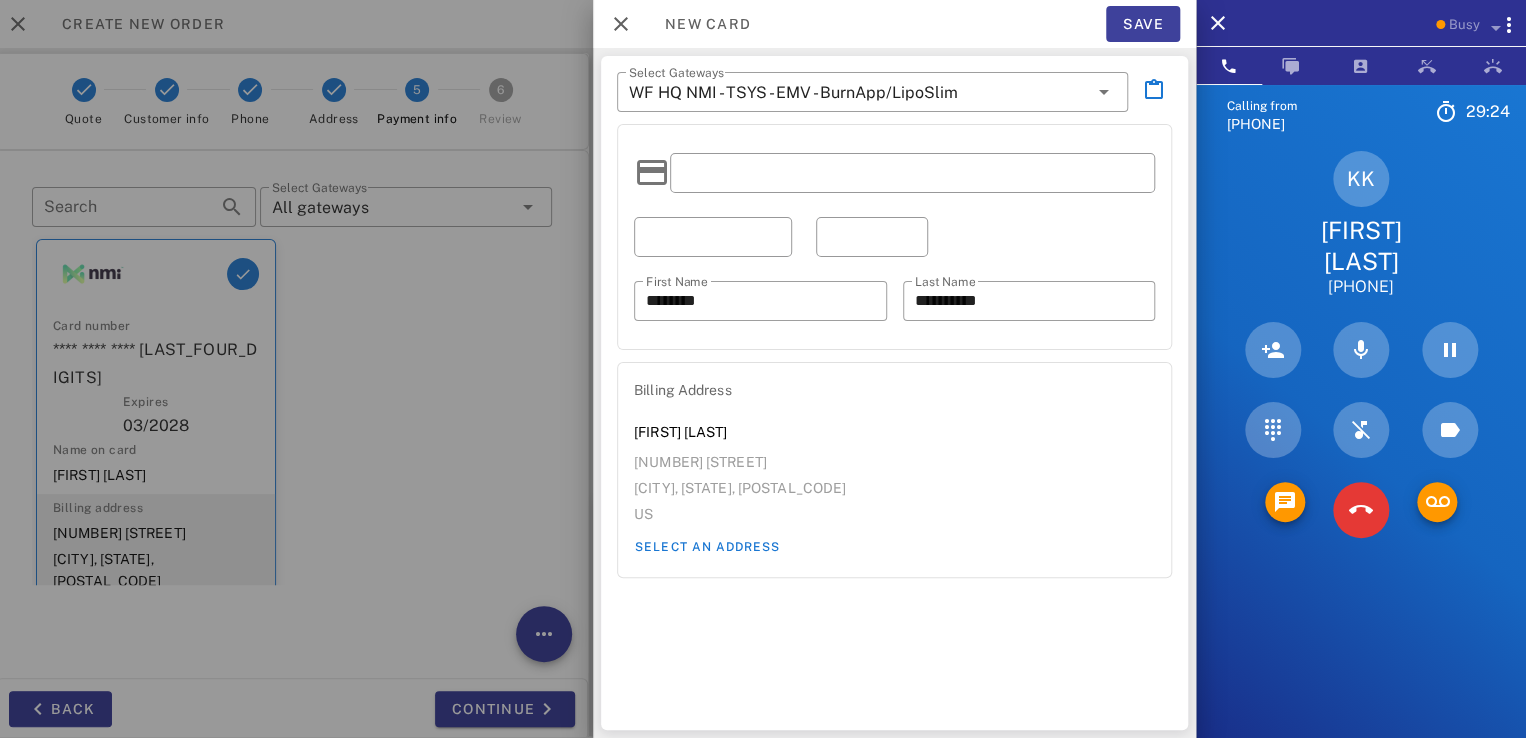 click on "Save" at bounding box center [1143, 24] 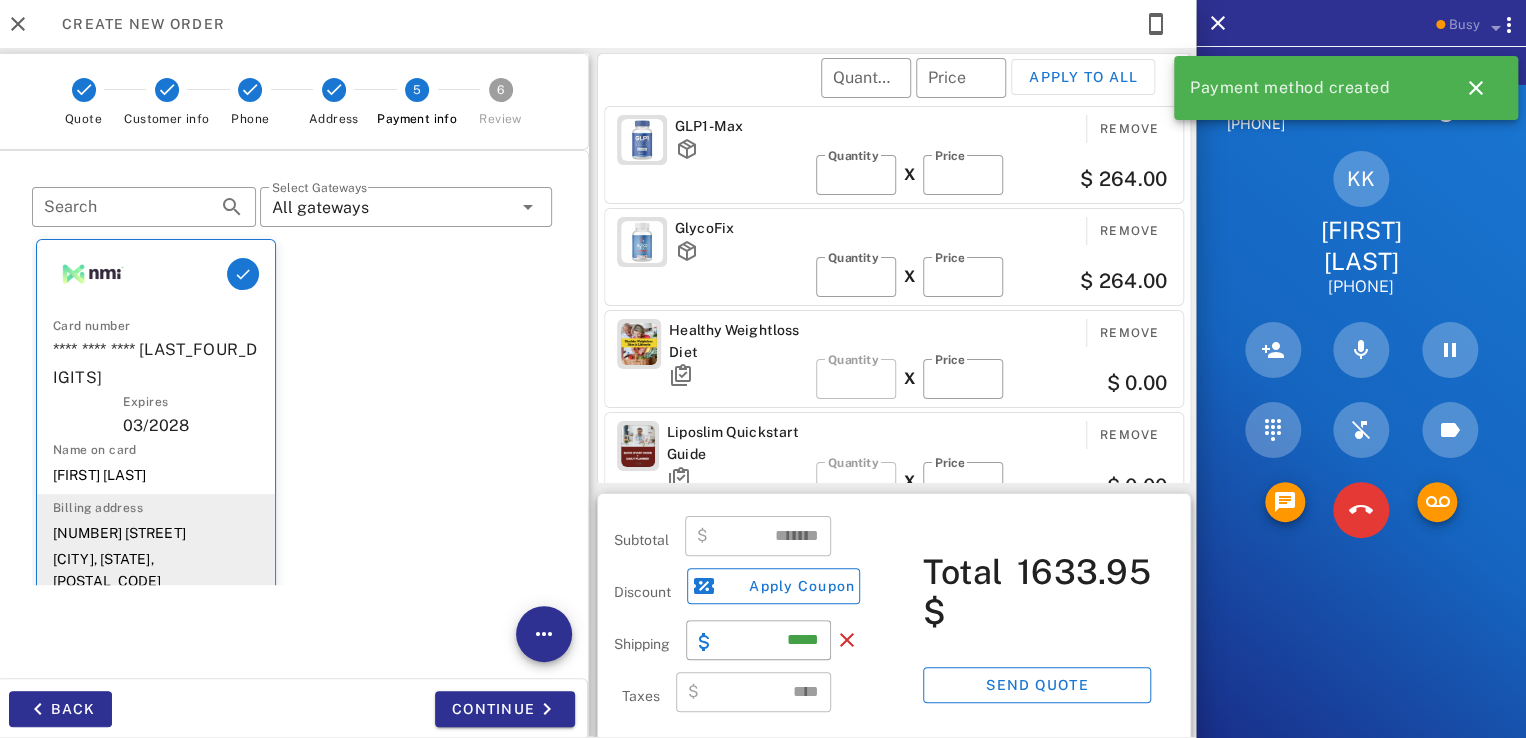 scroll, scrollTop: 196, scrollLeft: 0, axis: vertical 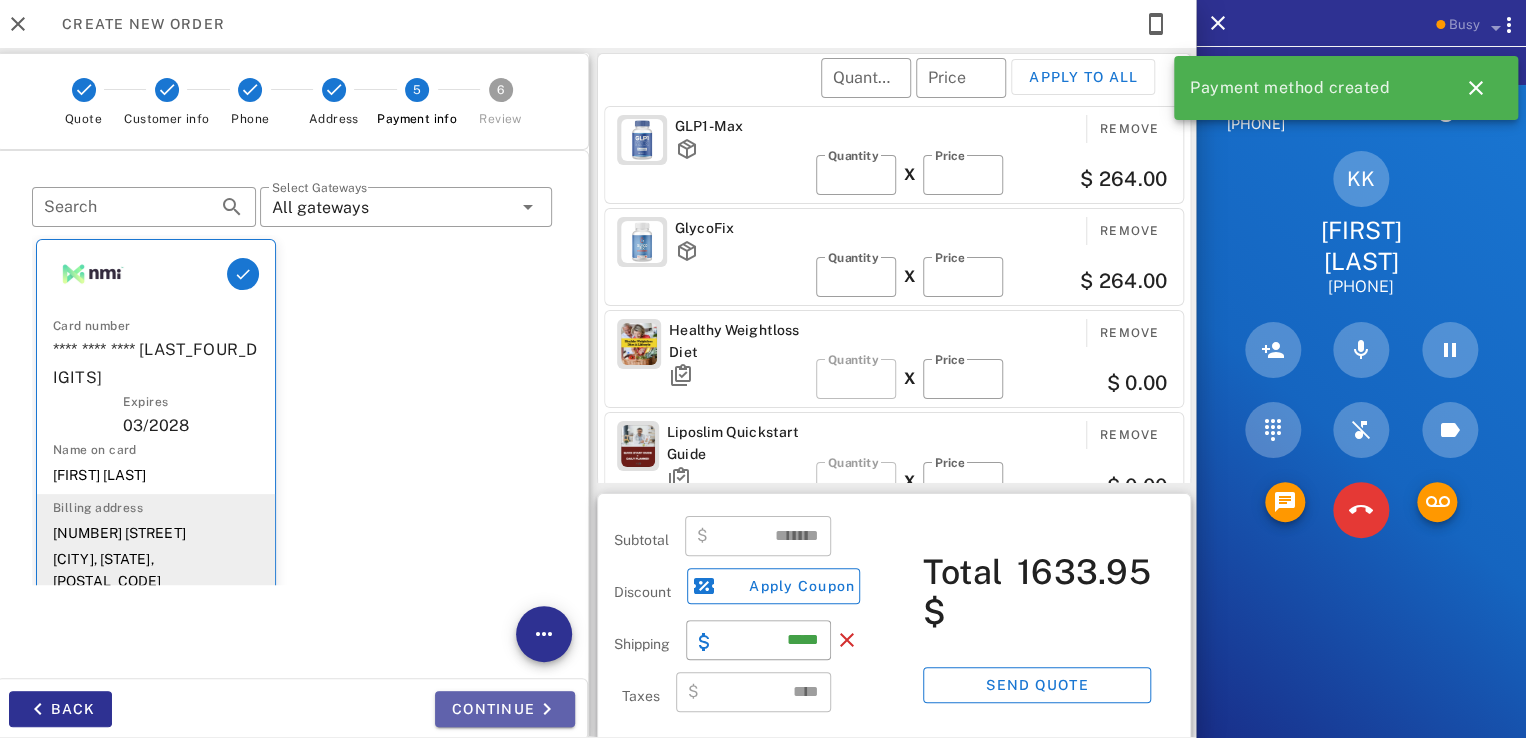 click on "Continue" at bounding box center (505, 709) 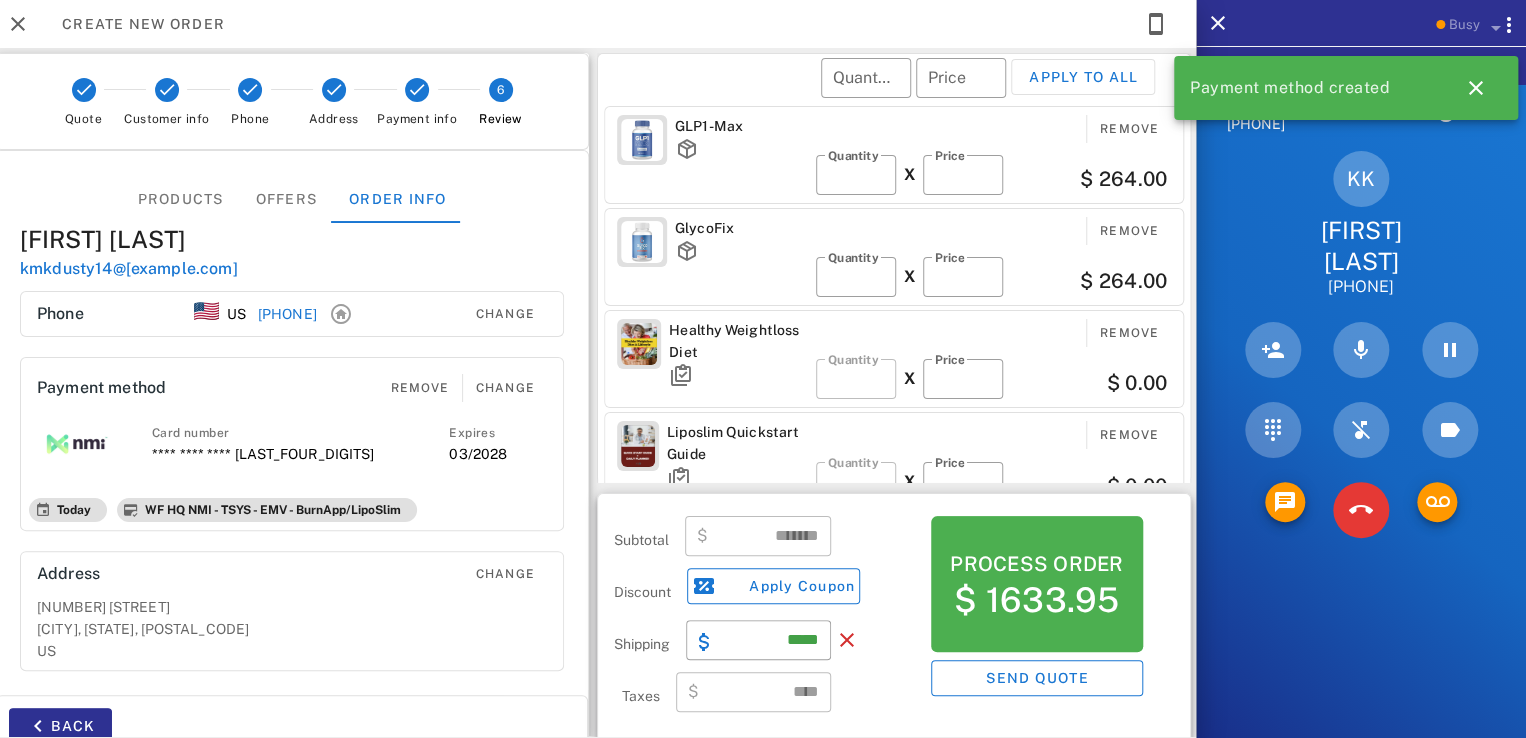 scroll, scrollTop: 9, scrollLeft: 0, axis: vertical 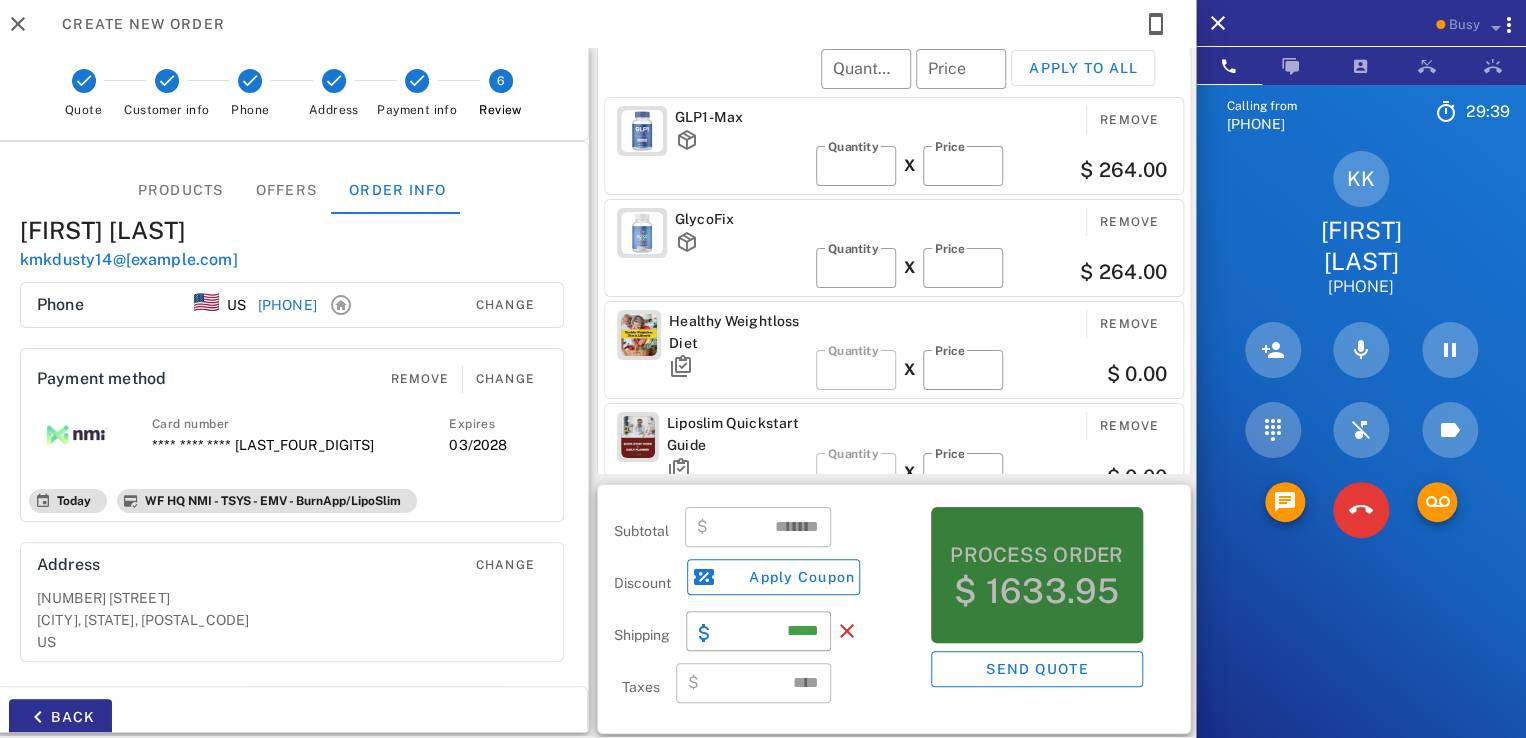 click on "$ 1633.95" at bounding box center (1036, 591) 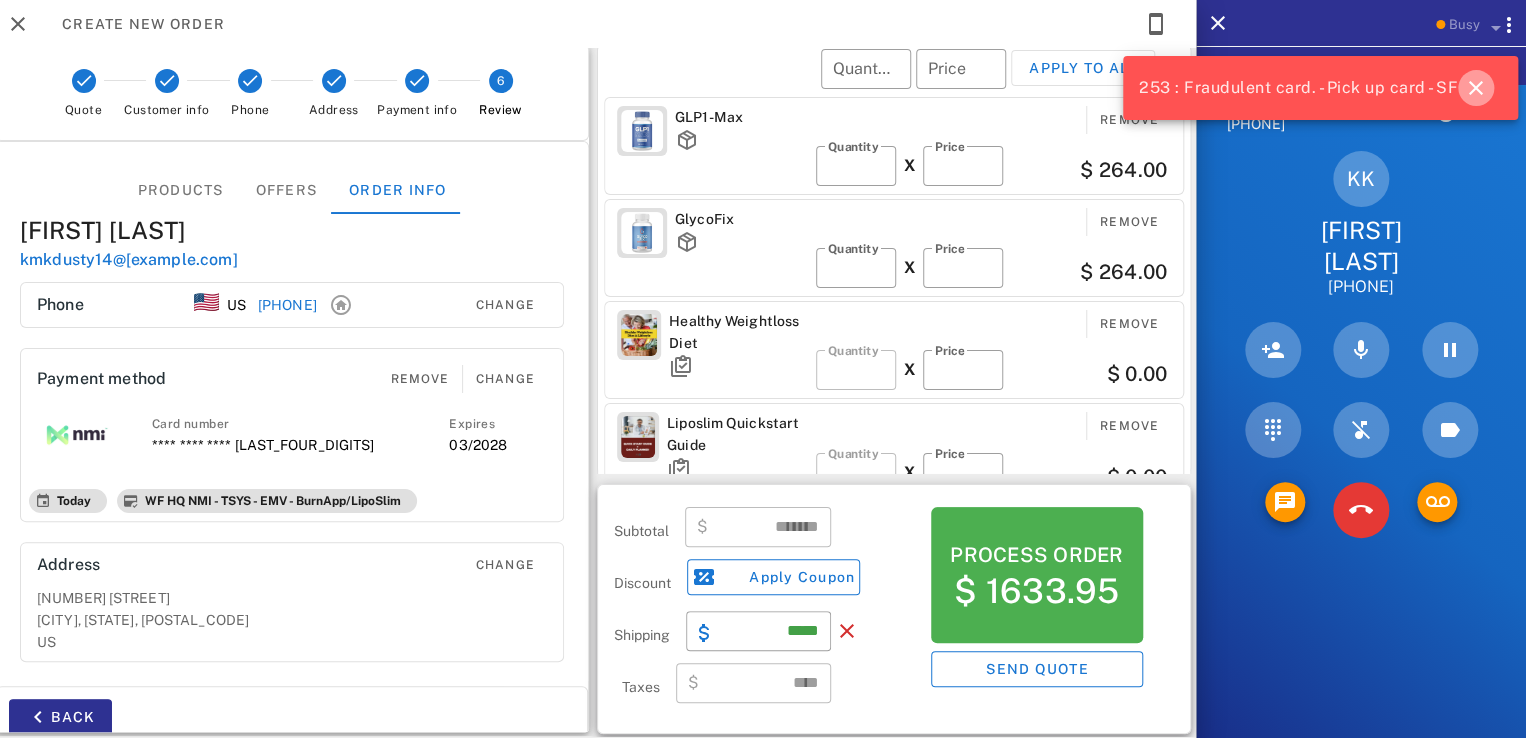 click at bounding box center [1476, 88] 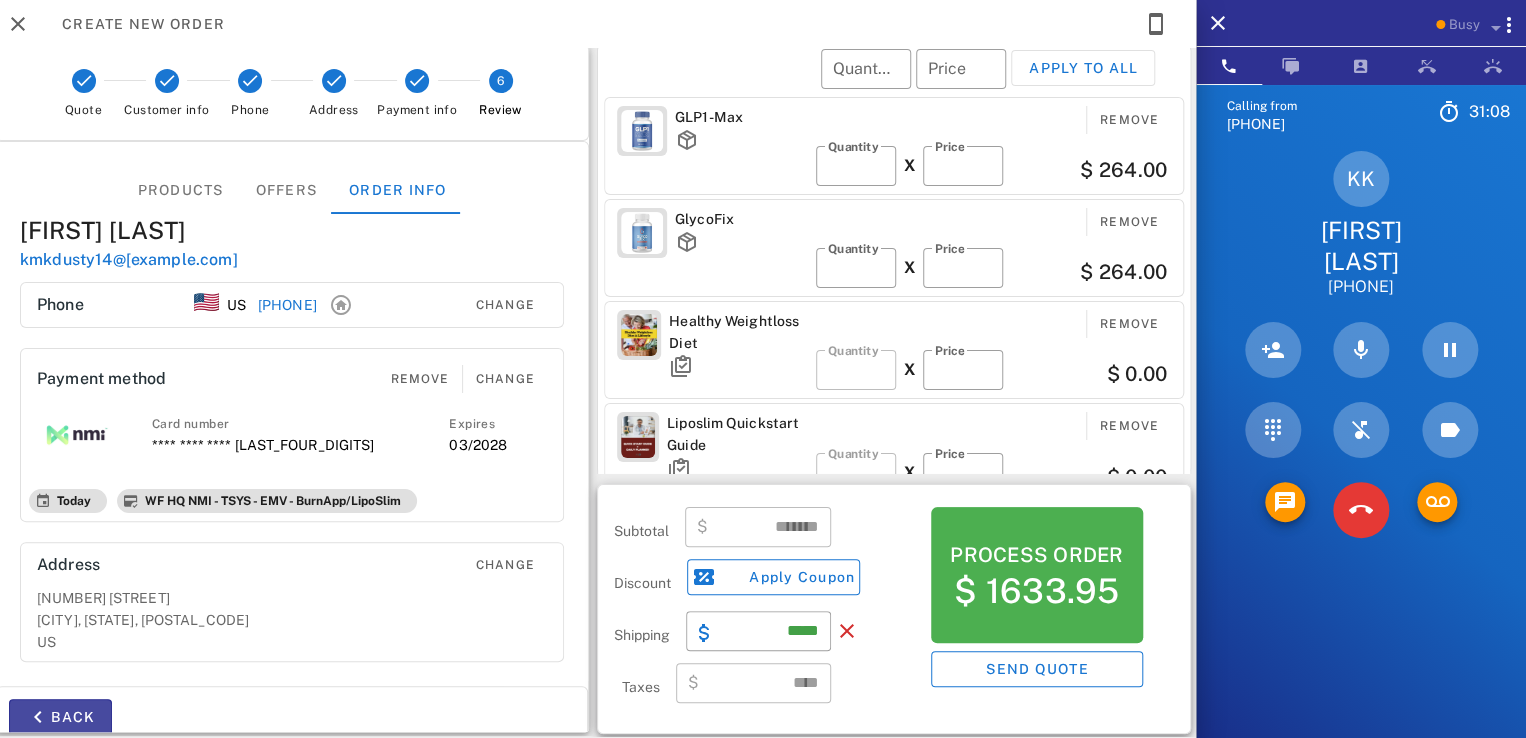 click on "Back" at bounding box center [60, 717] 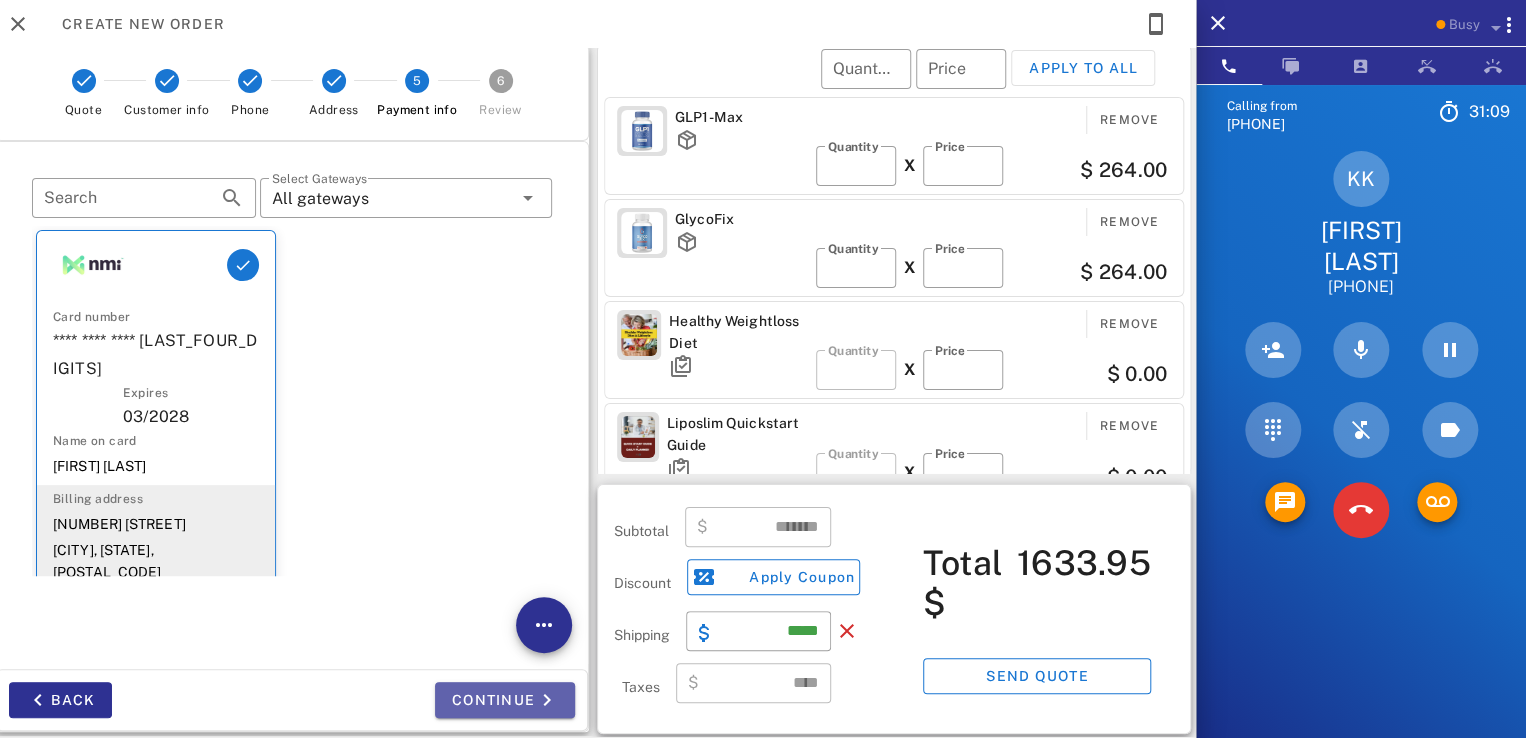 click on "Continue" at bounding box center [505, 700] 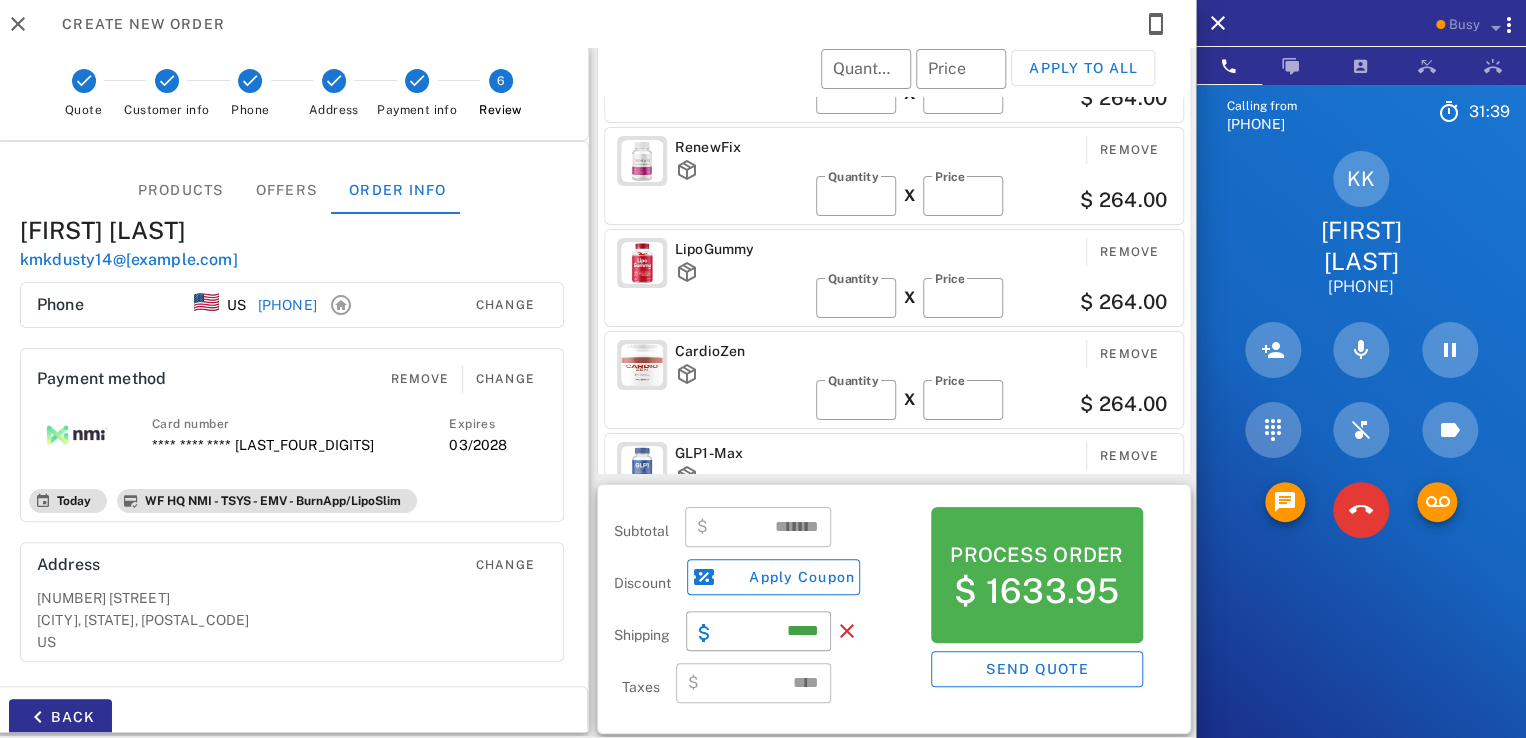 scroll, scrollTop: 0, scrollLeft: 0, axis: both 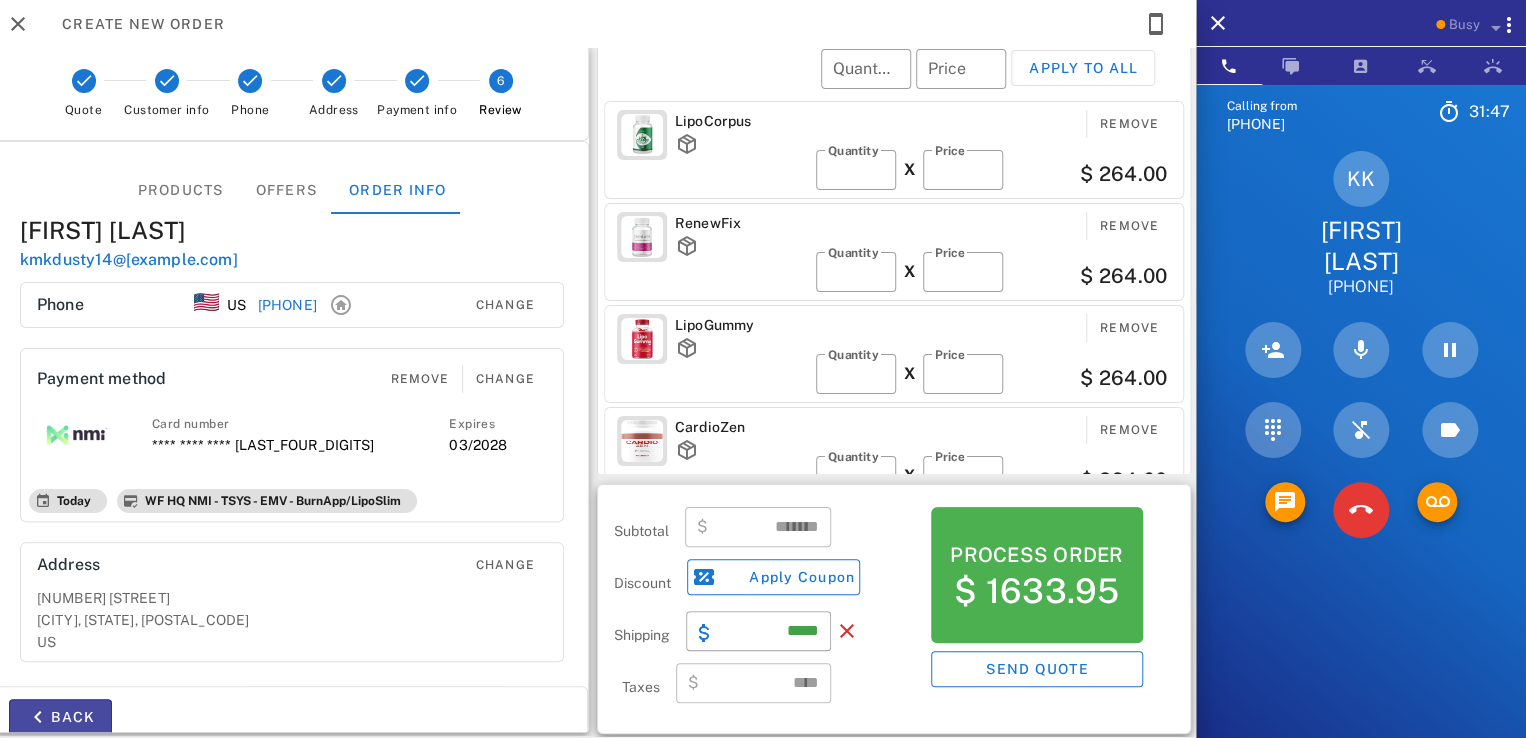 click at bounding box center [38, 717] 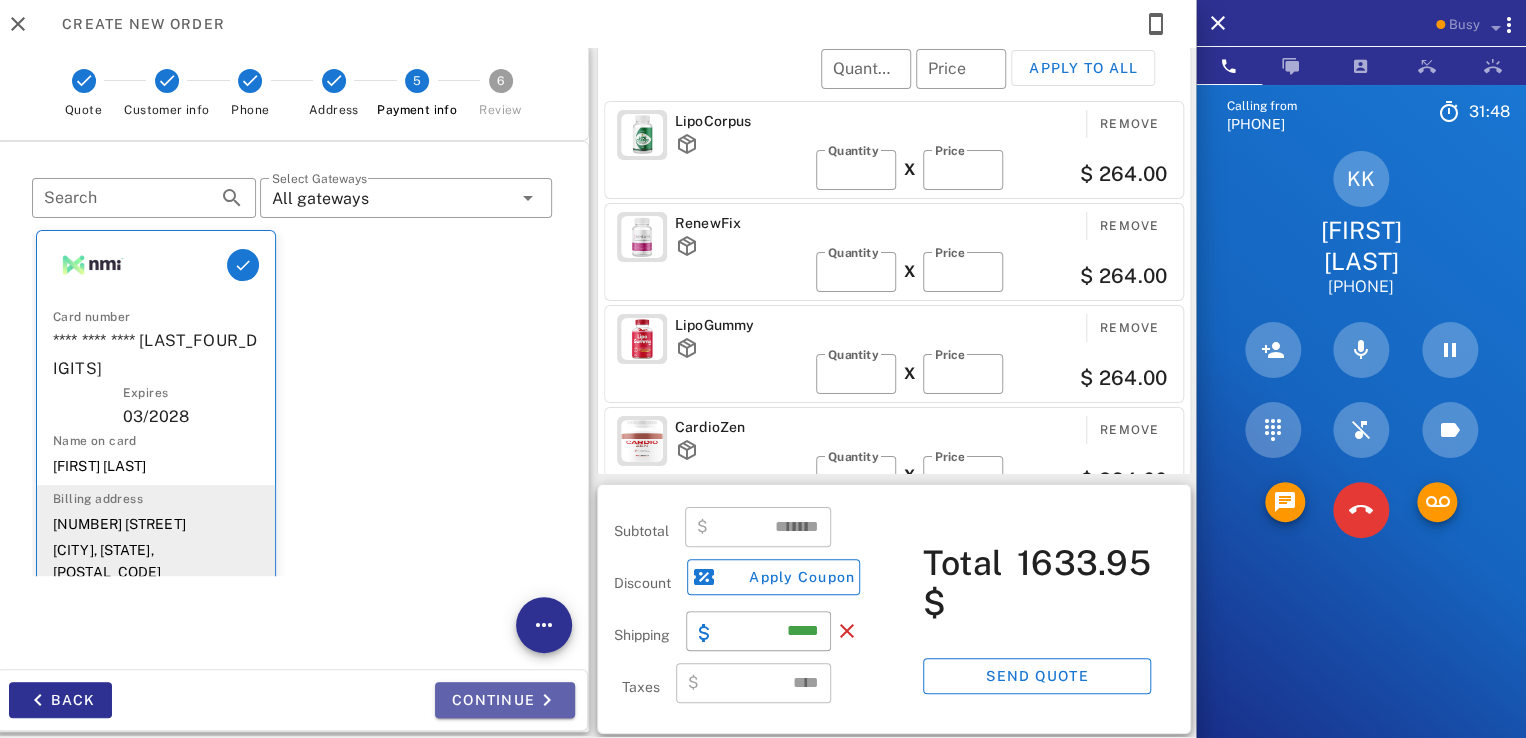 click on "Continue" at bounding box center (505, 700) 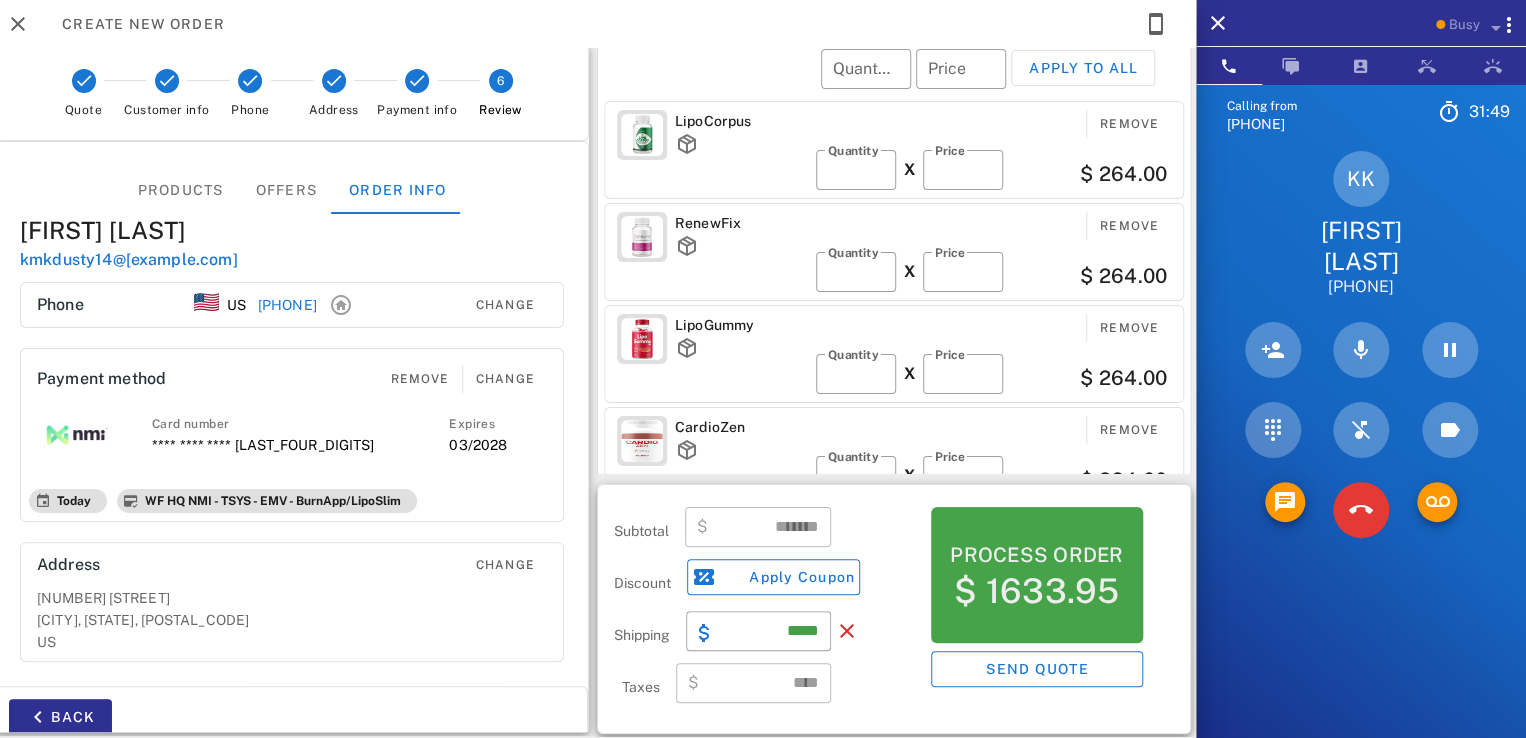 click on "Process order" at bounding box center (1036, 555) 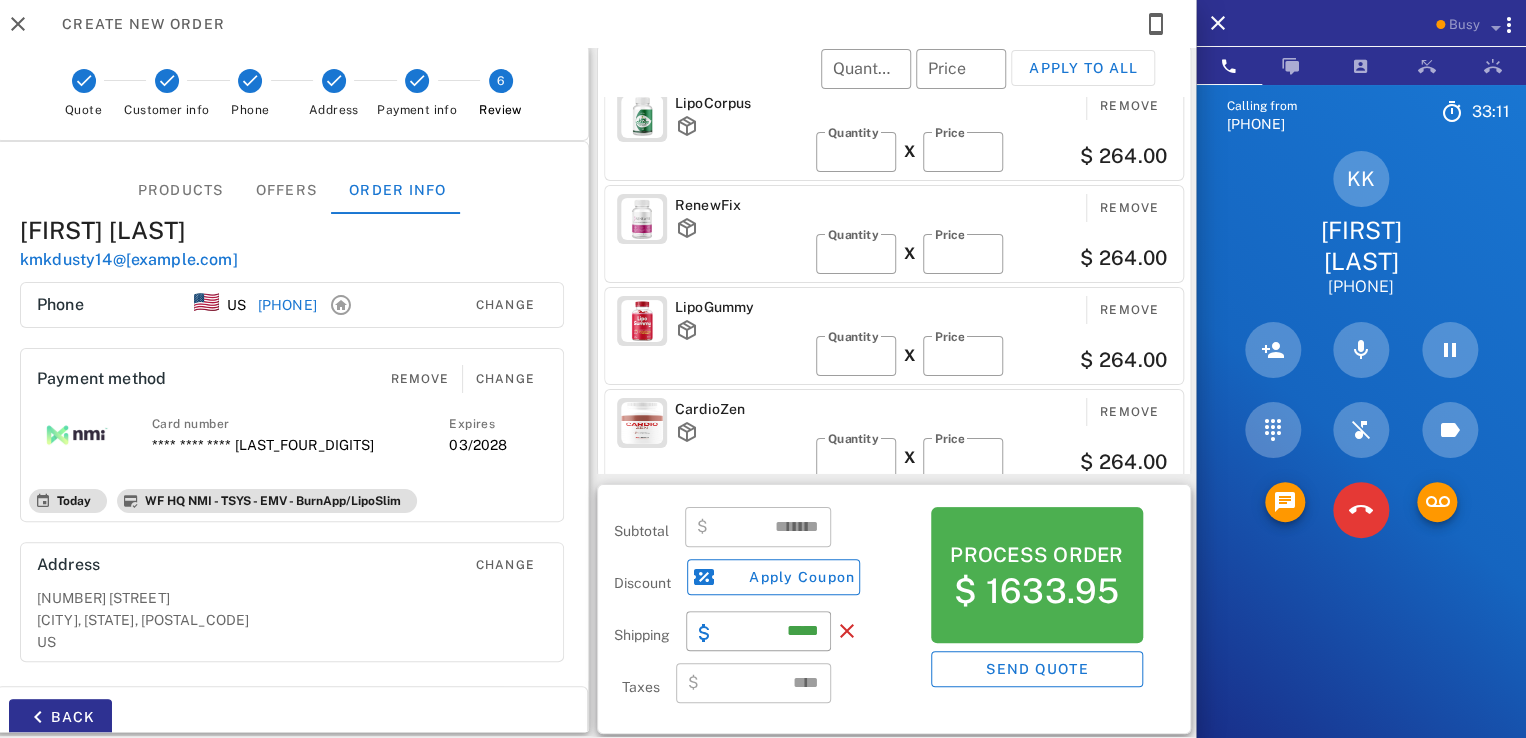 scroll, scrollTop: 0, scrollLeft: 0, axis: both 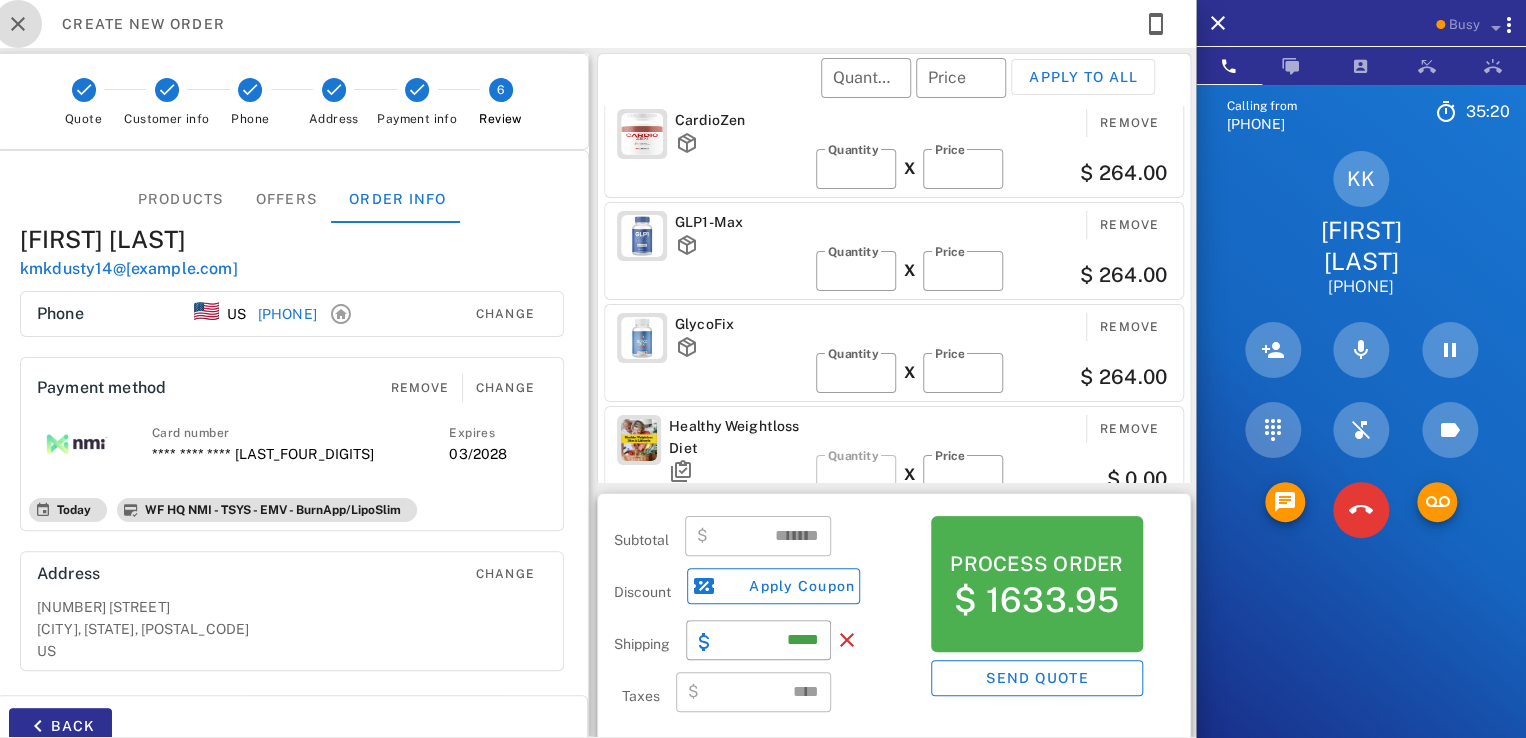 click at bounding box center (18, 24) 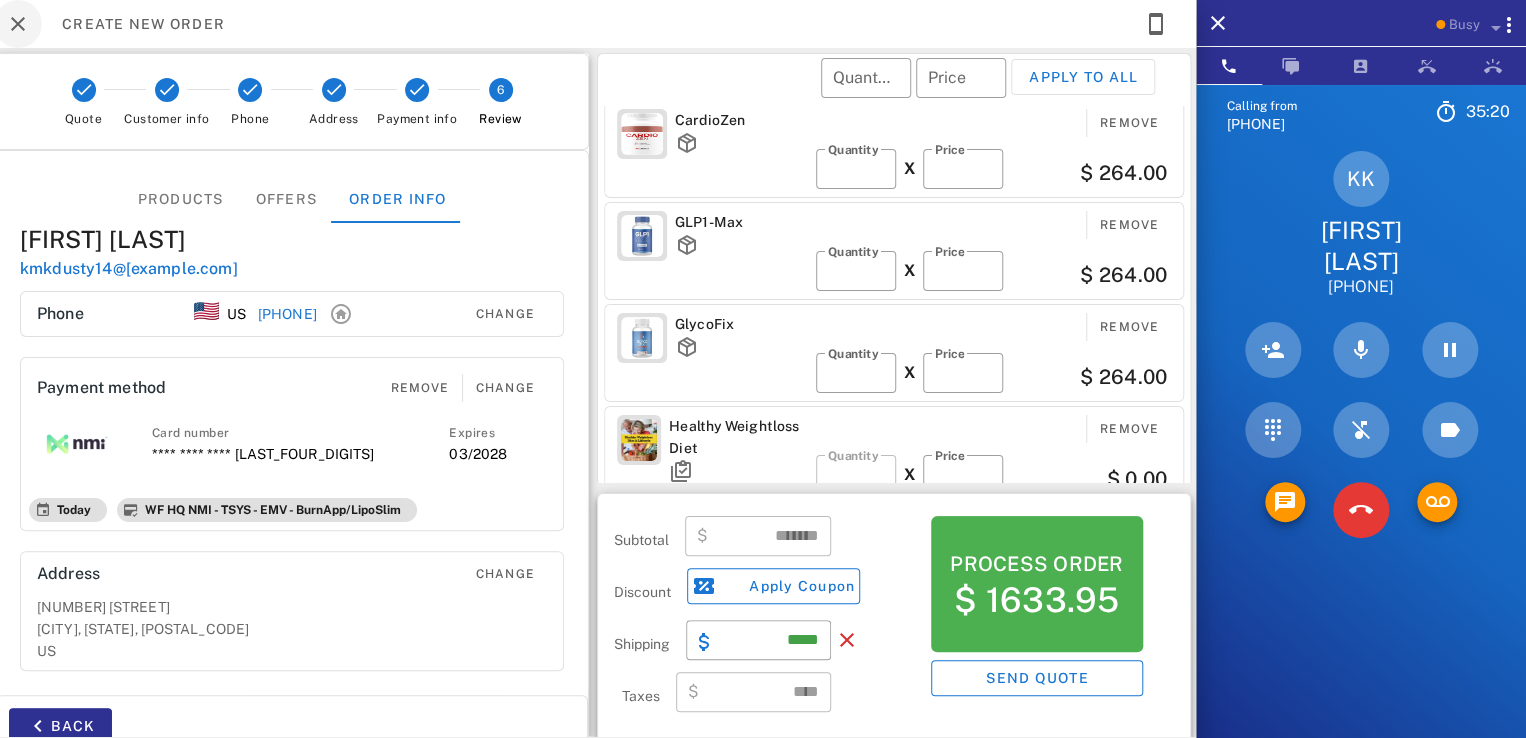 click on "Contact" at bounding box center [39, 24] 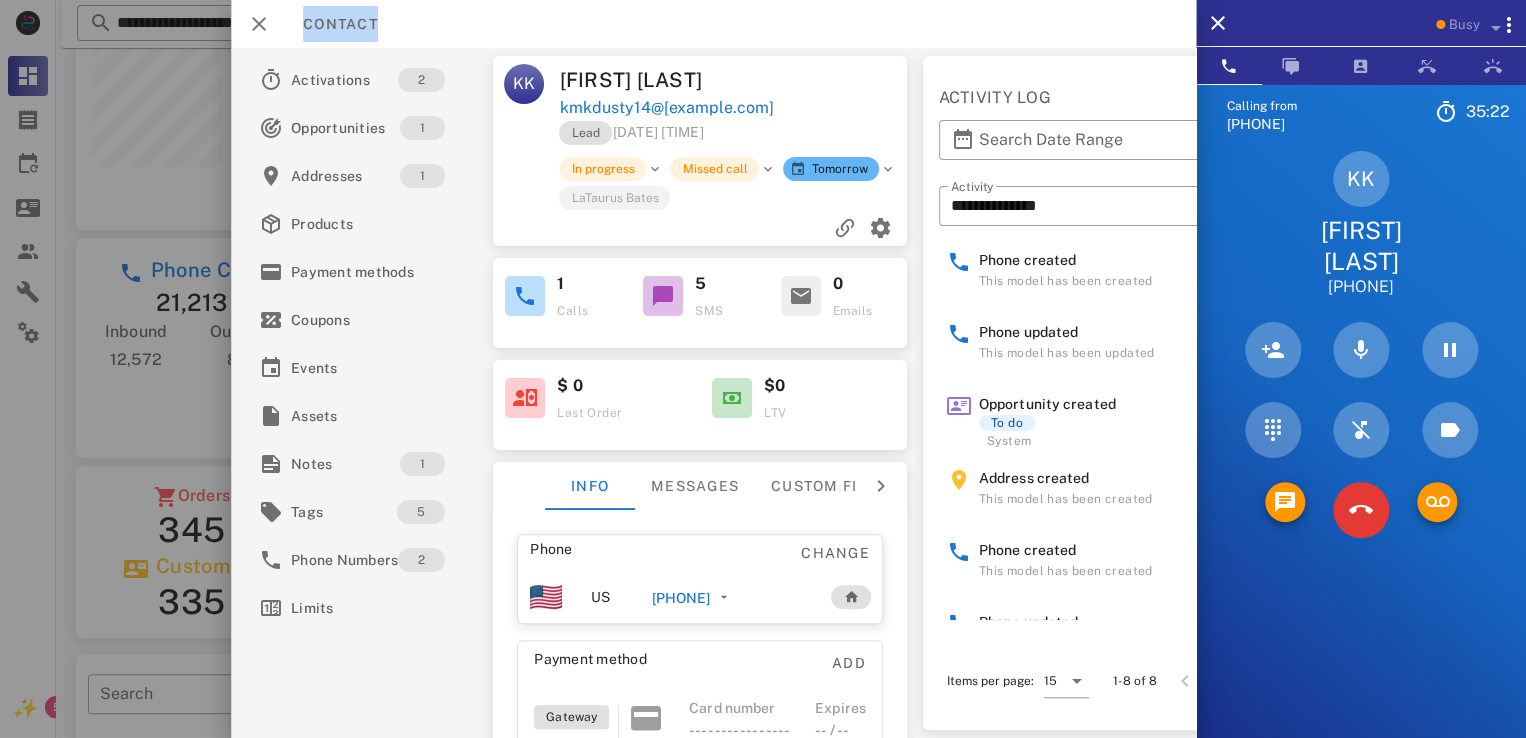 scroll, scrollTop: 239, scrollLeft: 0, axis: vertical 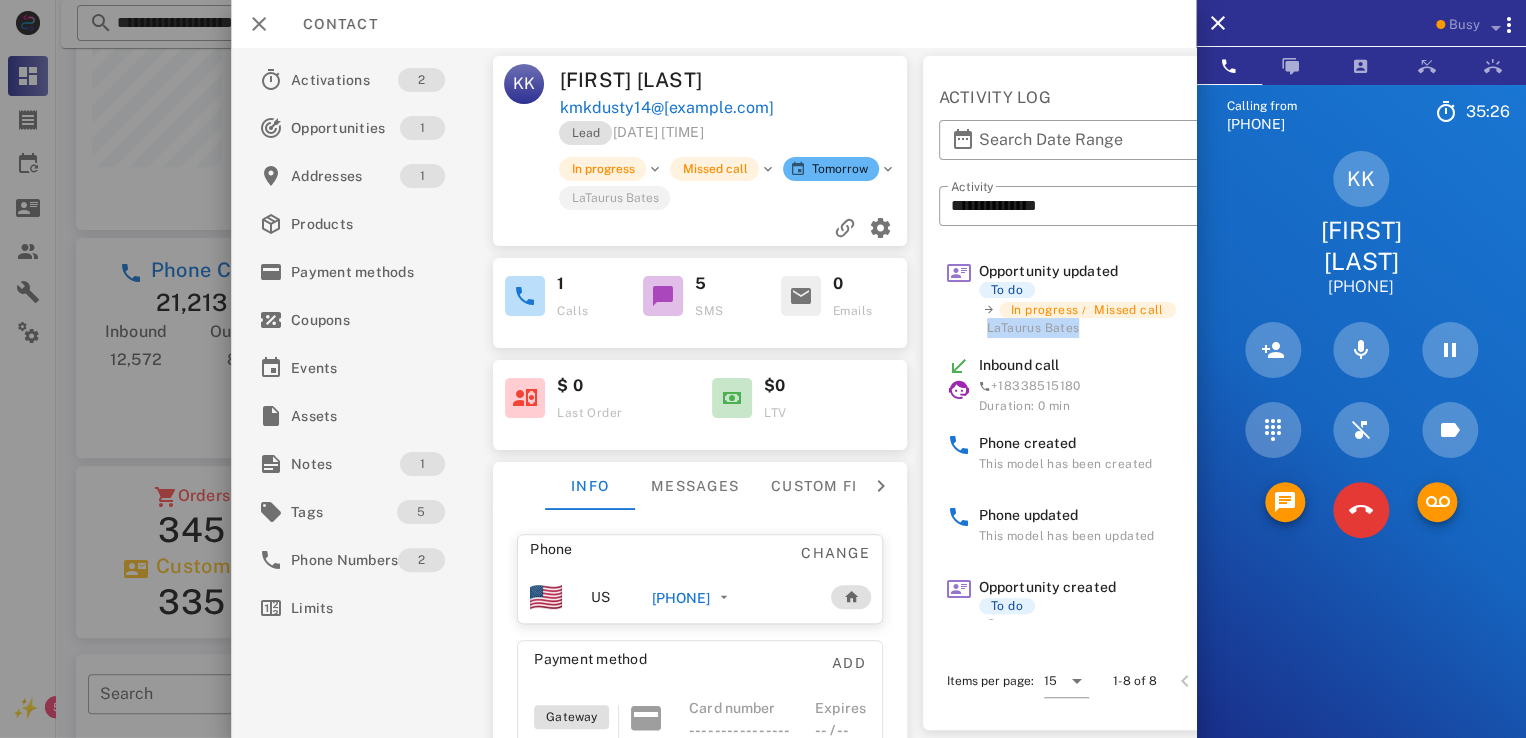 drag, startPoint x: 989, startPoint y: 329, endPoint x: 1099, endPoint y: 337, distance: 110.29053 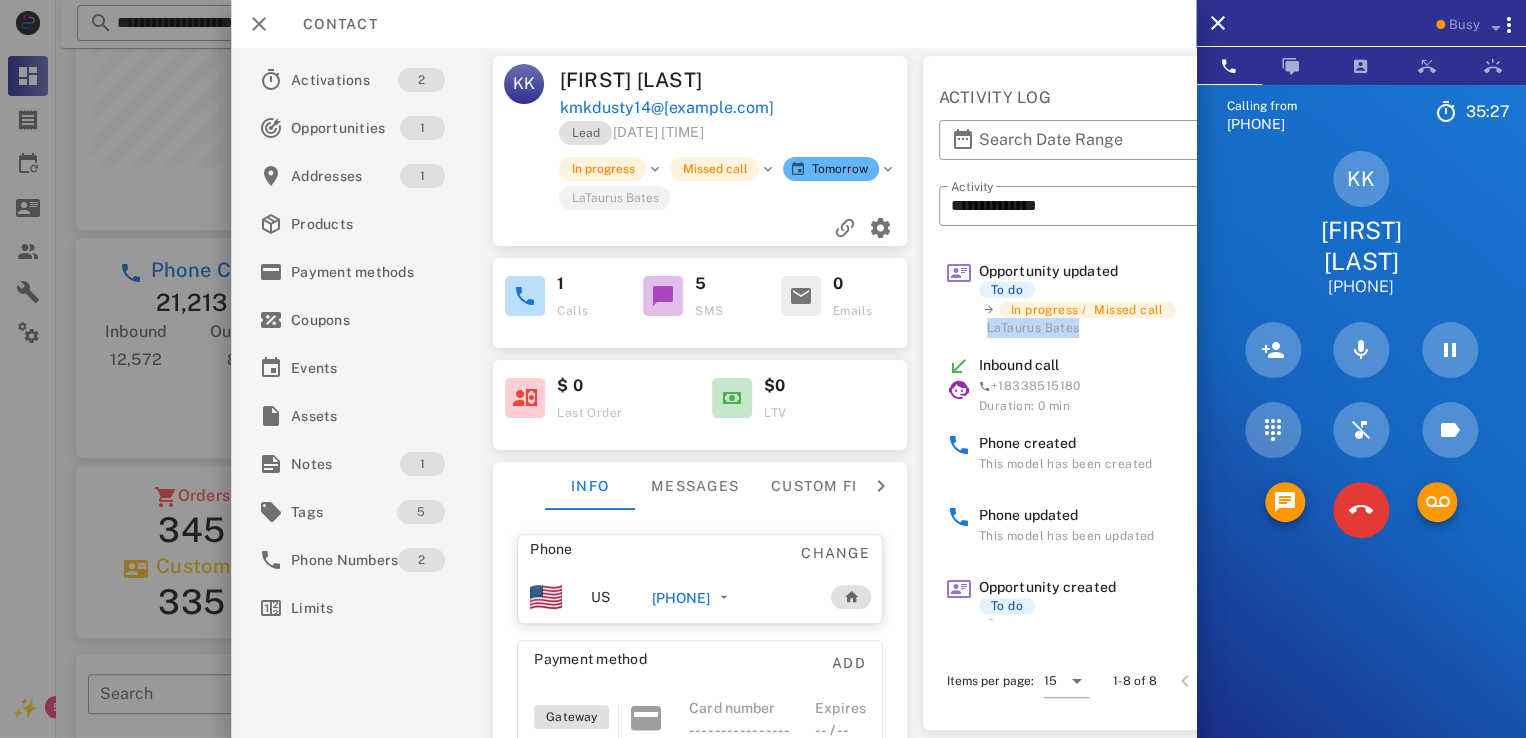 click on "LaTaurus Bates" at bounding box center (1107, 328) 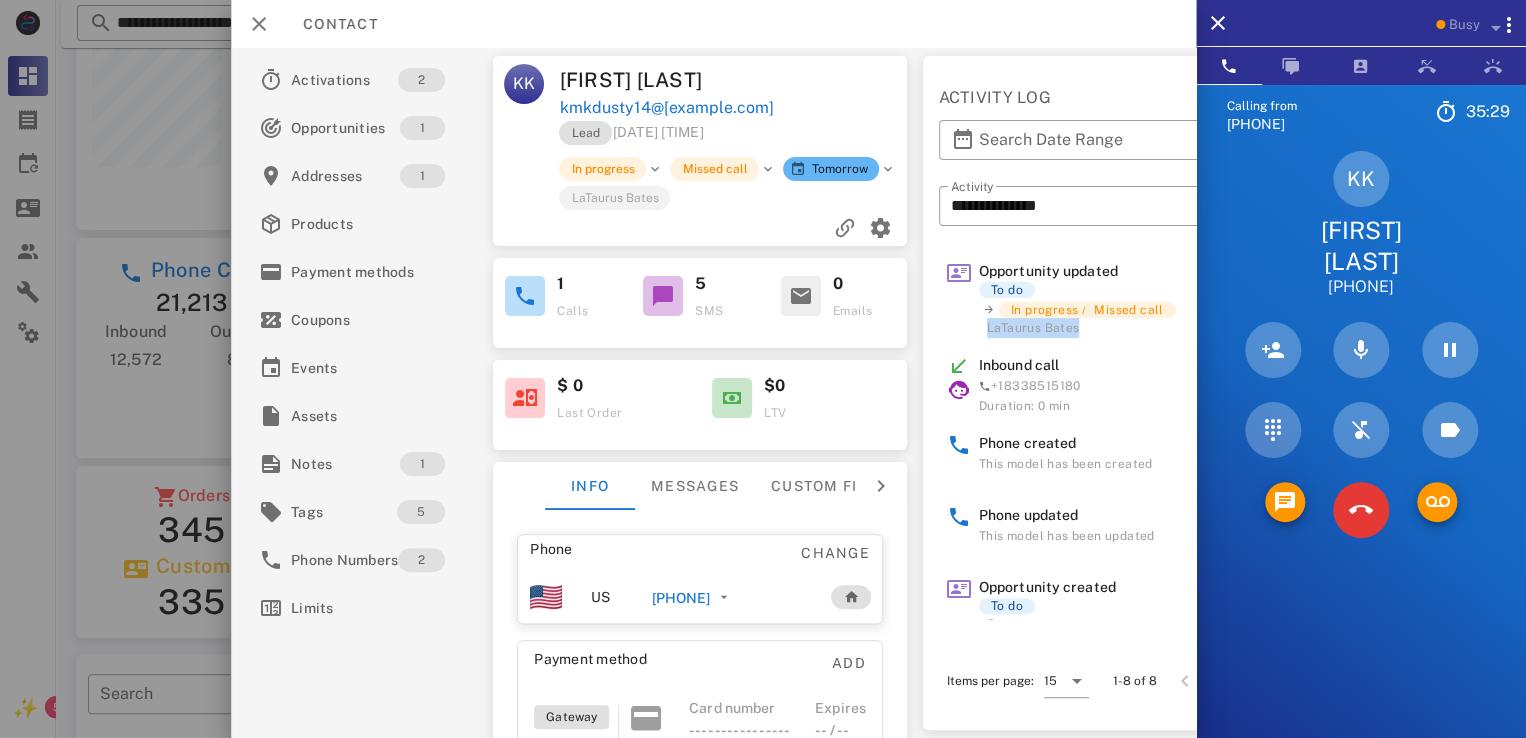 drag, startPoint x: 989, startPoint y: 327, endPoint x: 1113, endPoint y: 344, distance: 125.1599 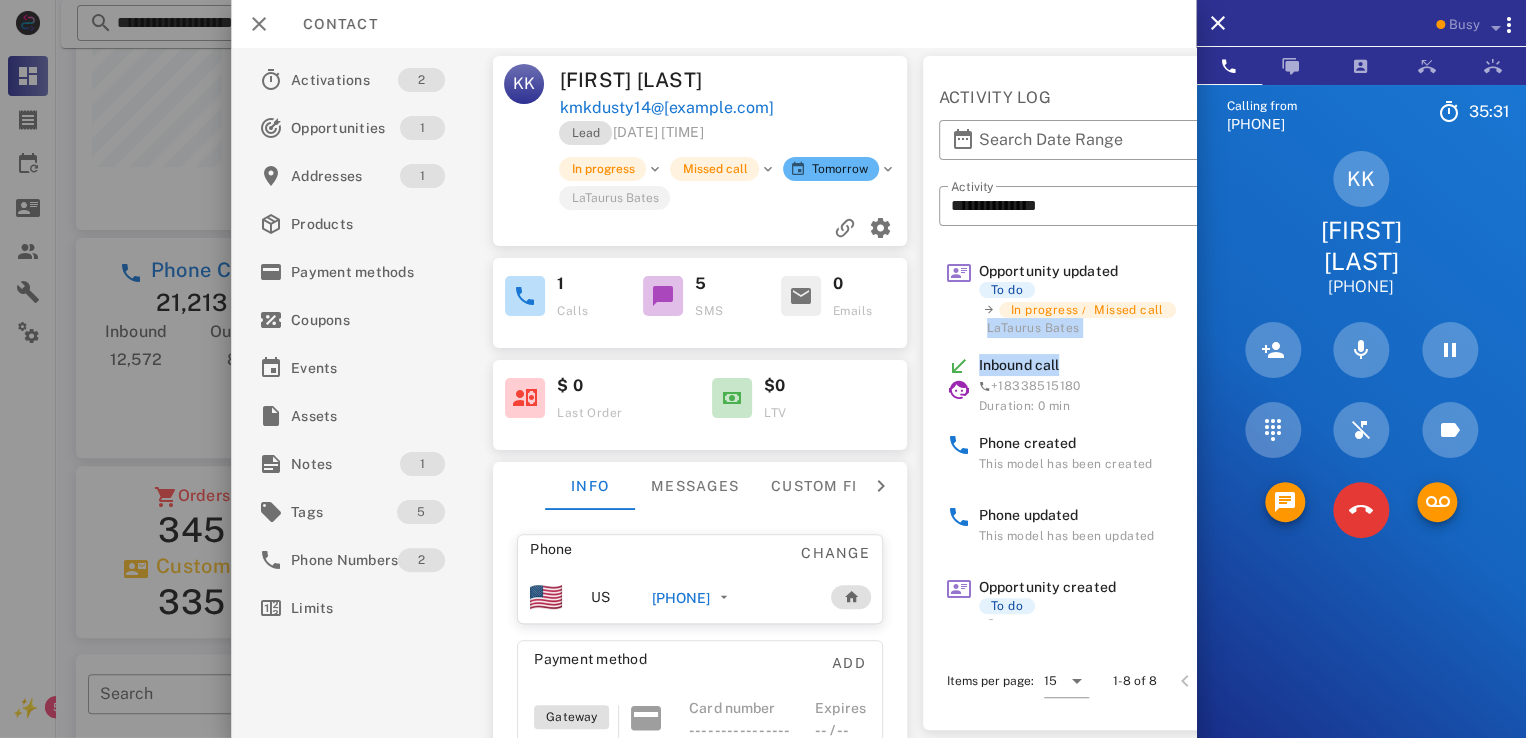 drag, startPoint x: 984, startPoint y: 329, endPoint x: 1095, endPoint y: 350, distance: 112.969025 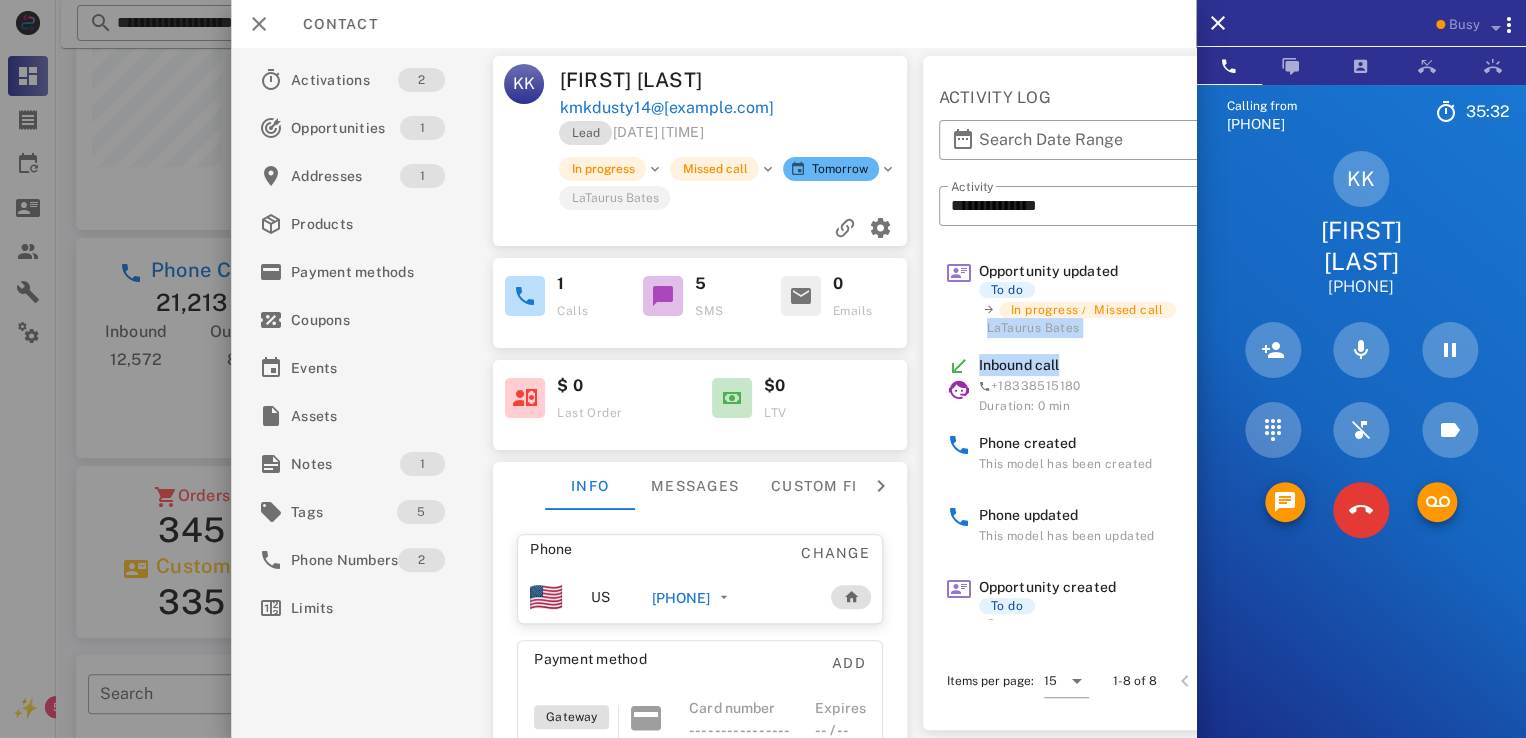 click on "Inbound call     [PHONE]   Duration: 0 min   [DATE]   [TIME]" at bounding box center [1126, 385] 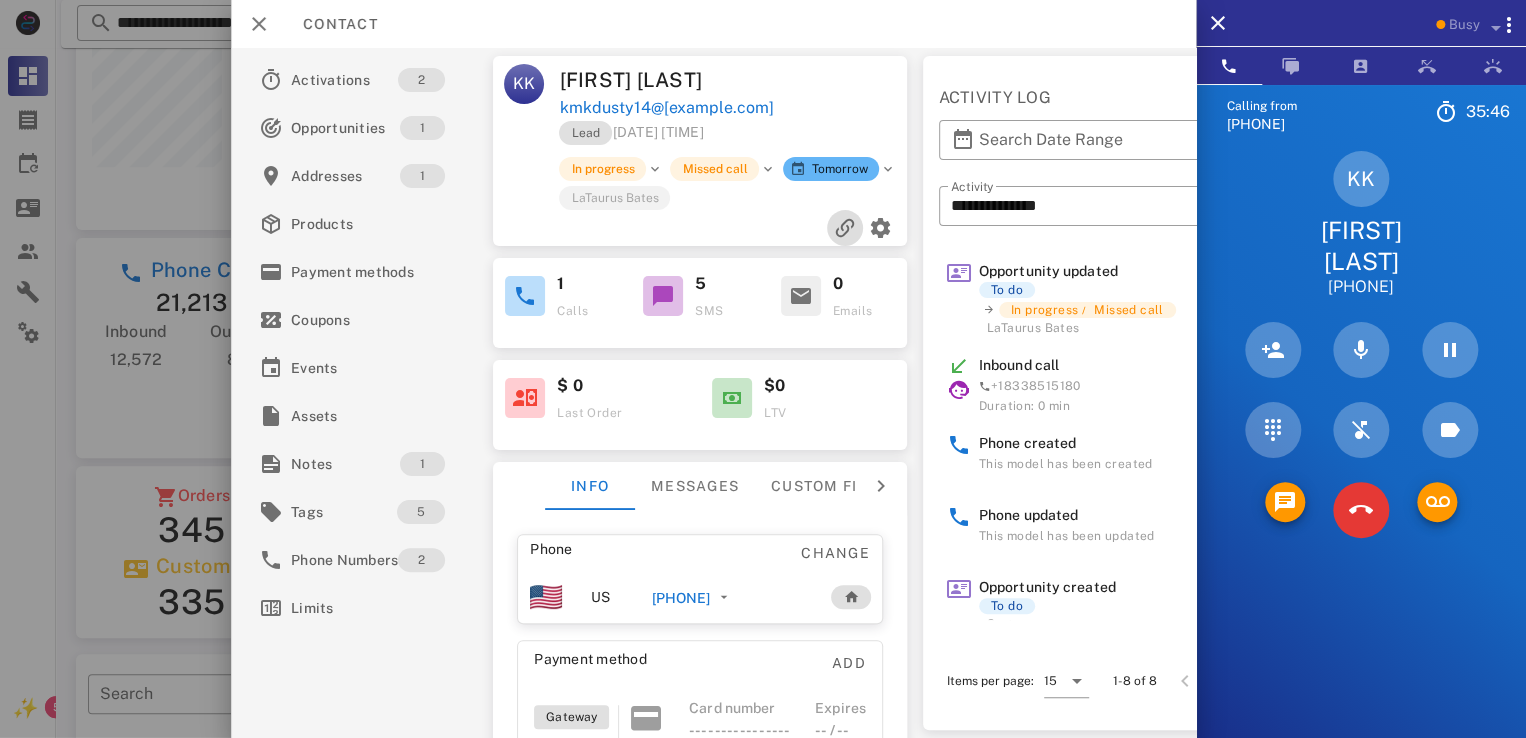 click at bounding box center [845, 228] 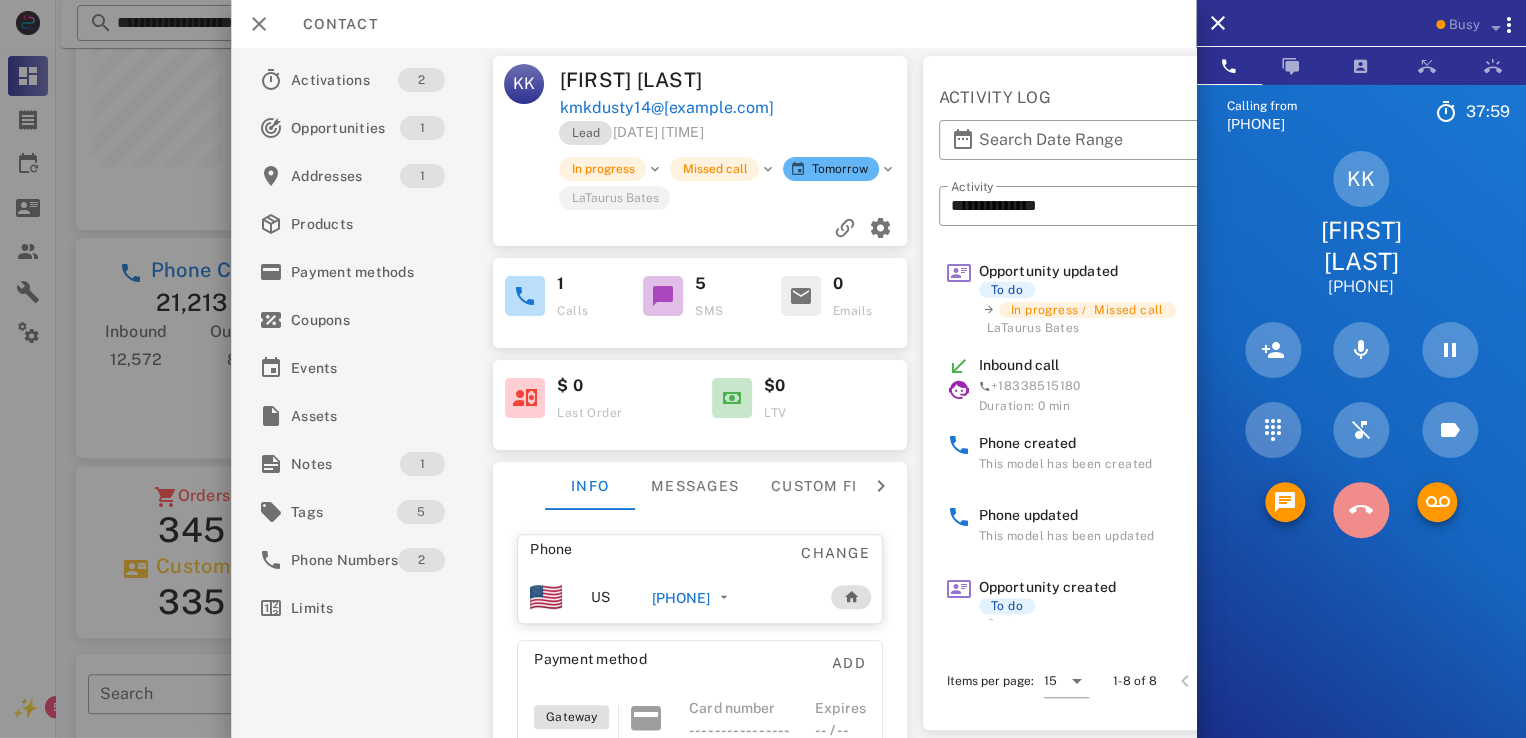 click at bounding box center [1361, 510] 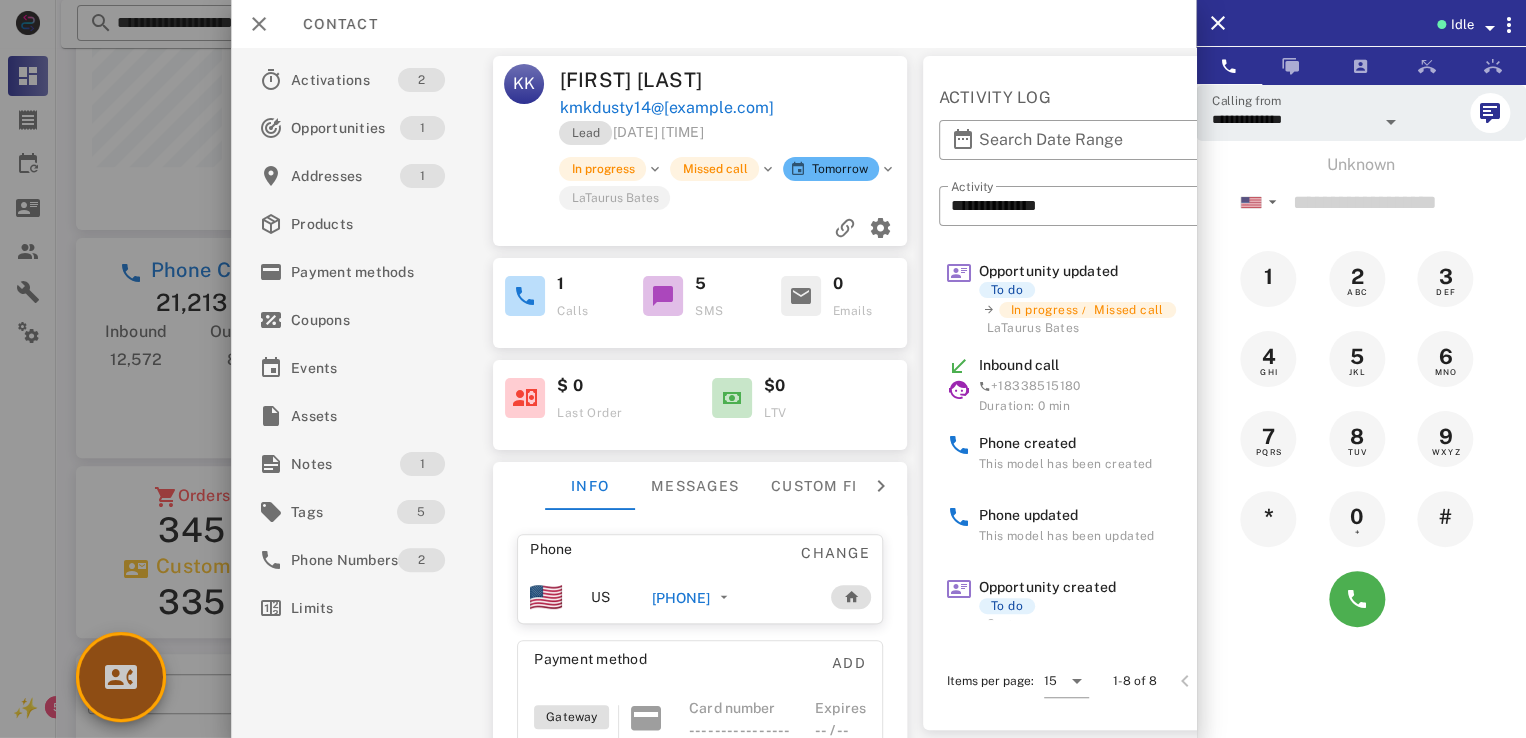 click at bounding box center (121, 677) 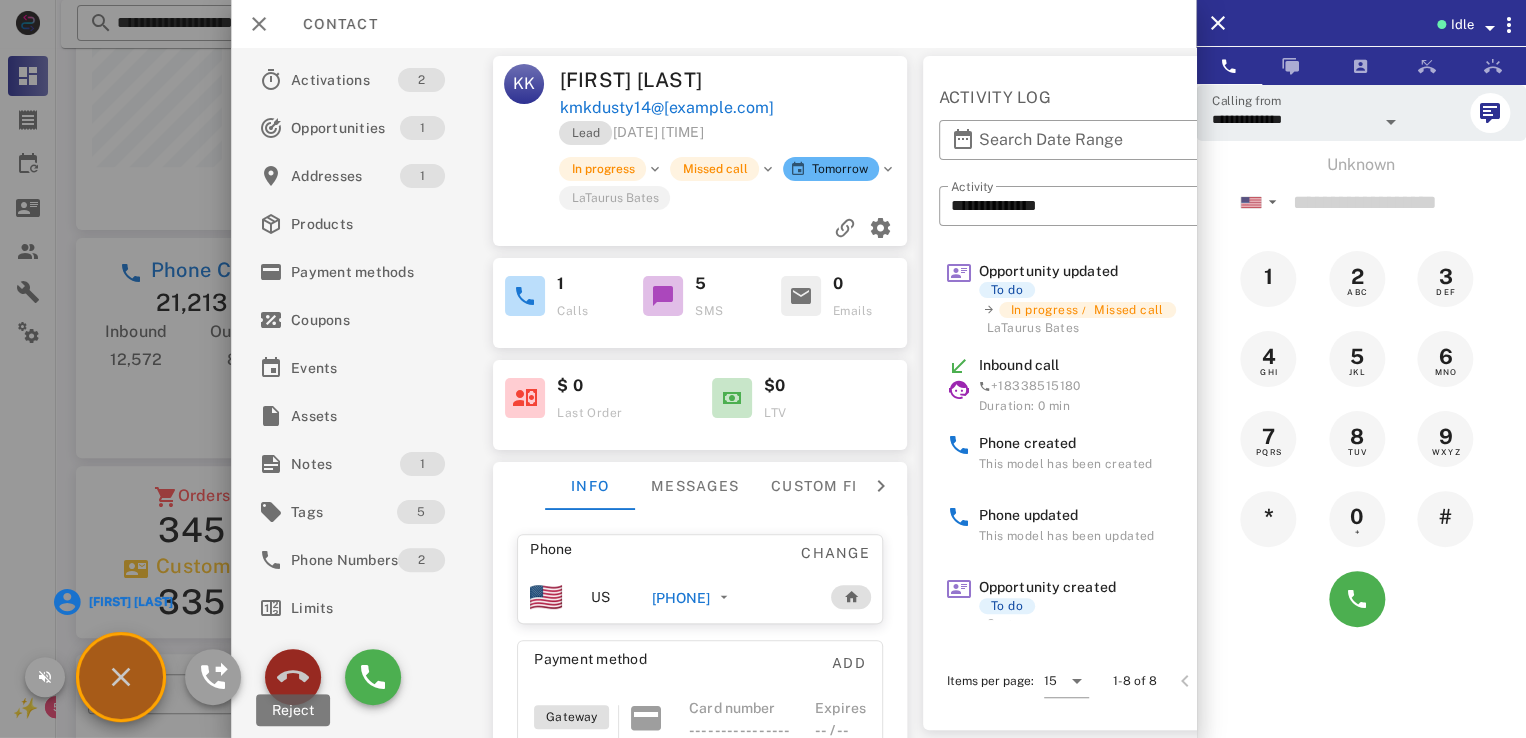 click at bounding box center [293, 677] 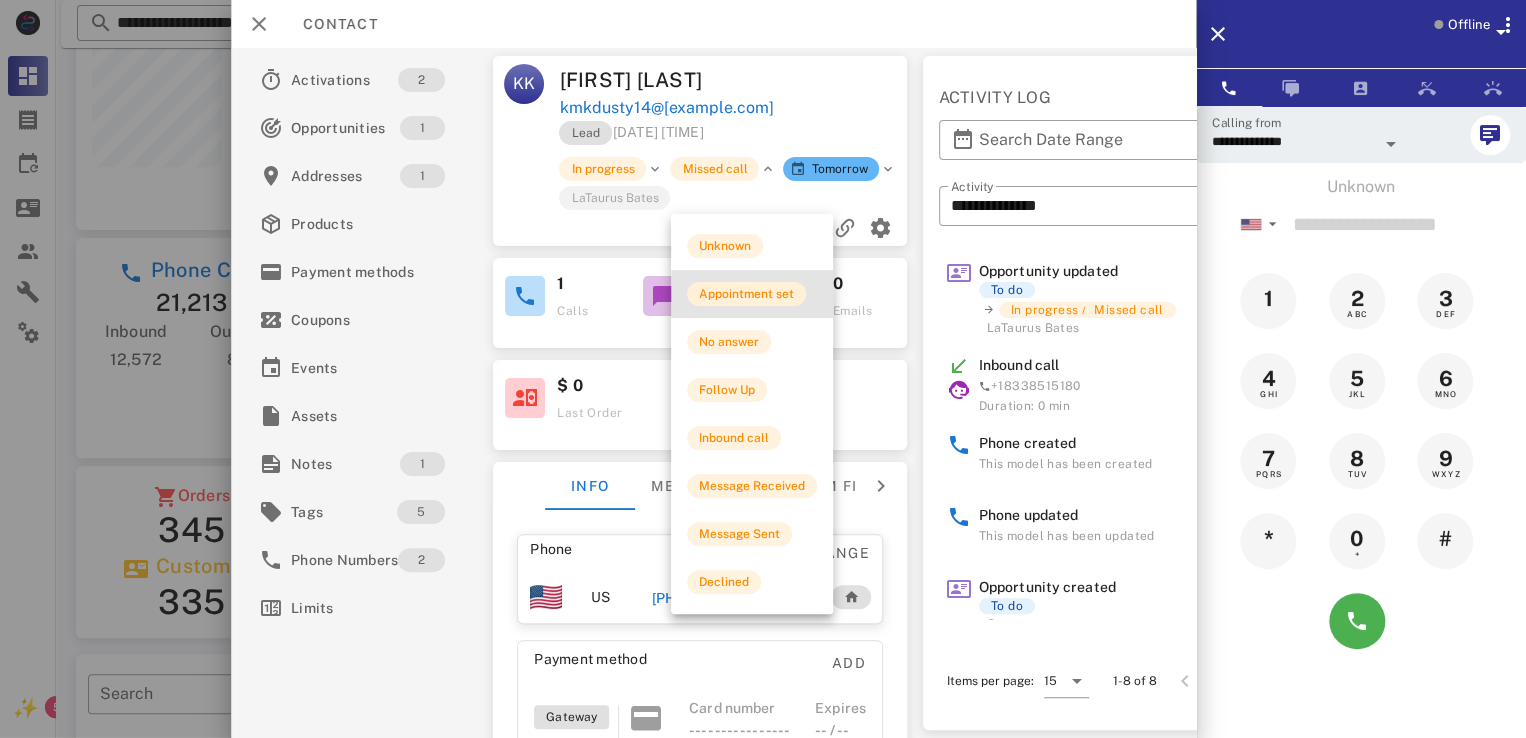 click on "Appointment set" at bounding box center [746, 294] 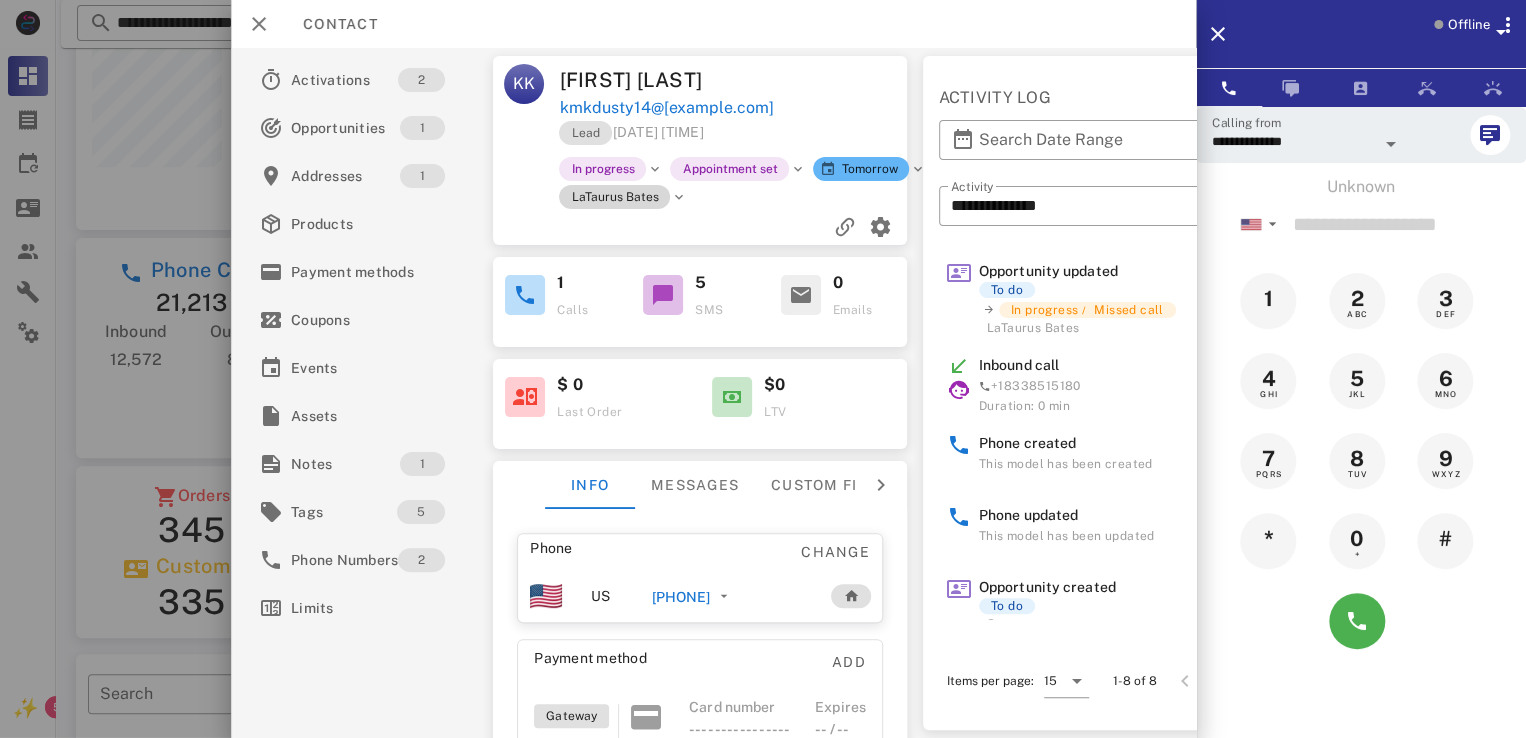 click on "LaTaurus Bates" at bounding box center [615, 197] 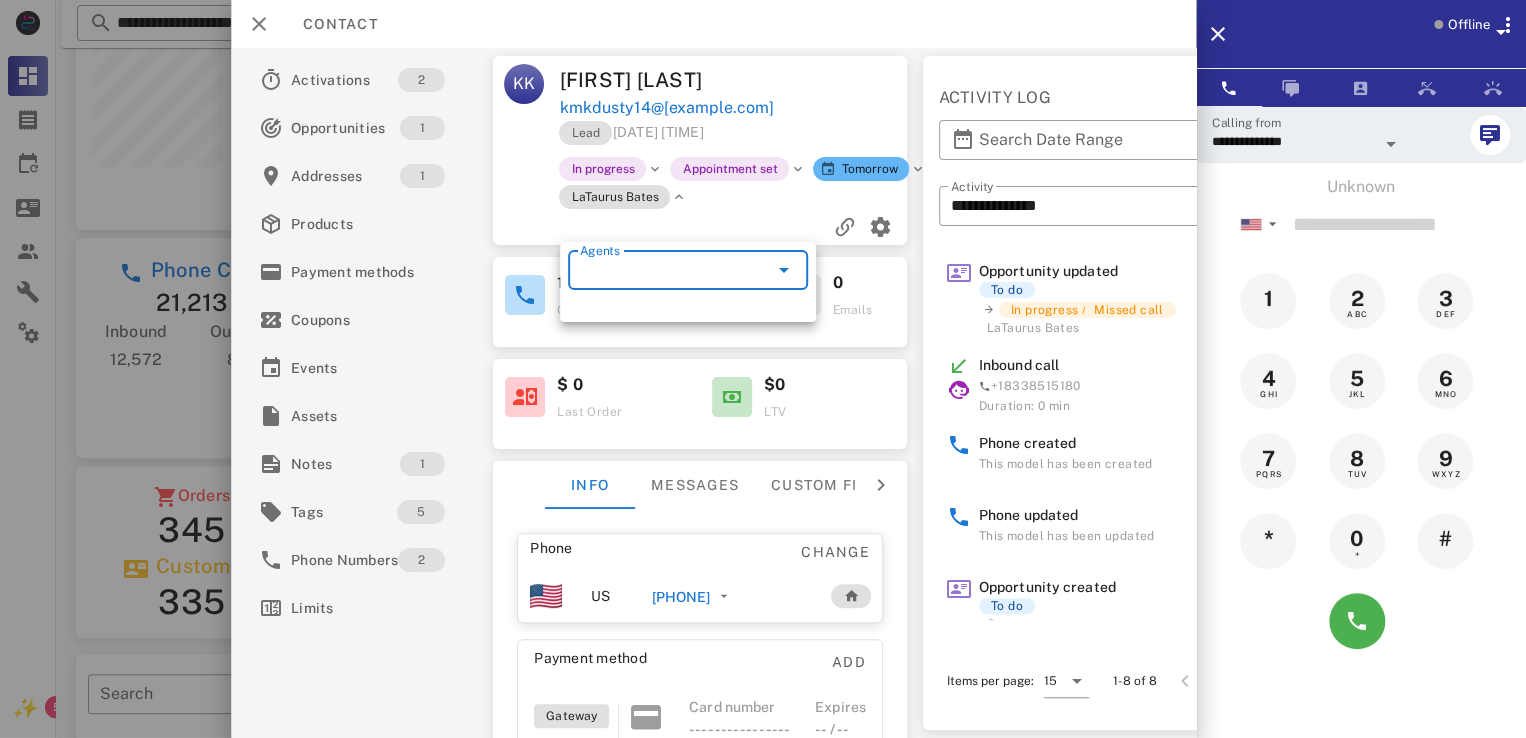 click on "Agents" at bounding box center [660, 270] 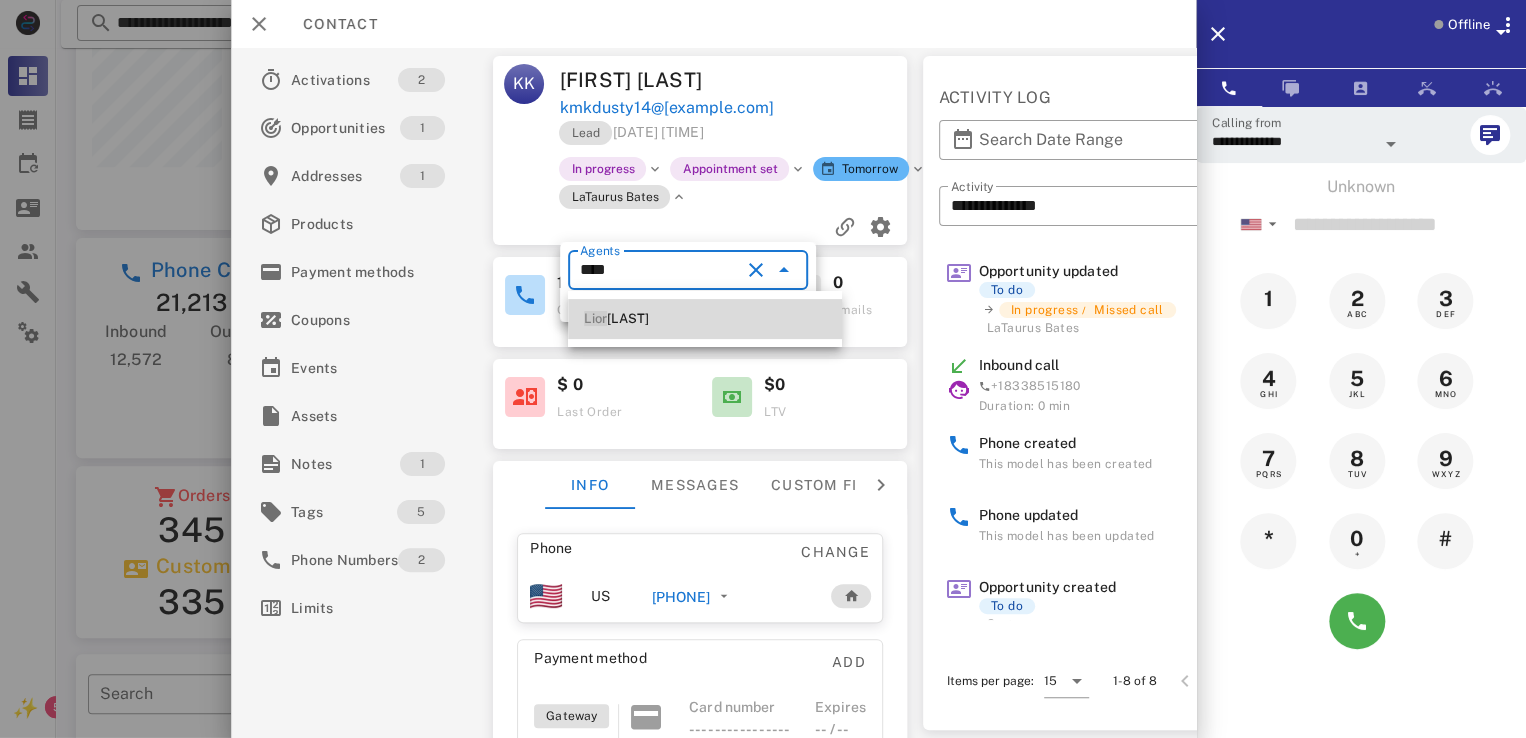 click on "Lior" at bounding box center [595, 318] 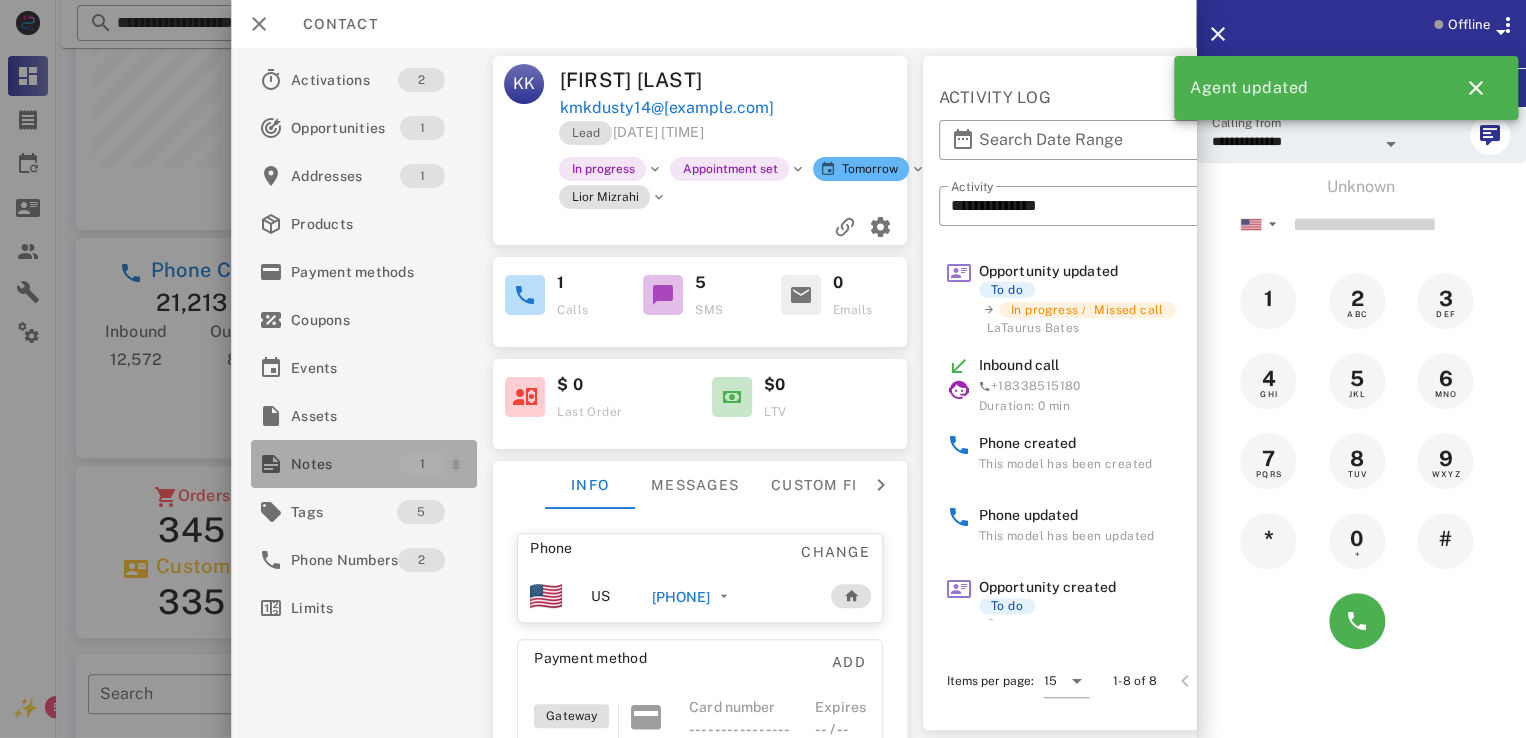 click on "Notes" at bounding box center (345, 464) 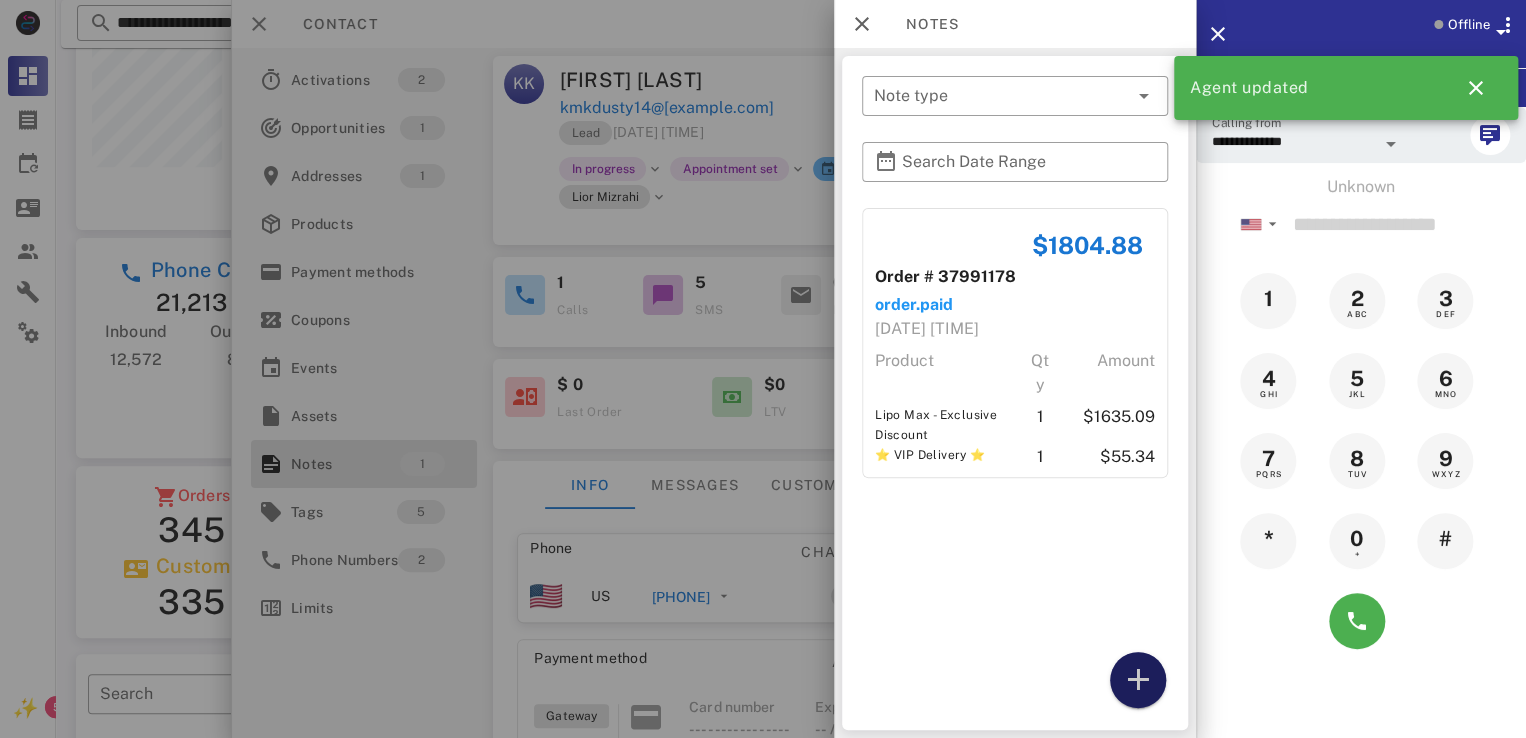 click at bounding box center [1138, 680] 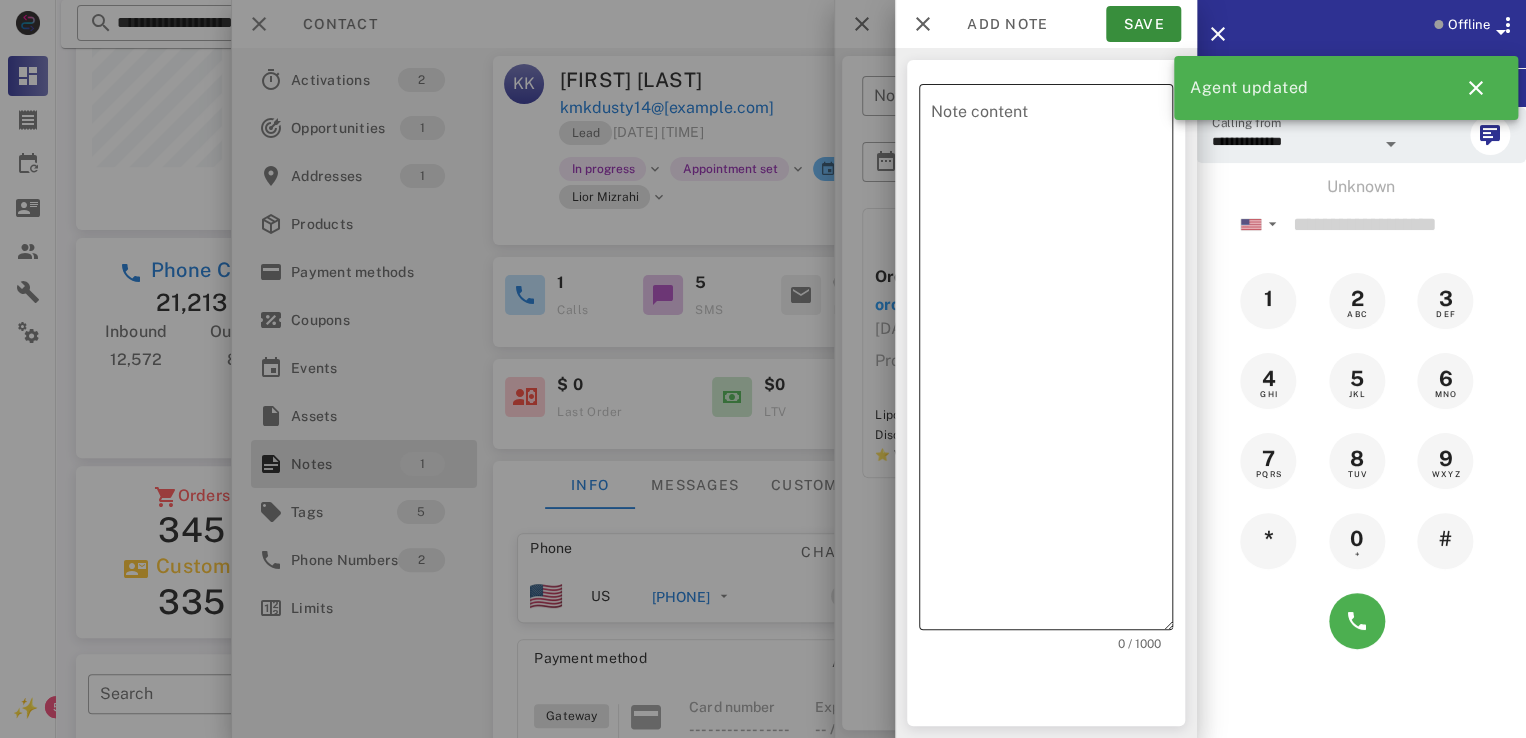 click on "Note content" at bounding box center [1052, 357] 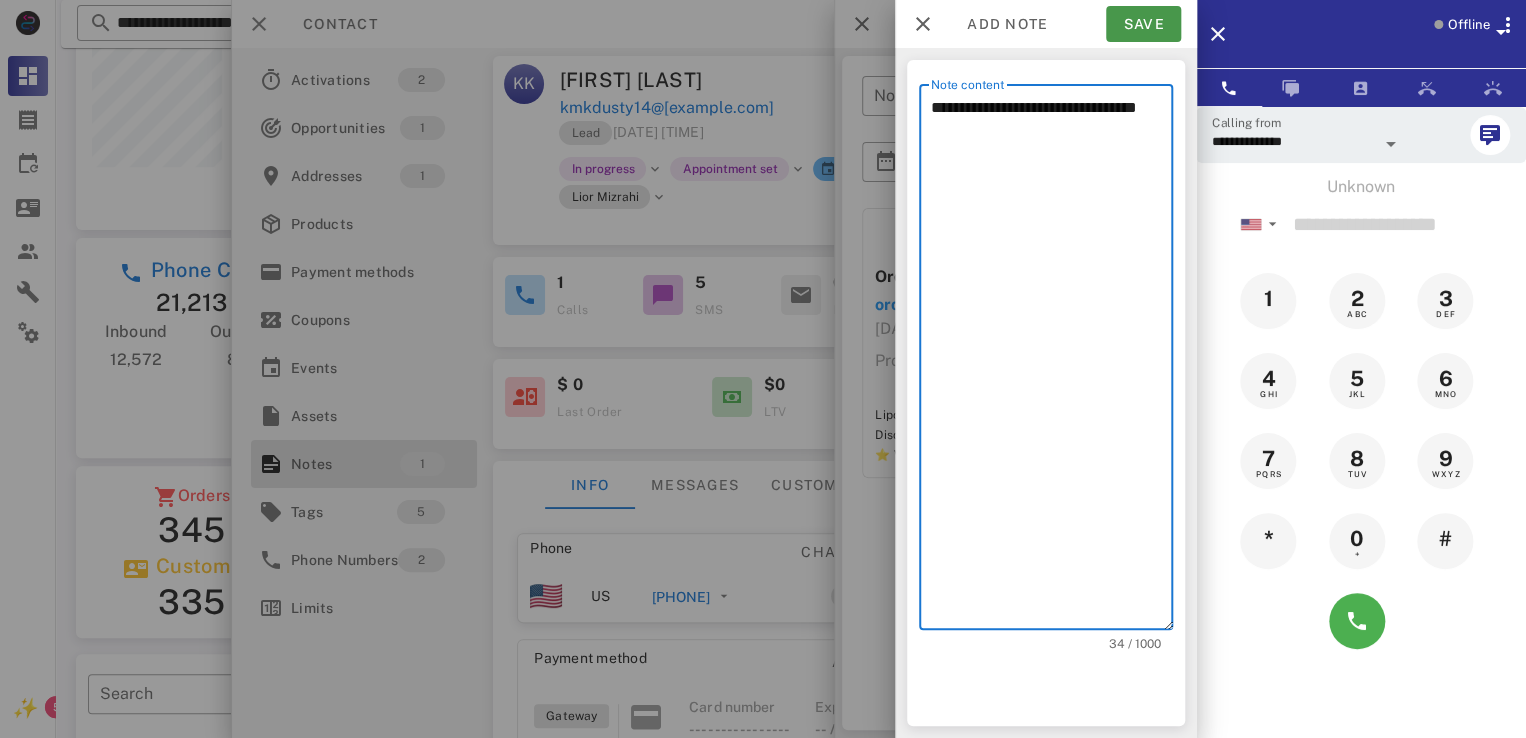 type on "**********" 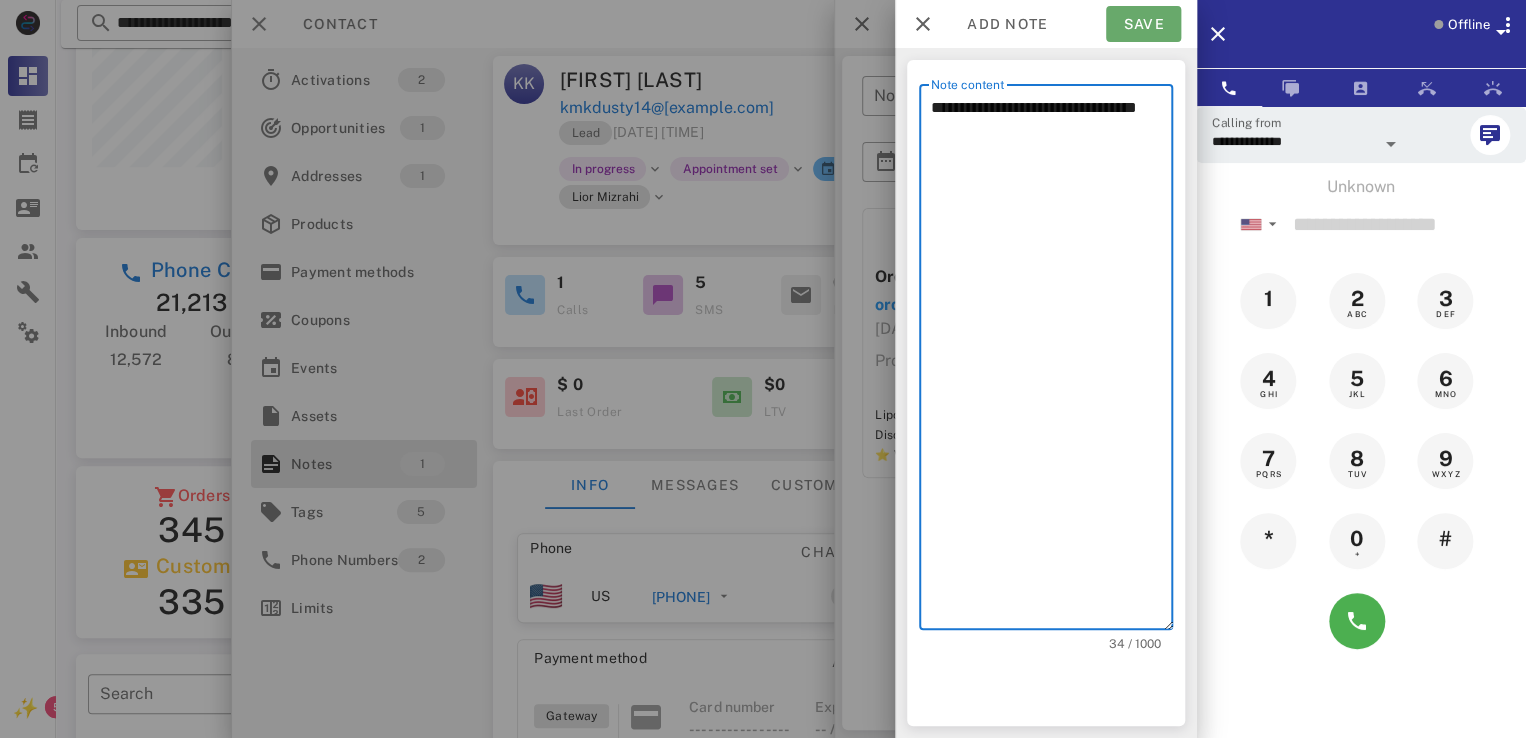 click on "Save" at bounding box center (1143, 24) 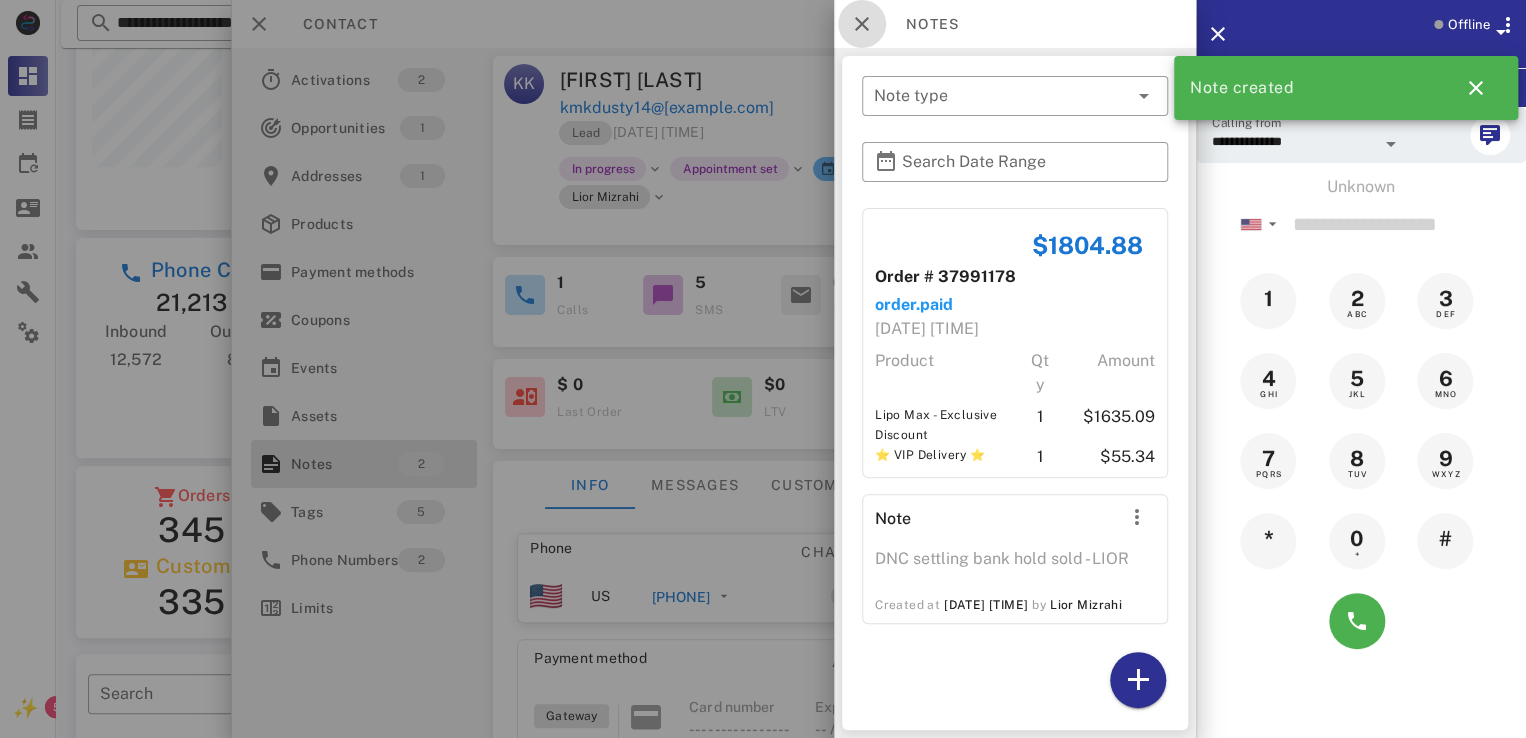 click at bounding box center [862, 24] 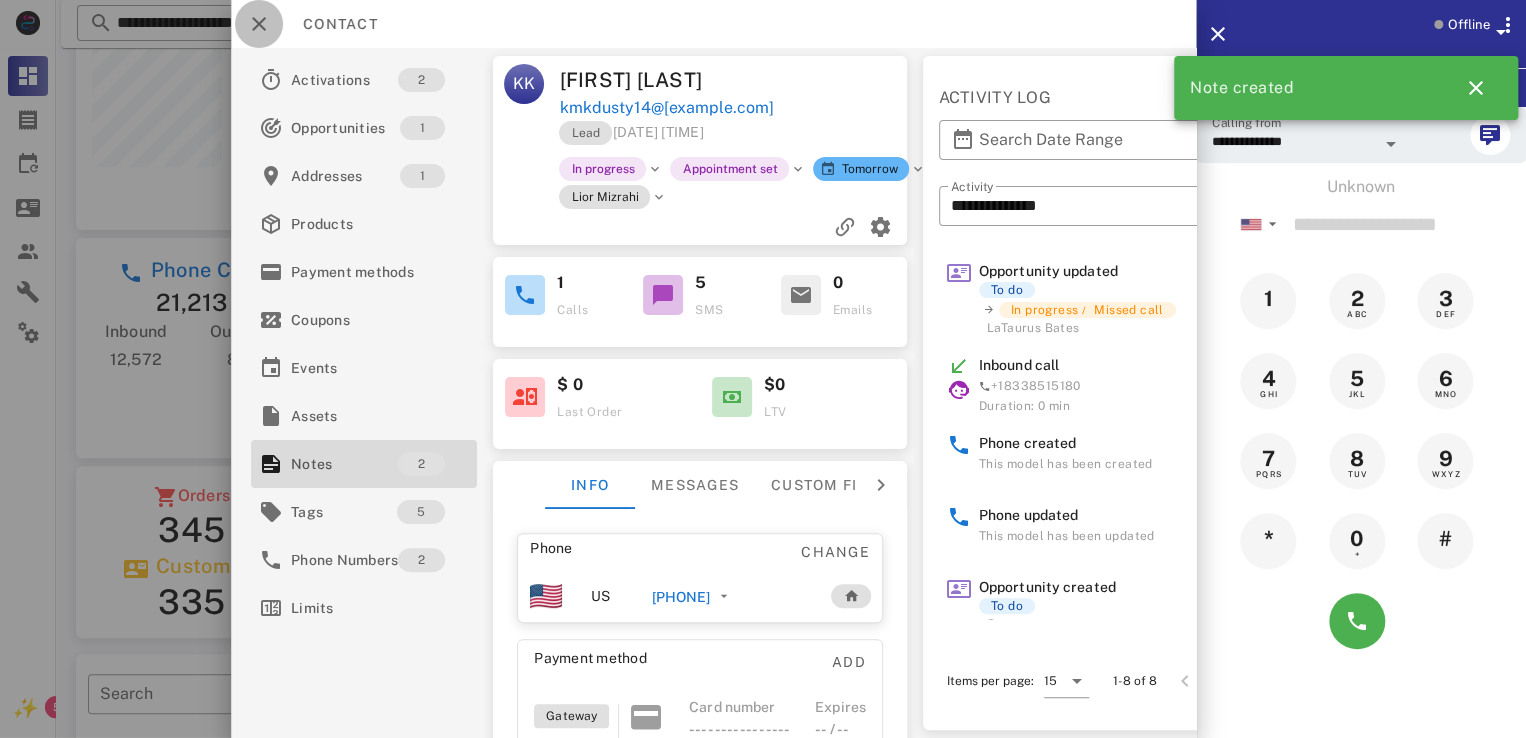 click at bounding box center (259, 24) 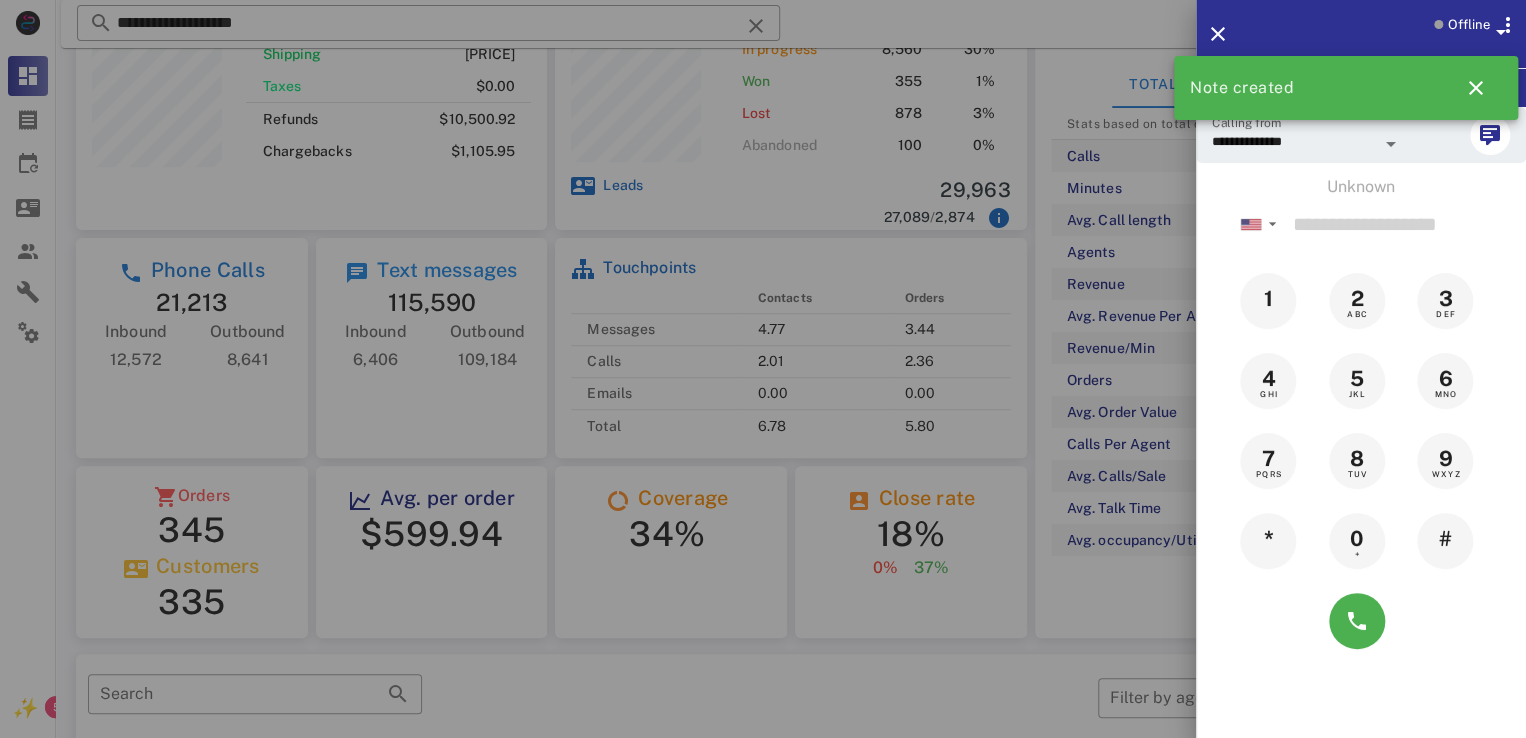 click on "Offline" at bounding box center (1361, 34) 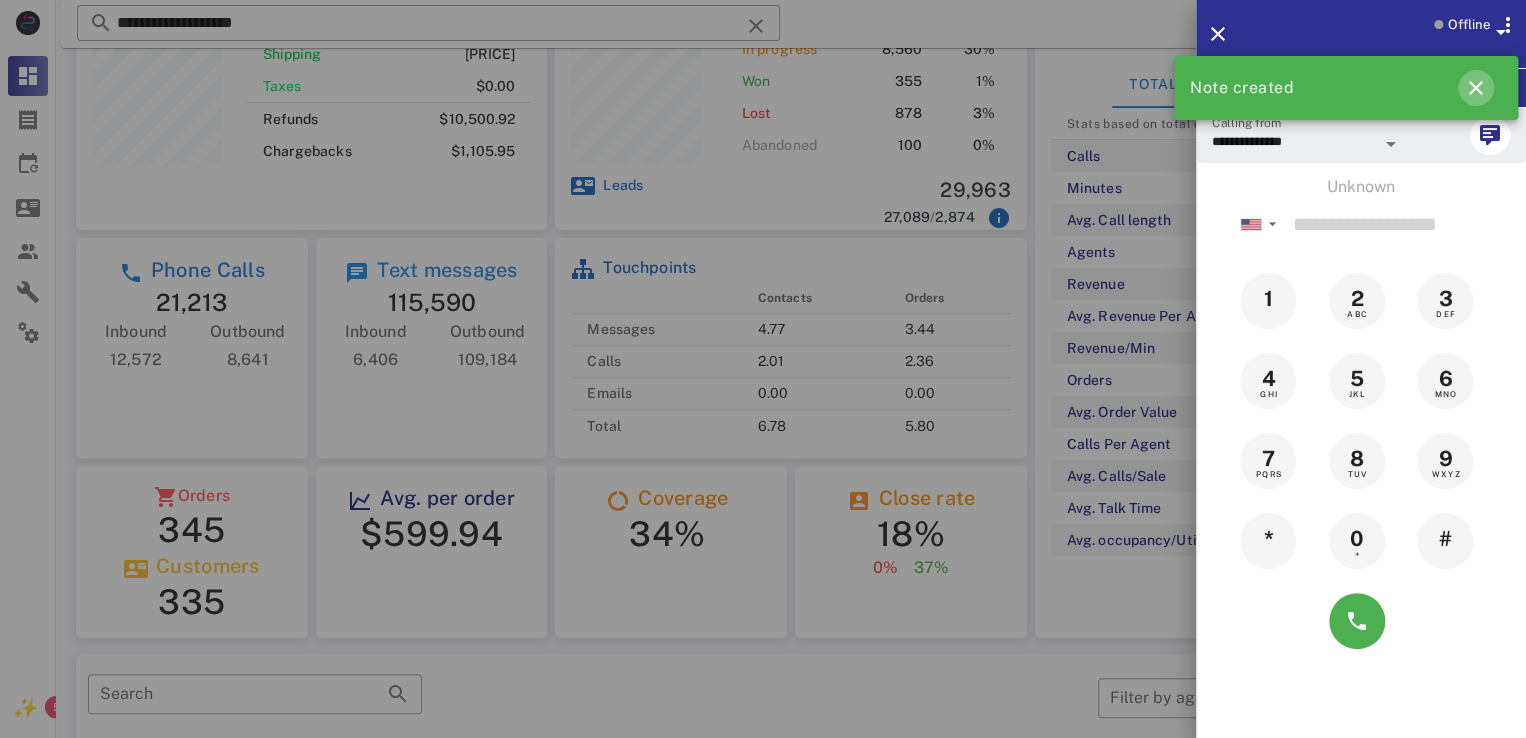 click at bounding box center (1476, 88) 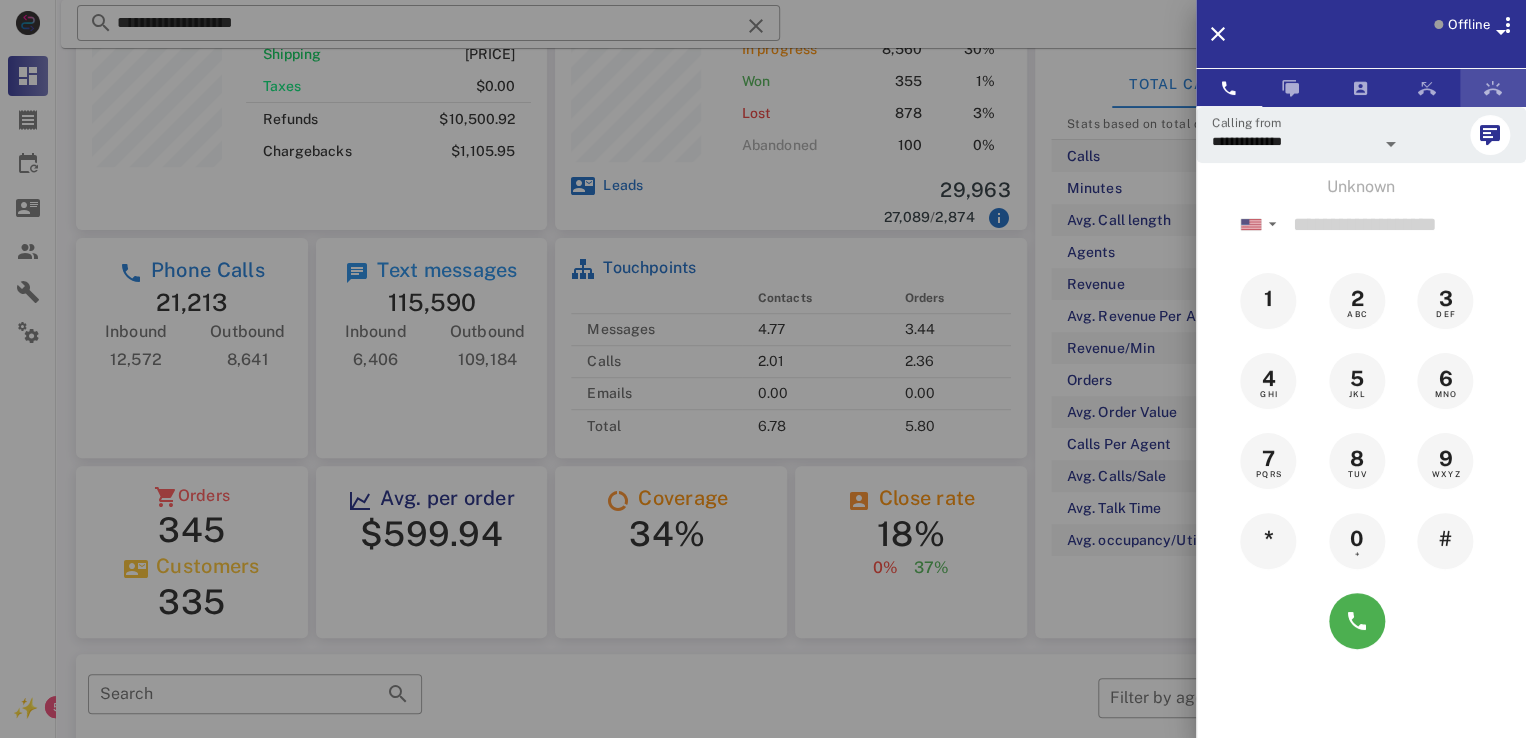click at bounding box center (1493, 88) 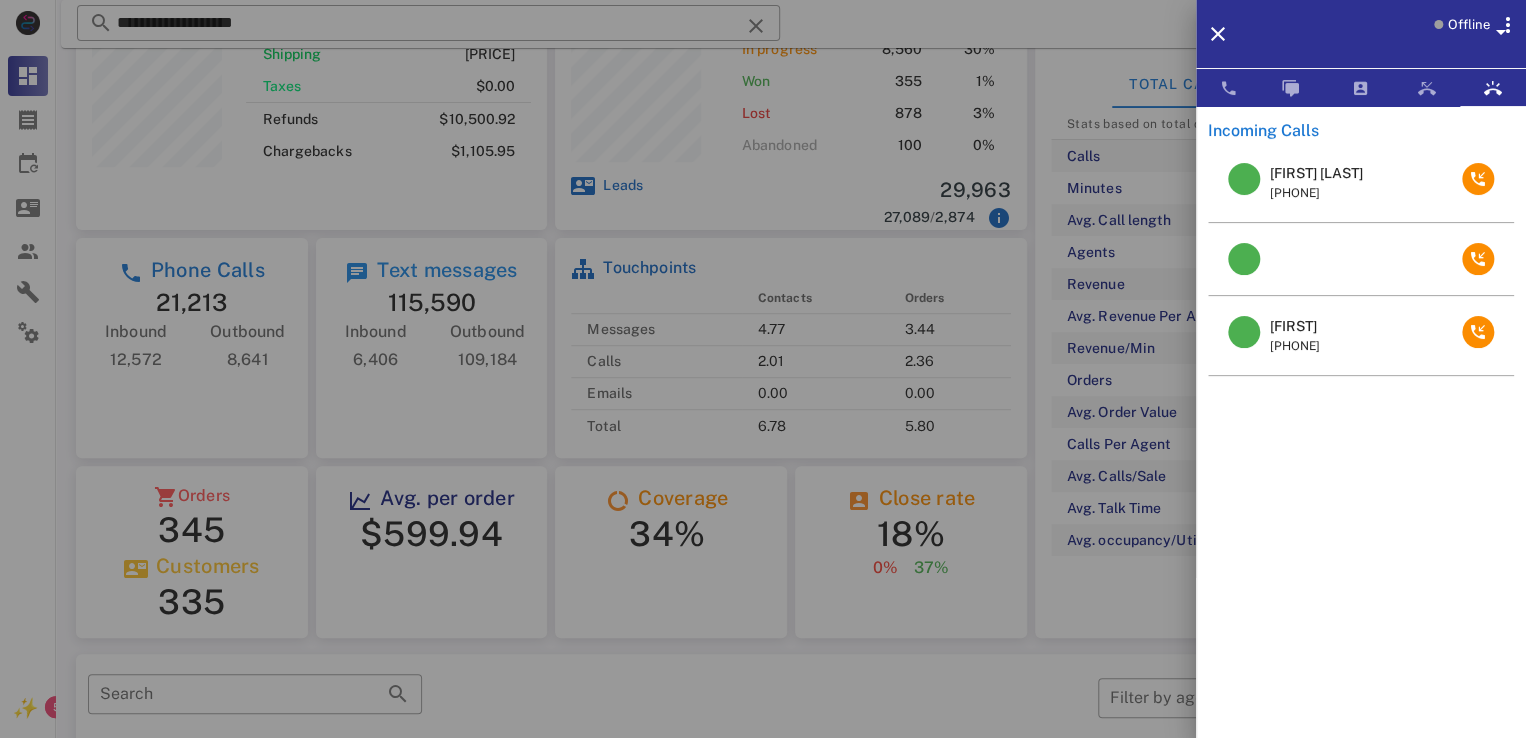click on "[FIRST] [LAST]" at bounding box center [1316, 173] 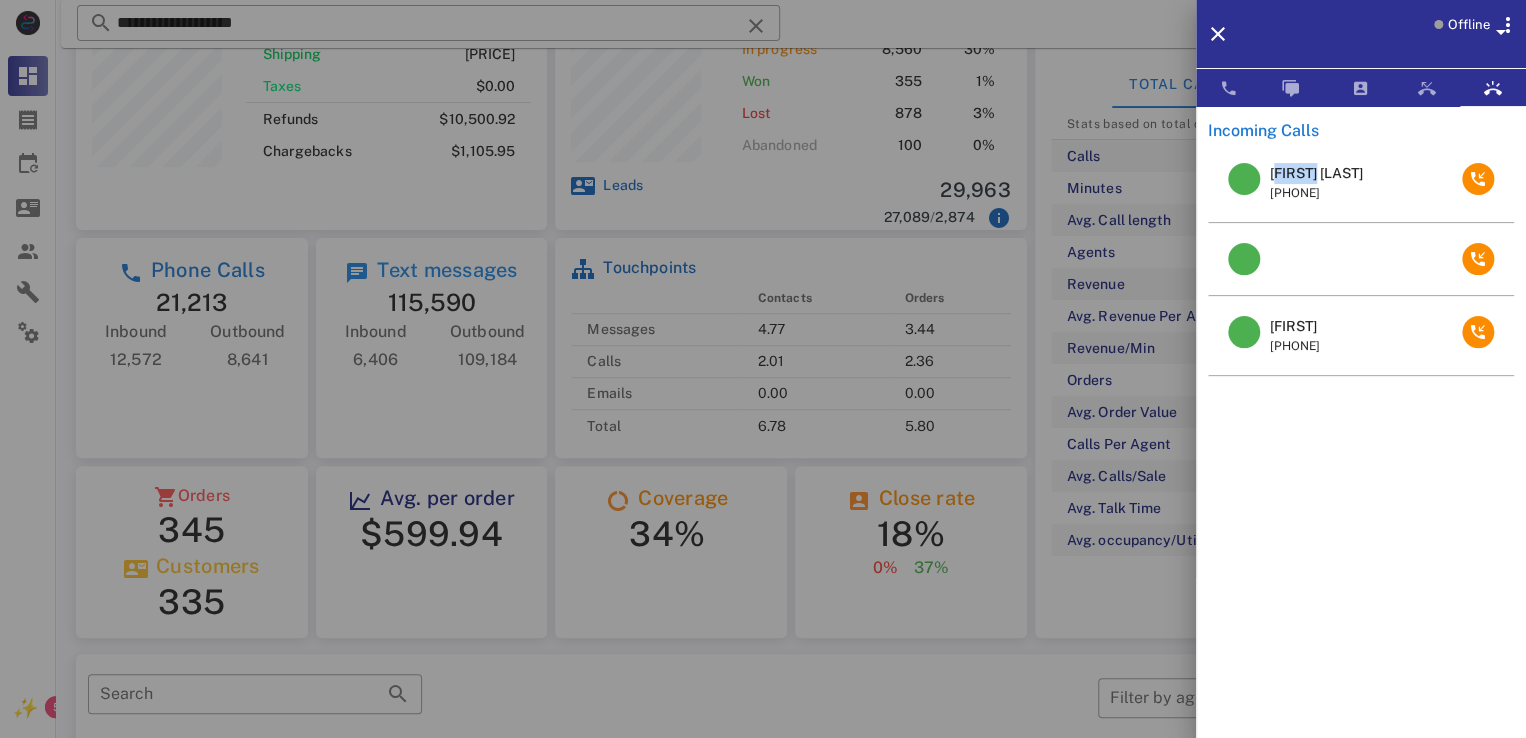 click on "[FIRST] [LAST]" at bounding box center (1316, 173) 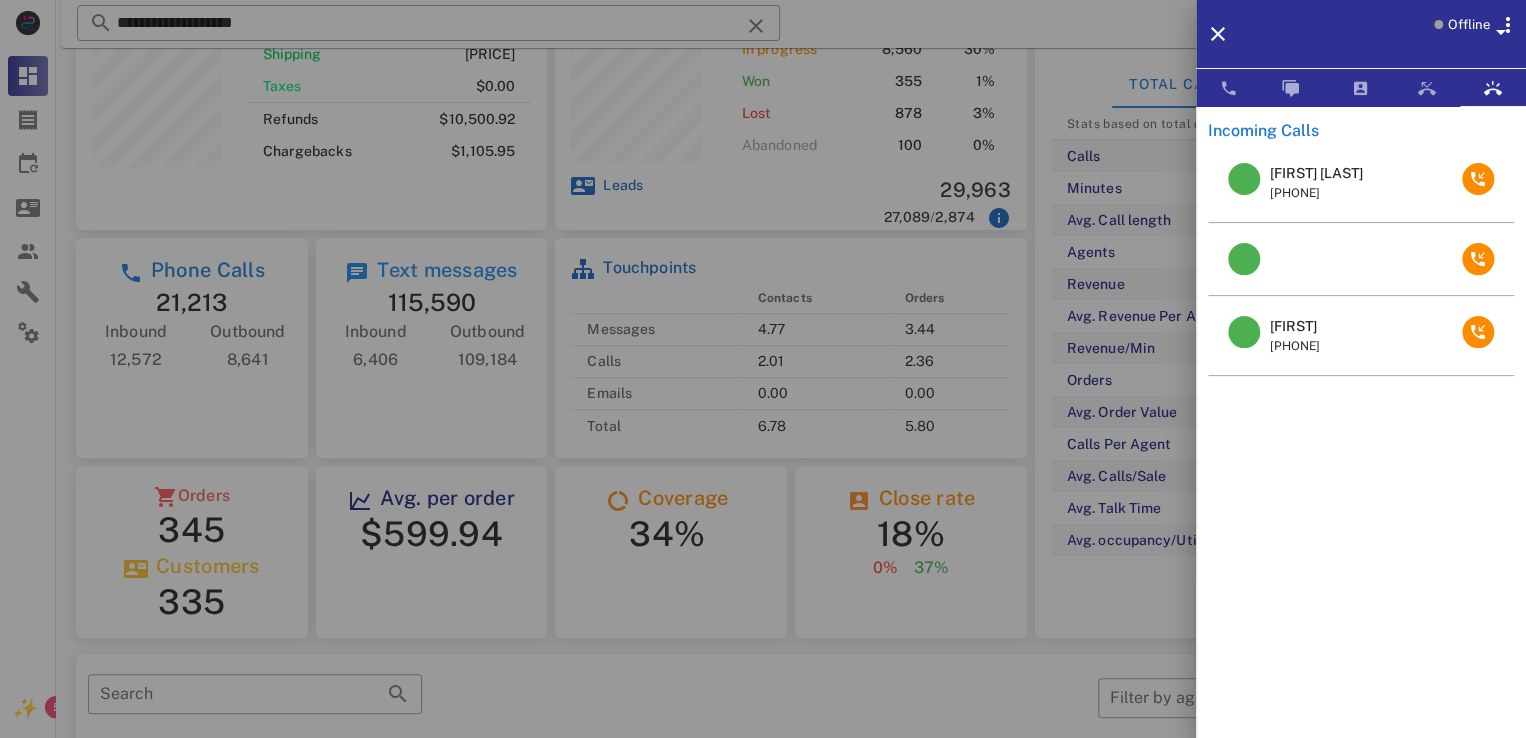 click at bounding box center (763, 369) 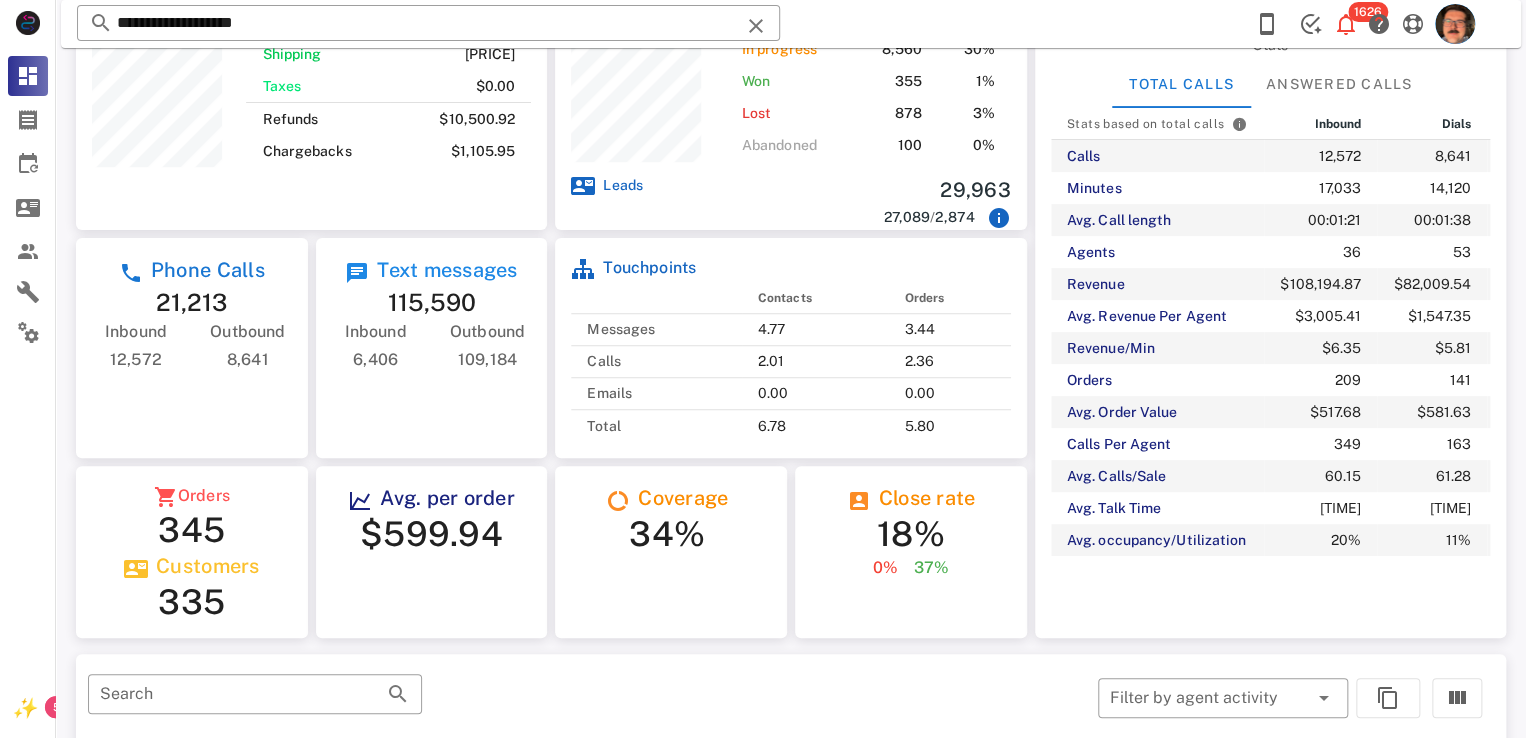 click at bounding box center [756, 26] 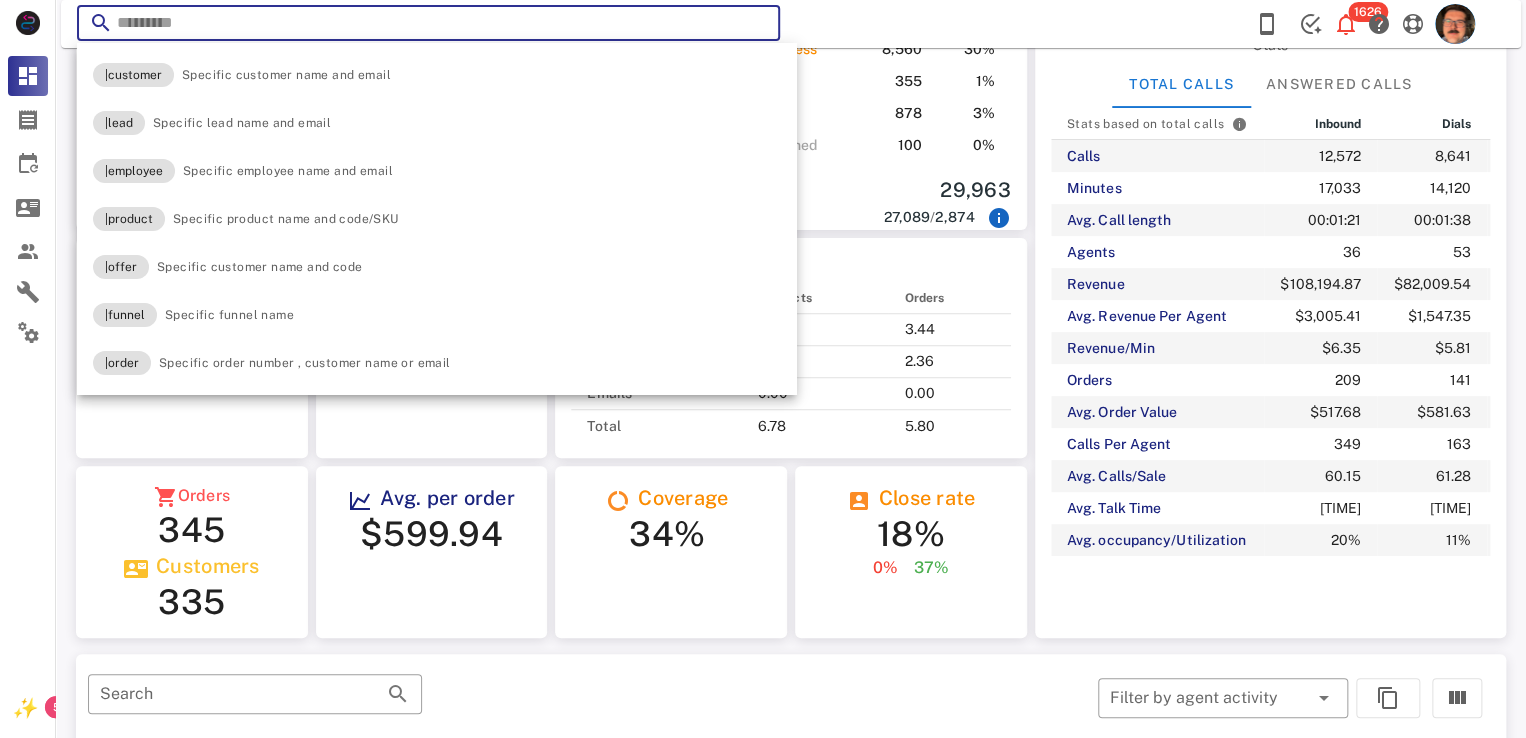 drag, startPoint x: 767, startPoint y: 33, endPoint x: 561, endPoint y: 15, distance: 206.78491 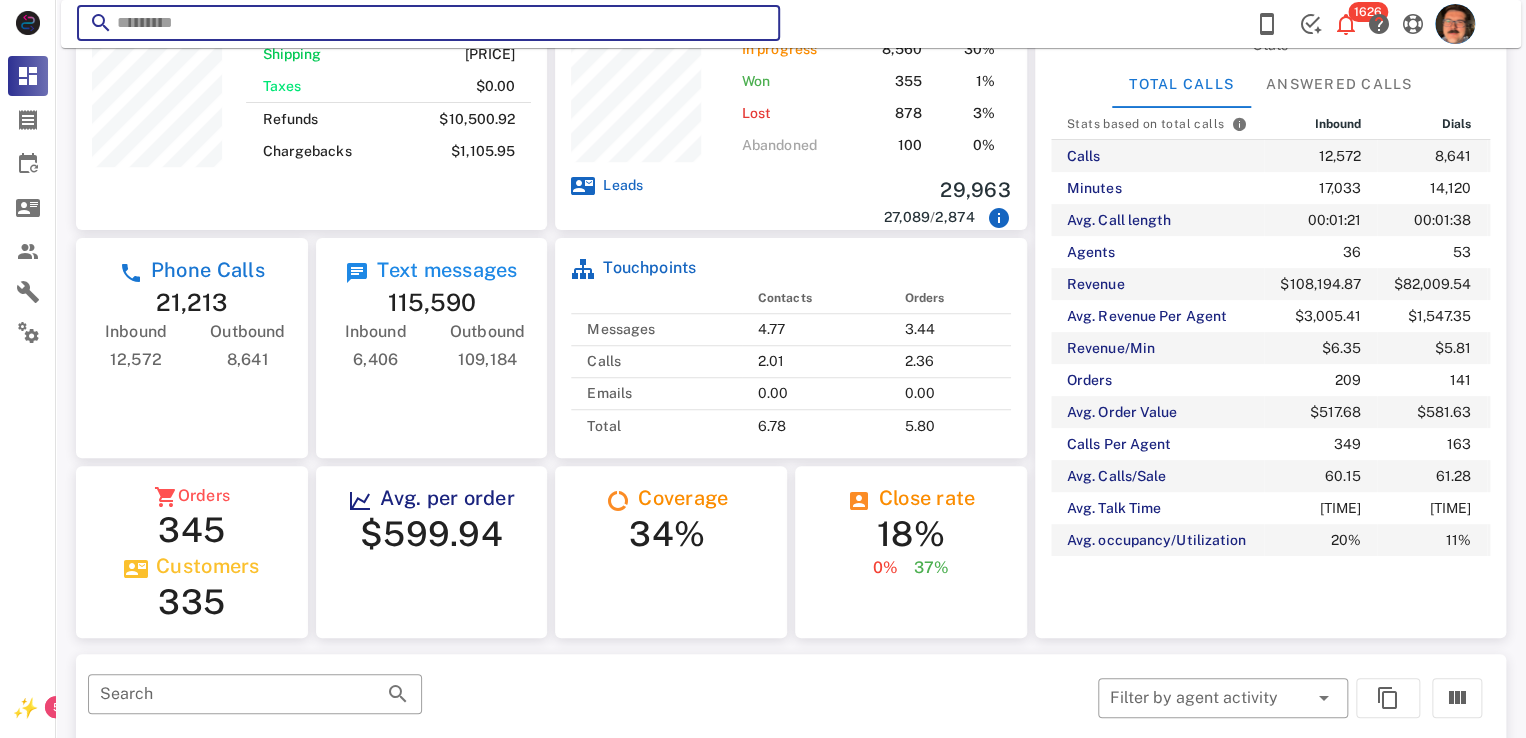 paste on "**********" 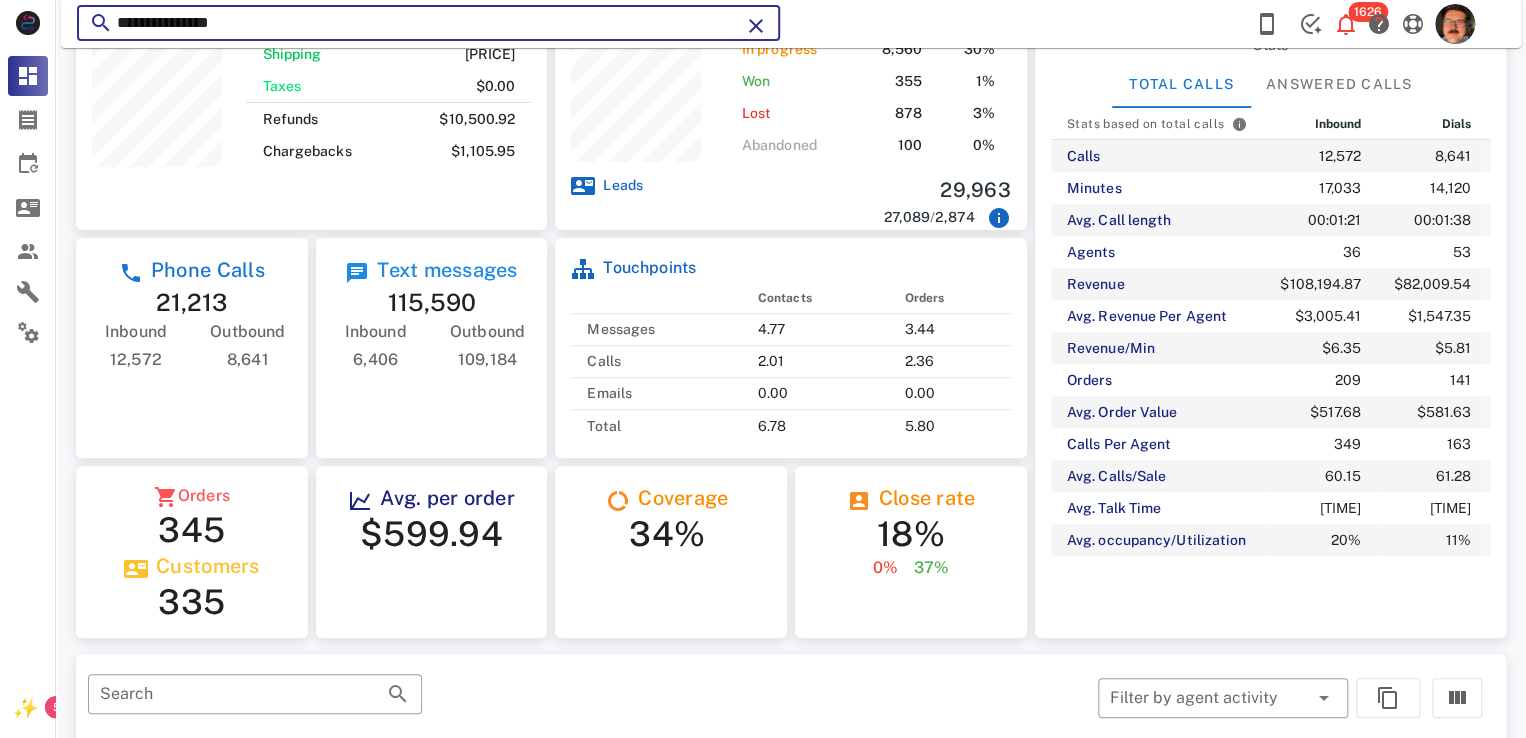 type on "**********" 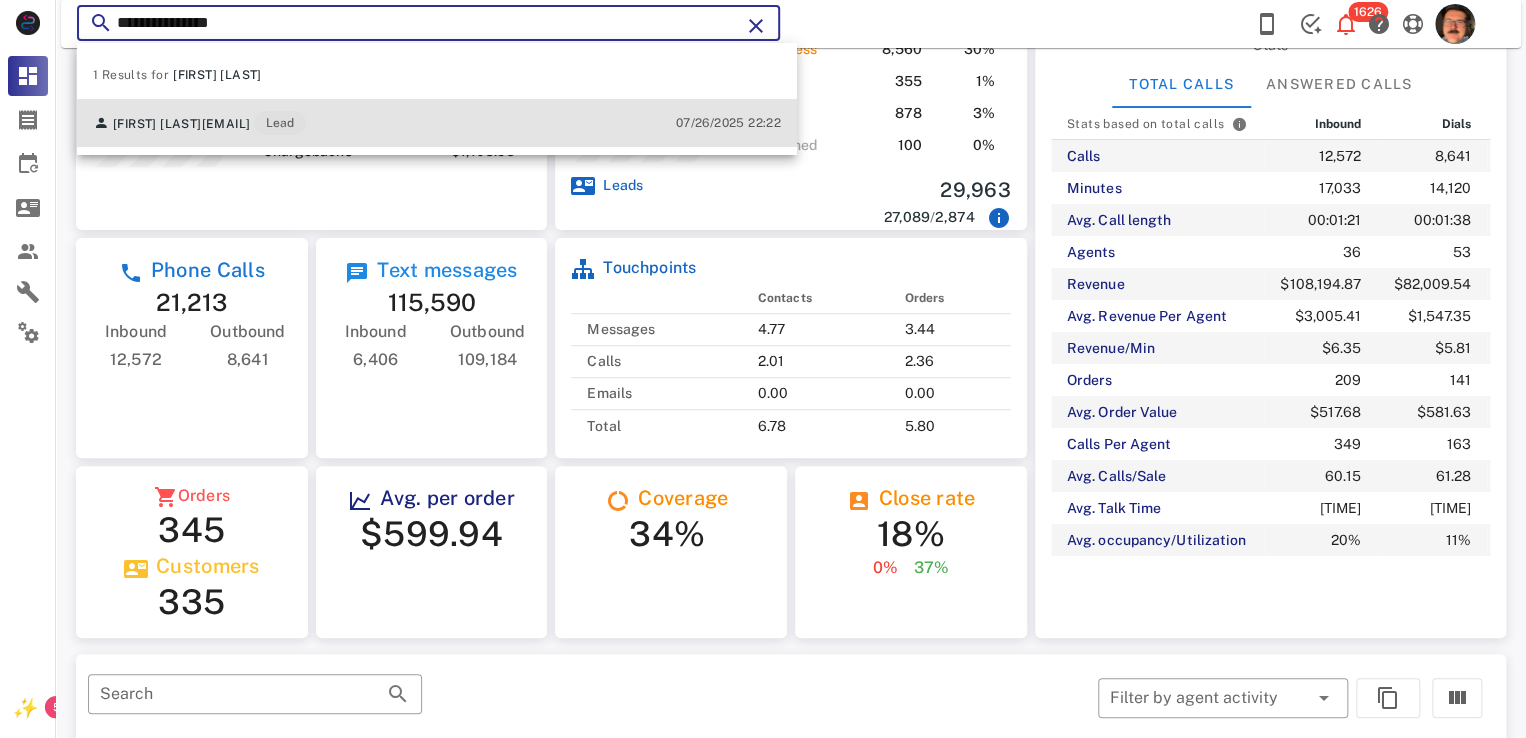click on "[FIRST] [LAST]   [EMAIL]   Lead" at bounding box center (199, 123) 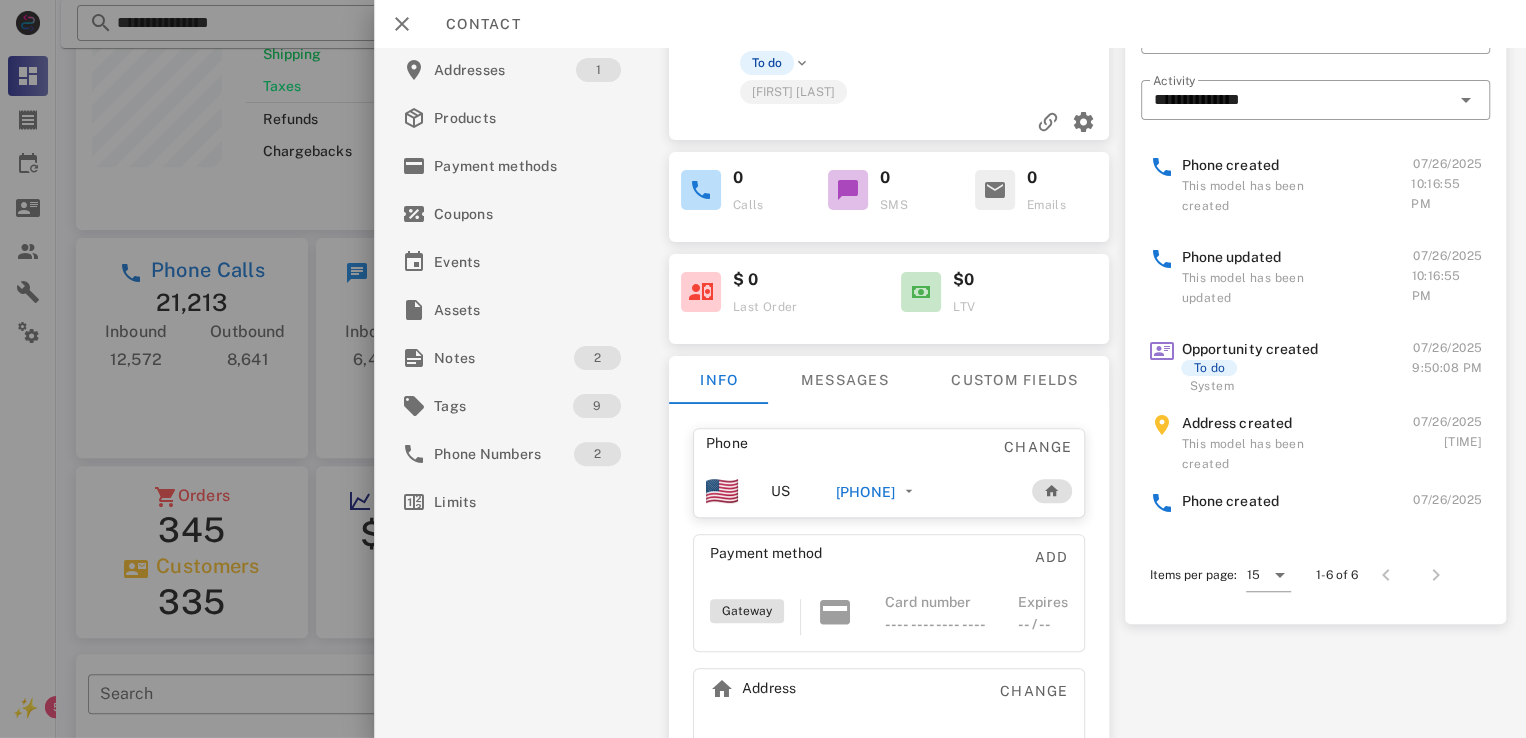 scroll, scrollTop: 108, scrollLeft: 0, axis: vertical 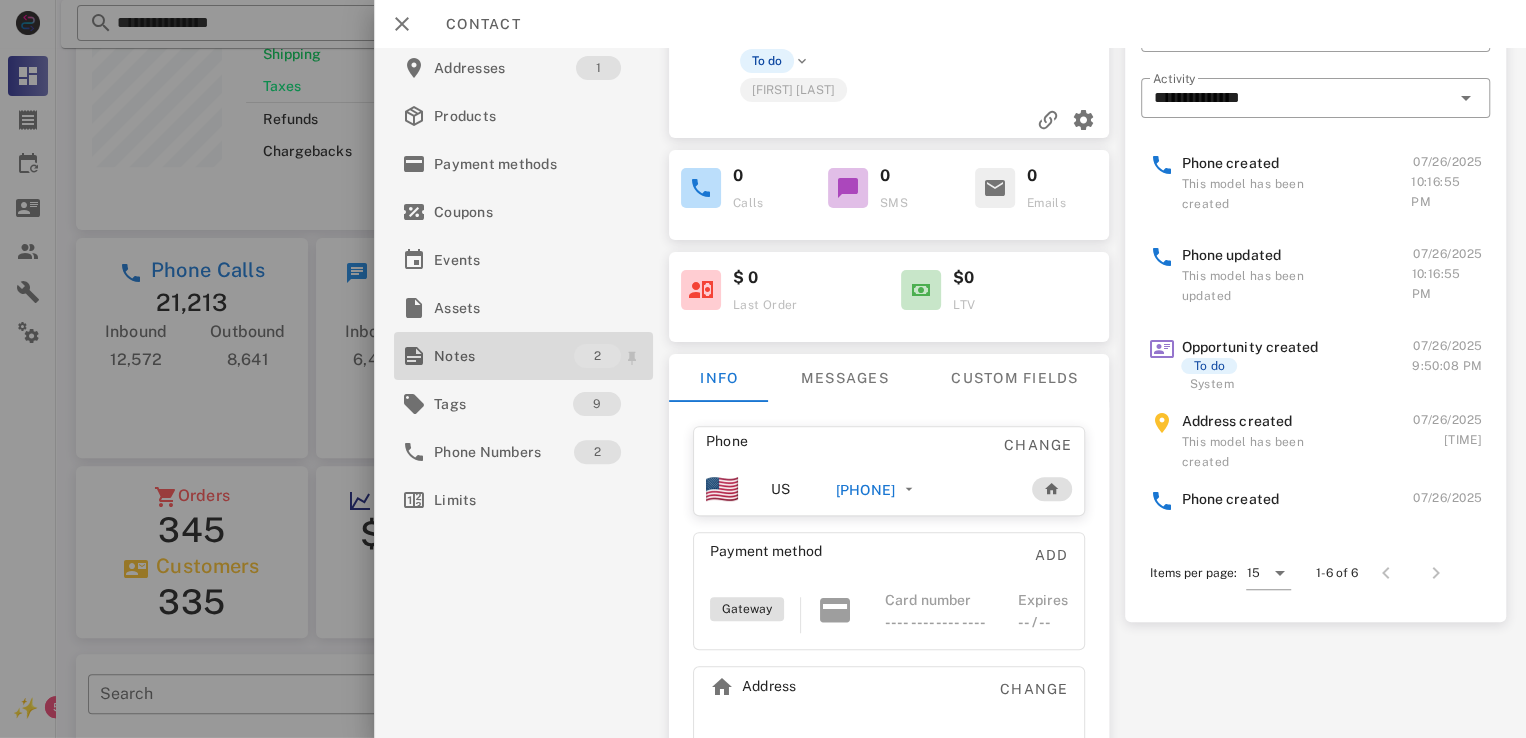 click on "Notes" at bounding box center [504, 356] 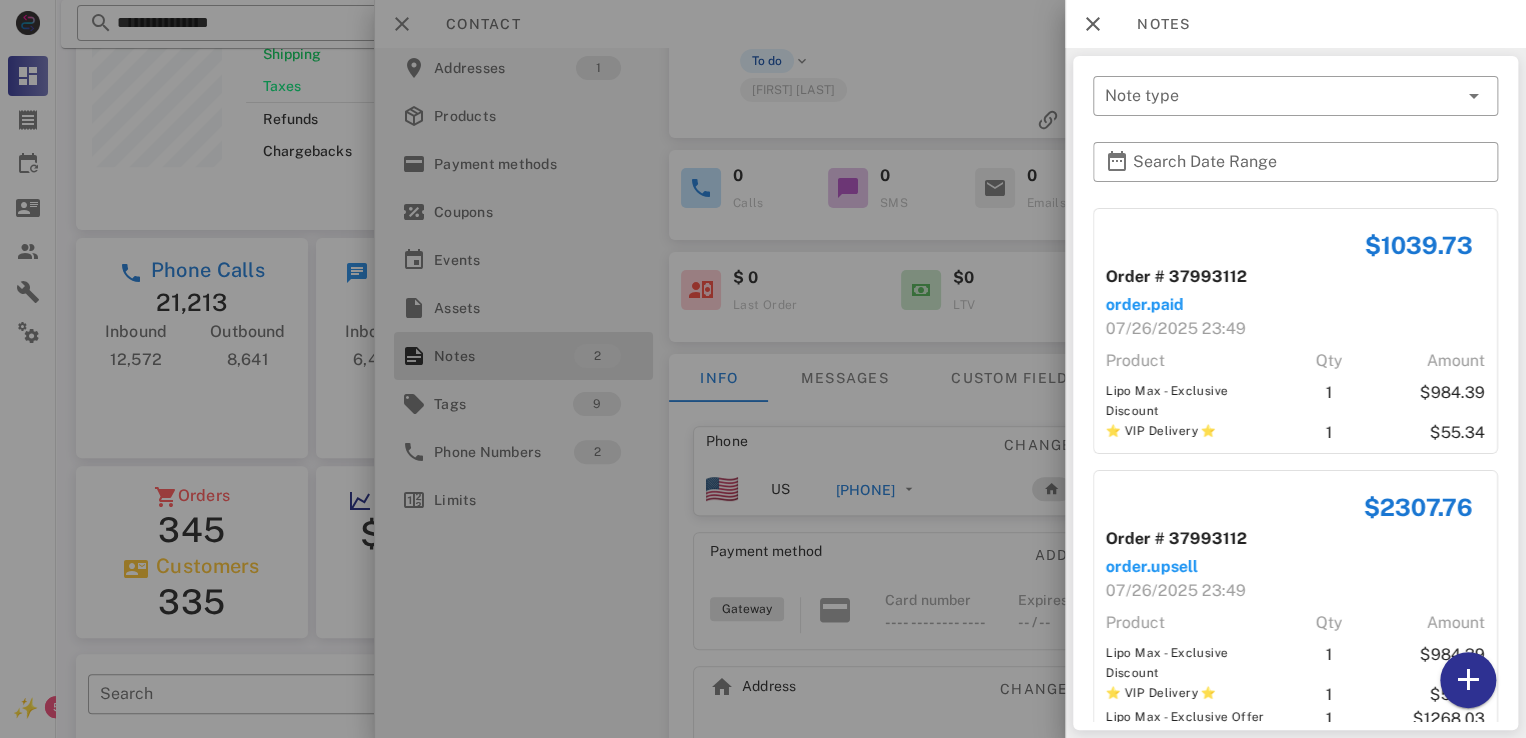 scroll, scrollTop: 62, scrollLeft: 0, axis: vertical 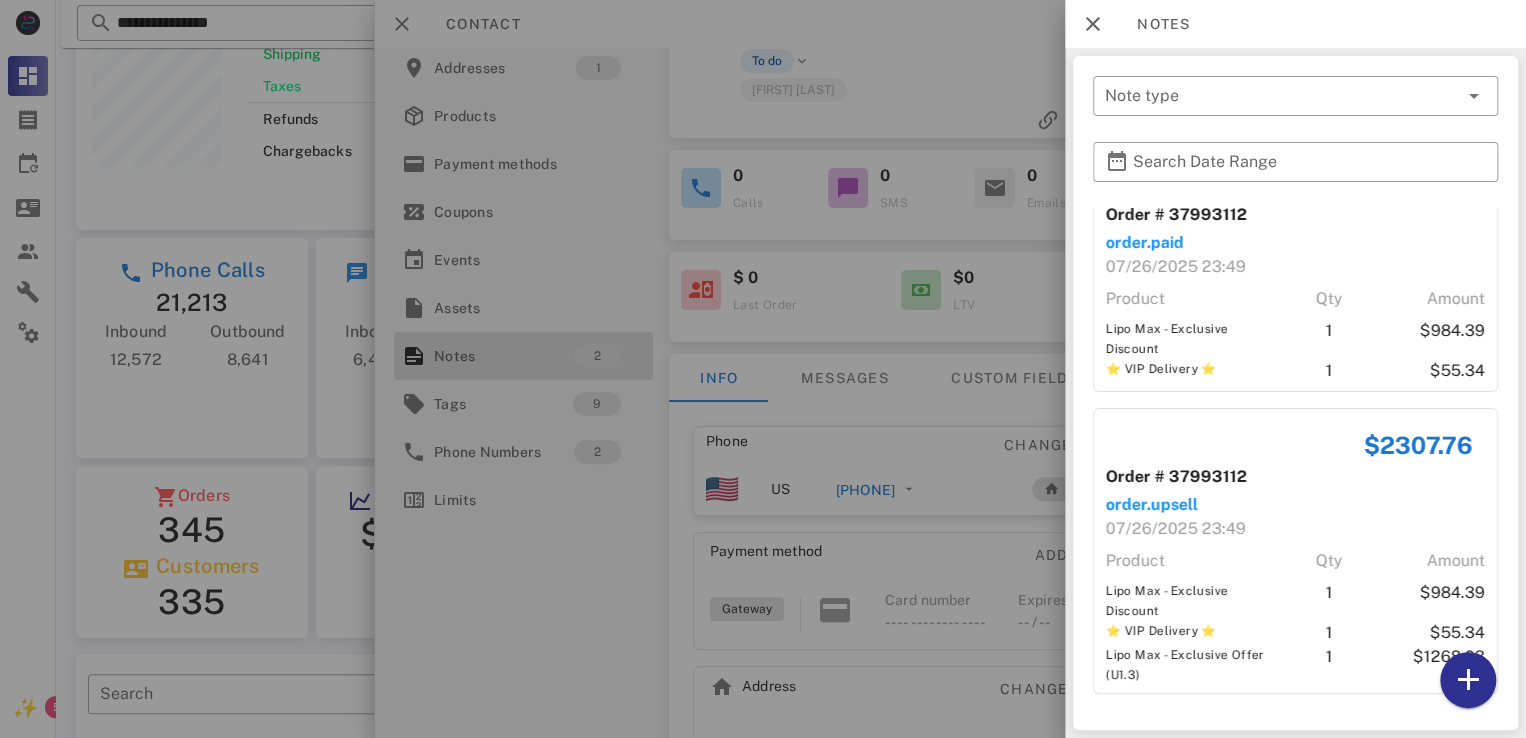 click at bounding box center (763, 369) 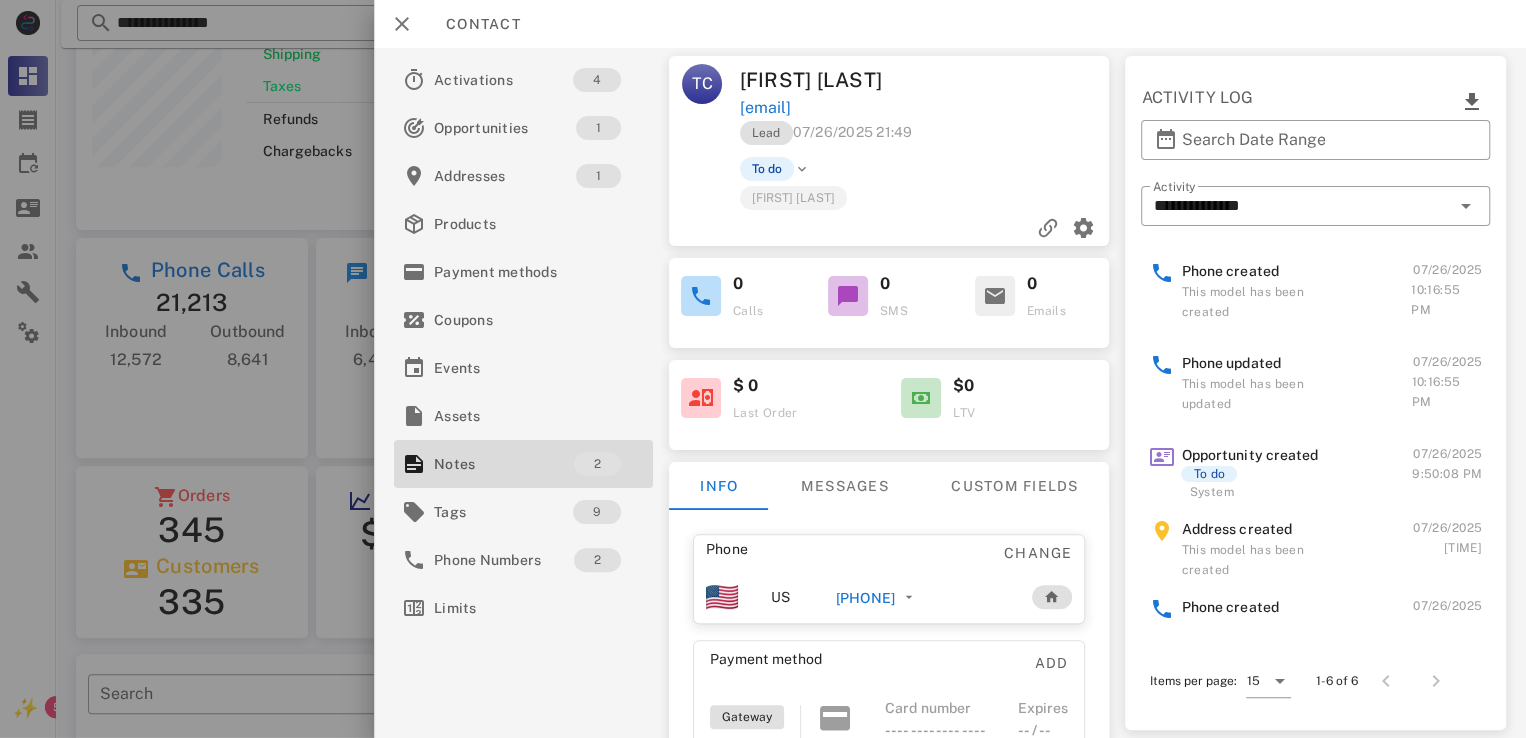 scroll, scrollTop: 0, scrollLeft: 0, axis: both 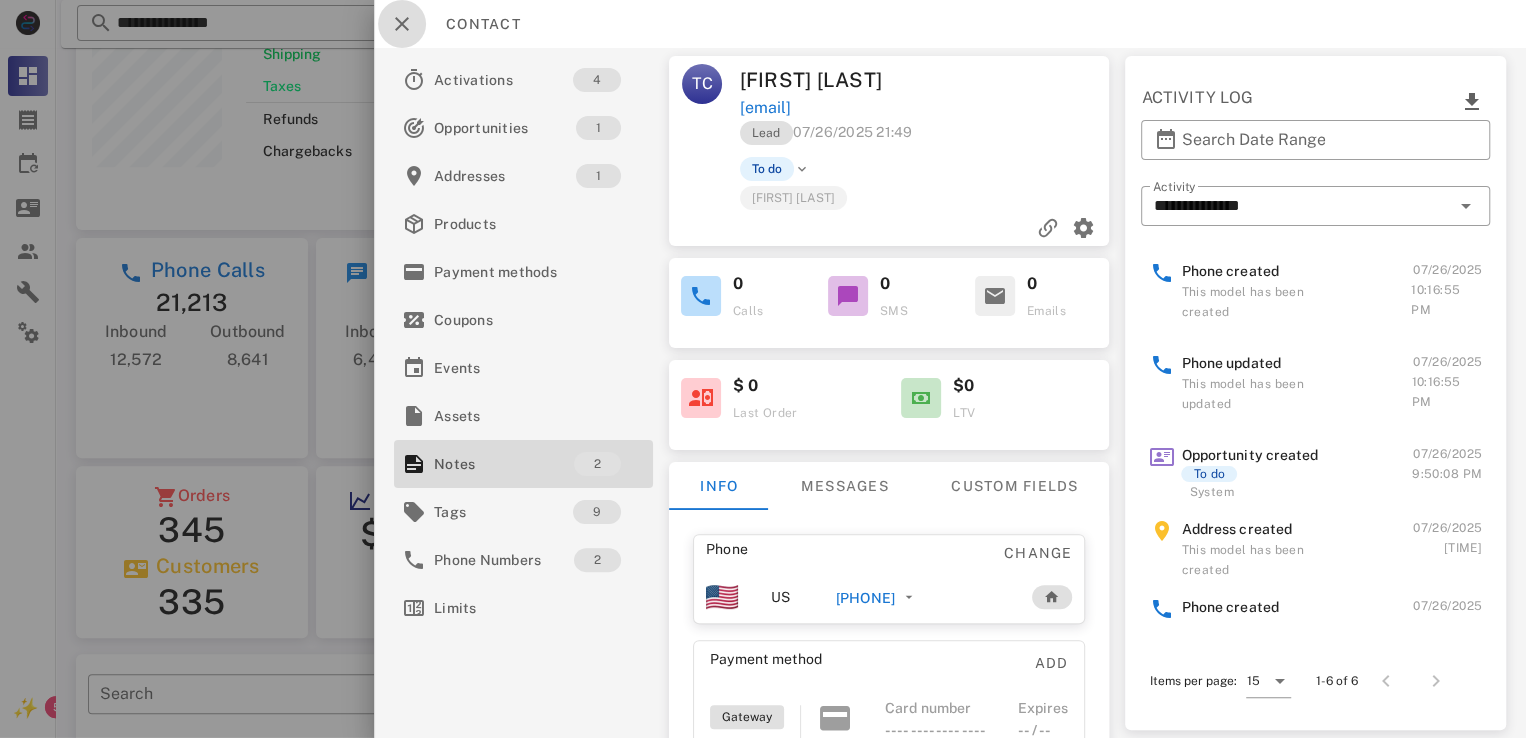 click at bounding box center (402, 24) 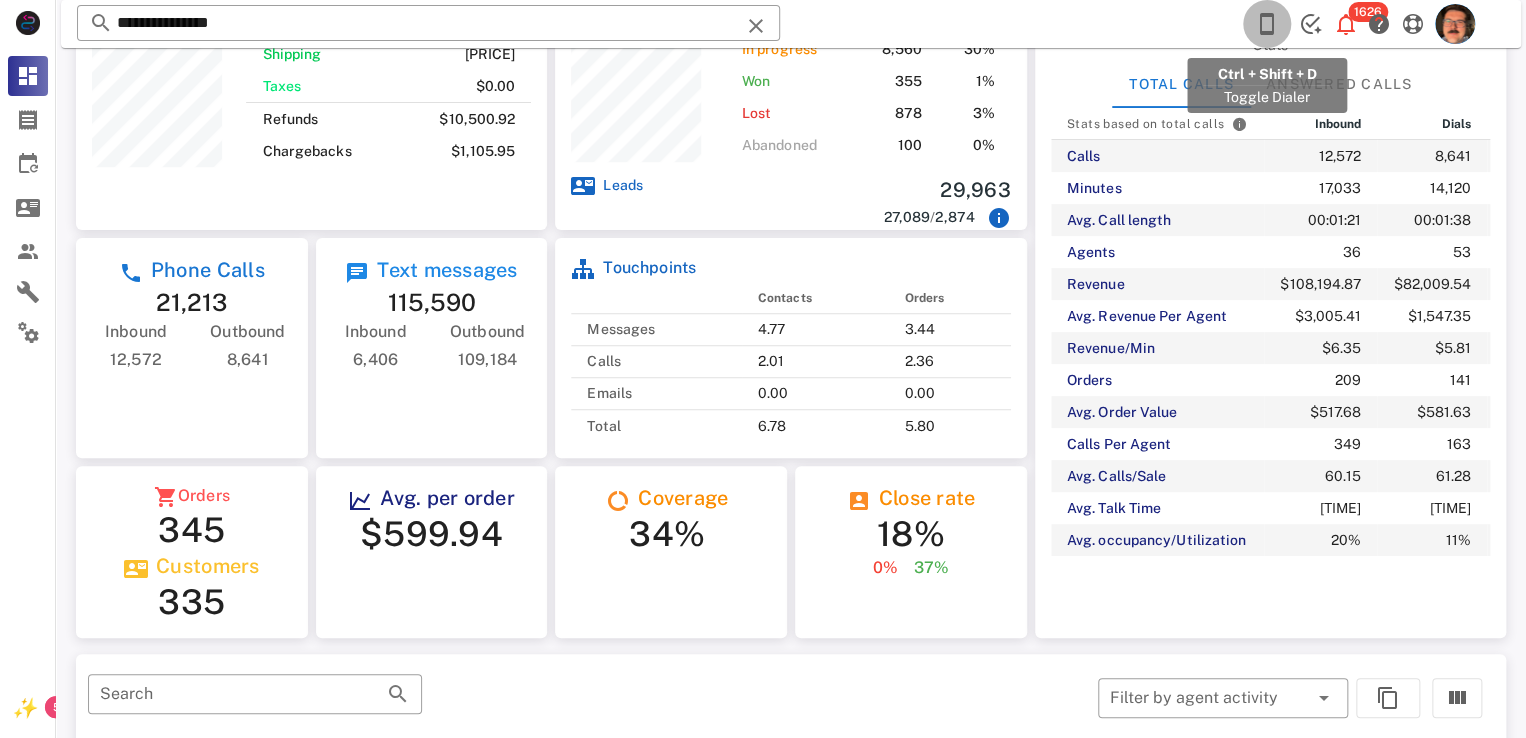 click at bounding box center [1267, 24] 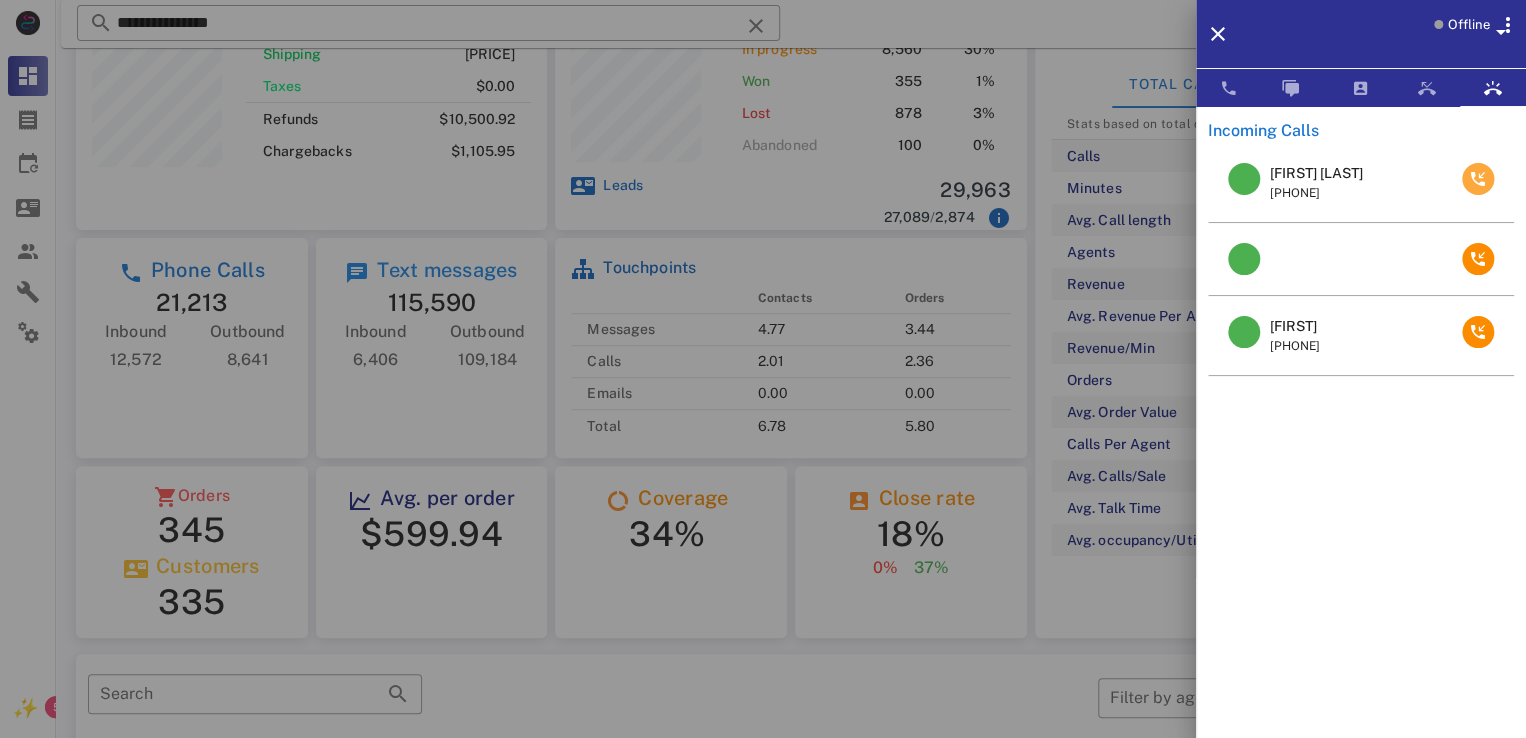 click at bounding box center (1478, 179) 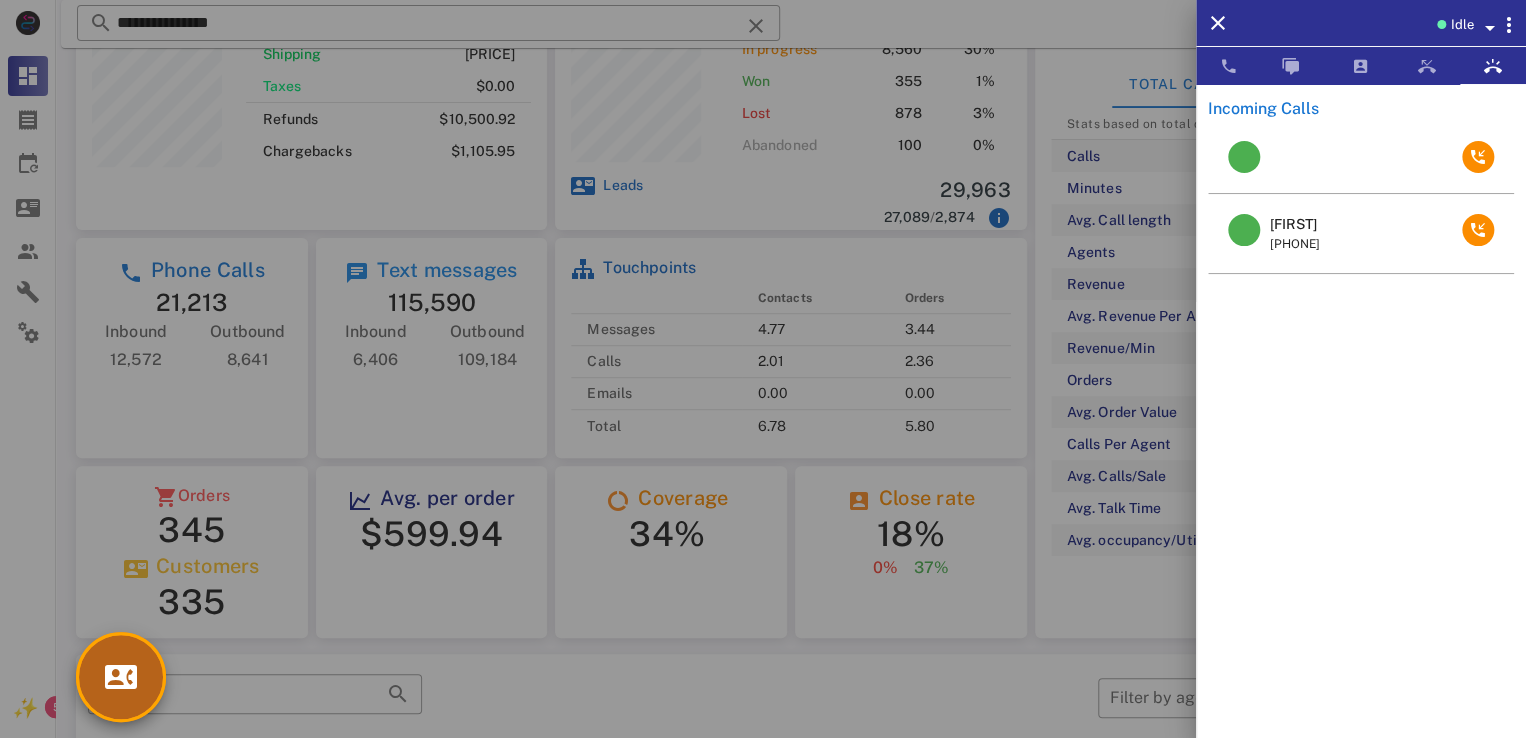 click at bounding box center [121, 677] 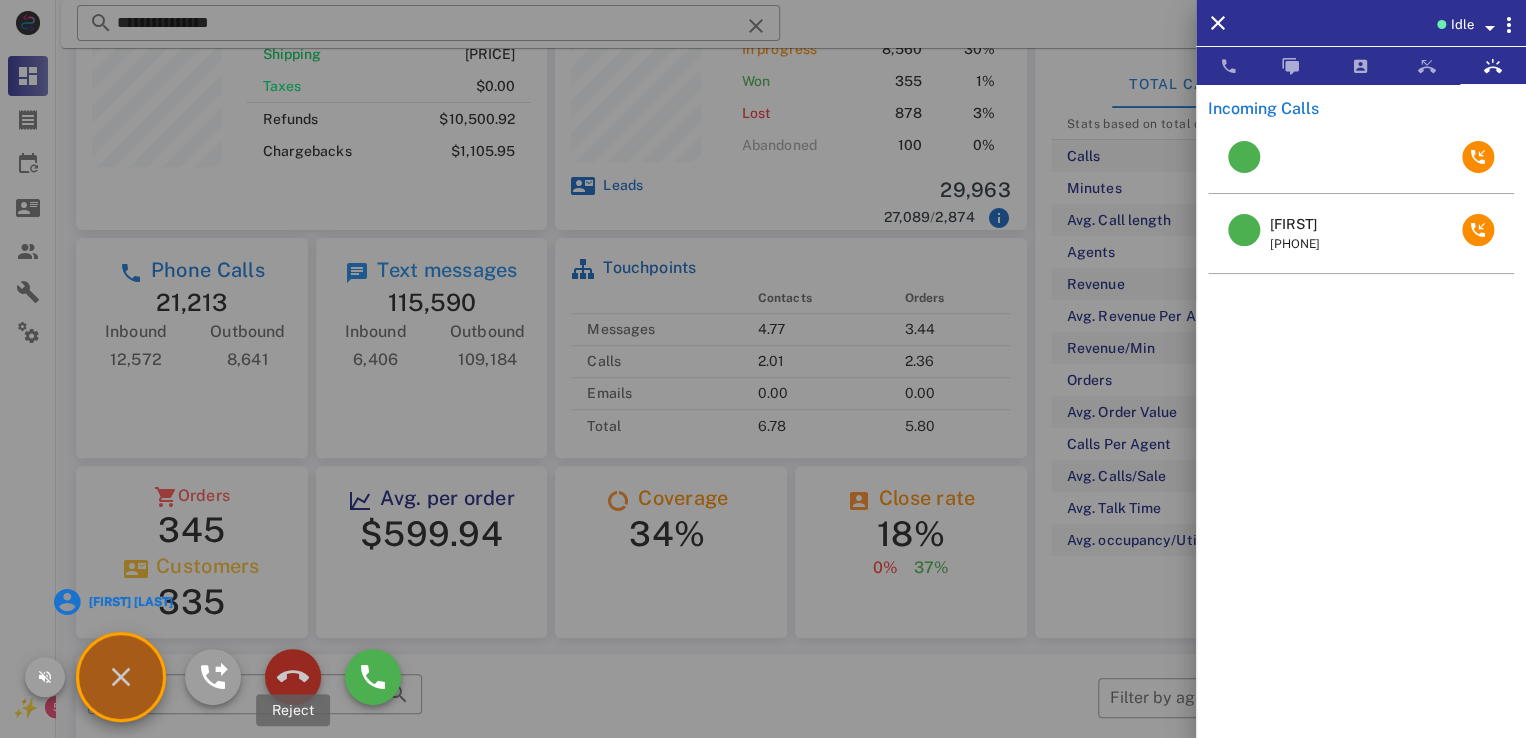 click at bounding box center (293, 677) 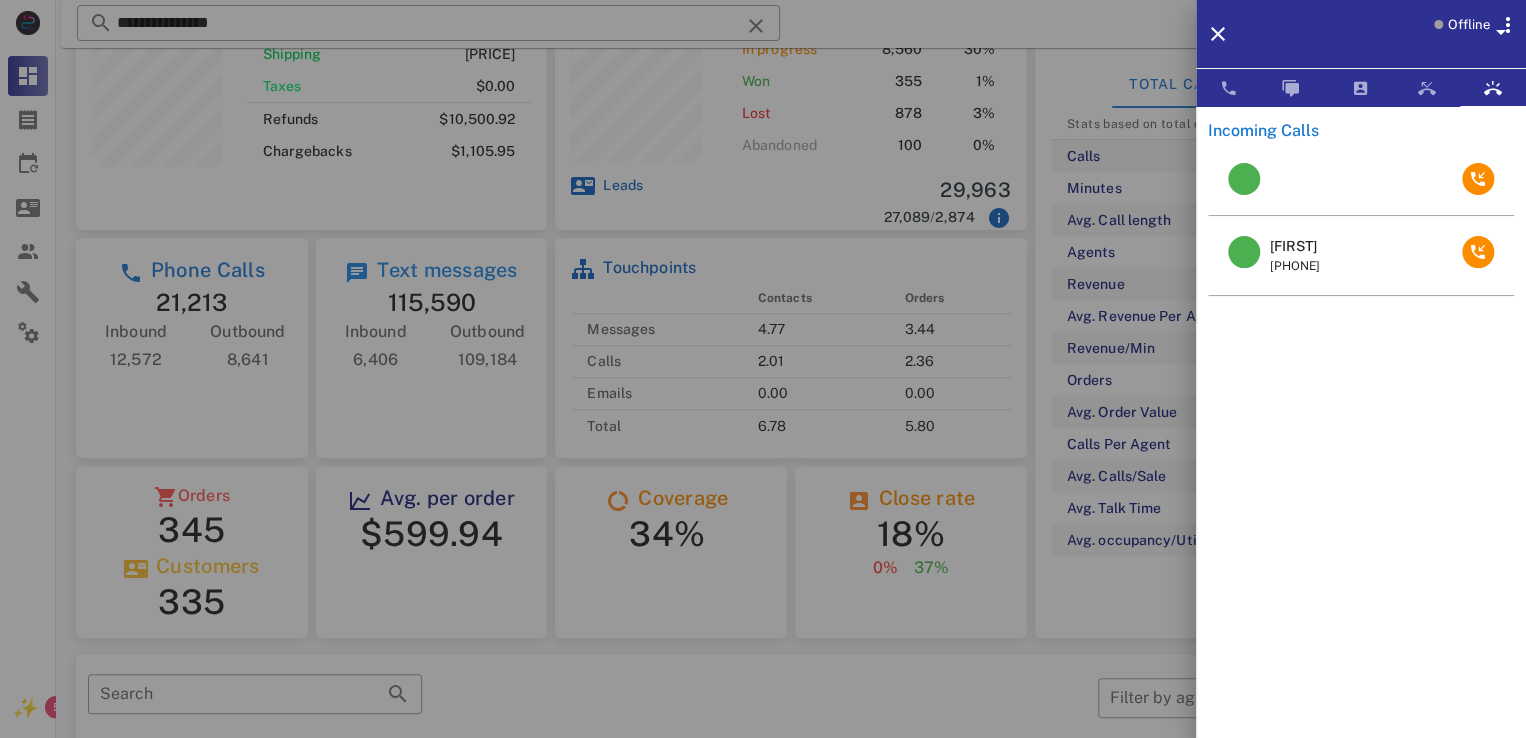 click on "[FIRST]   [PHONE]" at bounding box center (1361, 442) 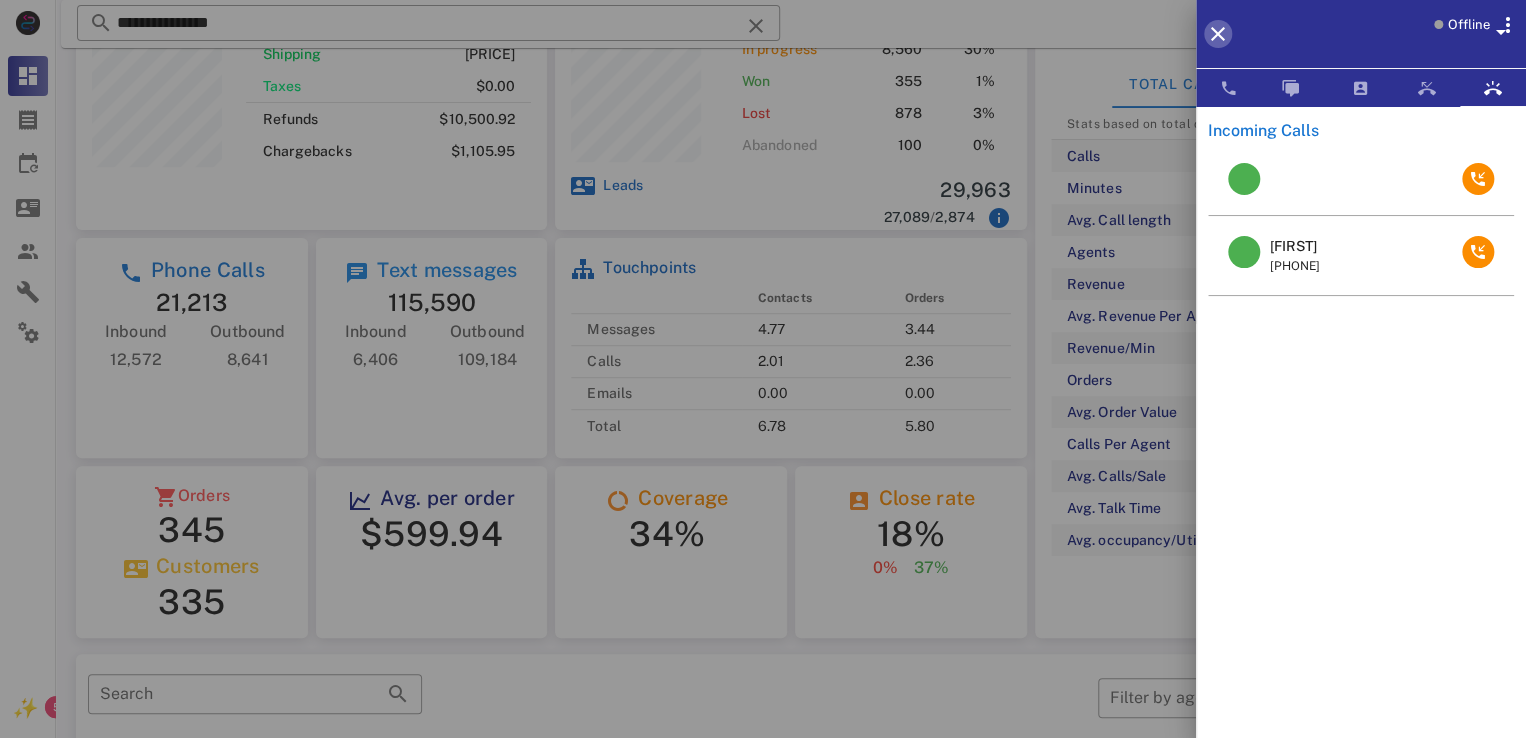 click at bounding box center [1218, 34] 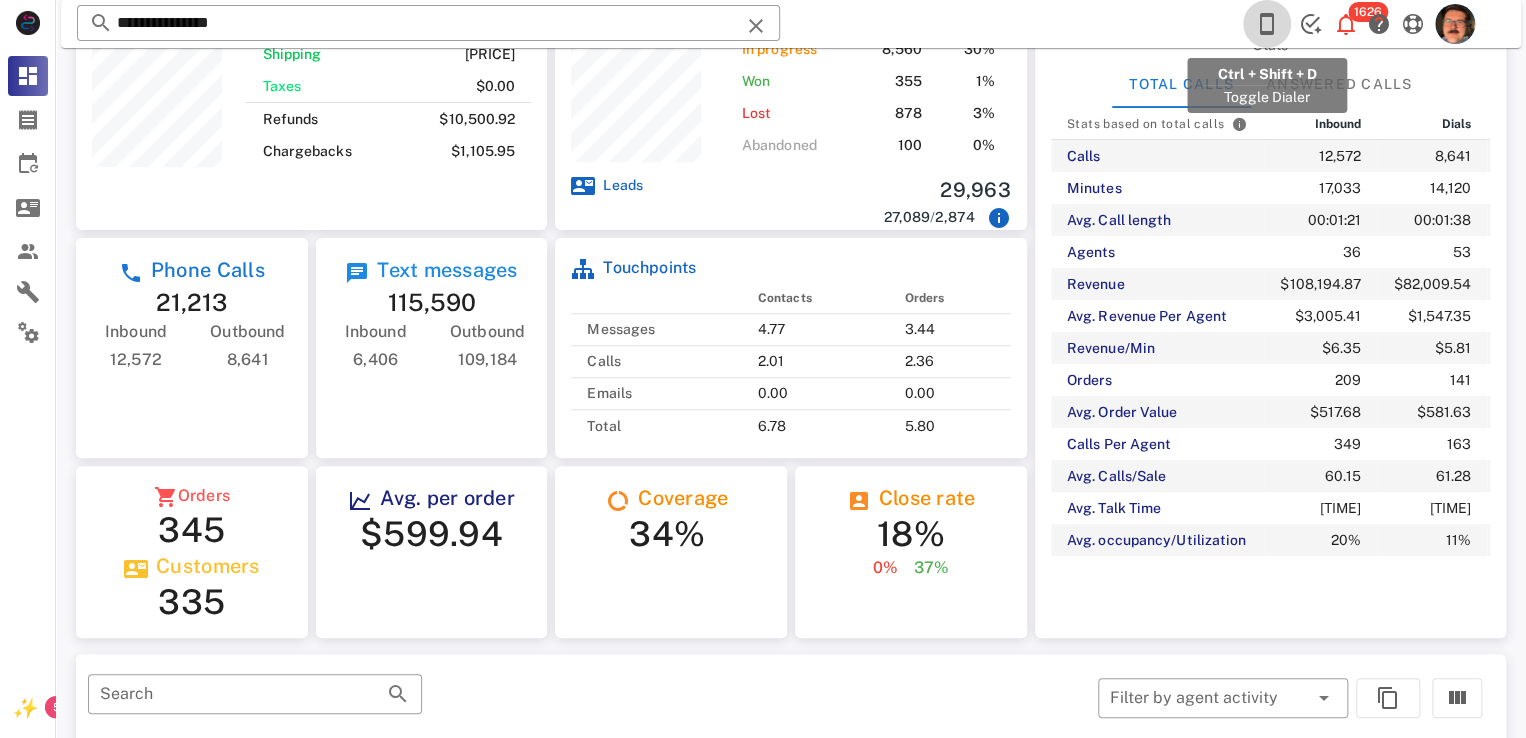 click at bounding box center [1267, 24] 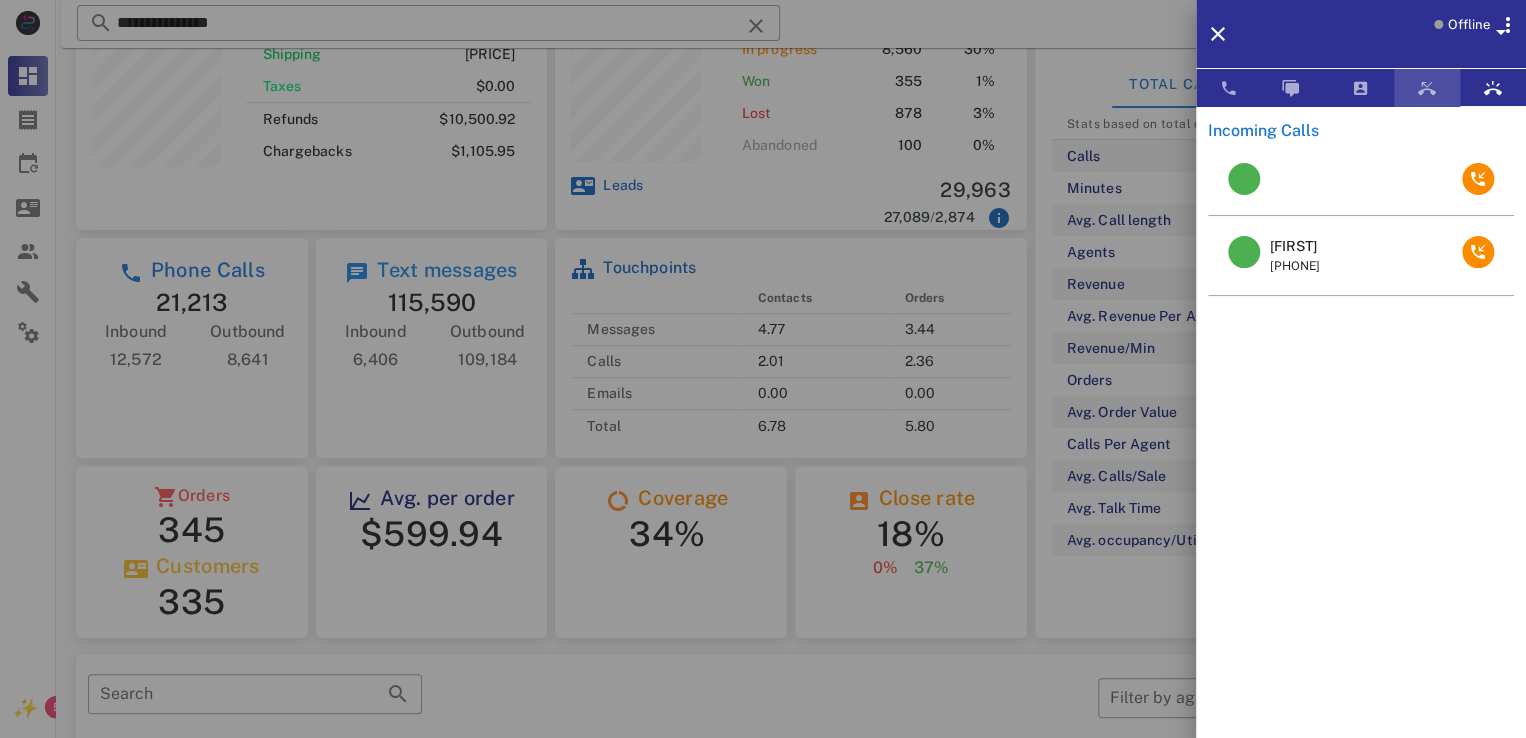 click at bounding box center [1427, 88] 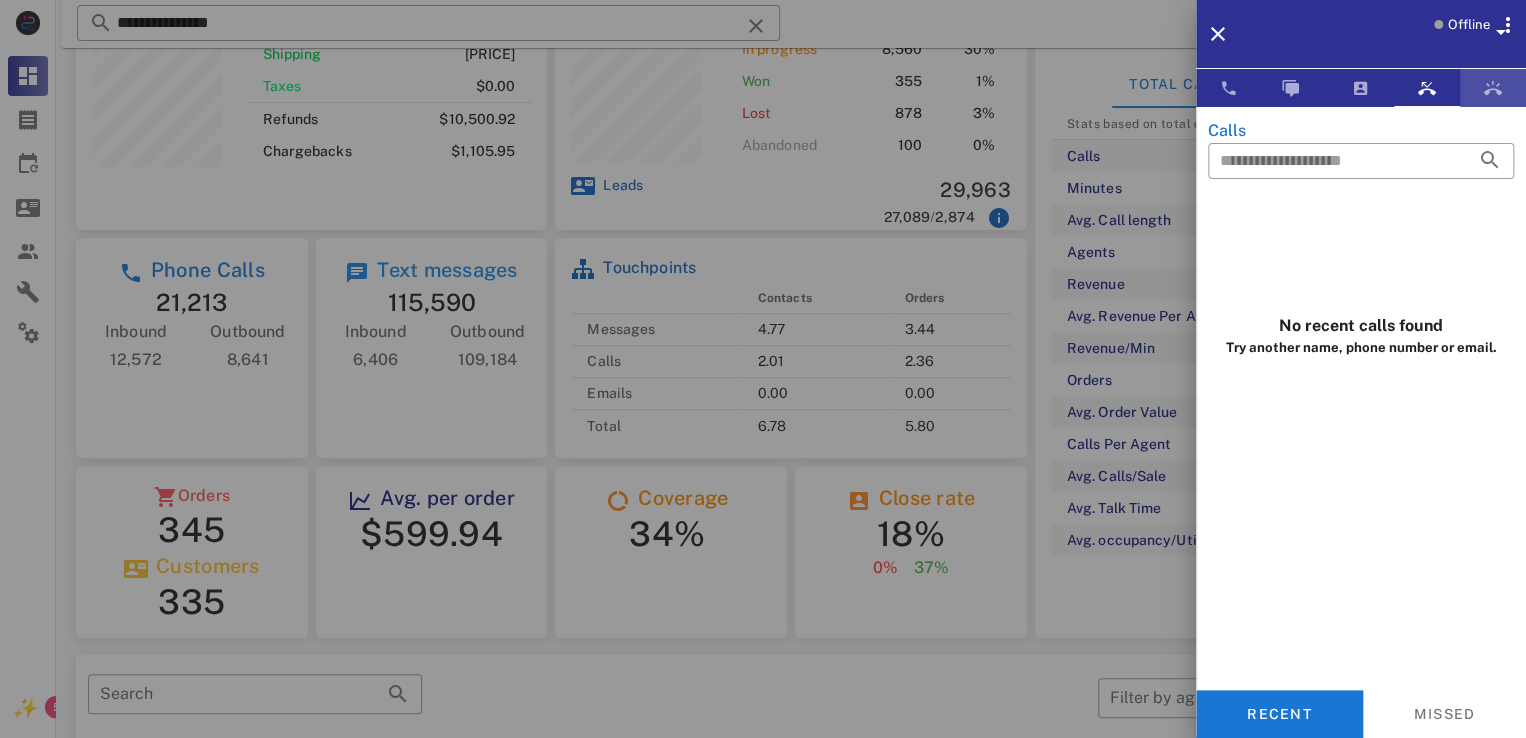 click at bounding box center [1493, 88] 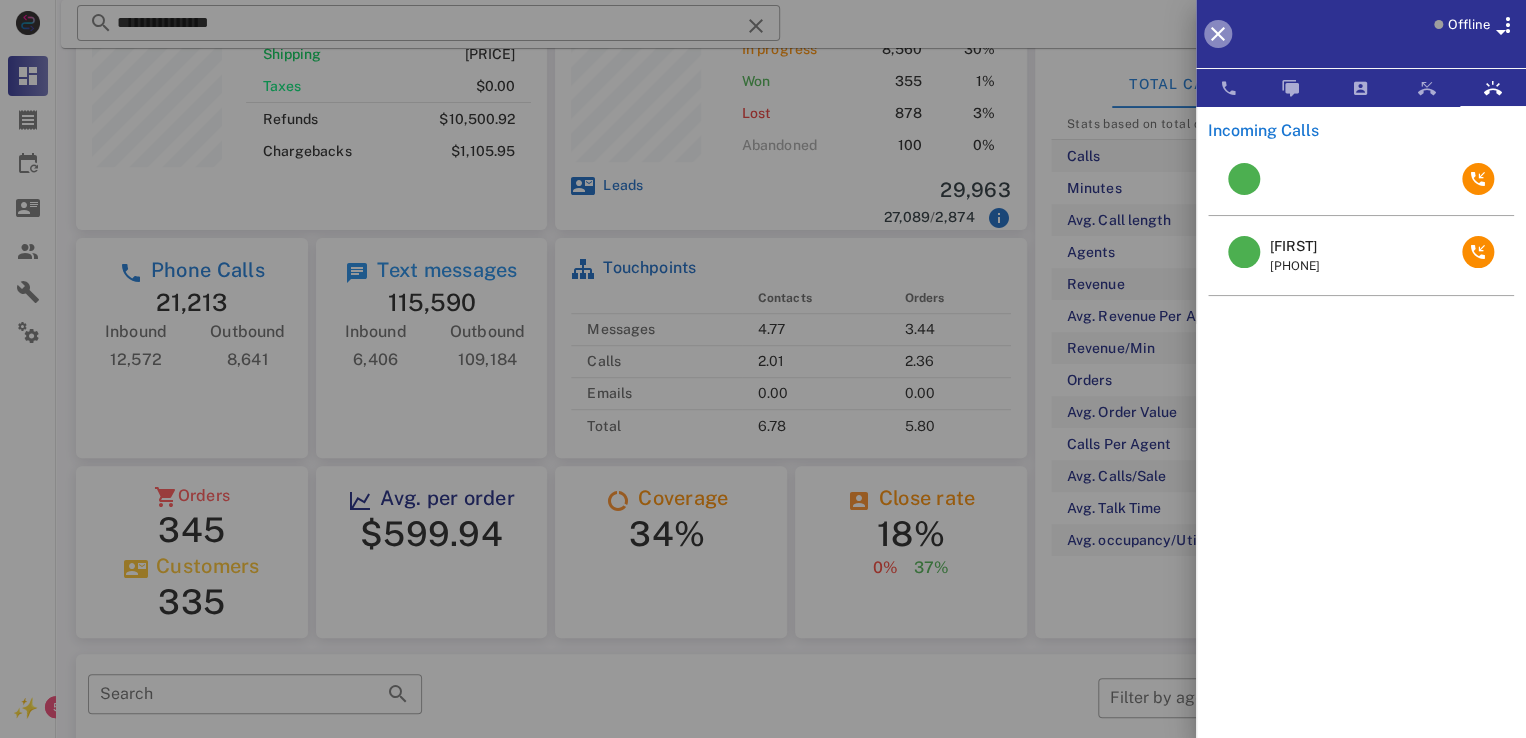 click at bounding box center (1218, 34) 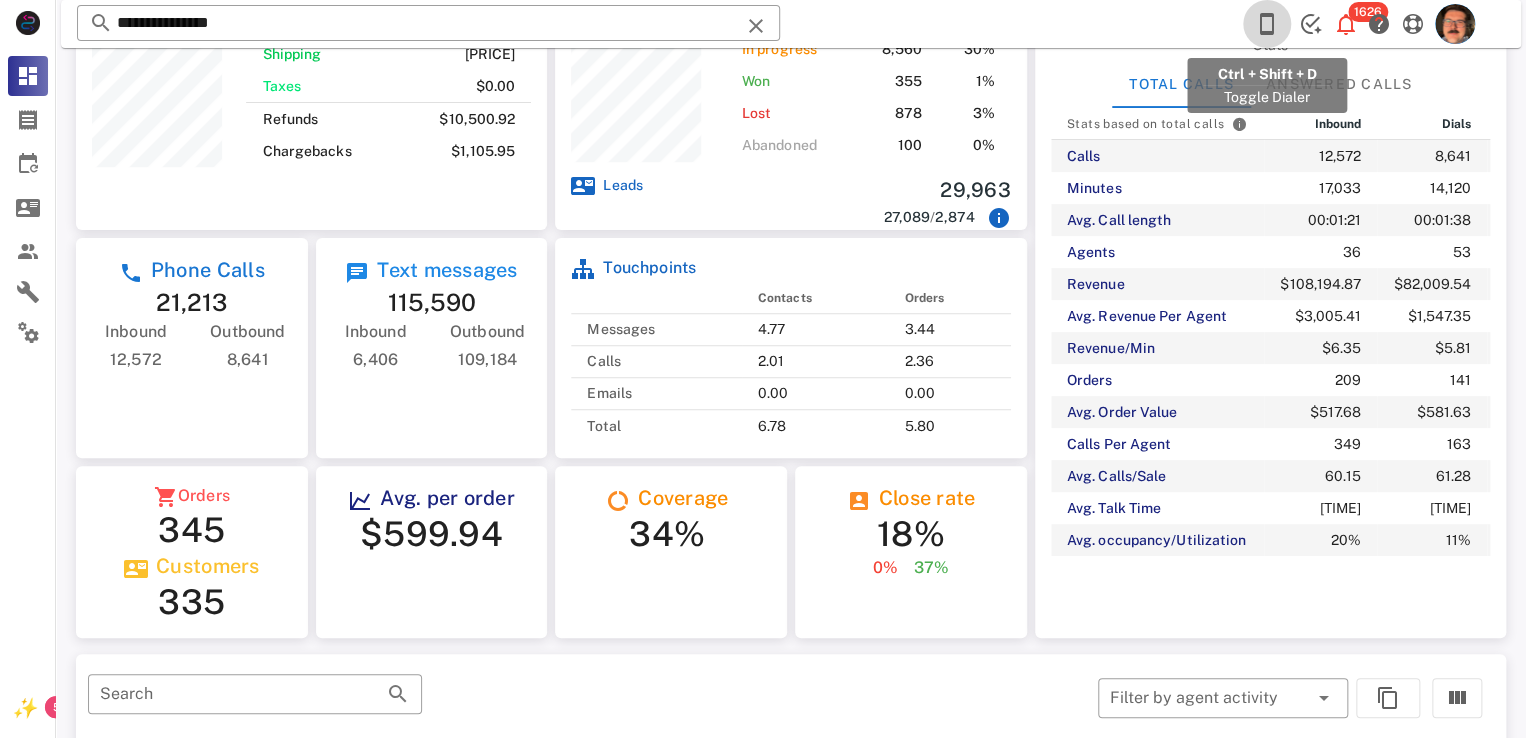 click at bounding box center [1267, 24] 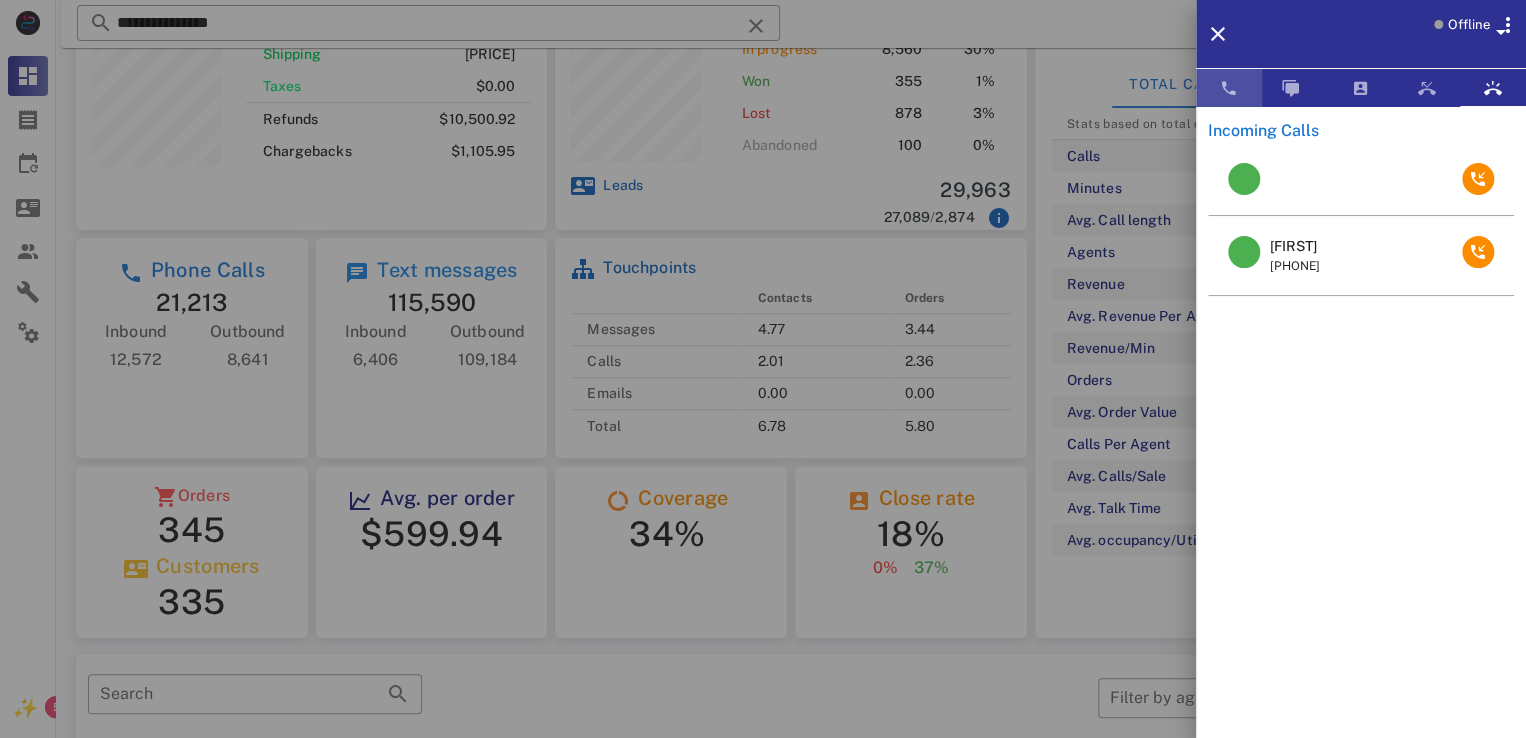 click at bounding box center (1229, 88) 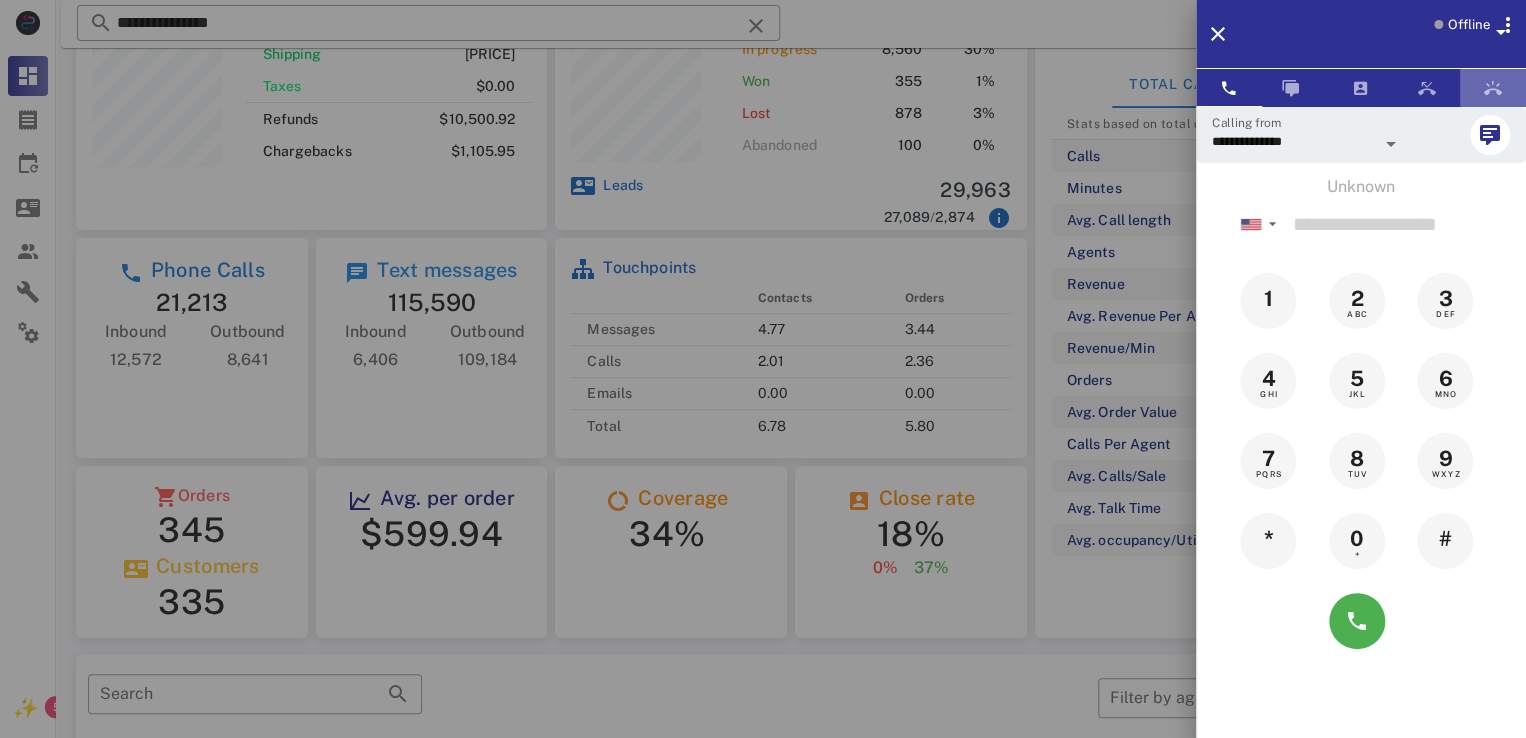 click at bounding box center [1493, 88] 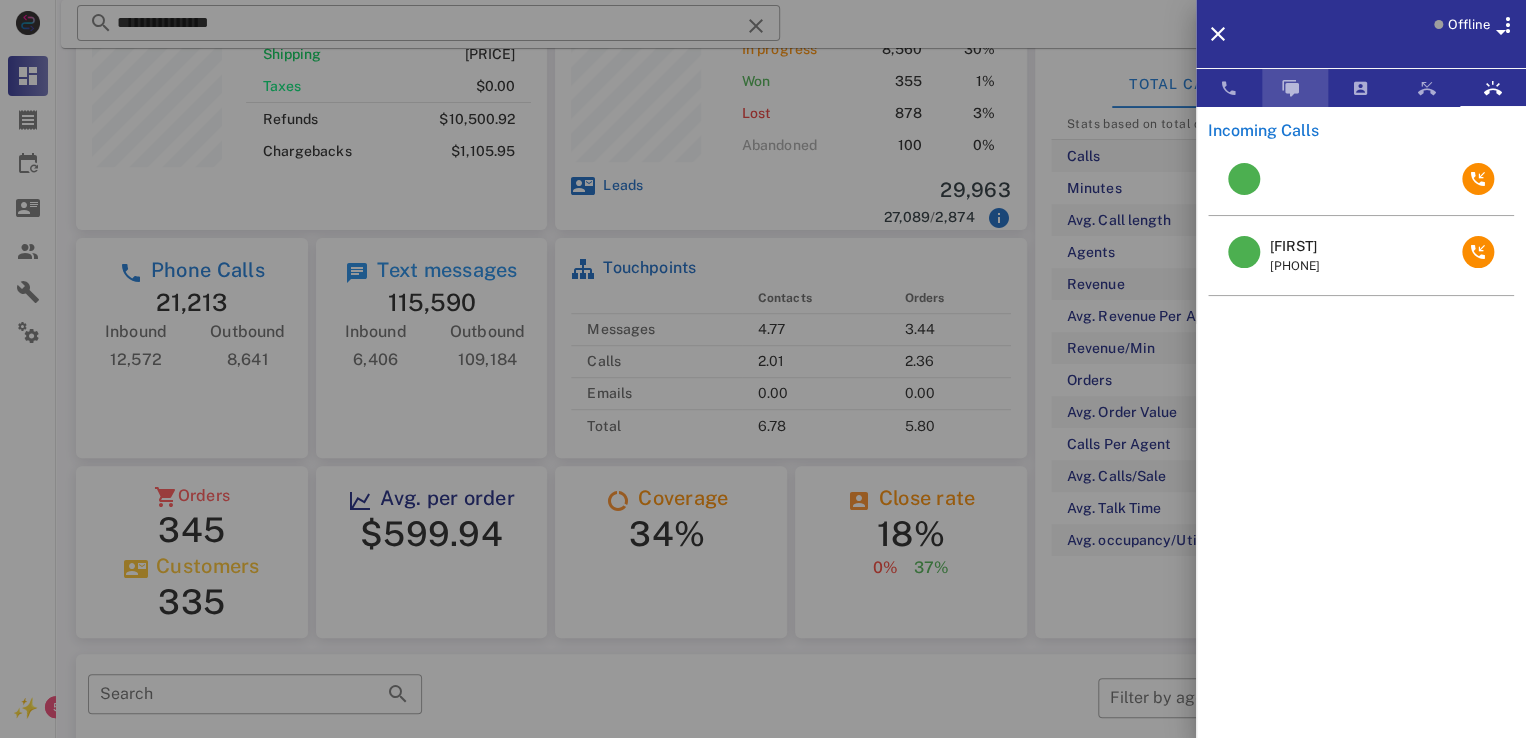 click at bounding box center [1291, 88] 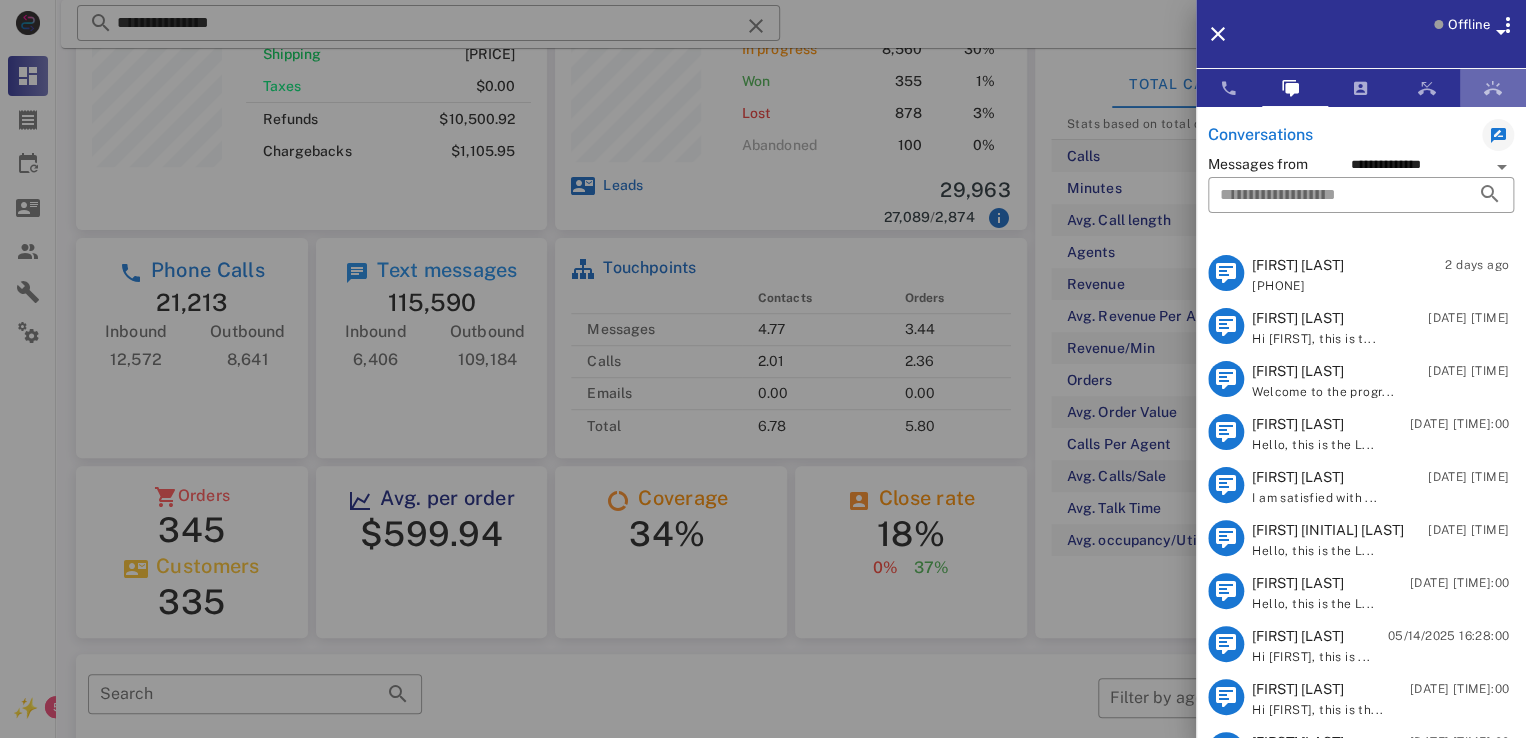 click at bounding box center (1493, 88) 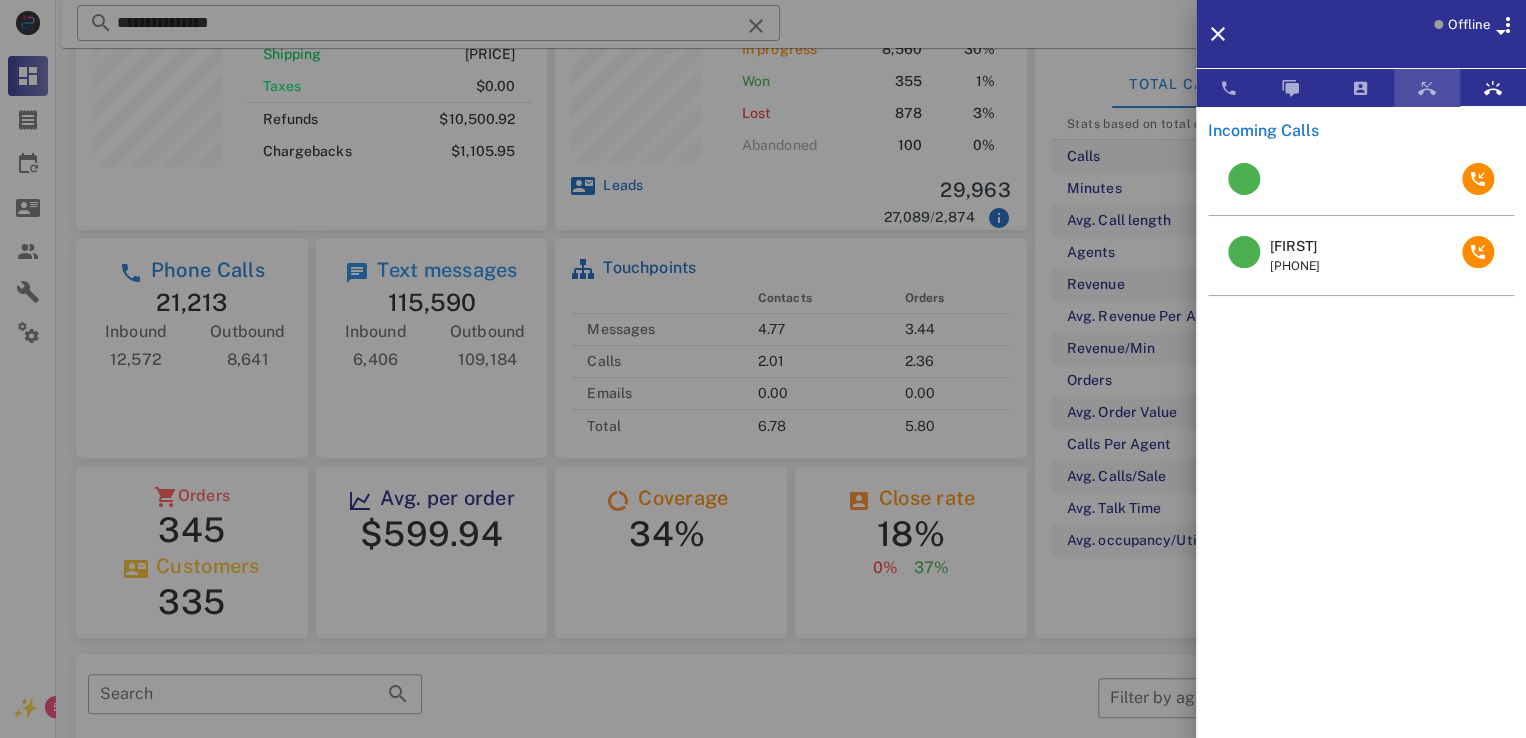 click at bounding box center (1427, 88) 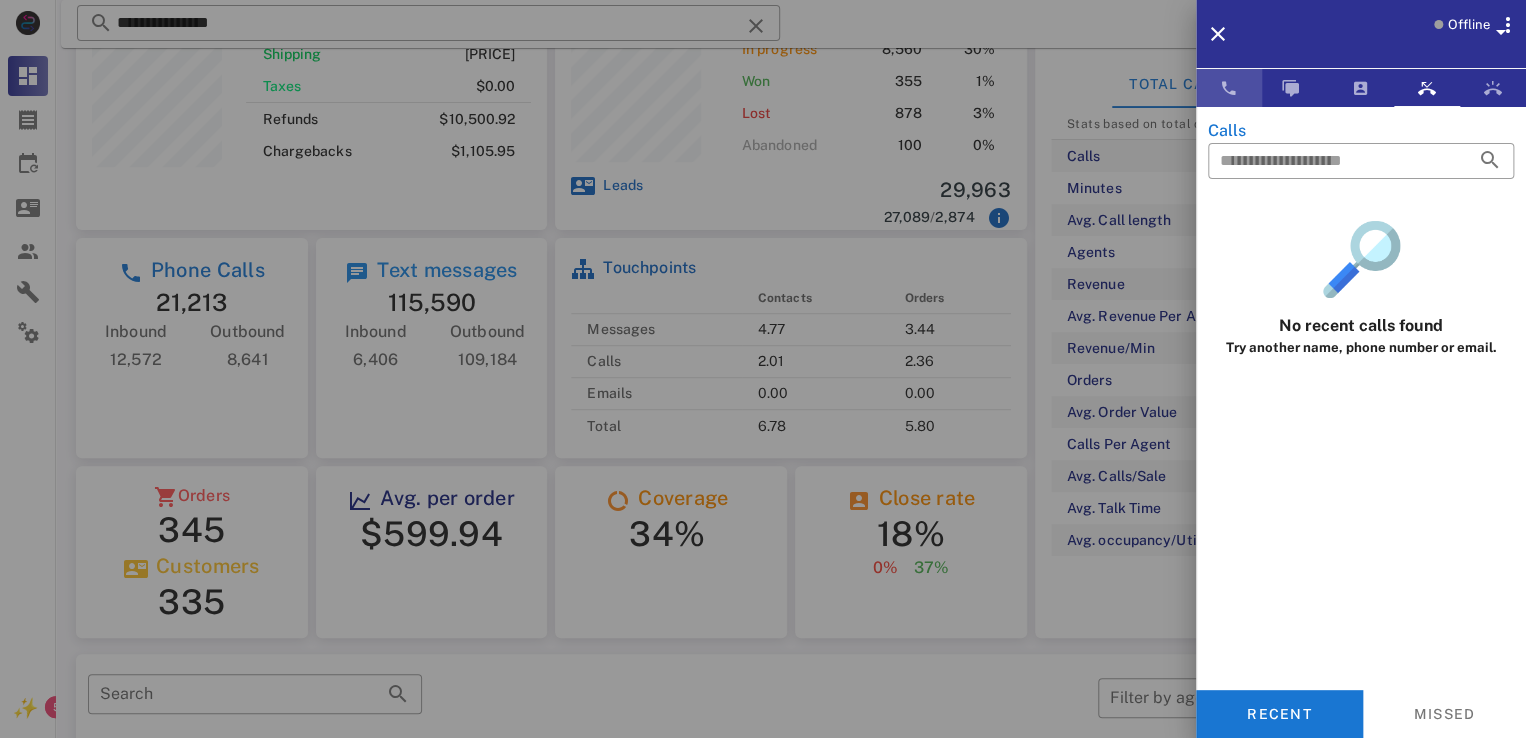 click at bounding box center (1229, 88) 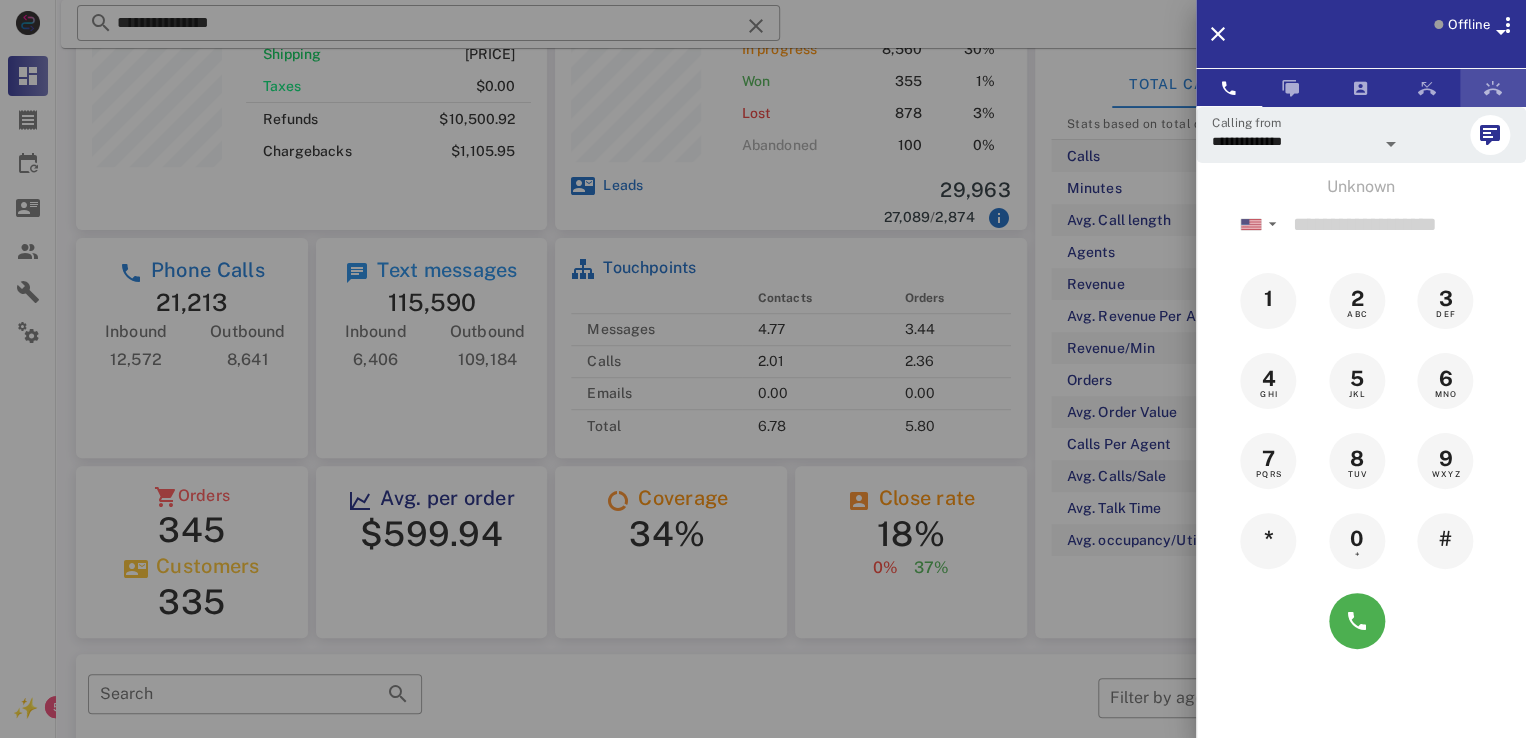 click at bounding box center [1493, 88] 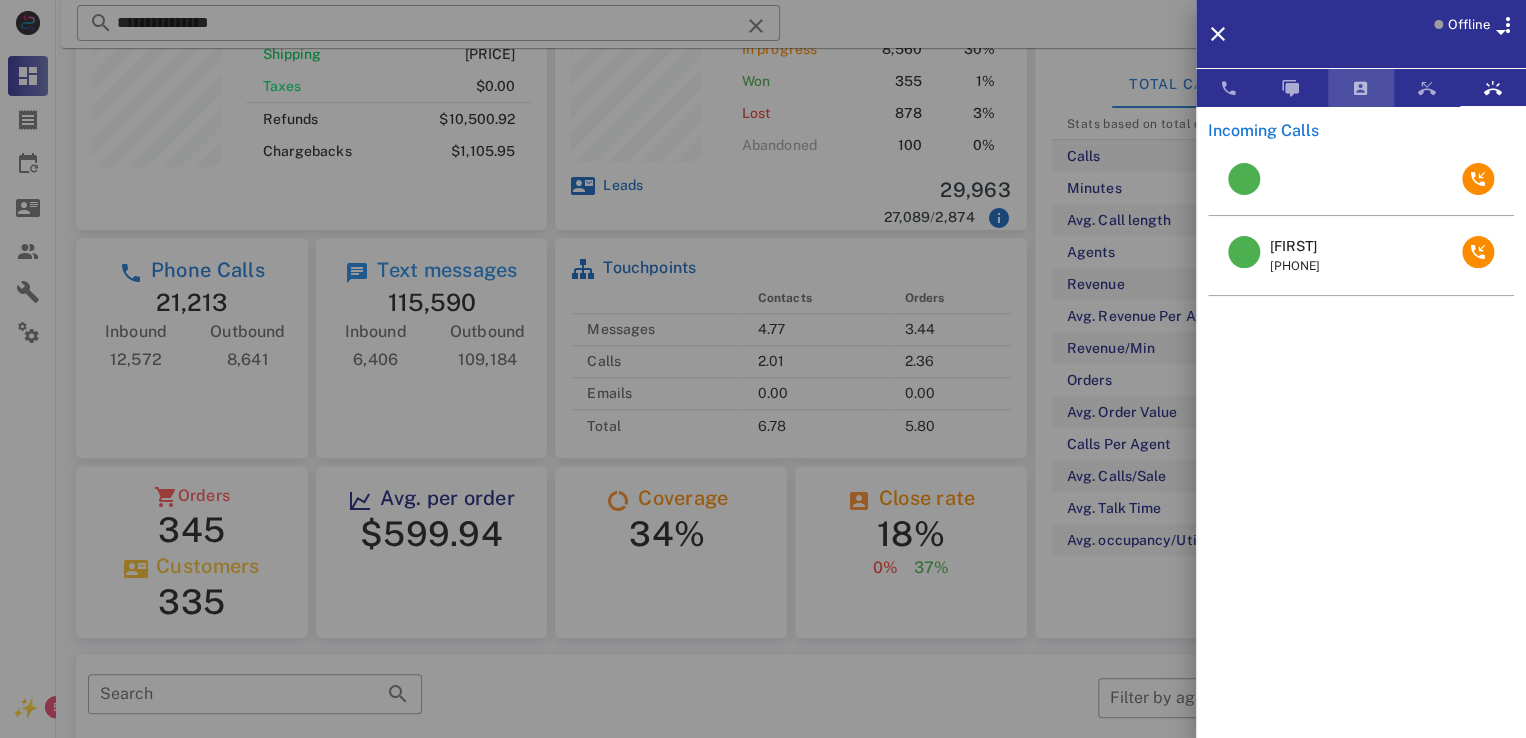 click at bounding box center (1361, 88) 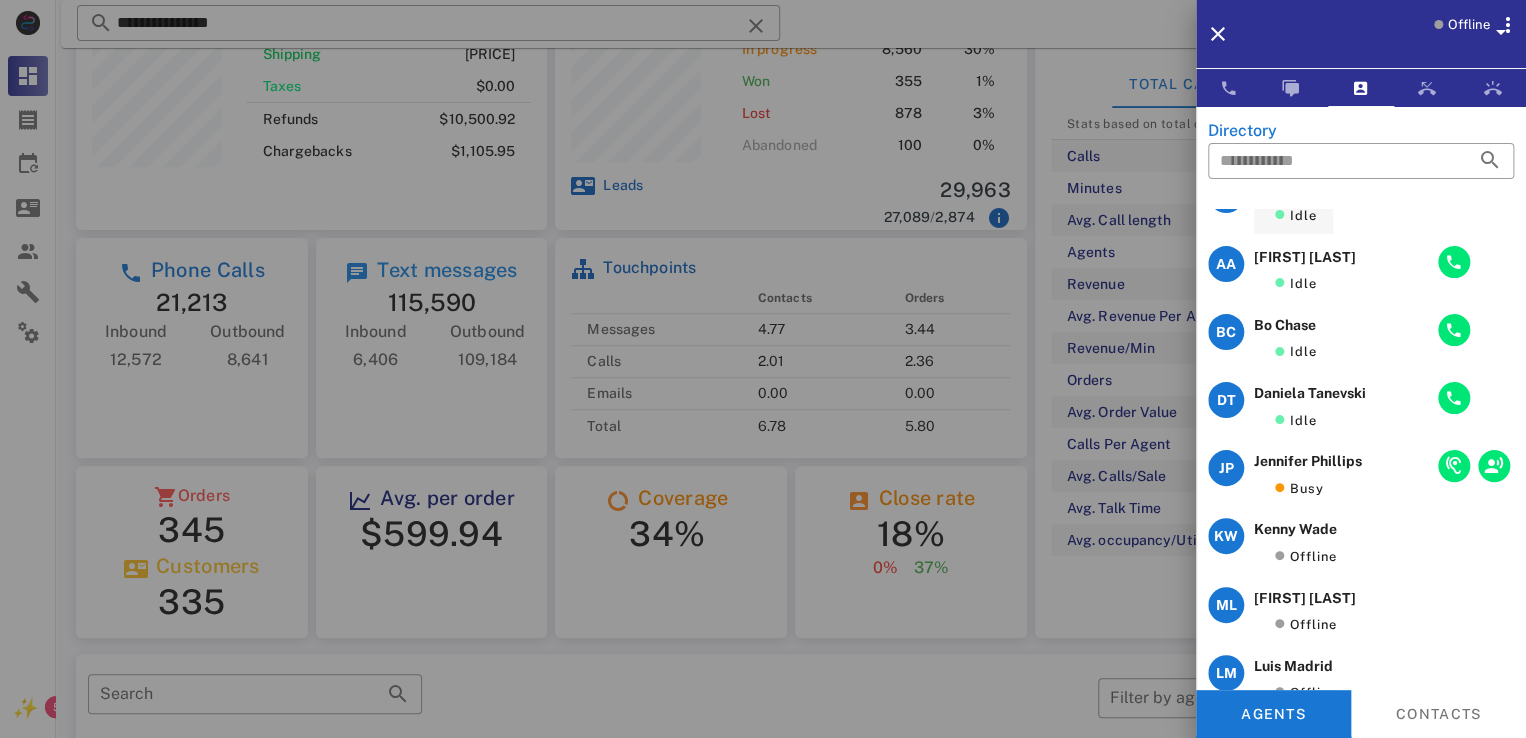 scroll, scrollTop: 224, scrollLeft: 0, axis: vertical 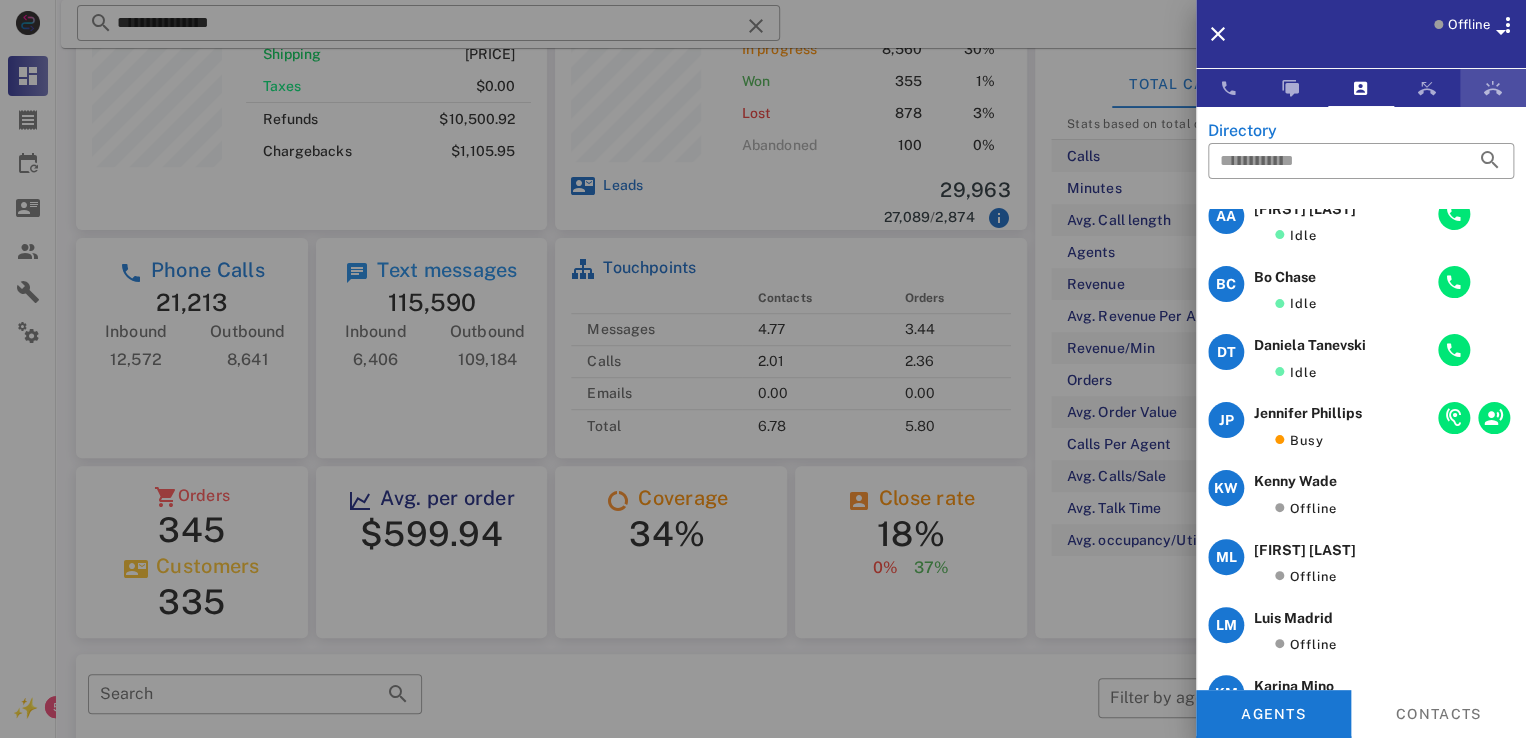 click at bounding box center (1493, 88) 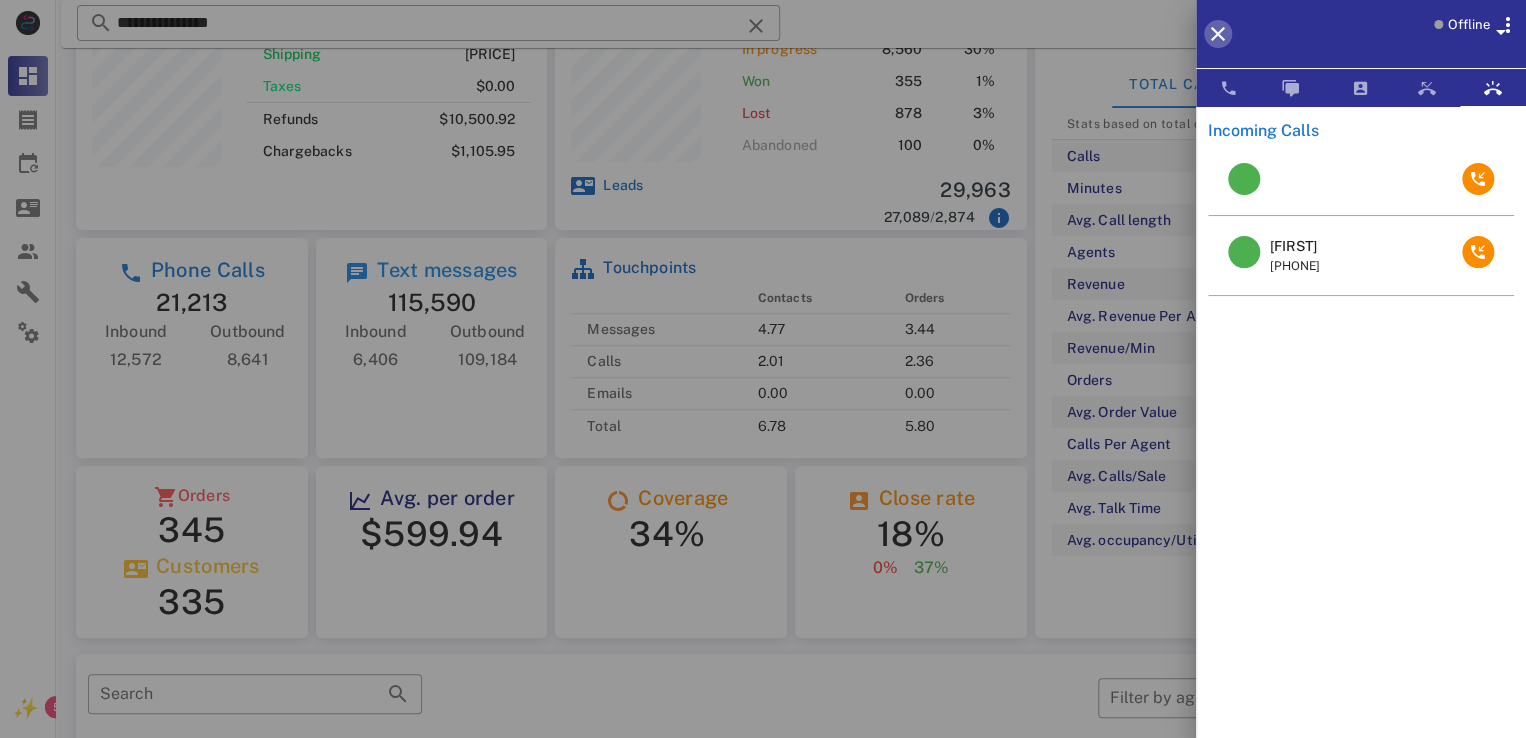 click at bounding box center (1218, 34) 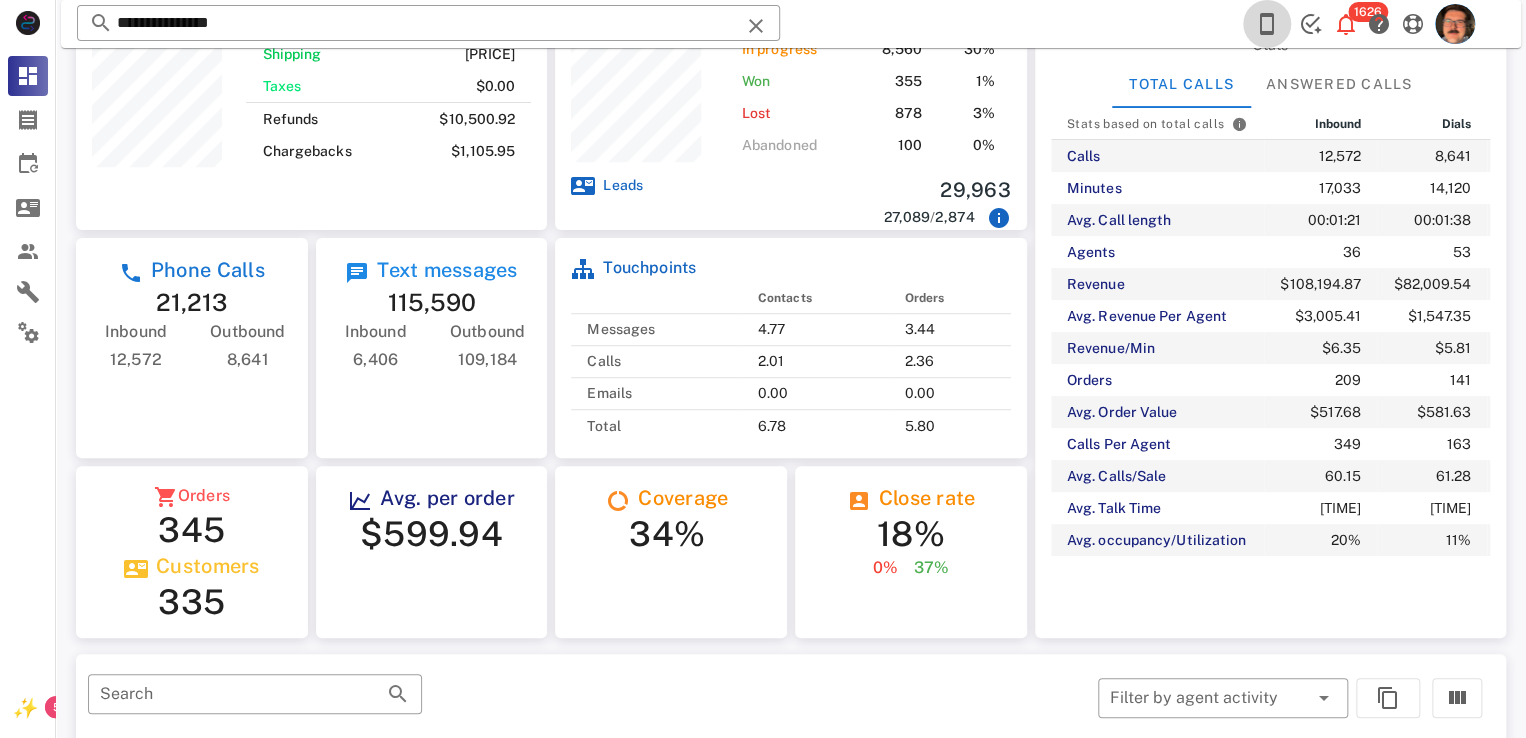 click at bounding box center (1267, 24) 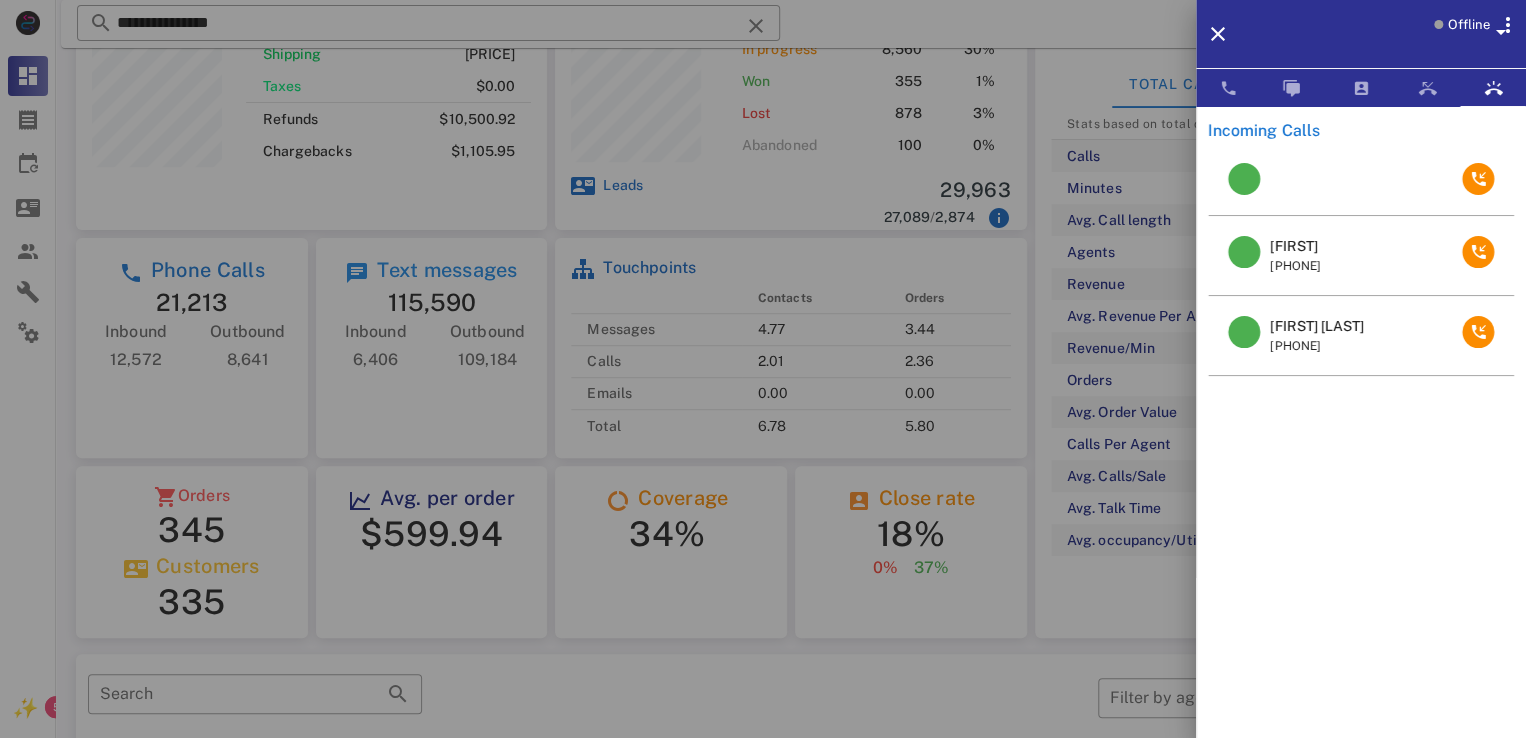 click on "[FIRST] [LAST]" at bounding box center [1316, 326] 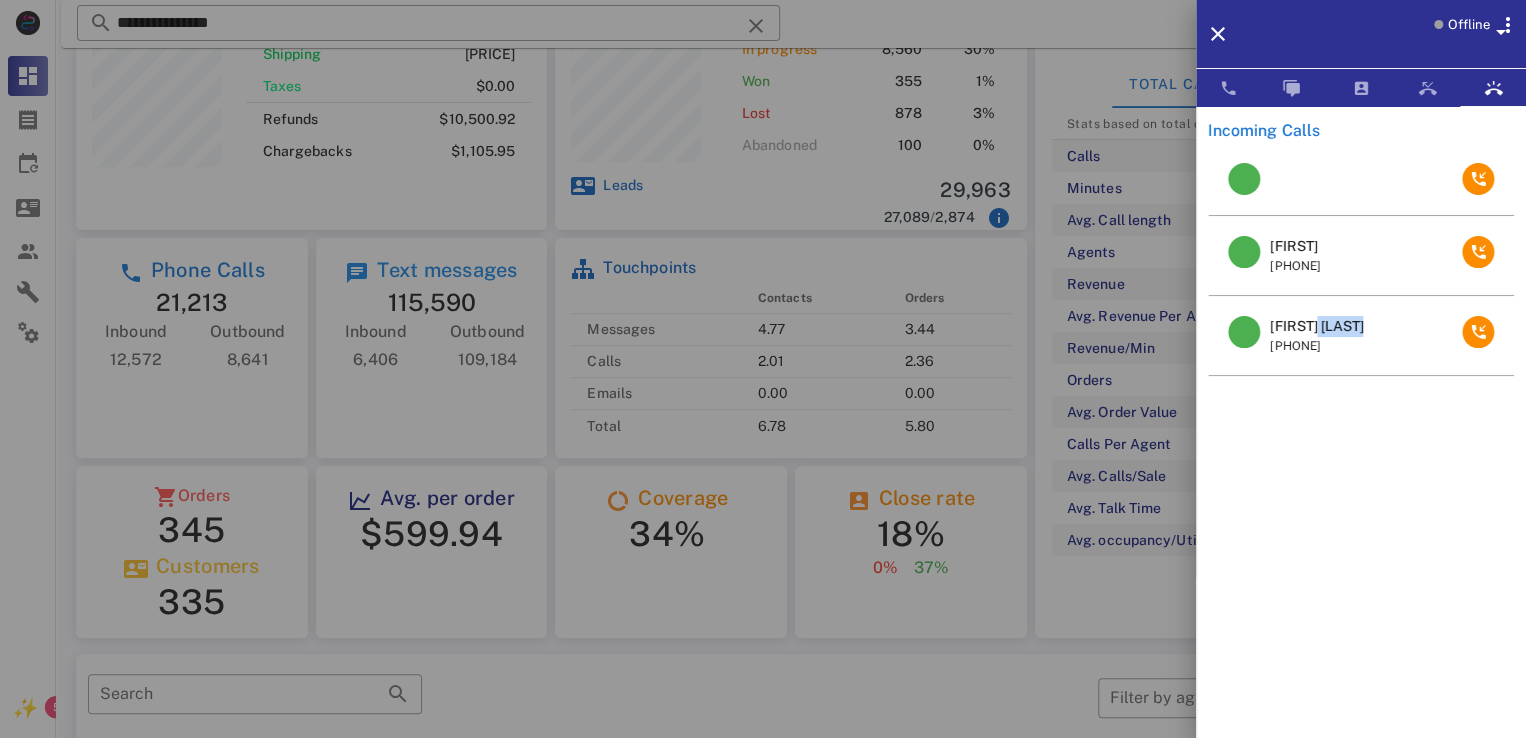 click on "[FIRST] [LAST]" at bounding box center [1316, 326] 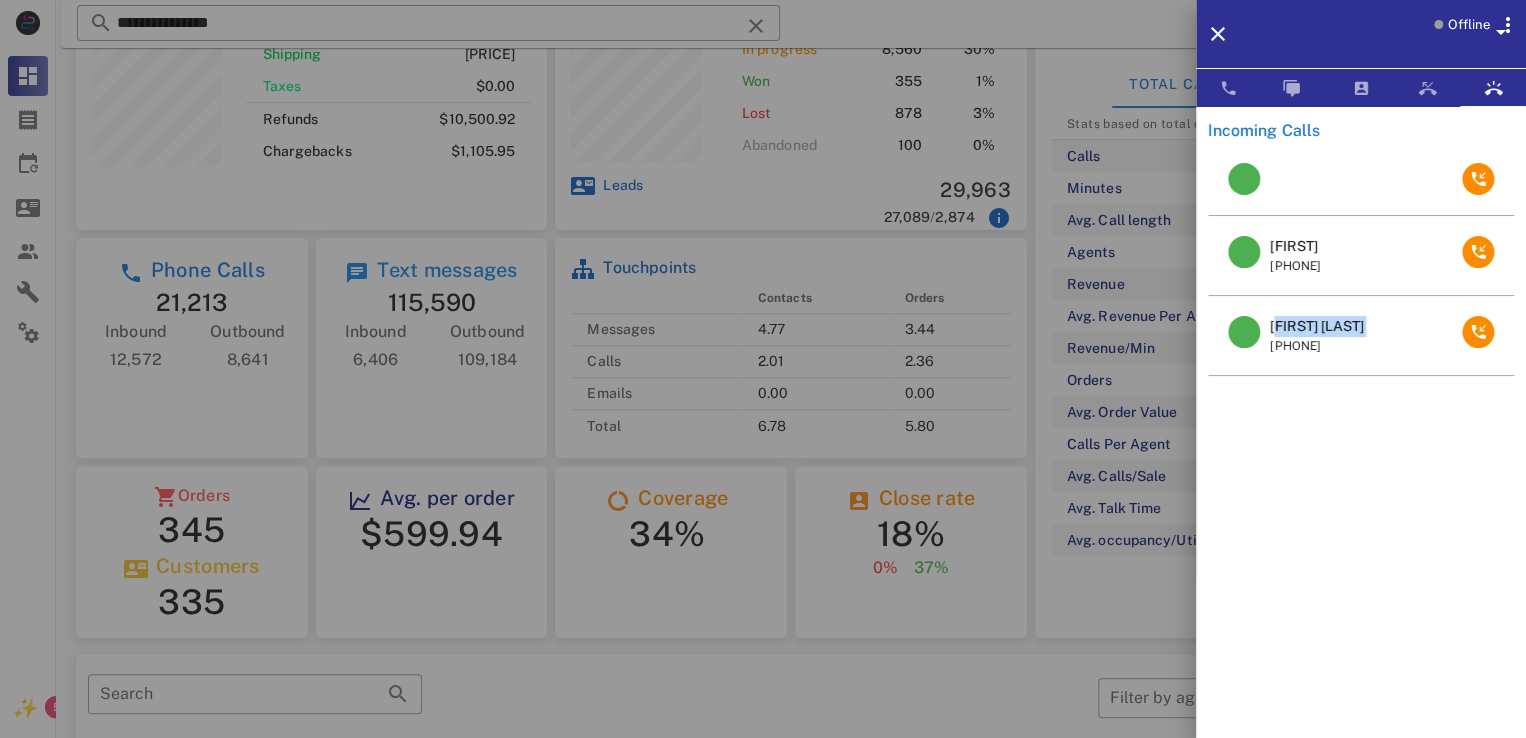 click on "[FIRST] [LAST]" at bounding box center (1316, 326) 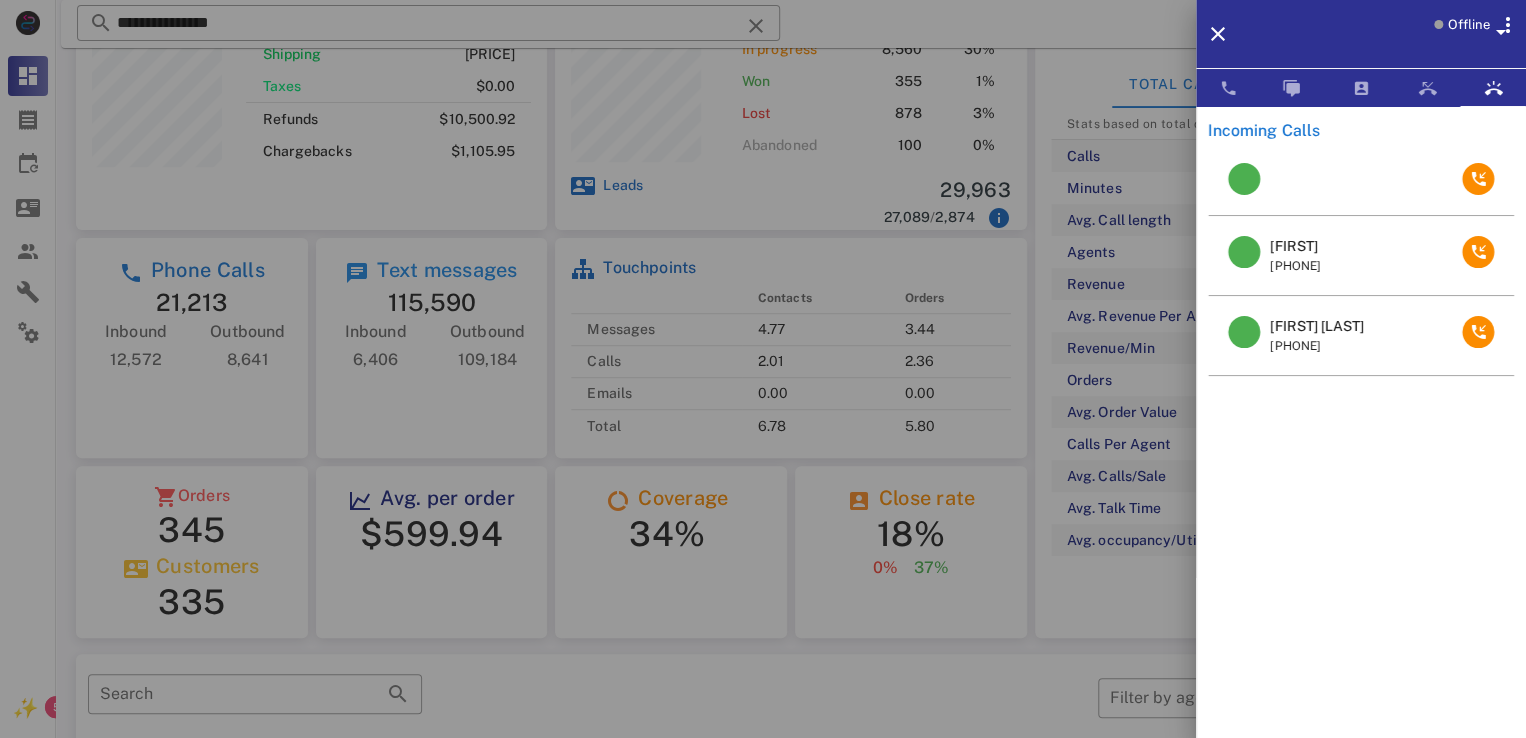 click at bounding box center [763, 369] 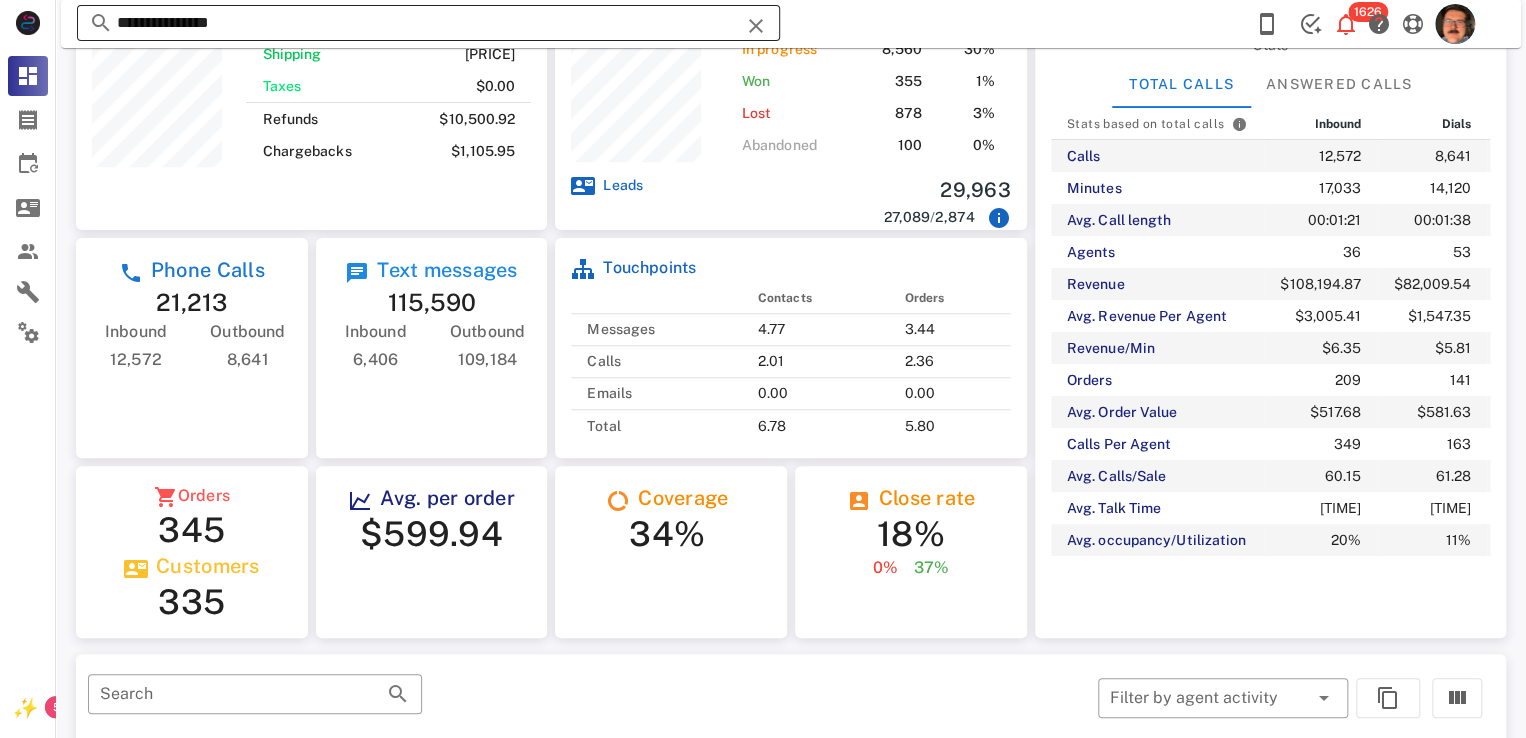 click at bounding box center (756, 26) 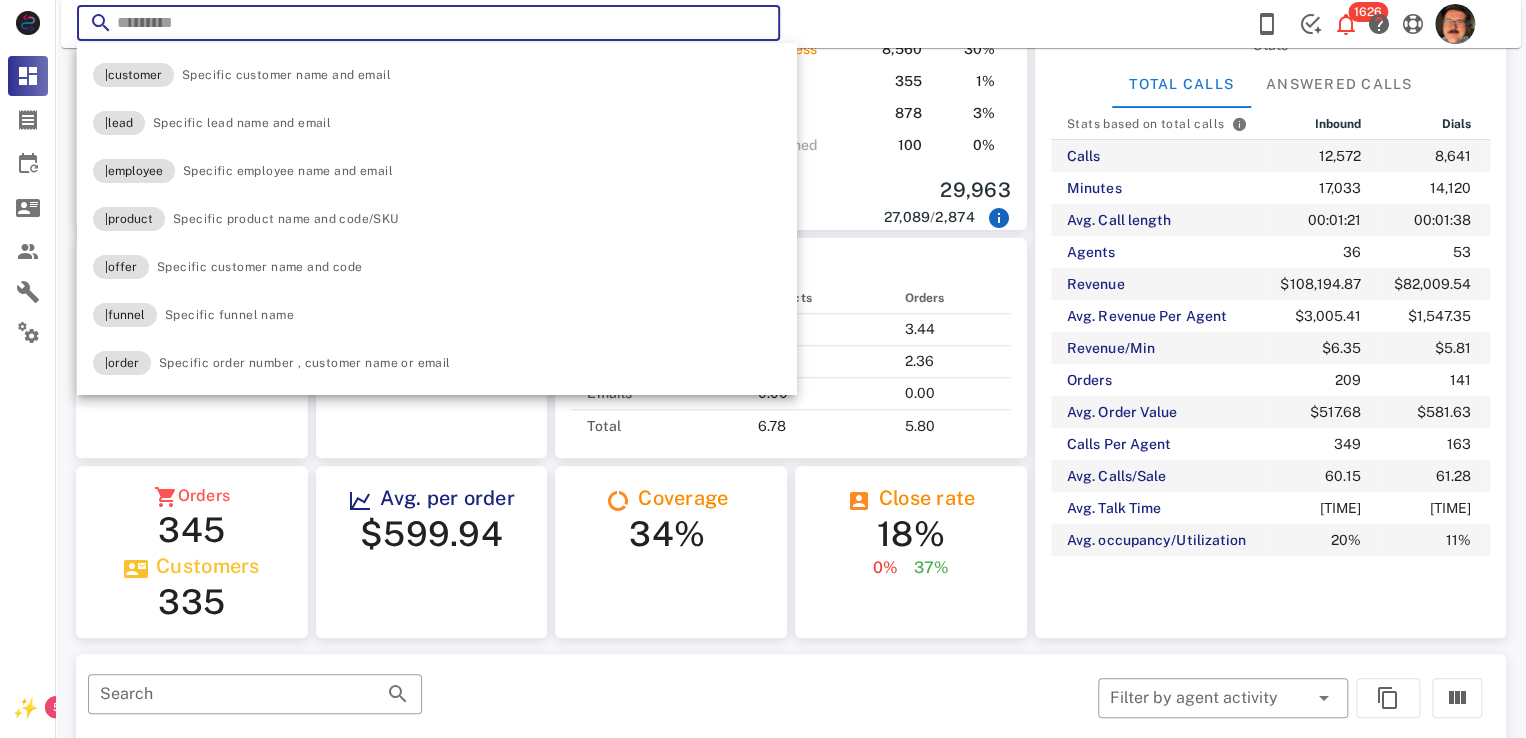 paste on "**********" 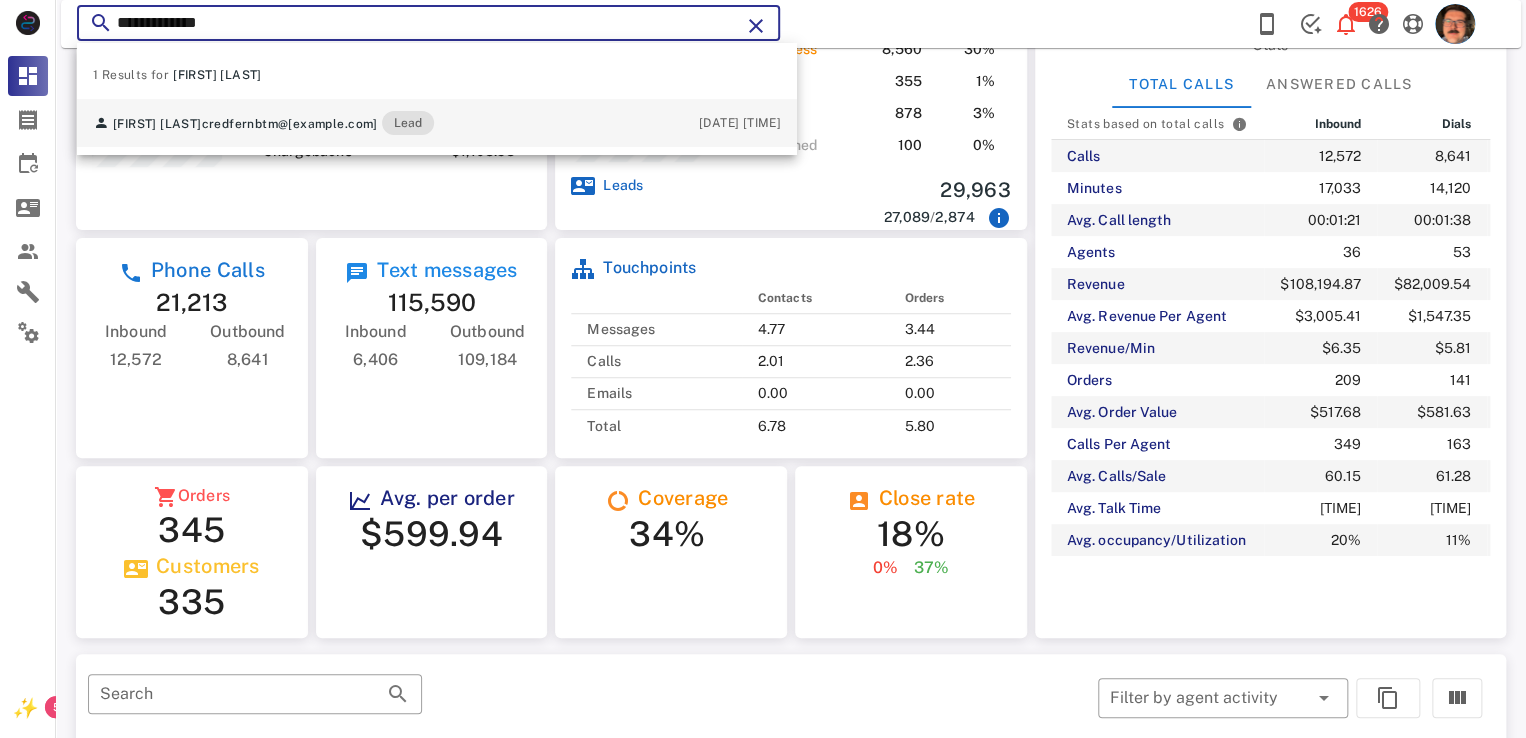 type on "**********" 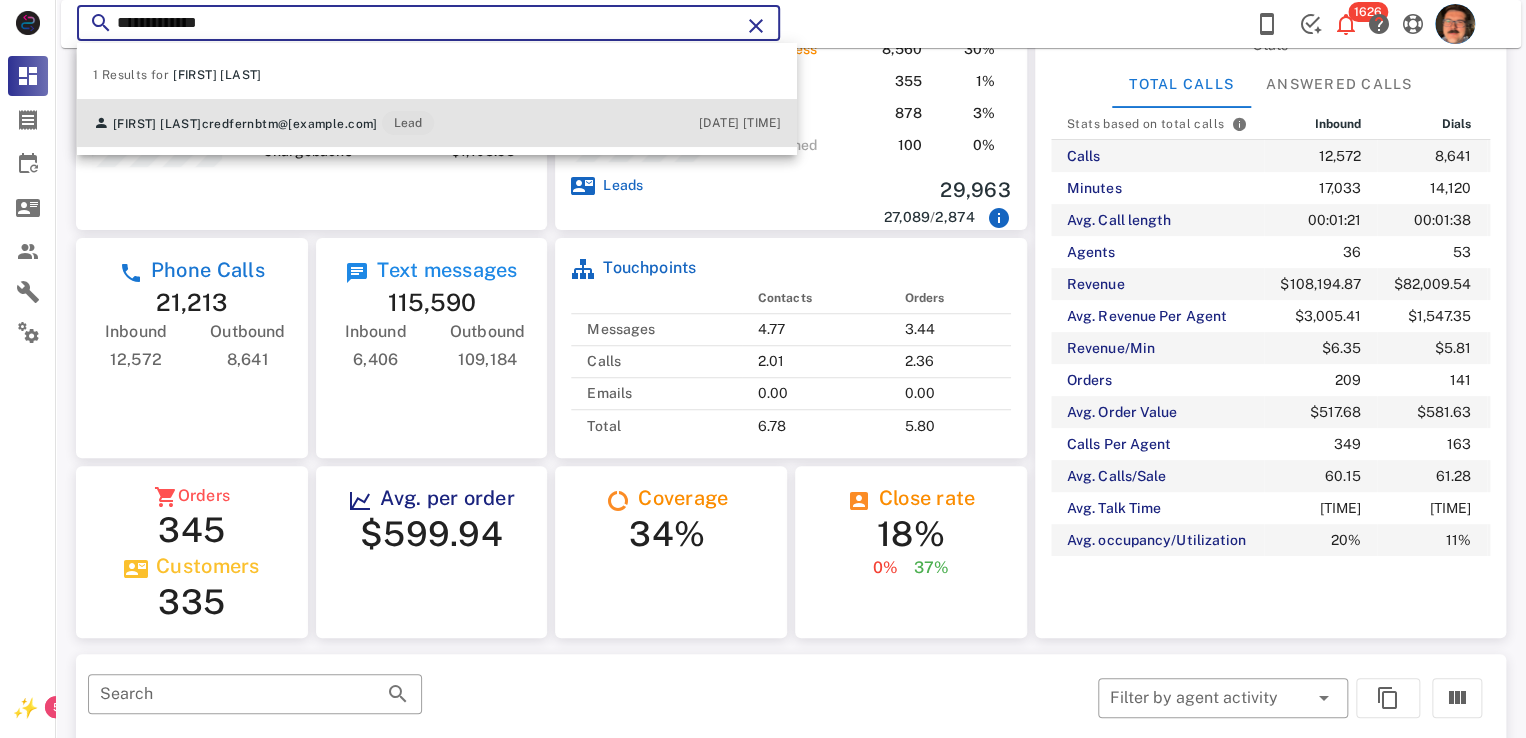 click on "[FIRST] [LAST]   [EMAIL]   Lead" at bounding box center (263, 123) 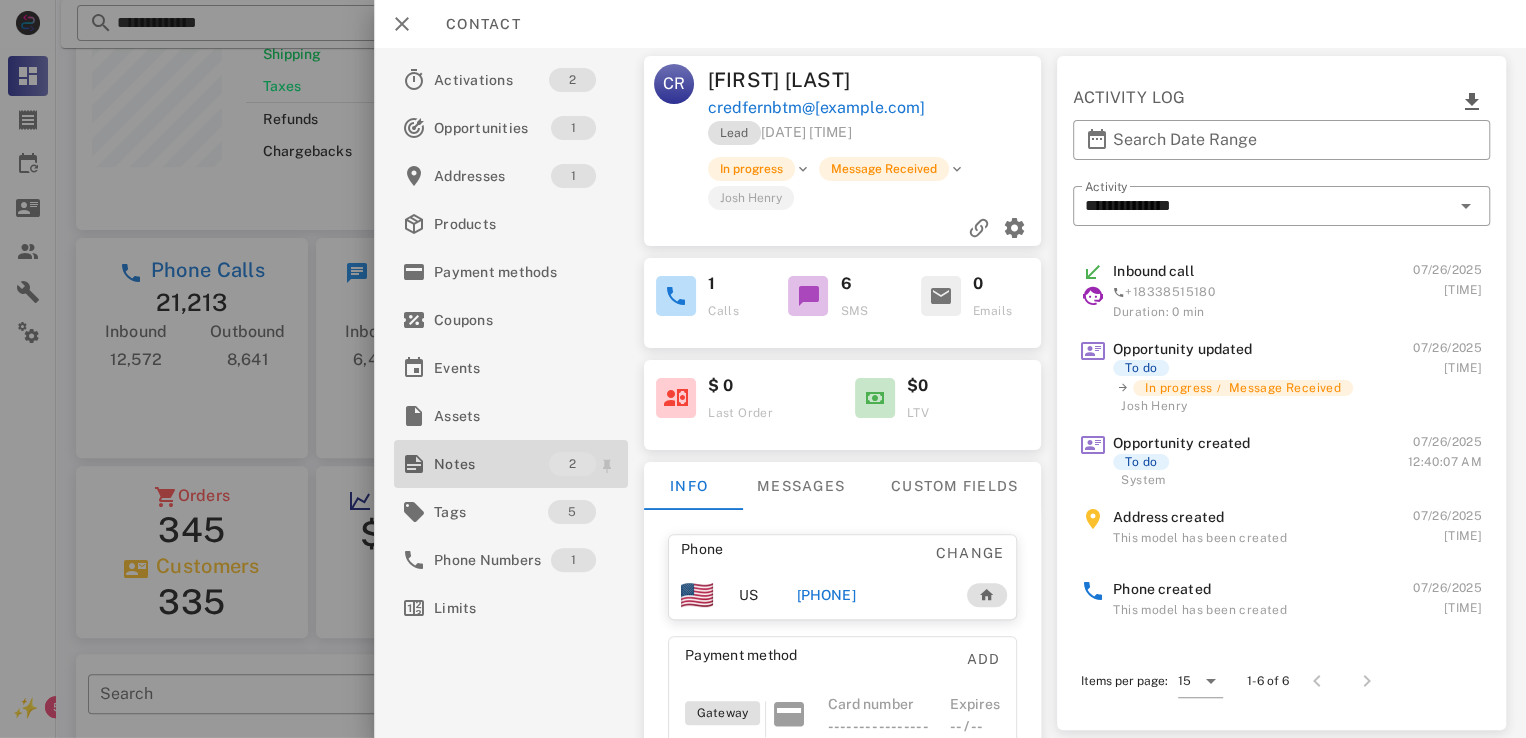 click on "Notes" at bounding box center (491, 464) 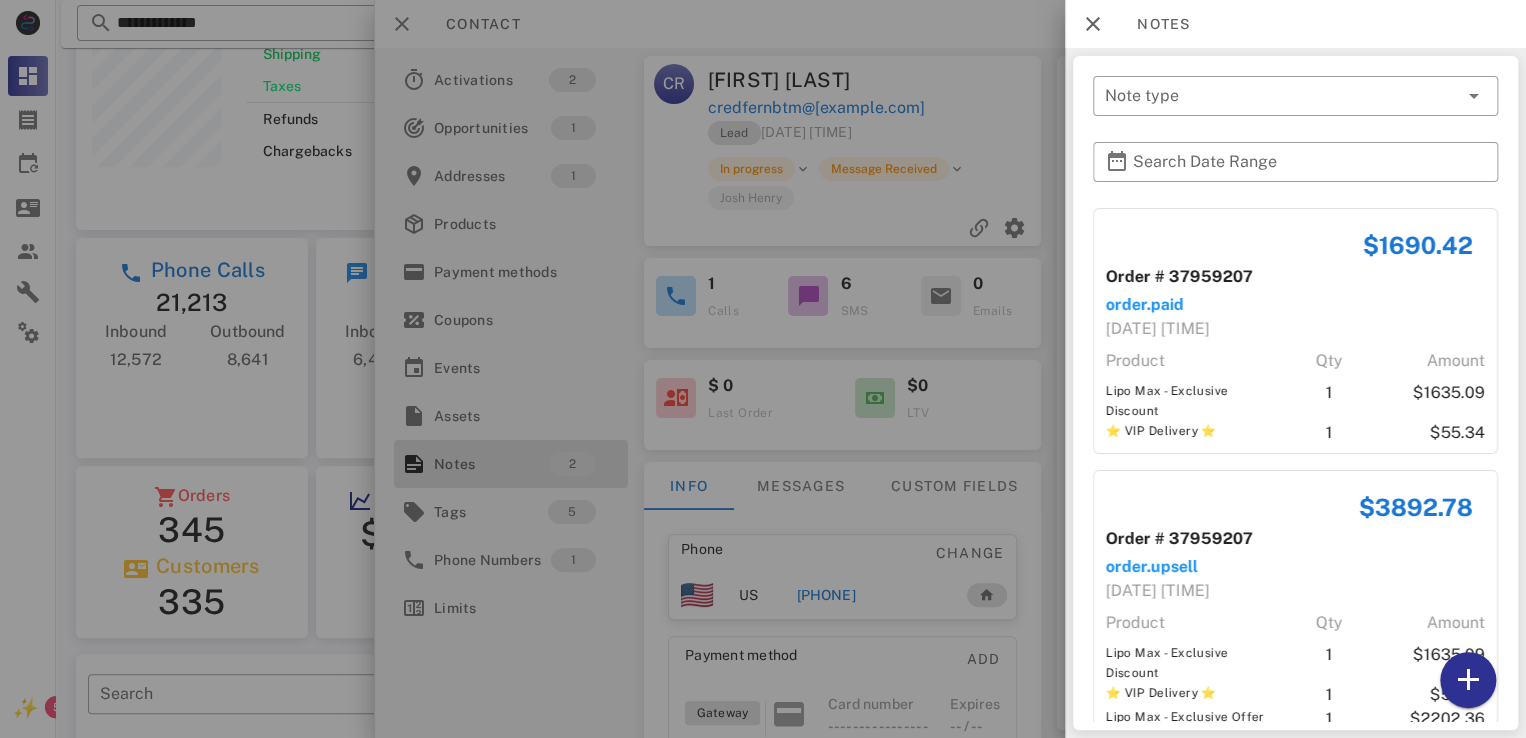click at bounding box center (763, 369) 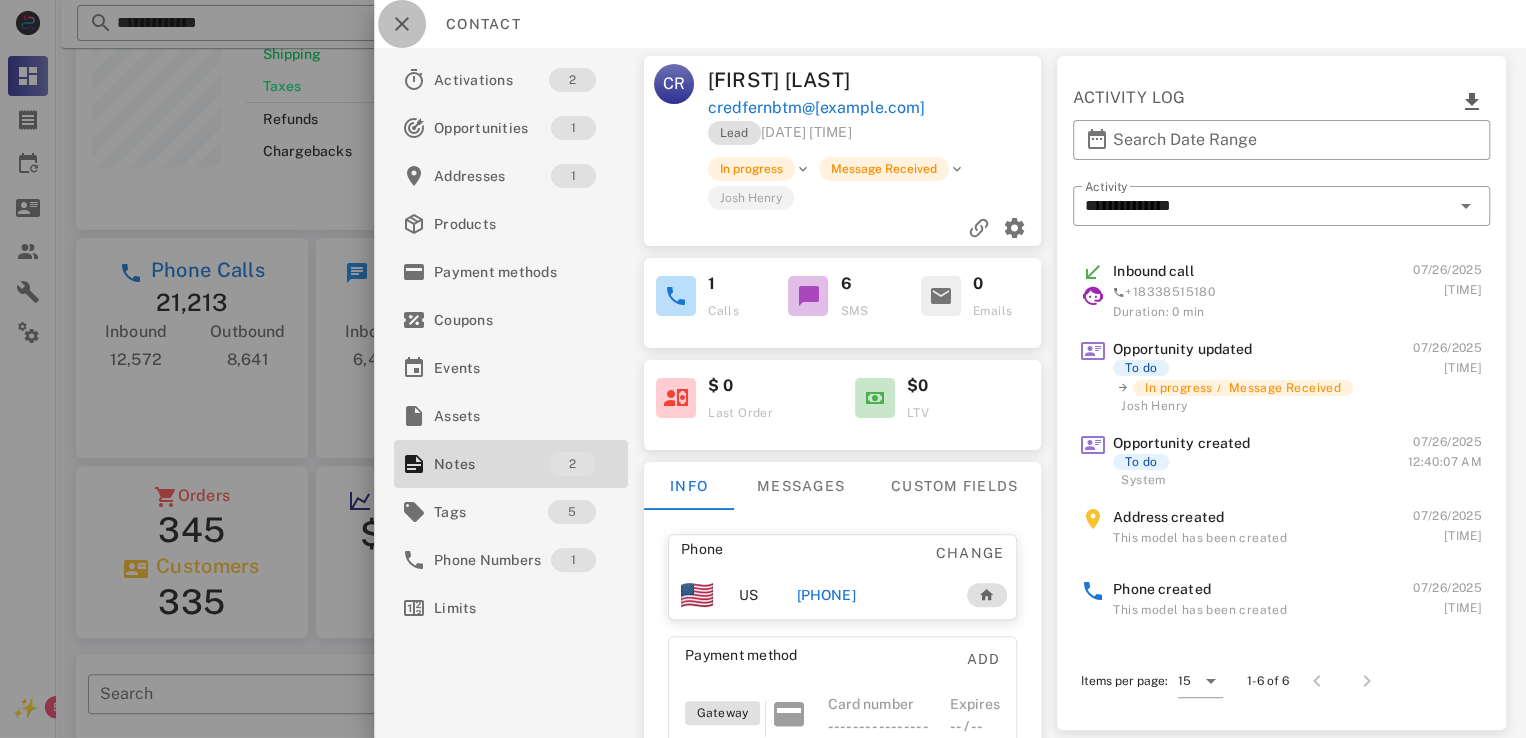 click at bounding box center [402, 24] 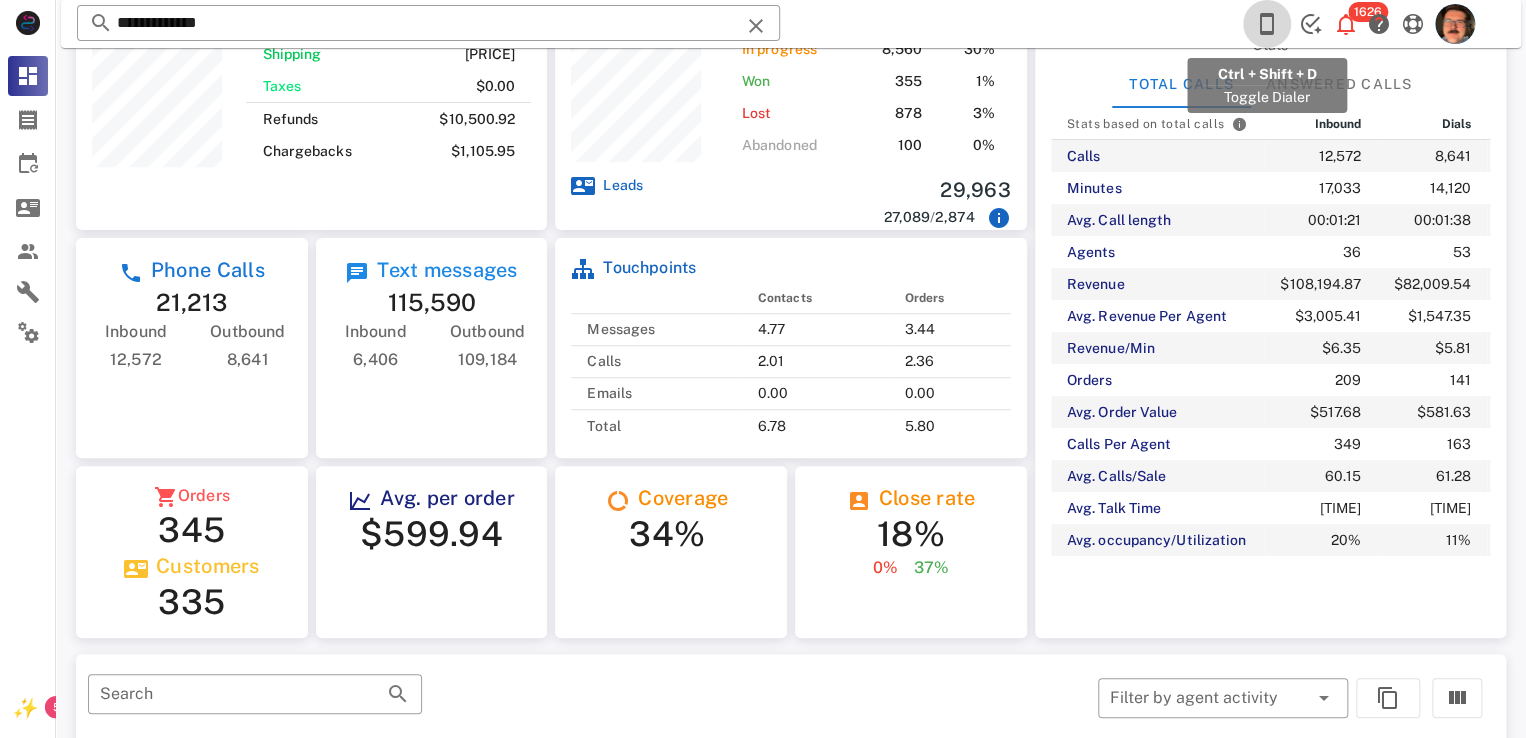 click at bounding box center (1267, 24) 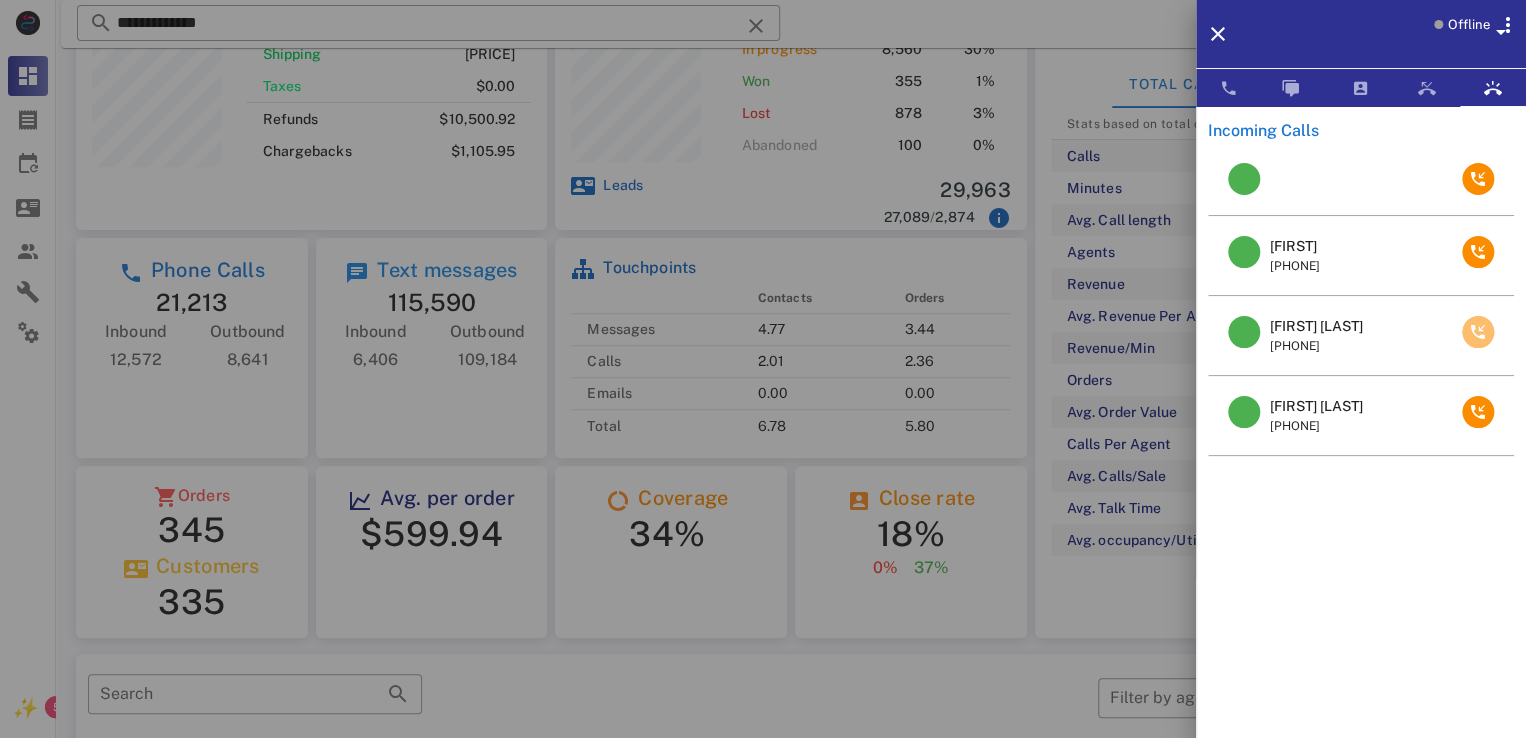 click at bounding box center (1478, 332) 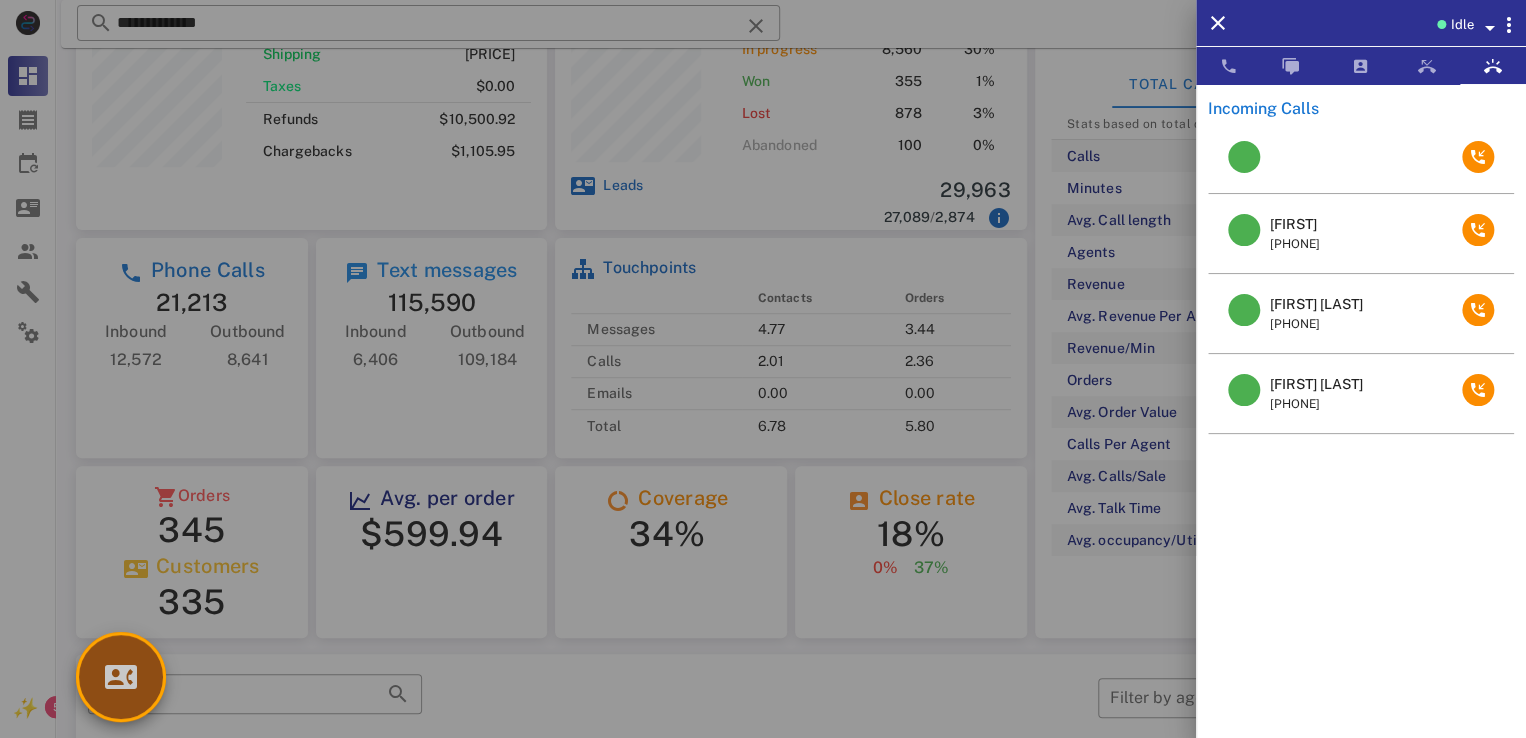 click at bounding box center [121, 677] 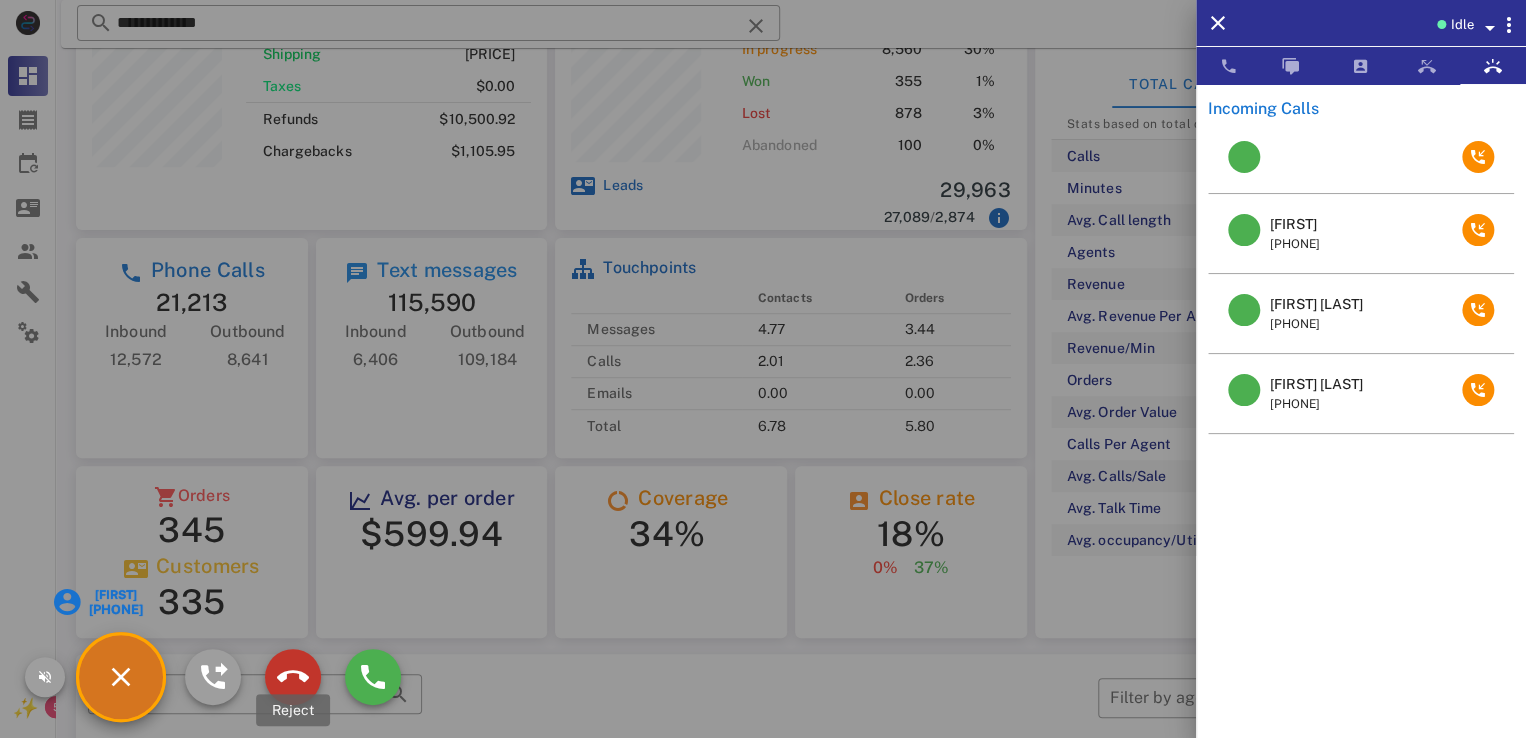 click at bounding box center (293, 677) 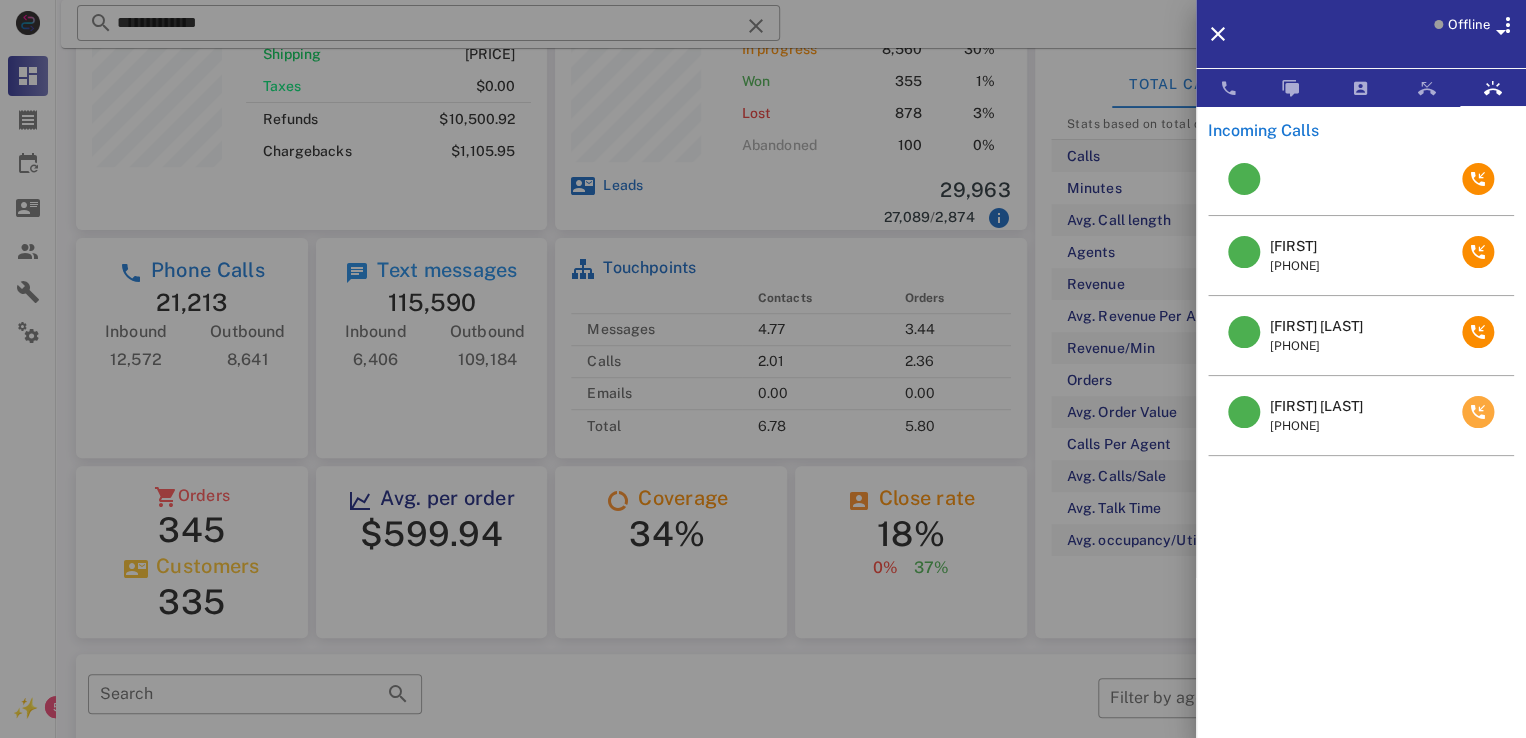 click at bounding box center [1478, 412] 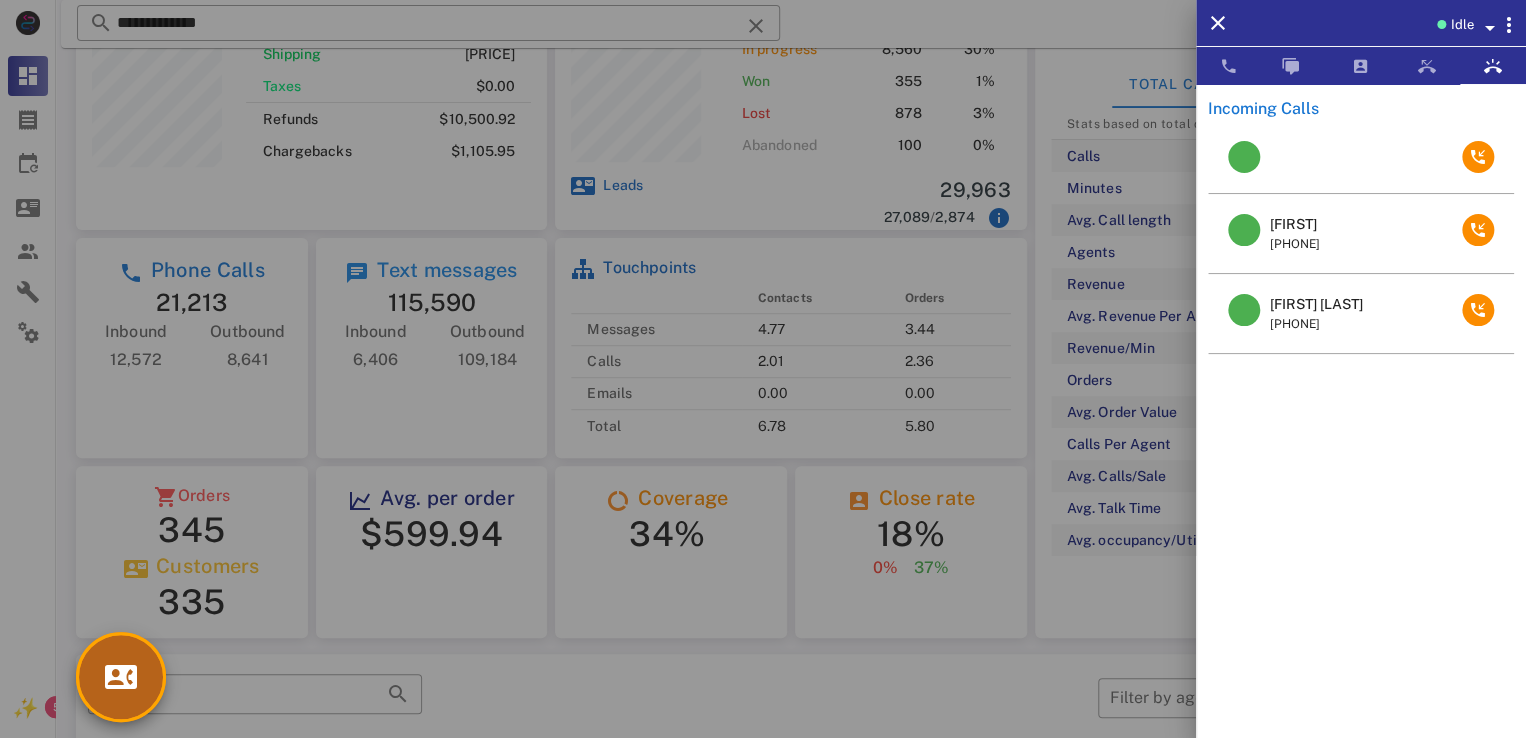click at bounding box center [121, 677] 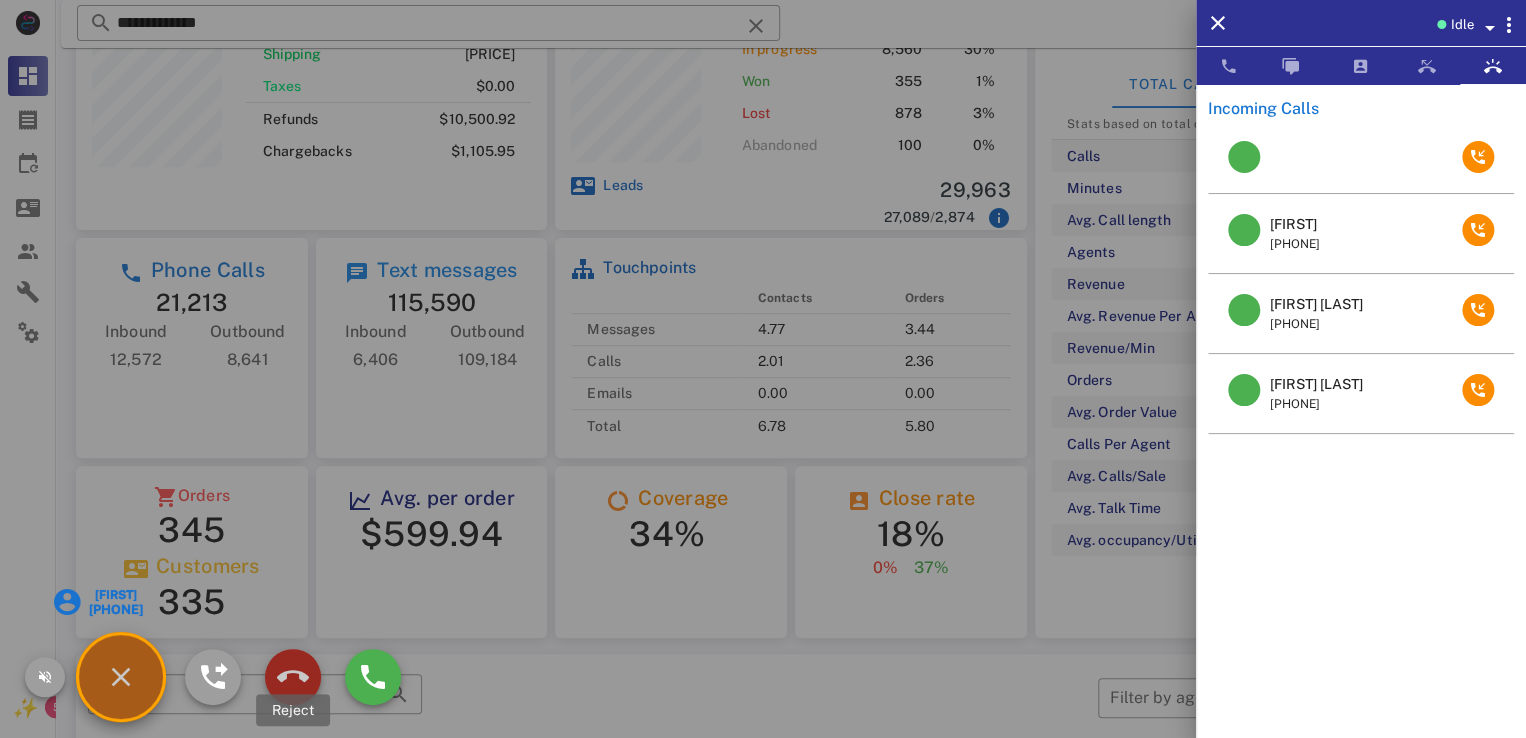 click at bounding box center [293, 677] 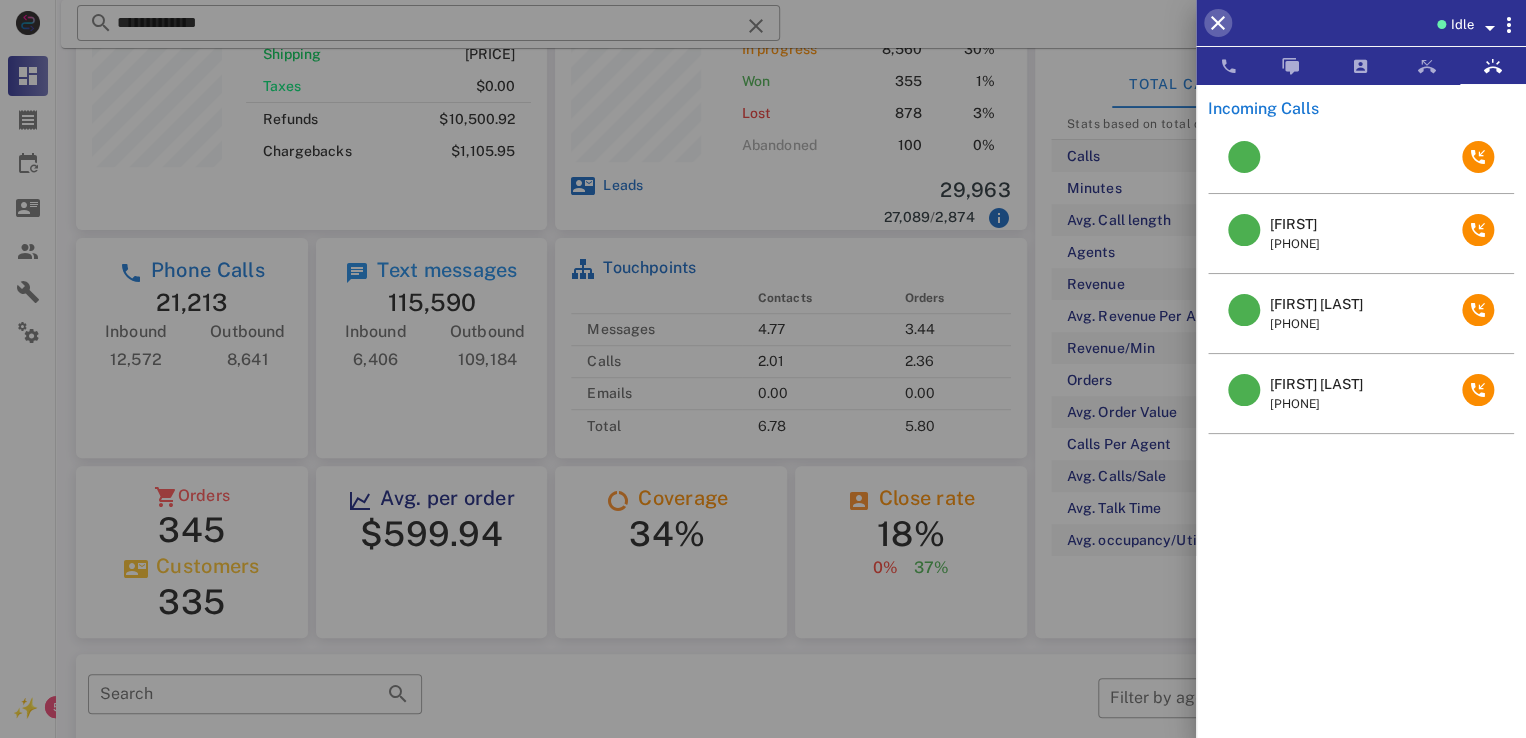 click on "Idle" at bounding box center [1361, 23] 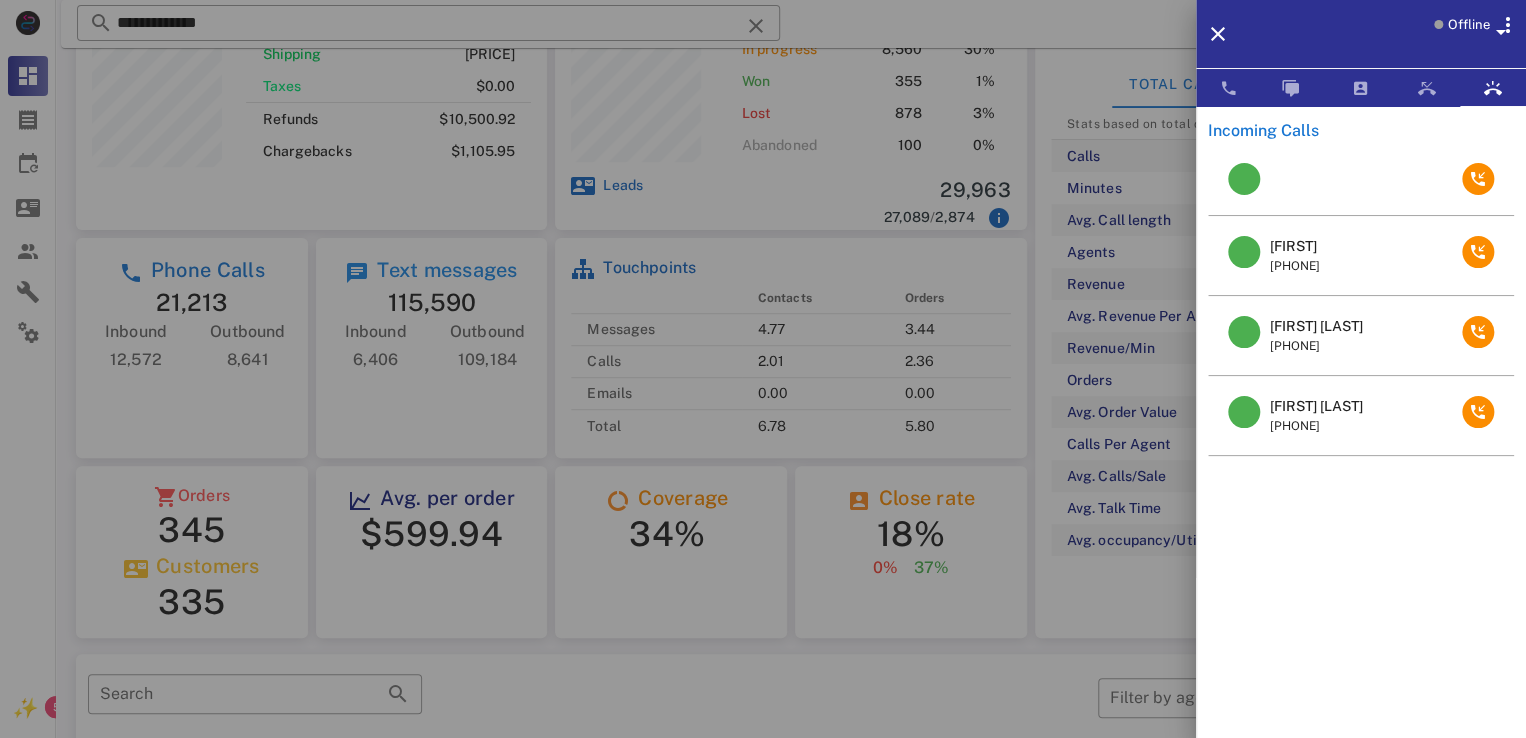 click on "Offline" at bounding box center (1361, 34) 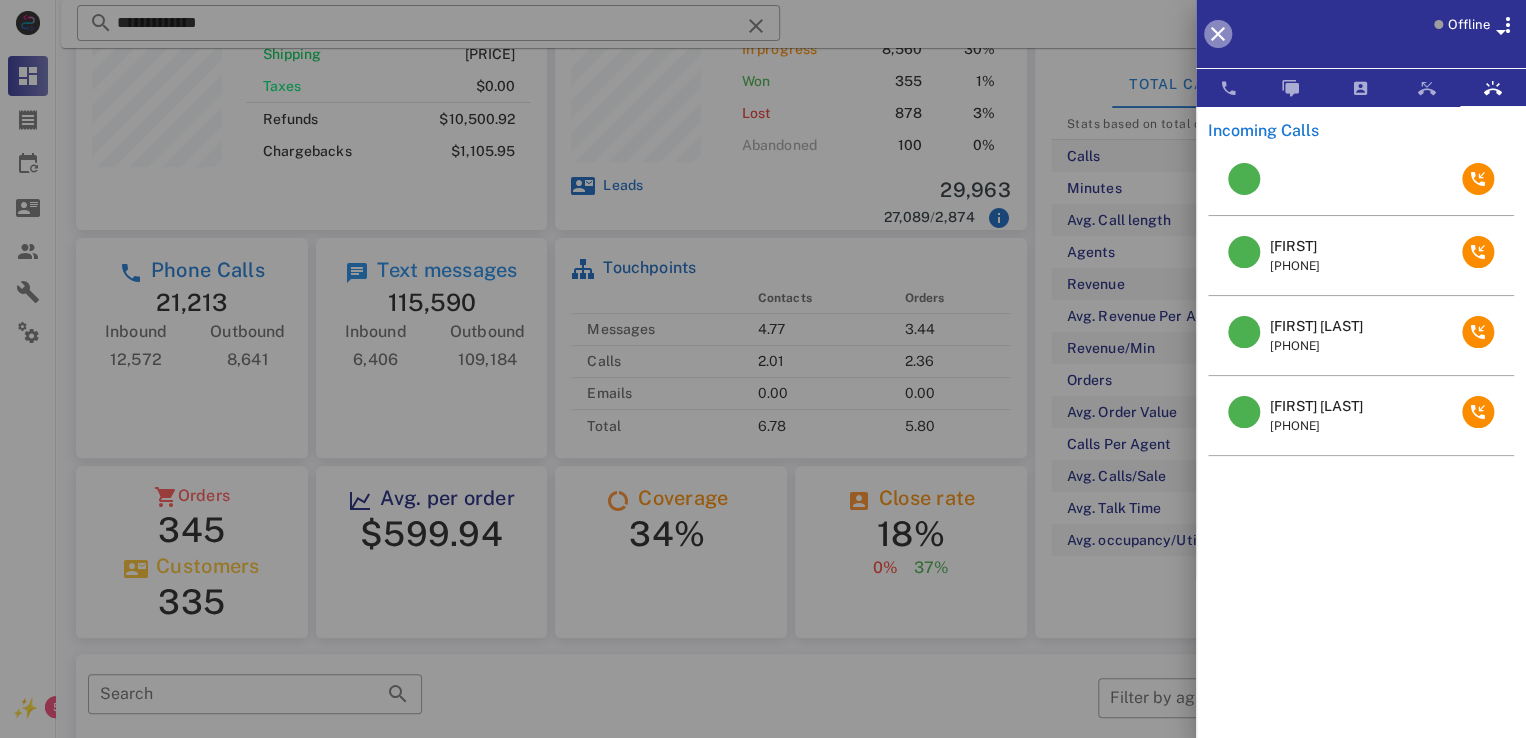 click at bounding box center (1218, 34) 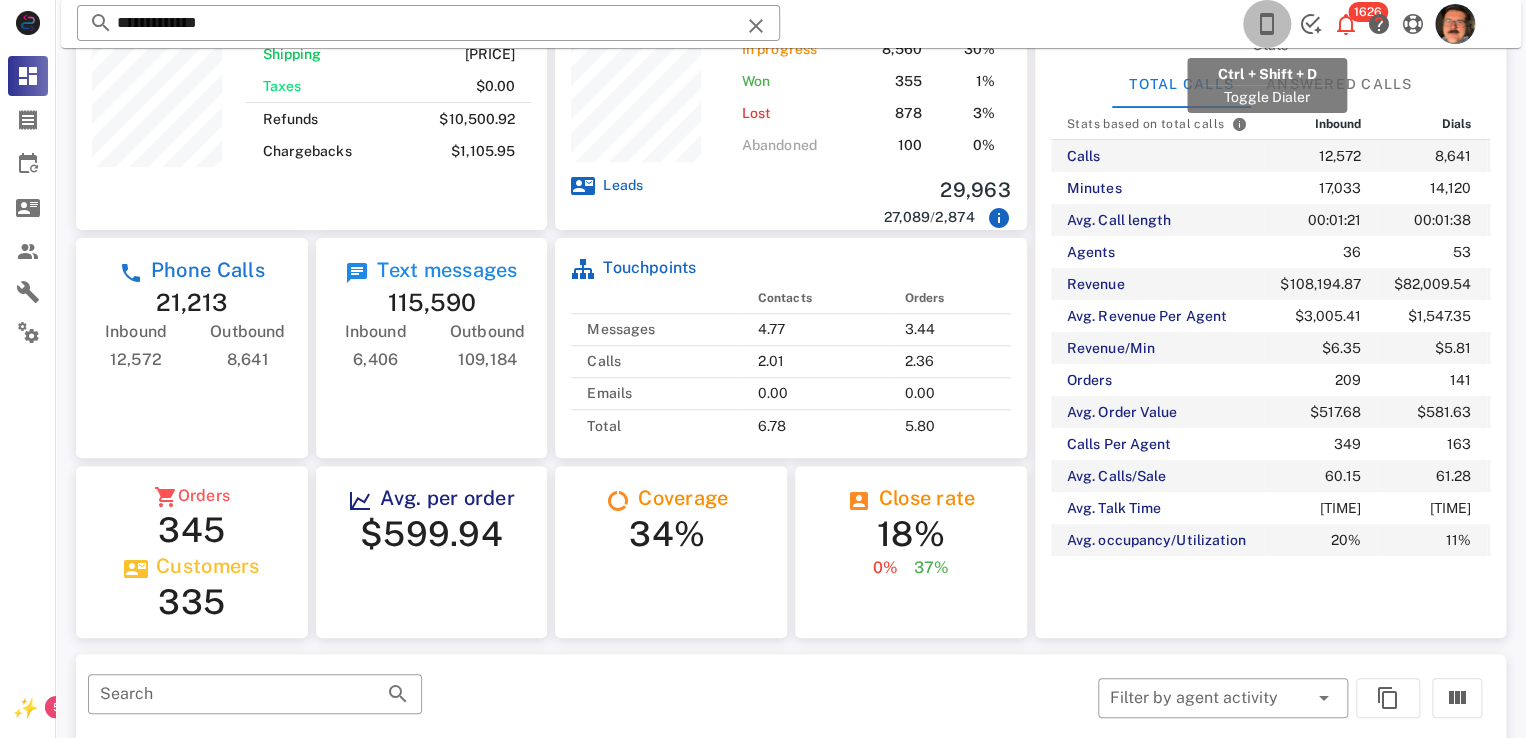 click at bounding box center [1267, 24] 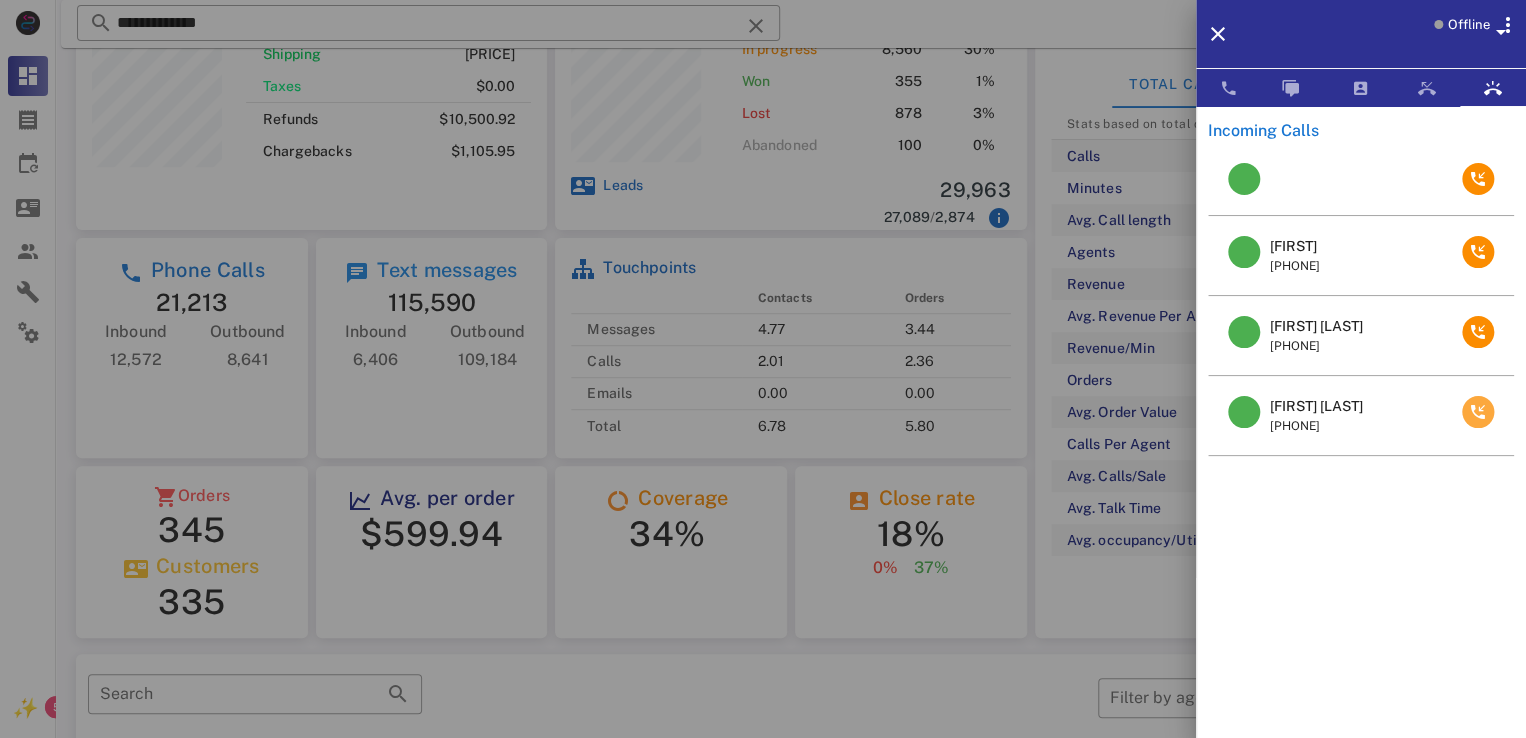 click at bounding box center [1478, 412] 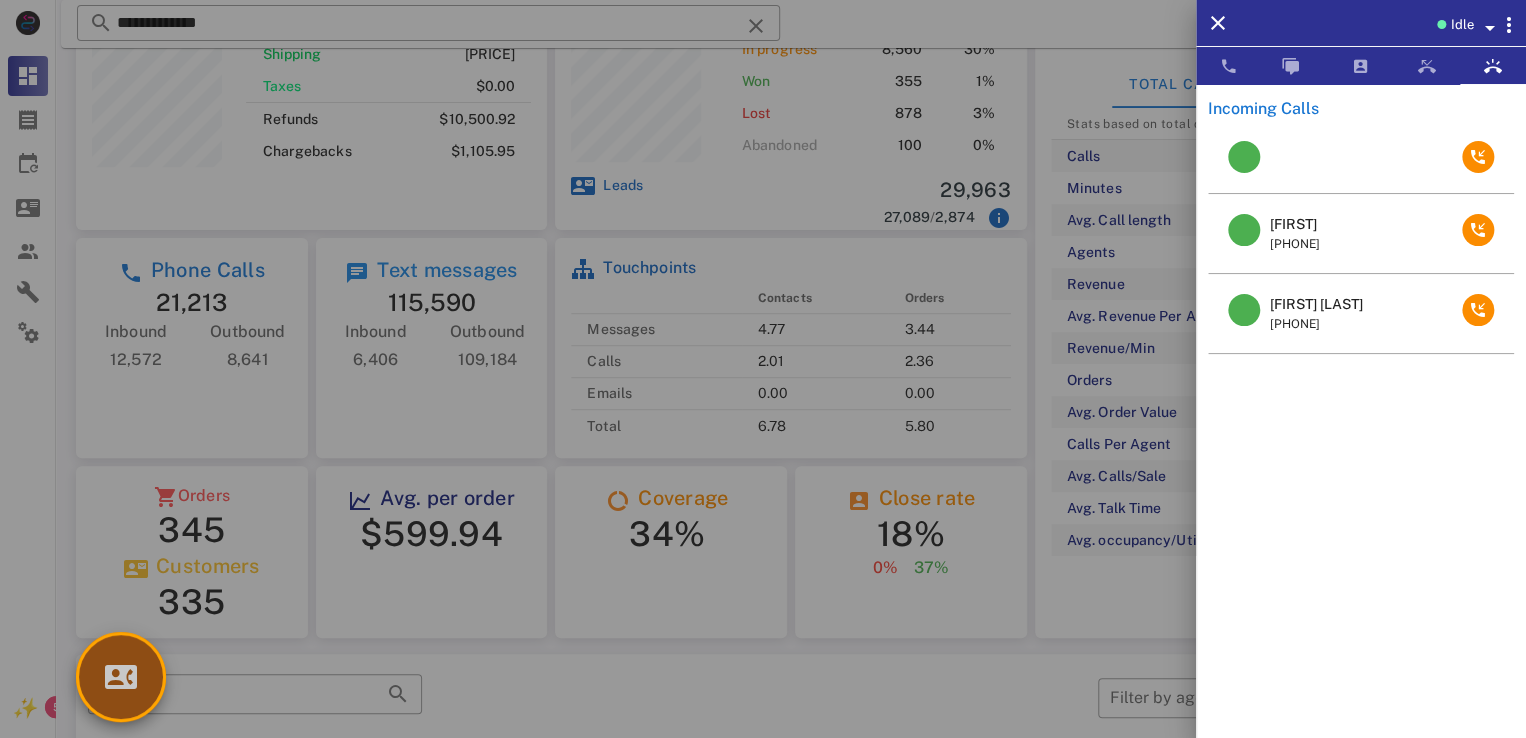 click at bounding box center [121, 677] 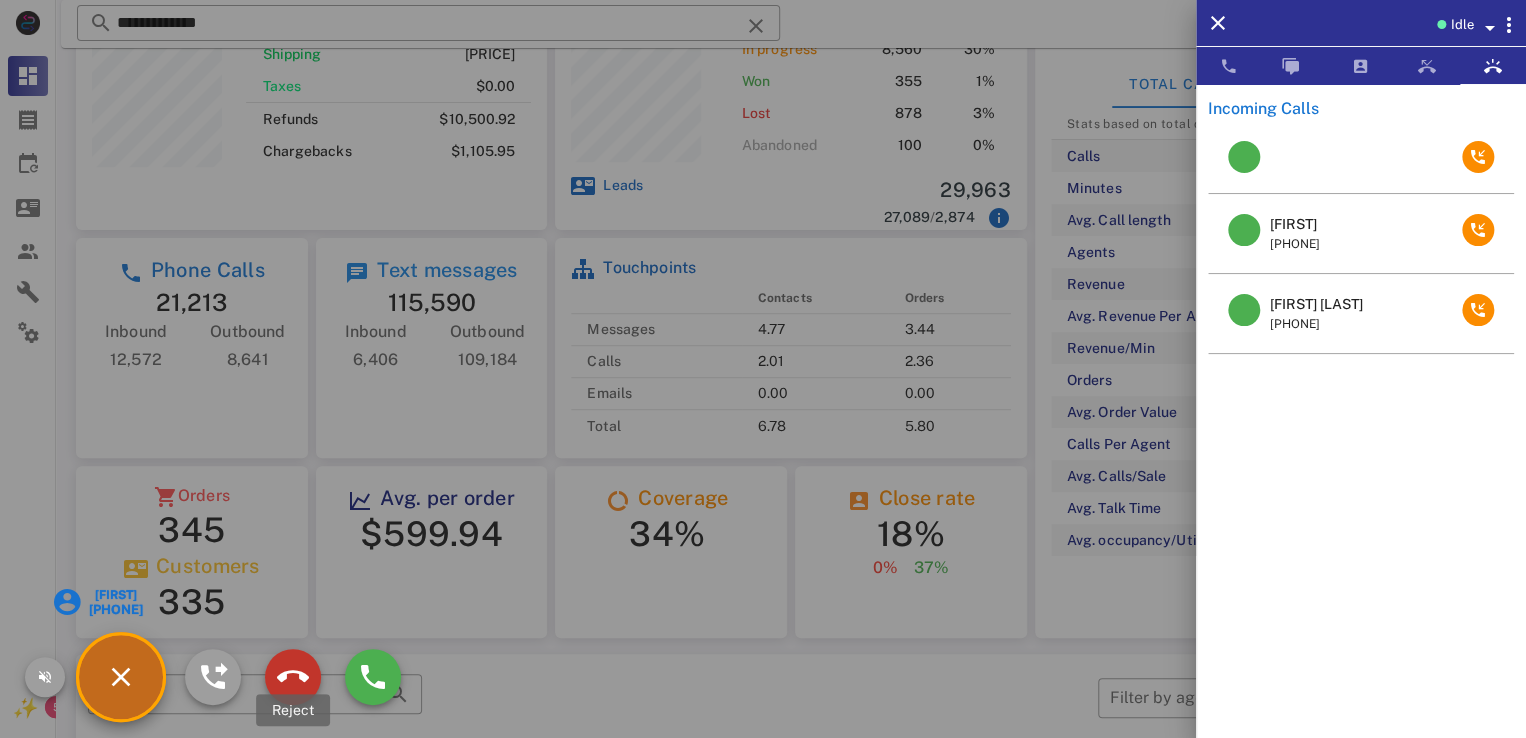click at bounding box center [293, 677] 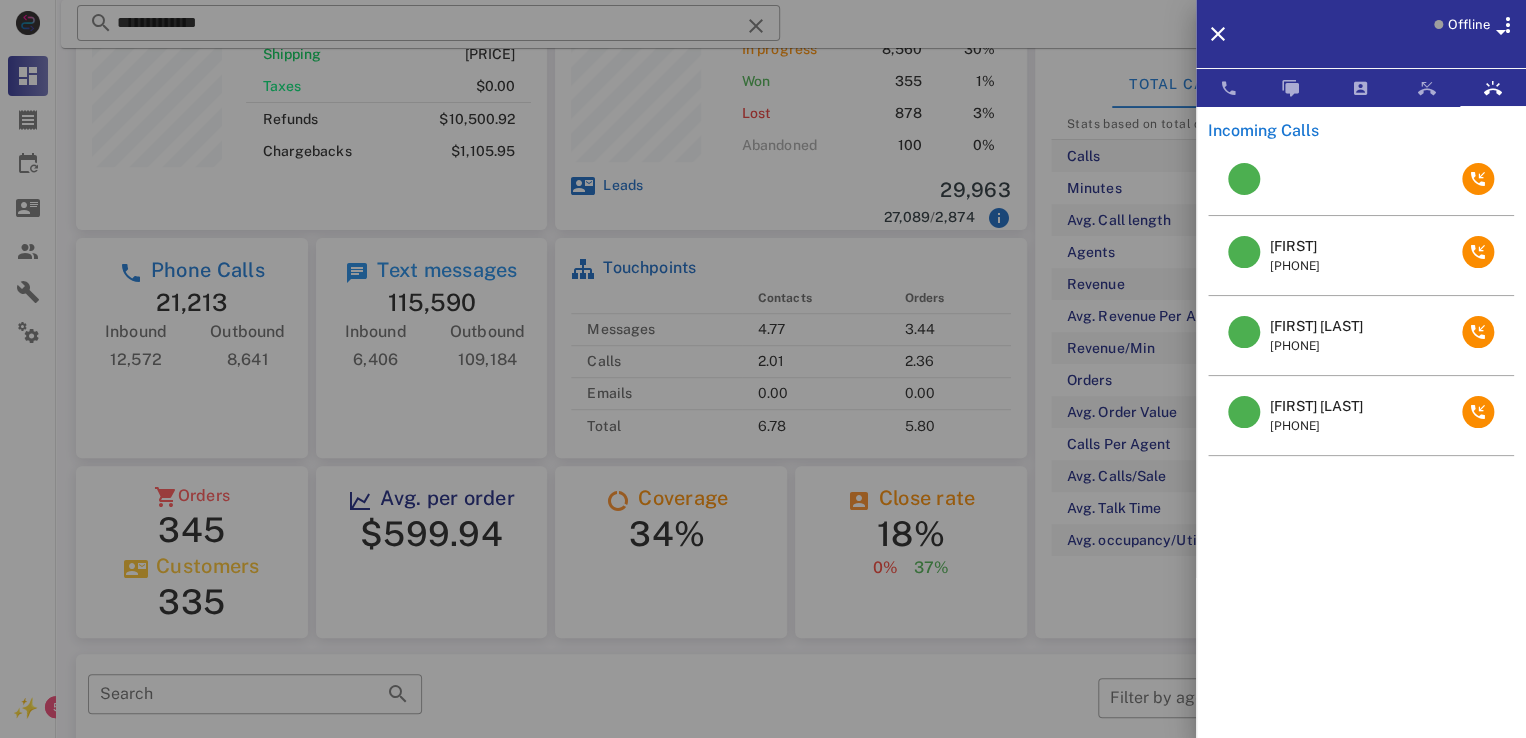 click on "Offline" at bounding box center (1361, 34) 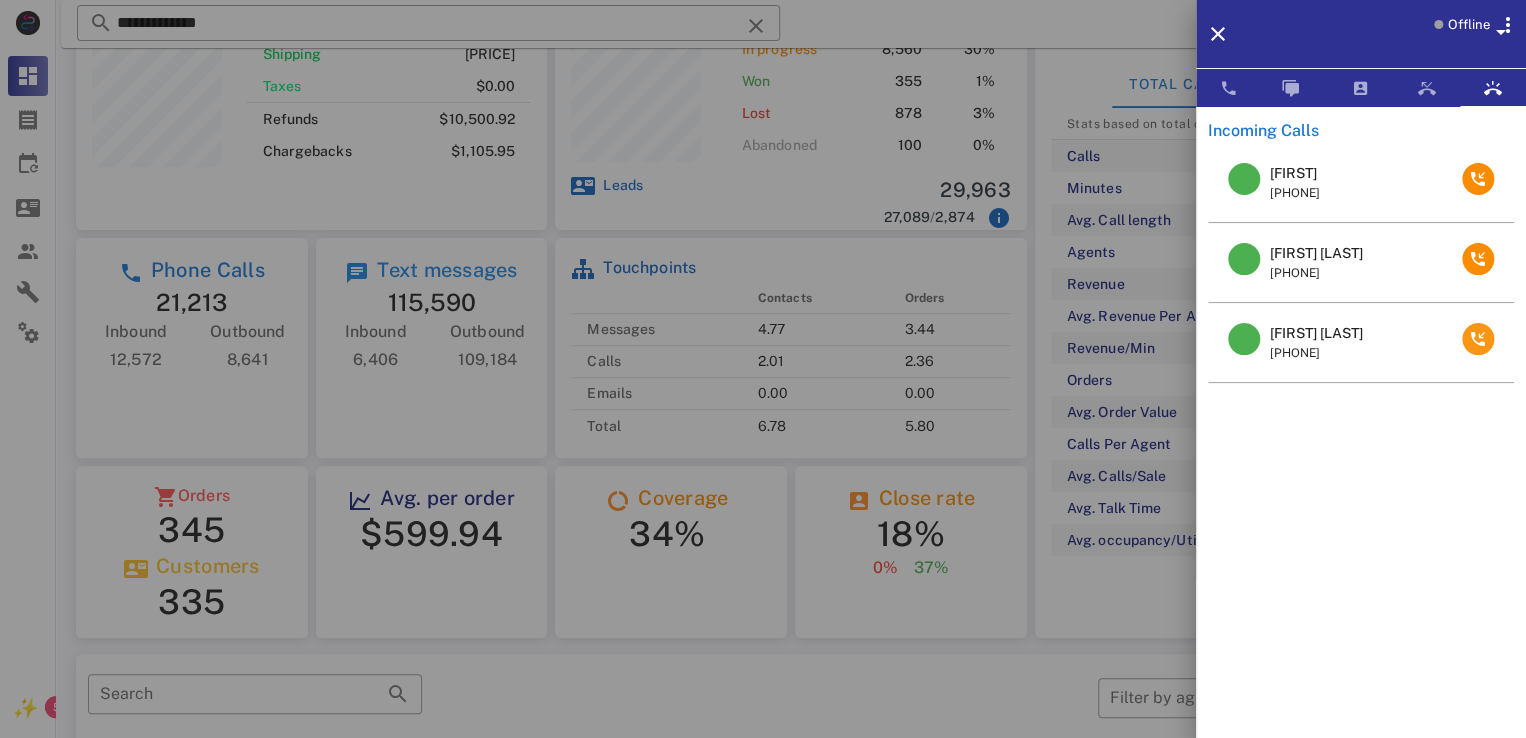 click on "[FIRST]   [PHONE]   [FIRST] [LAST]   [PHONE]   [FIRST] [LAST]   [PHONE]" at bounding box center [1361, 442] 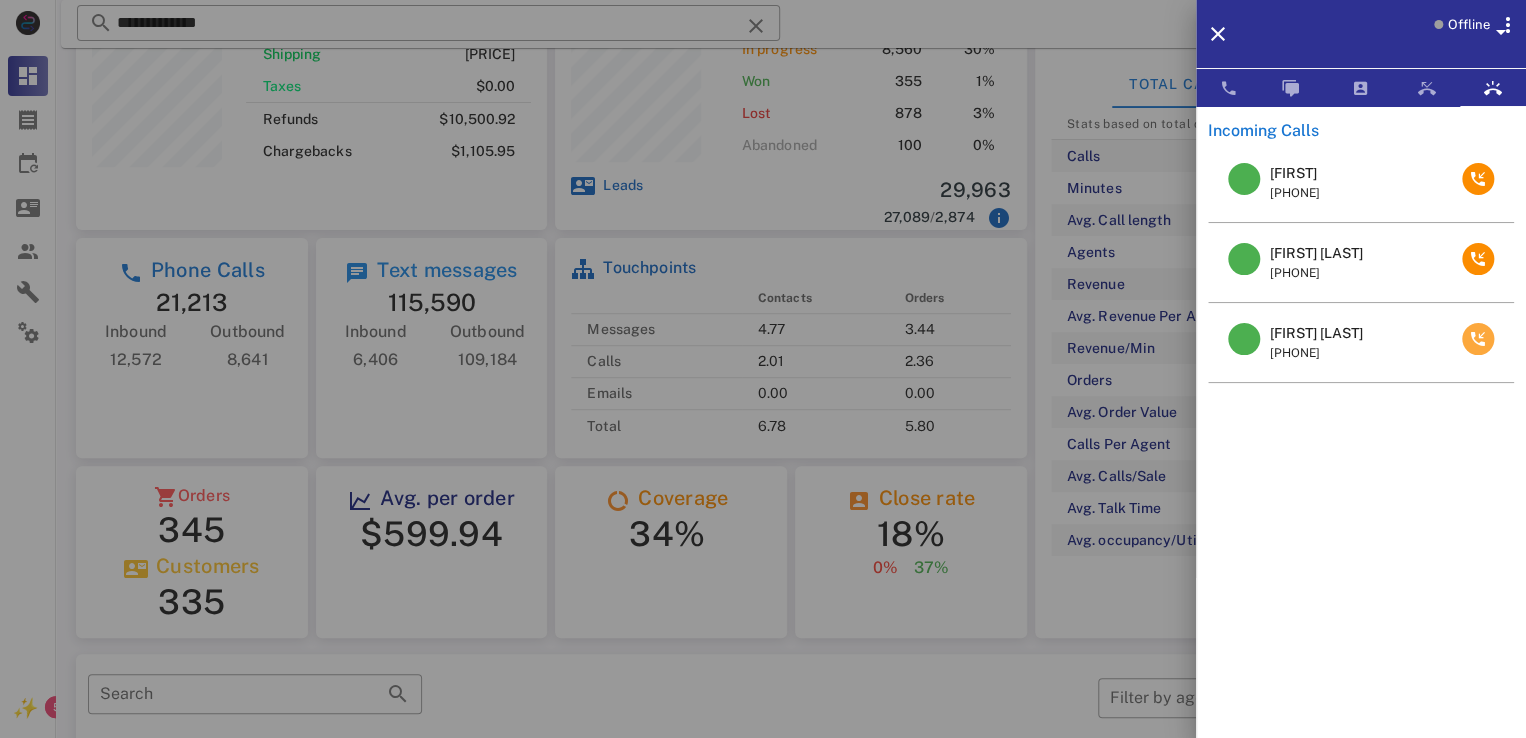 click at bounding box center [1478, 339] 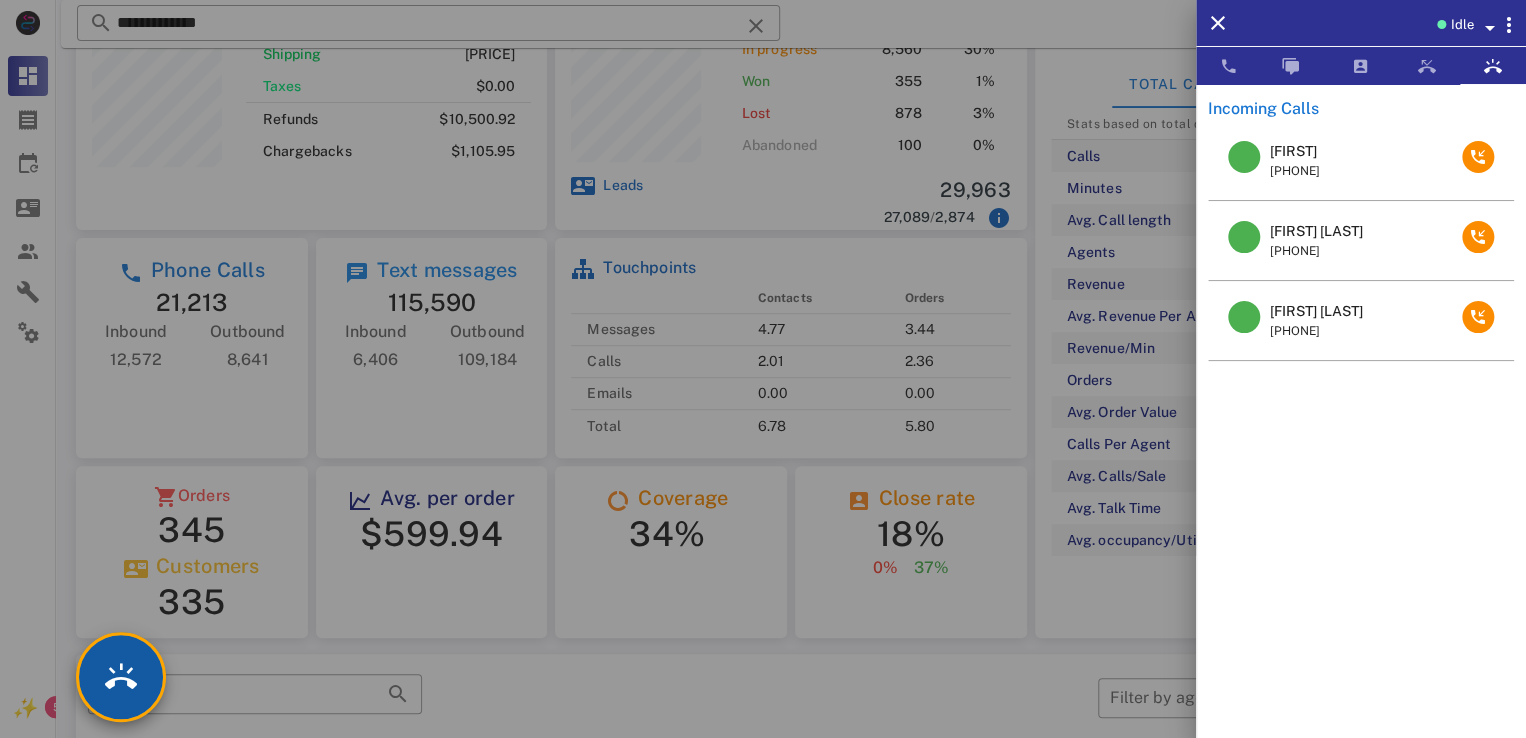 click at bounding box center [121, 677] 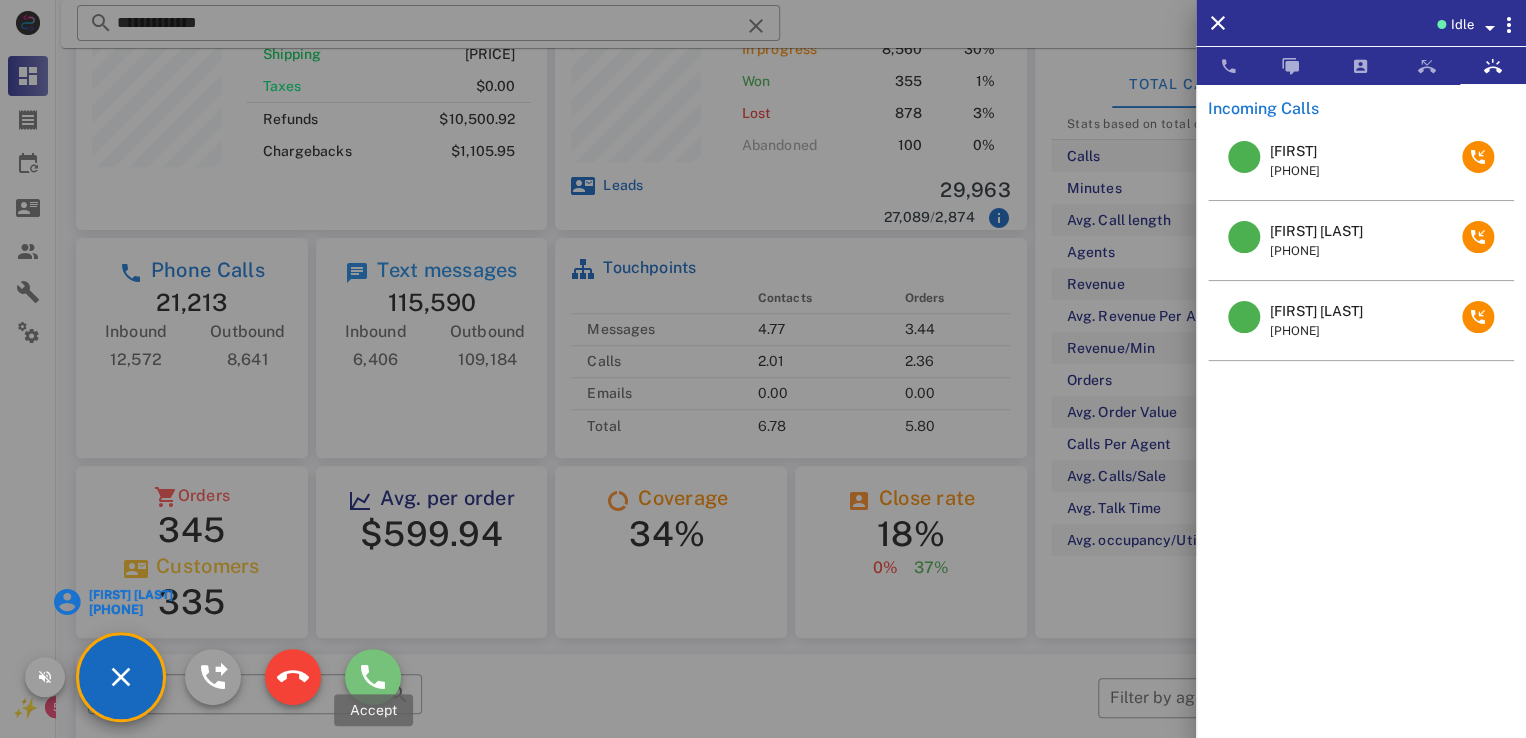 click at bounding box center [373, 677] 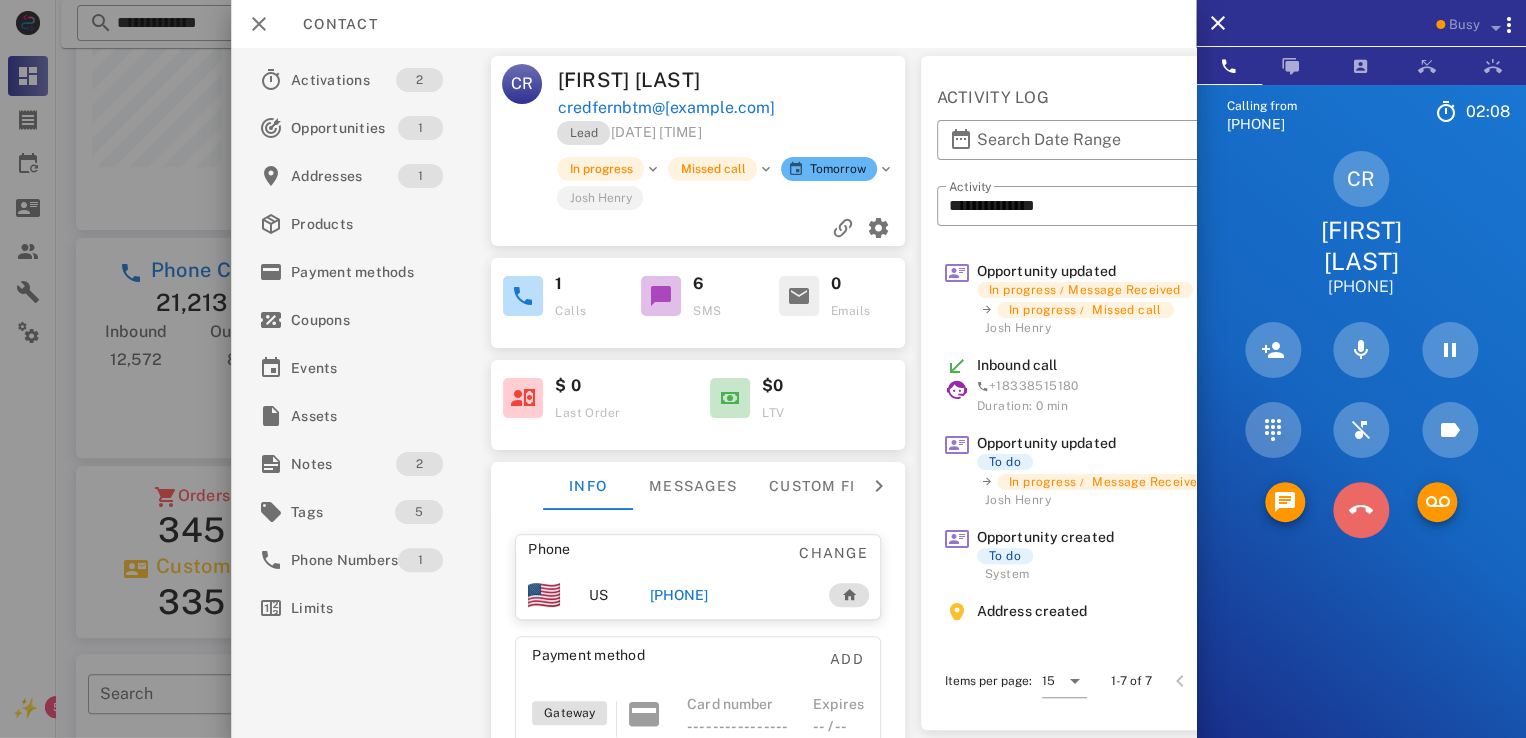 click at bounding box center (1361, 510) 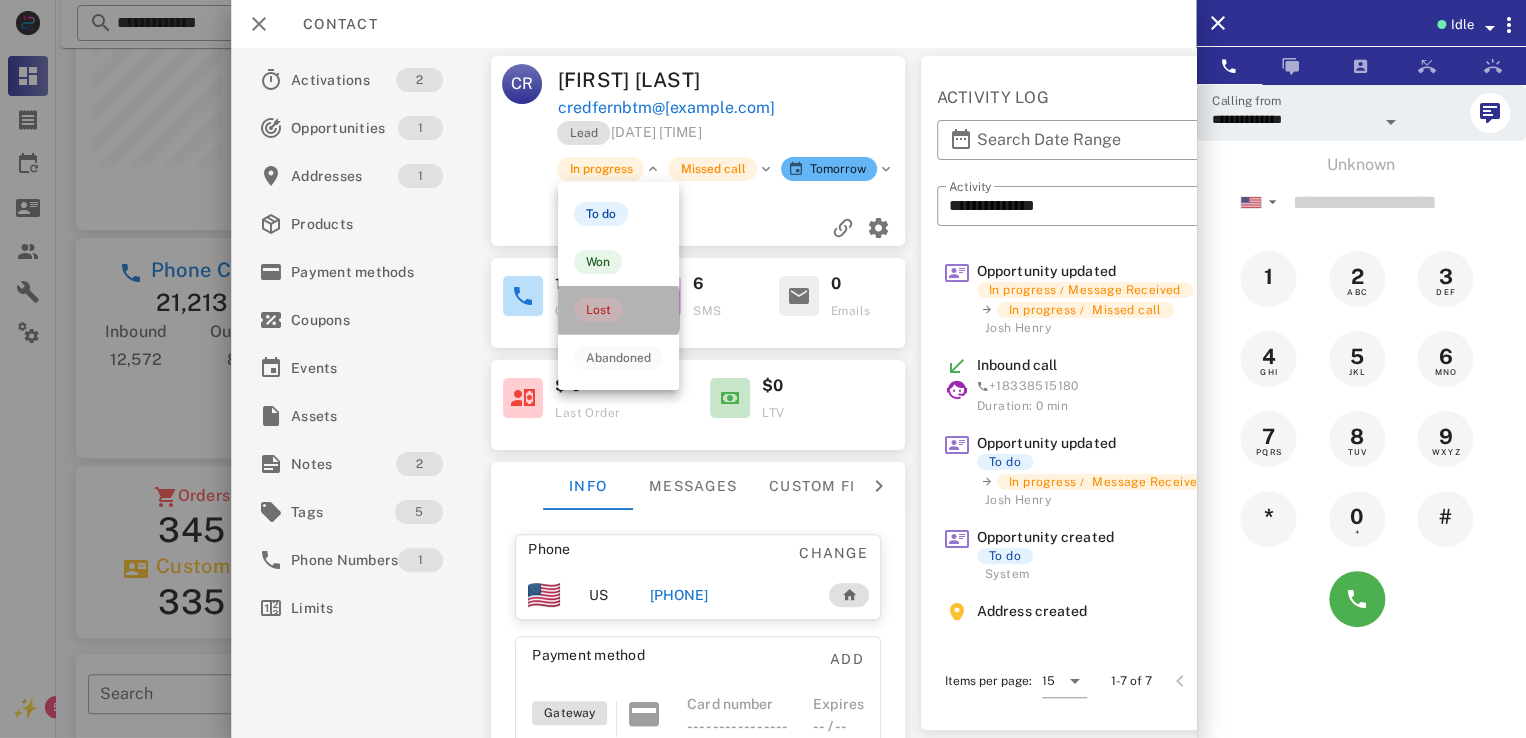 click on "Lost" at bounding box center (598, 310) 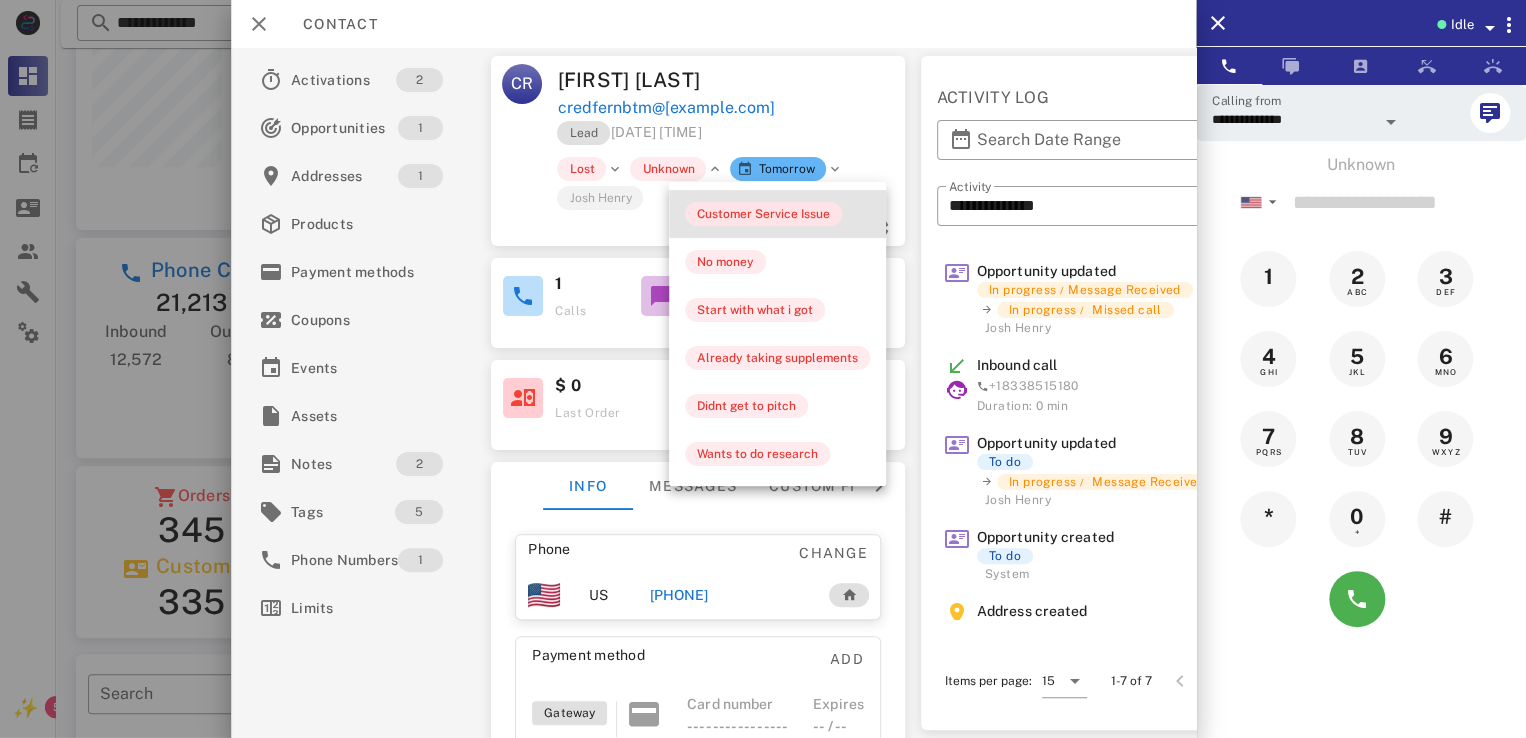 click on "Customer Service Issue" at bounding box center [763, 214] 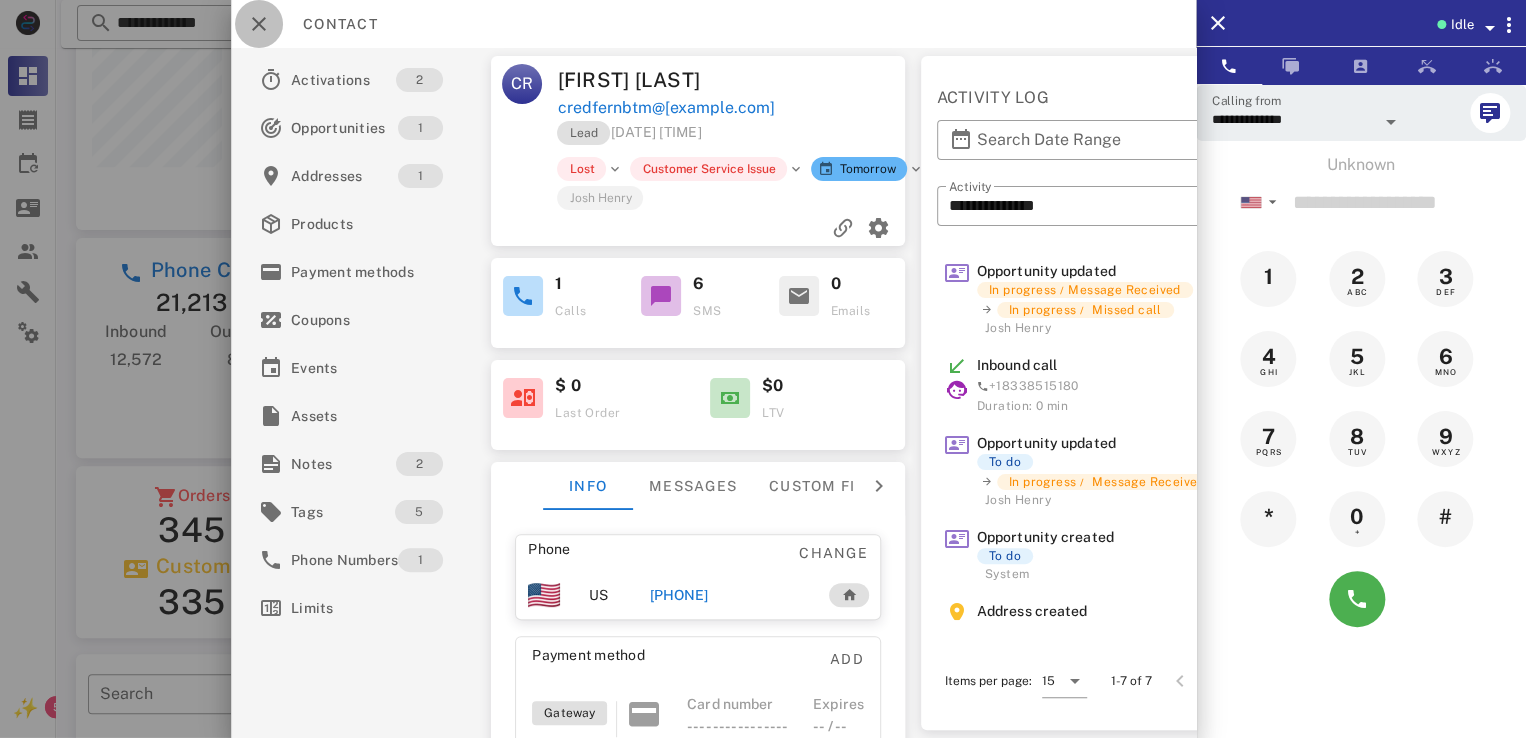 click at bounding box center [259, 24] 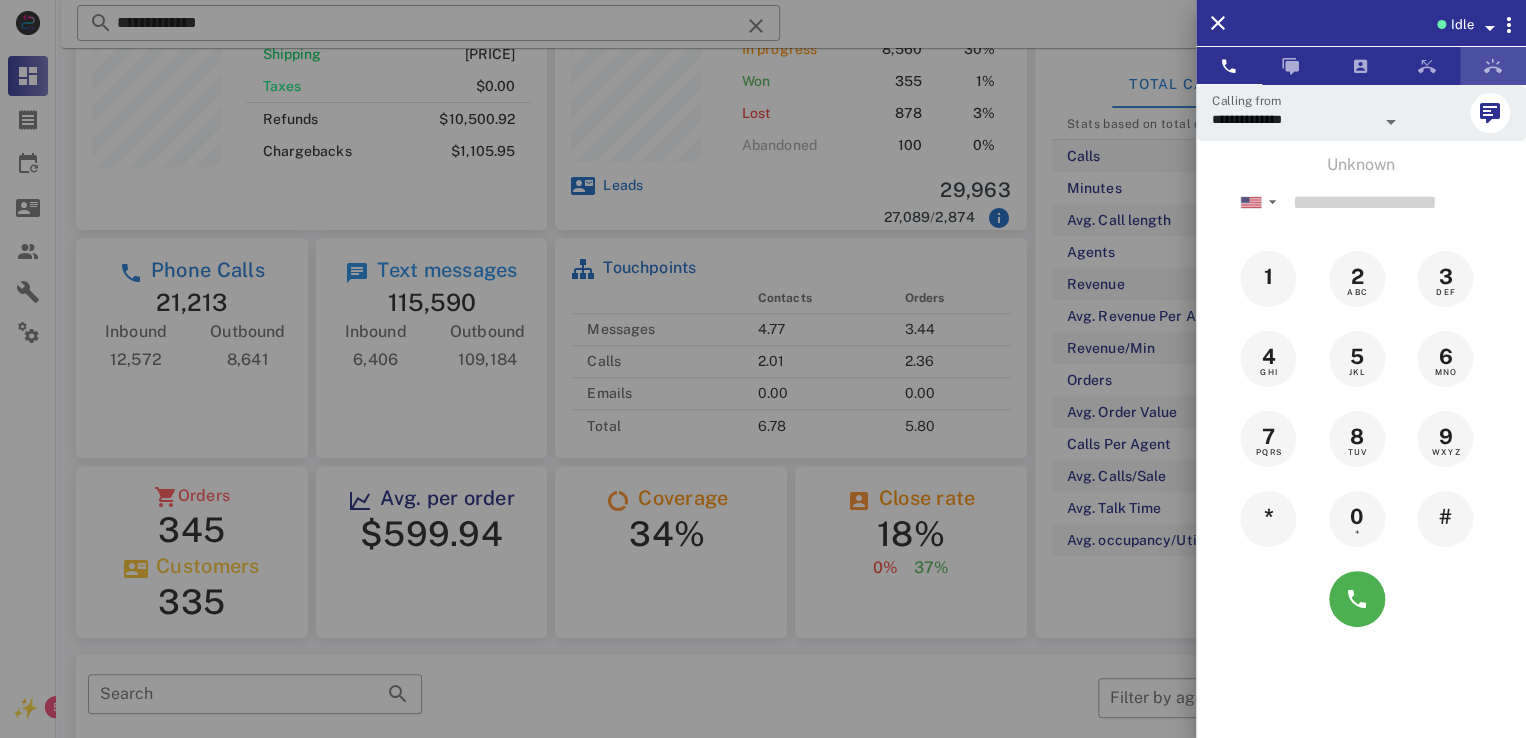click at bounding box center [1493, 66] 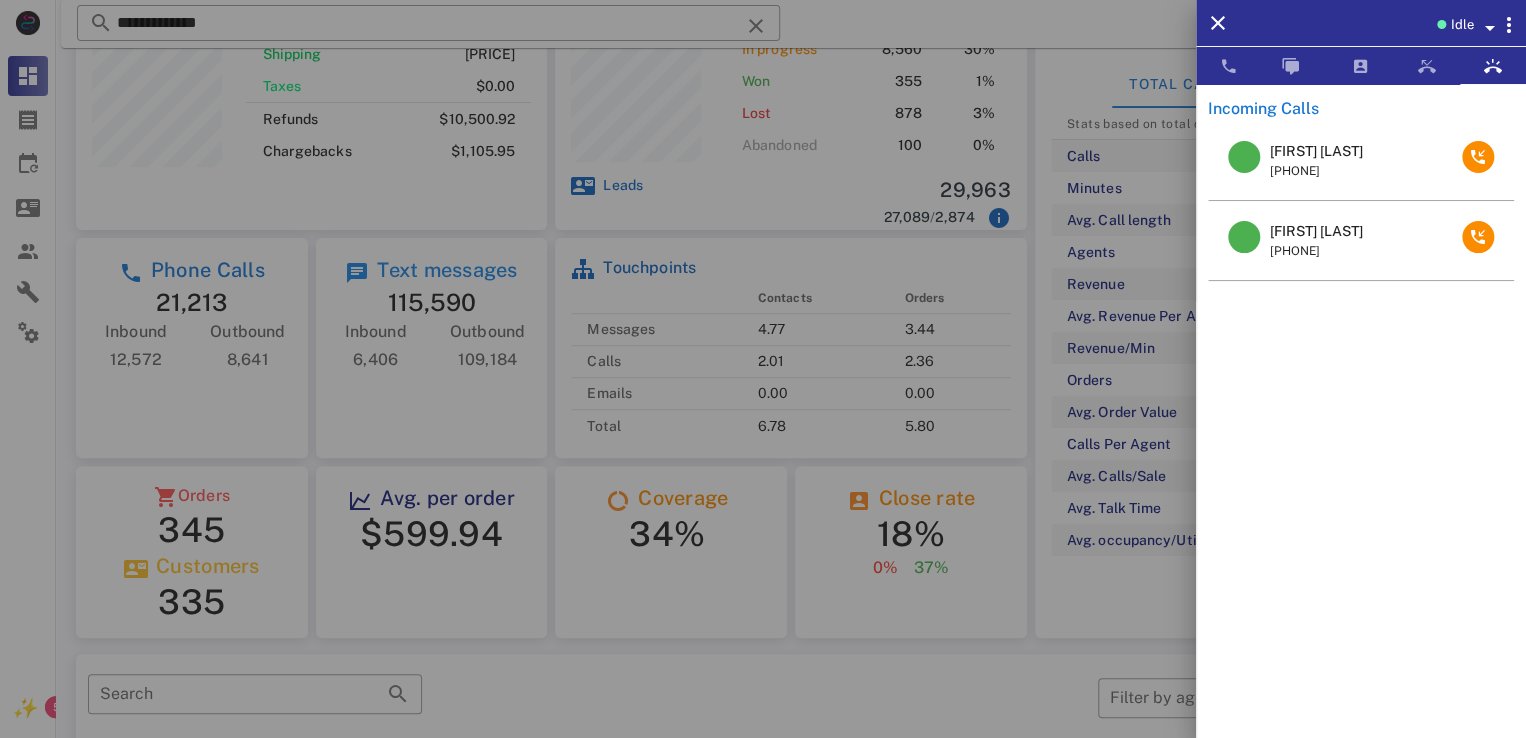 click on "[FIRST] [LAST]" at bounding box center [1316, 231] 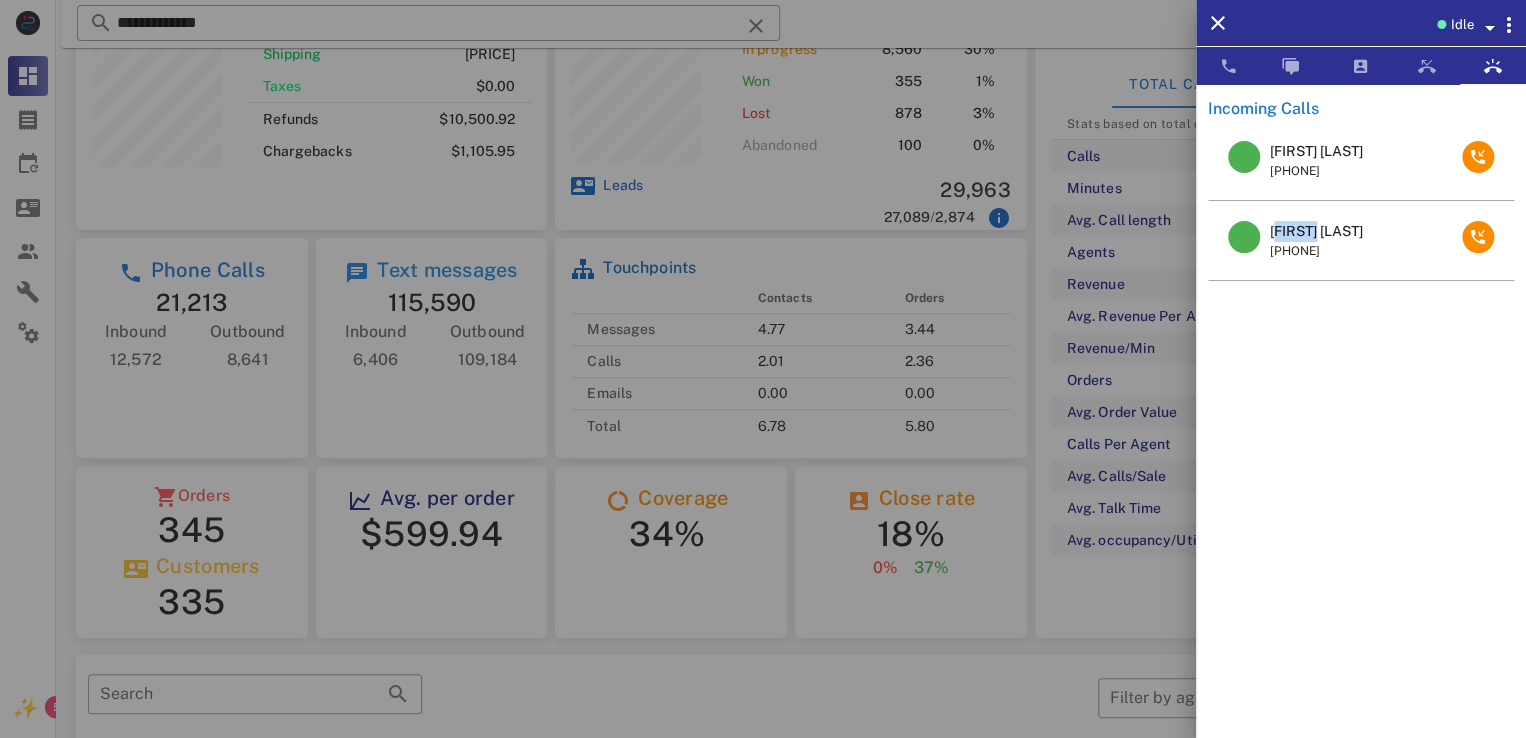 click on "[FIRST] [LAST]" at bounding box center (1316, 231) 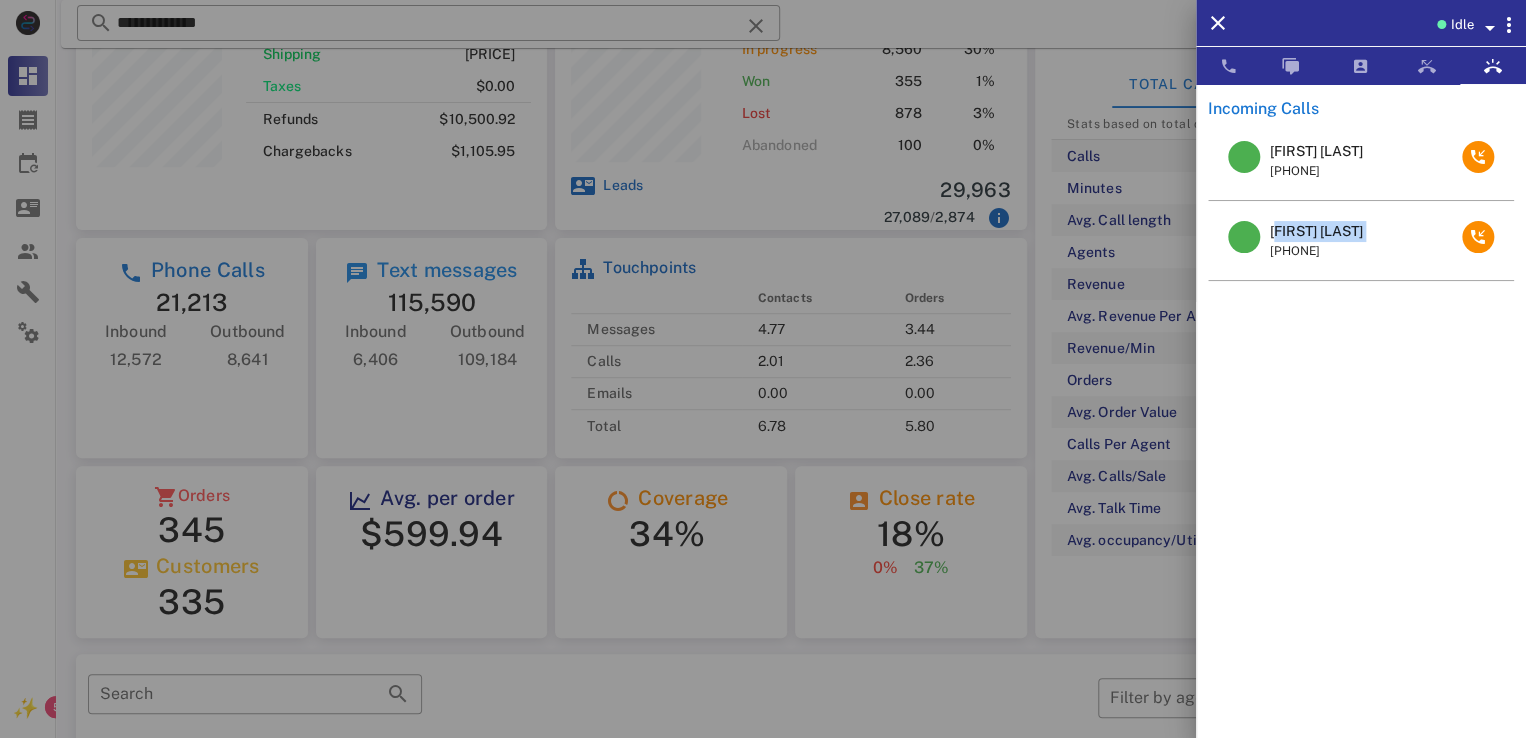 click on "[FIRST] [LAST]" at bounding box center [1316, 231] 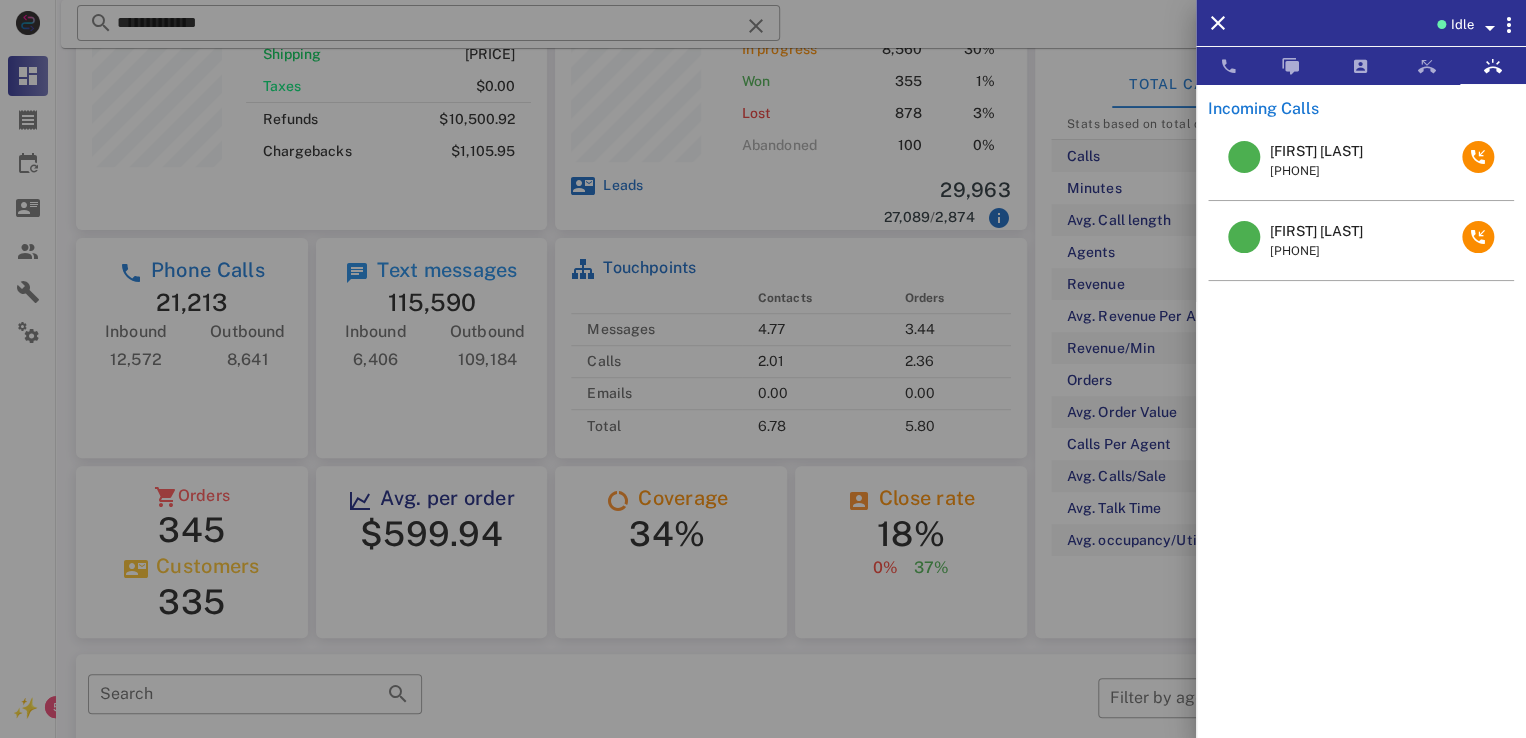 click at bounding box center (763, 369) 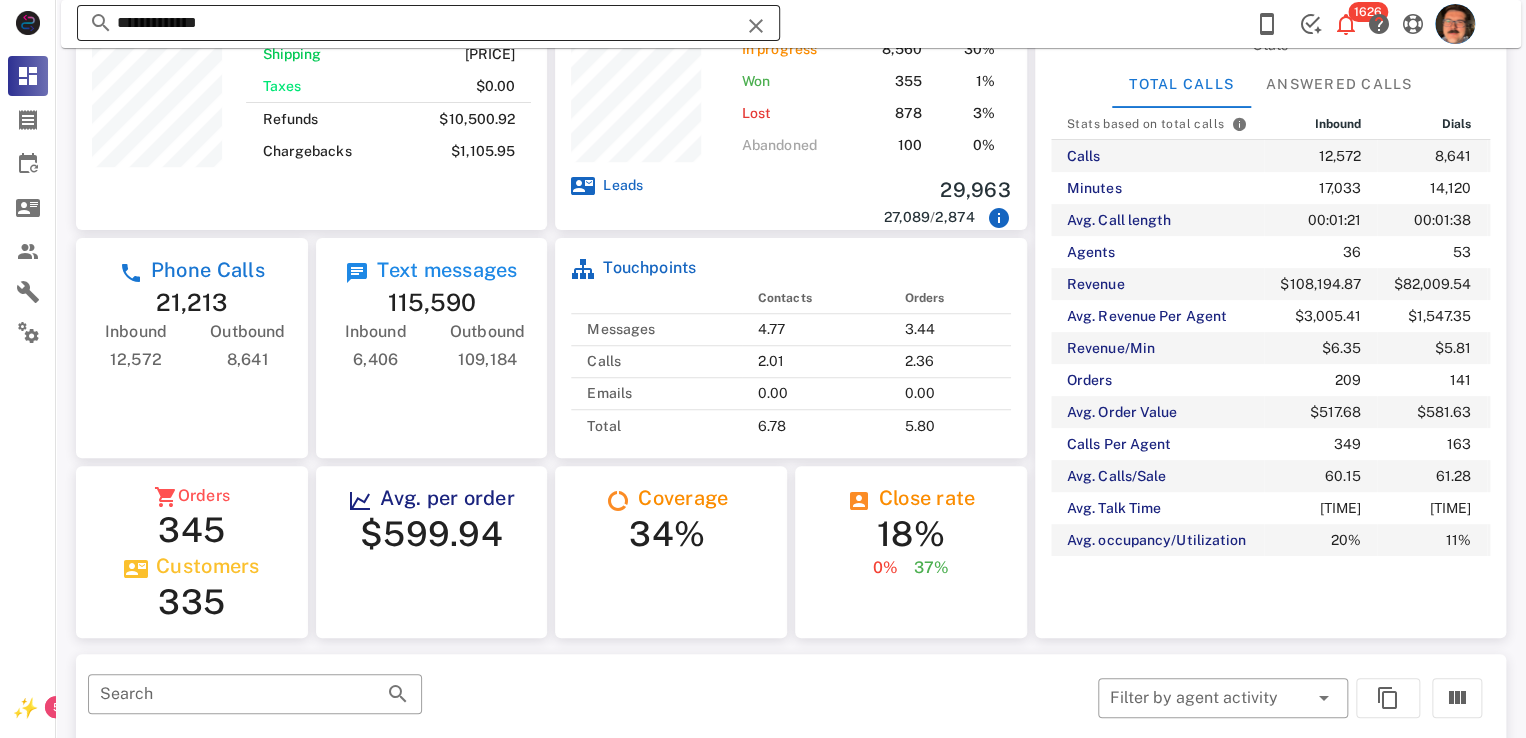 click at bounding box center (756, 26) 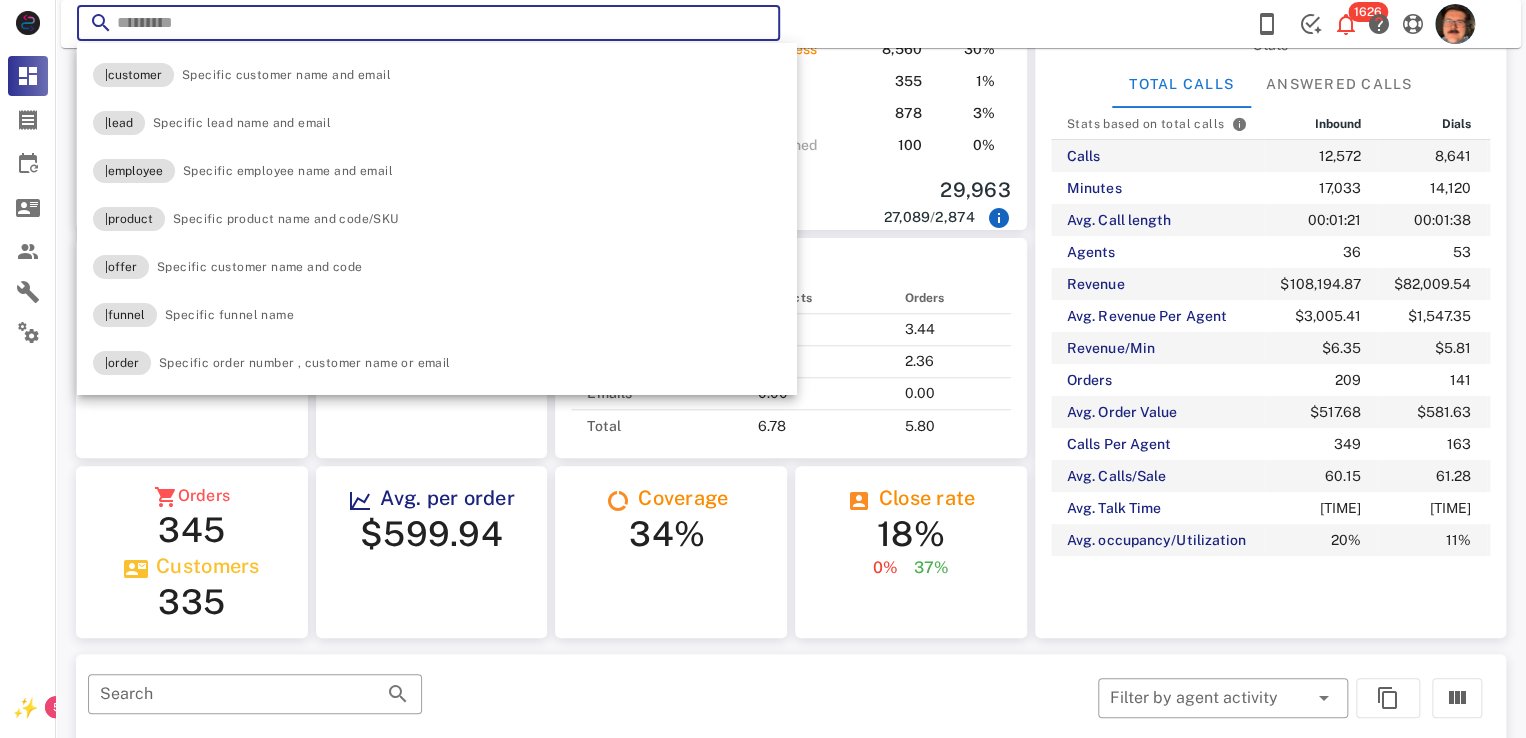 paste on "**********" 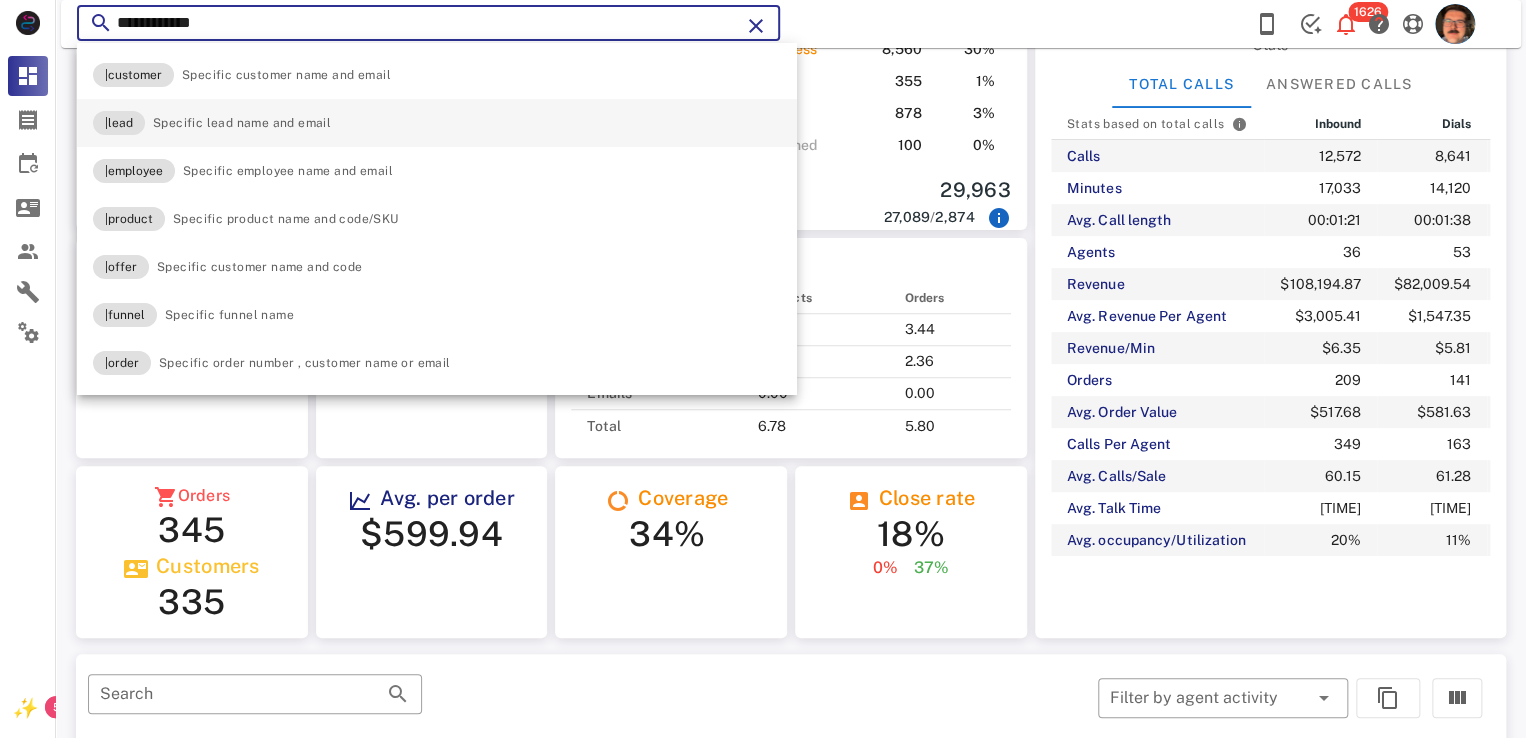 type on "**********" 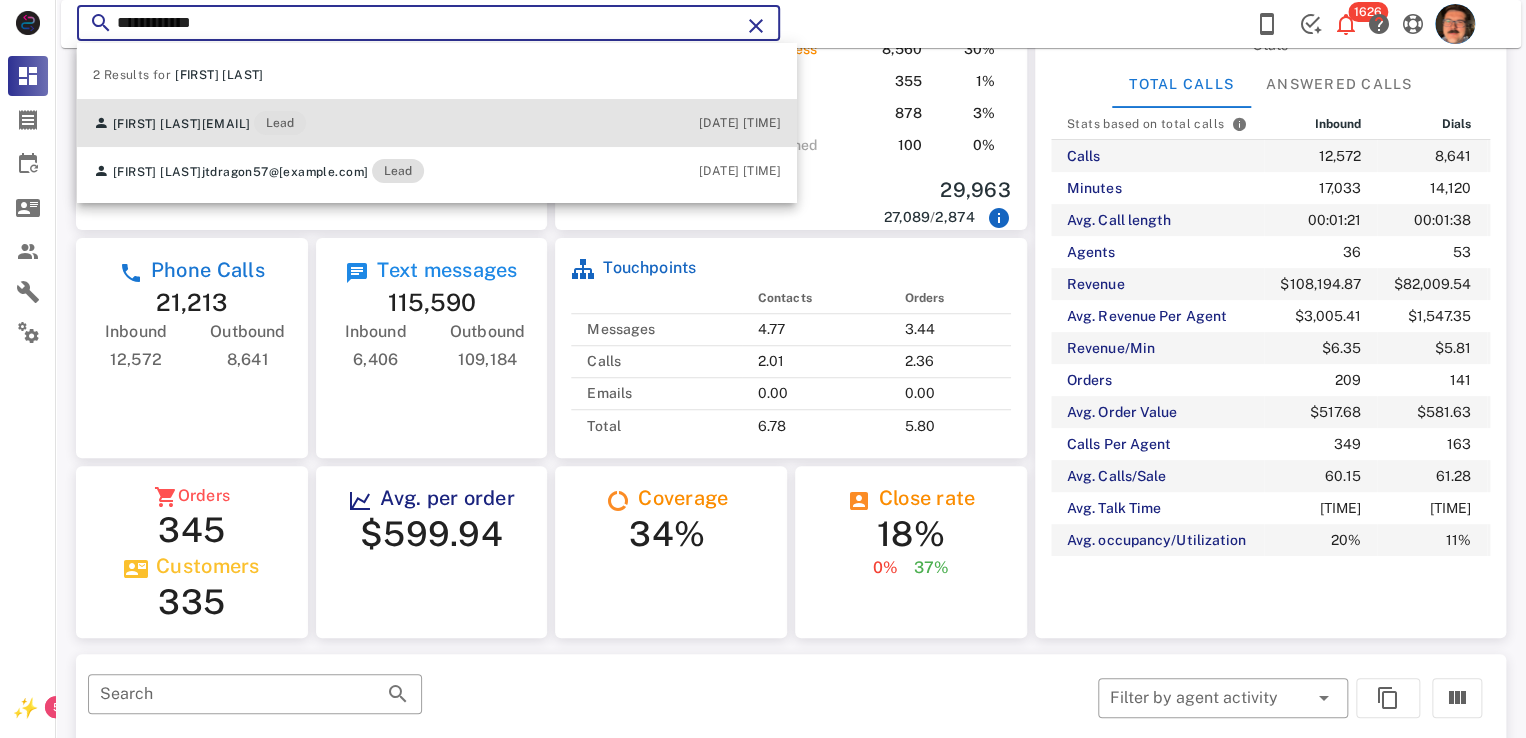 click on "[FIRST] [LAST]" at bounding box center (157, 124) 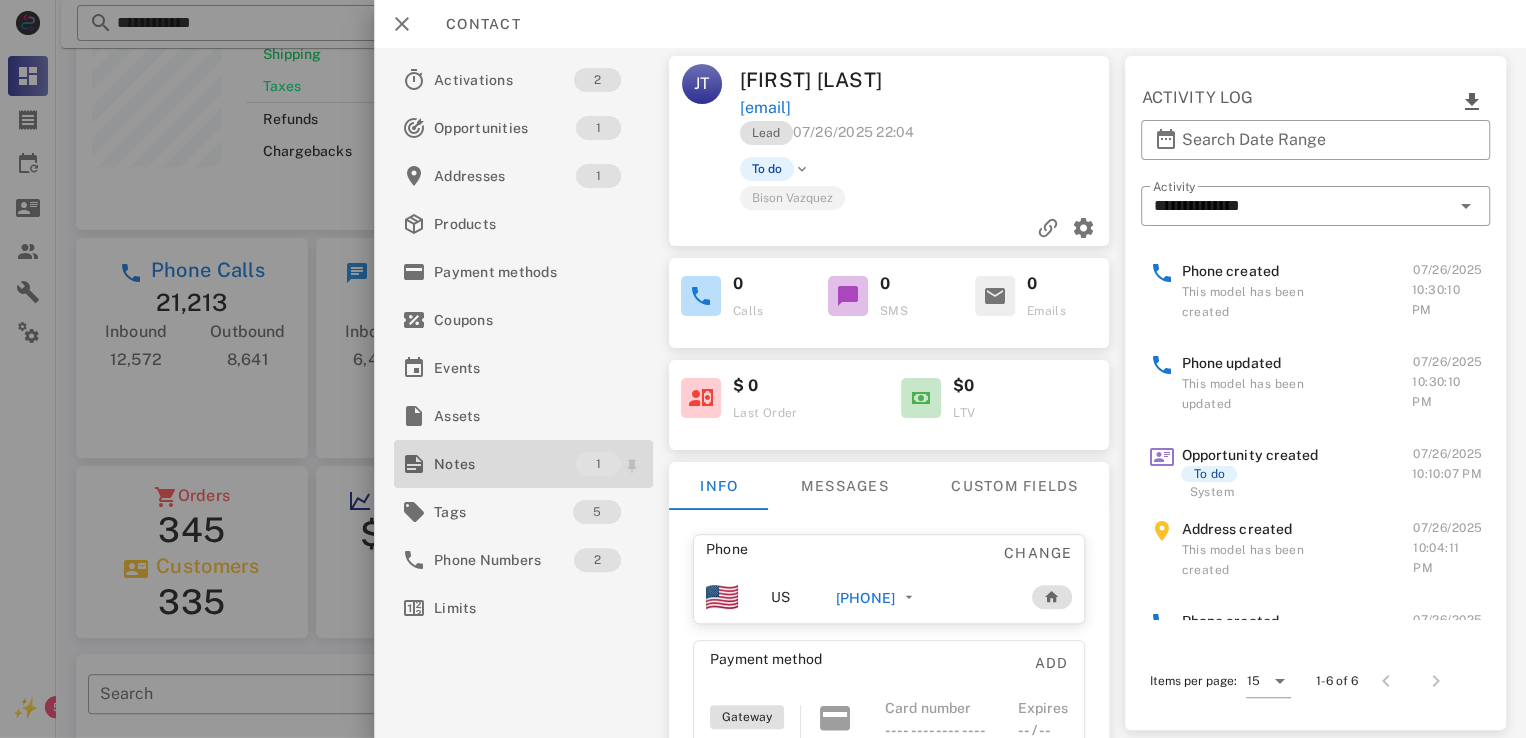 click on "Notes" at bounding box center [505, 464] 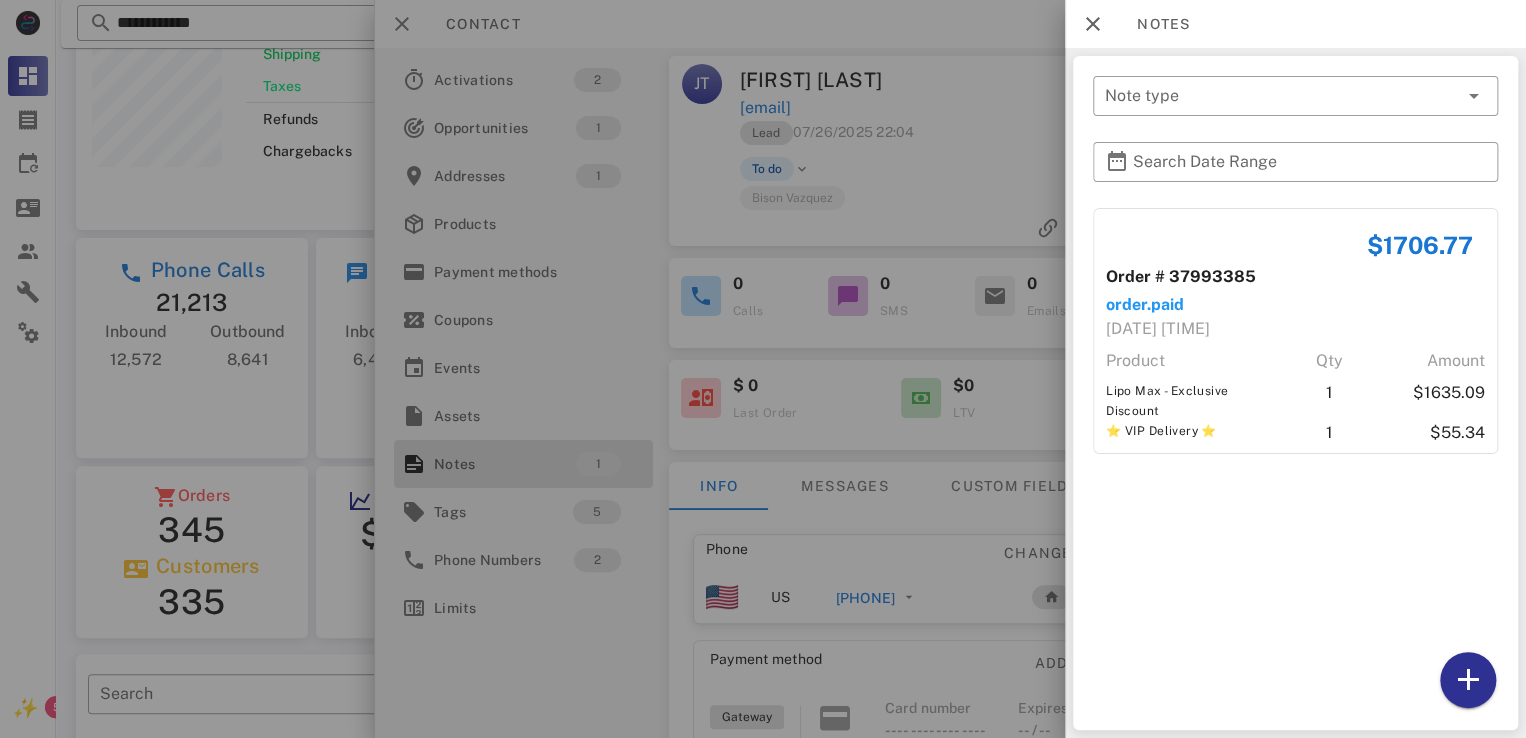 click at bounding box center (763, 369) 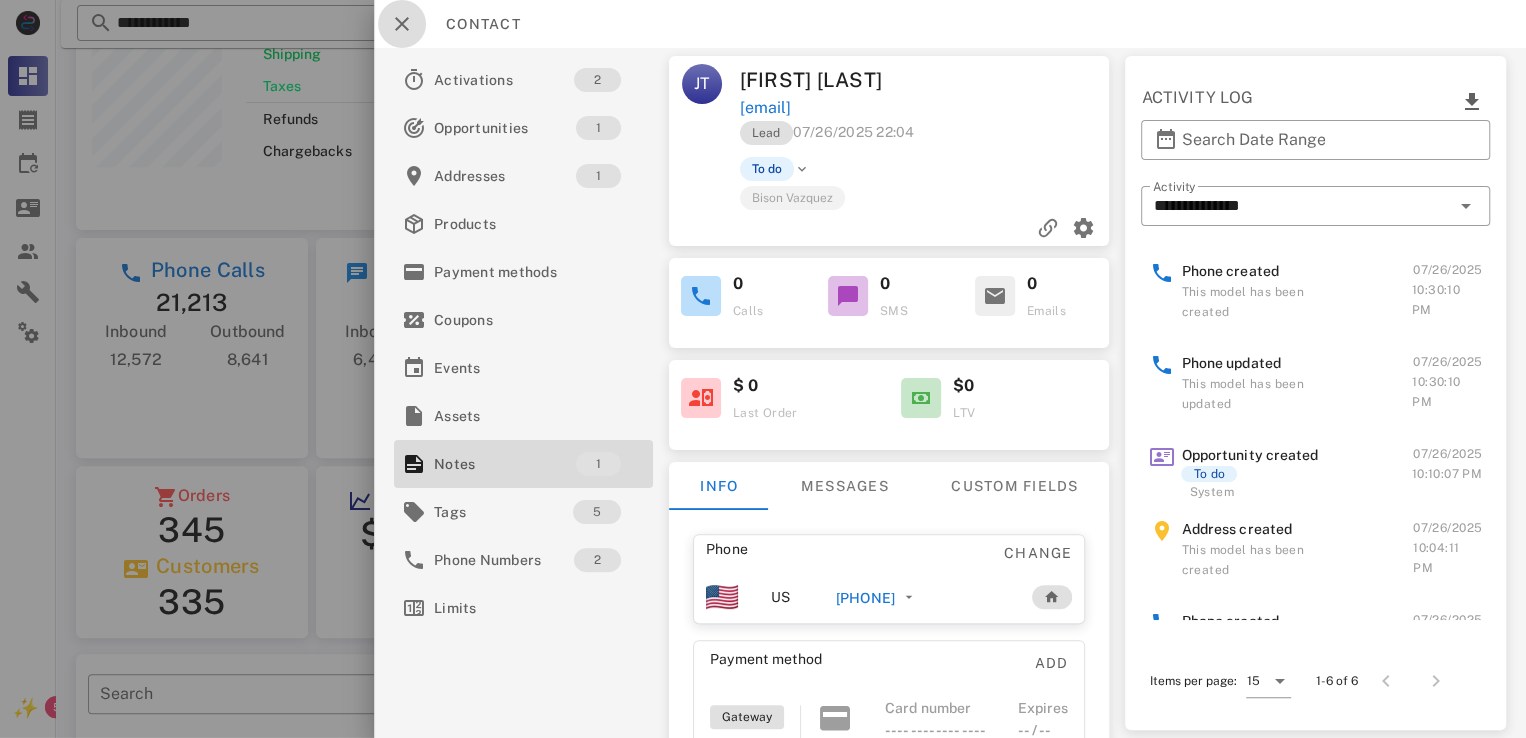 click at bounding box center [402, 24] 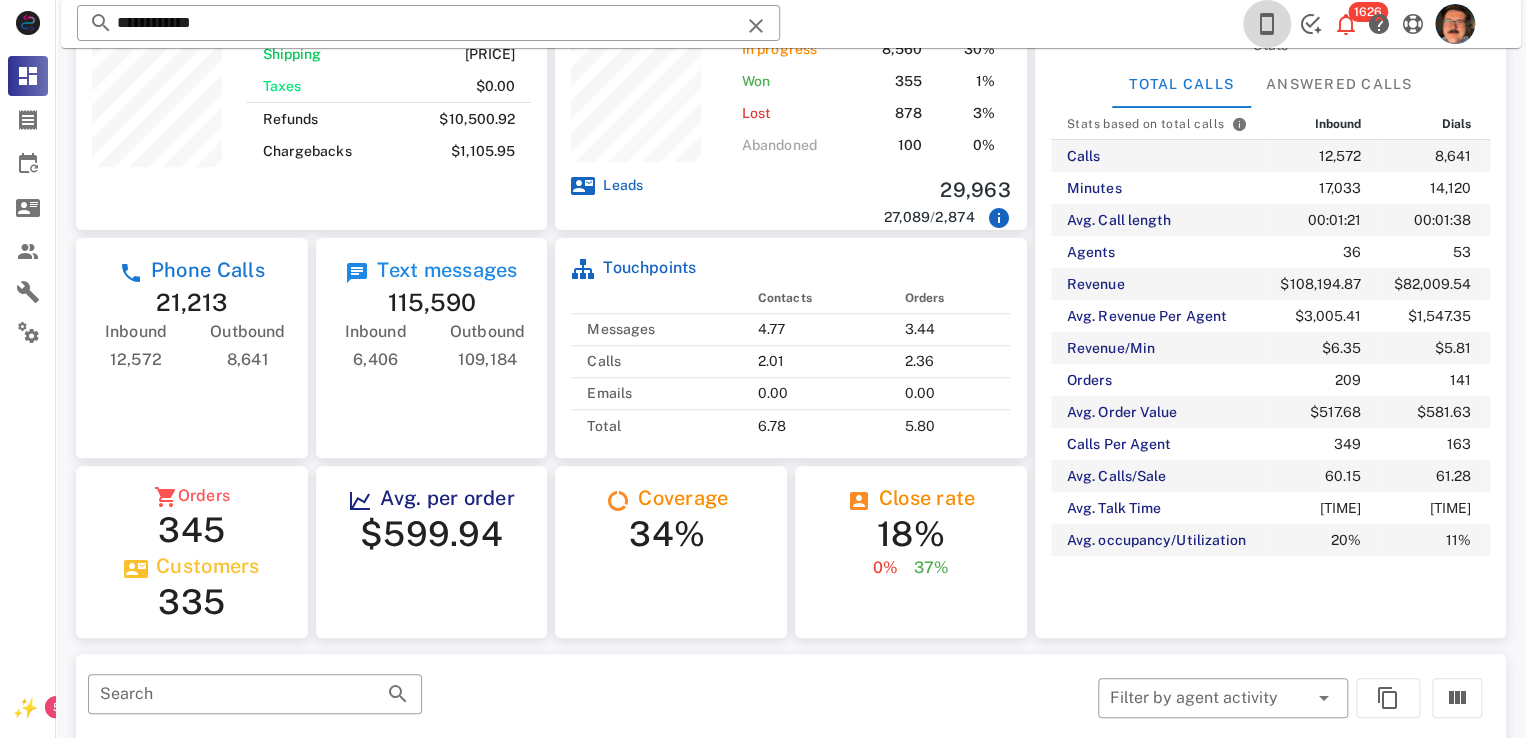 click at bounding box center [1267, 24] 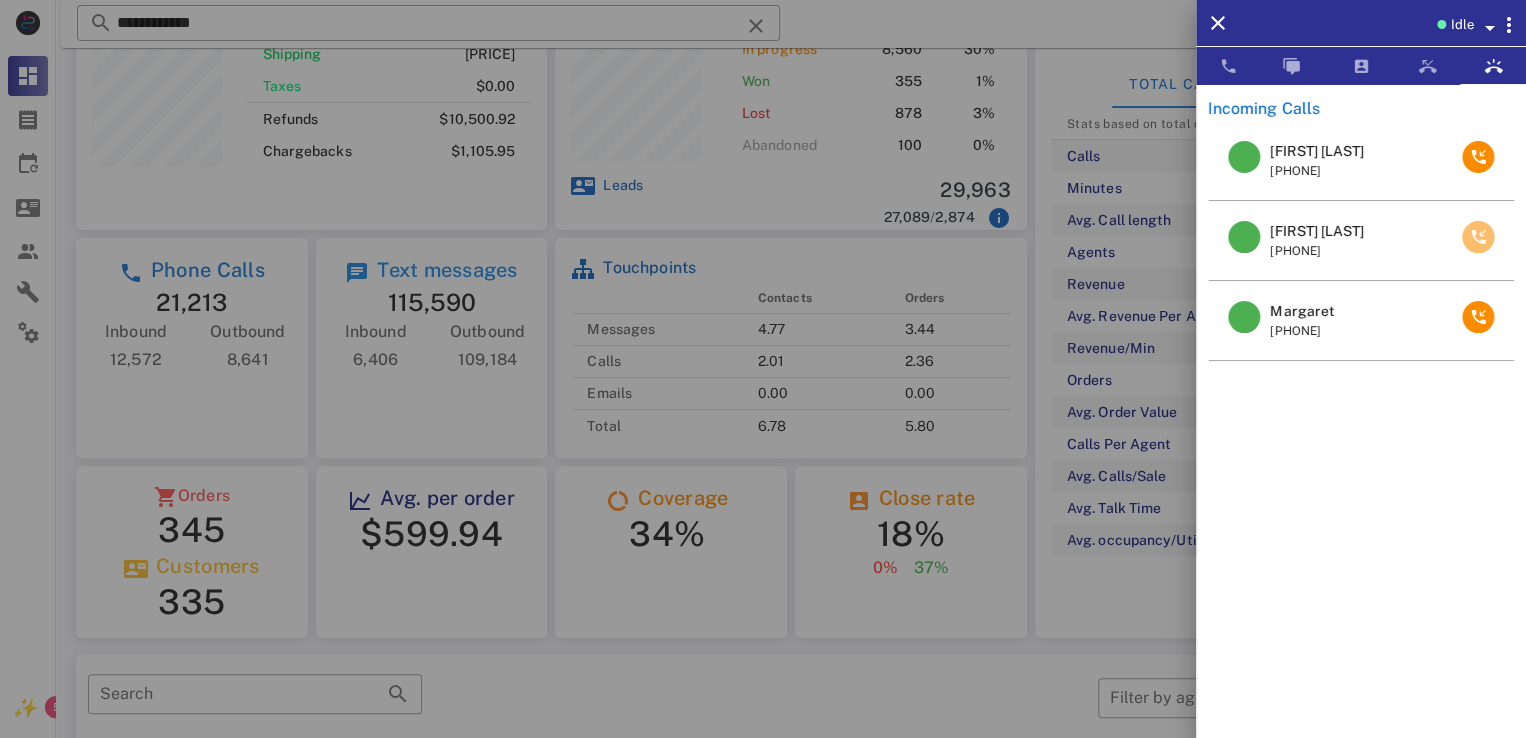 click at bounding box center [1478, 237] 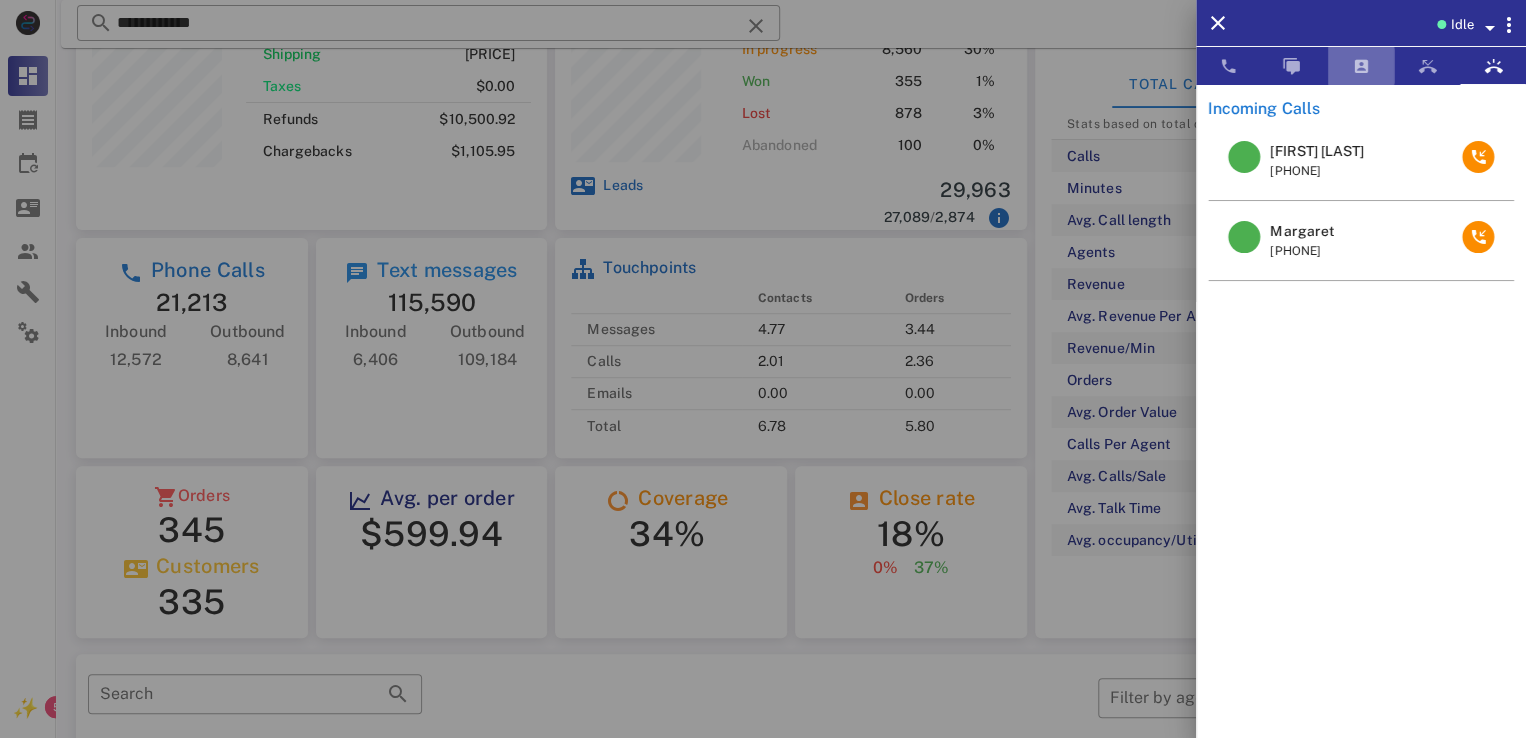 click at bounding box center [1361, 66] 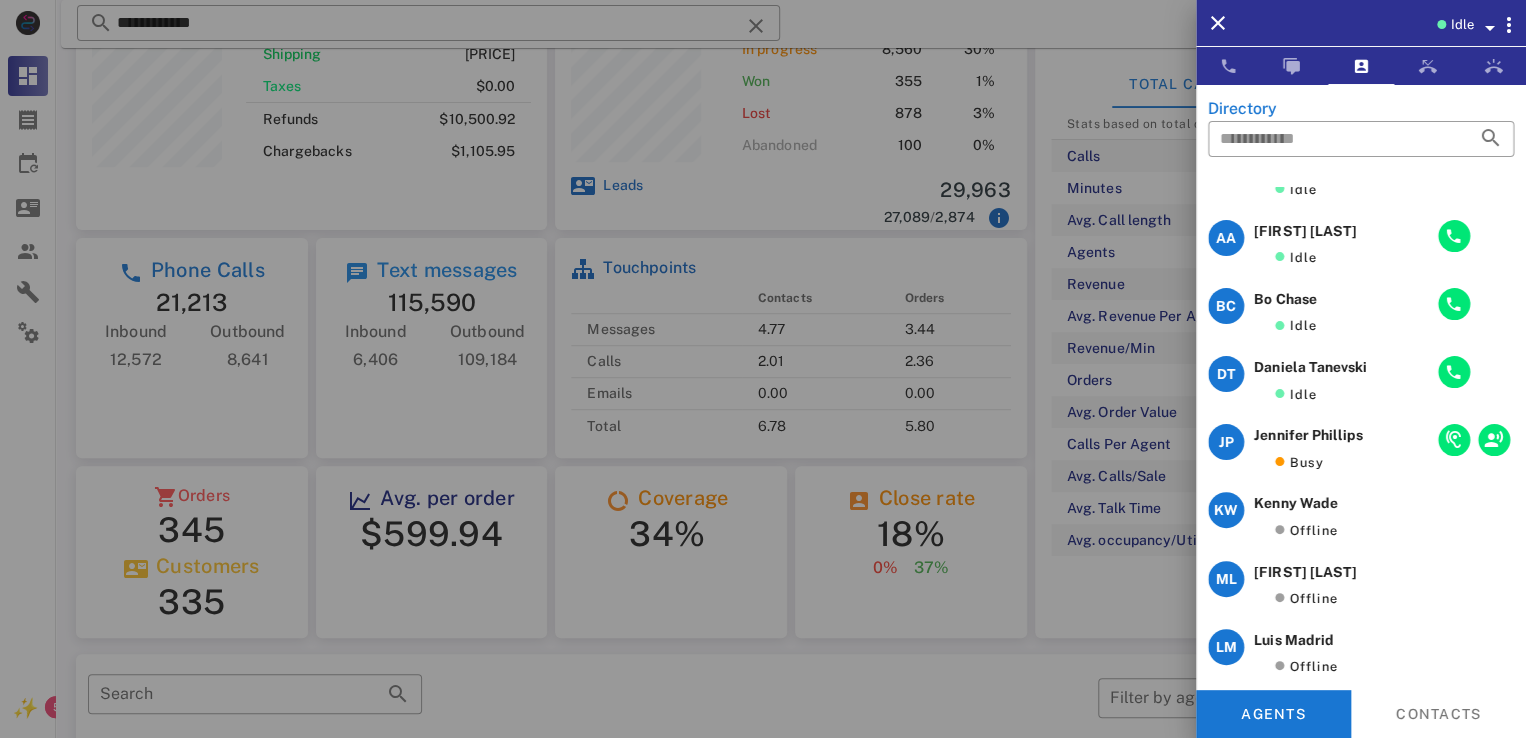 scroll, scrollTop: 172, scrollLeft: 0, axis: vertical 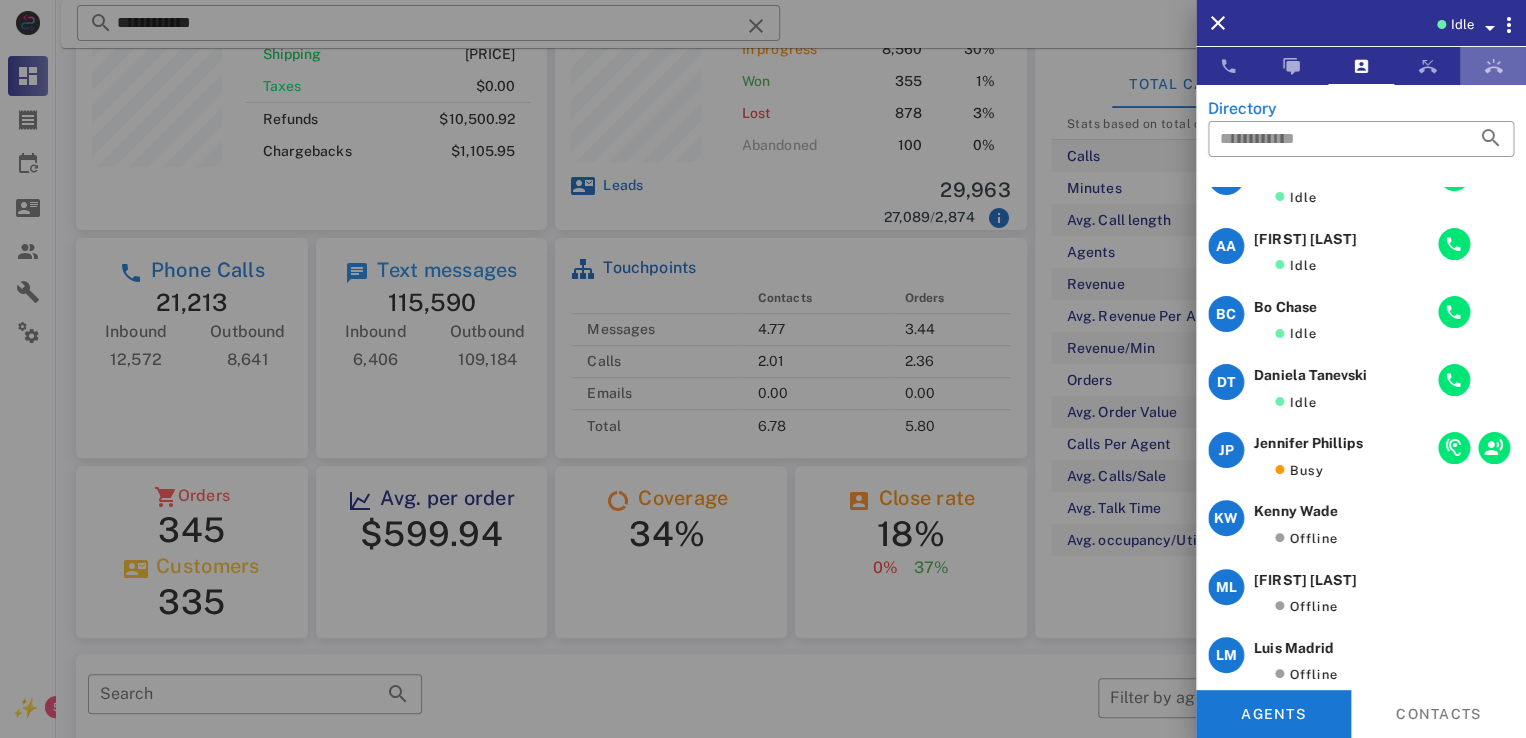 click at bounding box center [1493, 66] 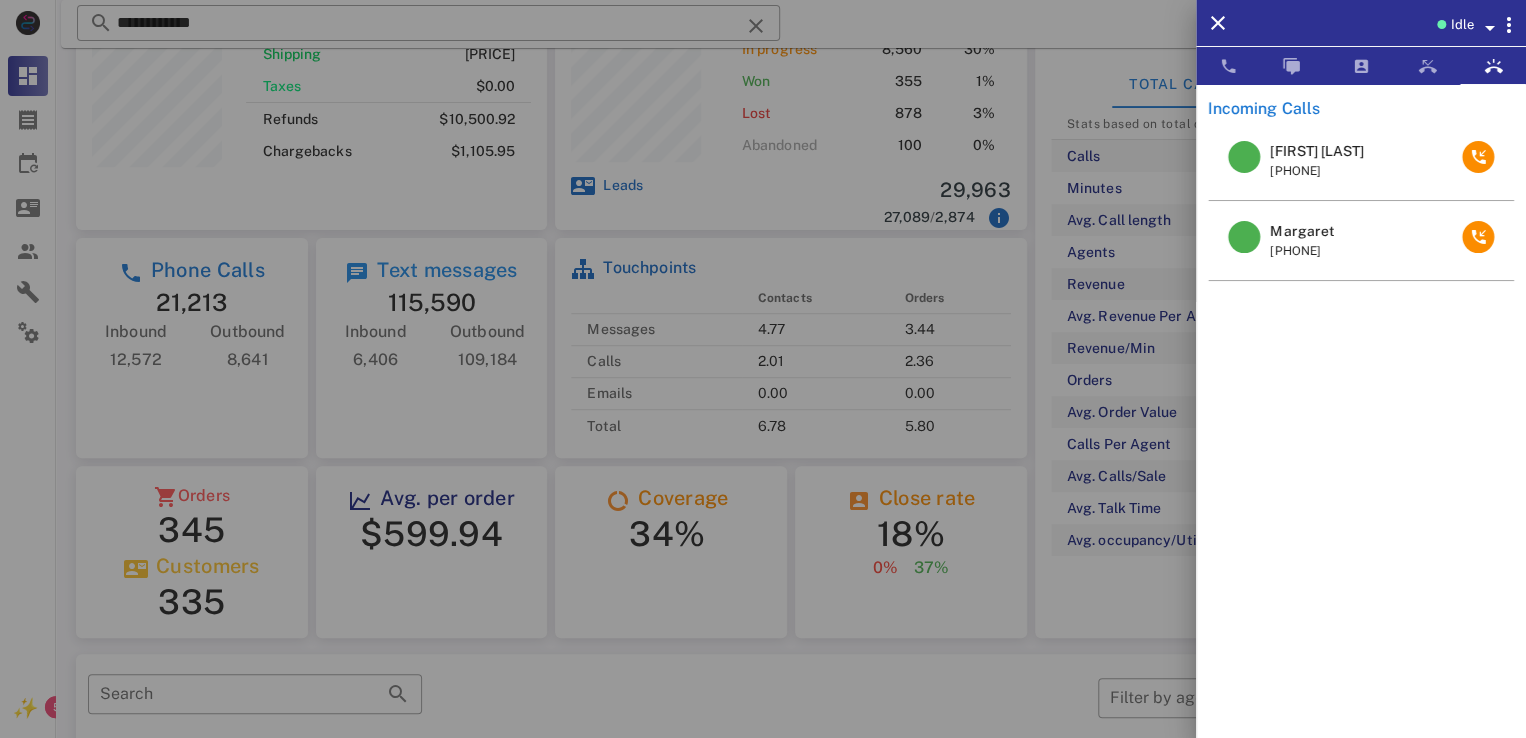 click on "[FIRST] [LAST]" at bounding box center (1316, 151) 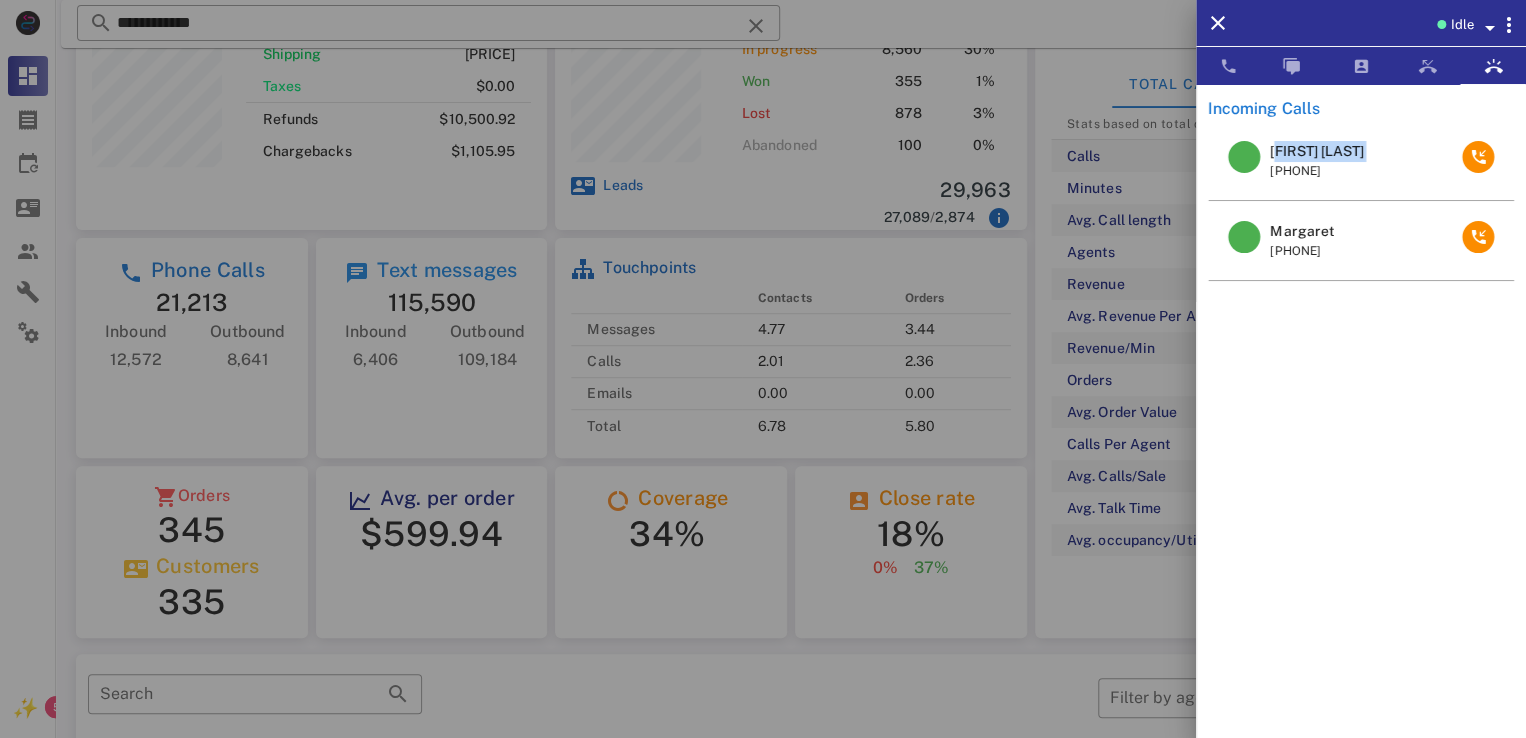 click on "[FIRST] [LAST]" at bounding box center (1316, 151) 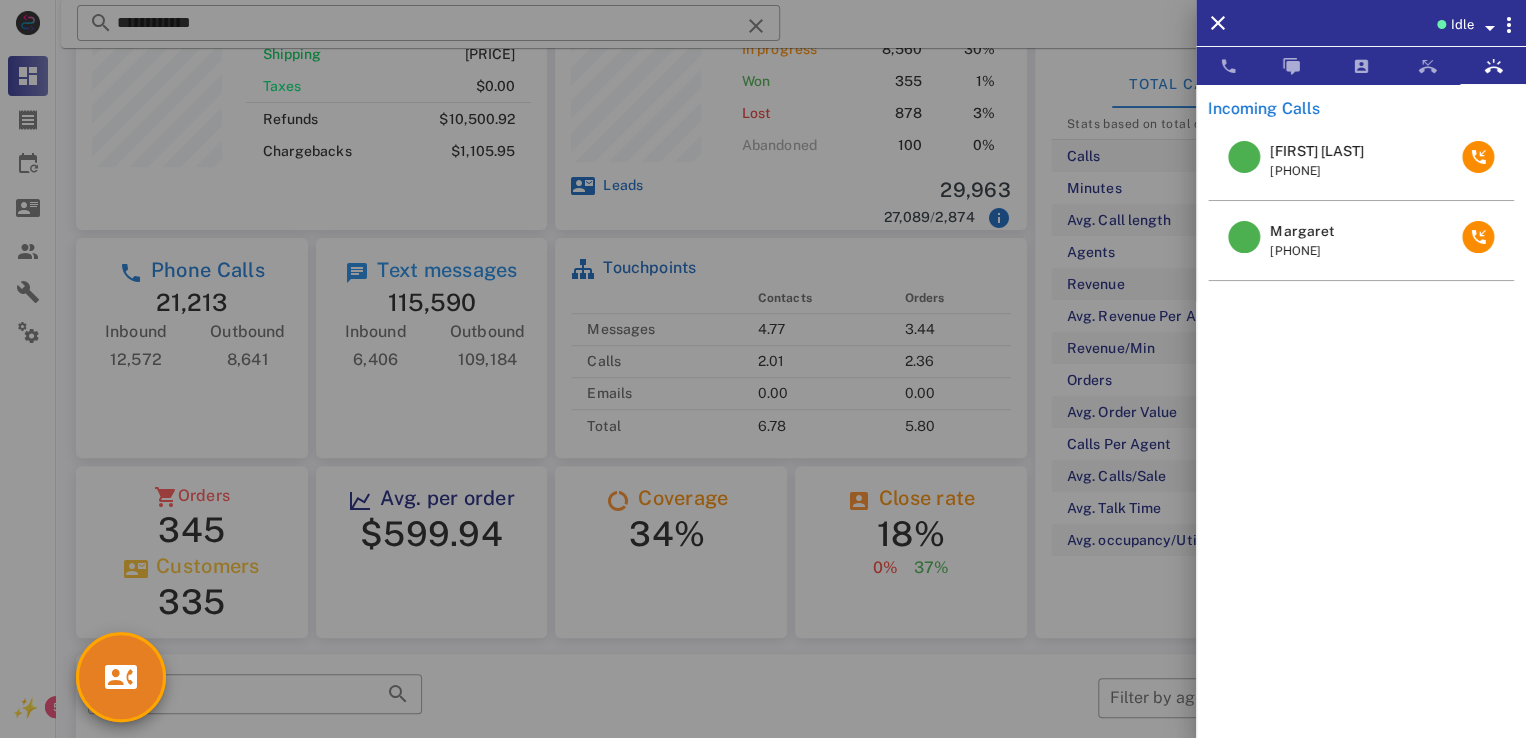 click at bounding box center (763, 369) 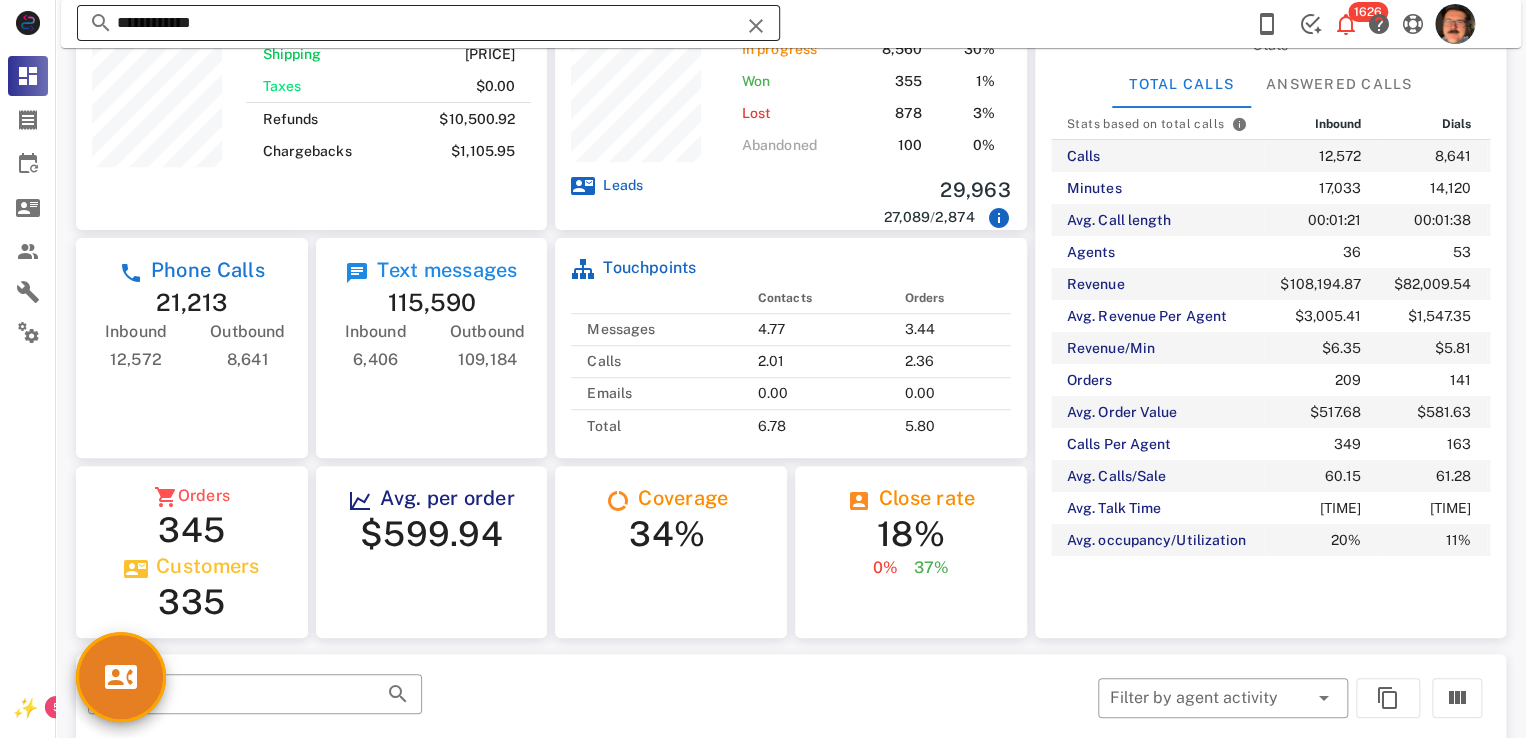 click on "**********" at bounding box center (428, 23) 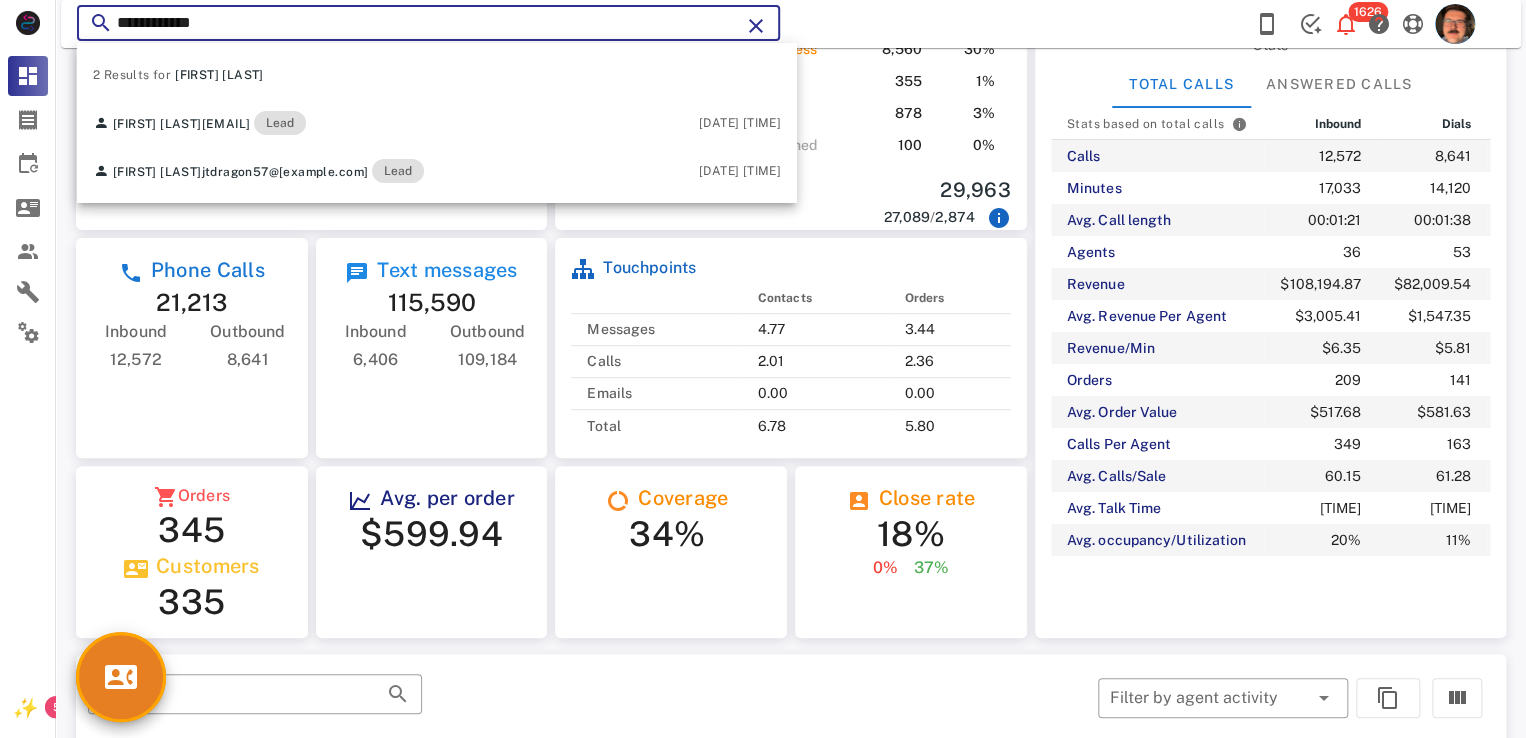 click at bounding box center (756, 26) 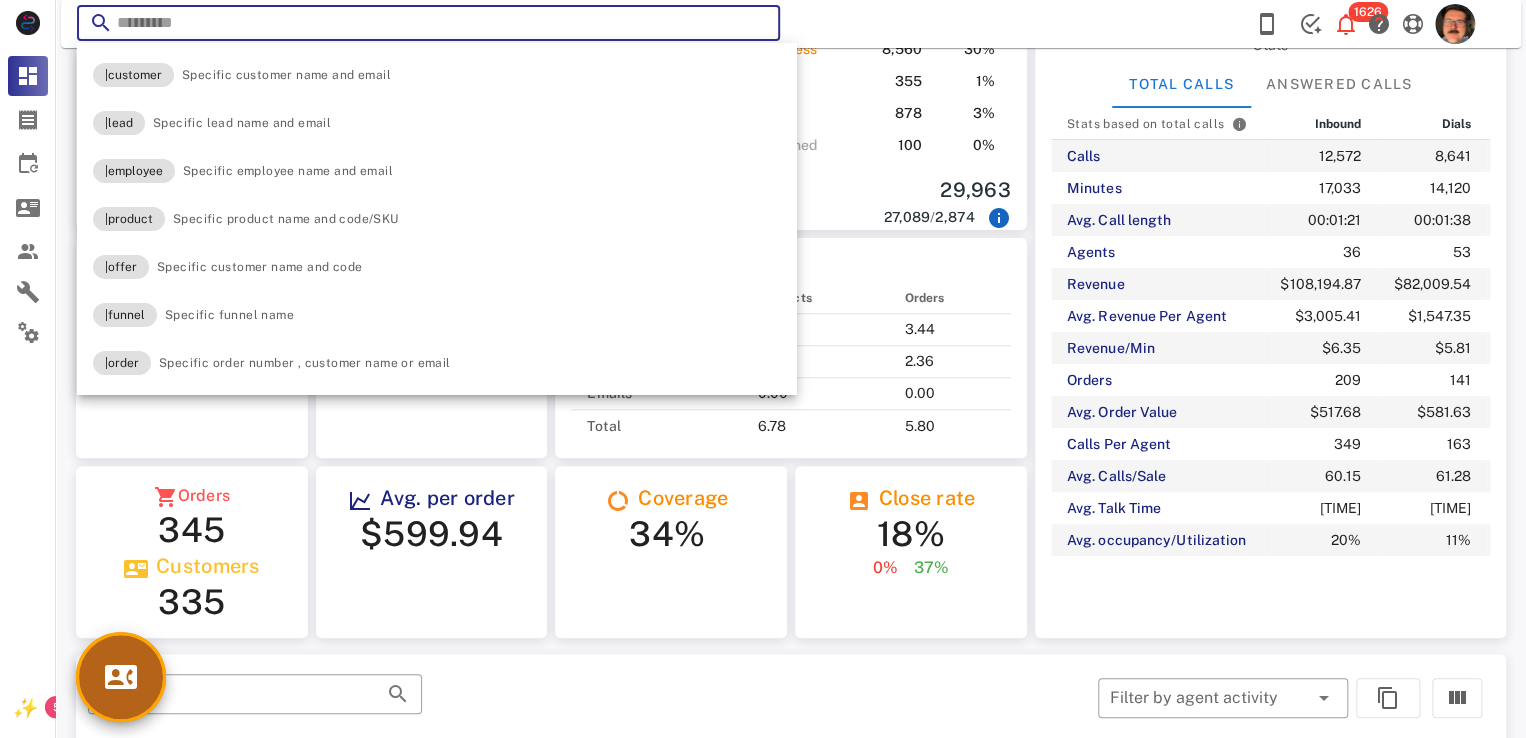 click at bounding box center (121, 677) 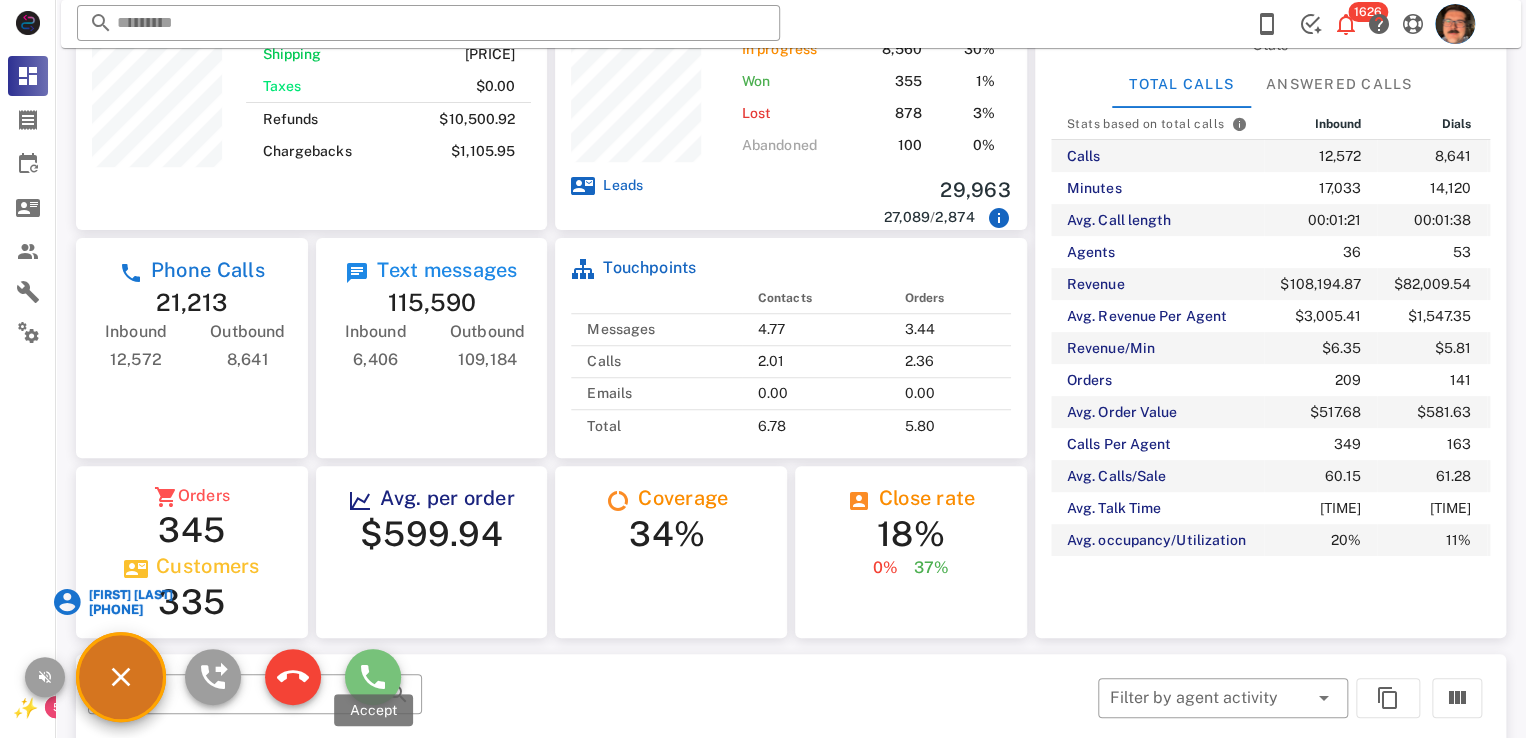 click at bounding box center [373, 677] 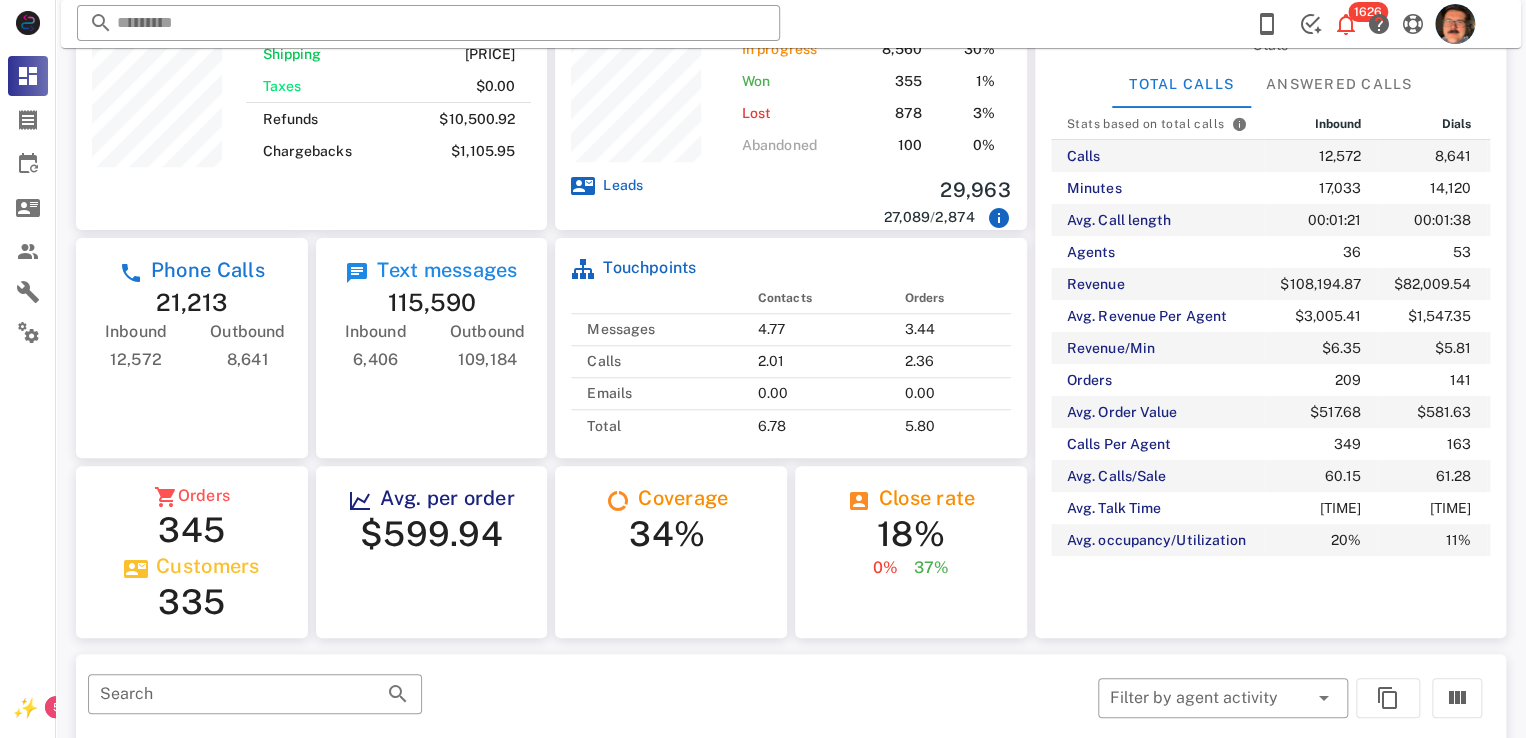 type 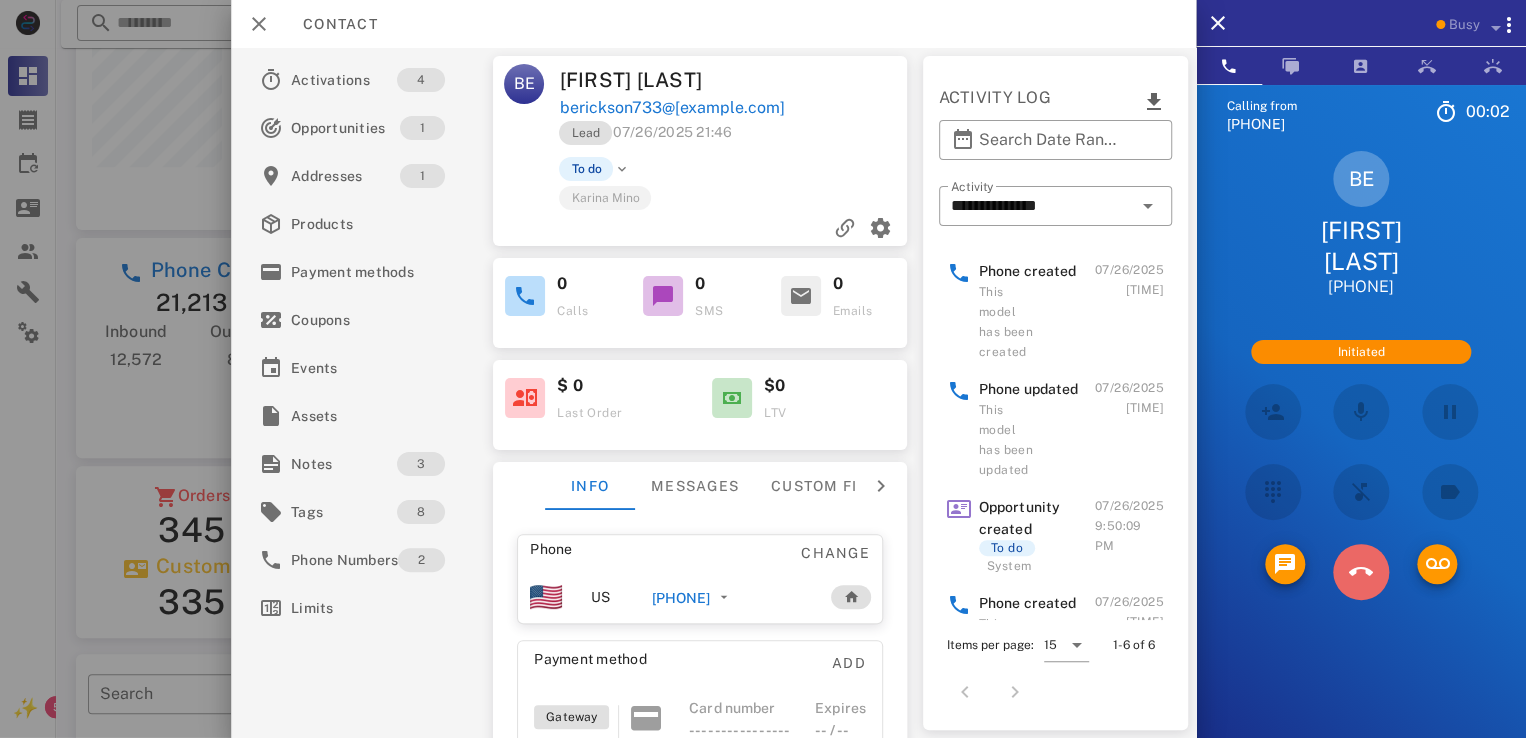 click at bounding box center (1361, 572) 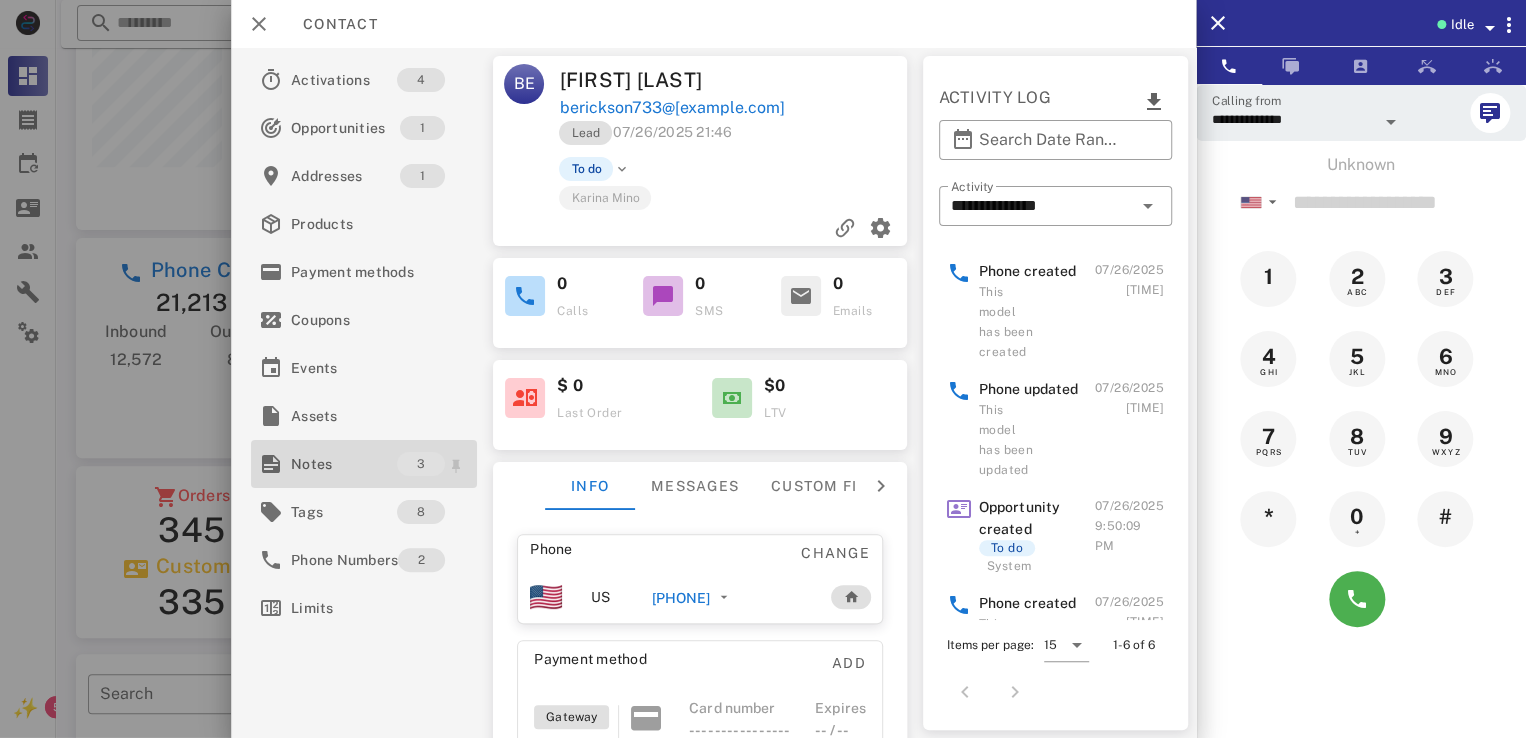 click on "Notes" at bounding box center (344, 464) 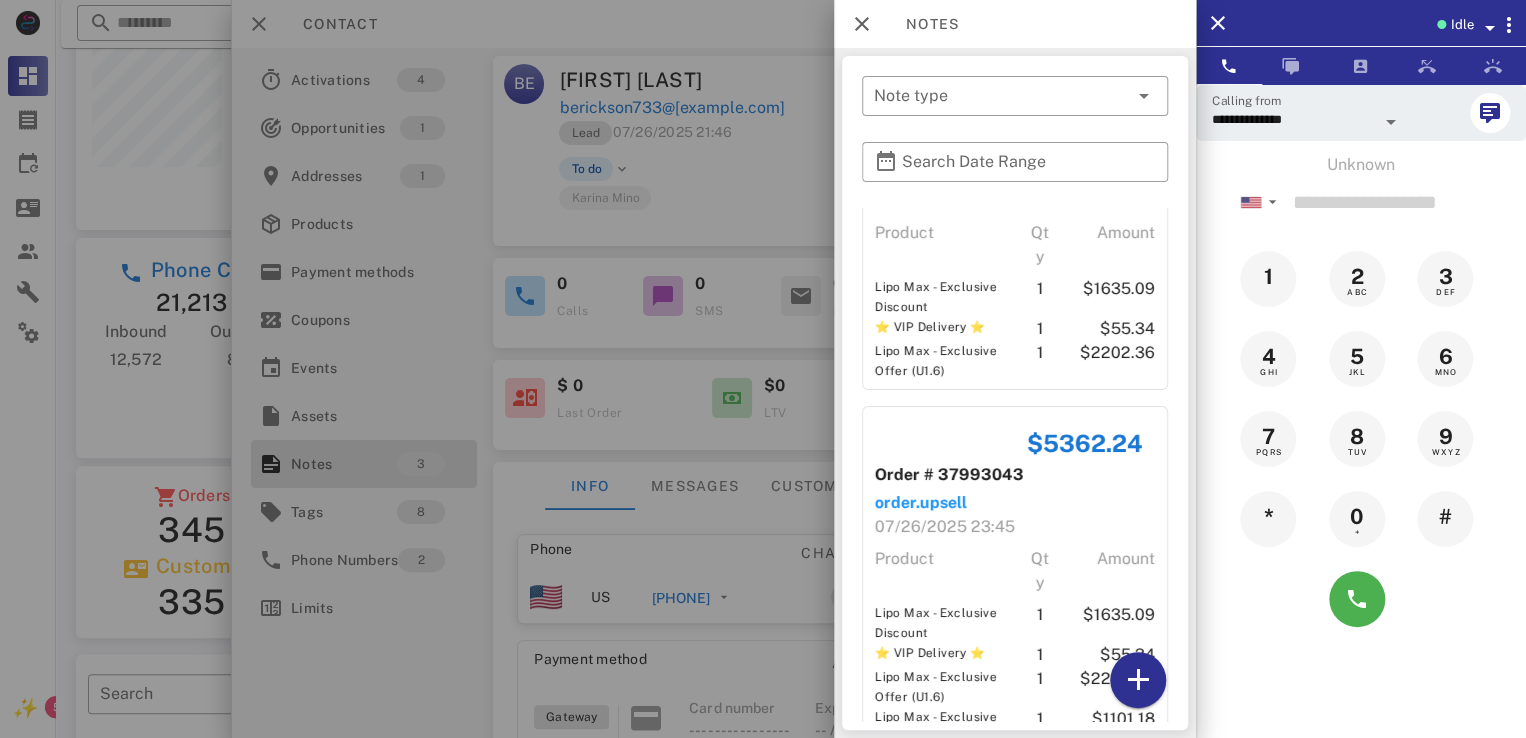 scroll, scrollTop: 476, scrollLeft: 0, axis: vertical 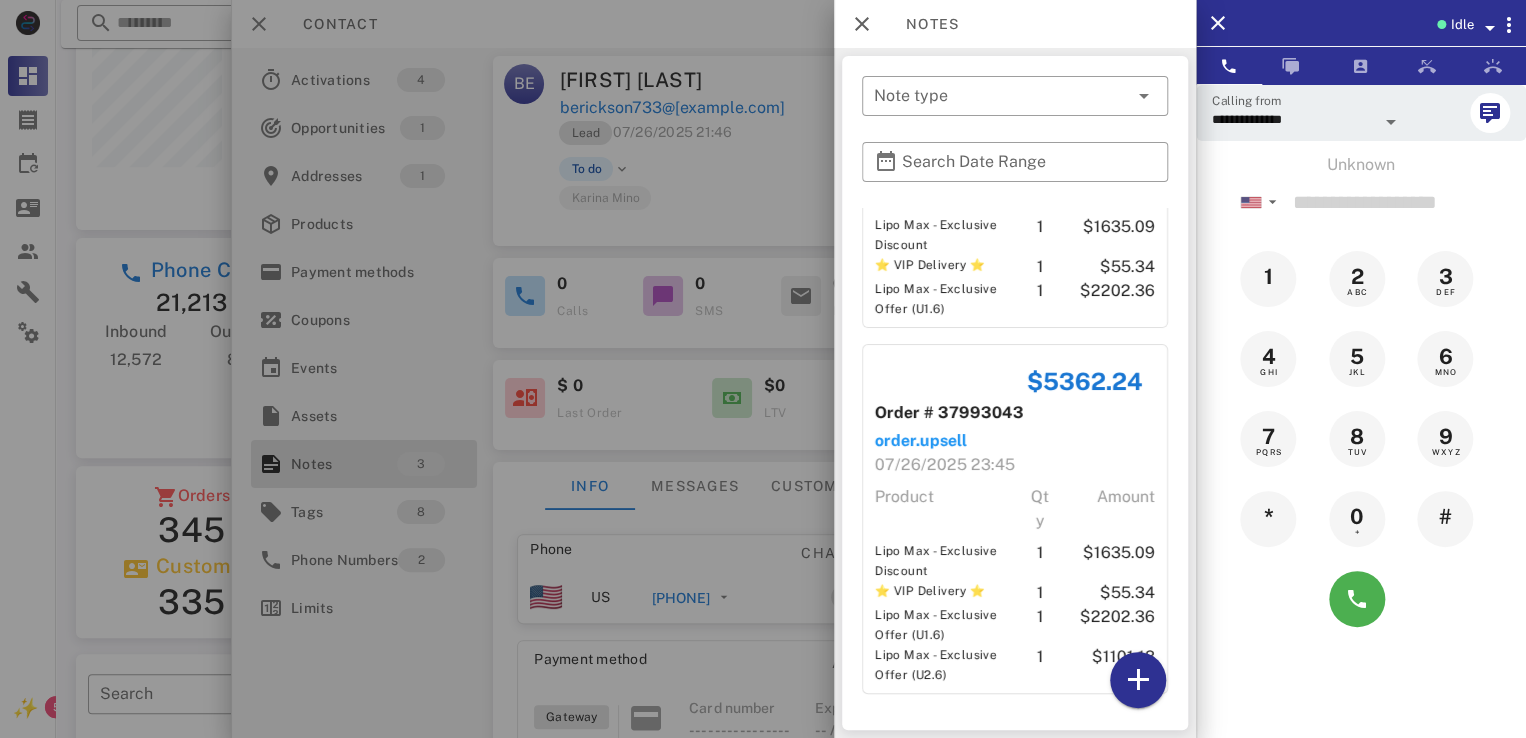 drag, startPoint x: 628, startPoint y: 447, endPoint x: 642, endPoint y: 441, distance: 15.231546 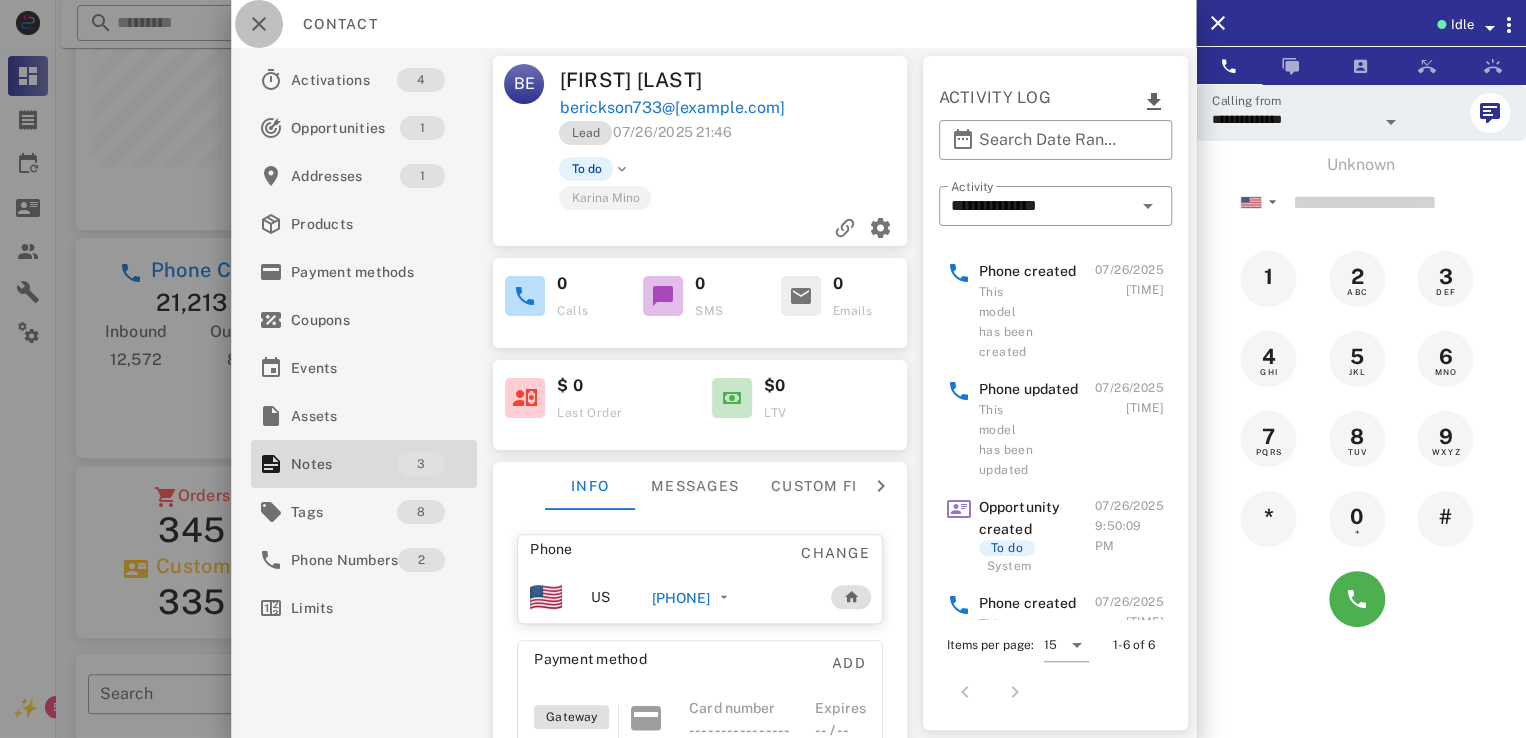 click at bounding box center (259, 24) 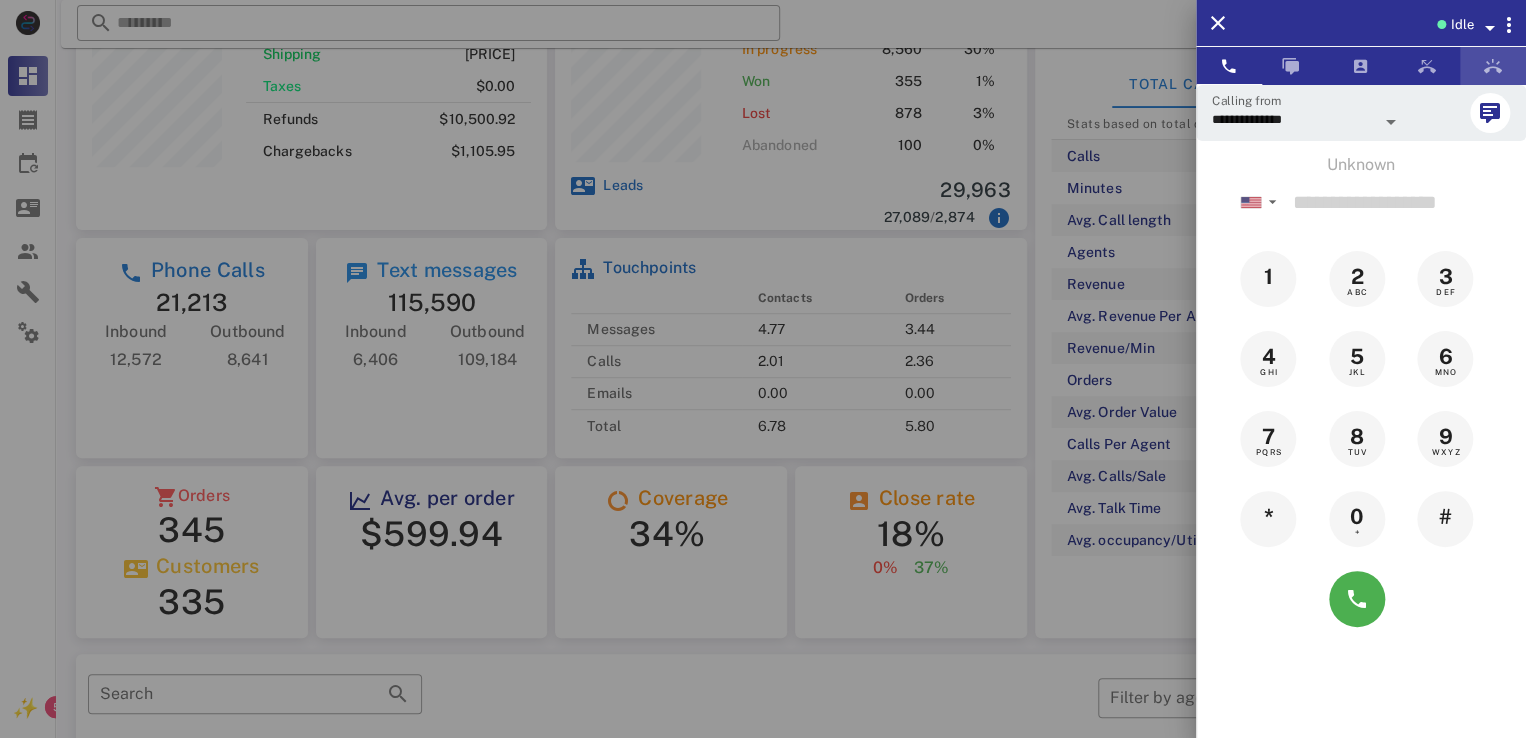 click at bounding box center (1493, 66) 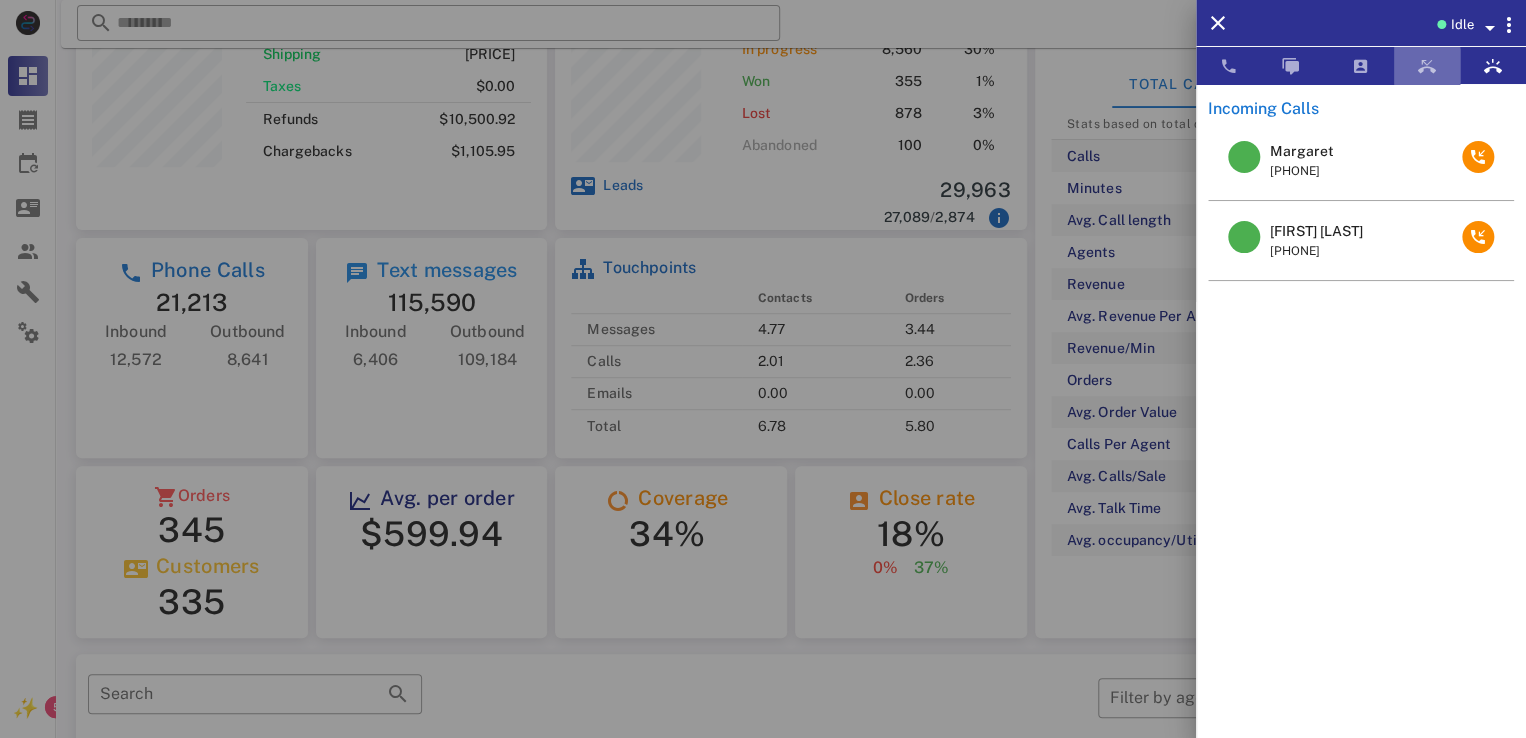 click at bounding box center (1427, 66) 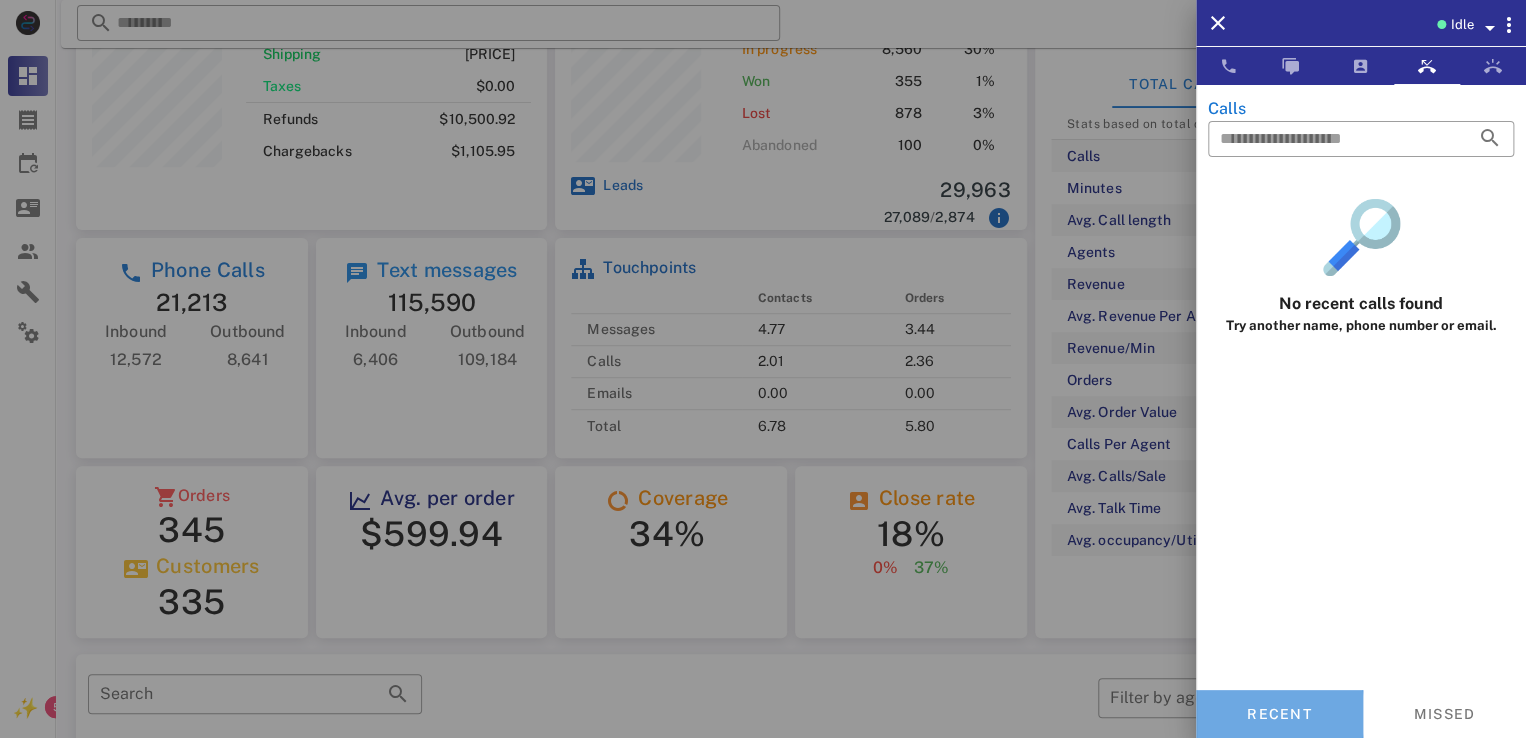 click on "Recent" at bounding box center [1279, 714] 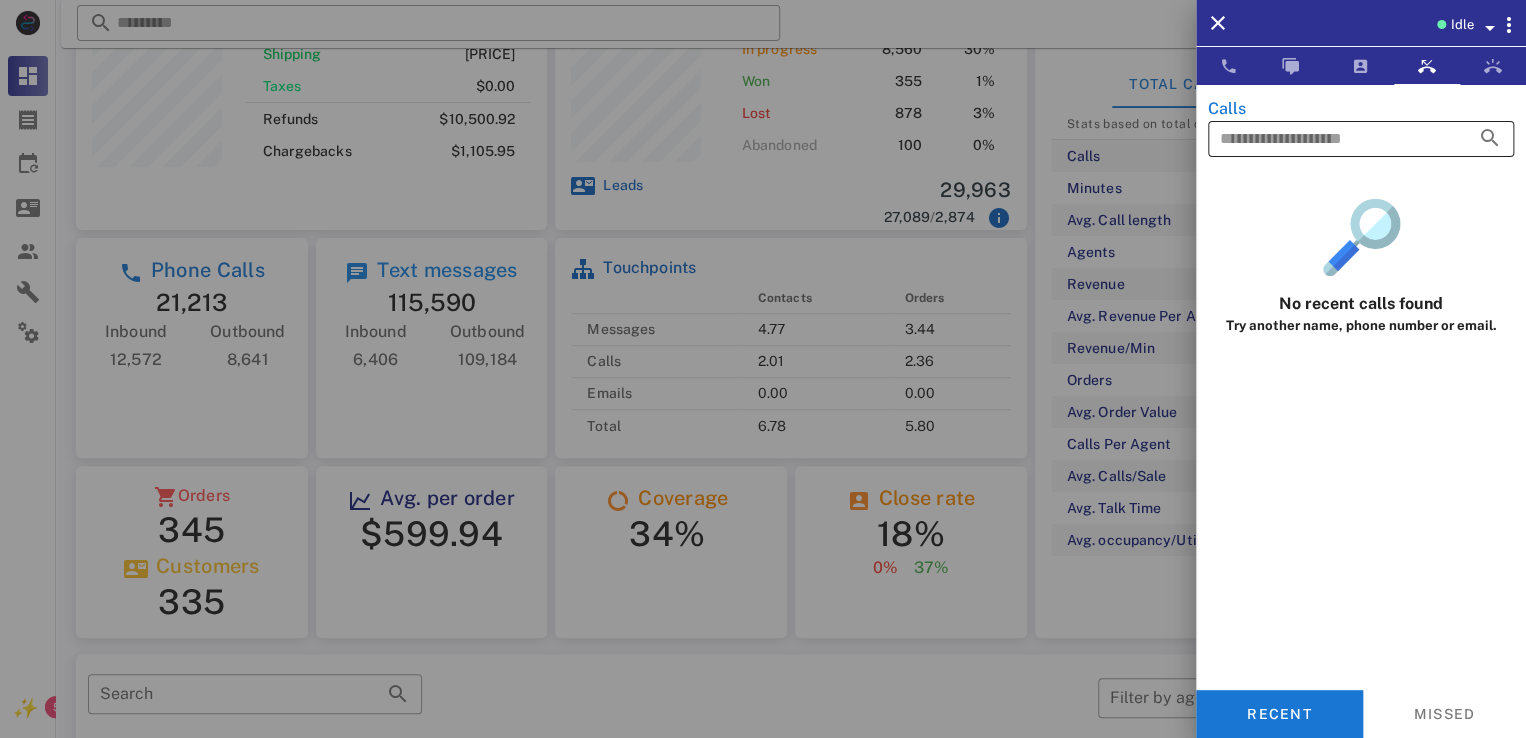 click at bounding box center [1333, 139] 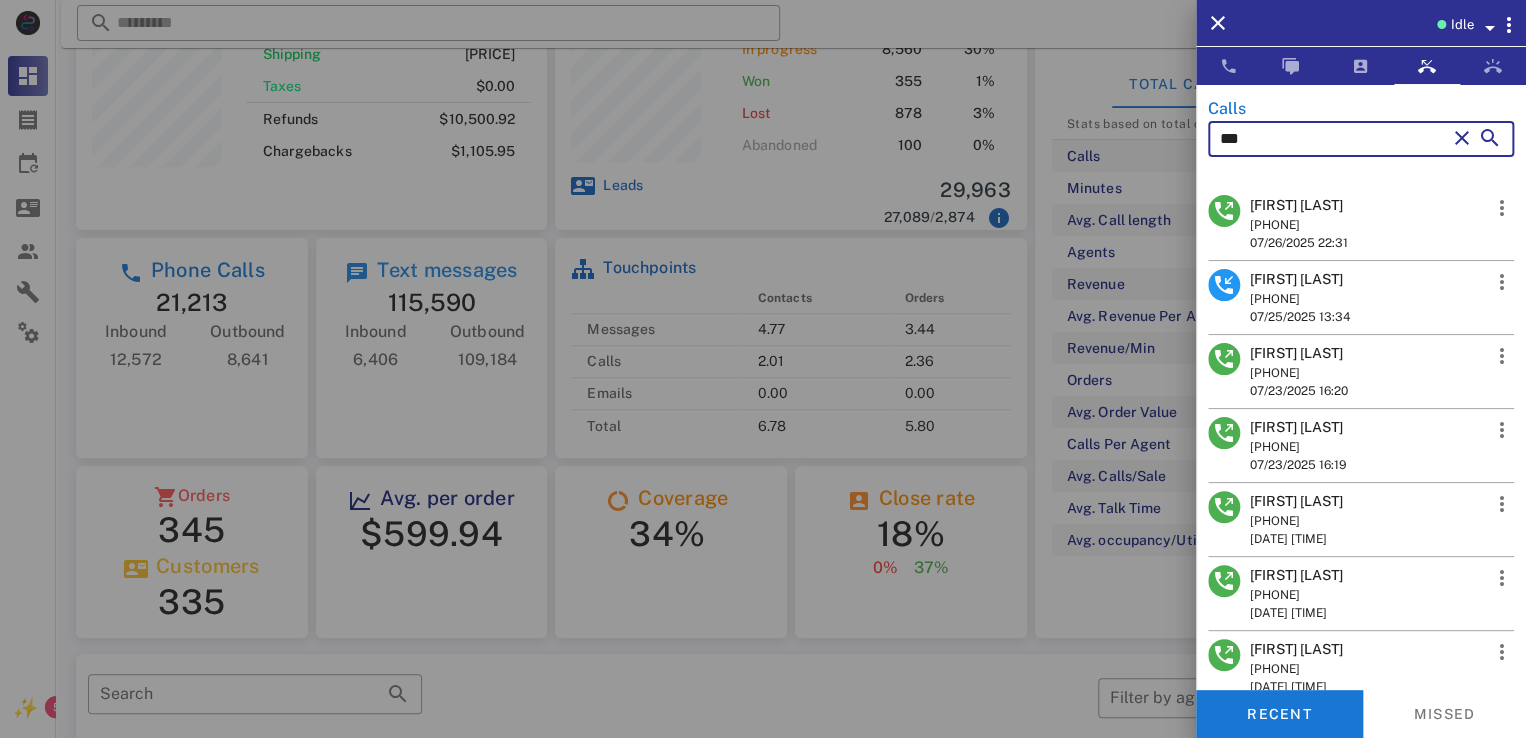 type on "***" 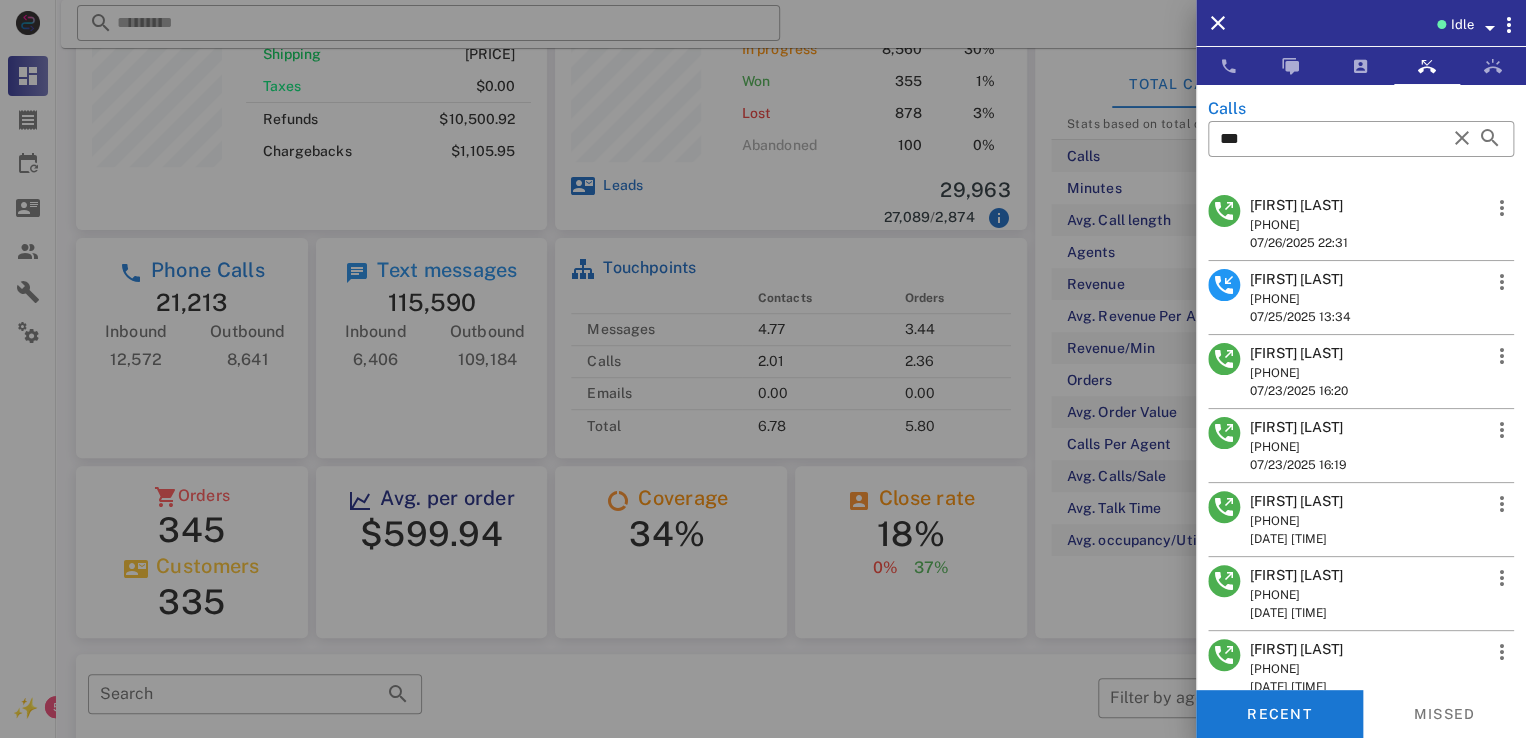 click on "[FIRST] [LAST]" at bounding box center [1299, 205] 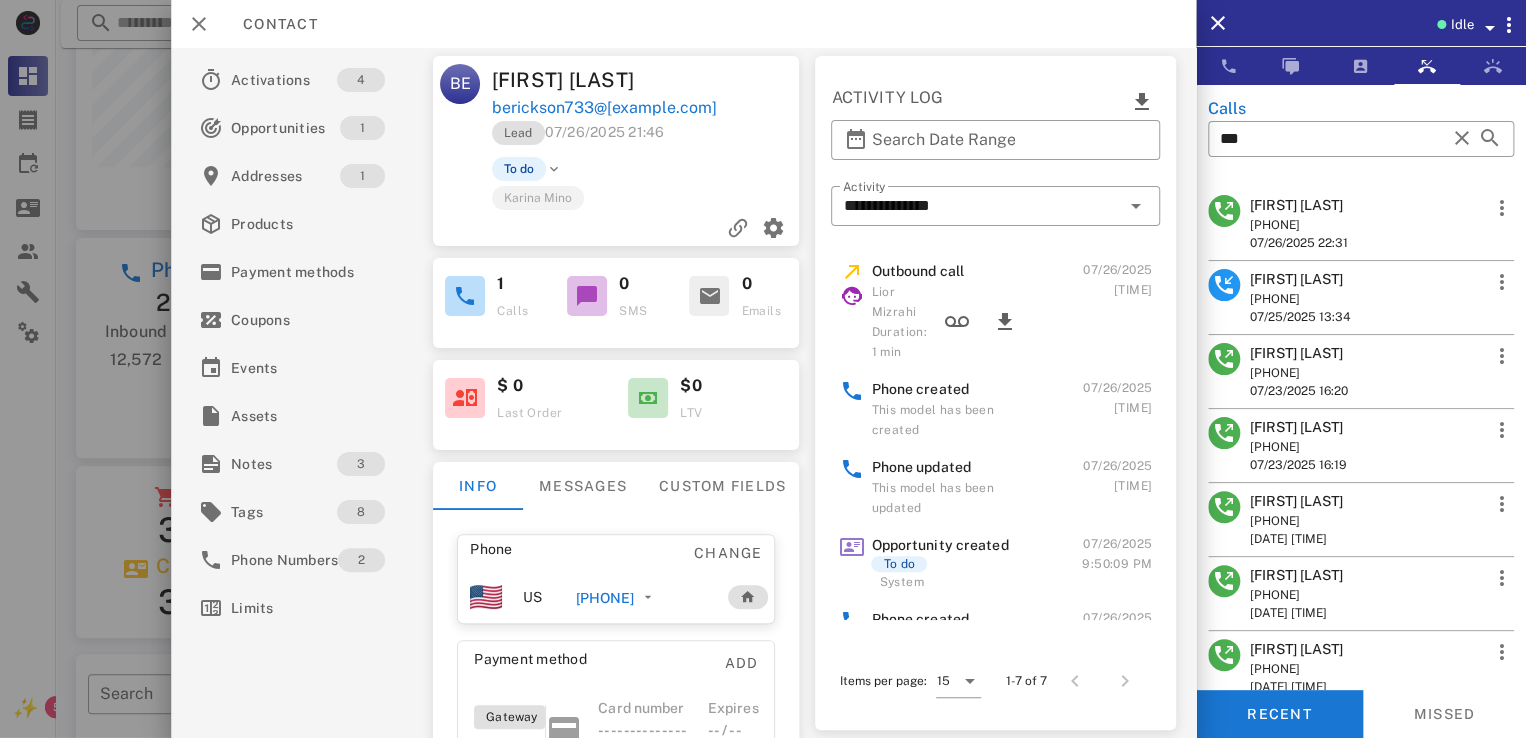 click on "Phone   Change   US   [PHONE]   Payment method   Add  Gateway  Card number  ---- ---- ---- ----  Expires  -- / --  Address   Change   [NUMBER] [STREET] .
[CITY], [STATE], [ZIP].
US" at bounding box center (616, 740) 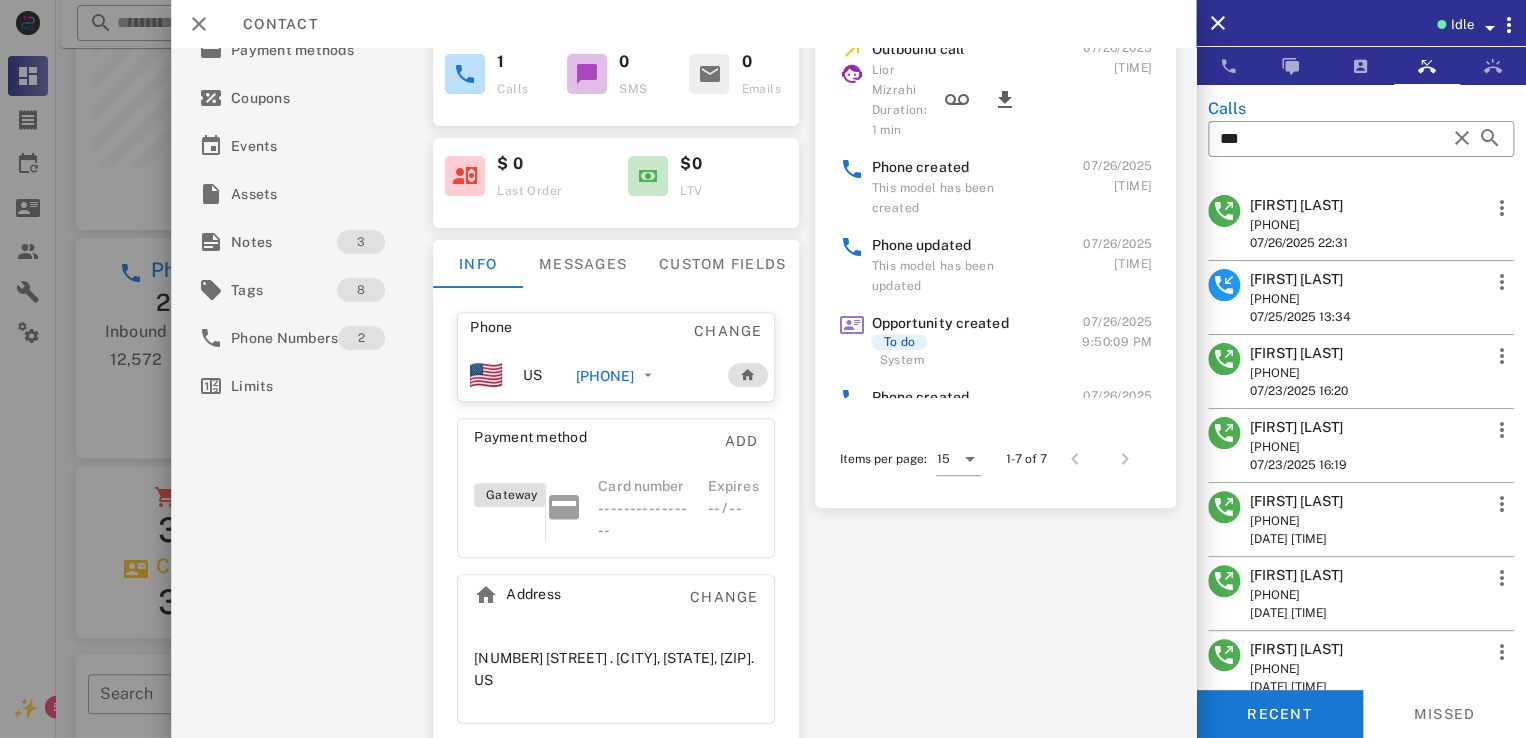 scroll, scrollTop: 200, scrollLeft: 0, axis: vertical 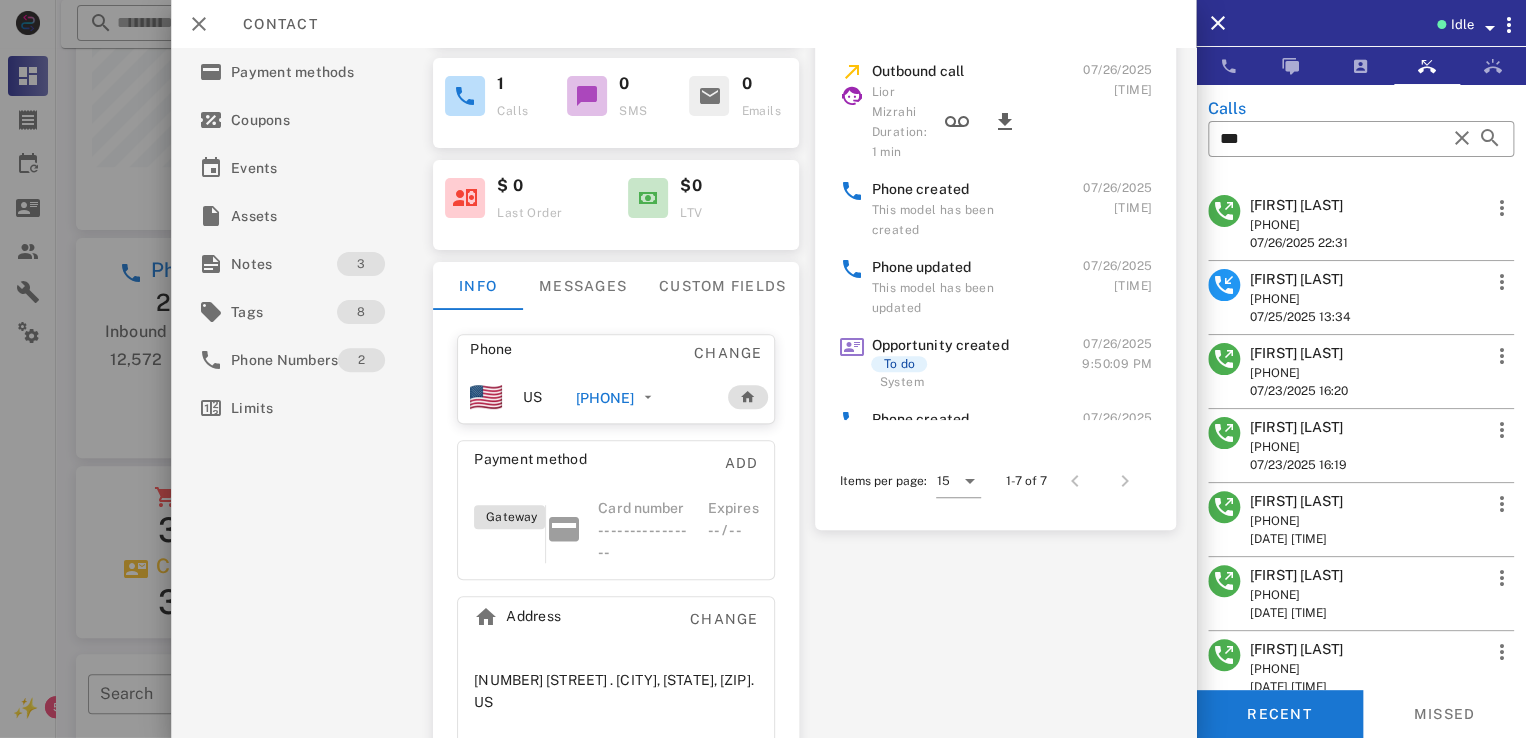 click on "[PHONE]" at bounding box center [605, 398] 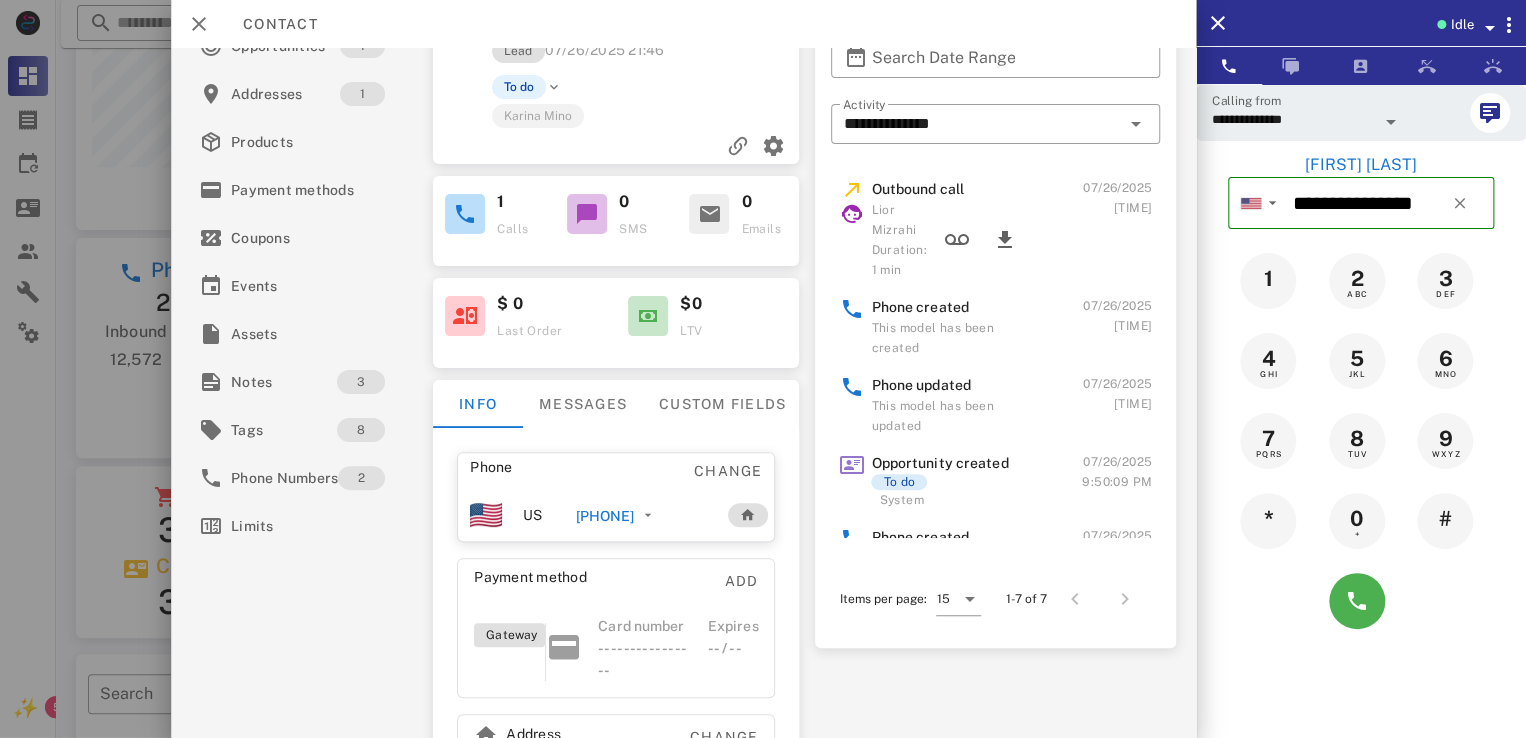 scroll, scrollTop: 58, scrollLeft: 0, axis: vertical 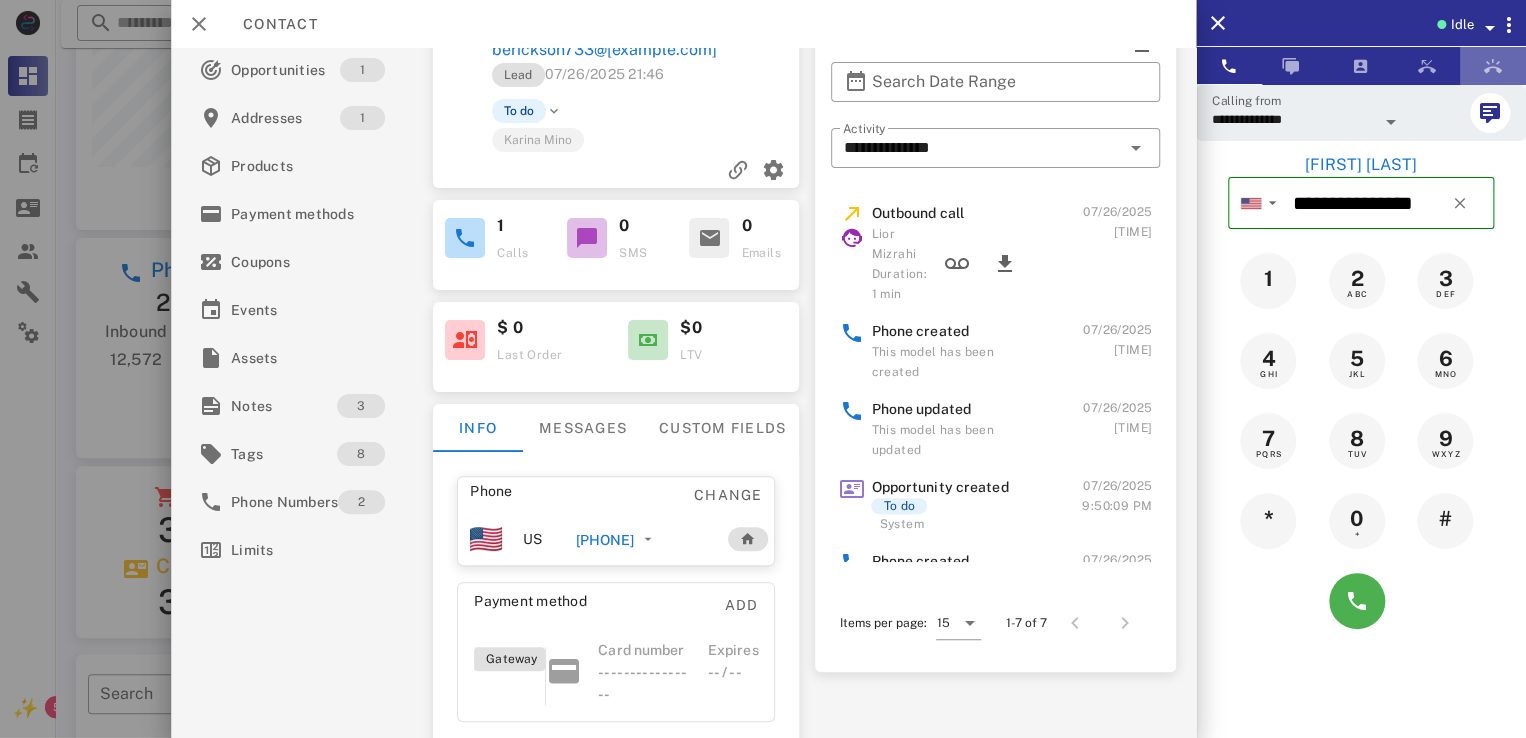 click at bounding box center [1493, 66] 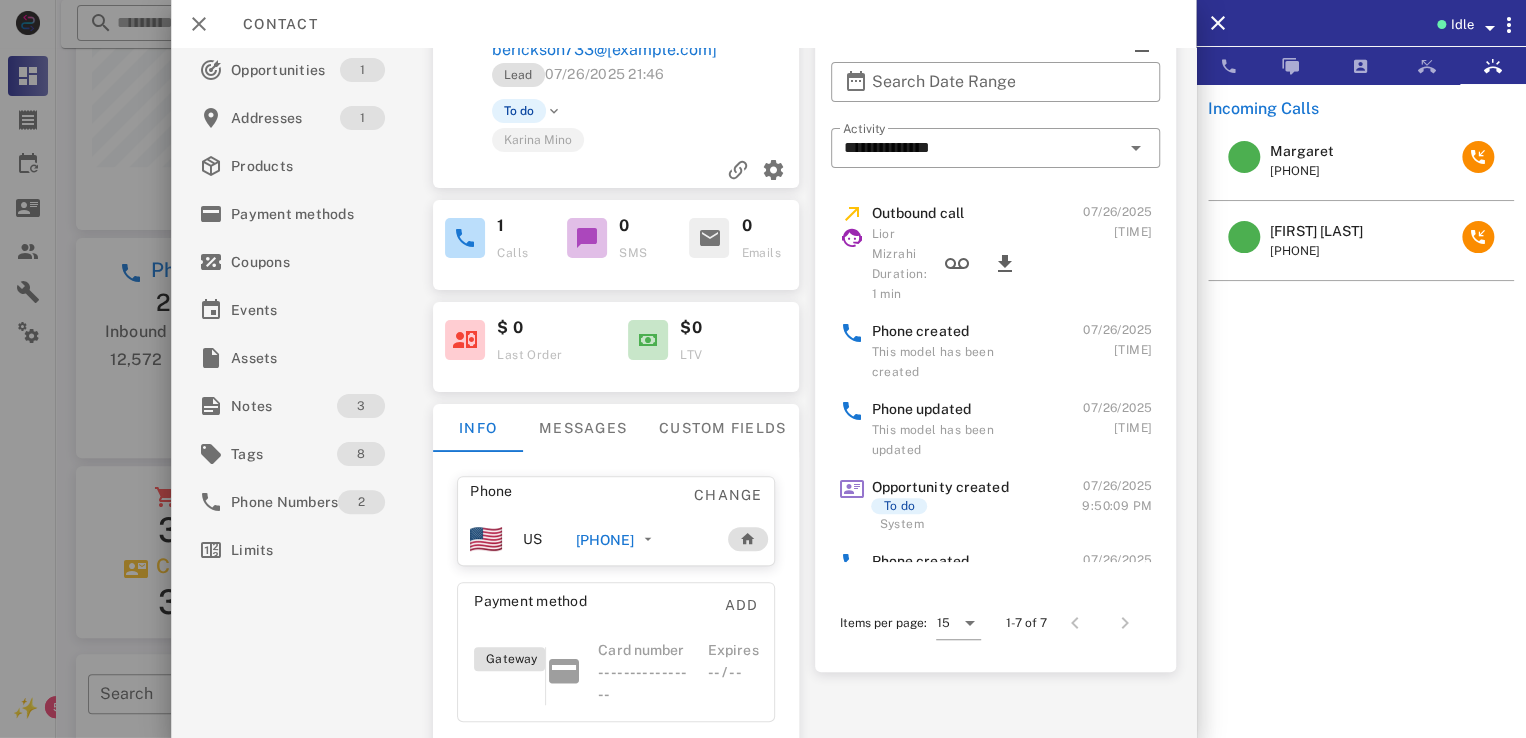 click on "Margaret" at bounding box center (1302, 151) 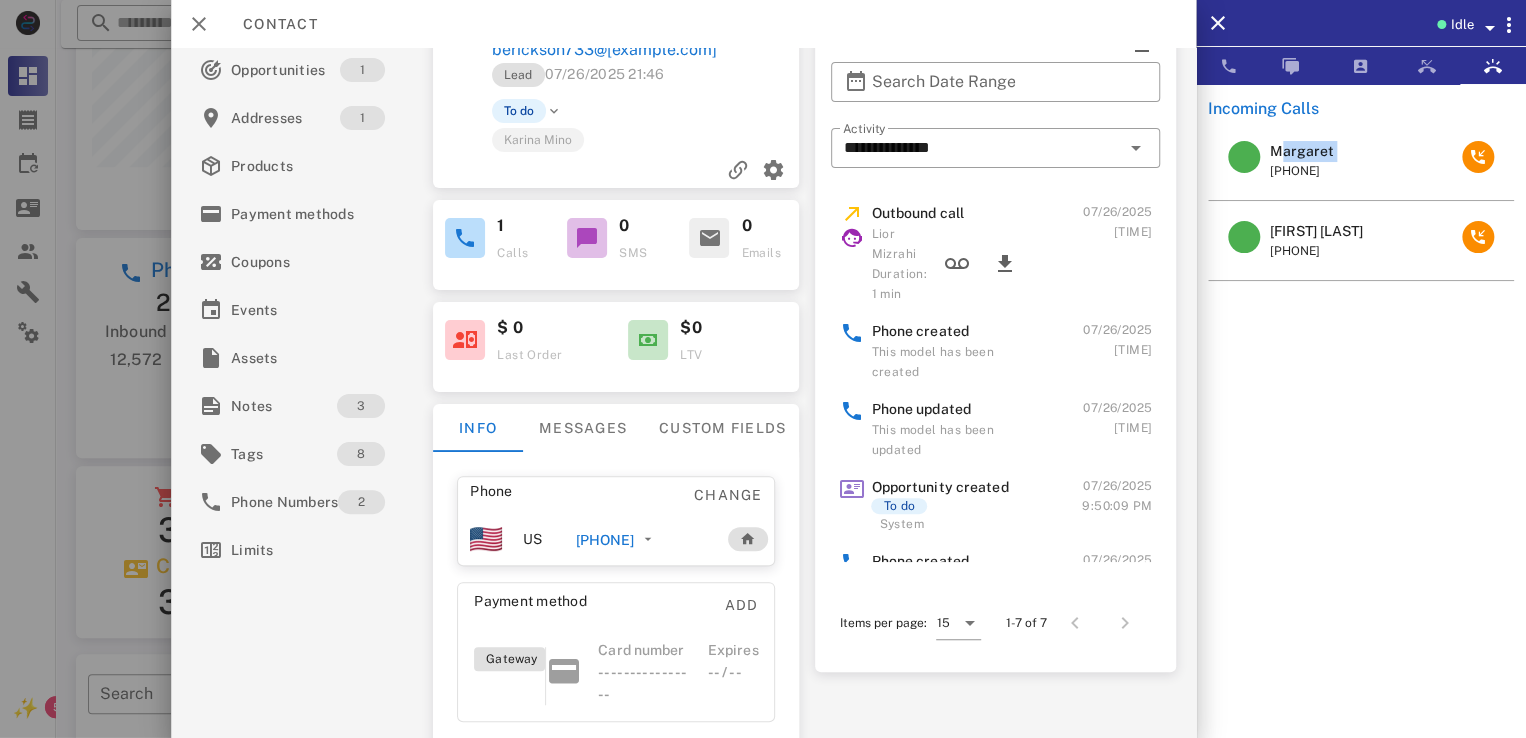 click on "Margaret" at bounding box center (1302, 151) 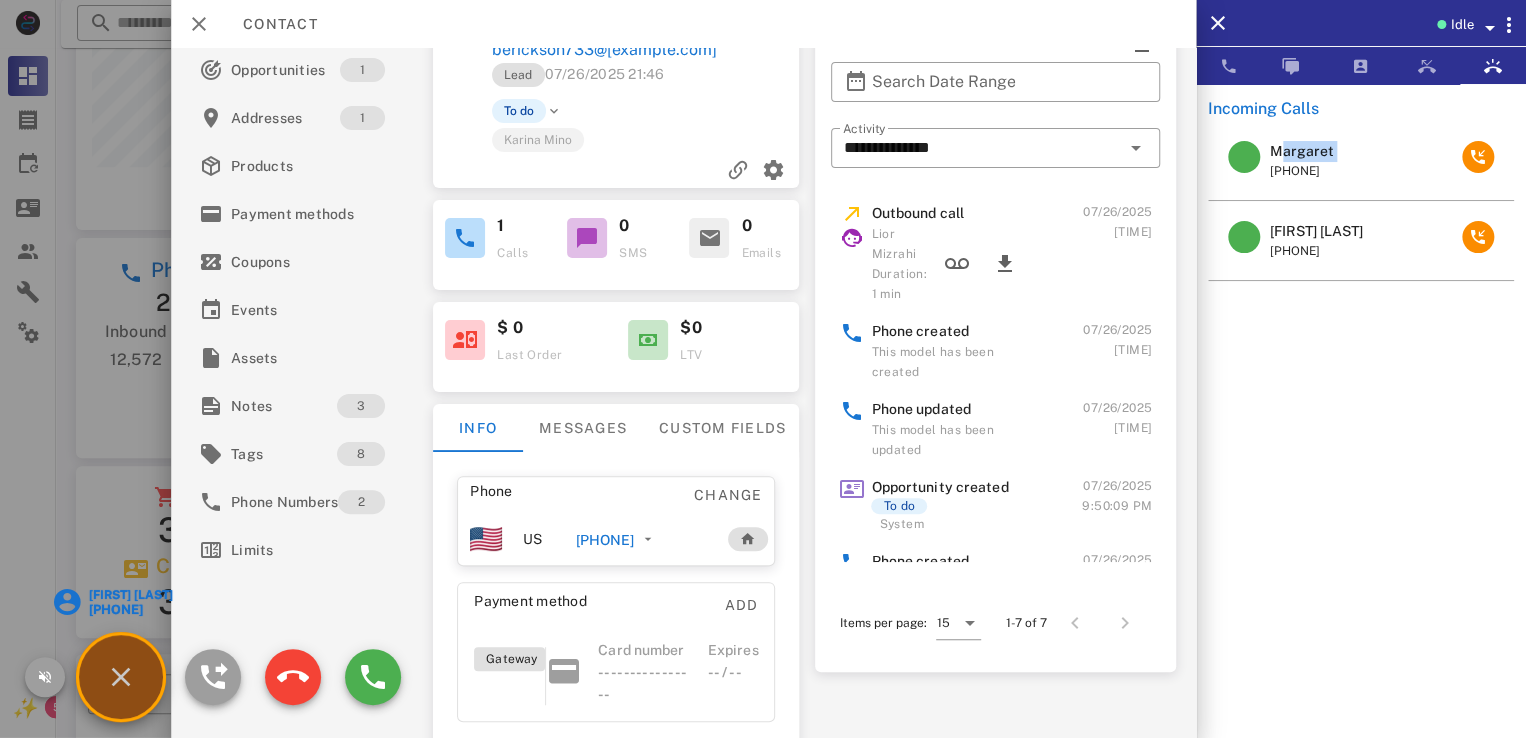 click on "[FIRST] [LAST]" at bounding box center (129, 595) 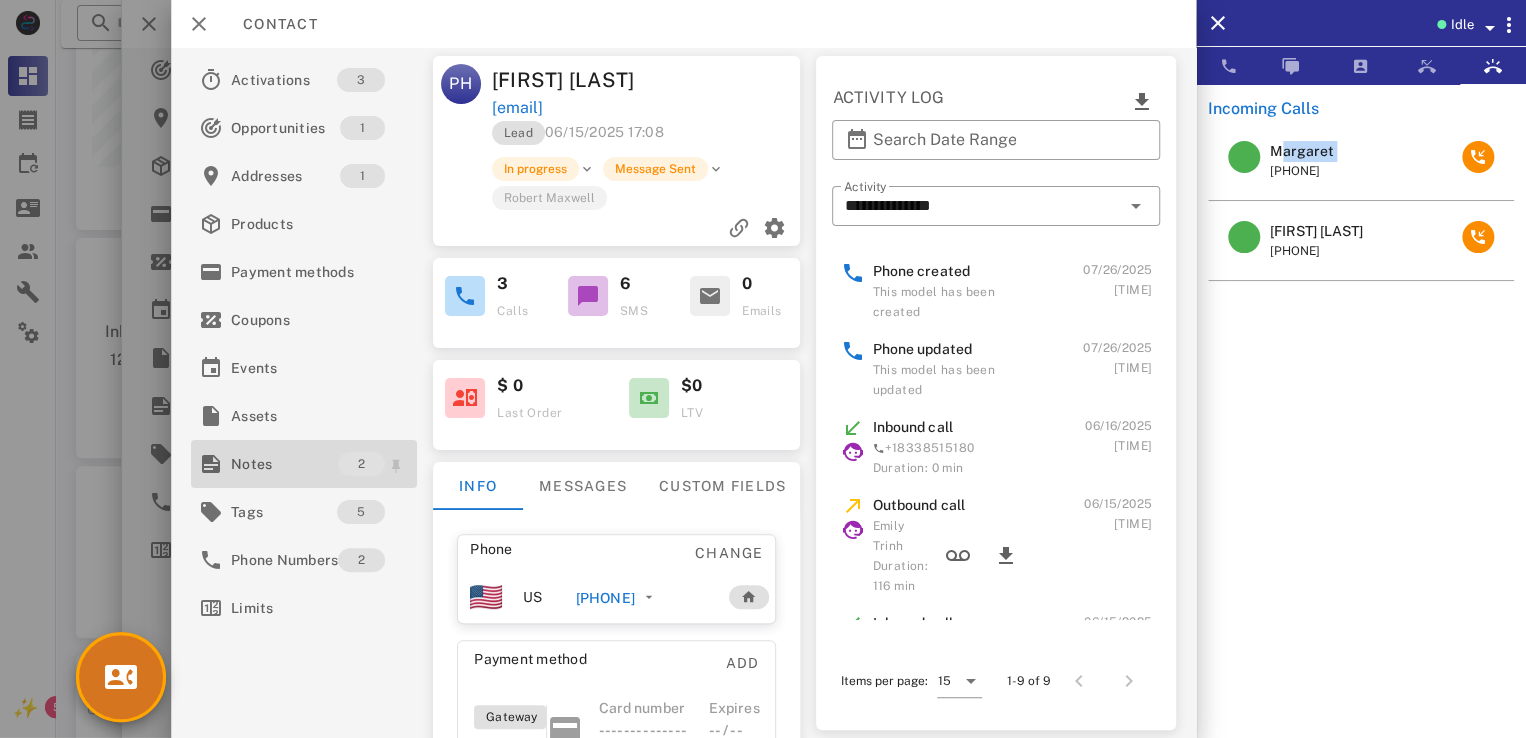 click on "Notes" at bounding box center (284, 464) 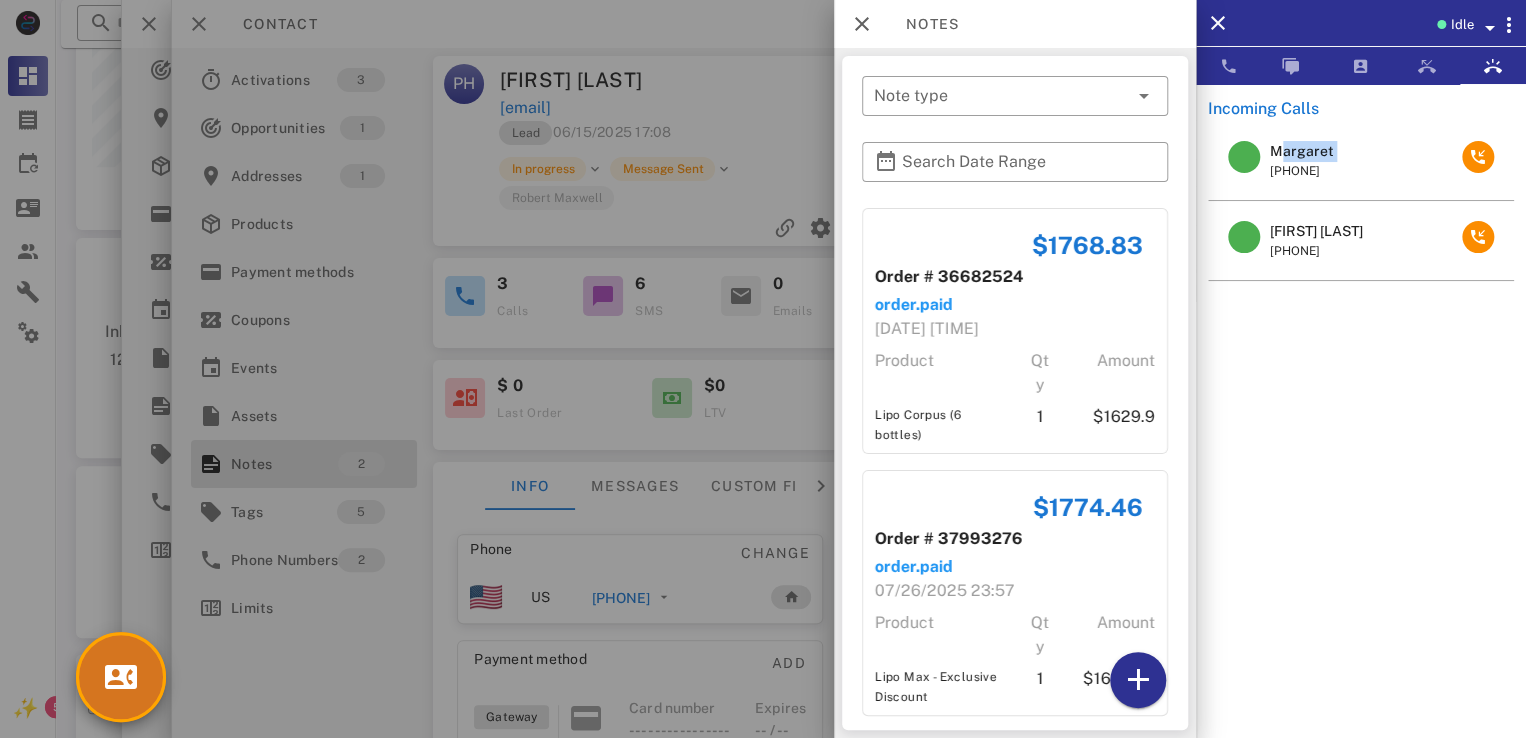 scroll, scrollTop: 22, scrollLeft: 0, axis: vertical 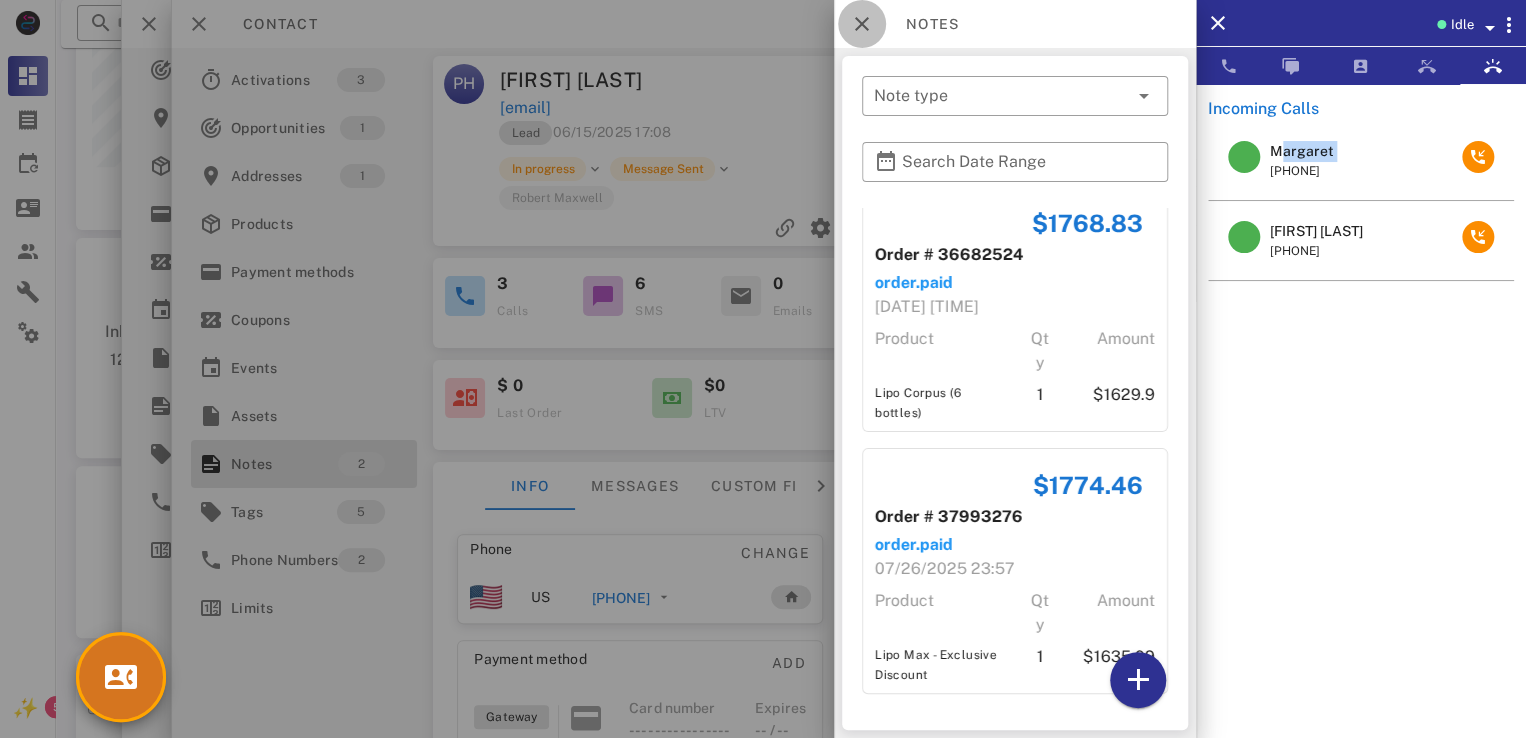 click at bounding box center [862, 24] 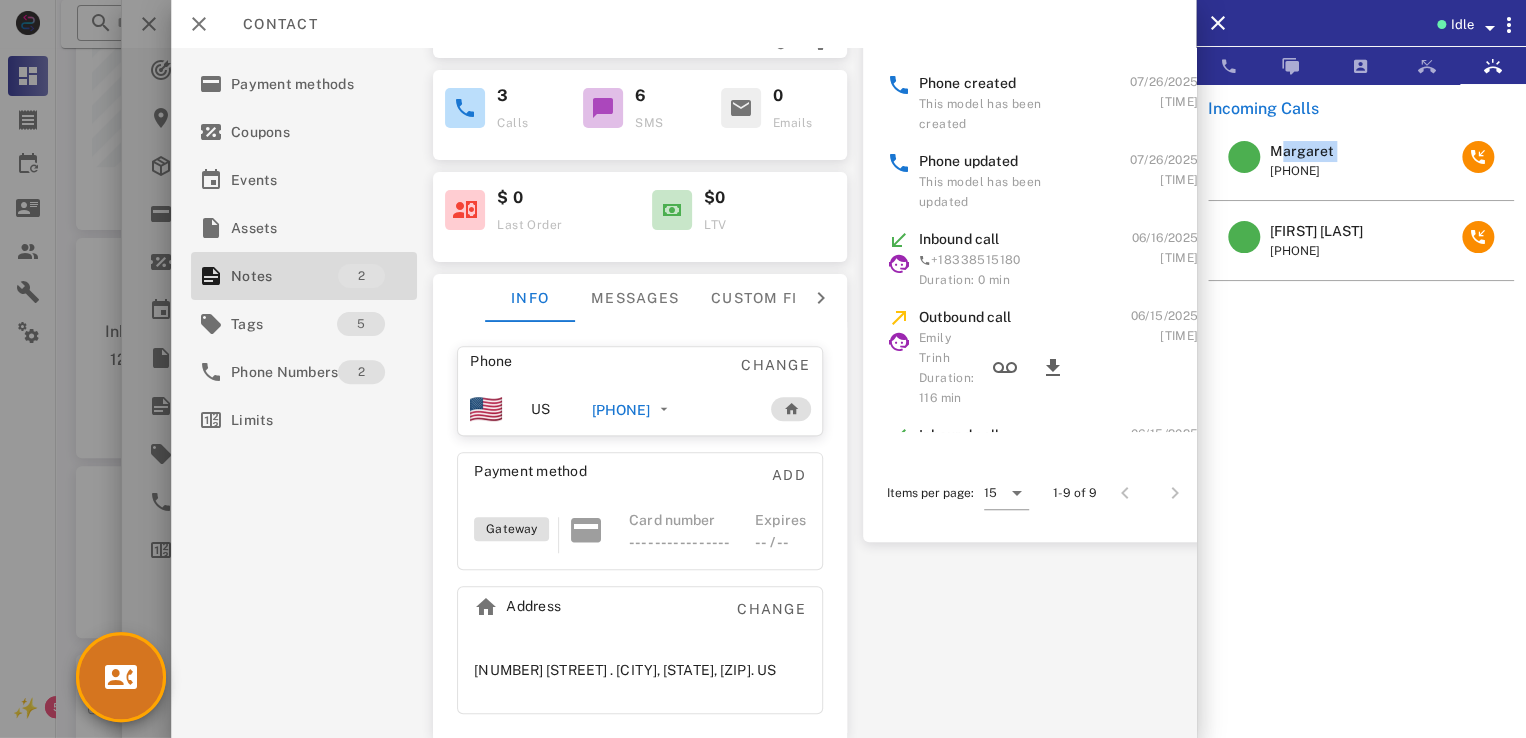 scroll, scrollTop: 0, scrollLeft: 0, axis: both 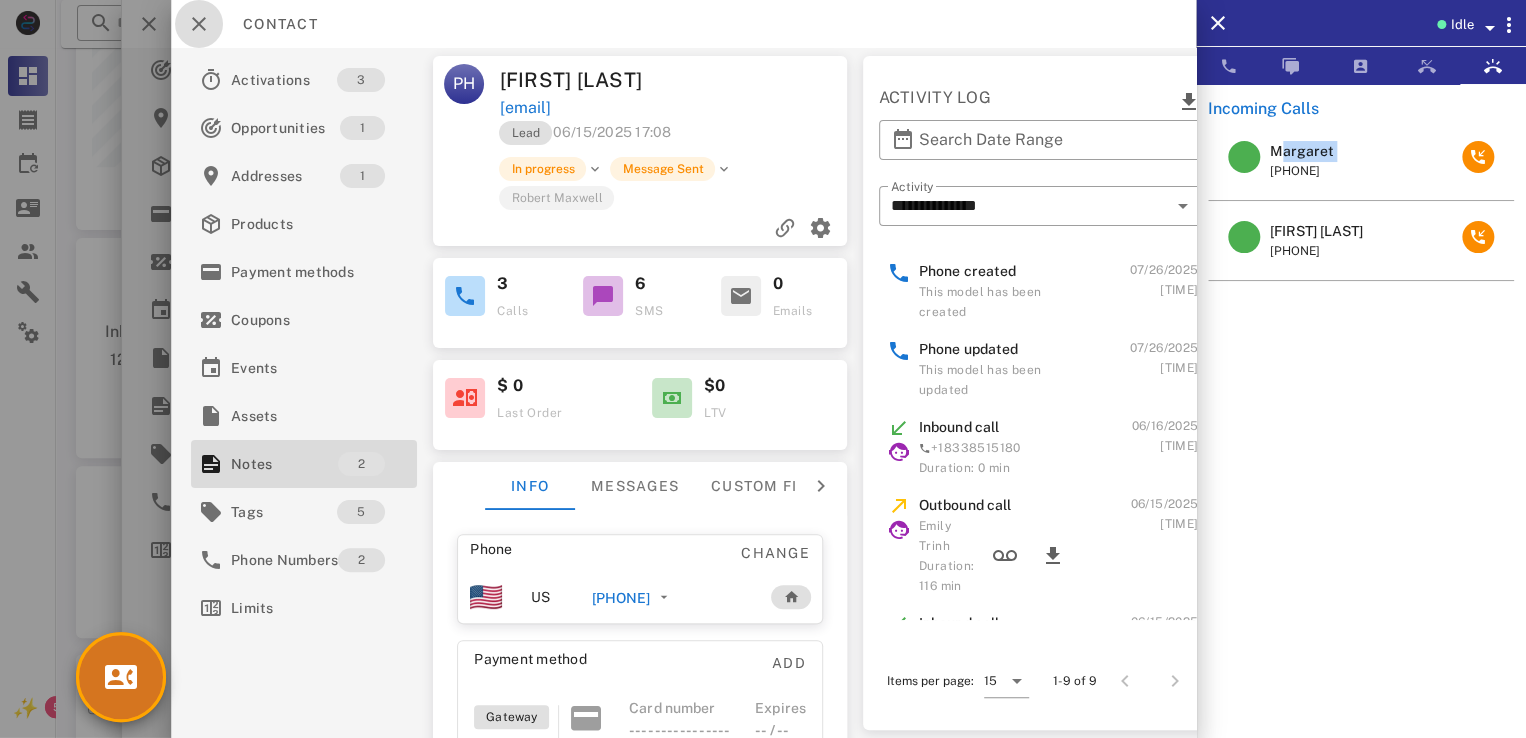 click at bounding box center (199, 24) 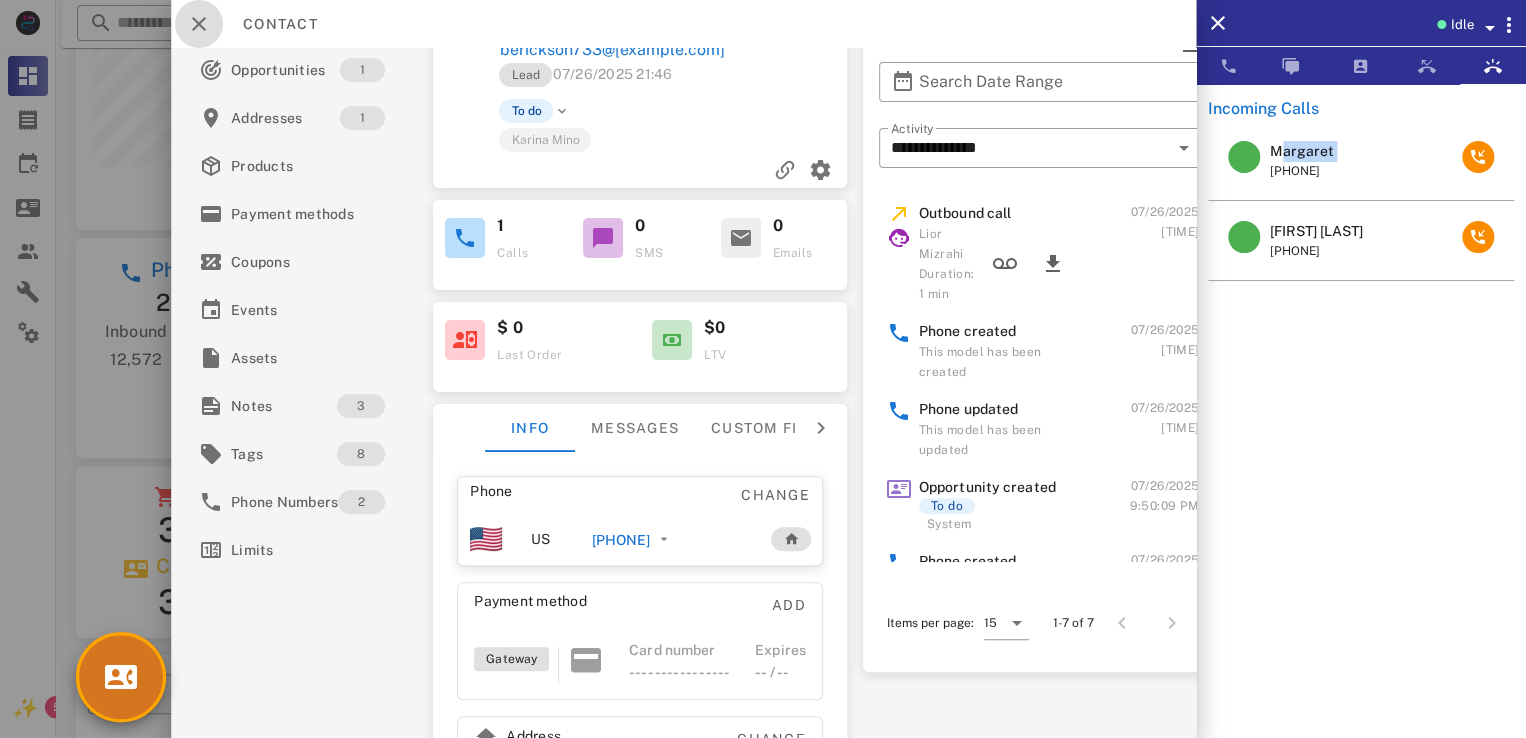 click at bounding box center [199, 24] 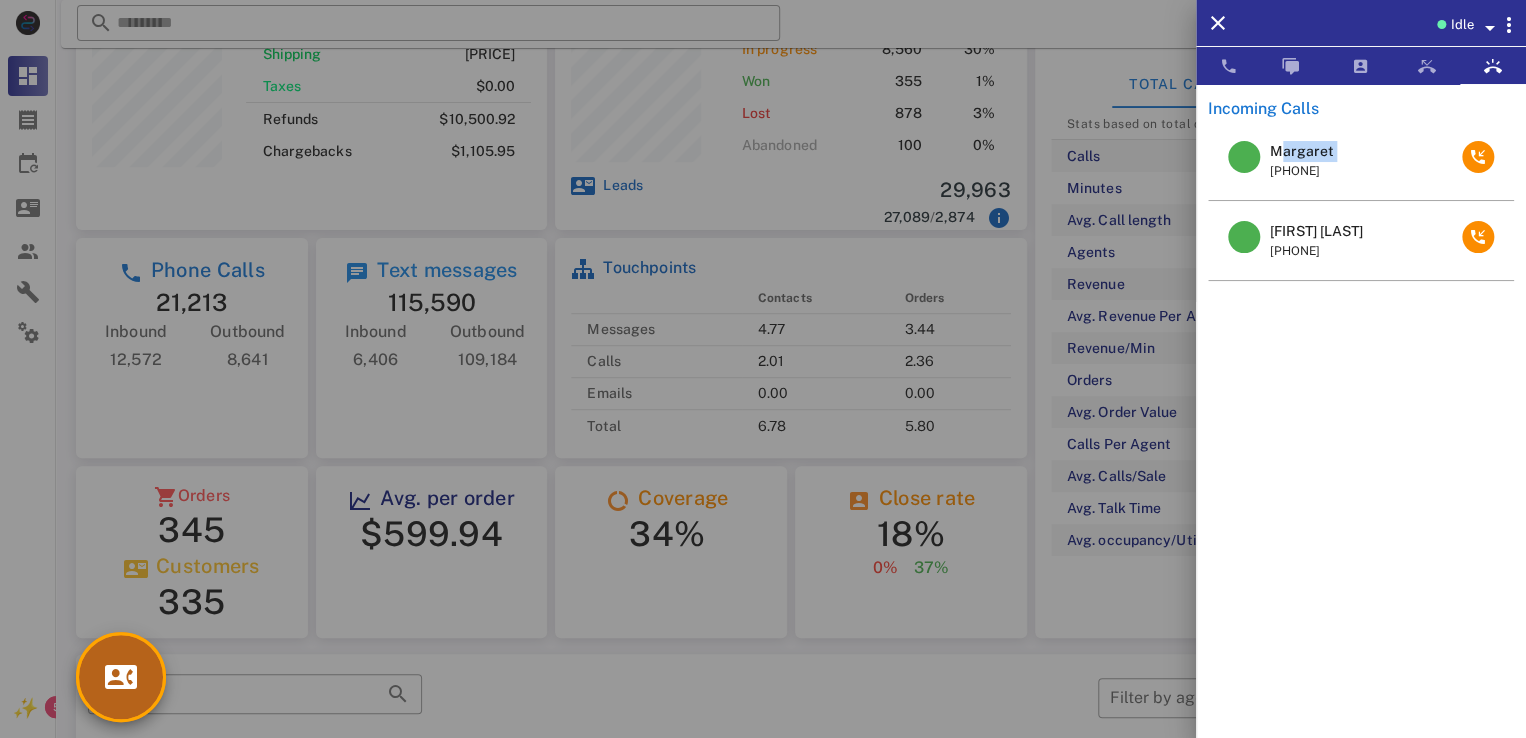 drag, startPoint x: 124, startPoint y: 696, endPoint x: 130, endPoint y: 637, distance: 59.3043 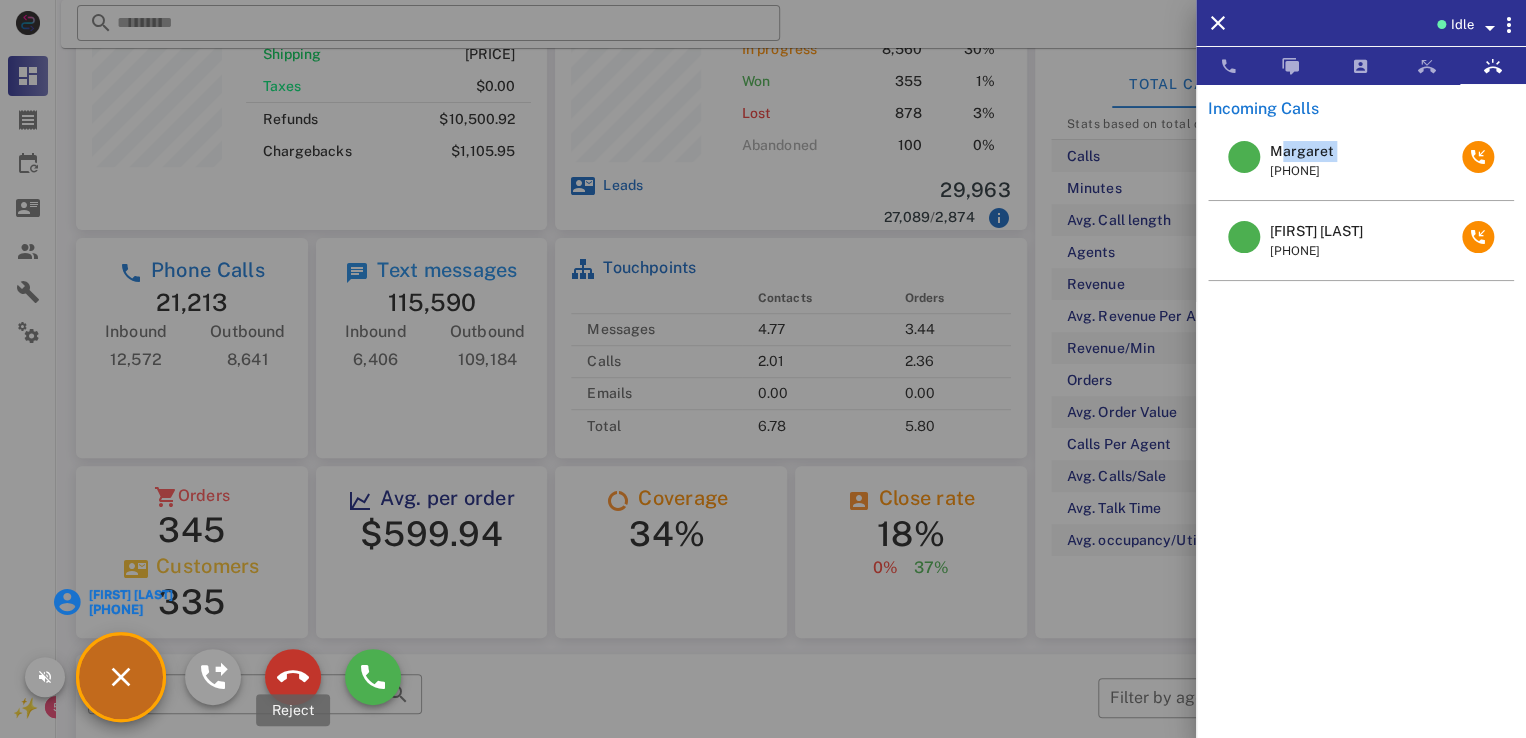 click at bounding box center (293, 677) 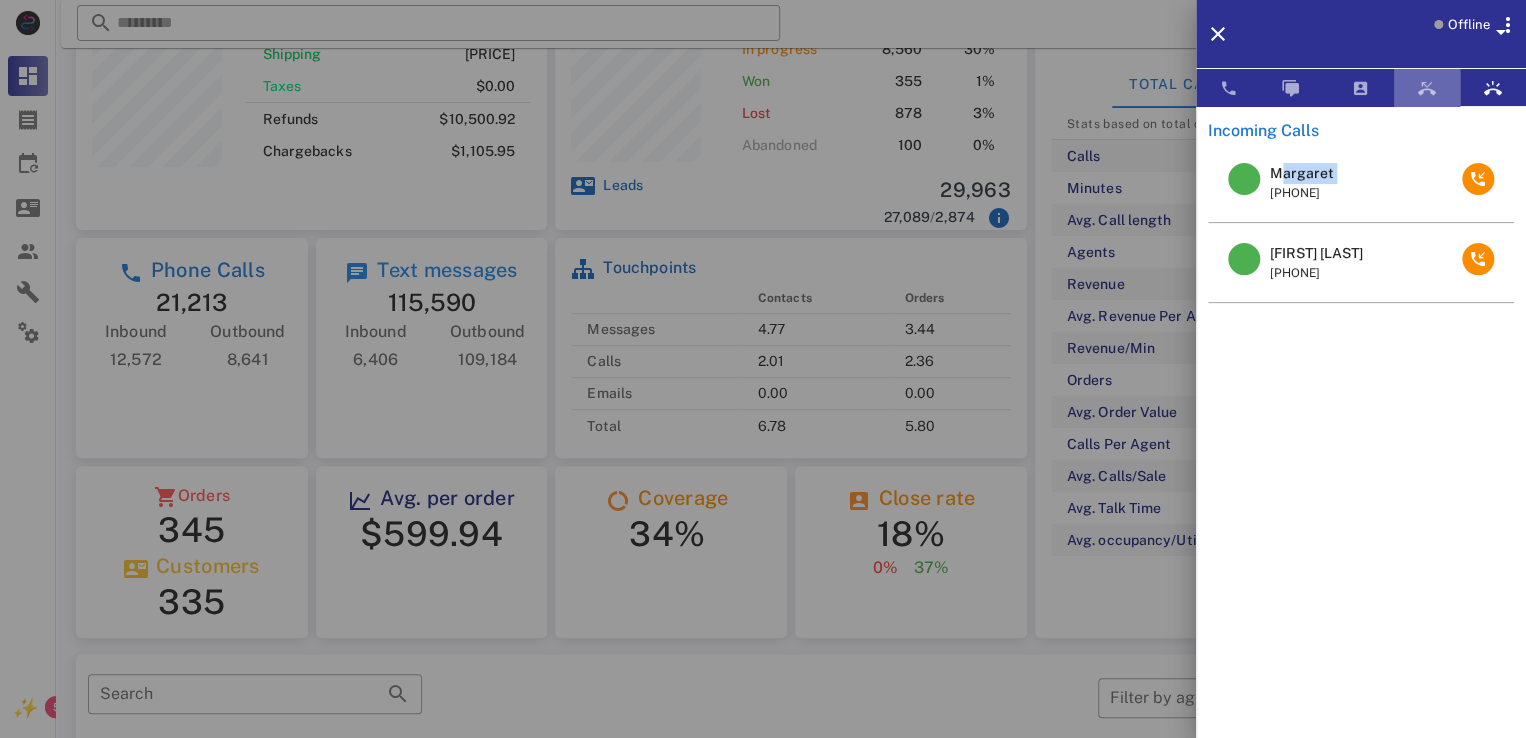 click at bounding box center [1427, 88] 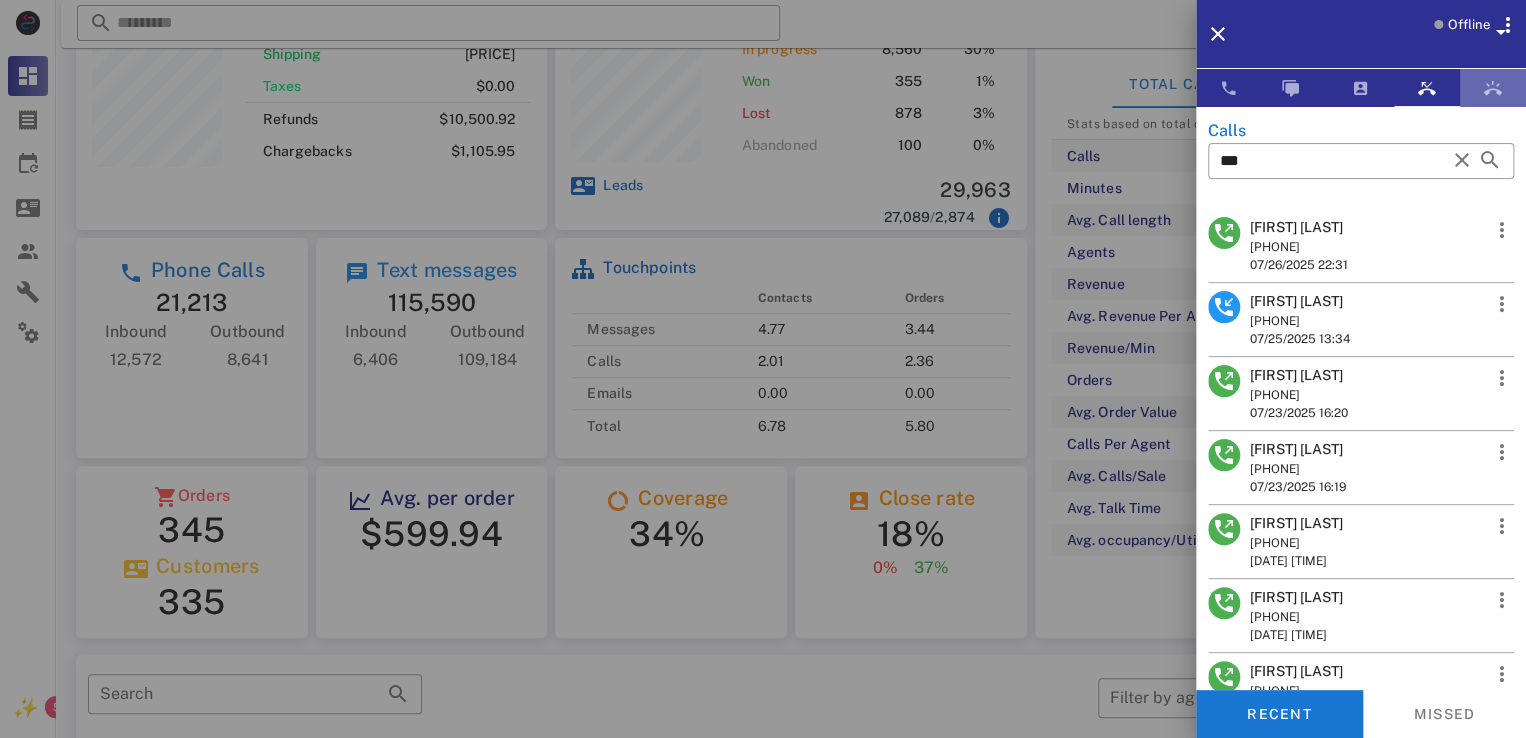 click at bounding box center (1493, 88) 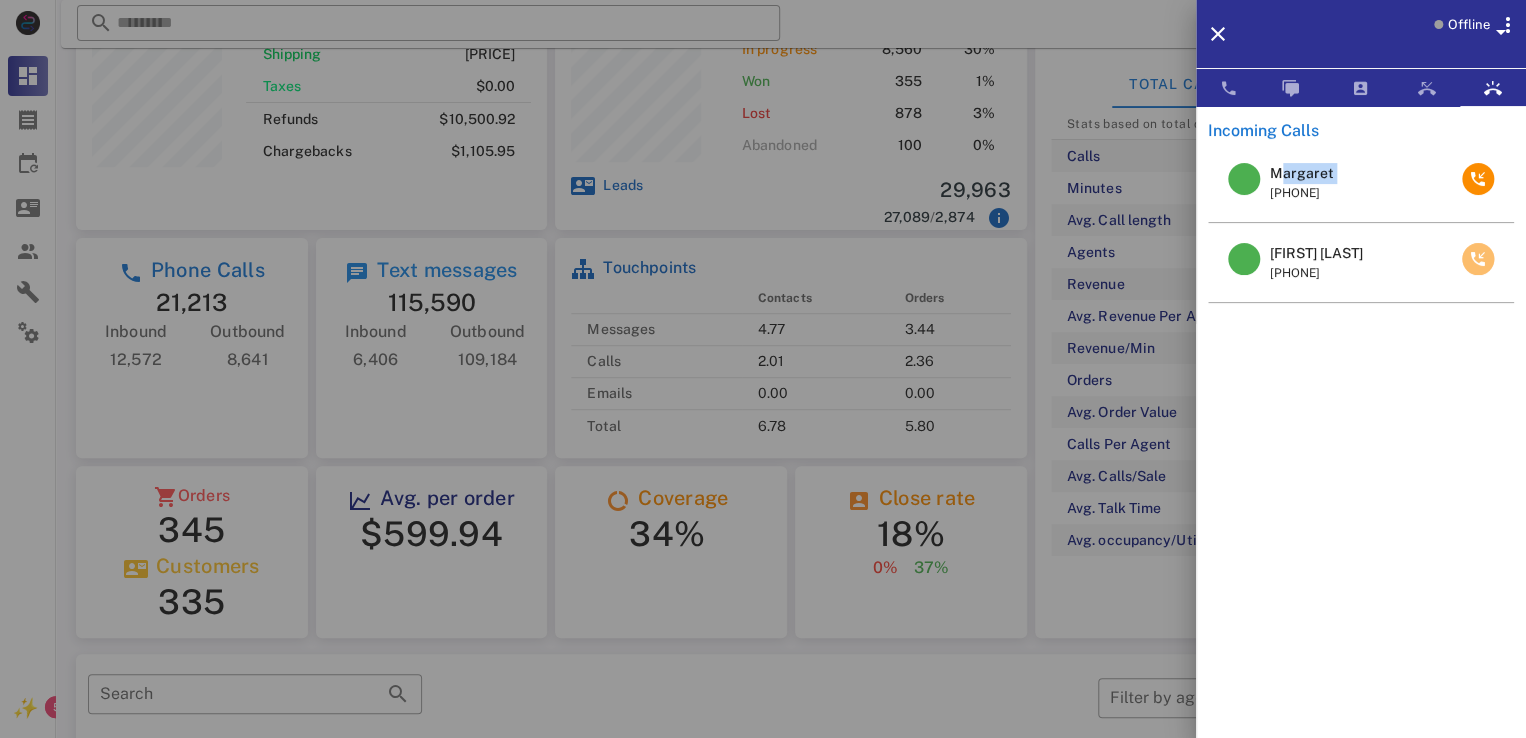 click at bounding box center (1478, 259) 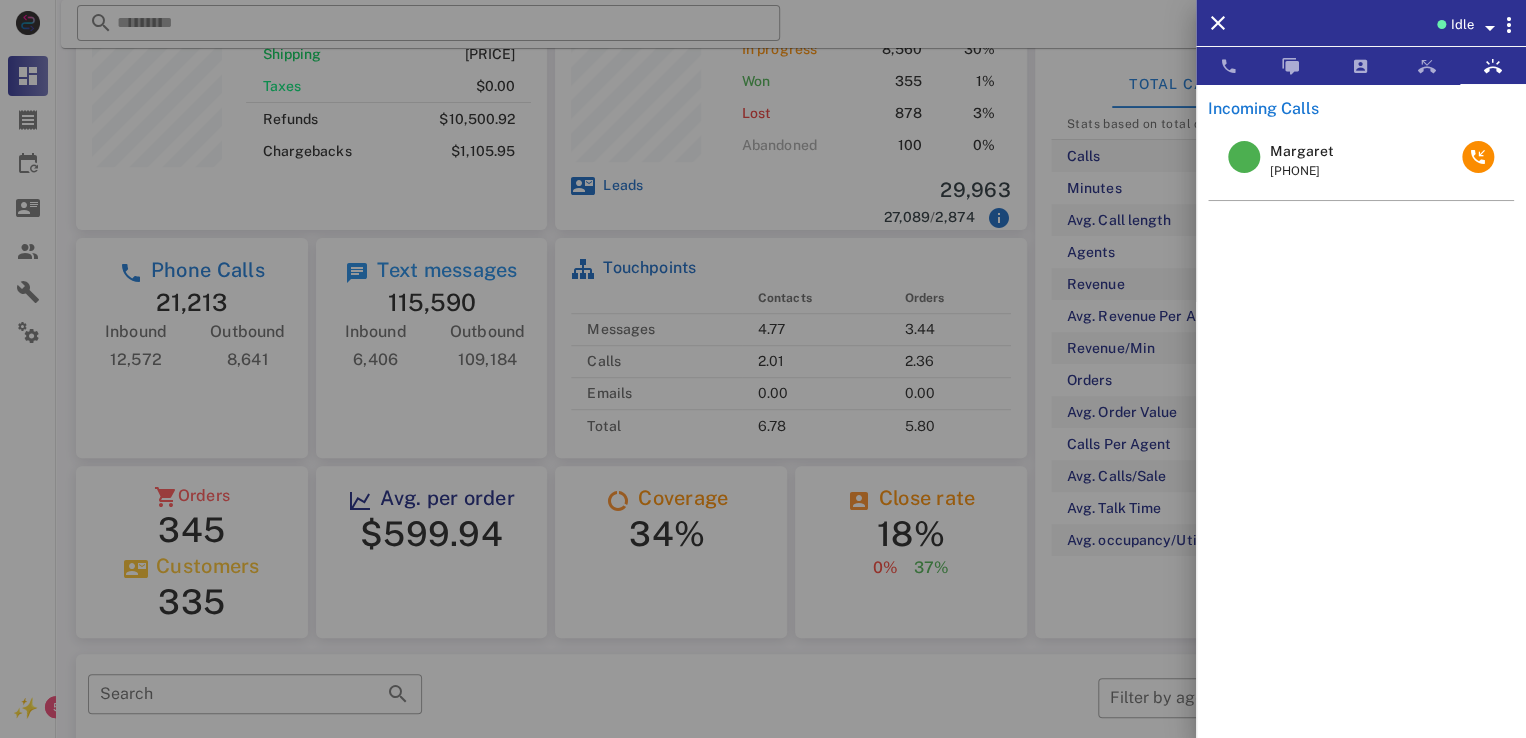 click on "[FIRST]   [PHONE]" at bounding box center (1361, 420) 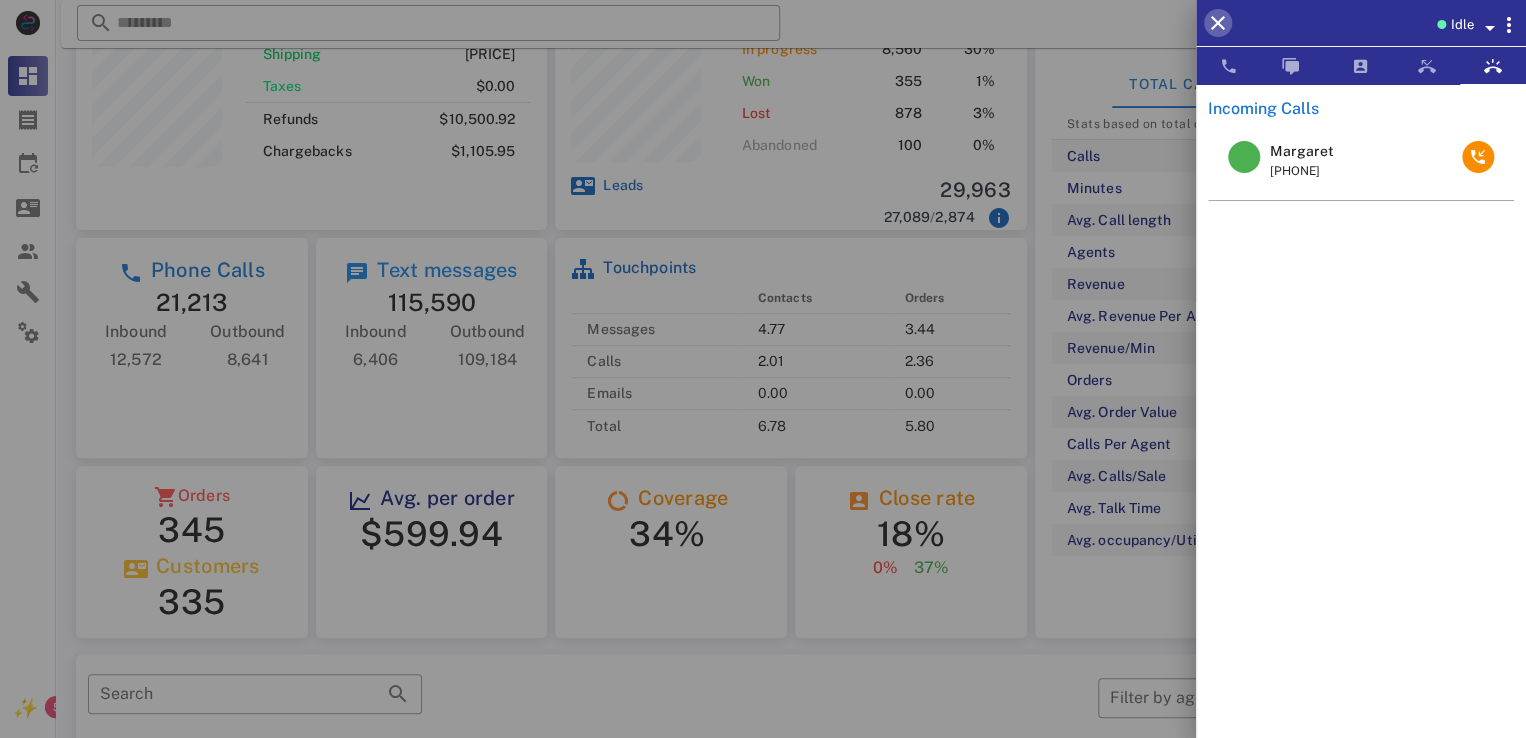 click at bounding box center [1218, 23] 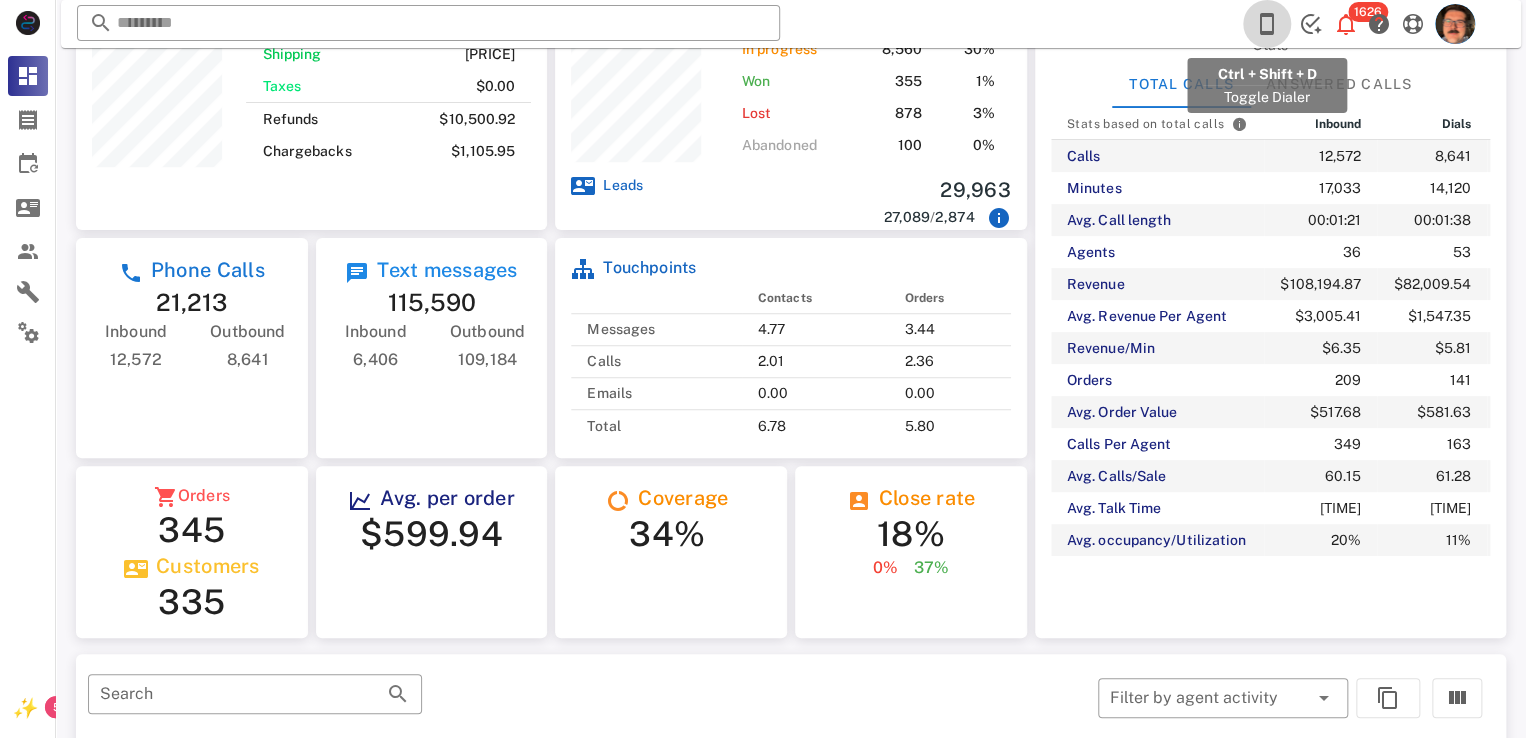 click at bounding box center [1267, 24] 